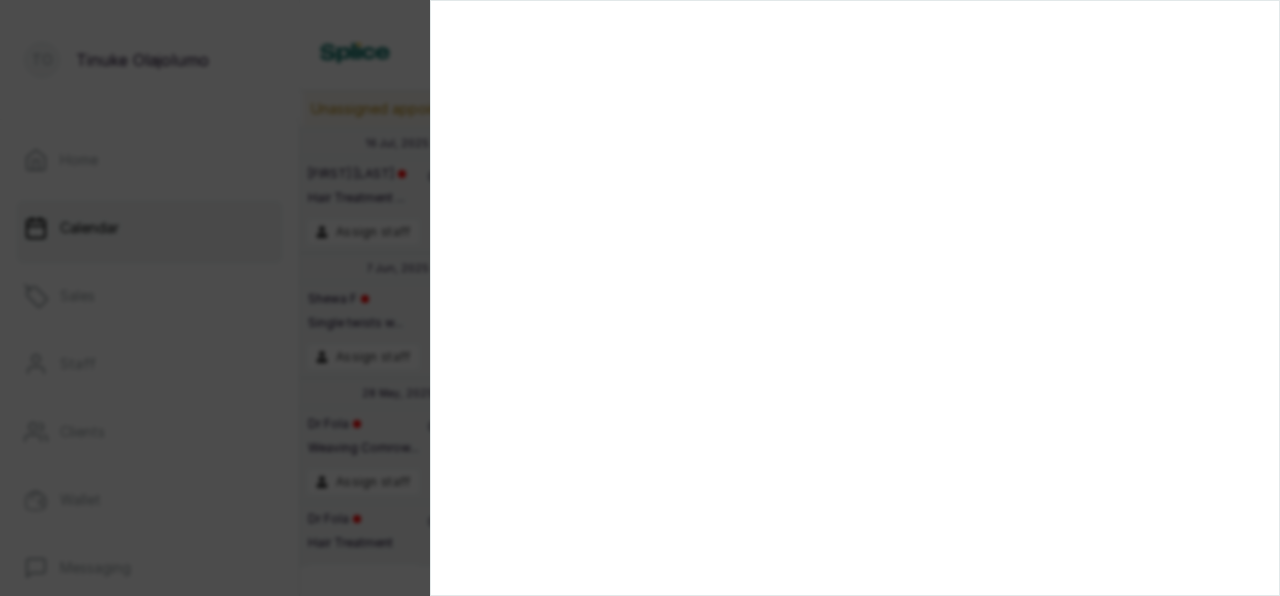 scroll, scrollTop: 0, scrollLeft: 0, axis: both 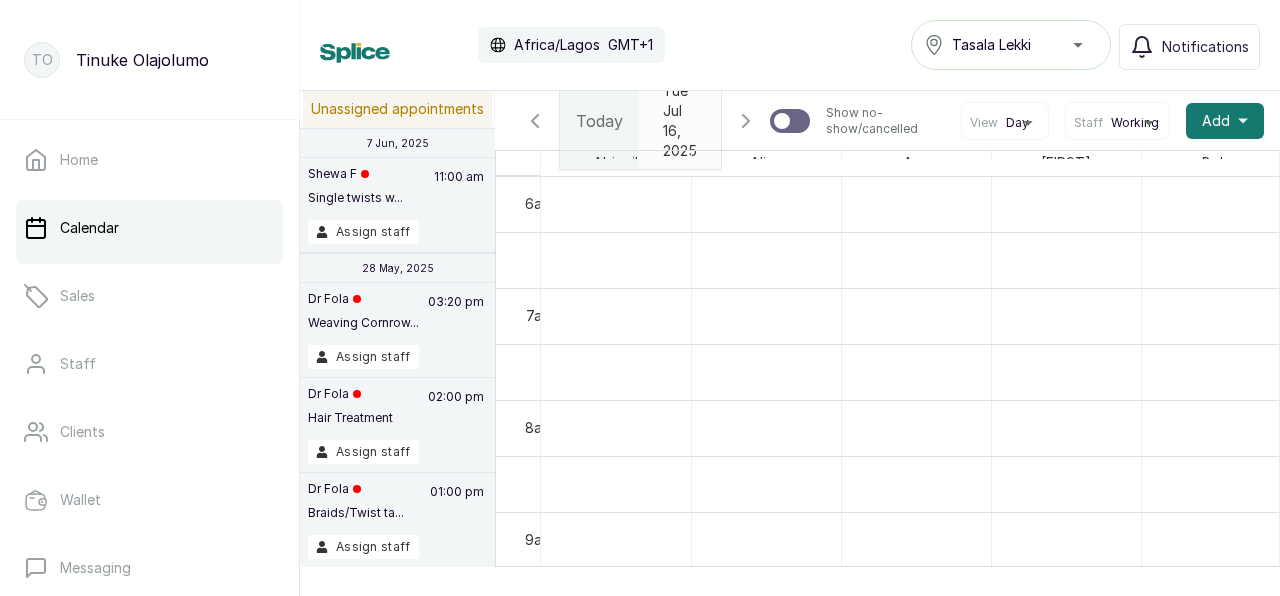 click at bounding box center [701, 91] 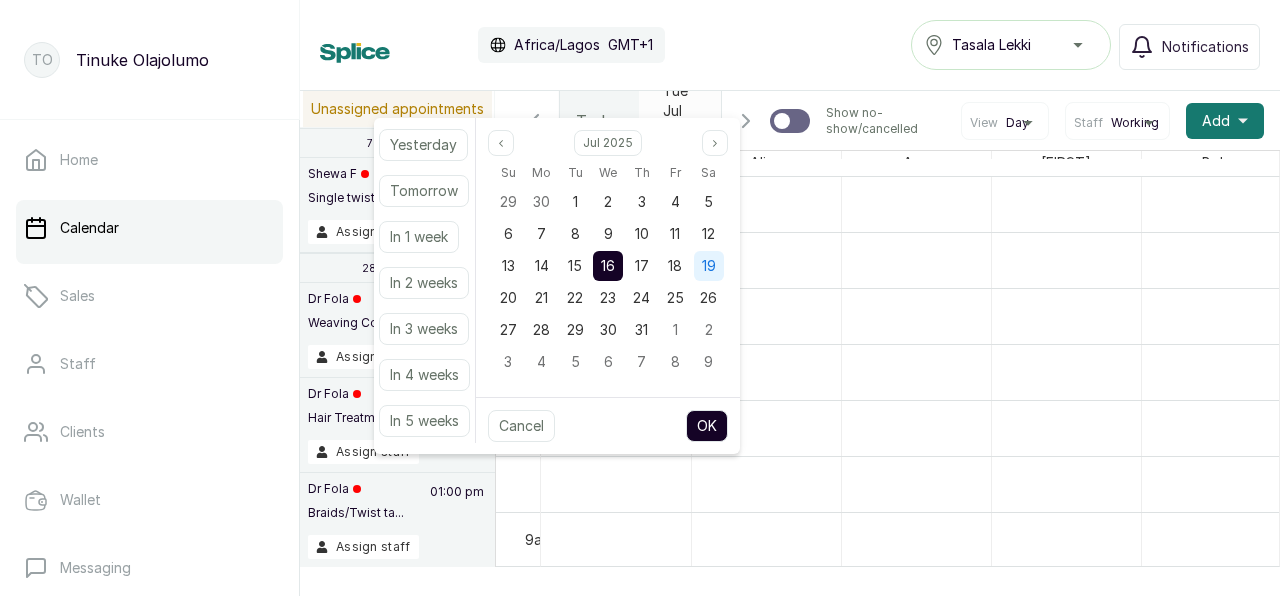 click on "19" at bounding box center [709, 265] 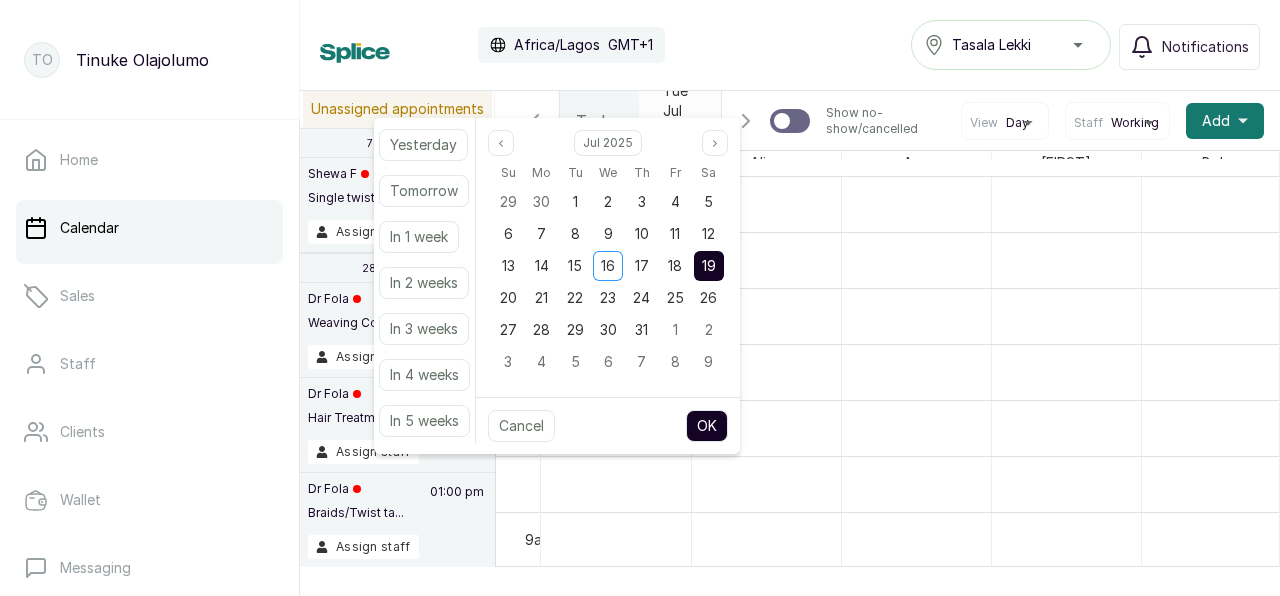click on "OK" at bounding box center (707, 426) 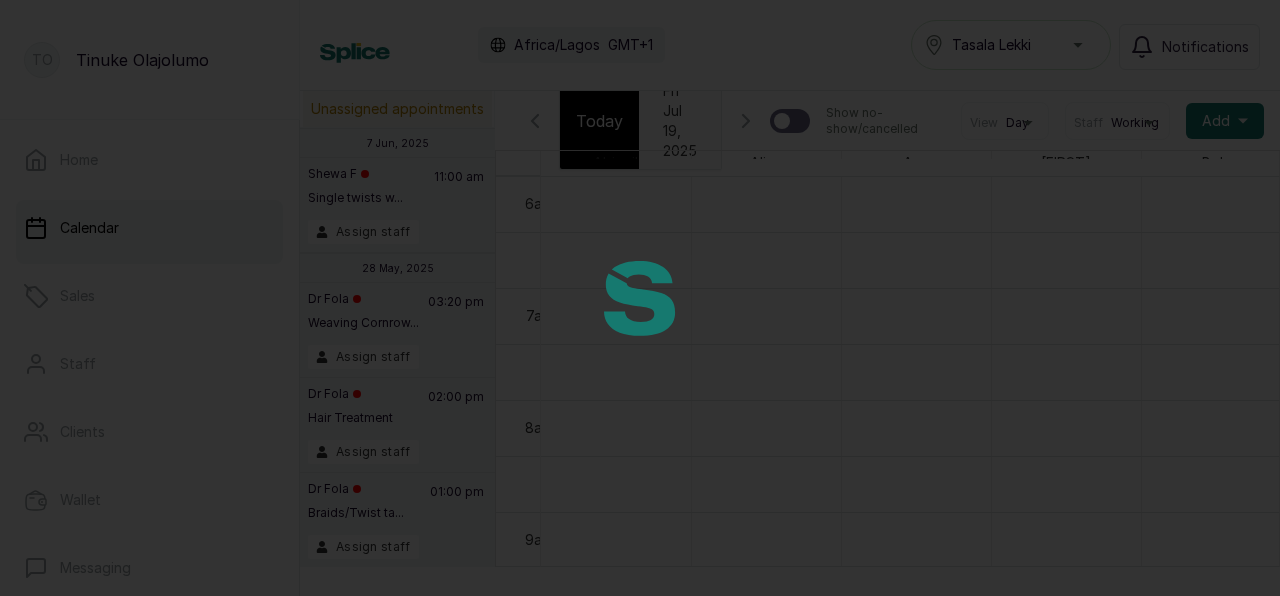 type on "2025-07-19" 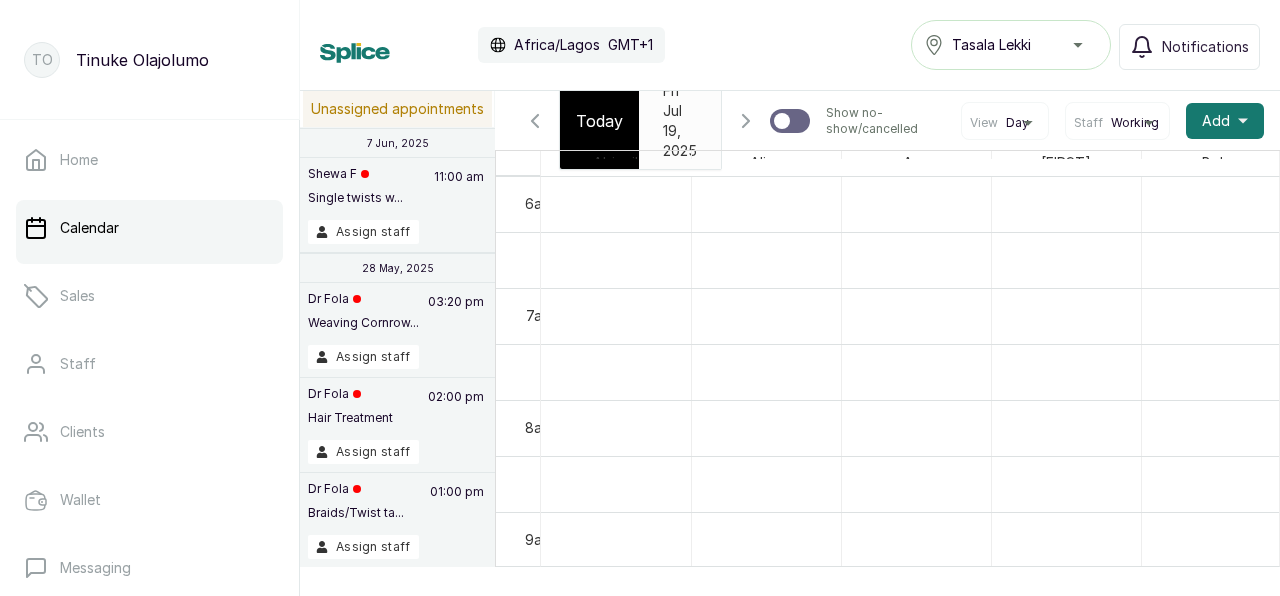 scroll, scrollTop: 712, scrollLeft: 127, axis: both 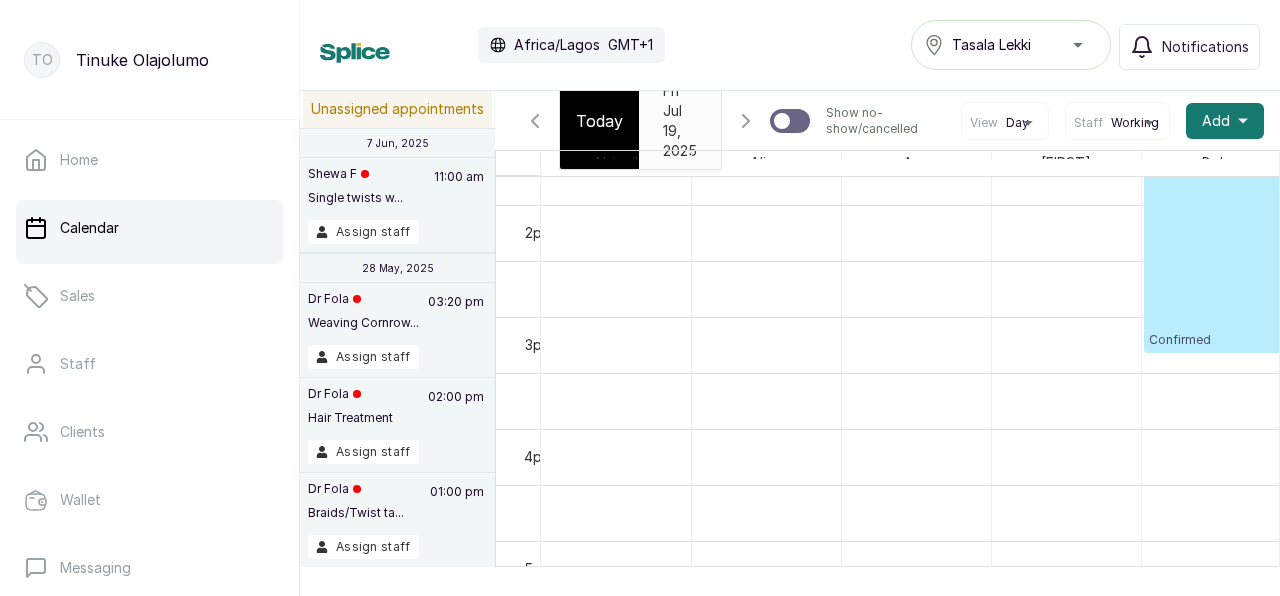 click on "Today" at bounding box center [599, 121] 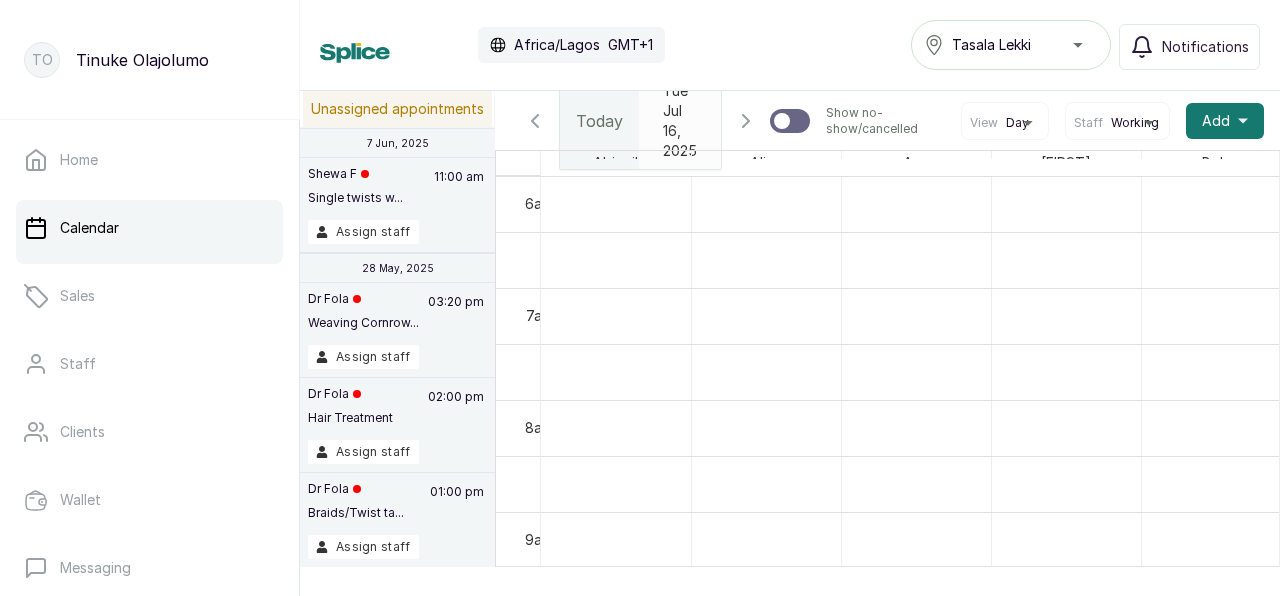 click on "Tue Jul 16, 2025 2025-07-19" at bounding box center [680, 121] 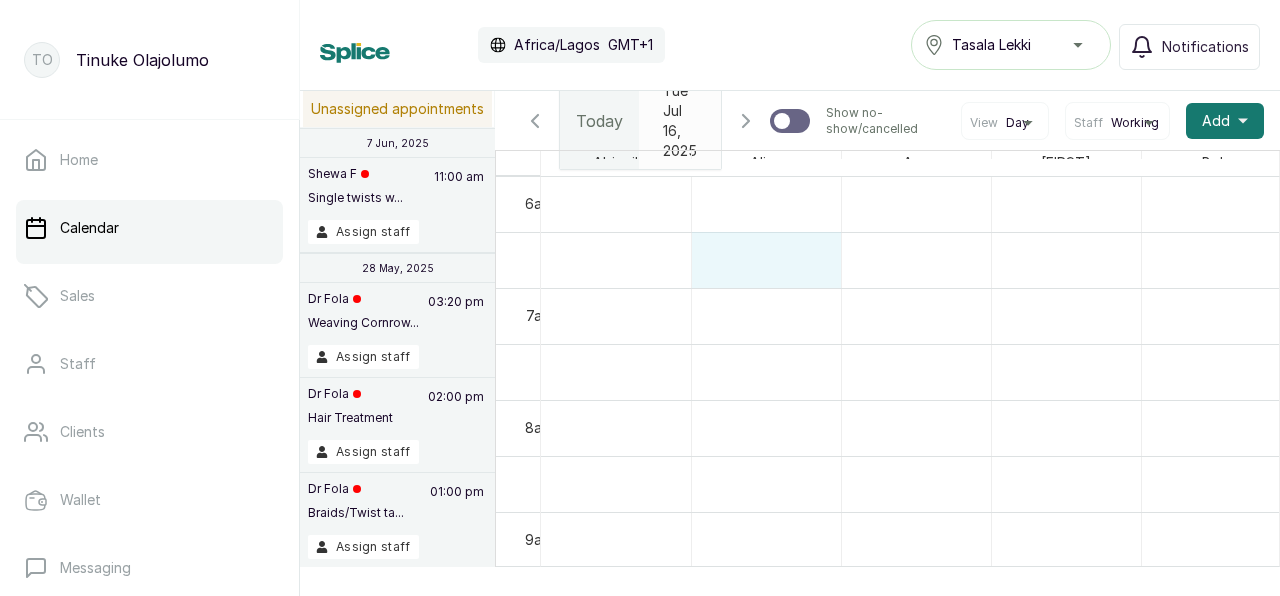 click on "09:30  -  18:00 Alice A Off 14:00  -  16:30 Abiose Kofo Oduntan Cornrow with extension - 2-4 With tiny weaving  - From Confirmed 10:00  -  12:00 Boluwatife Ogboye Weave with leaveout Deposit Pending 13:00  -  14:00 Moti Adurogboye Braids/ Twist takeout - Crochet with cornrow/med twist Deposit Pending 14:00  -  16:00 Moti Adurogboye Silk Press  - From Deposit Pending 16:00  -  16:25 Moti Adurogboye Scalp exforliation Deposit Pending 09:45  -  10:15 Margaret Unutame Braids/ Twist takeout - Medium cornrows takeout Checked In 10:15  -  11:15 Margaret Unutame Weaving Cornrows - Basic style no extensions Checked In 11:15  -  12:15 Margaret Unutame Hair Treatment  - Protein treatment  - From Checked In 12:15  -  12:45 Margaret Unutame Haircut (Trim) - From Checked In 10:00  -  12:30 Vanessa Smith Braids/ Twist takeout - Tiny braids /mini twist with extension takeout  Deposit Pending 12:30  -  13:15 Vanessa Smith Shampooing(Washing) Deposit Pending 13:15  -  19:15 Vanessa Smith Deposit Pending 09:30  -  10:30 11:00" at bounding box center (1216, 848) 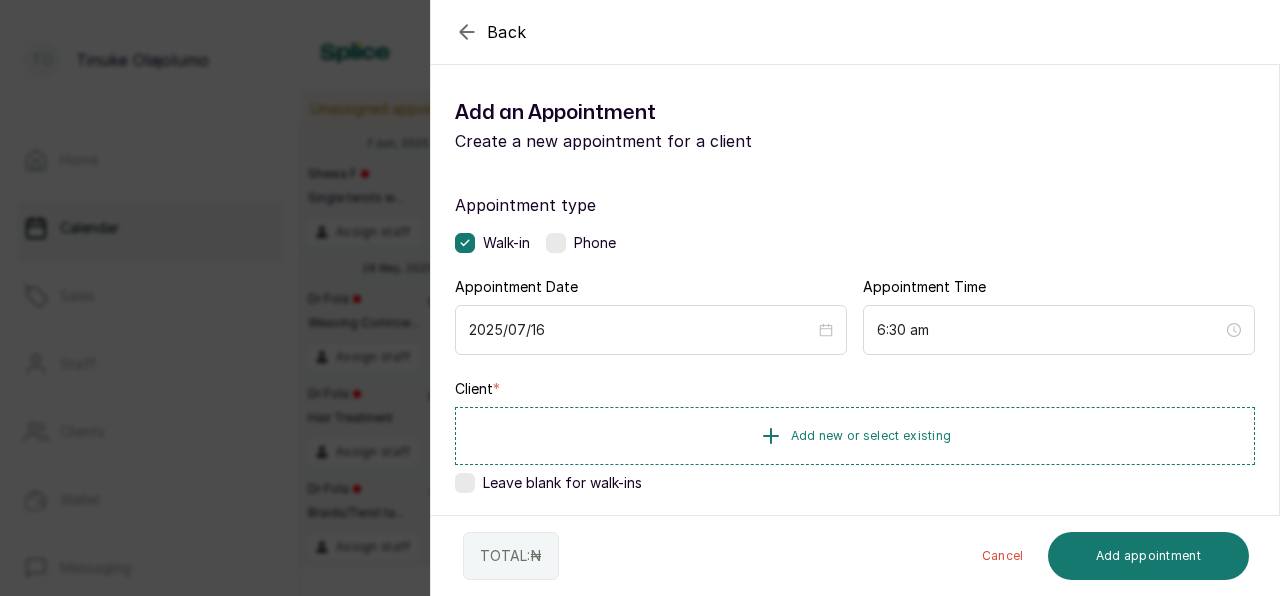 click on "Back Add Appointment Add an Appointment Create a new appointment for a client Appointment type Walk-in Phone Appointment Date 2025/07/16 Appointment Time 6:30 am Client * Add new or select existing Leave blank for walk-ins  Add services   No Services added Add service  Add products   No Products added Add product Add Extra Charge Add promo code Add discount Note 1000 of 1000 characters left TOTAL:  ₦ Cancel Add appointment" at bounding box center [640, 298] 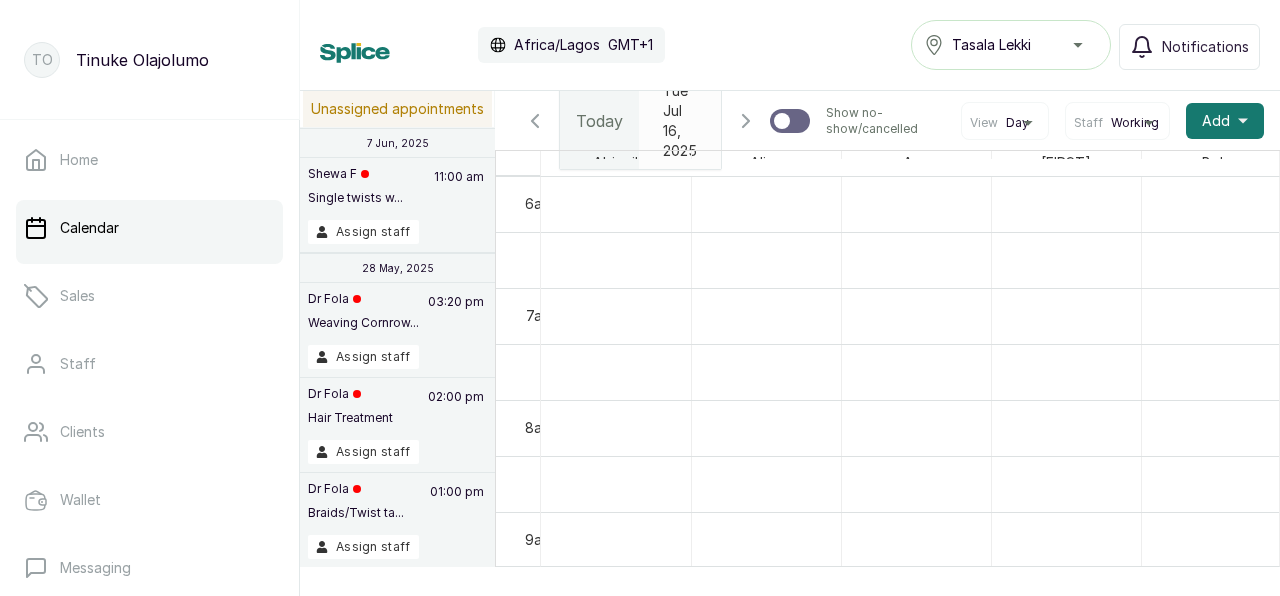 click on "2025-07-19" at bounding box center (661, 91) 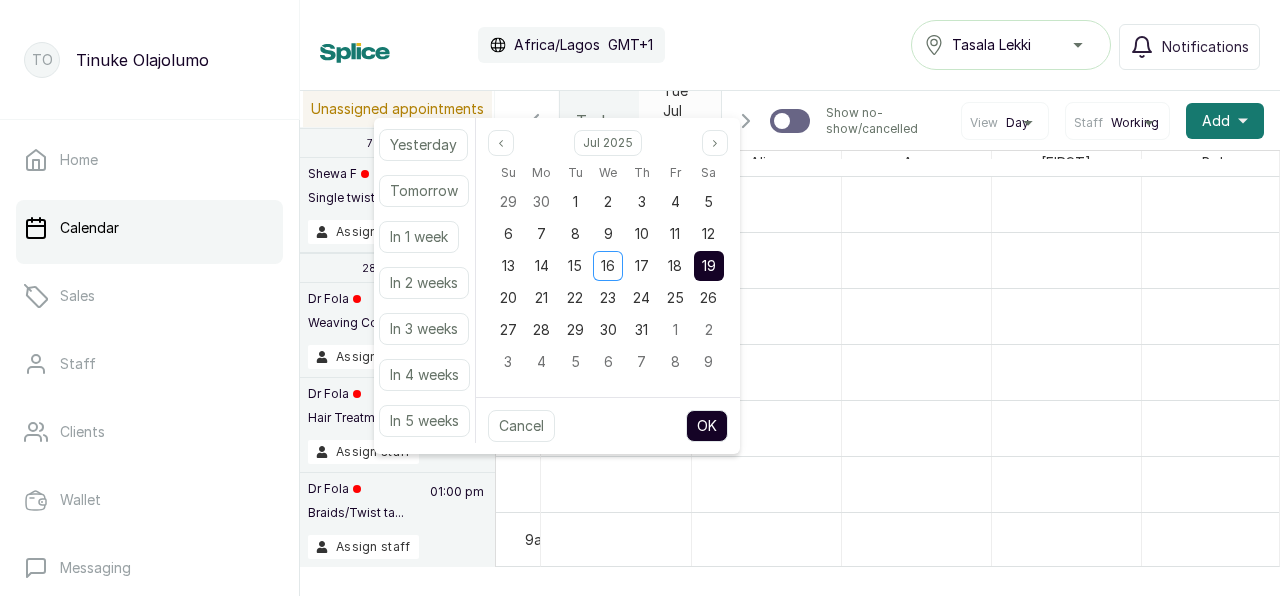 click on "19" at bounding box center (709, 265) 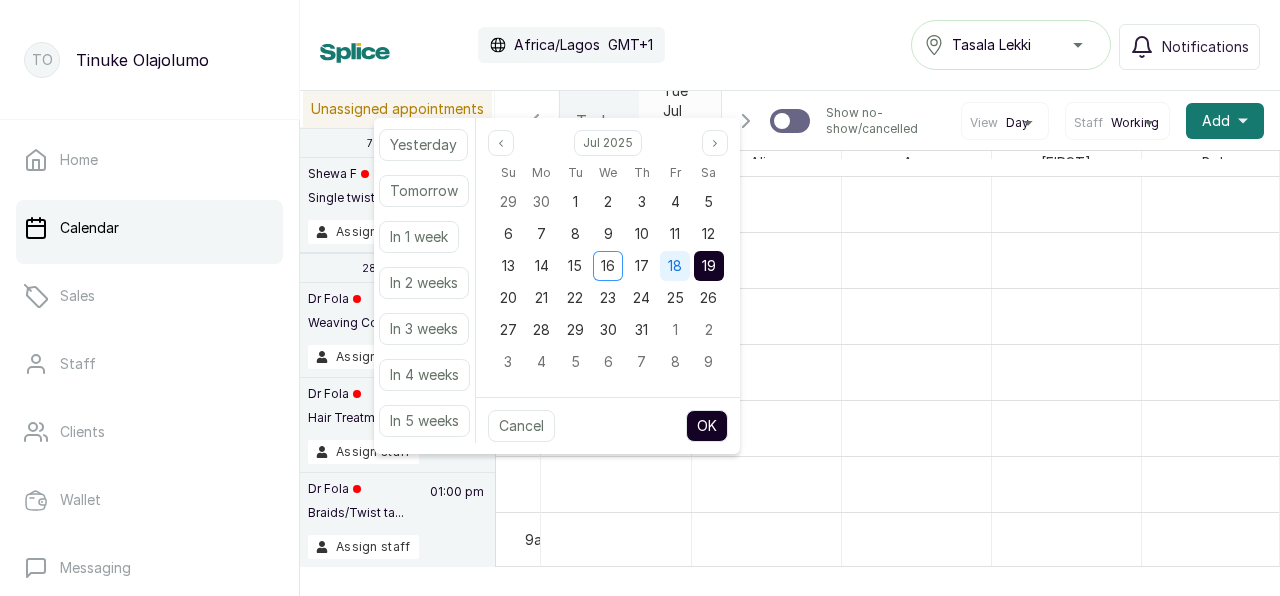 click on "18" at bounding box center [675, 265] 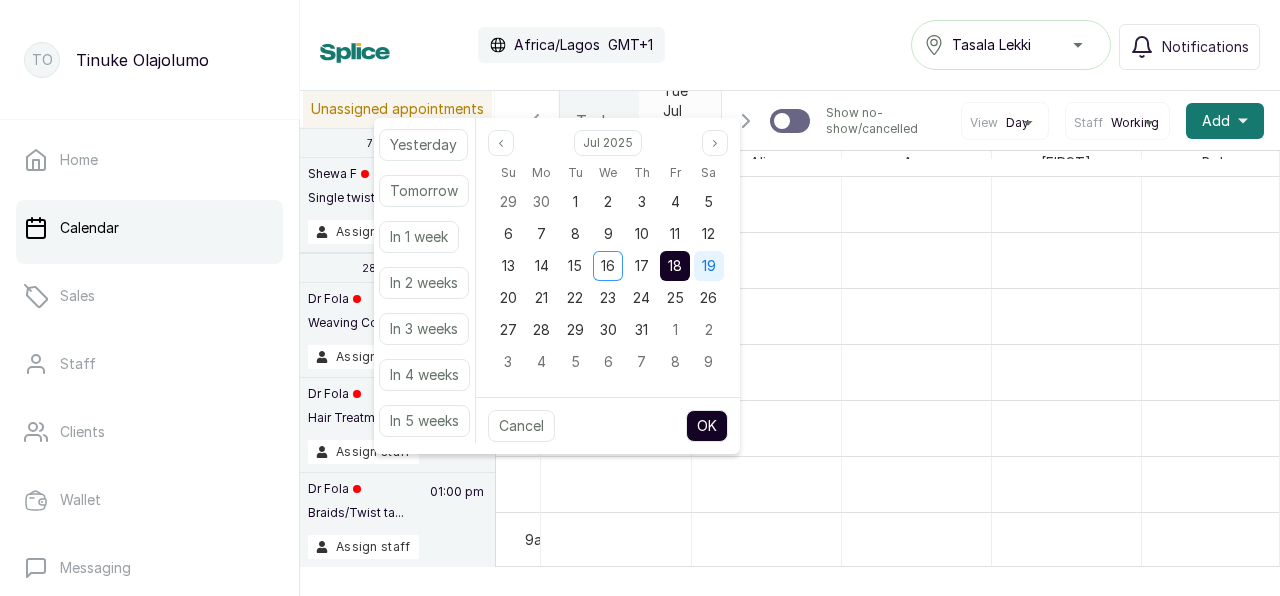 click on "19" at bounding box center (709, 265) 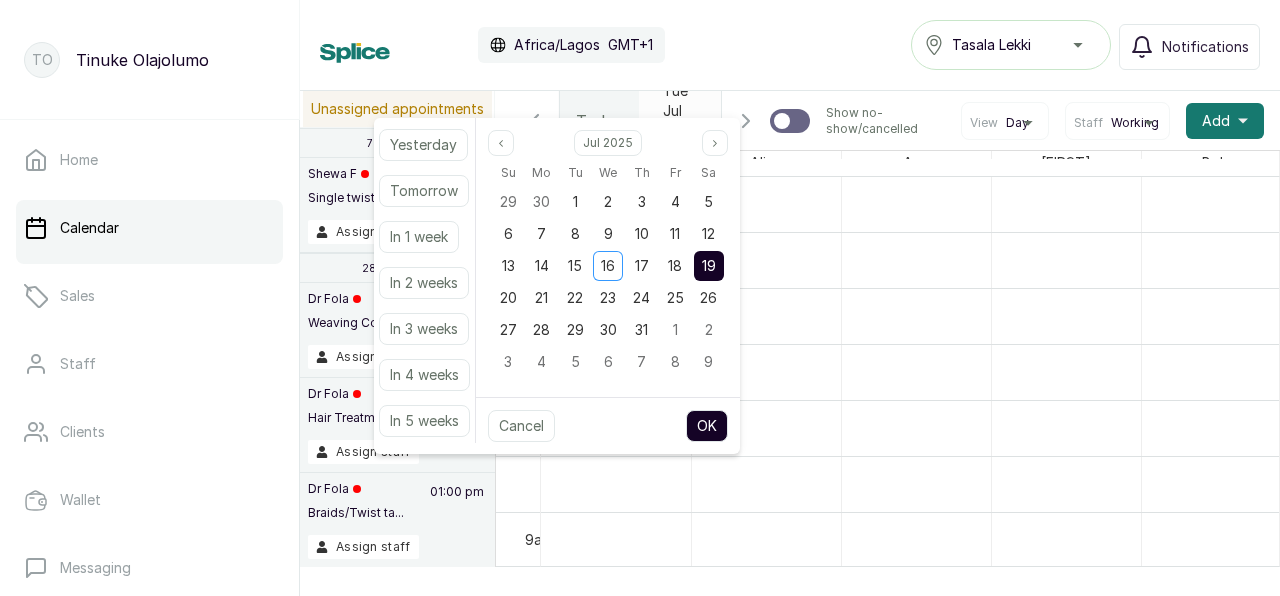 click on "OK" at bounding box center [707, 426] 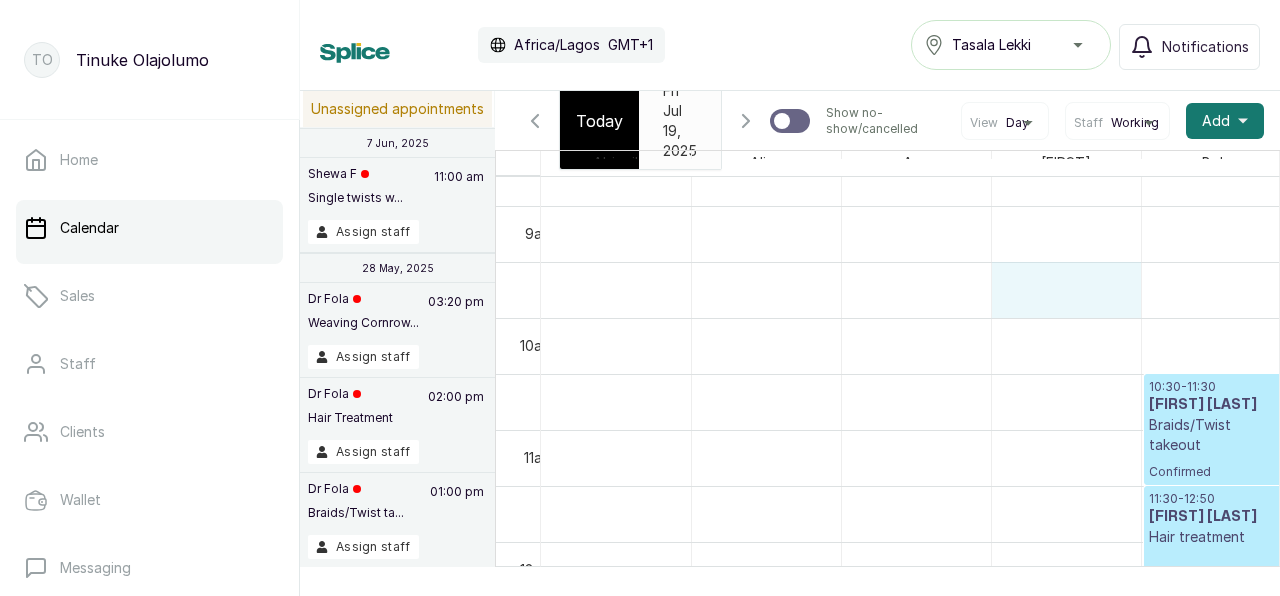 click on "10:30  -  11:30 Mojisola Oladipo Braids/Twist takeout Confirmed 11:30  -  12:50 Mojisola Oladipo Hair treatment Confirmed 12:50  -  15:20 Mojisola Oladipo Back To School Weaving Confirmed 10:30  -  11:15 Kome Nwoko Shampooing(Washing) Confirmed 11:15  -  13:15 Kome Nwoko Weaving Cornrows - Basic style with added hair Confirmed" at bounding box center [1216, 542] 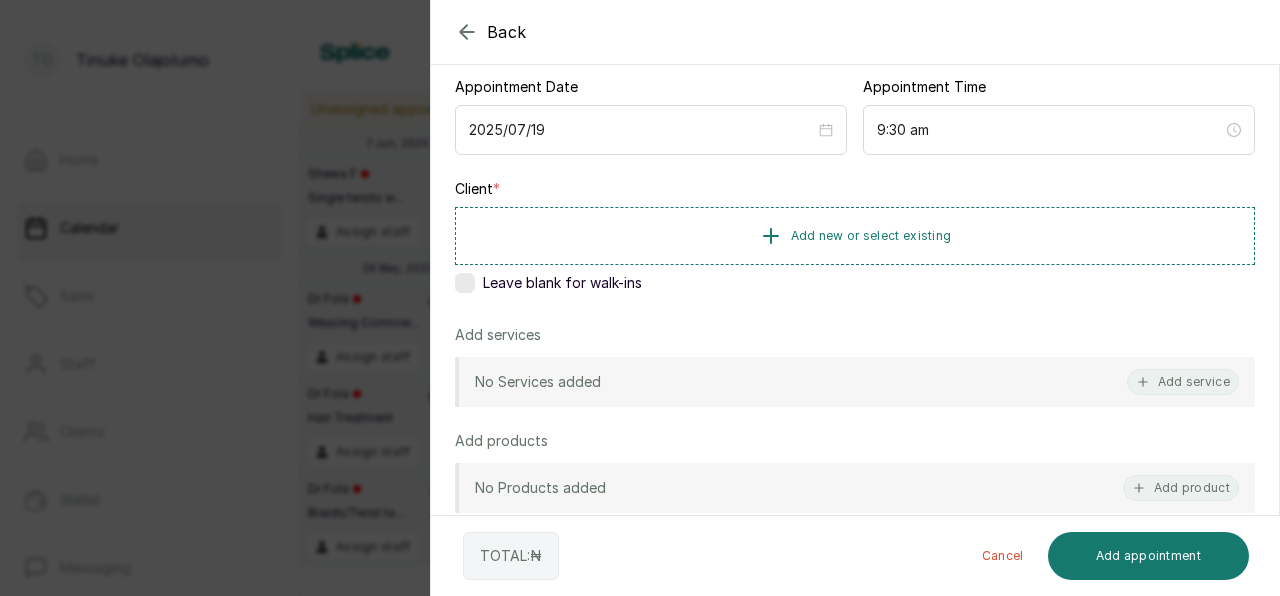 scroll, scrollTop: 215, scrollLeft: 0, axis: vertical 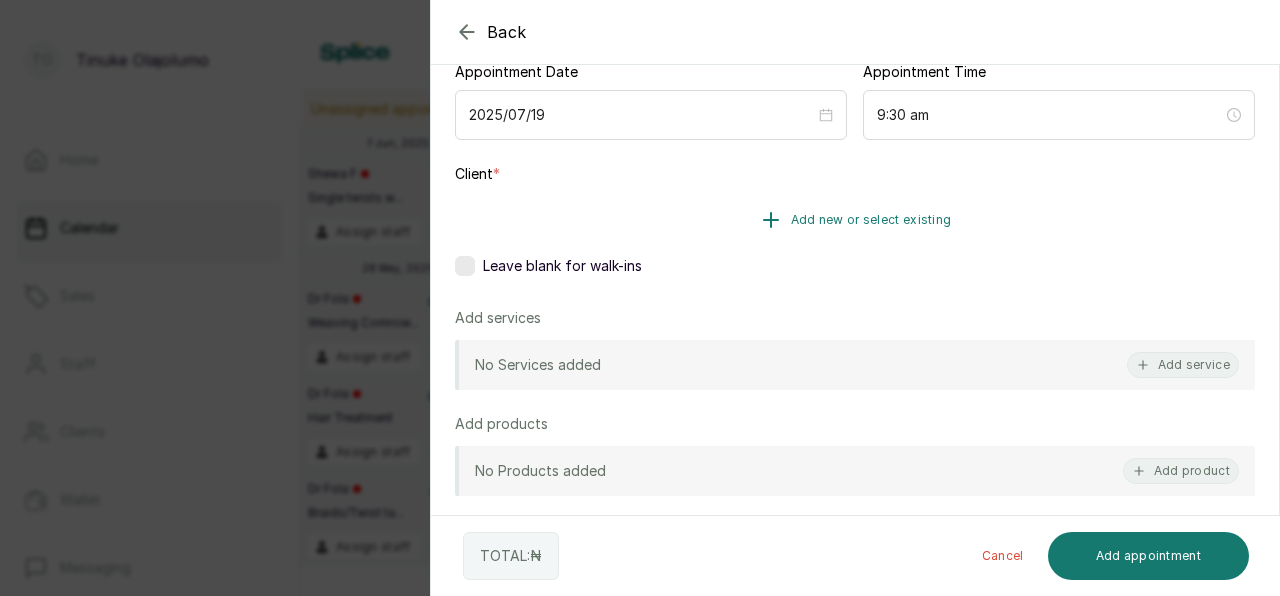 click on "Add new or select existing" at bounding box center (871, 220) 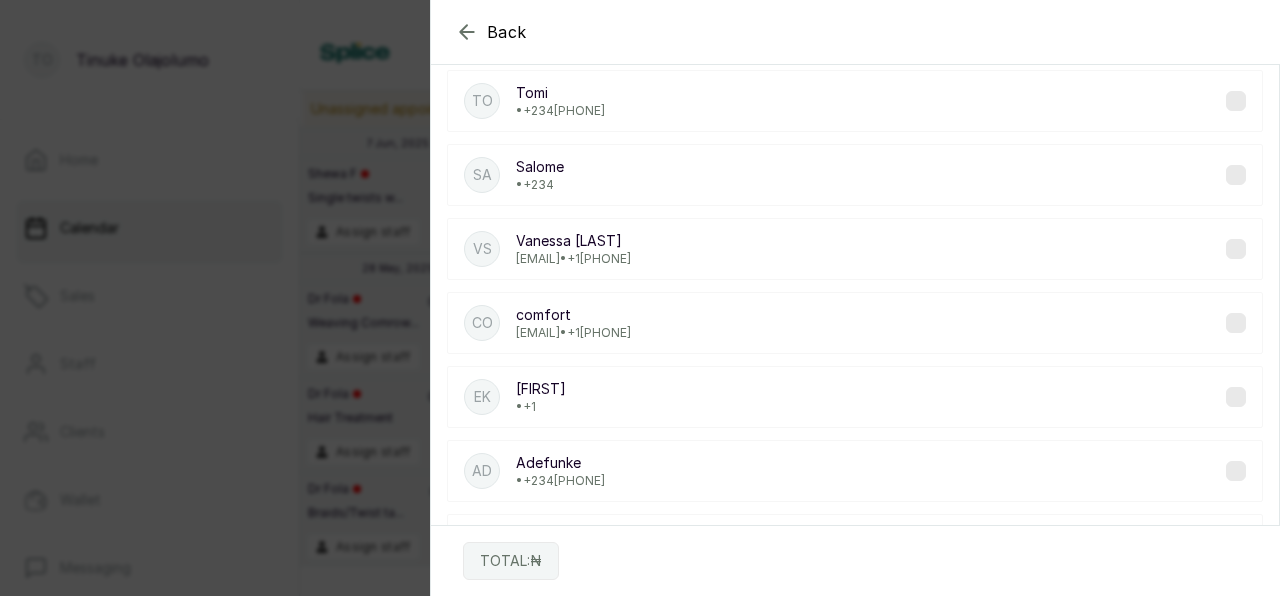scroll, scrollTop: 0, scrollLeft: 0, axis: both 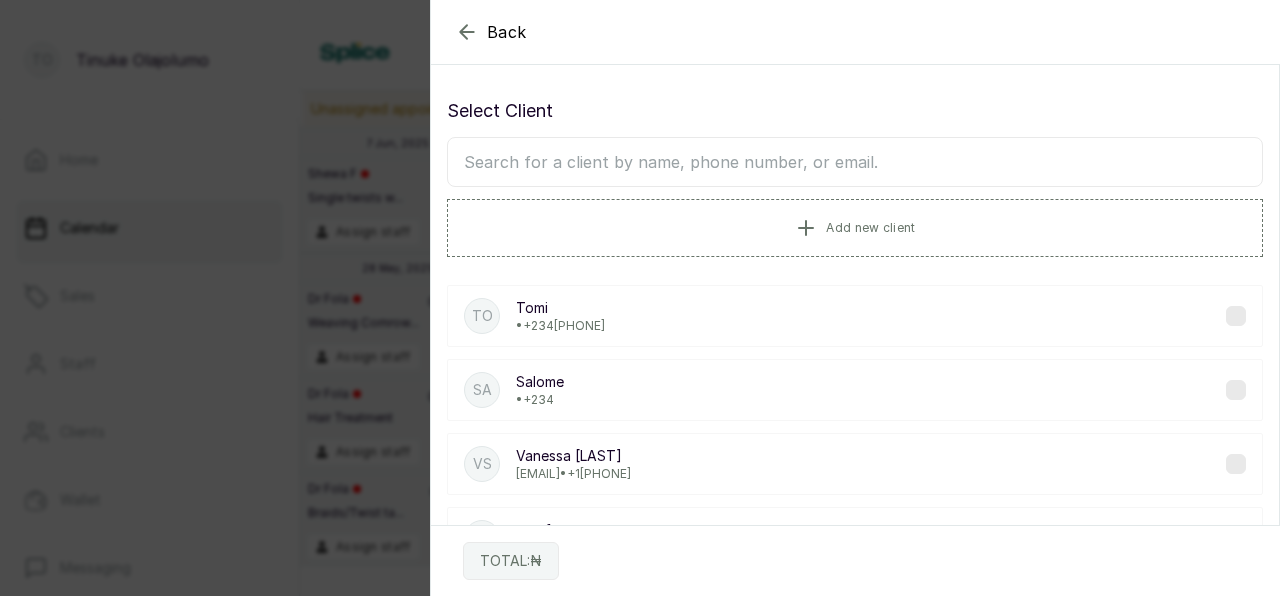 click at bounding box center (855, 162) 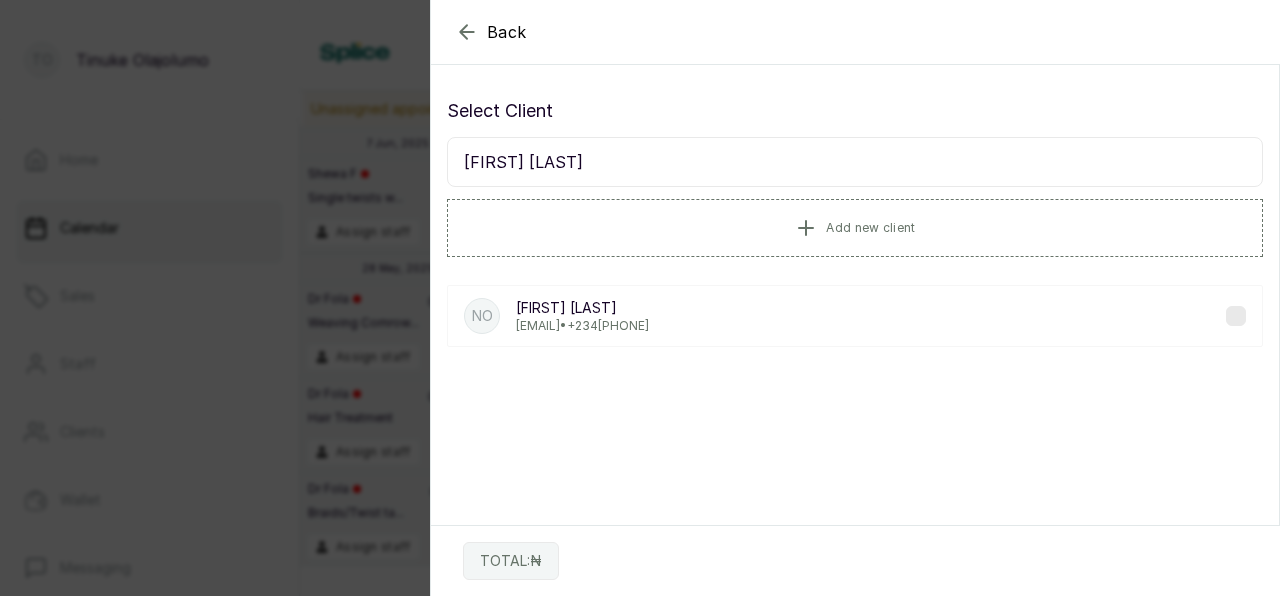 type on "ngozi osindero" 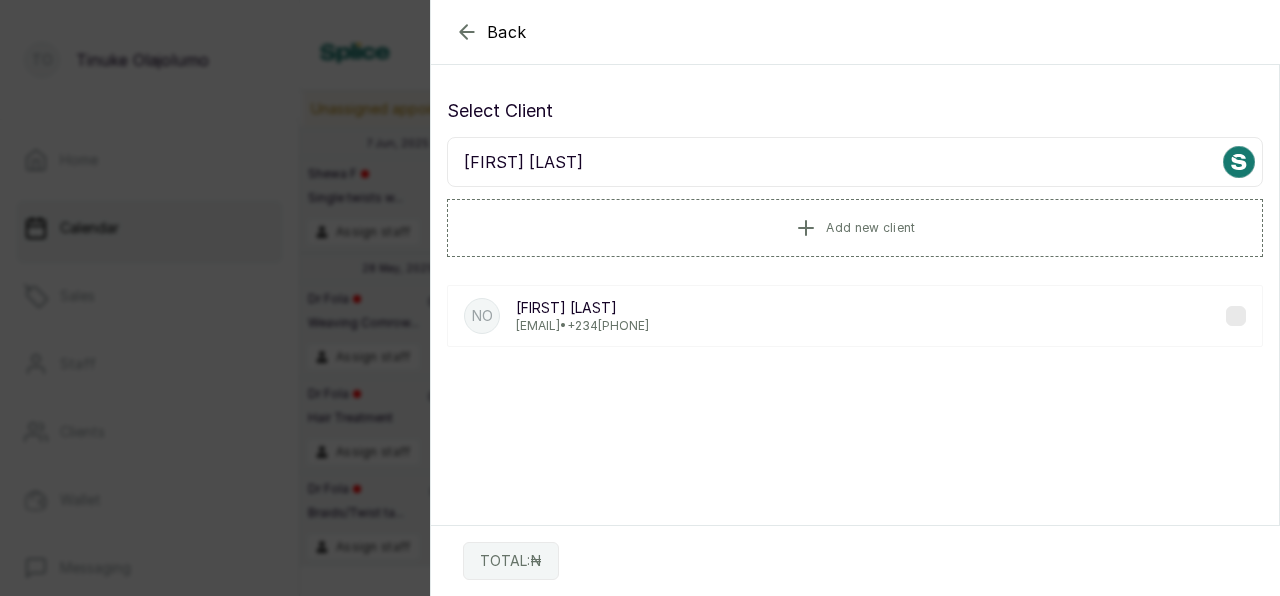 click on "en_gy@yahoo.com  •  +234 8023141180" at bounding box center [582, 326] 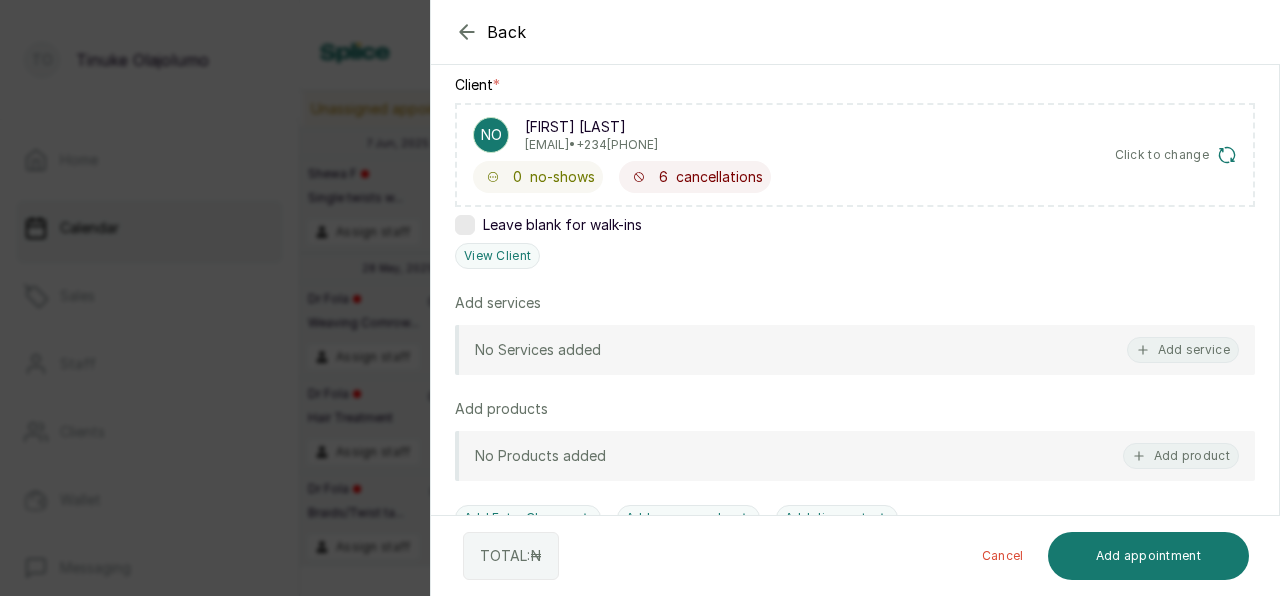 scroll, scrollTop: 308, scrollLeft: 0, axis: vertical 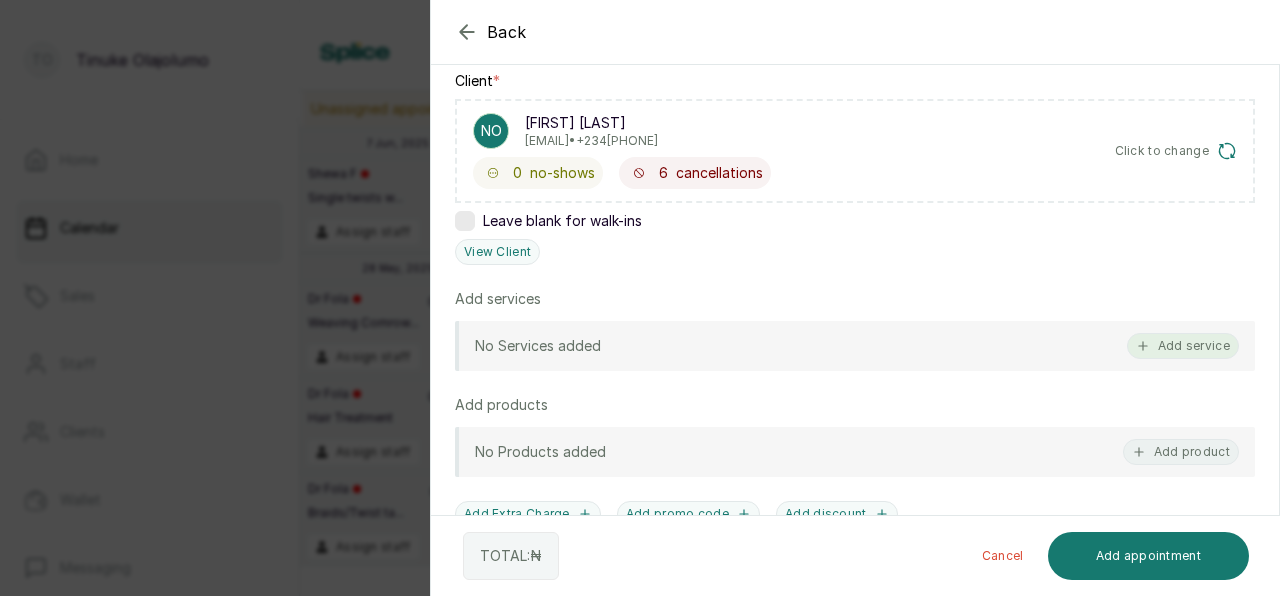 click on "Add service" at bounding box center [1183, 346] 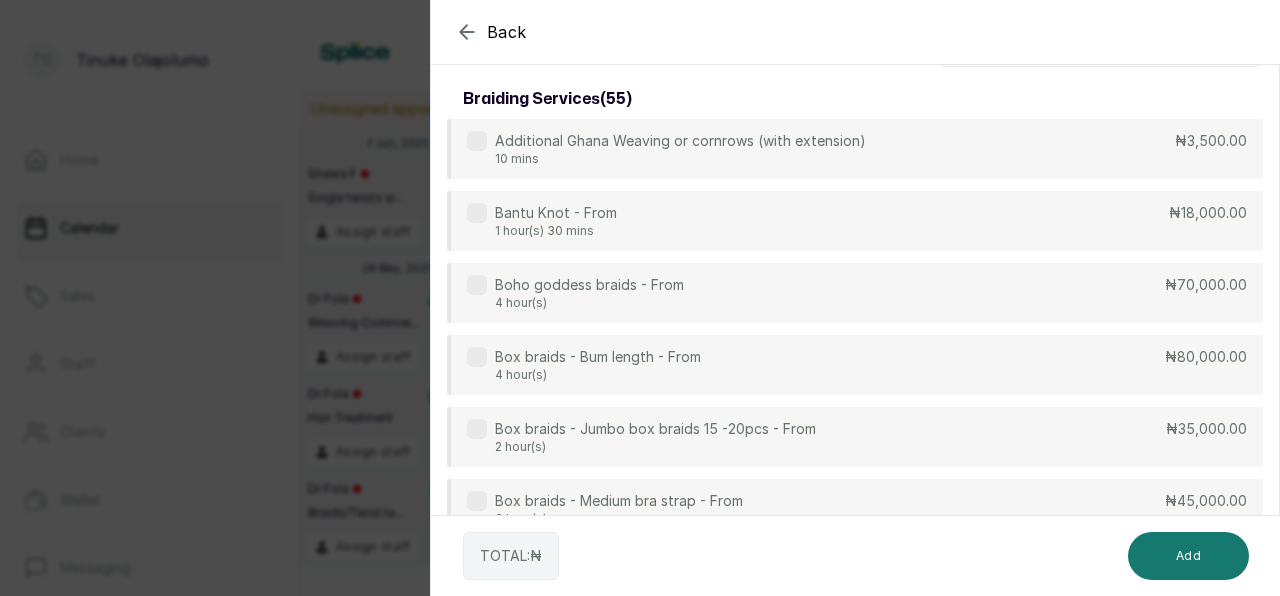scroll, scrollTop: 0, scrollLeft: 0, axis: both 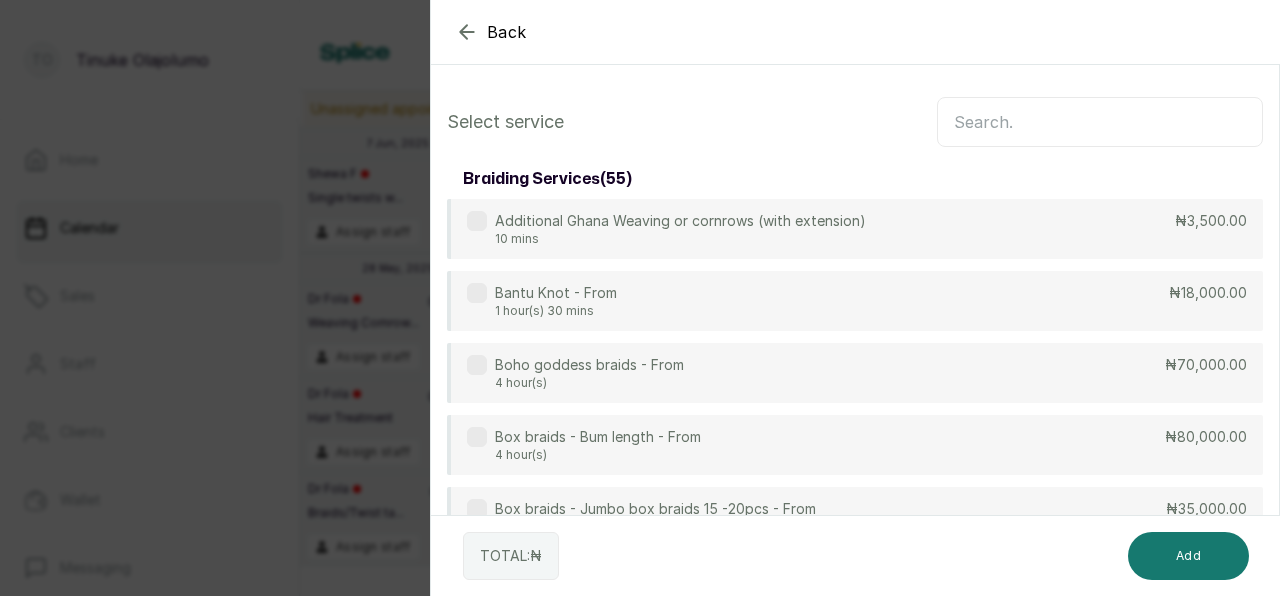 click at bounding box center [1100, 122] 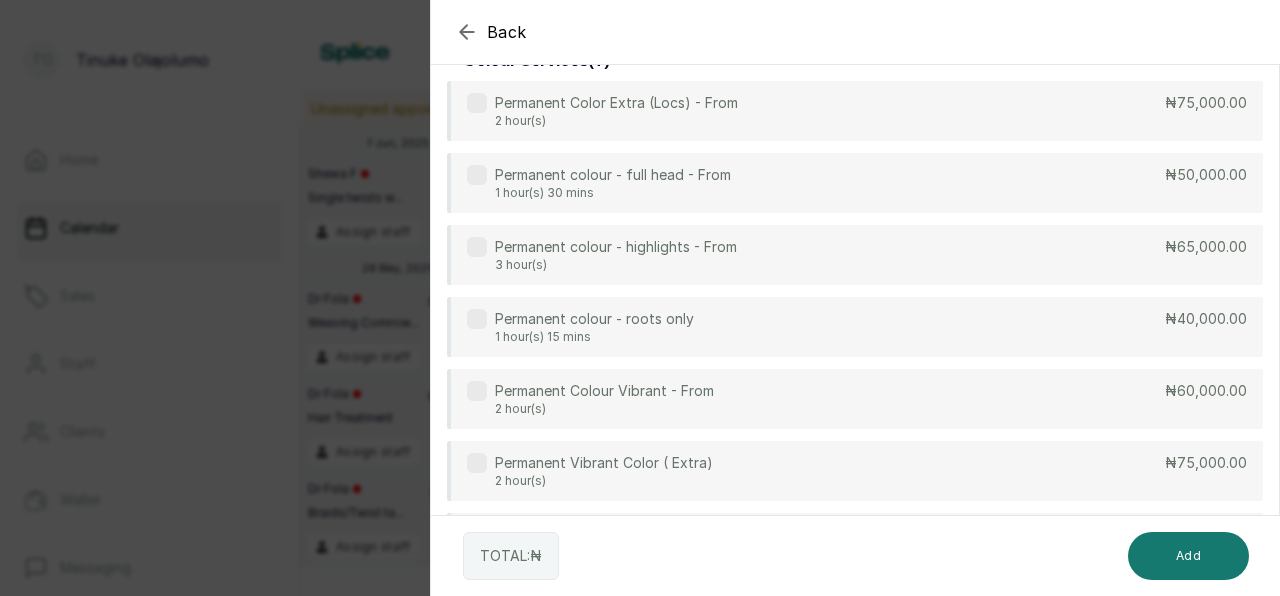 scroll, scrollTop: 142, scrollLeft: 0, axis: vertical 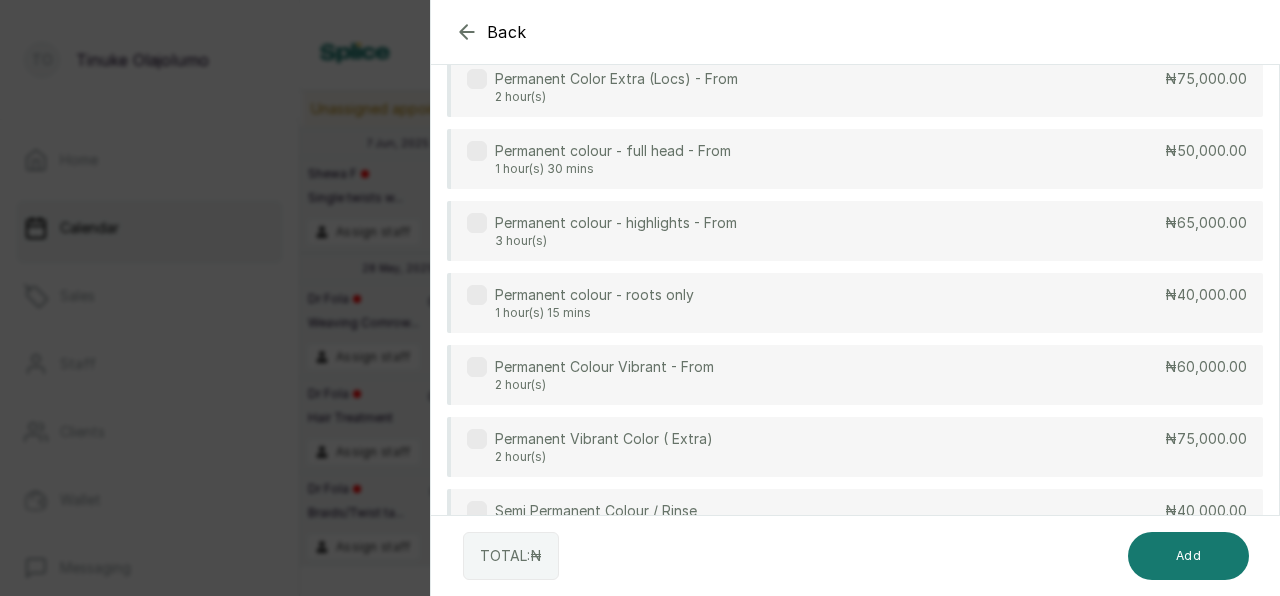 click on "Permanent Colour Vibrant - From 2 hour(s) ₦60,000.00" at bounding box center [855, 375] 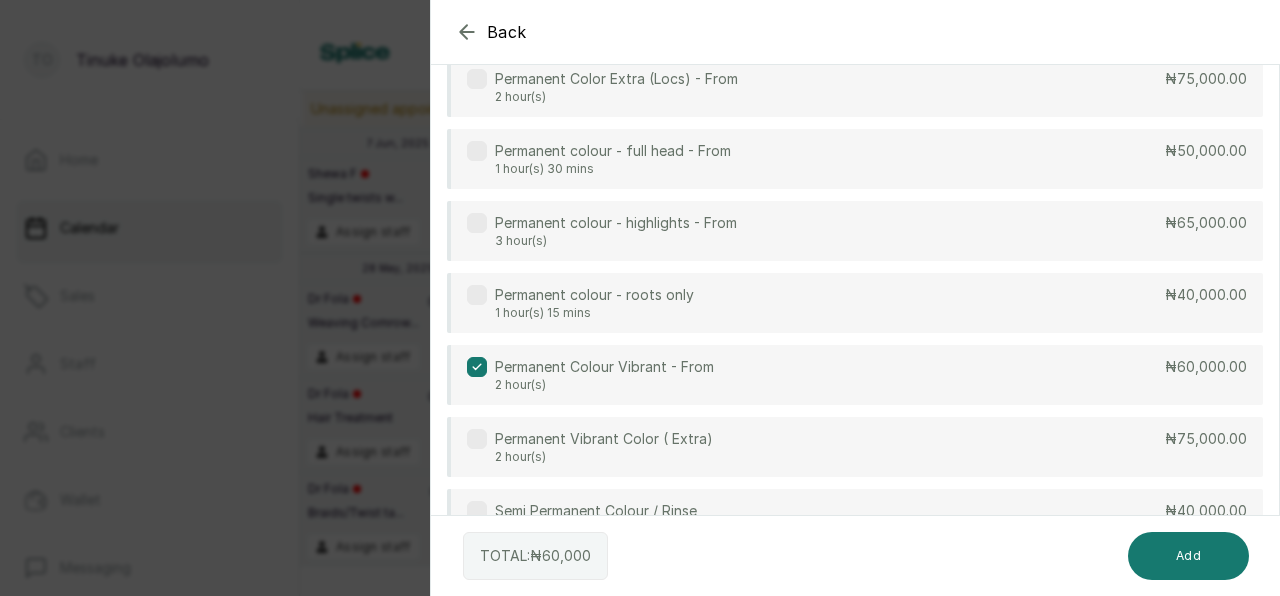scroll, scrollTop: 0, scrollLeft: 0, axis: both 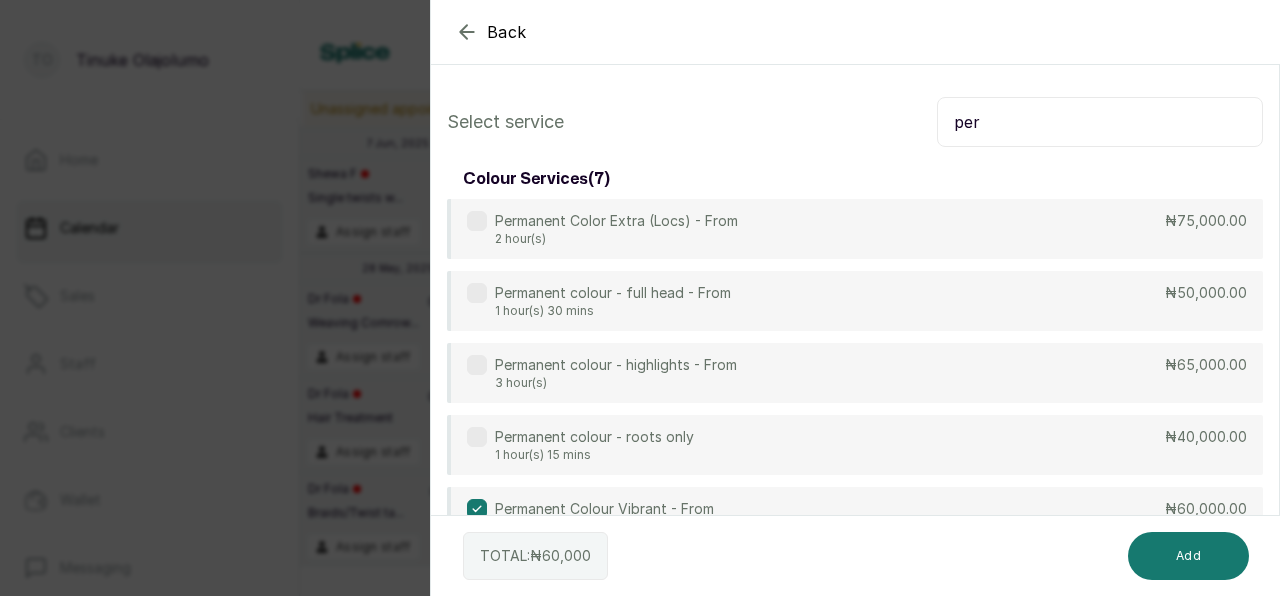 click on "per" at bounding box center [1100, 122] 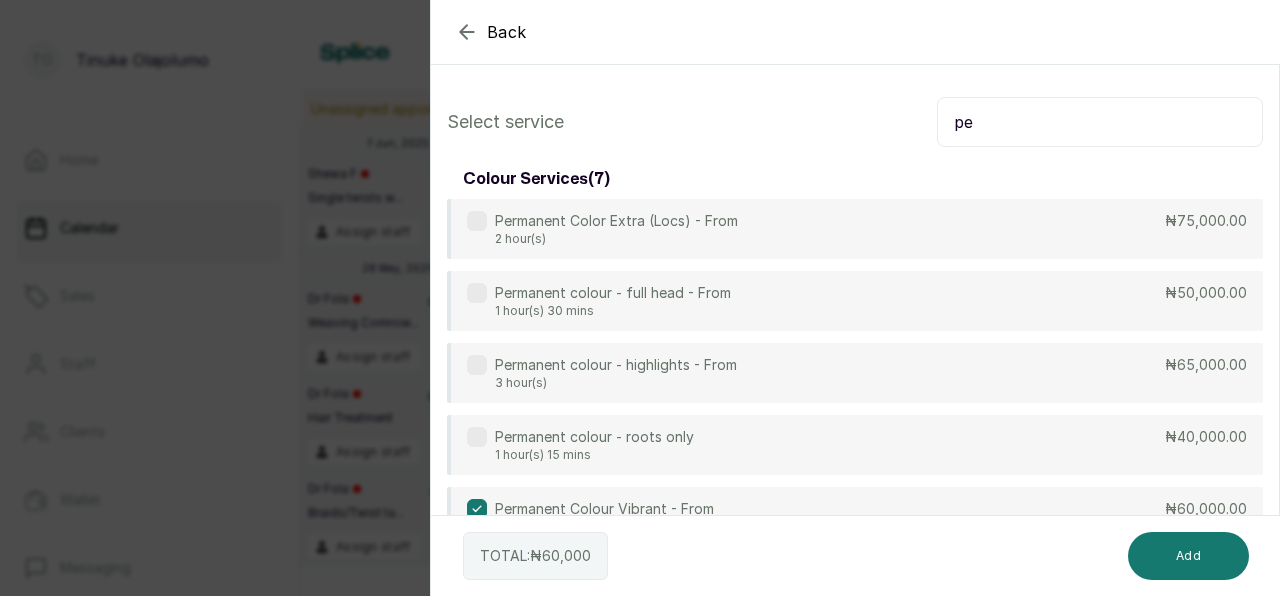 type on "p" 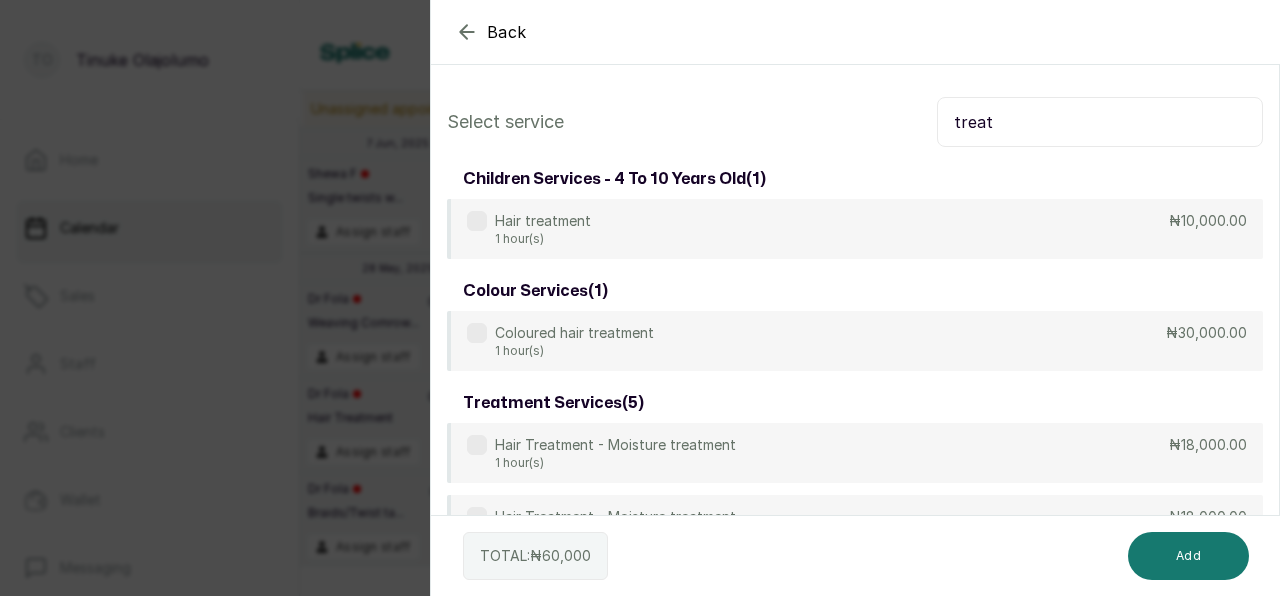 click on "children services - 4 to 10 years old  ( 1 ) Hair treatment 1 hour(s) ₦10,000.00 colour services  ( 1 ) Coloured hair treatment 1 hour(s) ₦30,000.00 treatment services  ( 5 ) Hair Treatment  - Moisture treatment 1 hour(s) ₦18,000.00 Hair Treatment  - Moisture treatment  1 hour(s) ₦18,000.00 Hair Treatment  - Protein treatment  - From 1 hour(s) ₦21,500.00 Hair Treatment  - Scalp care treatment 1 hour(s) ₦35,000.00 Hair Treatment  - Scalp care treatment  1 hour(s) ₦35,000.00" at bounding box center [855, 465] 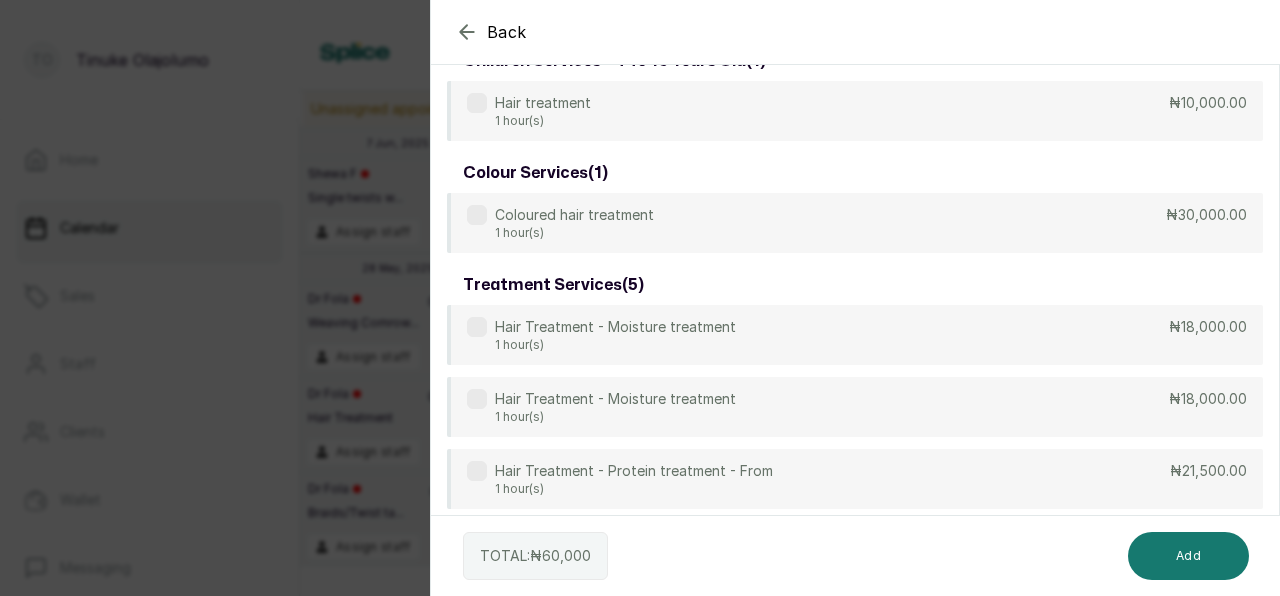 scroll, scrollTop: 120, scrollLeft: 0, axis: vertical 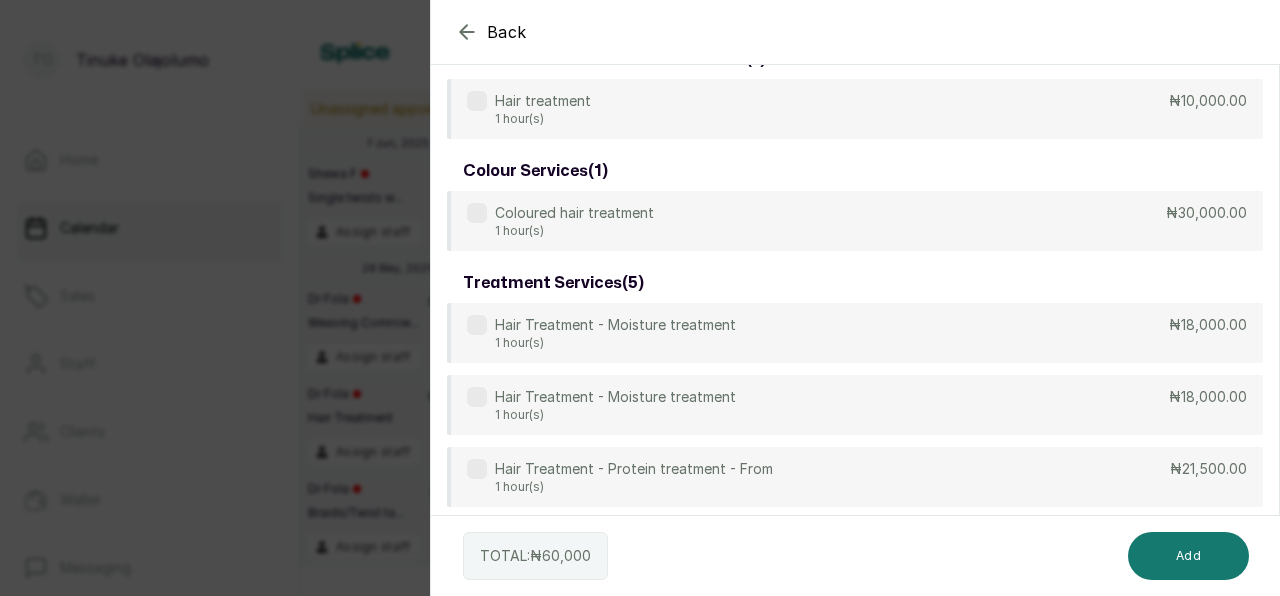 click on "1 hour(s)" at bounding box center [615, 343] 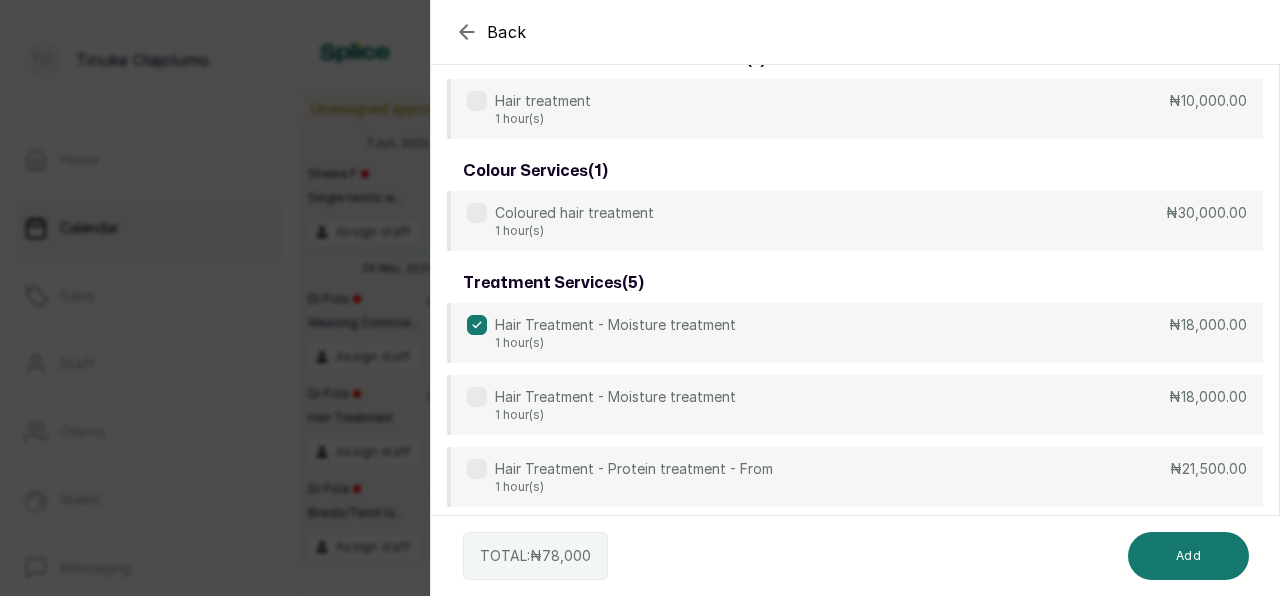 scroll, scrollTop: 0, scrollLeft: 0, axis: both 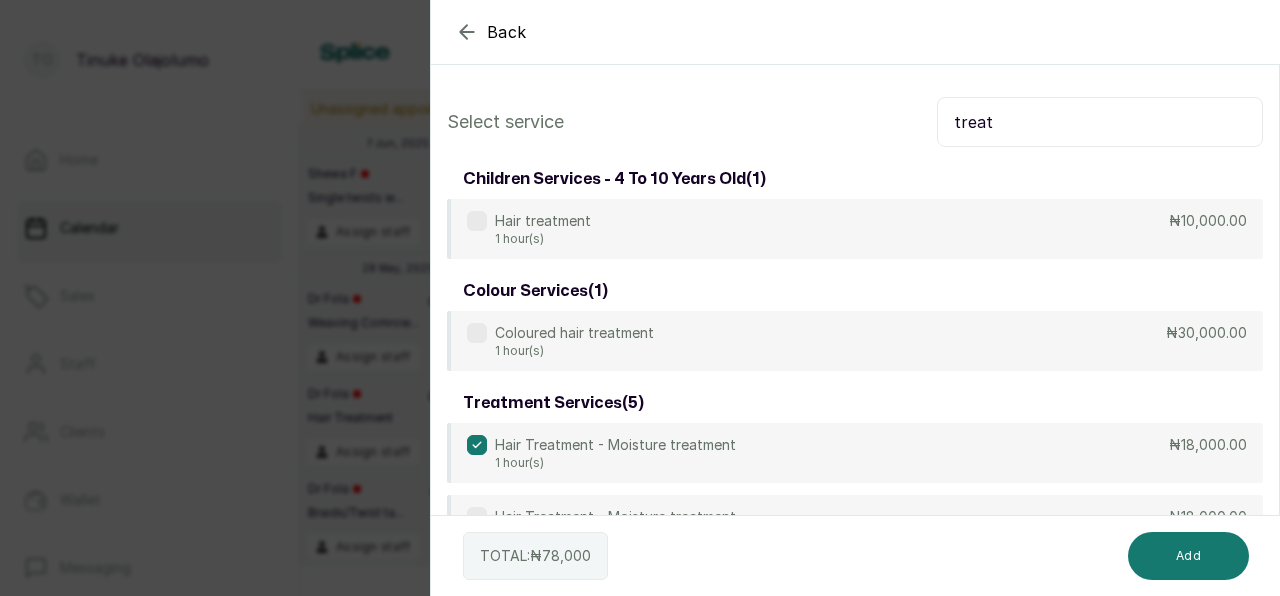 click on "treat" at bounding box center (1100, 122) 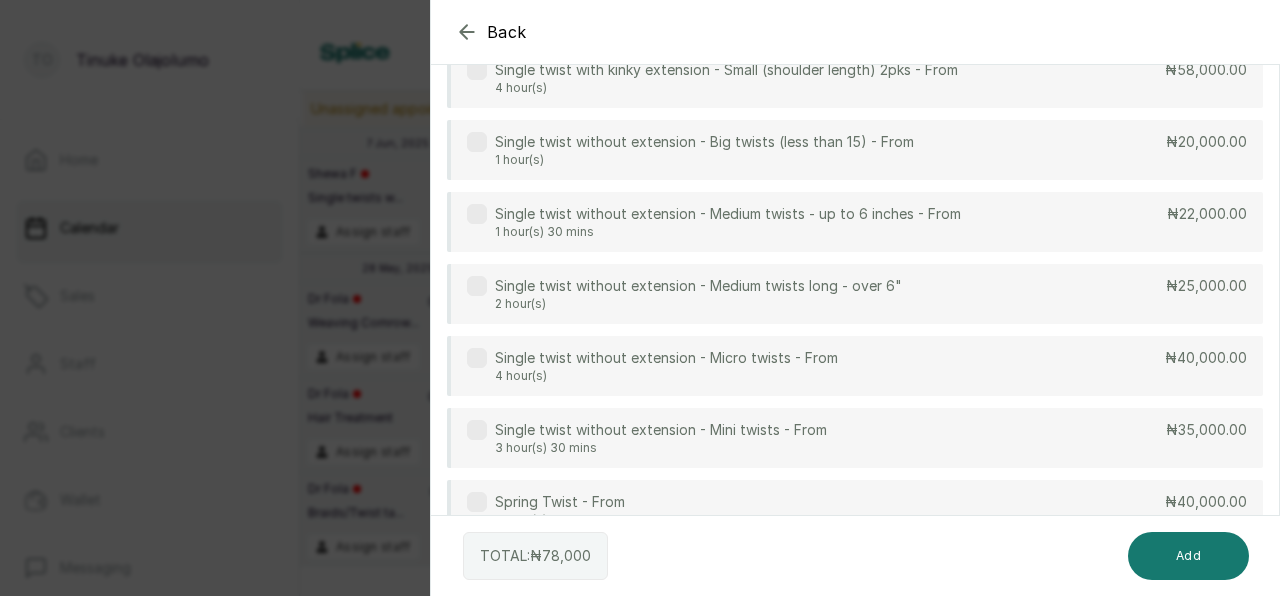 scroll, scrollTop: 640, scrollLeft: 0, axis: vertical 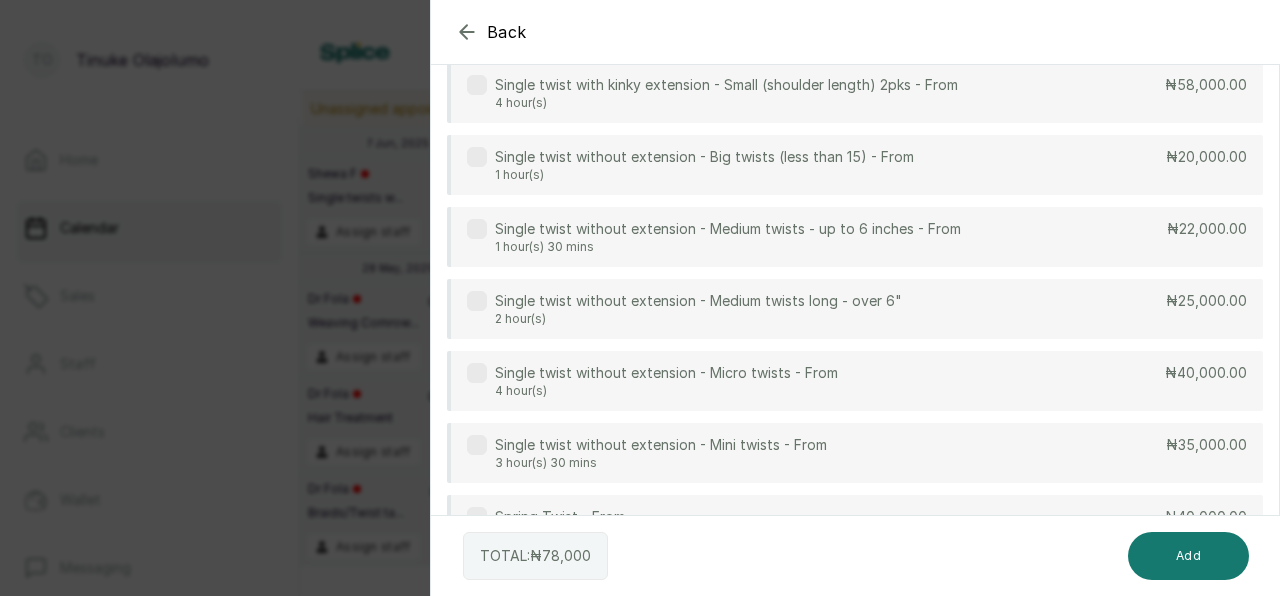 type on "twist" 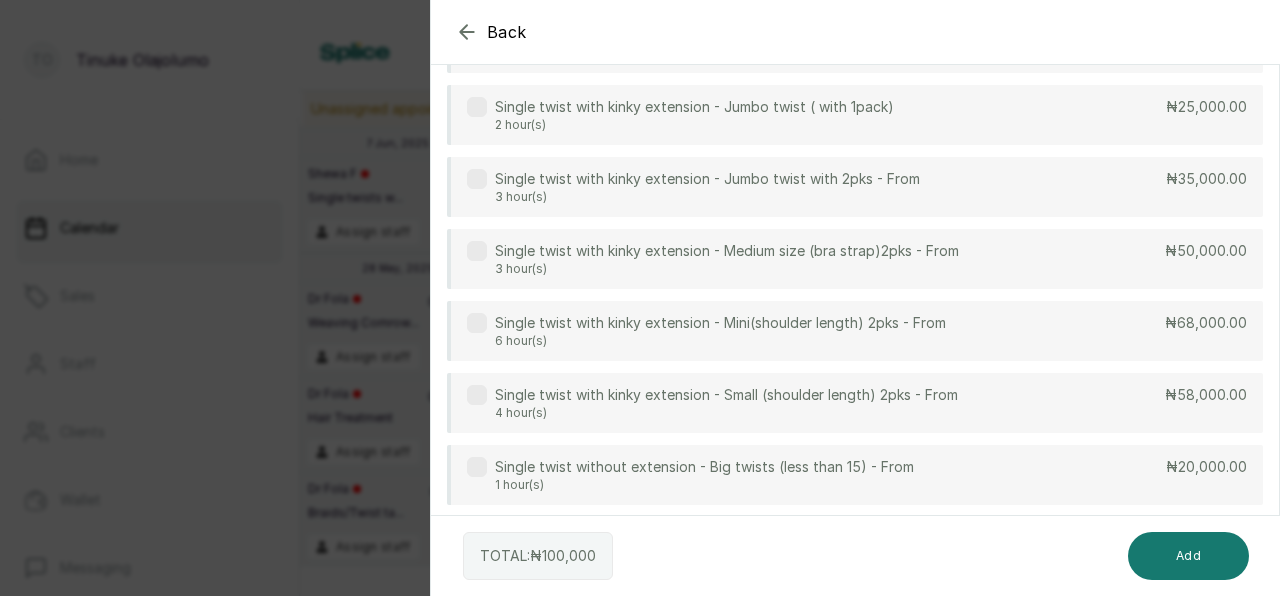 scroll, scrollTop: 322, scrollLeft: 0, axis: vertical 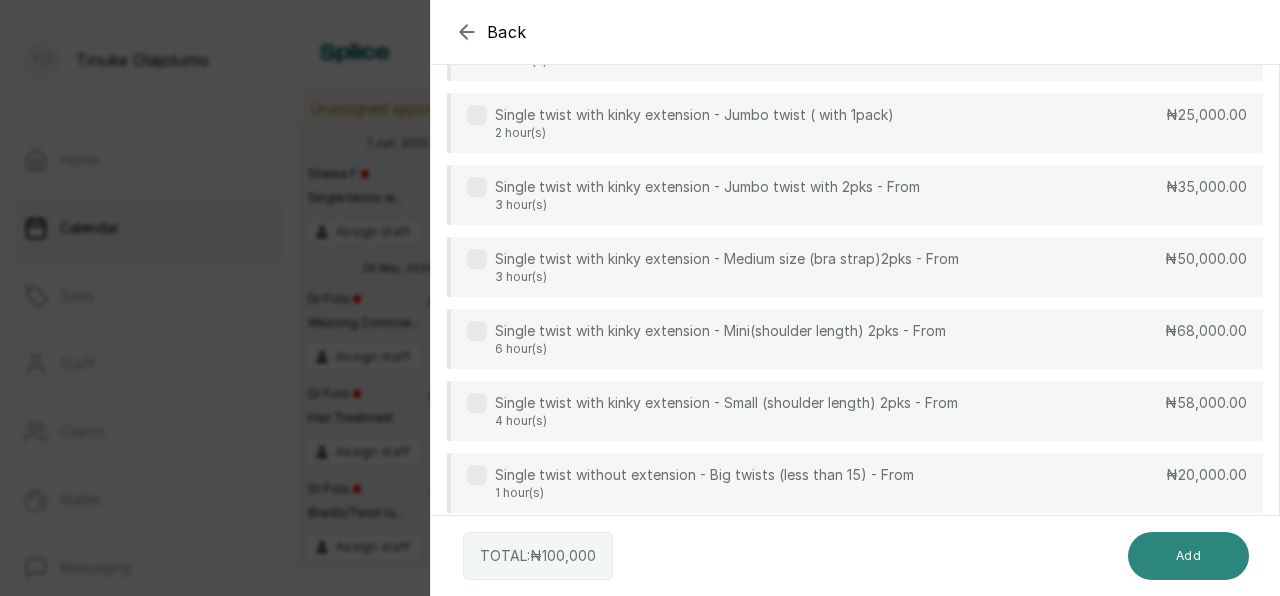 click on "Add" at bounding box center [1188, 556] 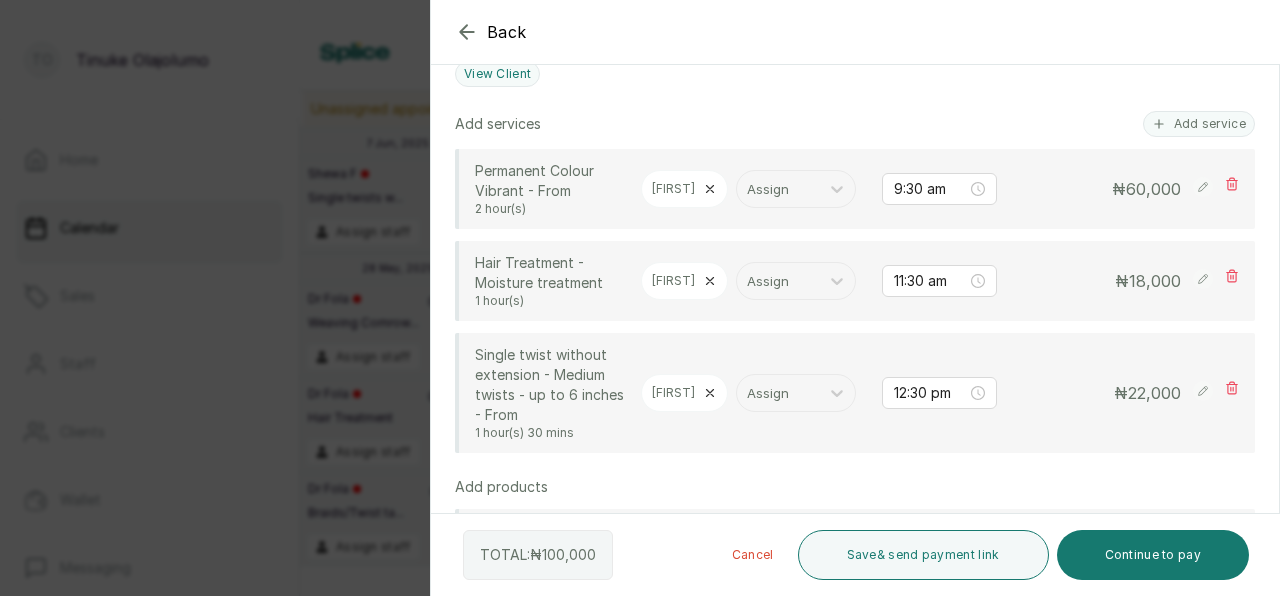 scroll, scrollTop: 521, scrollLeft: 0, axis: vertical 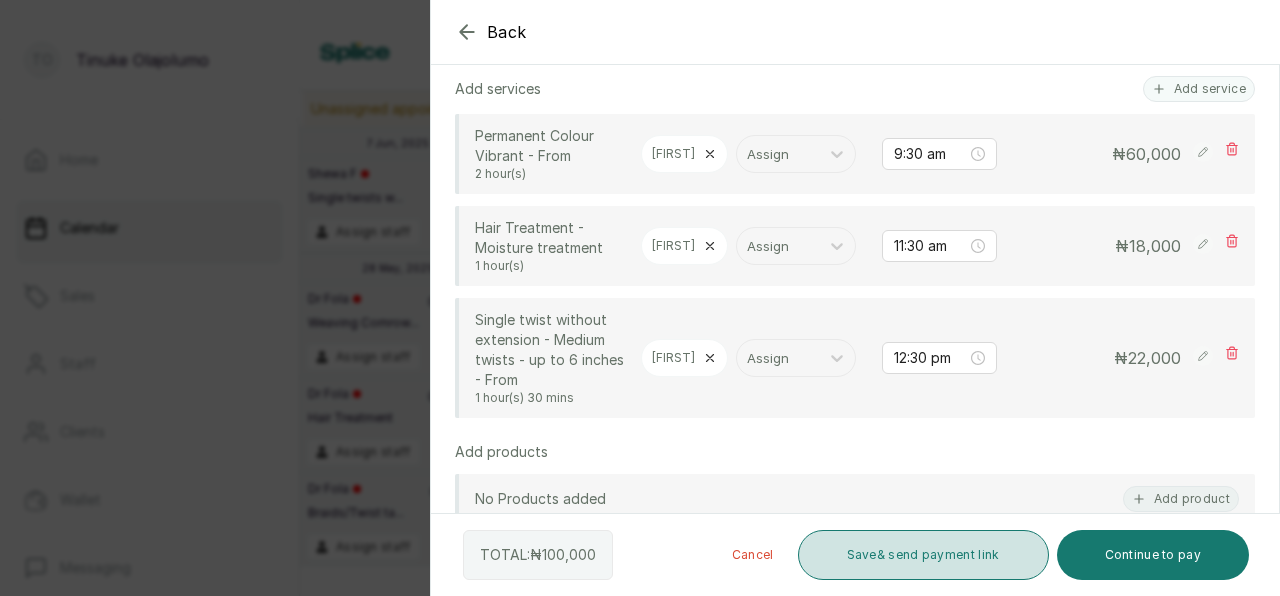 click on "Save  & send payment link" at bounding box center [923, 555] 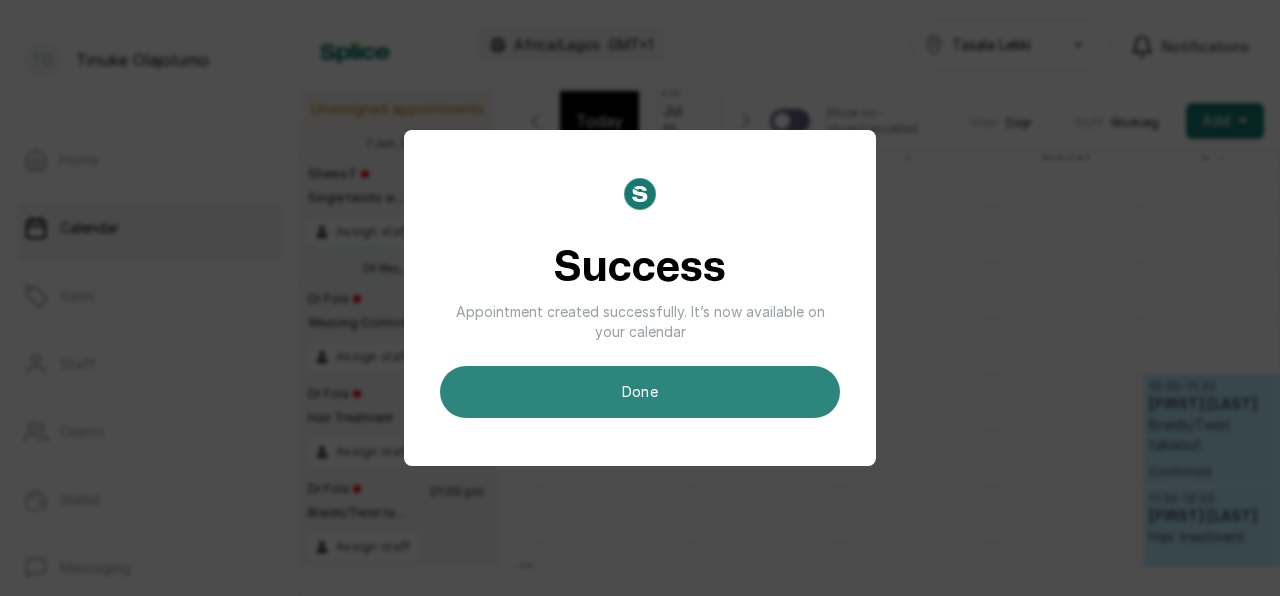 click on "done" at bounding box center [640, 392] 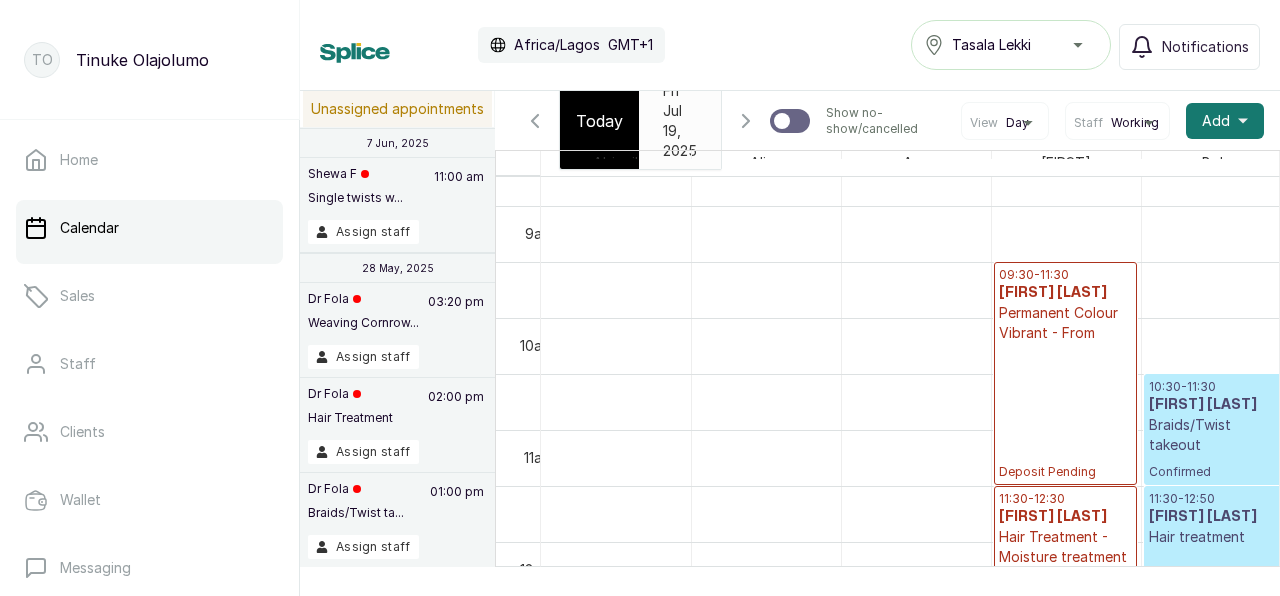scroll, scrollTop: 674, scrollLeft: 0, axis: vertical 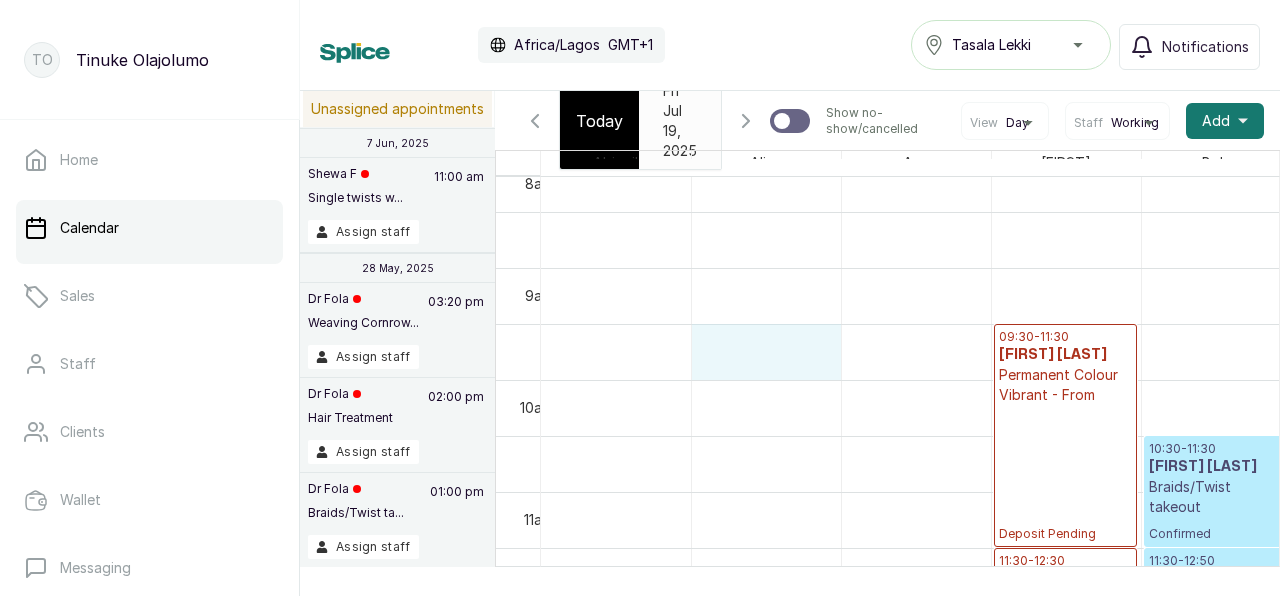 click on "09:30  -  11:30 Ngozi Osindero Permanent Colour Vibrant - From Deposit Pending 11:30  -  12:30 Ngozi Osindero Hair Treatment  - Moisture treatment Deposit Pending 12:30  -  14:00 Ngozi Osindero Single twist without extension - Medium twists - up to 6 inches - From Deposit Pending 10:30  -  11:30 Mojisola Oladipo Braids/Twist takeout Confirmed 11:30  -  12:50 Mojisola Oladipo Hair treatment Confirmed 12:50  -  15:20 Mojisola Oladipo Back To School Weaving Confirmed 10:30  -  11:15 Kome Nwoko Shampooing(Washing) Confirmed 11:15  -  13:15 Kome Nwoko Weaving Cornrows - Basic style with added hair Confirmed" at bounding box center [1216, 604] 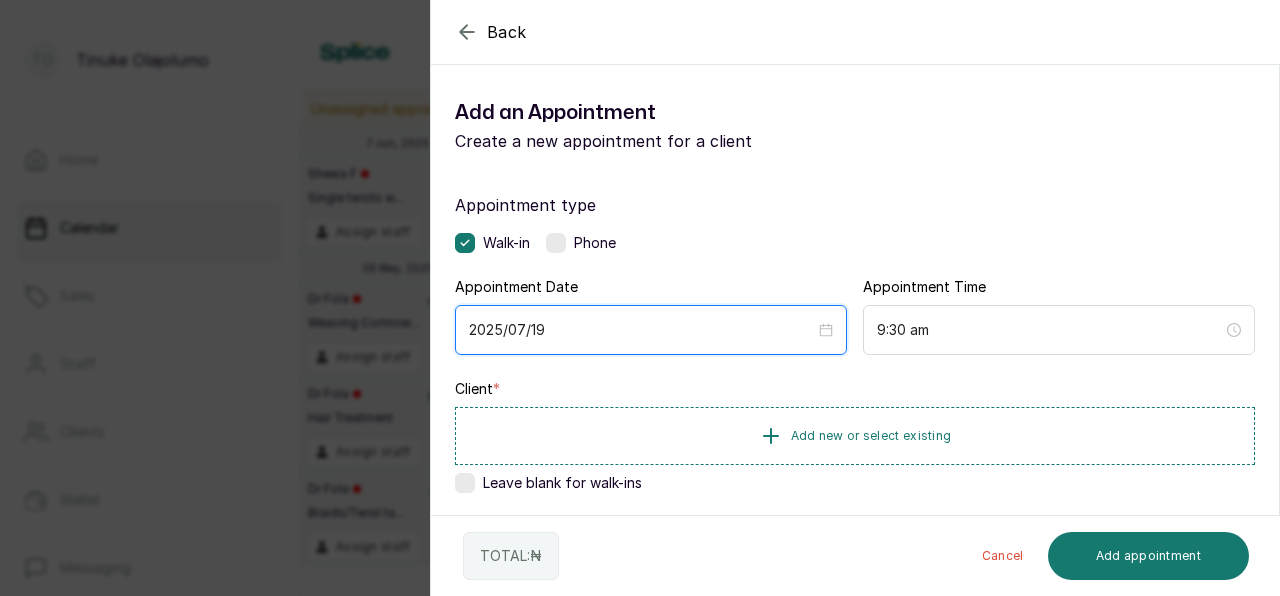 click on "2025/07/19" at bounding box center [642, 330] 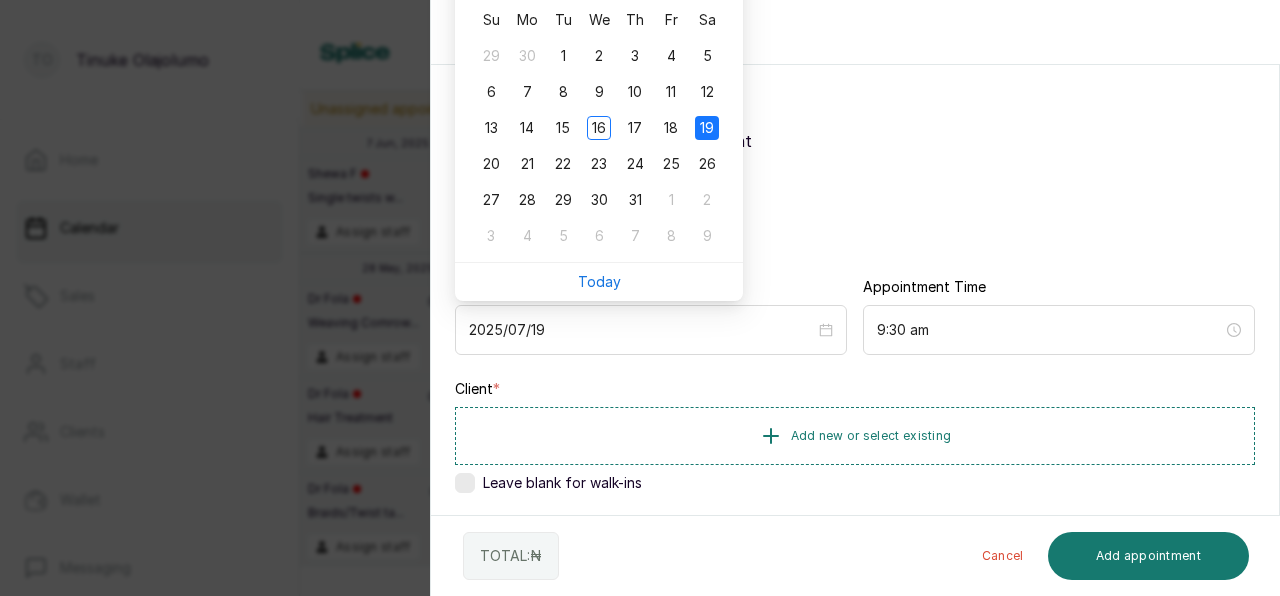 click on "Add an Appointment Create a new appointment for a client" at bounding box center [855, 125] 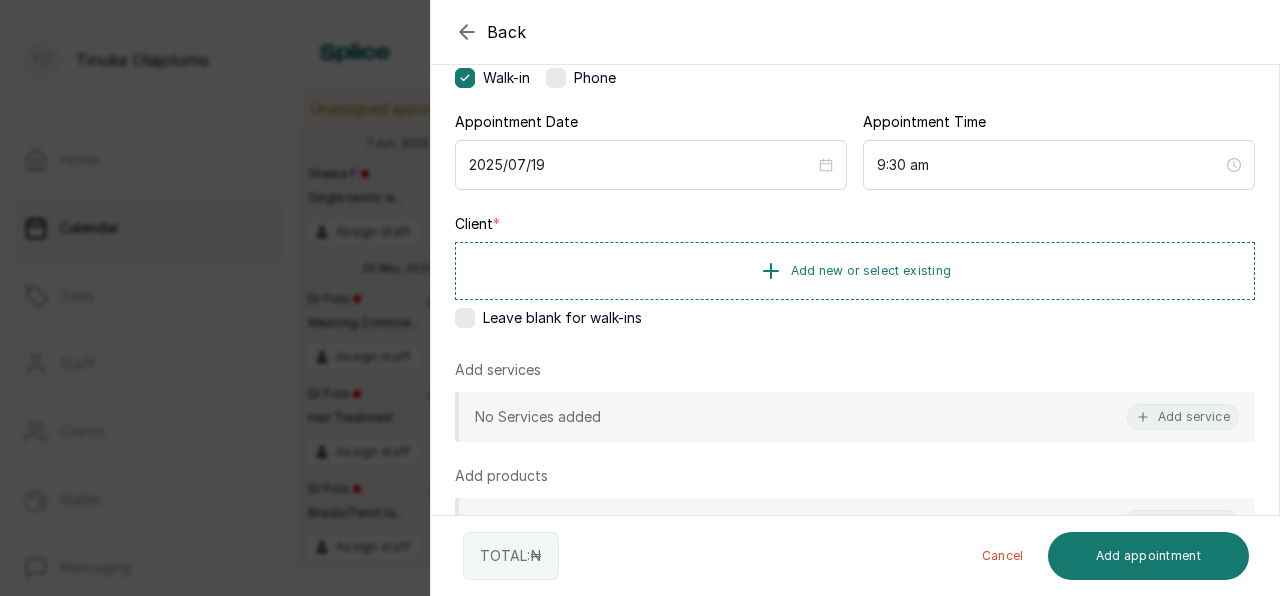 scroll, scrollTop: 170, scrollLeft: 0, axis: vertical 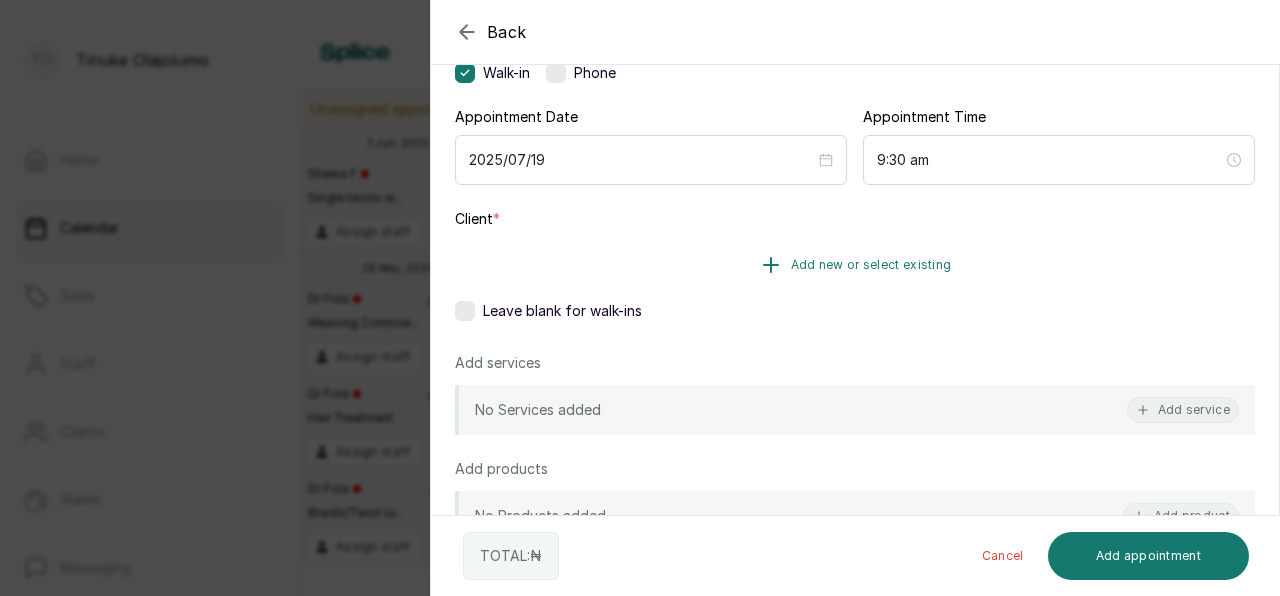 click on "Add new or select existing" at bounding box center [855, 265] 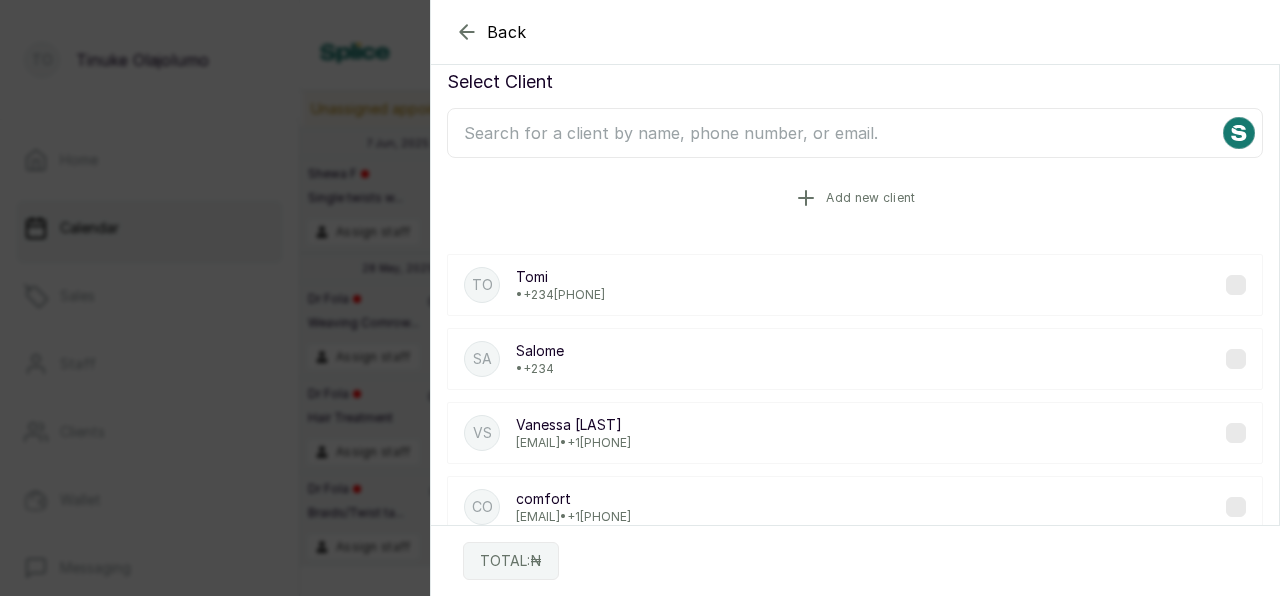 scroll, scrollTop: 4, scrollLeft: 0, axis: vertical 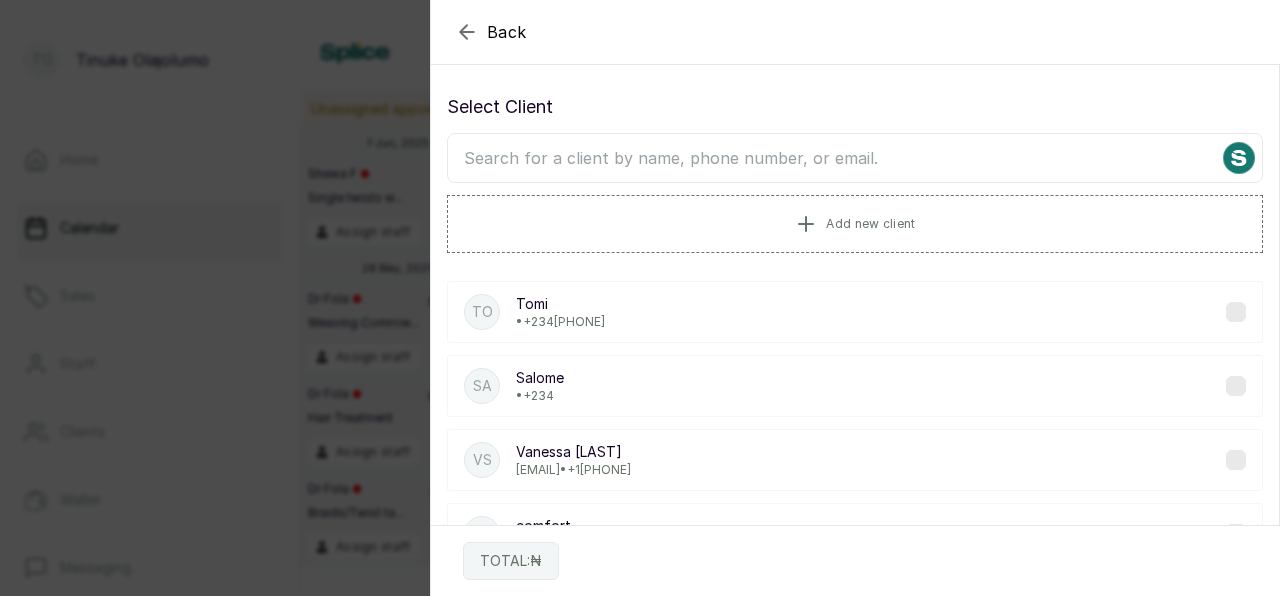 click at bounding box center (855, 158) 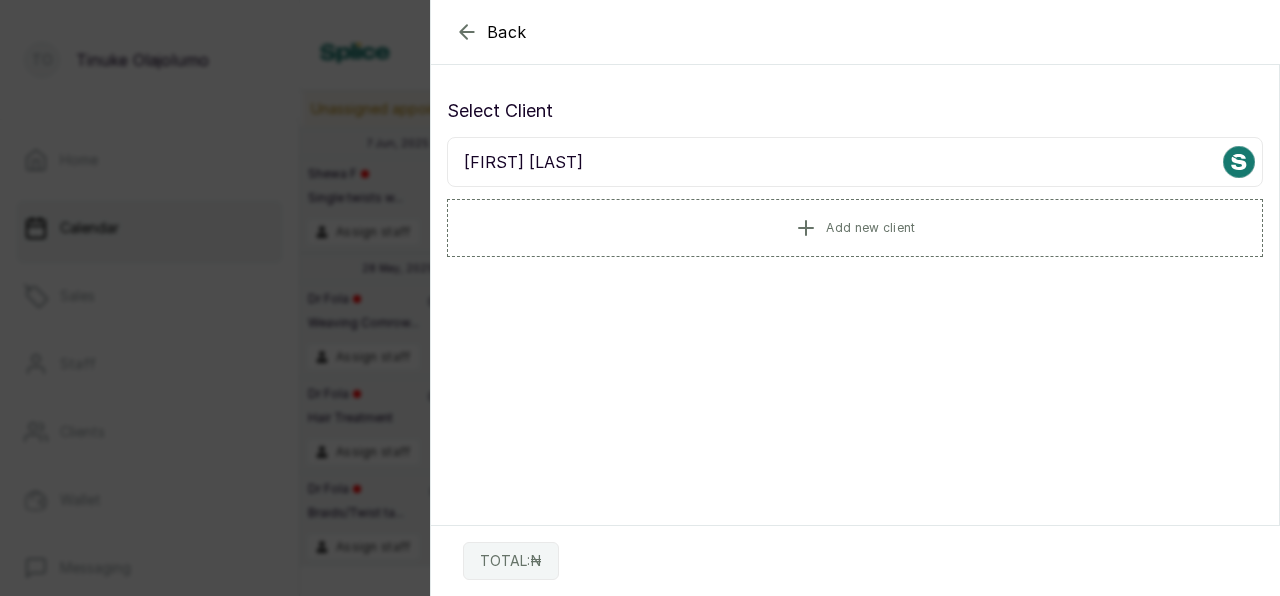 scroll, scrollTop: 0, scrollLeft: 0, axis: both 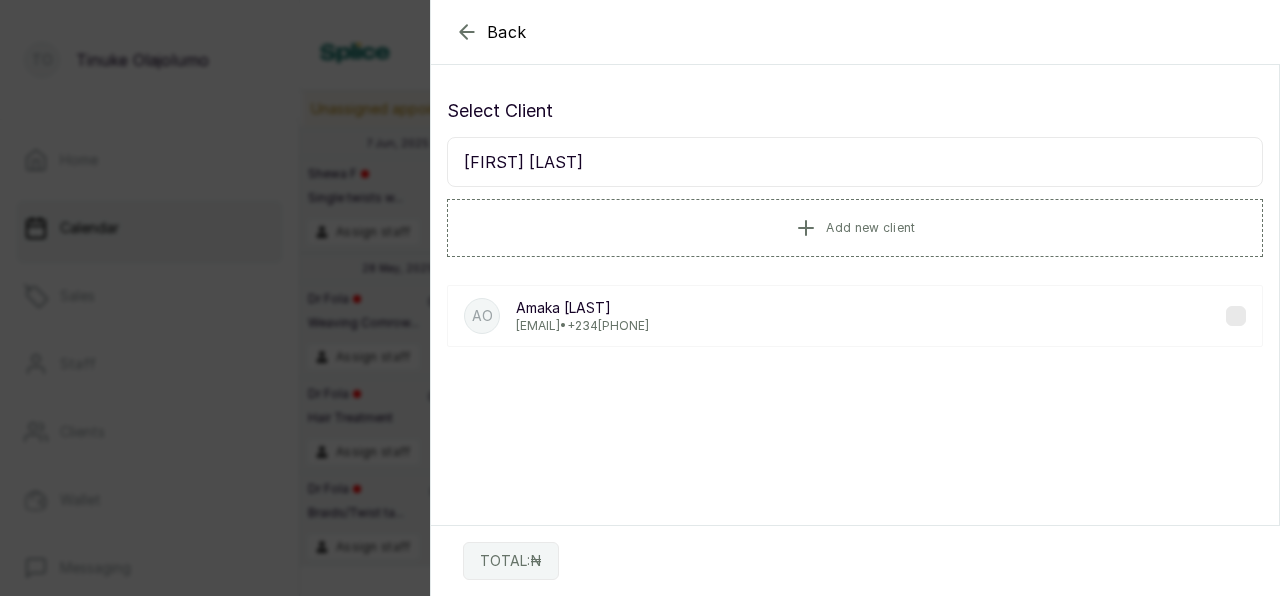 type on "amaka obanya" 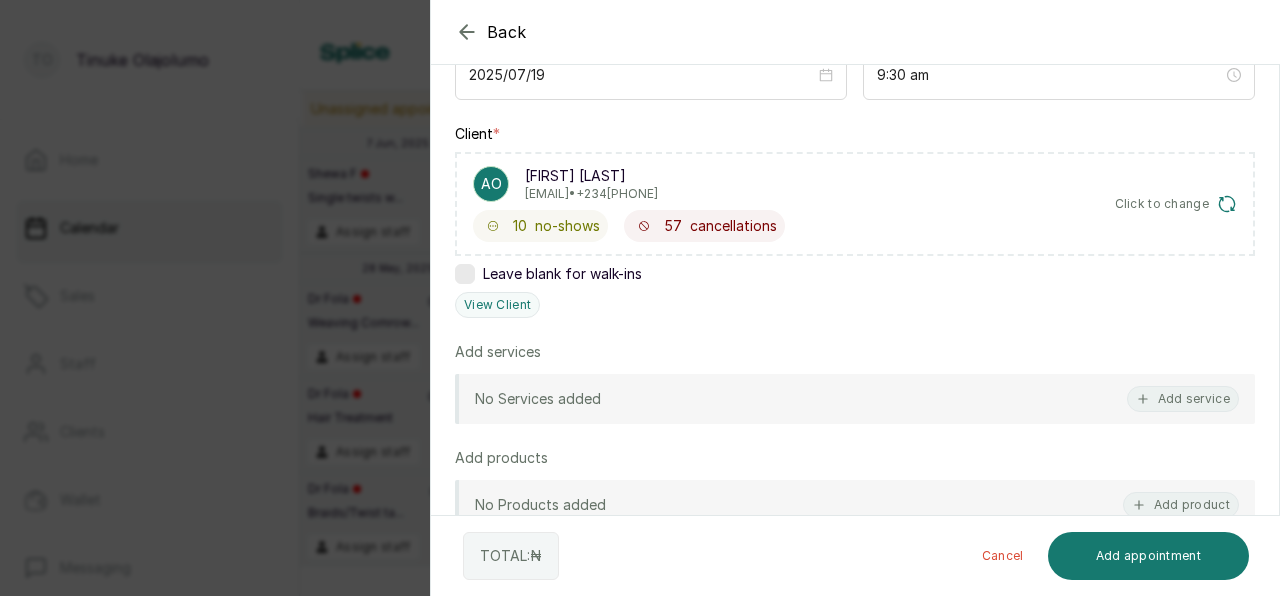 scroll, scrollTop: 281, scrollLeft: 0, axis: vertical 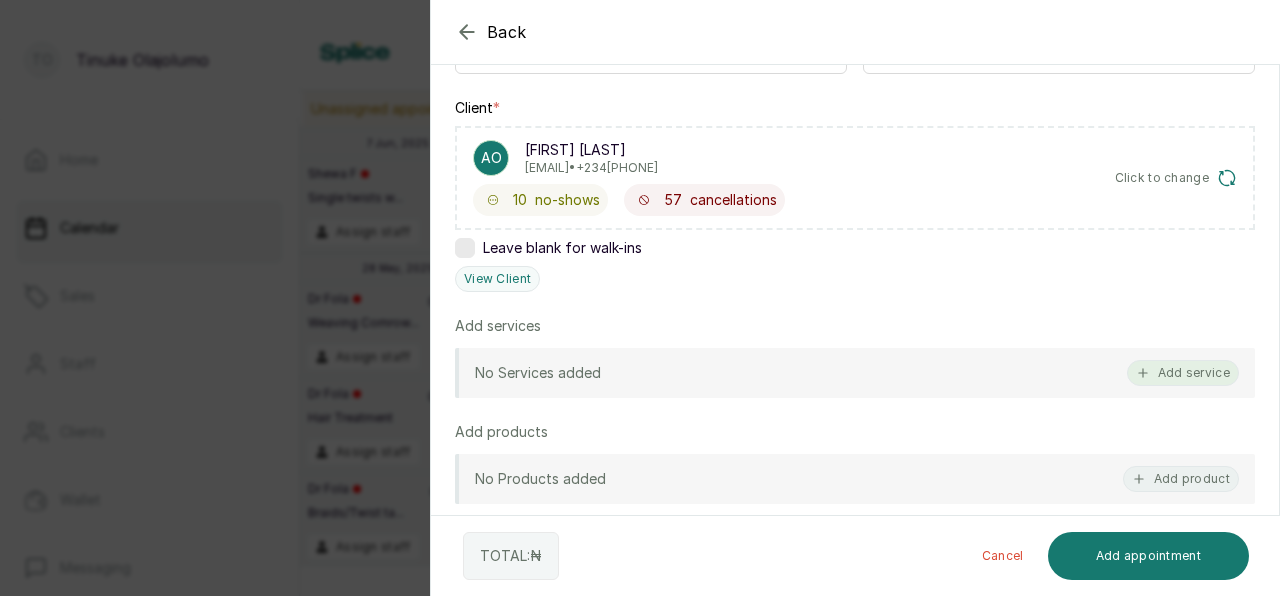 click on "Add service" at bounding box center (1183, 373) 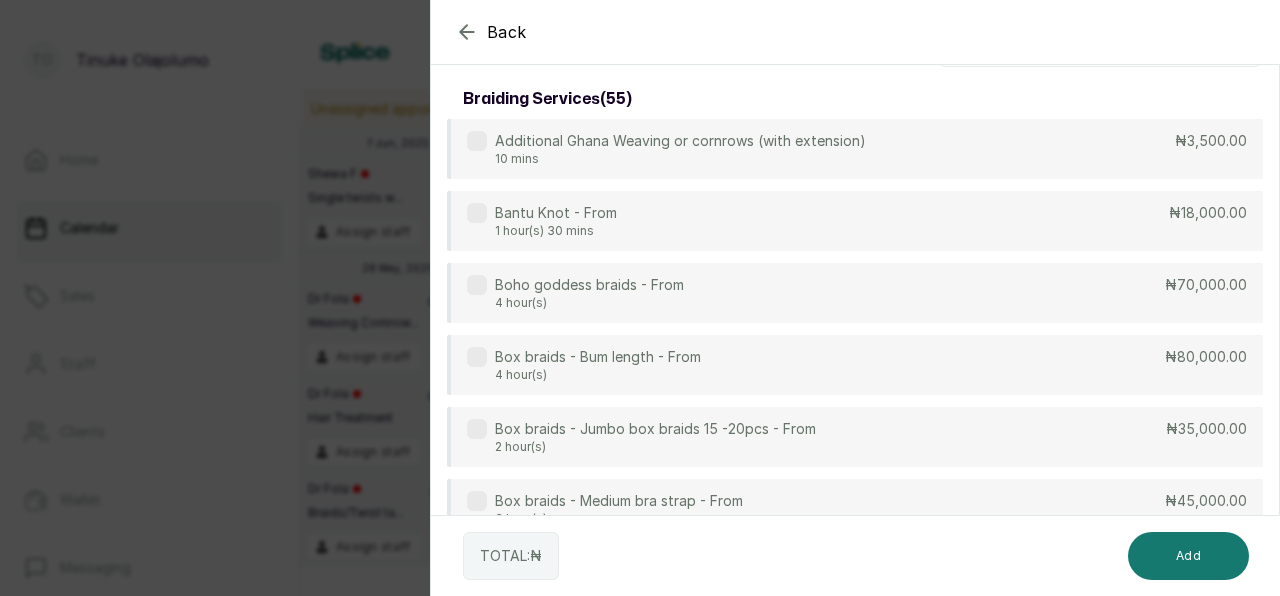 scroll, scrollTop: 0, scrollLeft: 0, axis: both 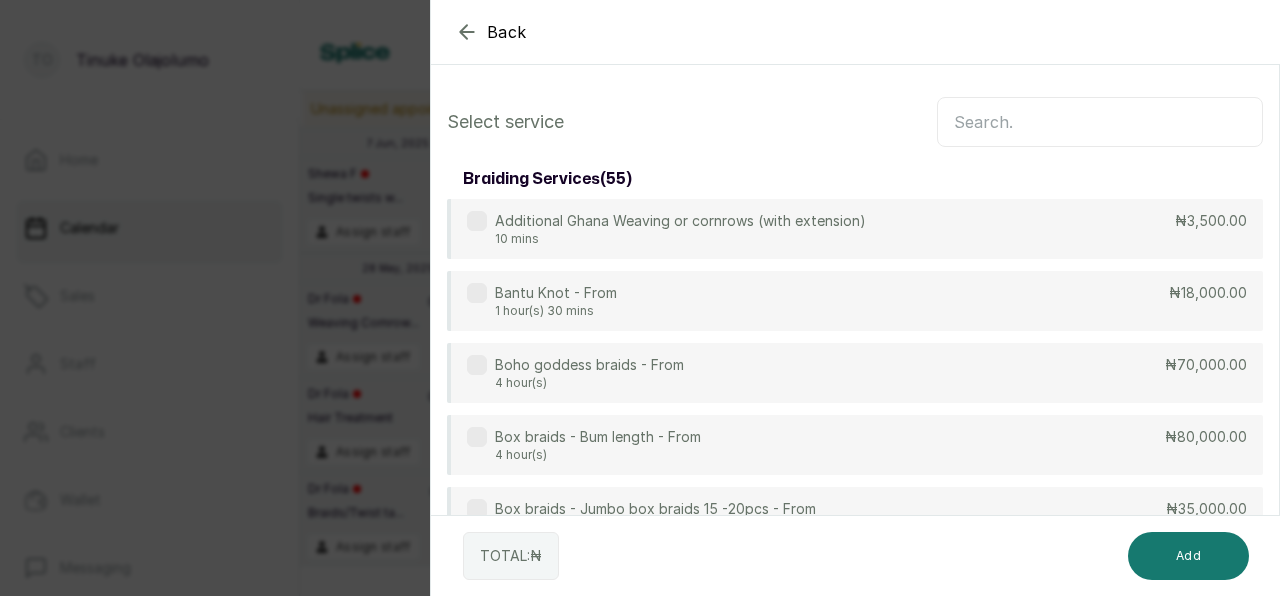 click at bounding box center (1100, 122) 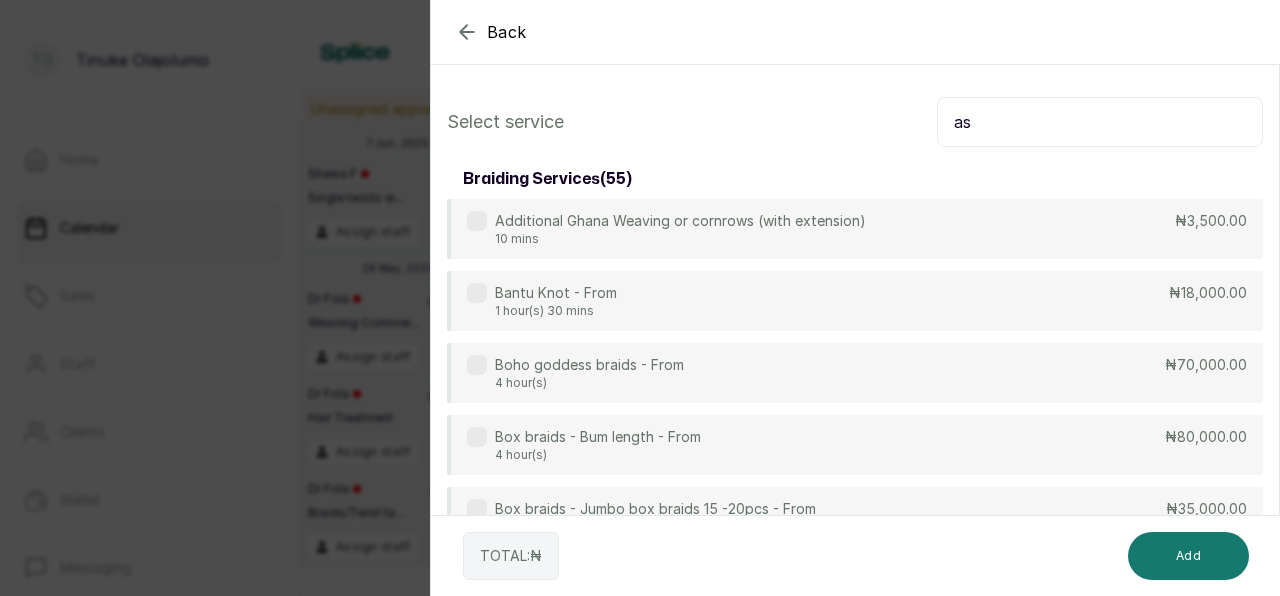 type on "a" 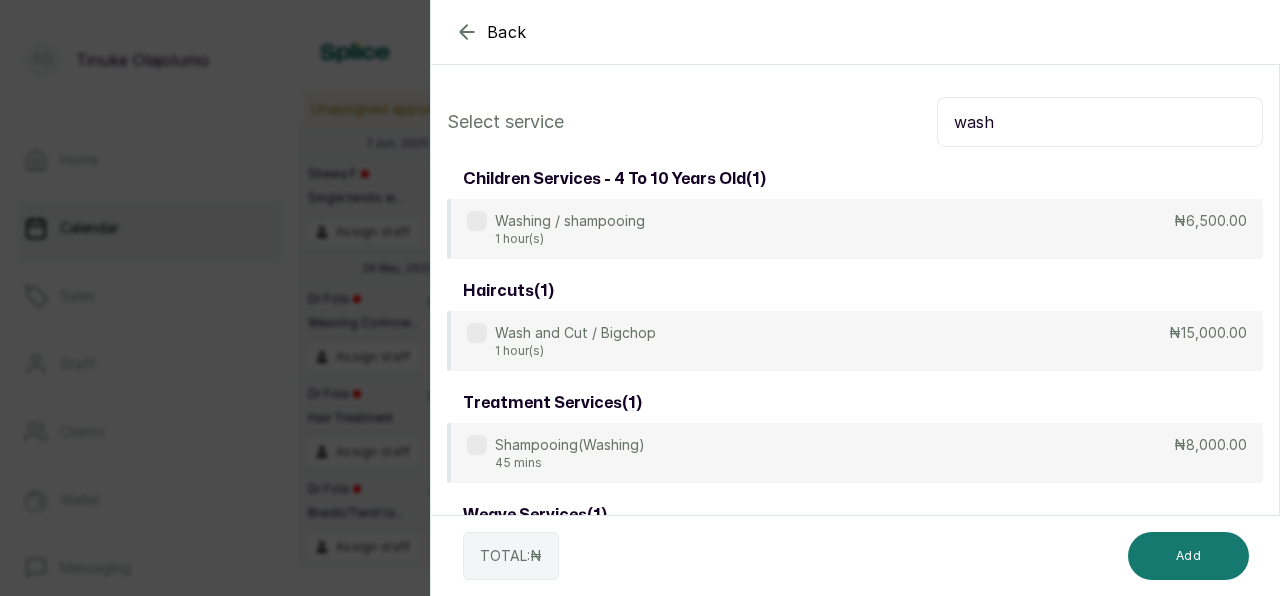 scroll, scrollTop: 96, scrollLeft: 0, axis: vertical 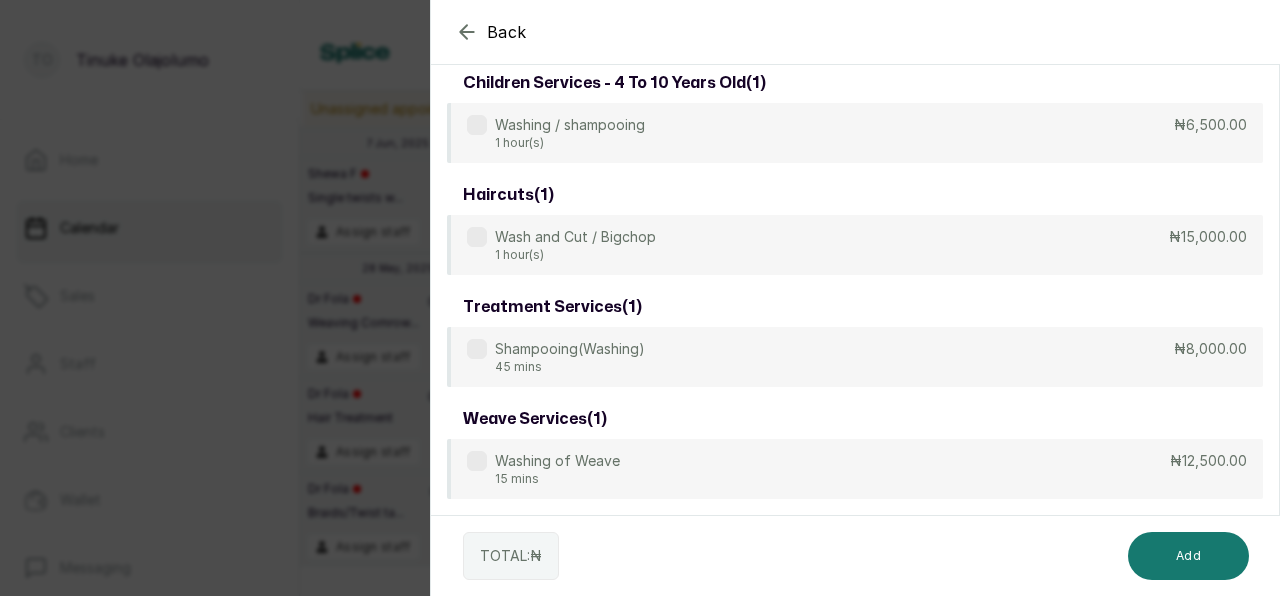 click on "Shampooing(Washing) 45 mins ₦8,000.00" at bounding box center [855, 357] 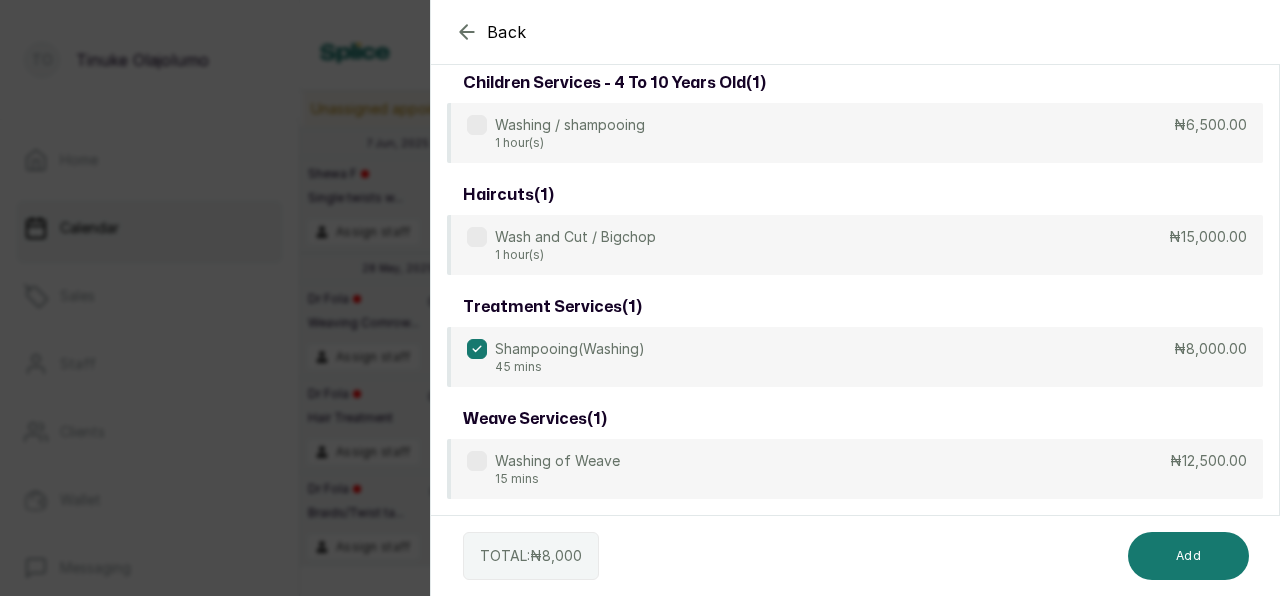 scroll, scrollTop: 0, scrollLeft: 0, axis: both 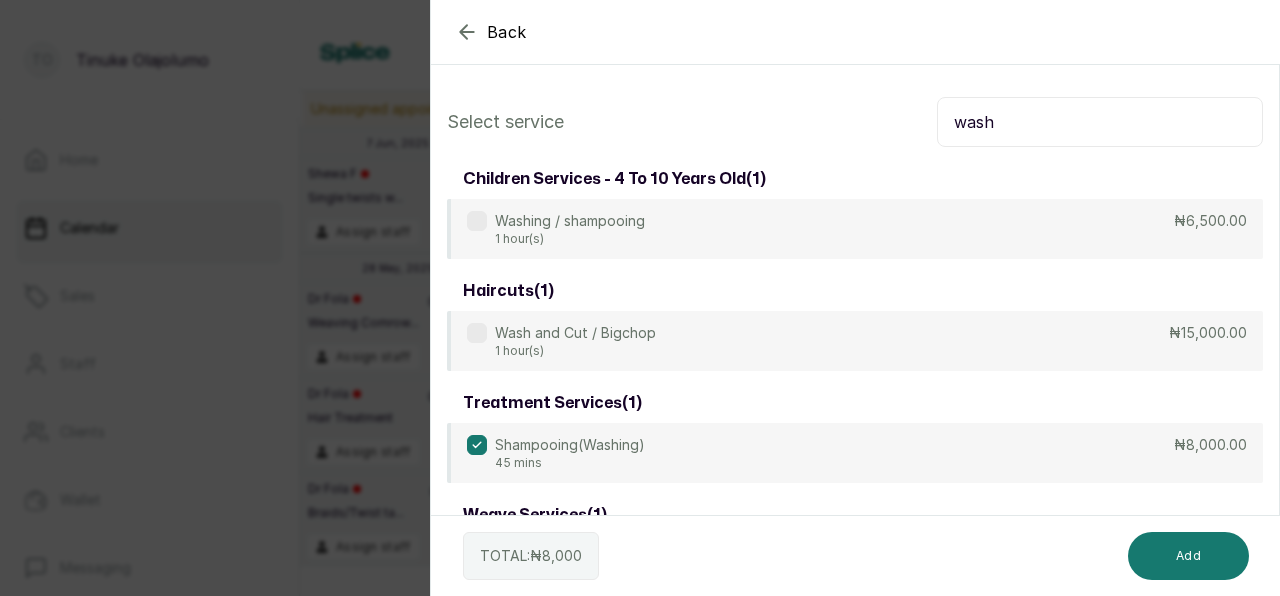 click on "wash" at bounding box center (1100, 122) 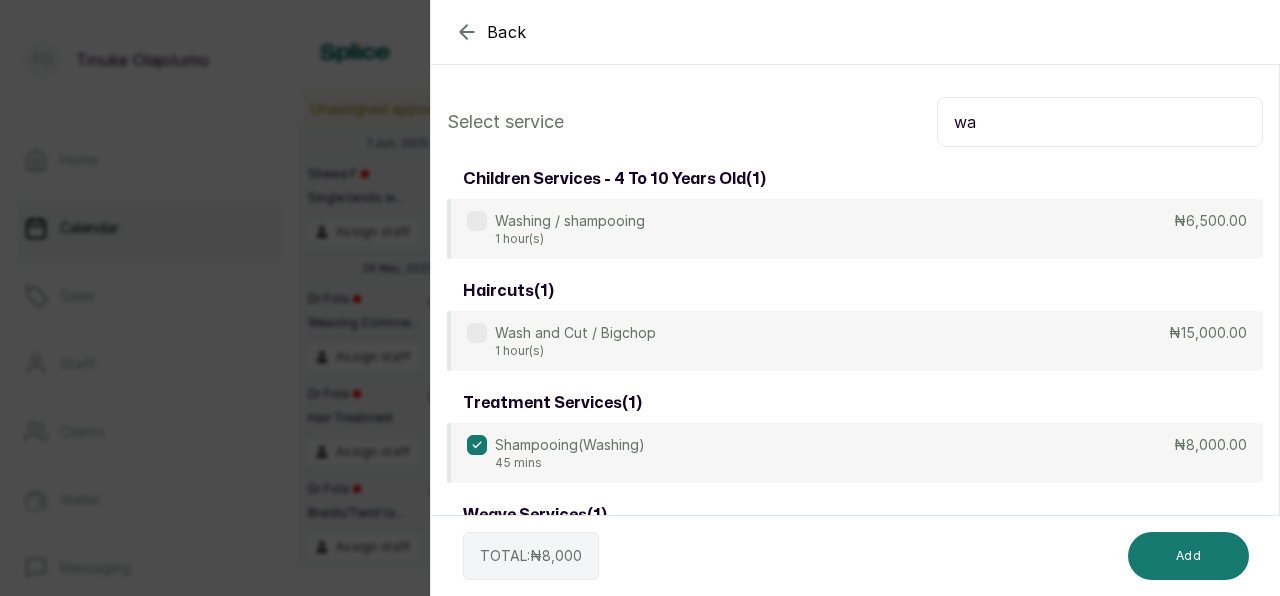 type on "w" 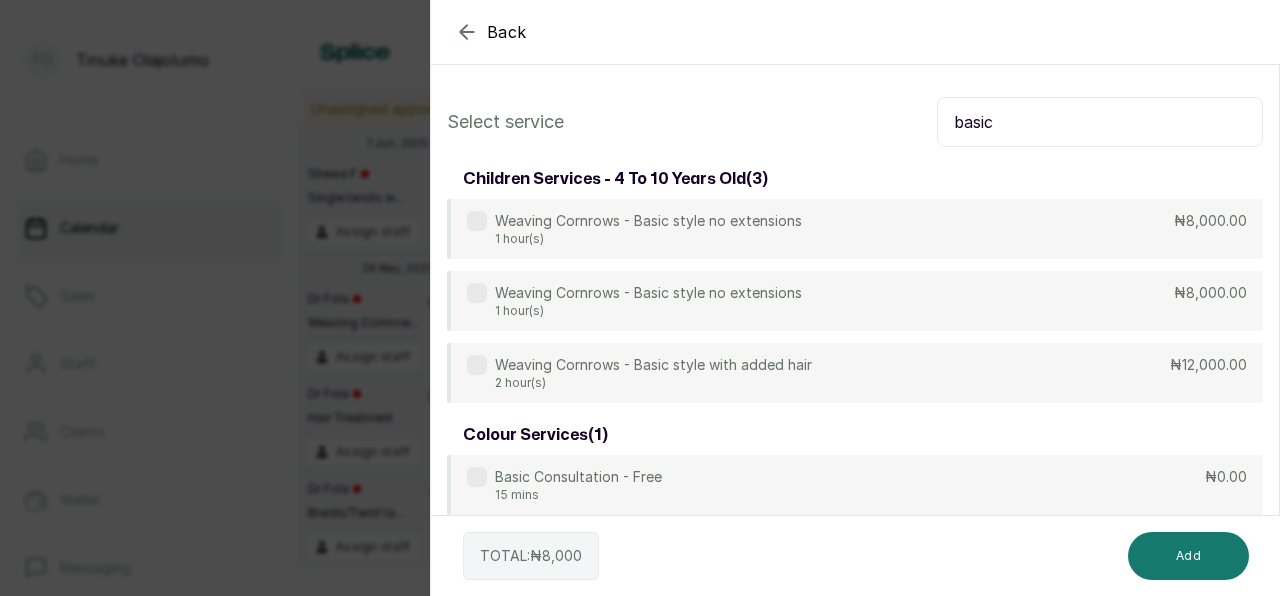 click on "1 hour(s)" at bounding box center (648, 311) 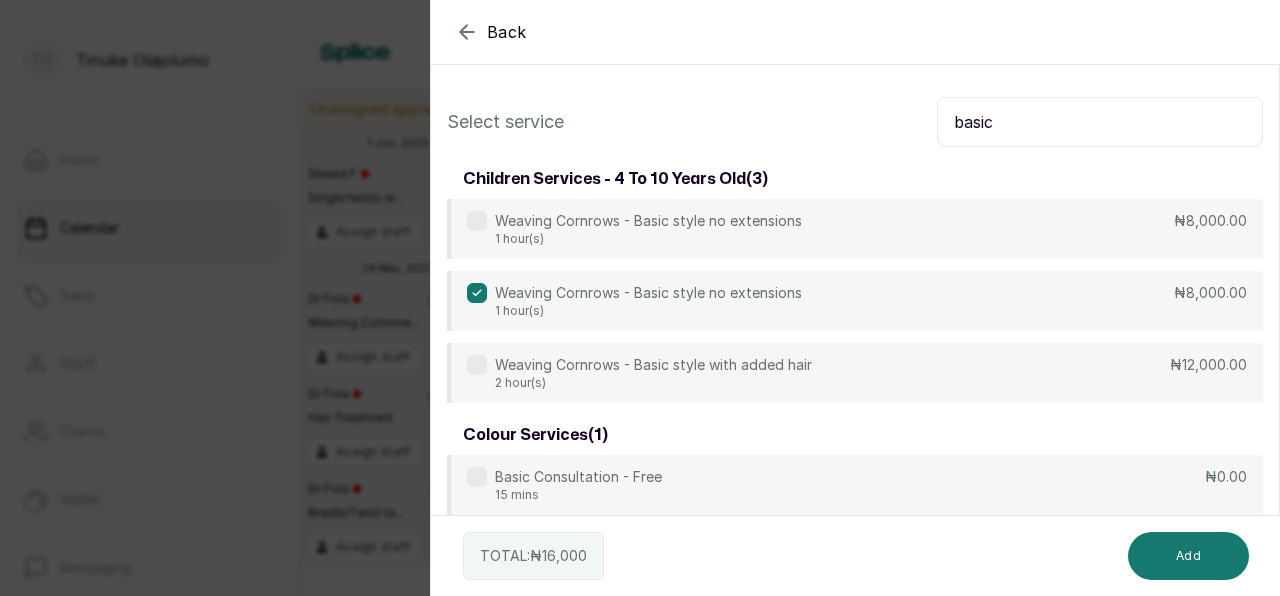 click on "basic" at bounding box center [1100, 122] 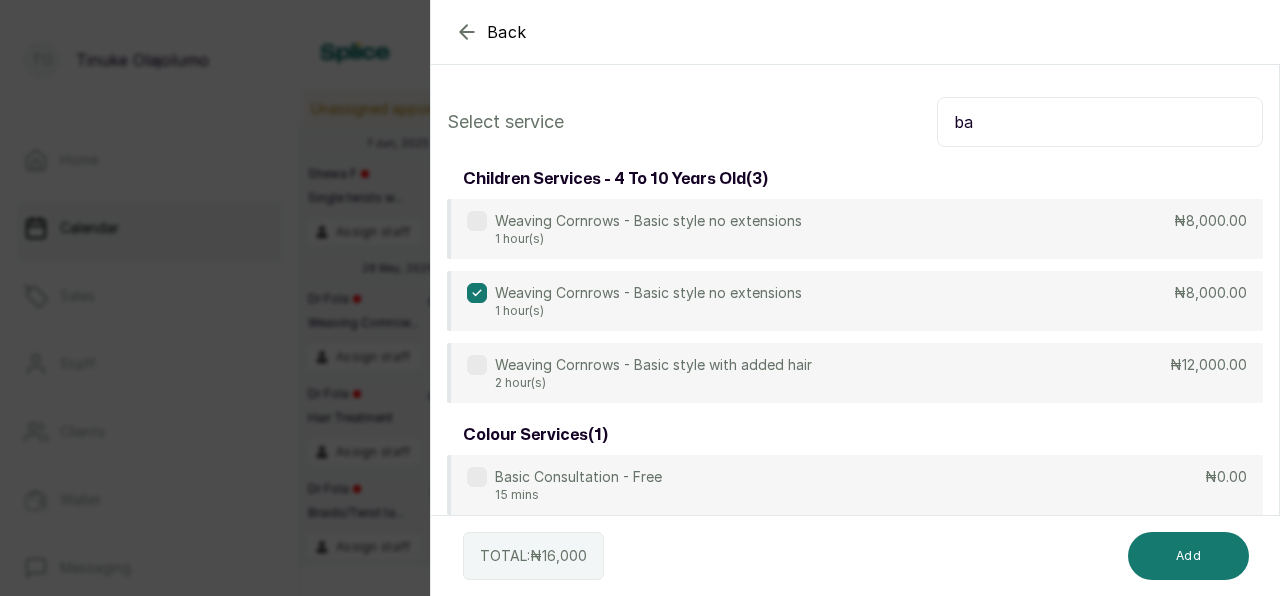 type on "b" 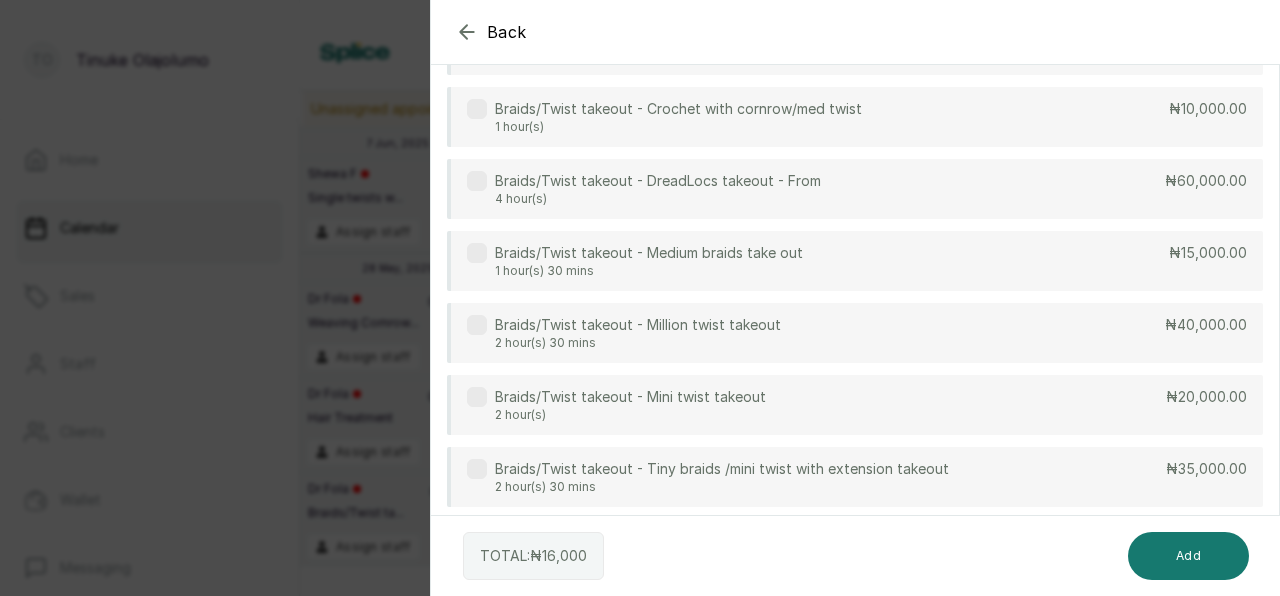 scroll, scrollTop: 687, scrollLeft: 0, axis: vertical 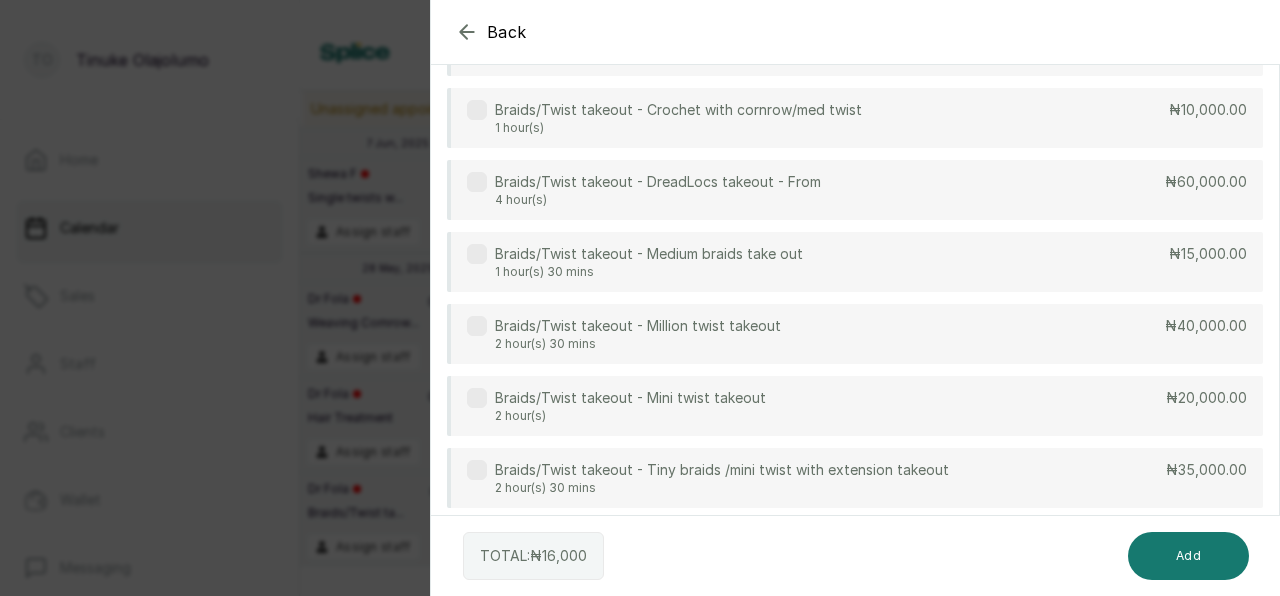 type on "takeout" 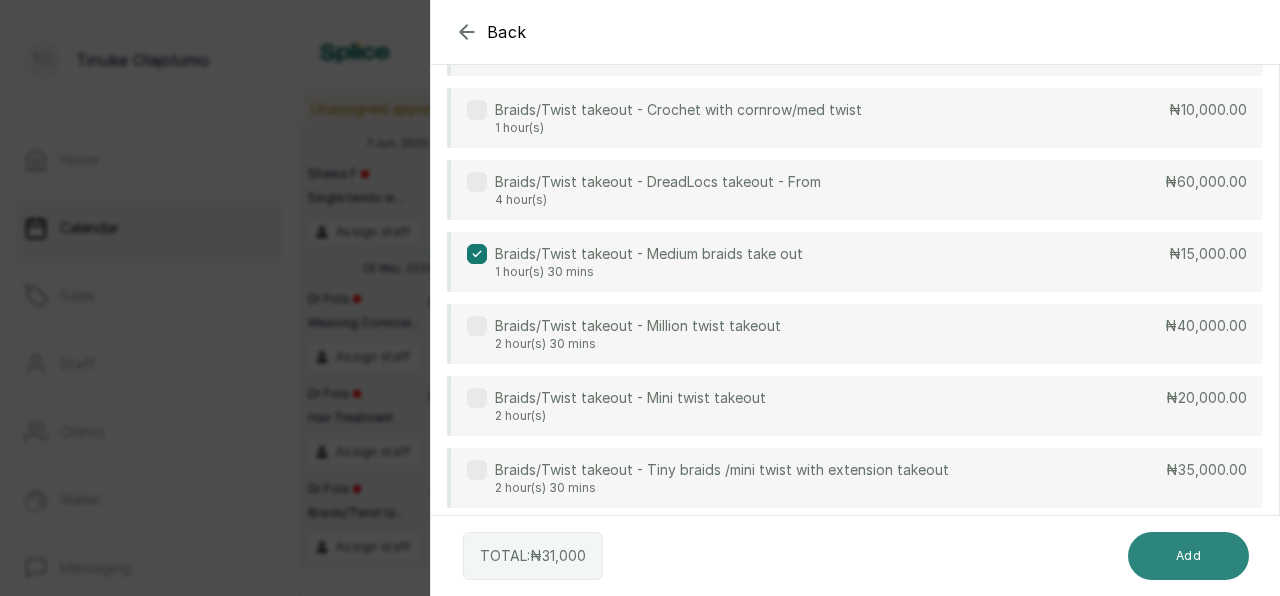 click on "Add" at bounding box center [1188, 556] 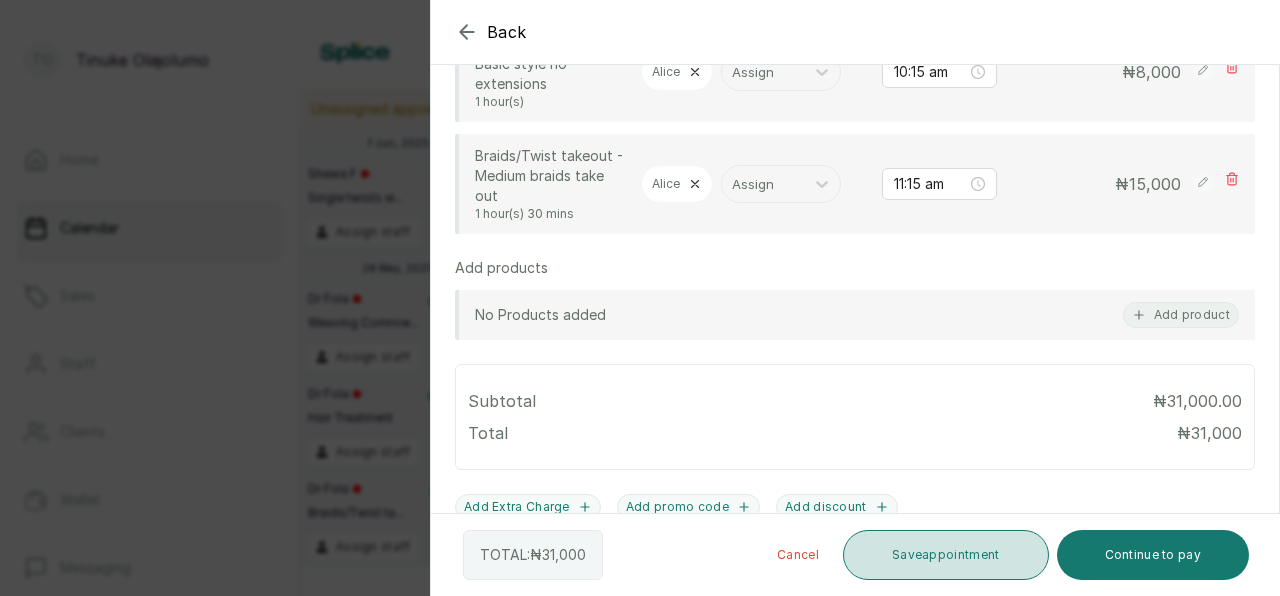 click on "Save  appointment" at bounding box center (946, 555) 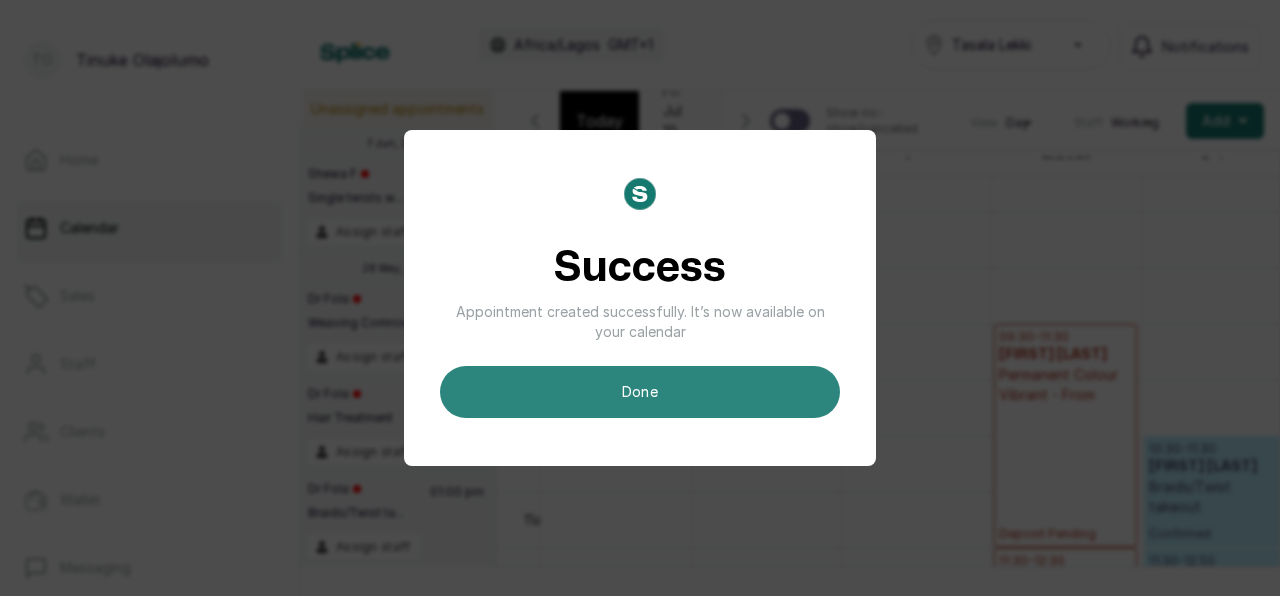 click on "done" at bounding box center [640, 392] 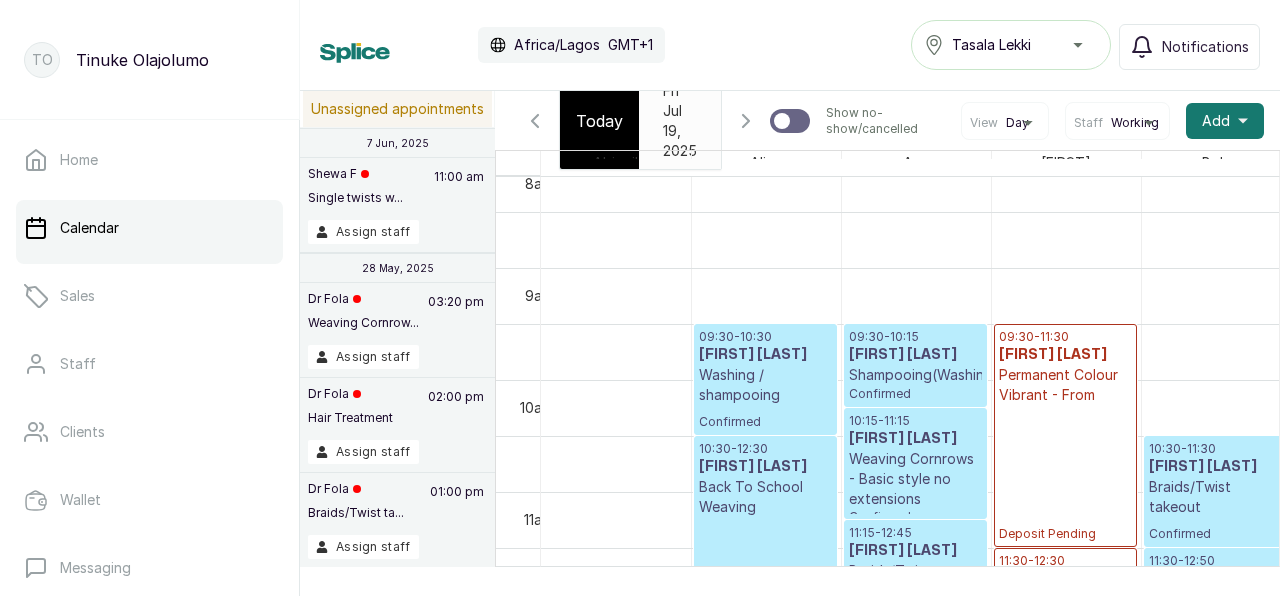 scroll, scrollTop: 674, scrollLeft: 0, axis: vertical 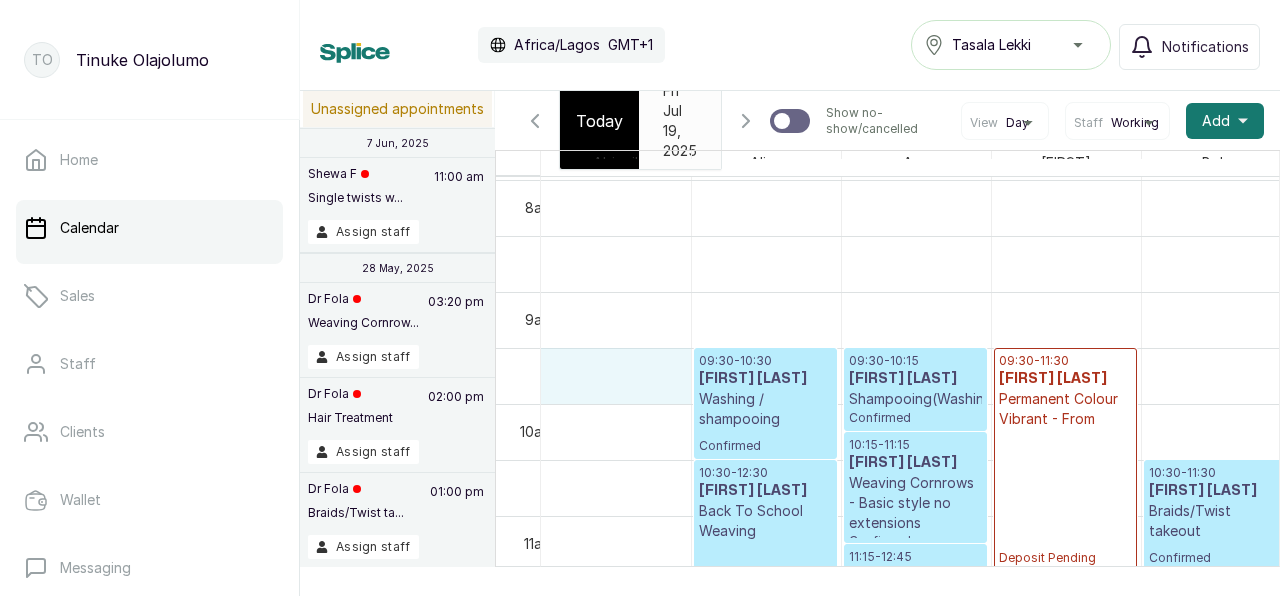 click on "09:30  -  10:30 Abimbola Charles-Davies Washing / shampooing Confirmed 10:30  -  12:30 Abimbola Charles-Davies Back To School Weaving Confirmed 12:30  -  13:00 Abimbola Charles-Davies Braids/Twist takeout - Basic - medium cornrows Confirmed 09:30  -  10:15 Amaka Obanya Shampooing(Washing) Confirmed 10:15  -  11:15 Amaka Obanya Weaving Cornrows - Basic style no extensions  Confirmed 11:15  -  12:45 Amaka Obanya Braids/Twist takeout - Medium braids take out Confirmed 09:30  -  11:30 Ngozi Osindero Permanent Colour Vibrant - From Deposit Pending 11:30  -  12:30 Ngozi Osindero Hair Treatment  - Moisture treatment Deposit Pending 12:30  -  14:00 Ngozi Osindero Single twist without extension - Medium twists - up to 6 inches - From Deposit Pending 10:30  -  11:30 Mojisola Oladipo Braids/Twist takeout Confirmed 11:30  -  12:50 Mojisola Oladipo Hair treatment Confirmed 12:50  -  15:20 Mojisola Oladipo Back To School Weaving Confirmed 10:30  -  11:15 Kome Nwoko Shampooing(Washing) Confirmed 11:15  -  13:15 Kome Nwoko" at bounding box center [1216, 628] 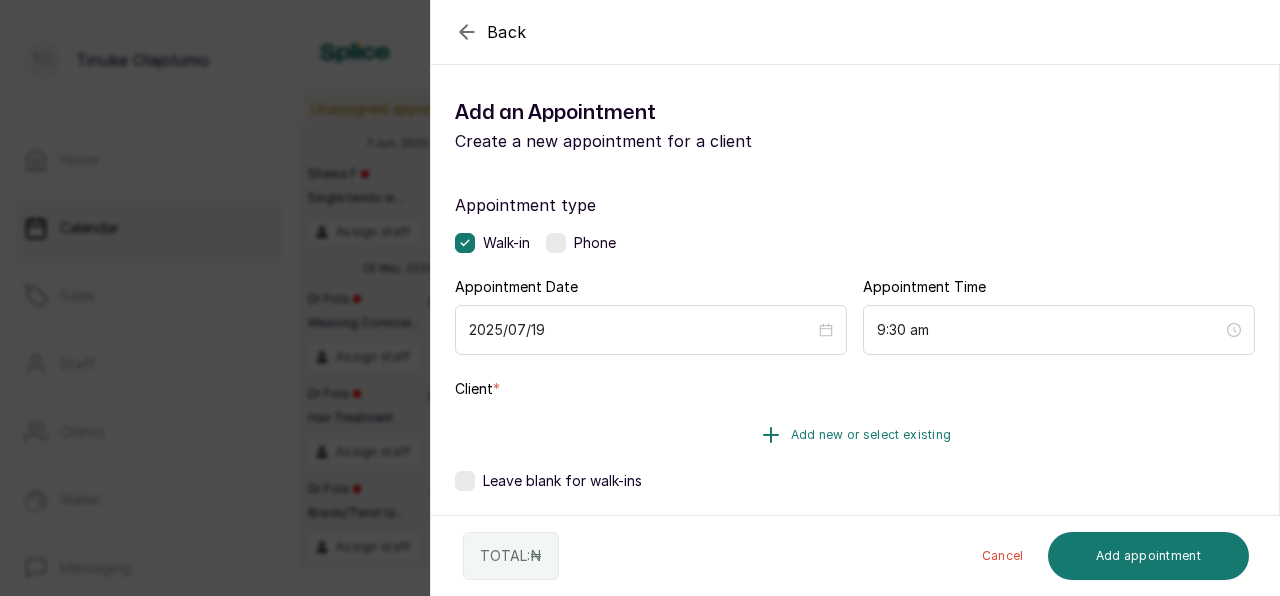 click on "Add new or select existing" at bounding box center (855, 435) 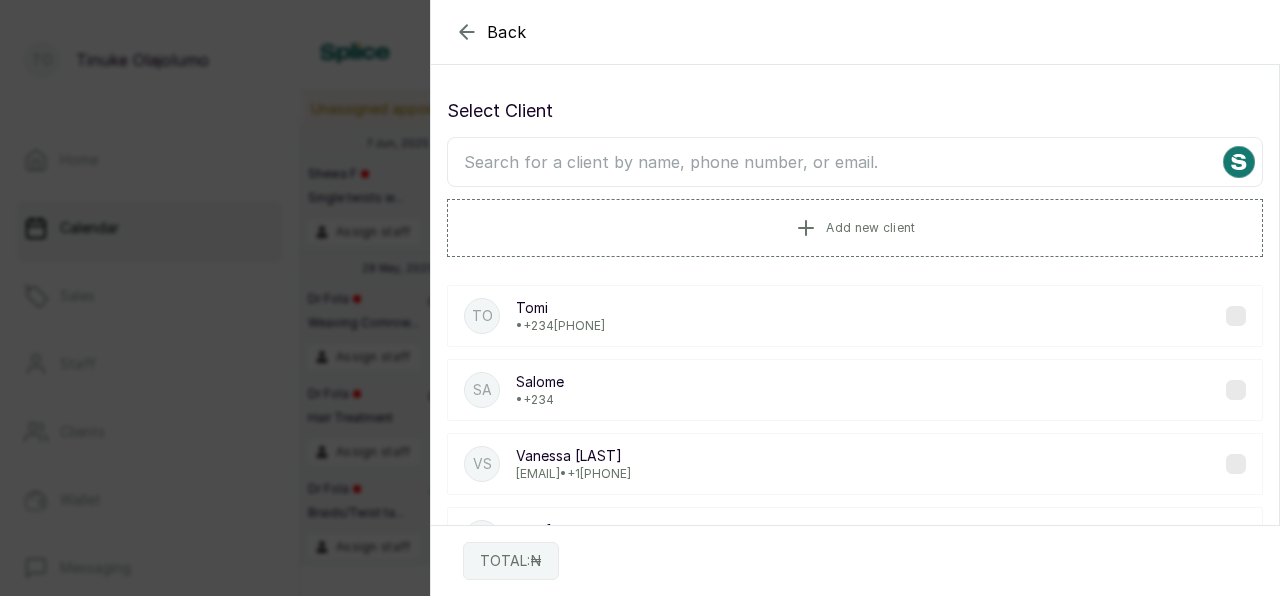 click at bounding box center (855, 162) 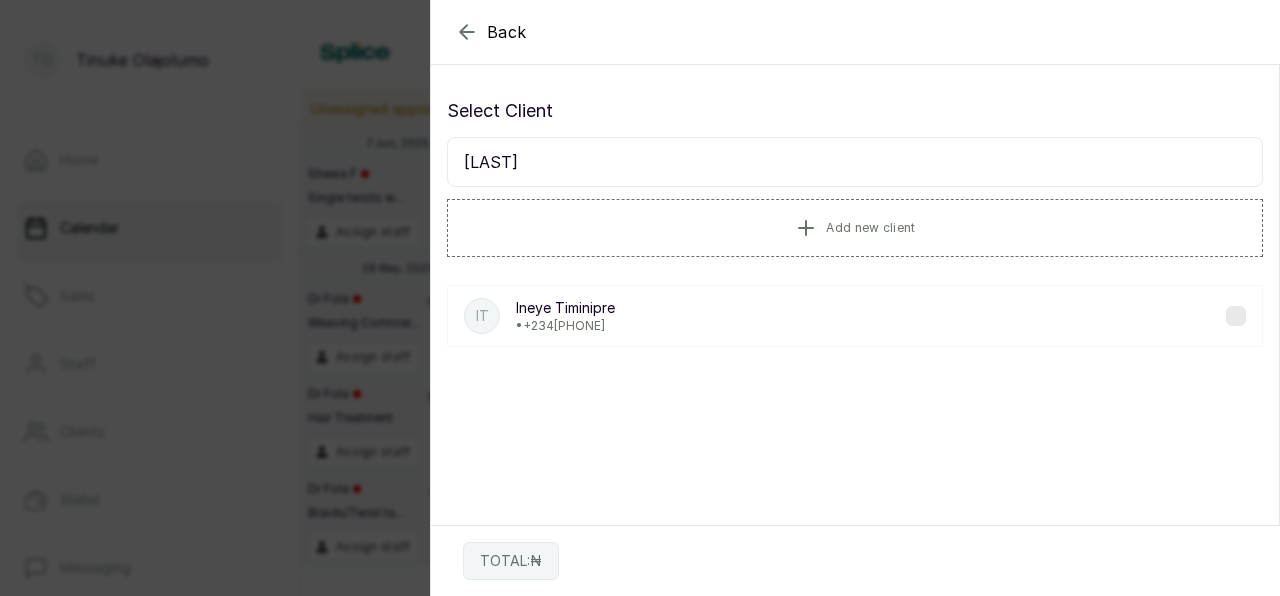 type on "ineye timini" 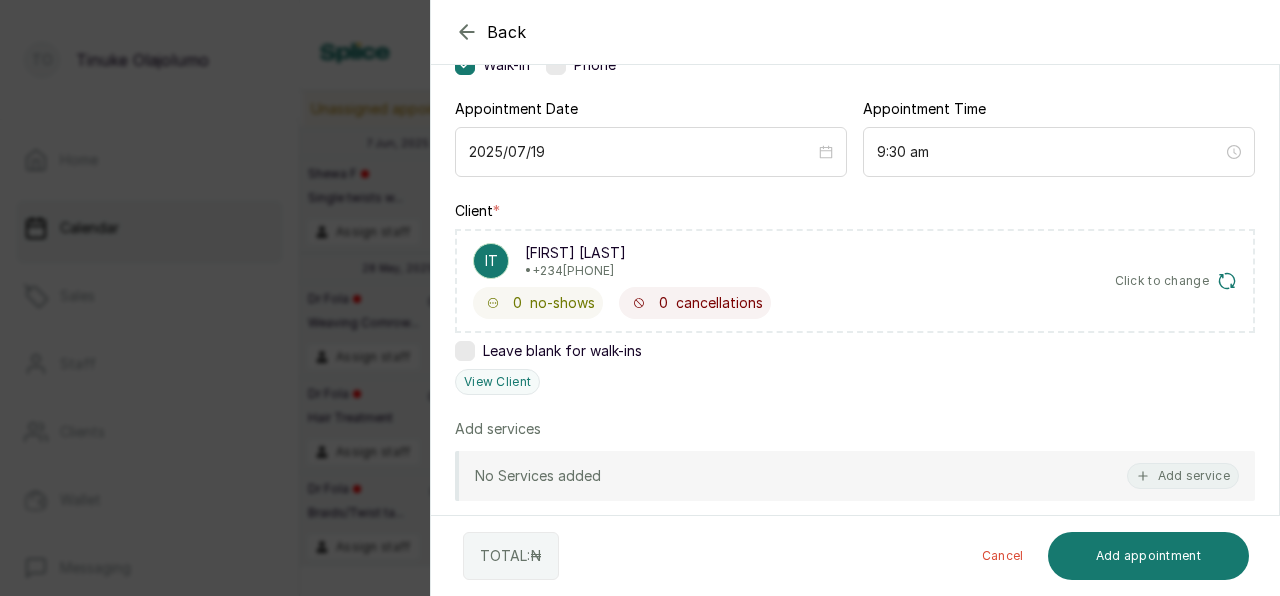 scroll, scrollTop: 348, scrollLeft: 0, axis: vertical 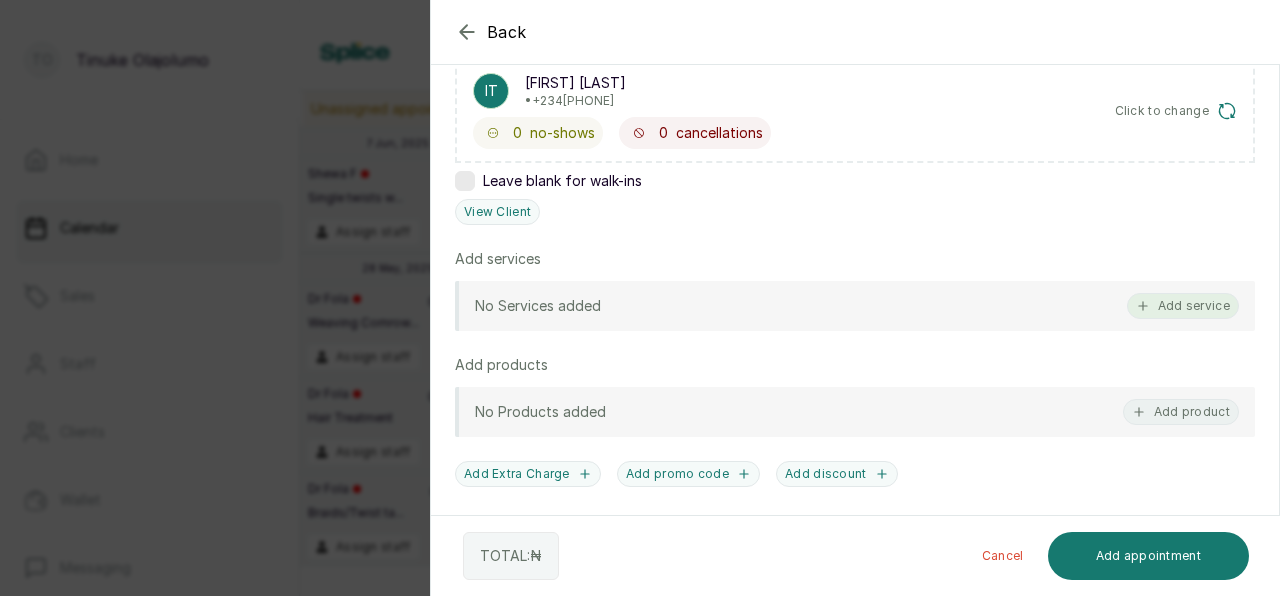 click on "Add service" at bounding box center [1183, 306] 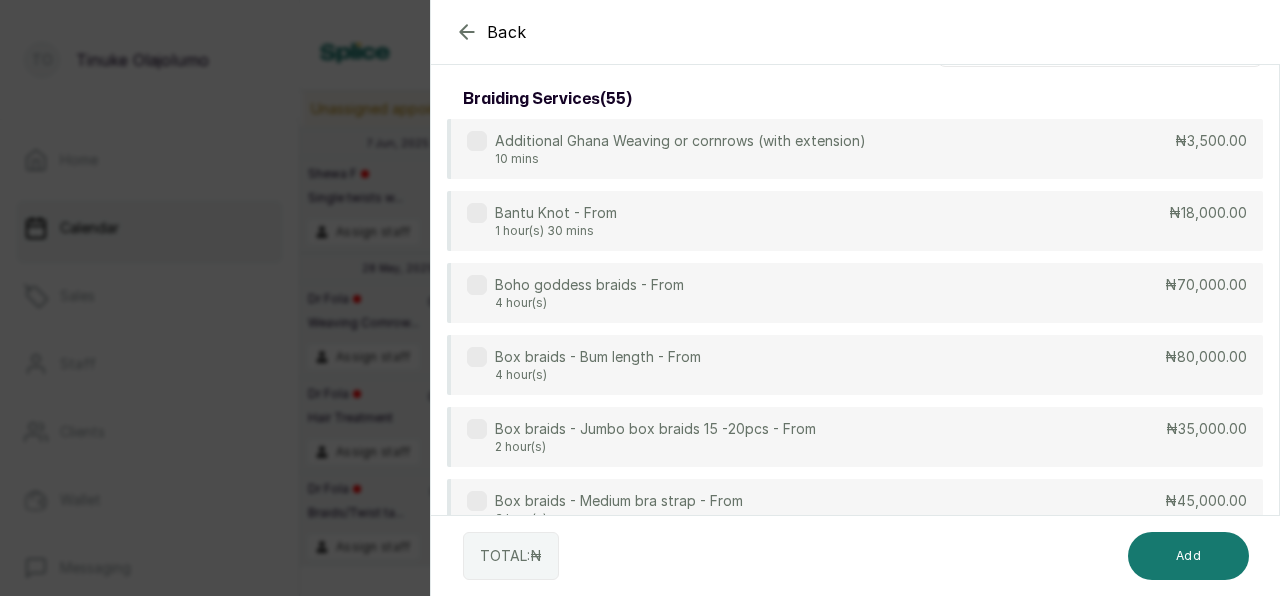 scroll, scrollTop: 0, scrollLeft: 0, axis: both 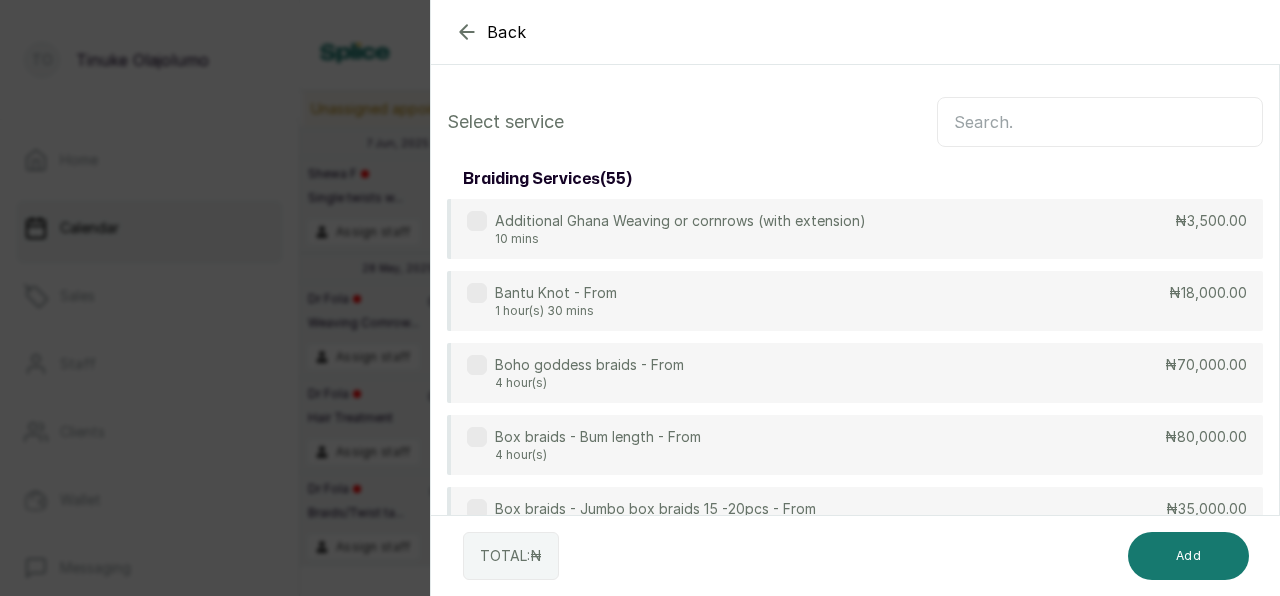 click at bounding box center (1100, 122) 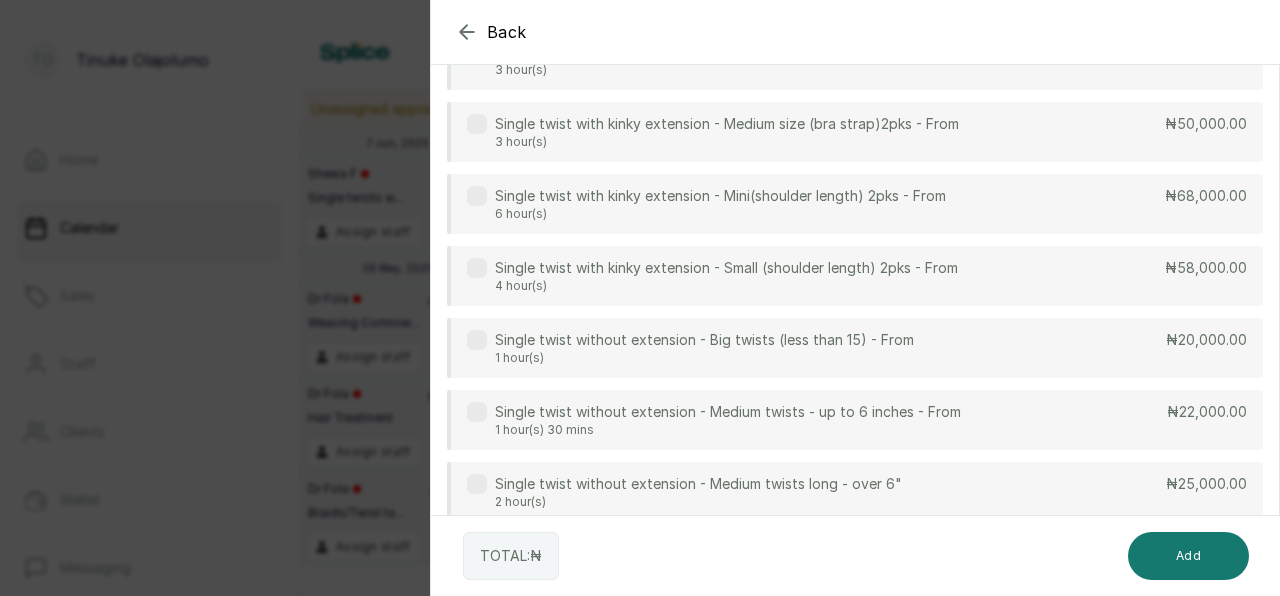 scroll, scrollTop: 457, scrollLeft: 0, axis: vertical 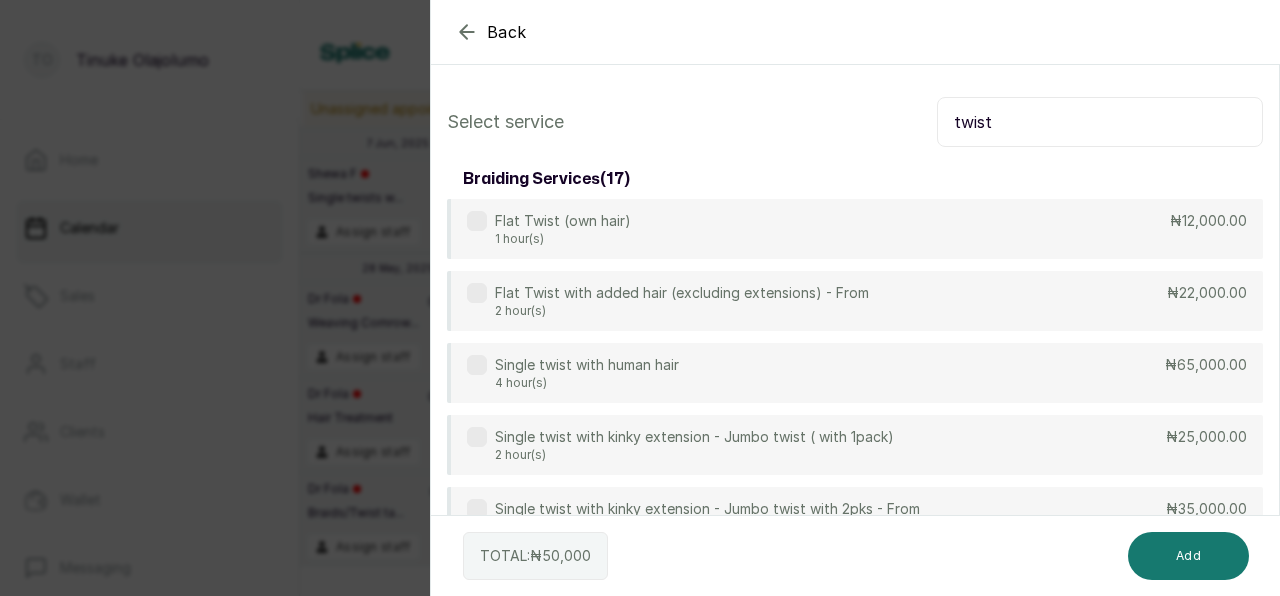click on "twist" at bounding box center (1100, 122) 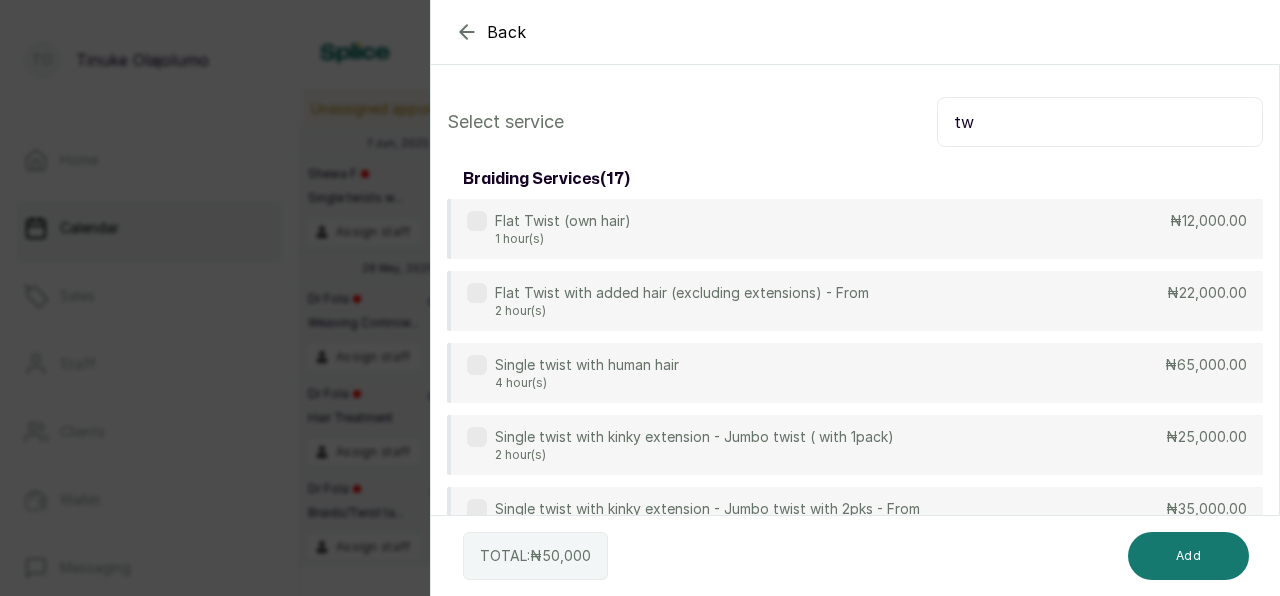 type on "t" 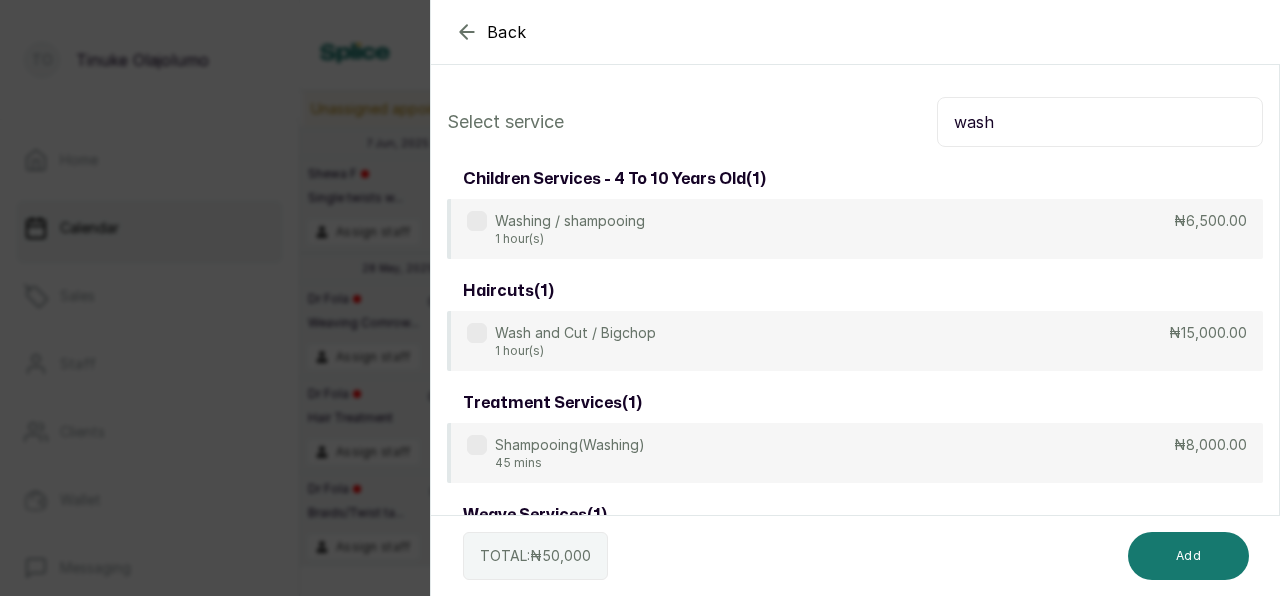 type on "wash" 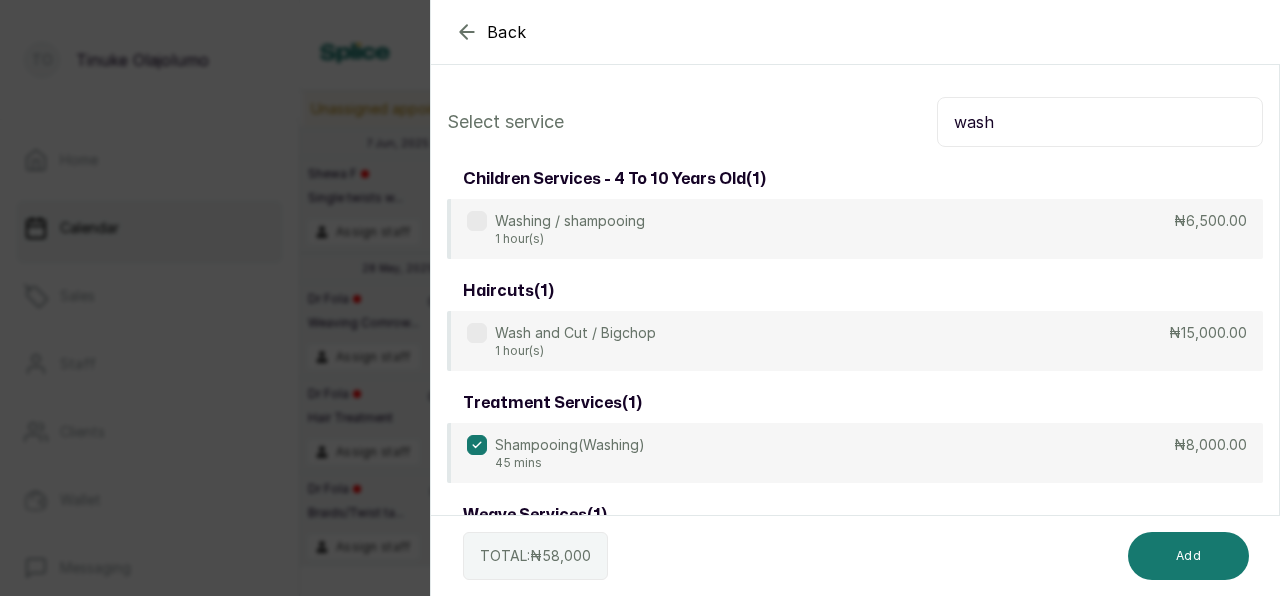 scroll, scrollTop: 96, scrollLeft: 0, axis: vertical 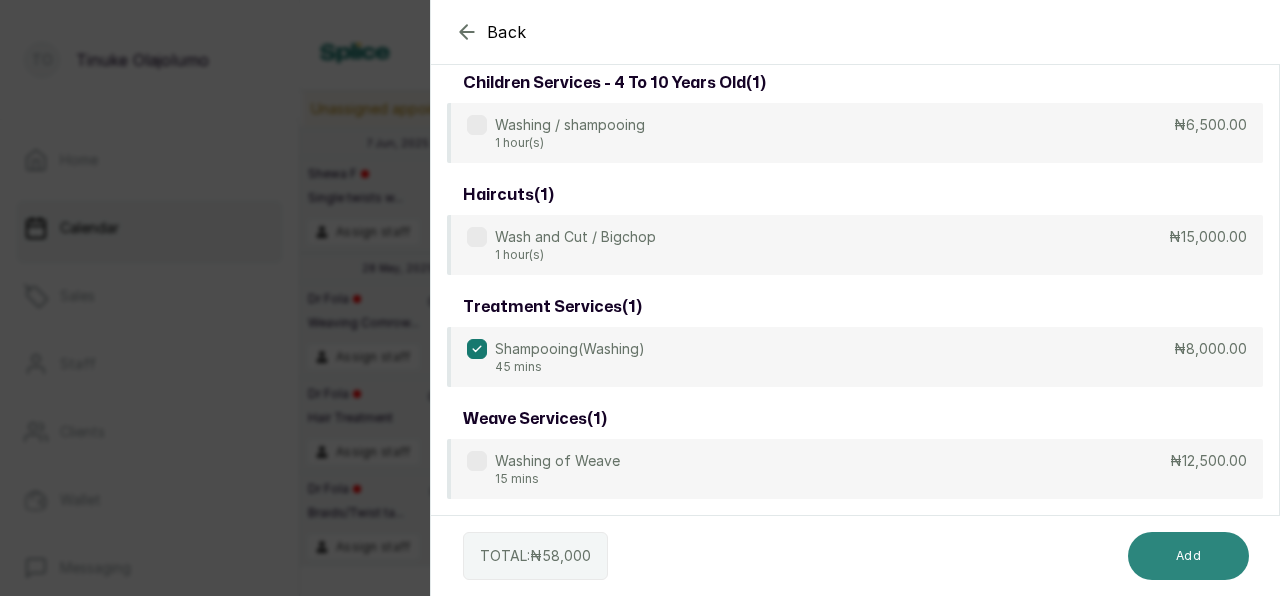 click on "Add" at bounding box center [1188, 556] 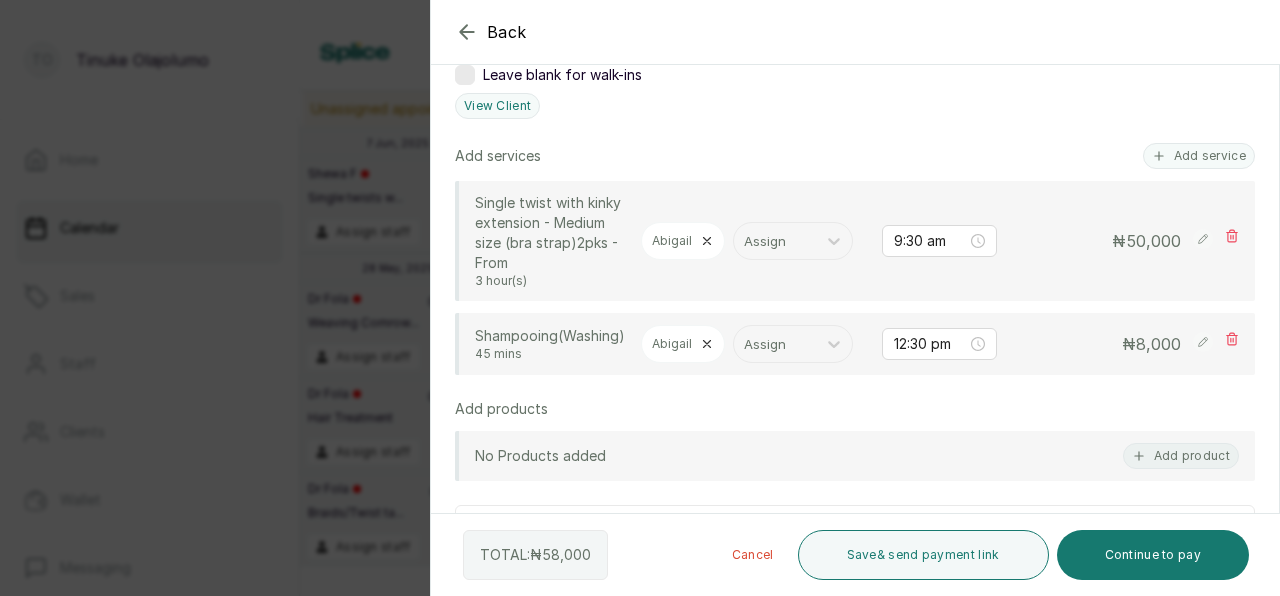 scroll, scrollTop: 449, scrollLeft: 0, axis: vertical 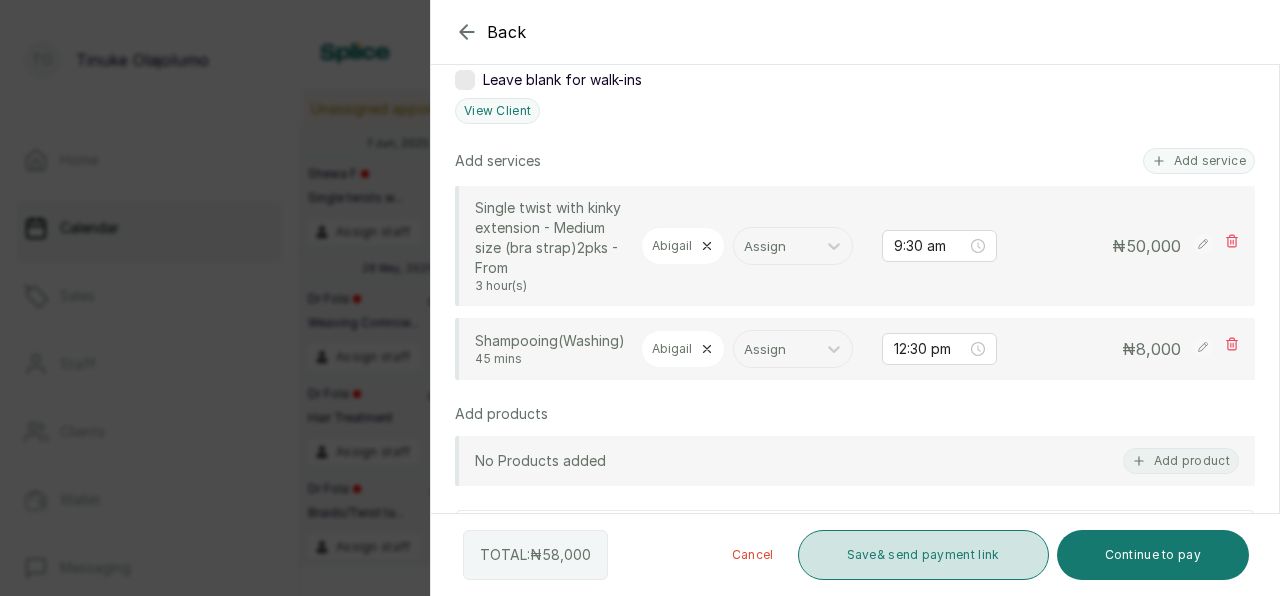 click on "Save  & send payment link" at bounding box center [923, 555] 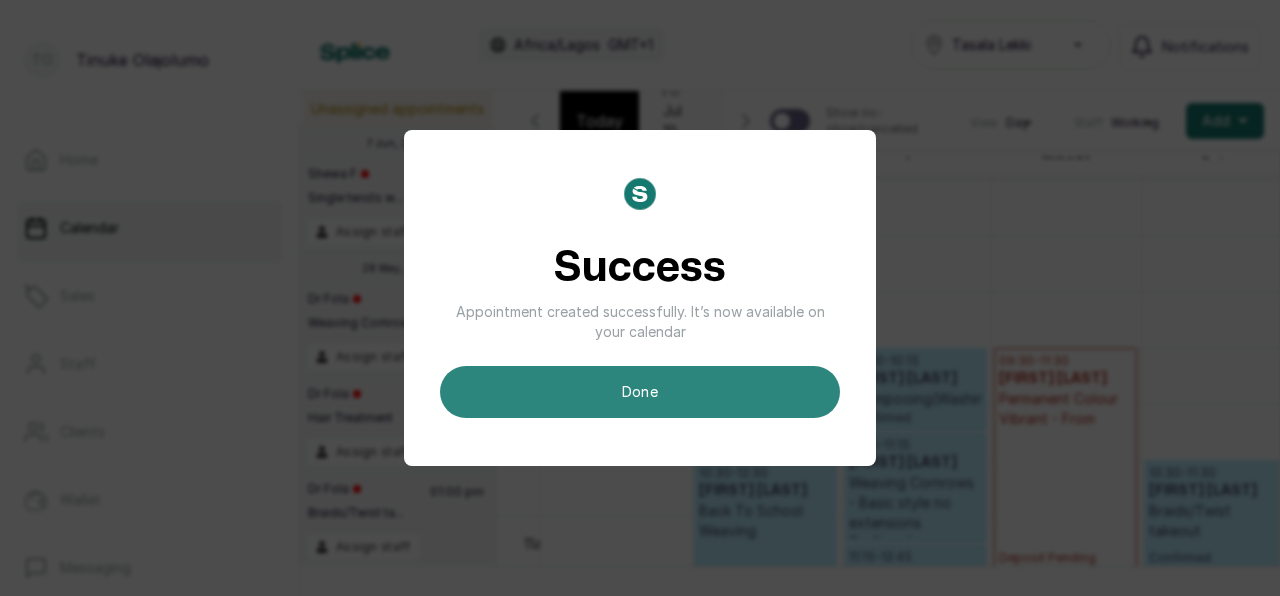 click on "done" at bounding box center [640, 392] 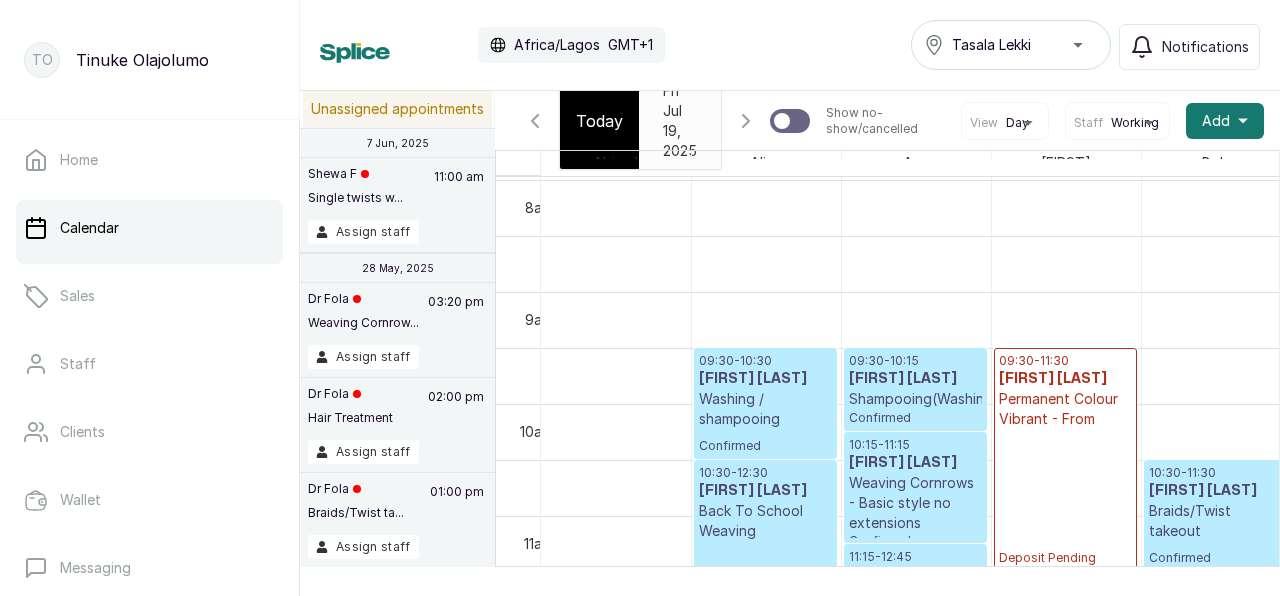scroll, scrollTop: 1004, scrollLeft: 0, axis: vertical 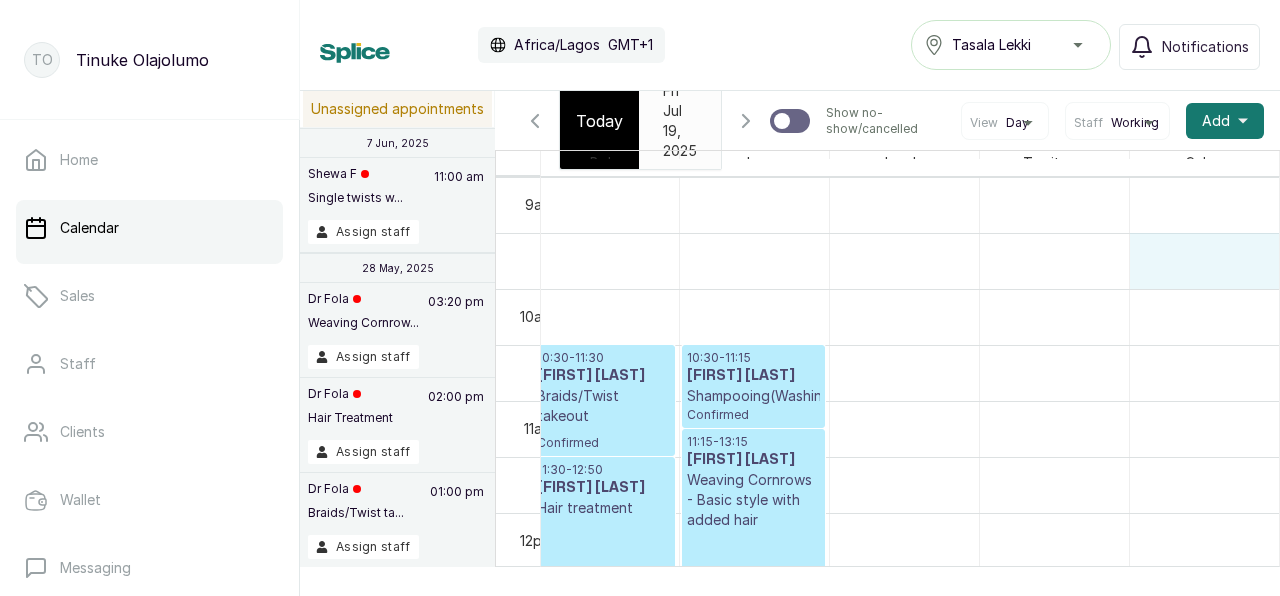 click on "09:30  -  12:30 Ineye Timinipre Single twist with kinky extension - Medium size (bra strap)2pks - From Deposit Pending 12:30  -  13:15 Ineye Timinipre Shampooing(Washing) Deposit Pending 09:30  -  10:30 Abimbola Charles-Davies Washing / shampooing Confirmed 10:30  -  12:30 Abimbola Charles-Davies Back To School Weaving Confirmed 12:30  -  13:00 Abimbola Charles-Davies Braids/Twist takeout - Basic - medium cornrows Confirmed 09:30  -  10:15 Amaka Obanya Shampooing(Washing) Confirmed 10:15  -  11:15 Amaka Obanya Weaving Cornrows - Basic style no extensions  Confirmed 11:15  -  12:45 Amaka Obanya Braids/Twist takeout - Medium braids take out Confirmed 09:30  -  11:30 Ngozi Osindero Permanent Colour Vibrant - From Deposit Pending 11:30  -  12:30 Ngozi Osindero Hair Treatment  - Moisture treatment Deposit Pending 12:30  -  14:00 Ngozi Osindero Single twist without extension - Medium twists - up to 6 inches - From Deposit Pending 10:30  -  11:30 Mojisola Oladipo Braids/Twist takeout Confirmed 11:30  -  12:50 12:50" at bounding box center (604, 513) 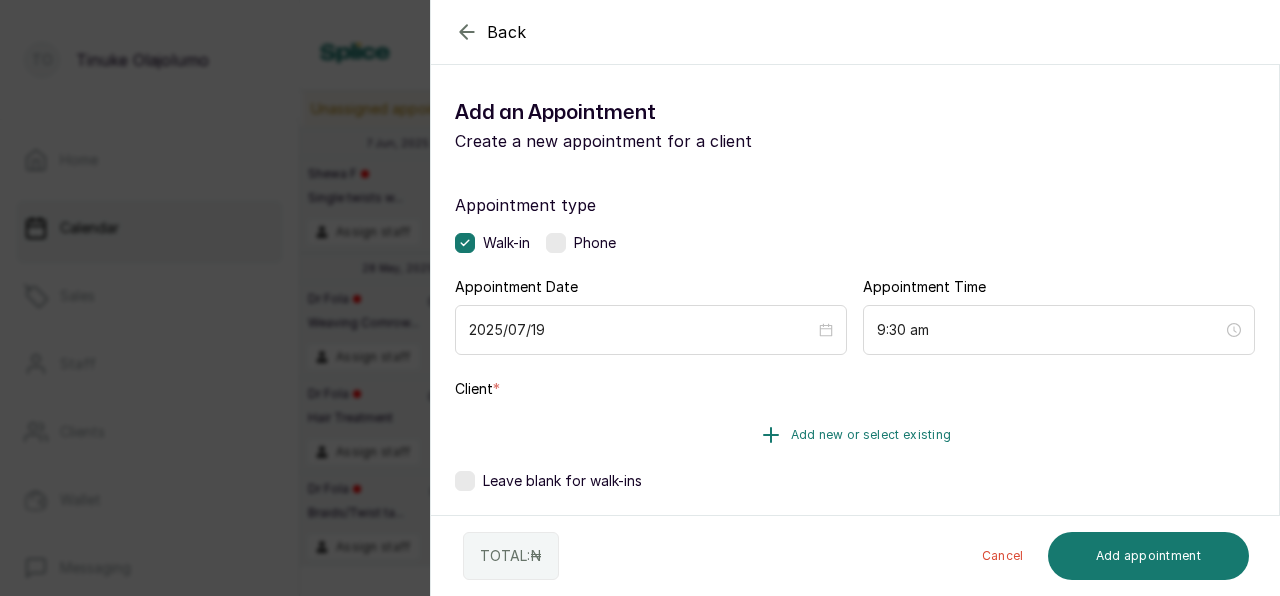 click on "Add new or select existing" at bounding box center [855, 435] 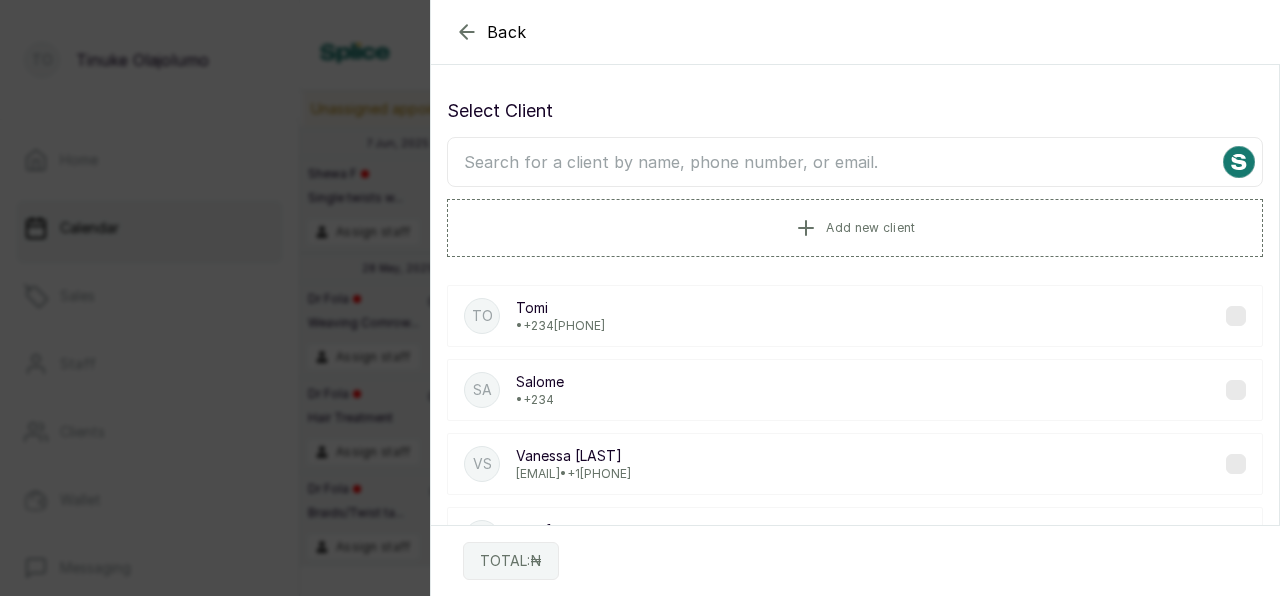 click at bounding box center (855, 162) 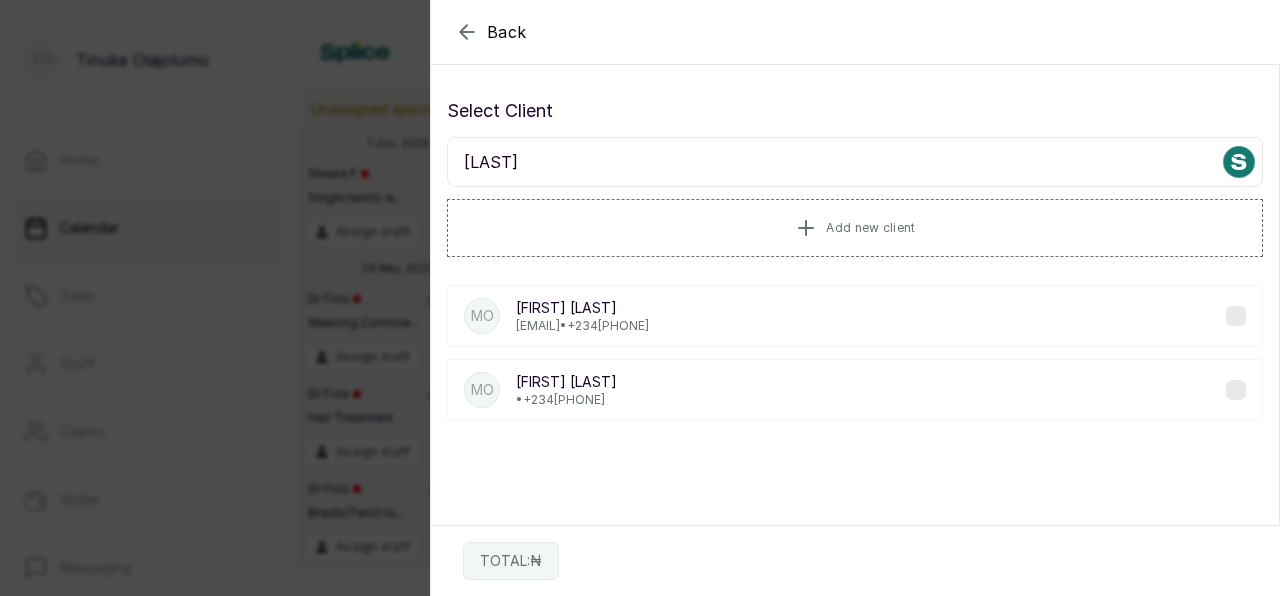 type on "mojisola olad" 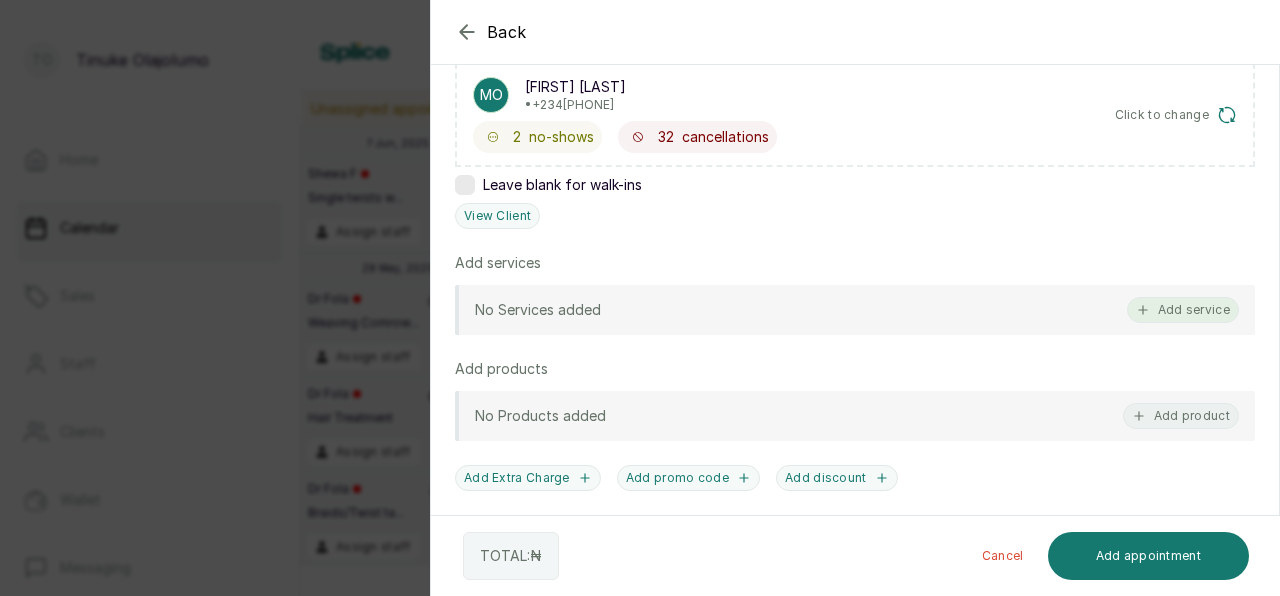 click on "Add service" at bounding box center (1183, 310) 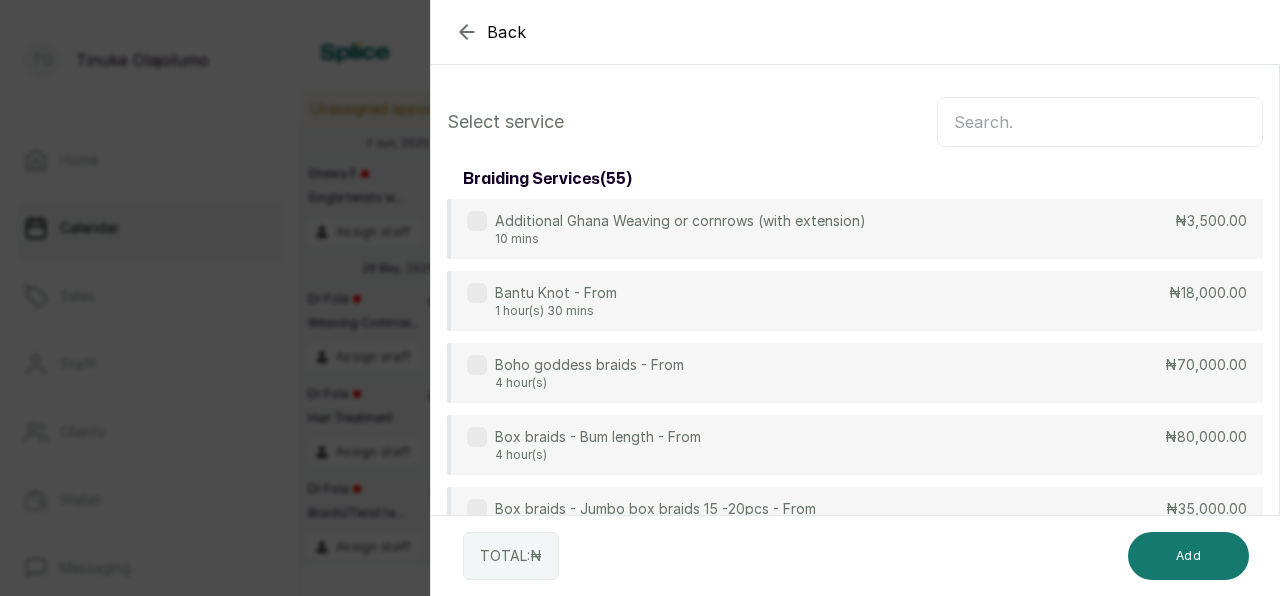 click at bounding box center [1100, 122] 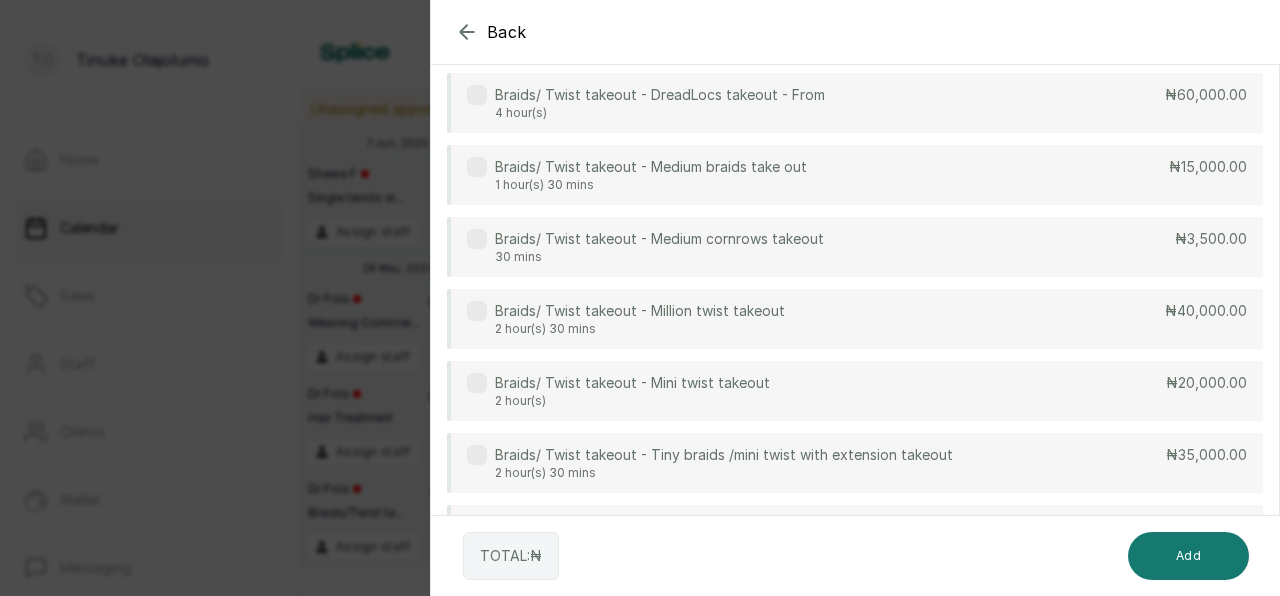 click on "Braids/ Twist takeout - Medium cornrows takeout 30 mins ₦3,500.00" at bounding box center [855, 247] 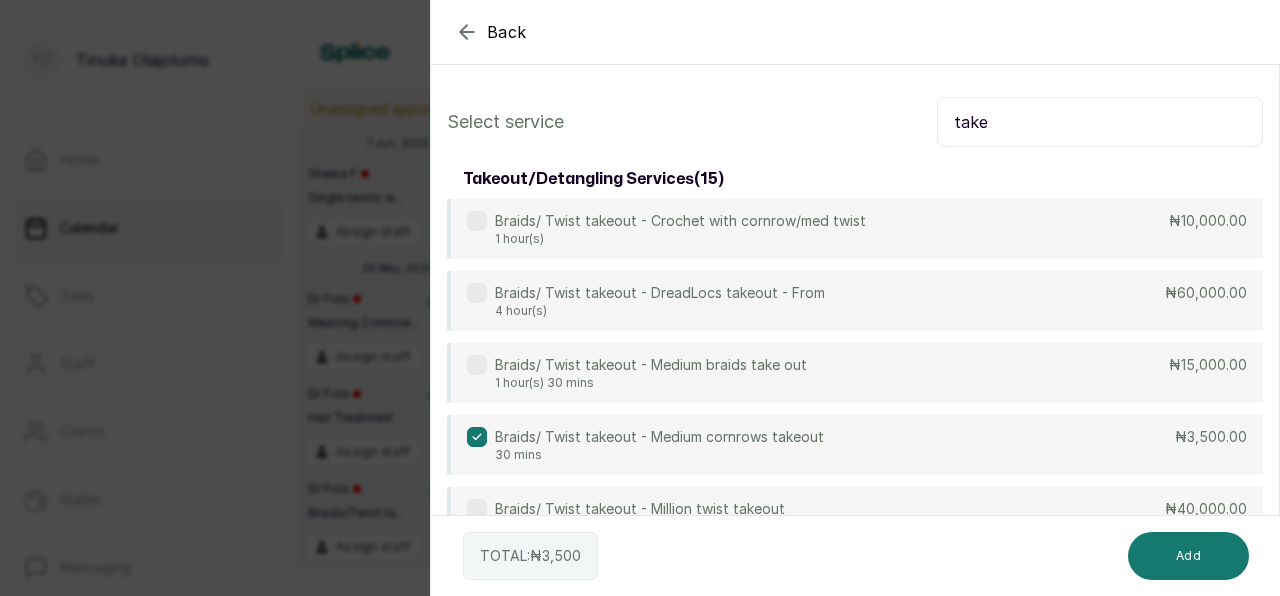 click on "take" at bounding box center [1100, 122] 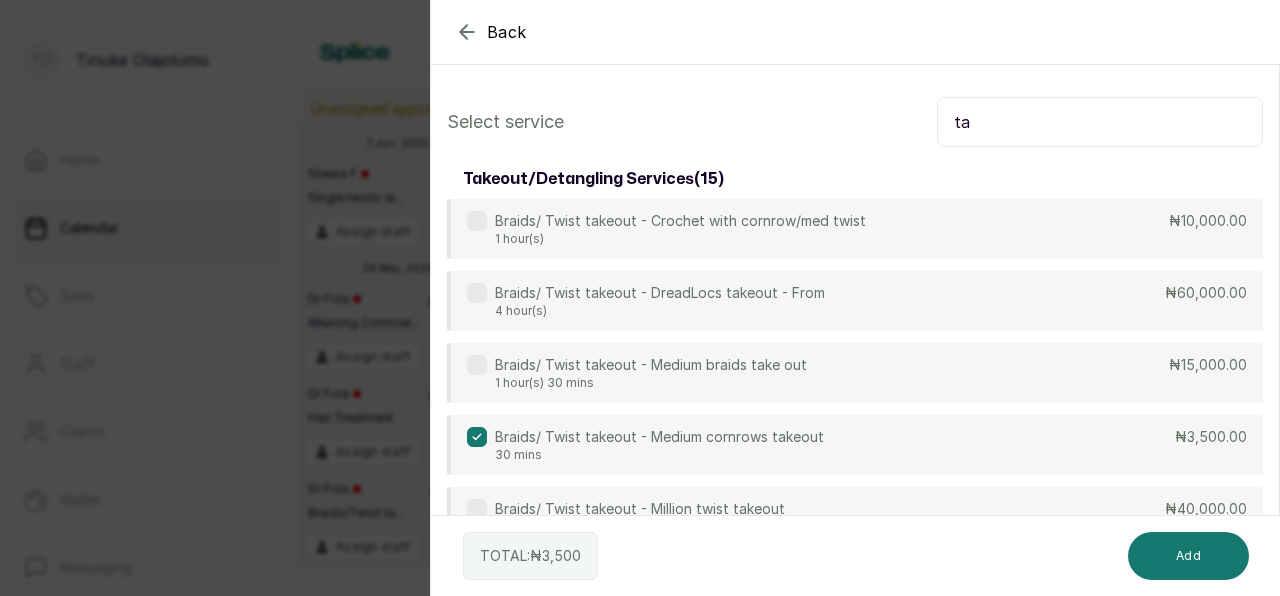 type on "t" 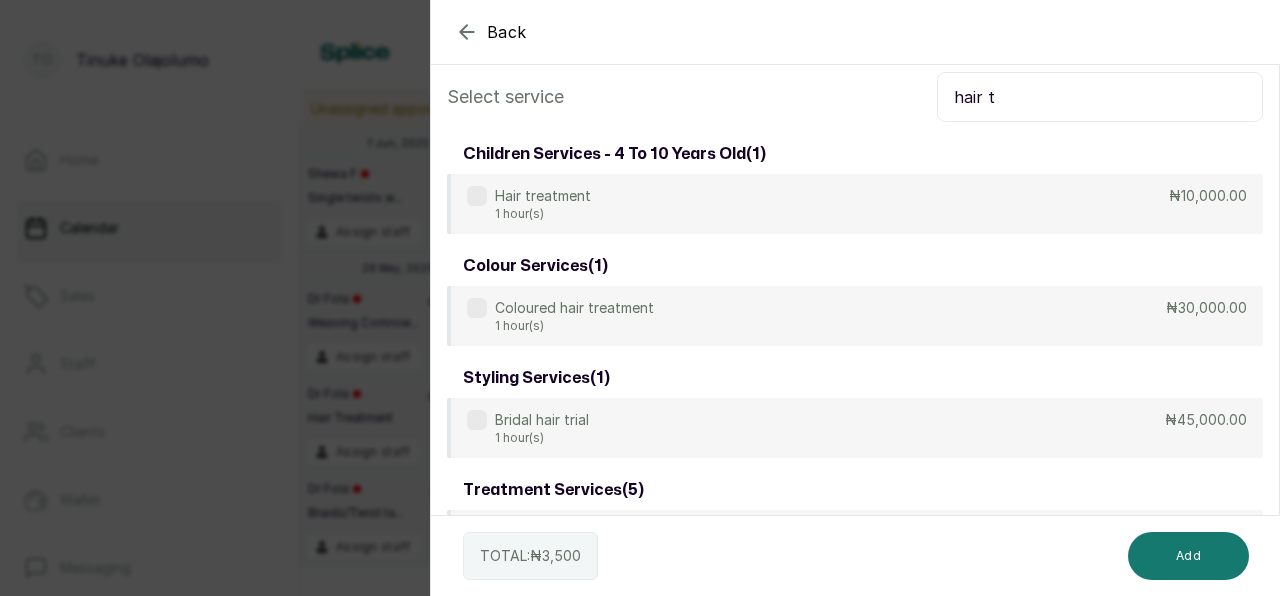 scroll, scrollTop: 19, scrollLeft: 0, axis: vertical 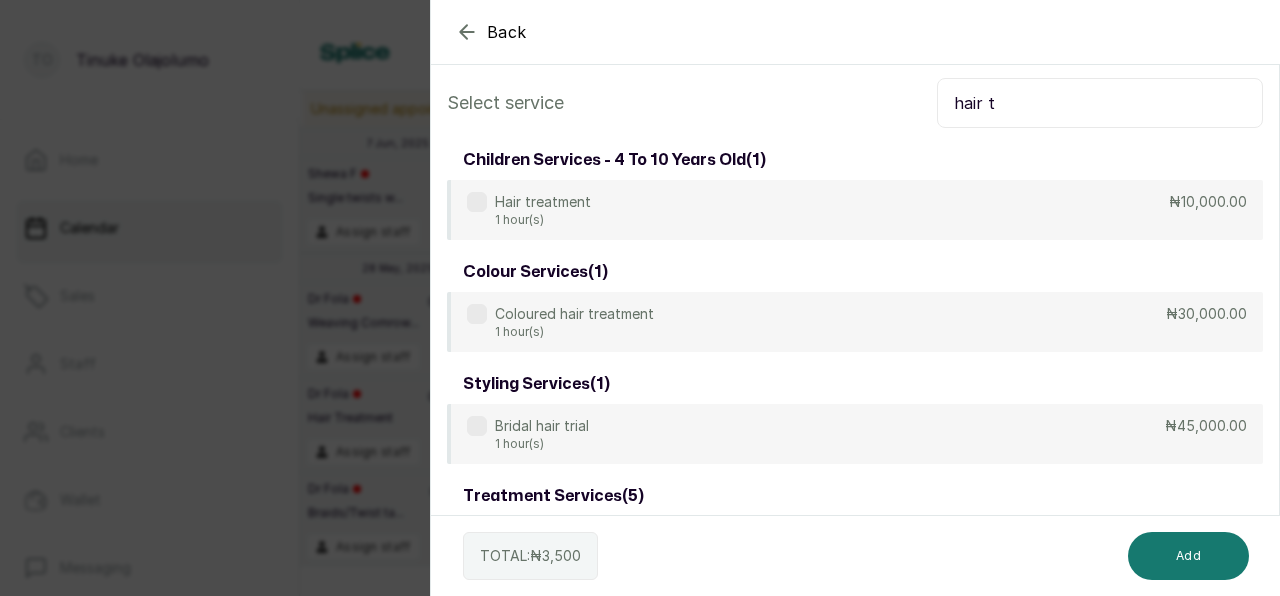 click on "Hair treatment 1 hour(s) ₦10,000.00" at bounding box center [855, 210] 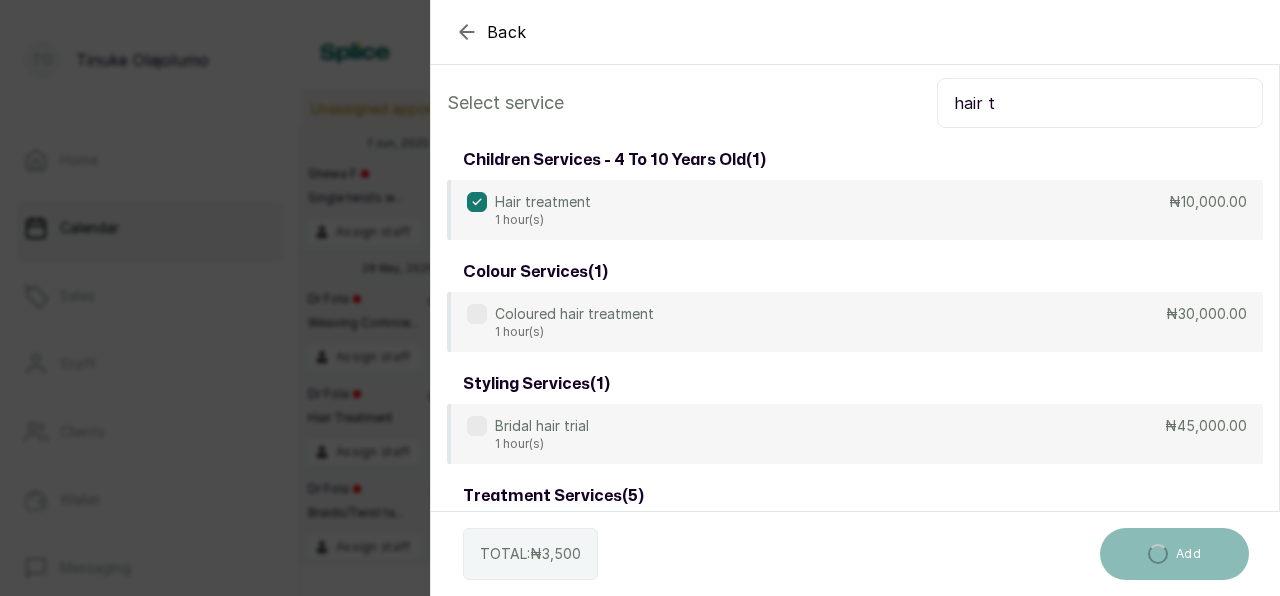 click on "hair t" at bounding box center [1100, 103] 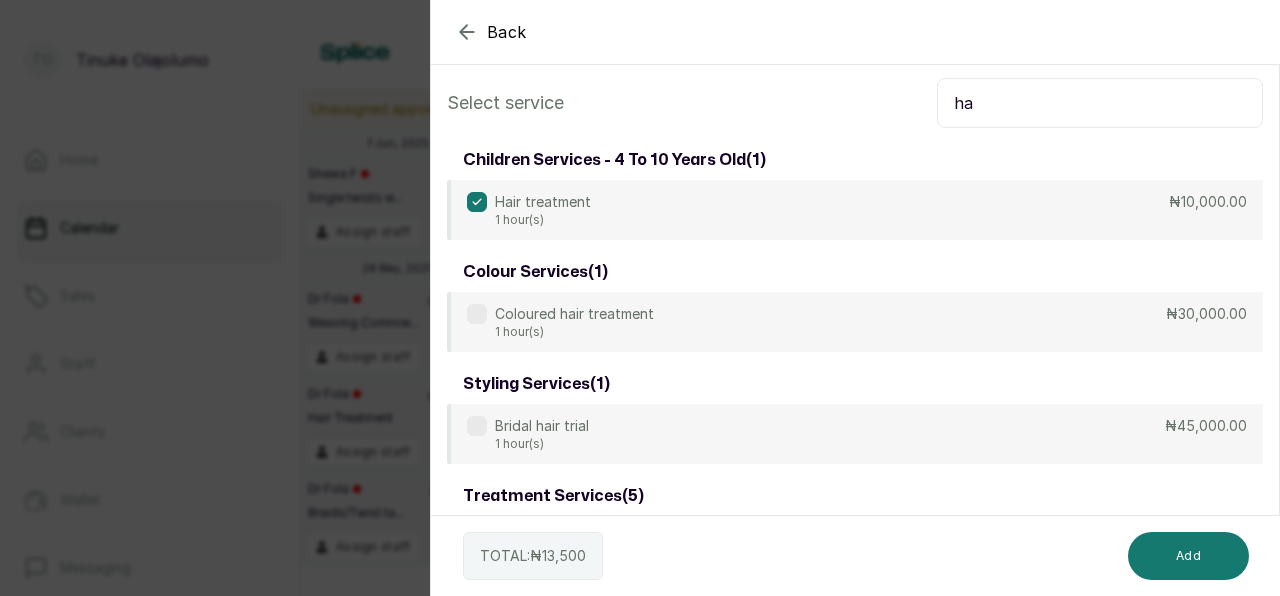 type on "h" 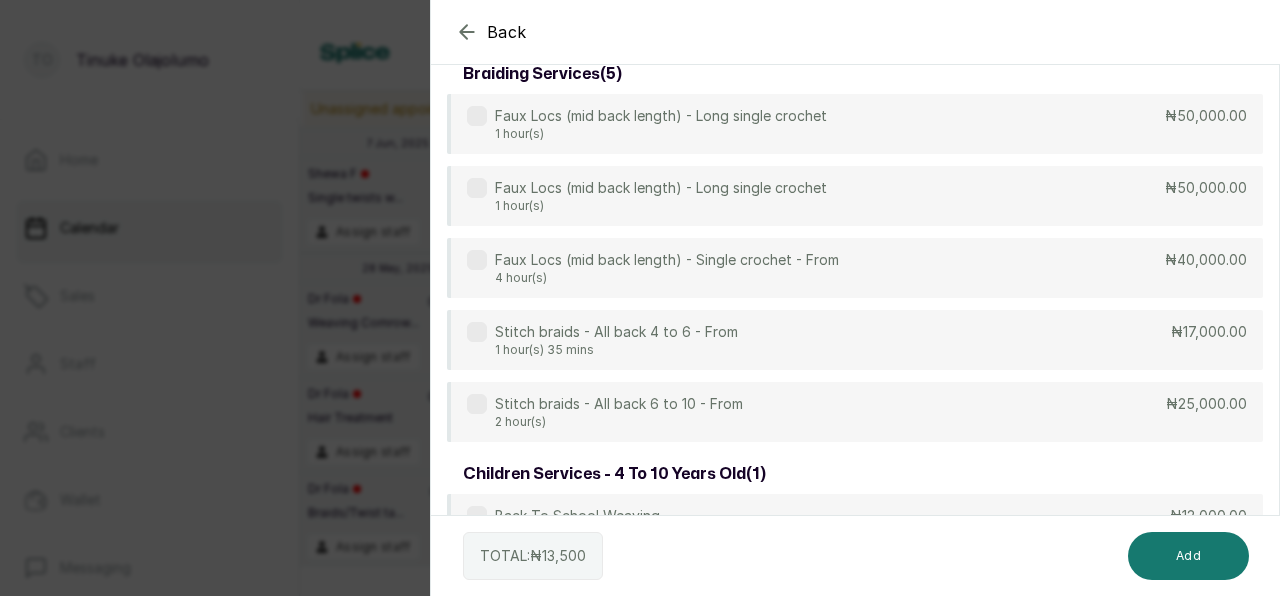 scroll, scrollTop: 160, scrollLeft: 0, axis: vertical 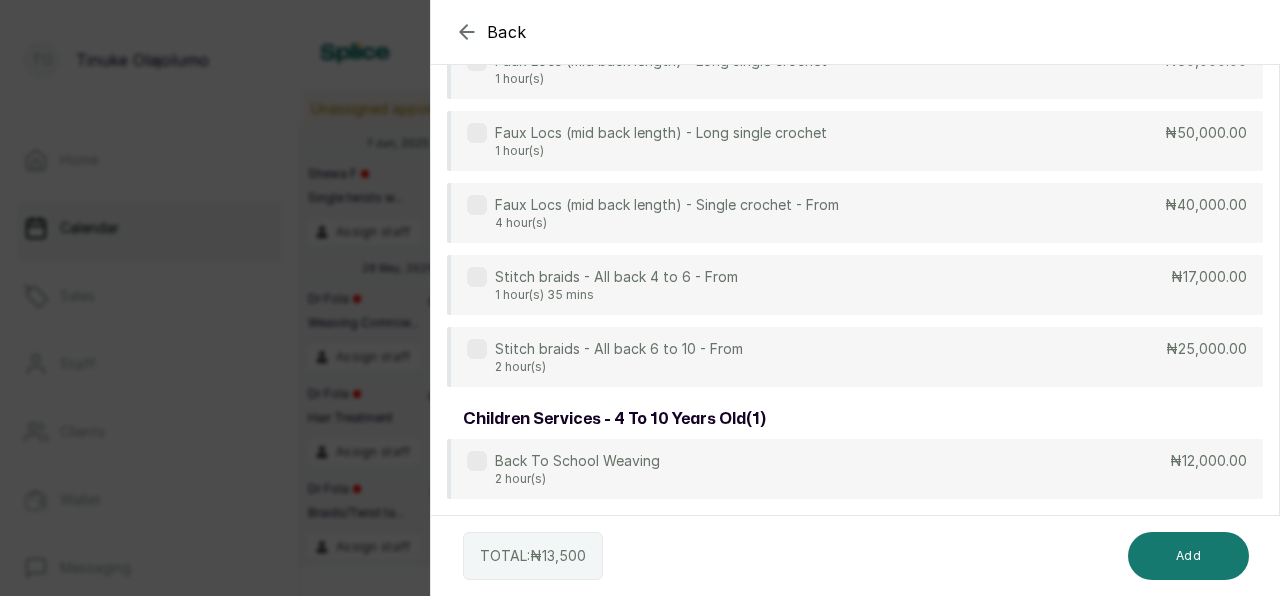 type on "back" 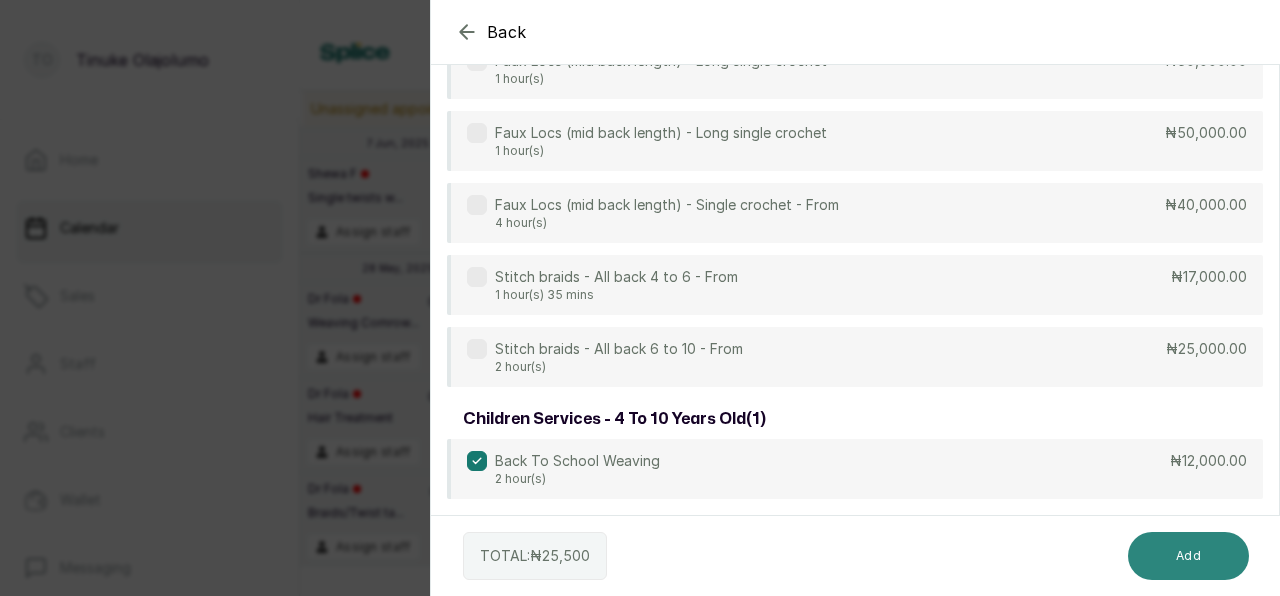 click on "Add" at bounding box center [1188, 556] 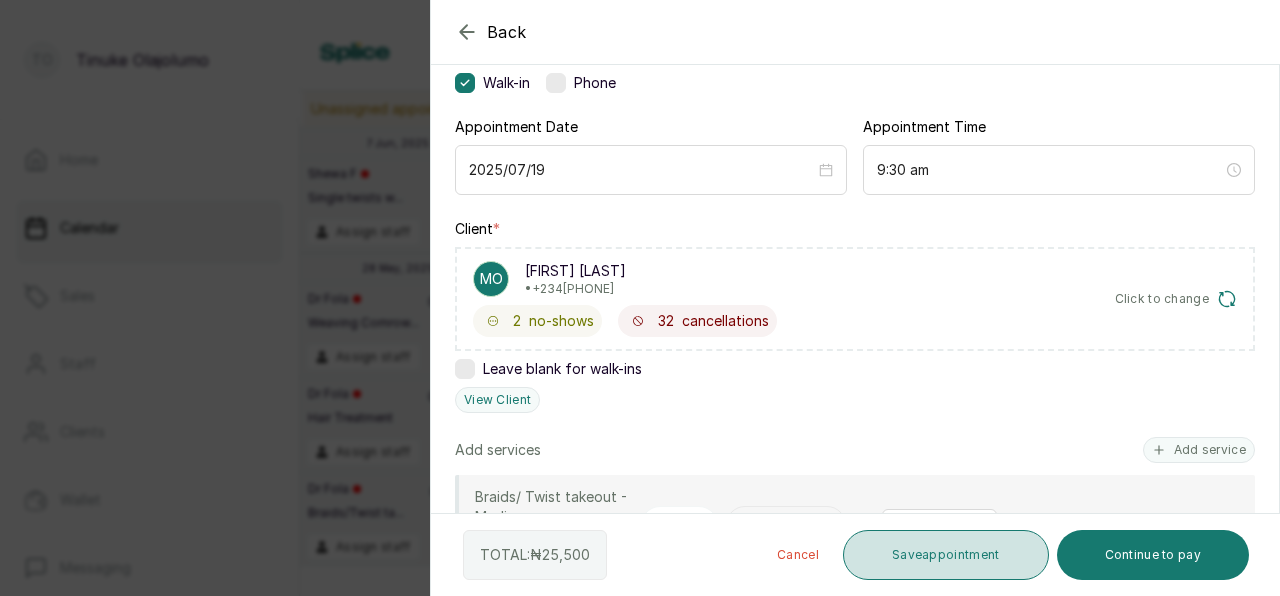 click on "Save  appointment" at bounding box center [946, 555] 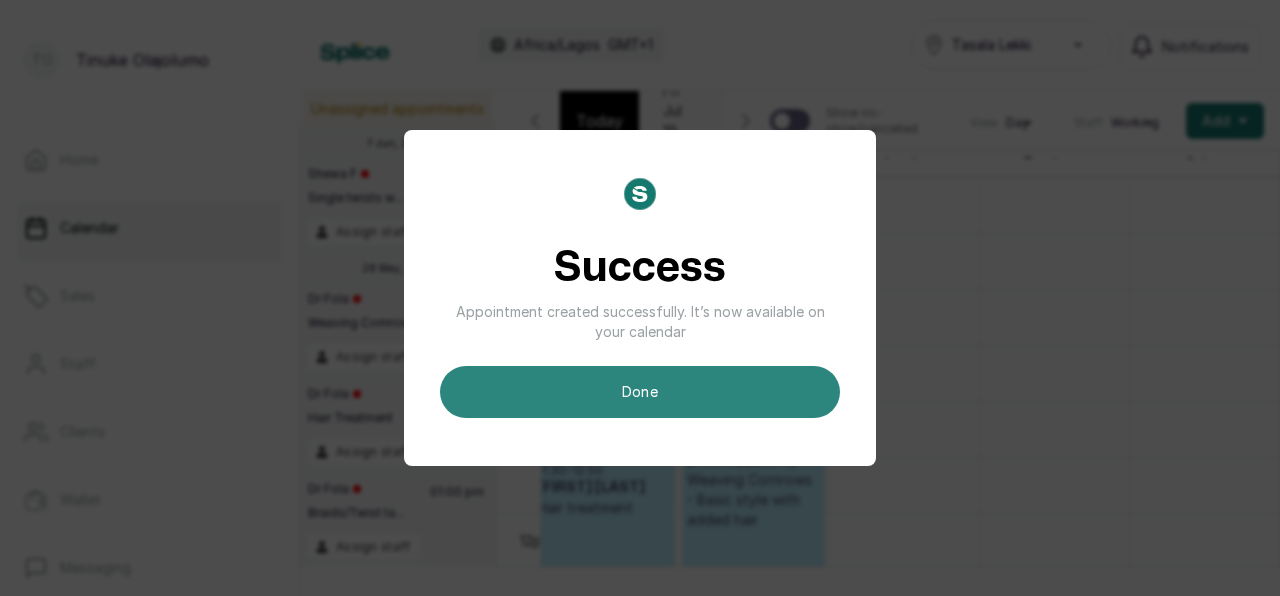 click on "done" at bounding box center (640, 392) 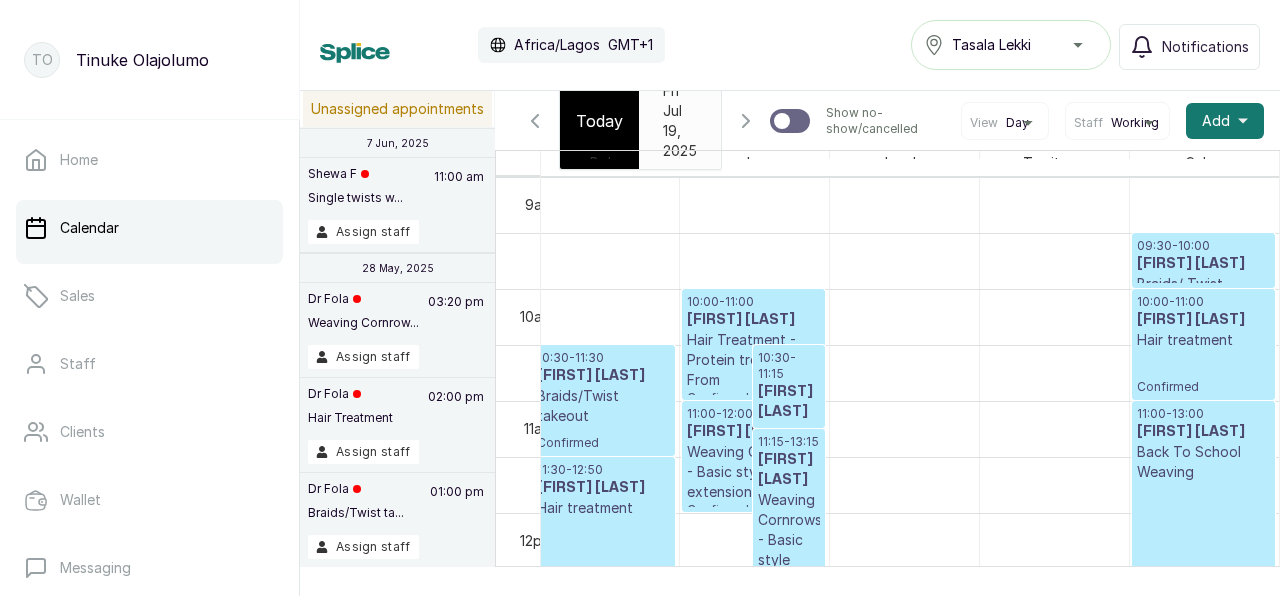 scroll, scrollTop: 674, scrollLeft: 628, axis: both 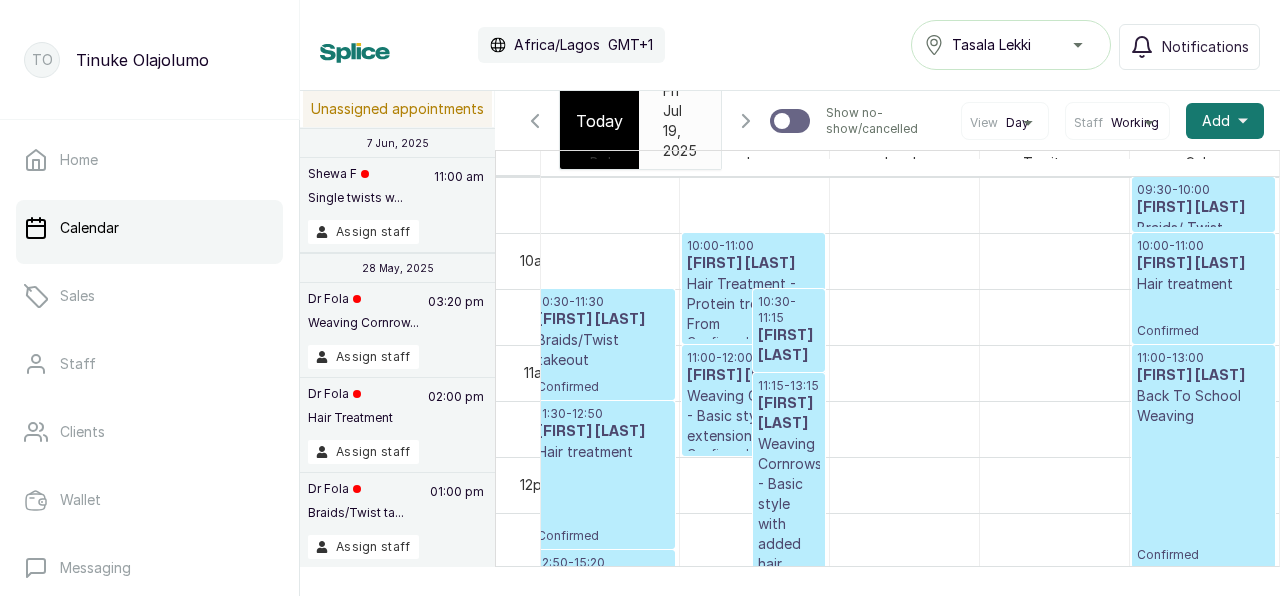 click on "11:15  -  13:15" at bounding box center [789, 386] 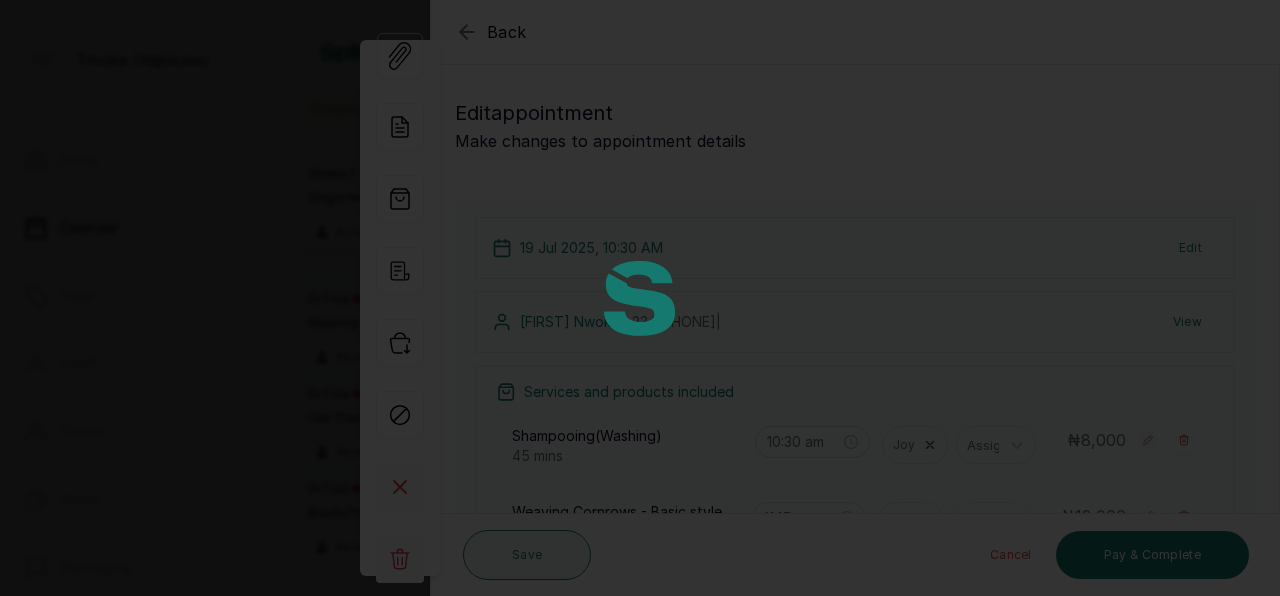 scroll, scrollTop: 673, scrollLeft: 628, axis: both 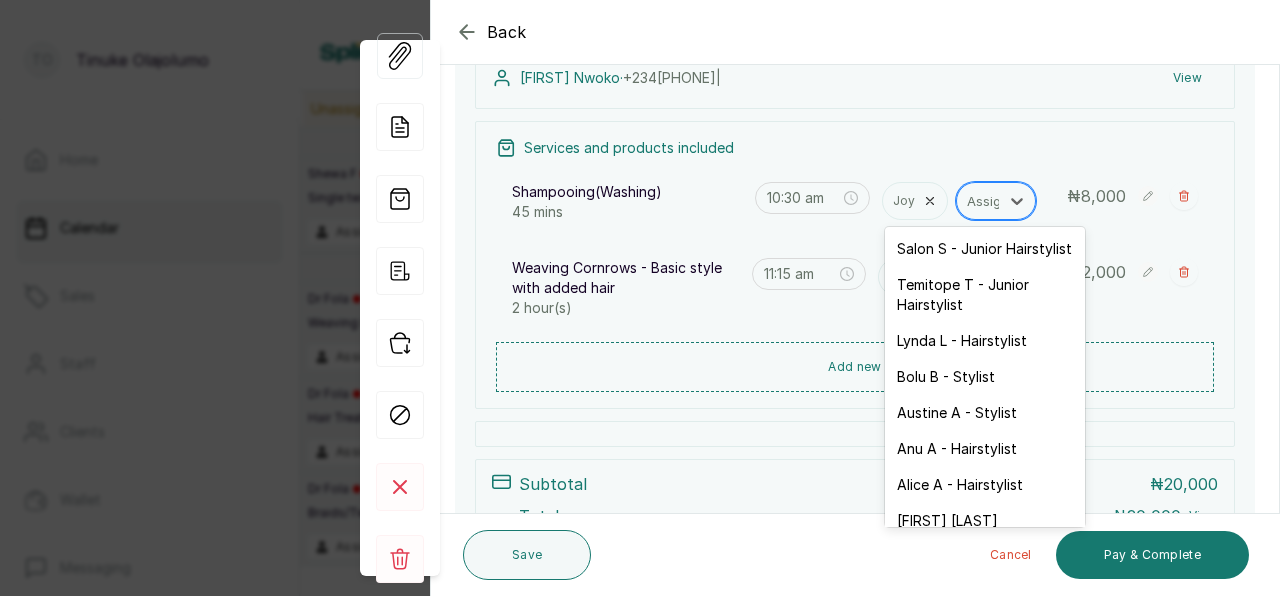 click at bounding box center [988, 201] 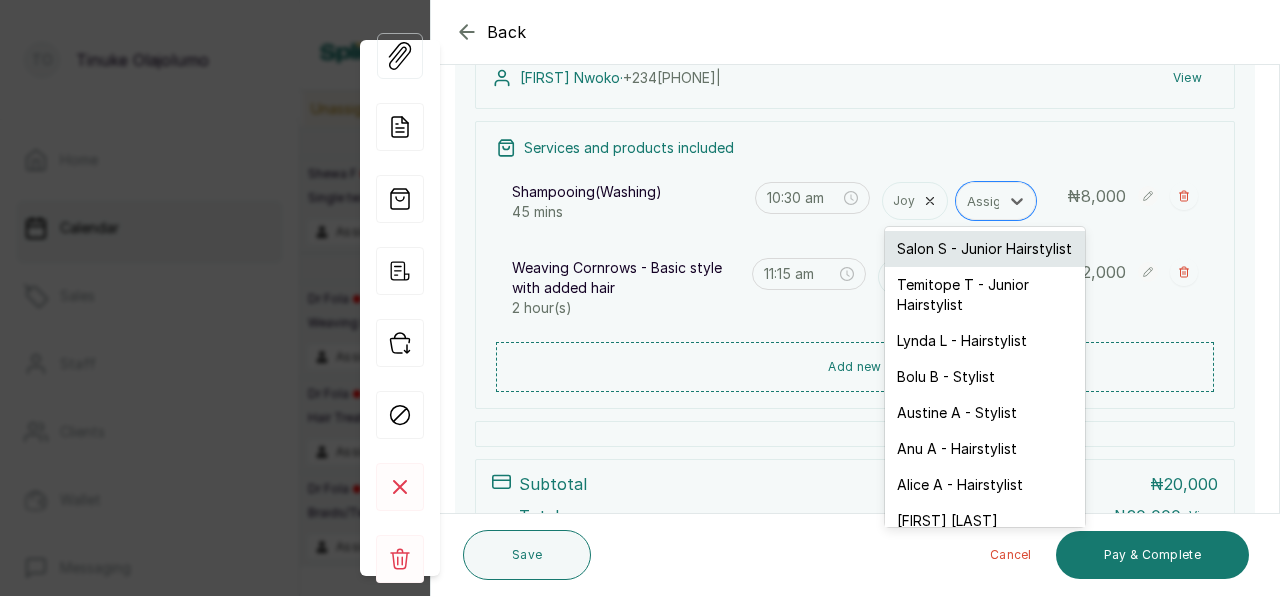 click on "Salon S - Junior Hairstylist" at bounding box center [985, 249] 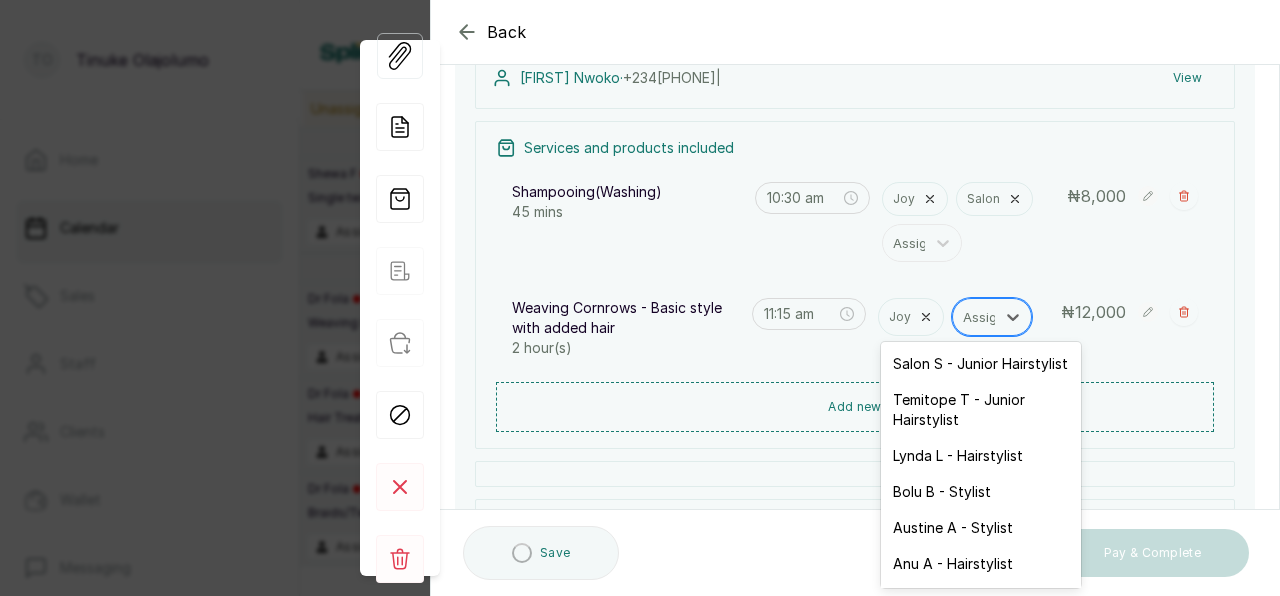 click at bounding box center [984, 317] 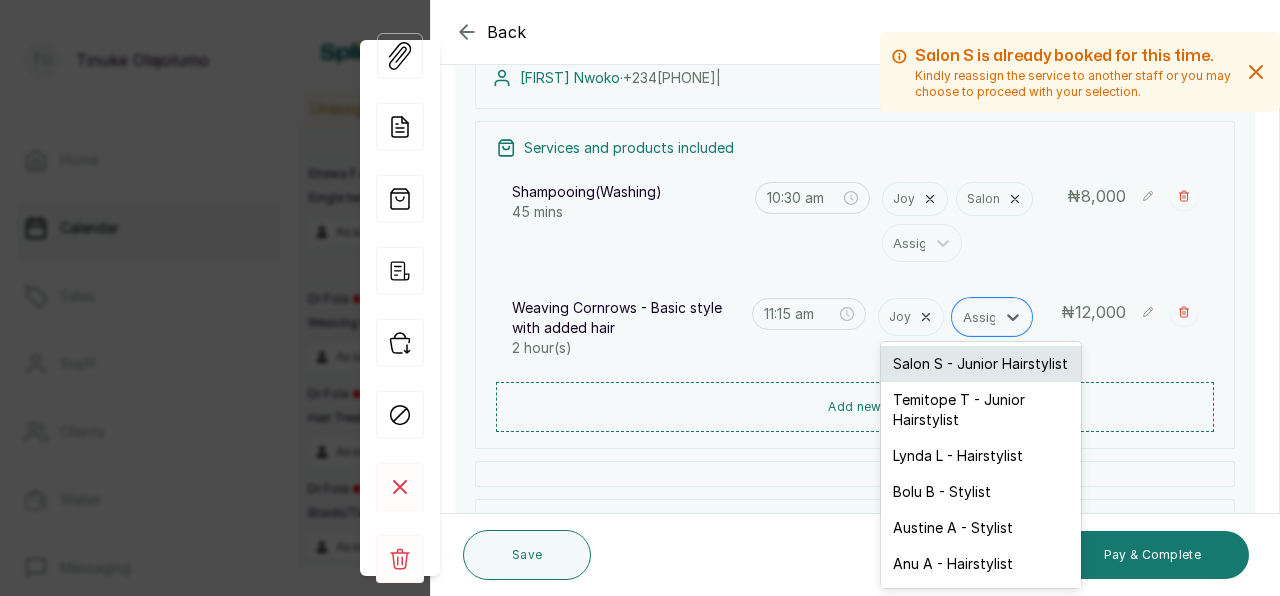 click on "Salon S - Junior Hairstylist" at bounding box center [981, 364] 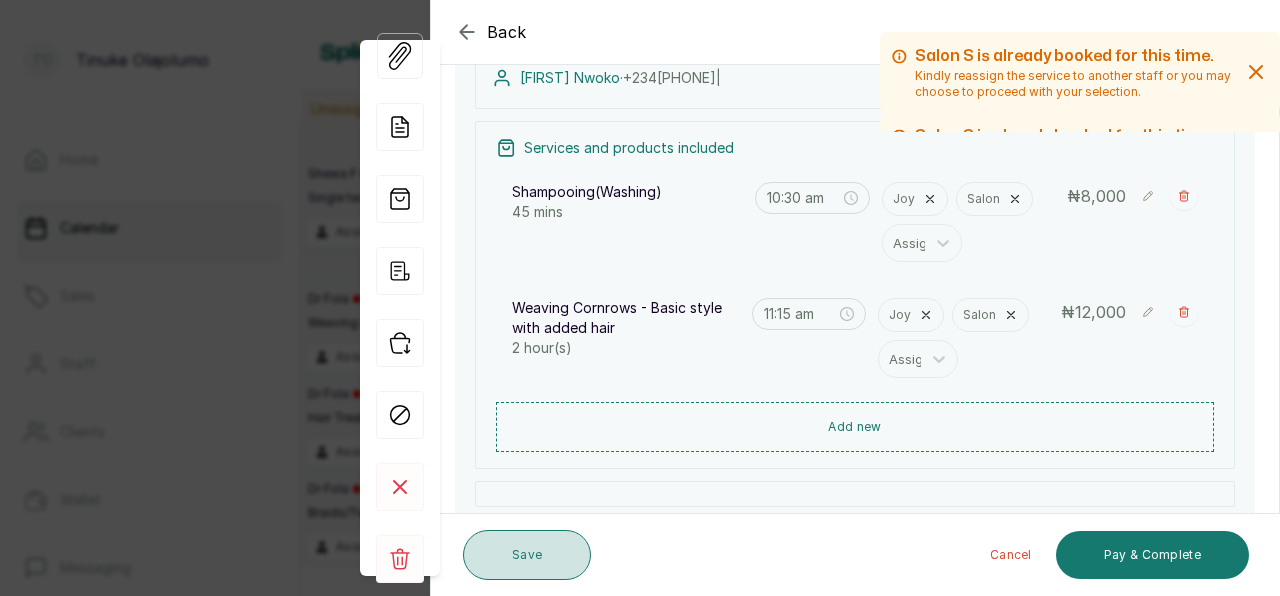click on "Save" at bounding box center [527, 555] 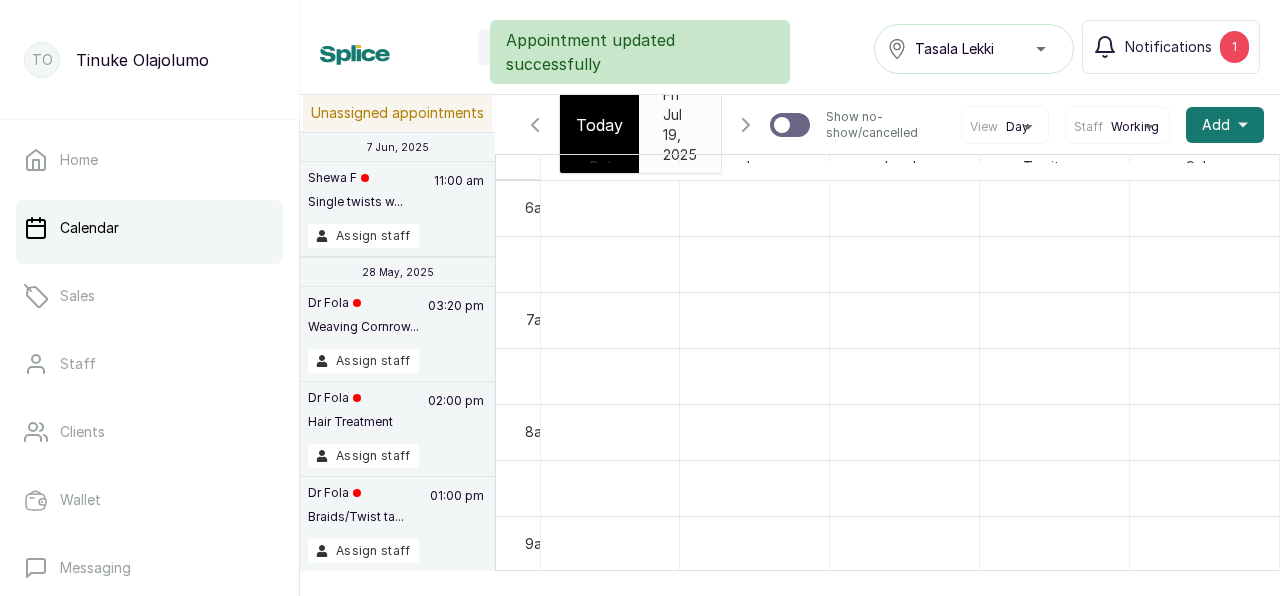 scroll, scrollTop: 554, scrollLeft: 628, axis: both 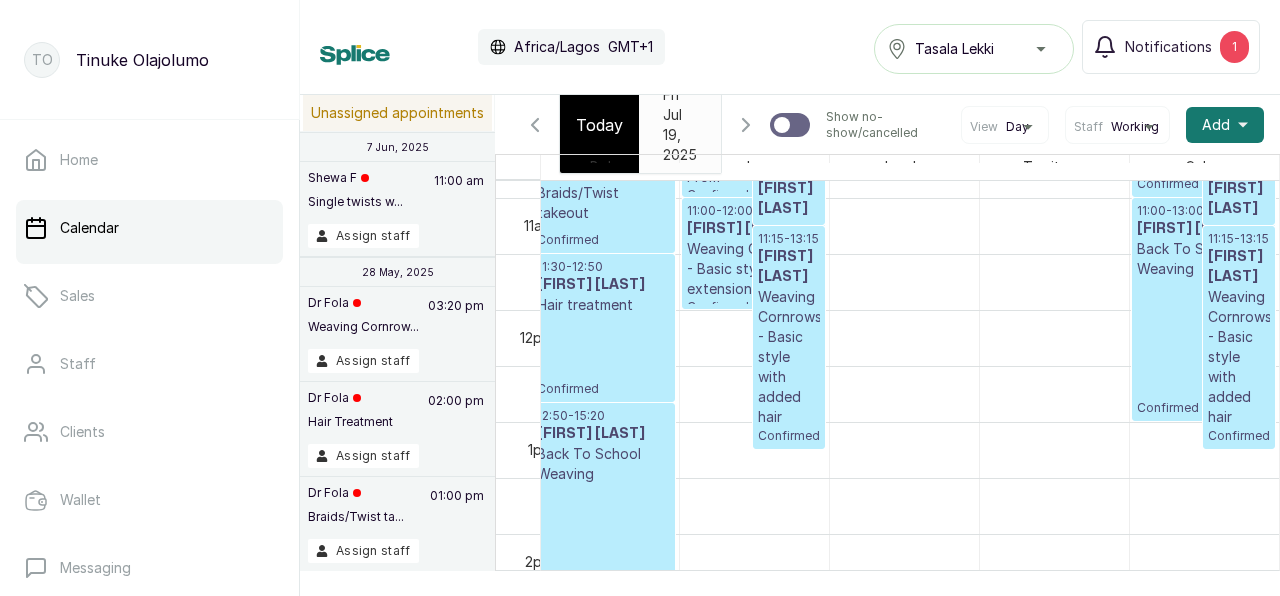 click on "Weaving Cornrows - Basic style with added hair" at bounding box center [789, 357] 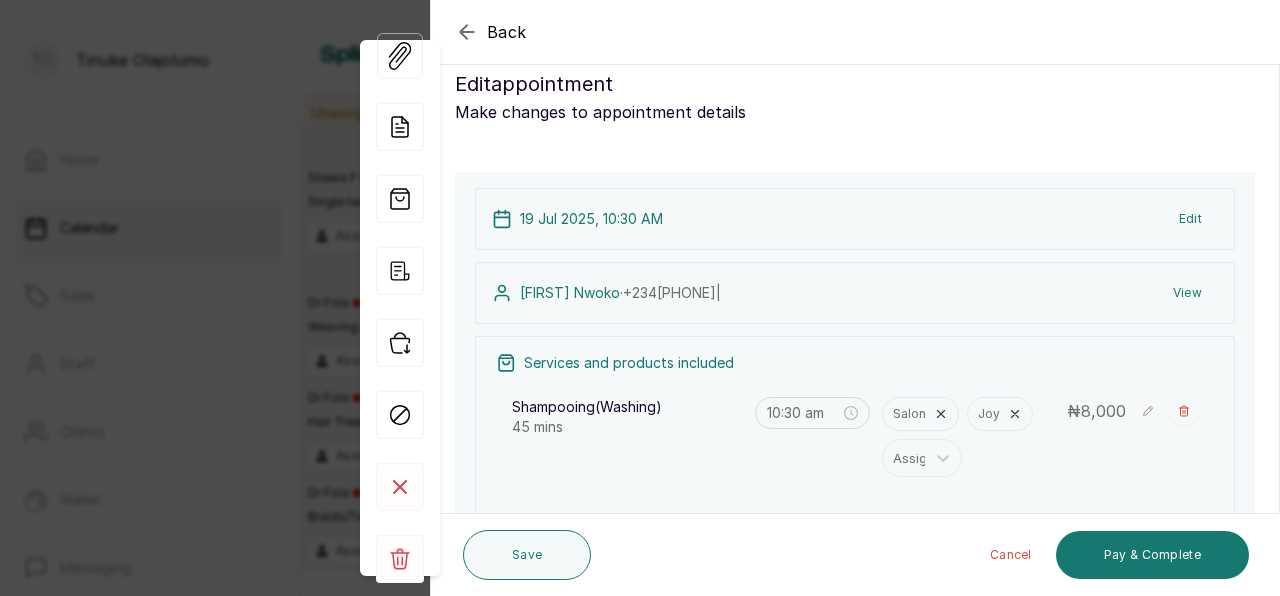 scroll, scrollTop: 61, scrollLeft: 0, axis: vertical 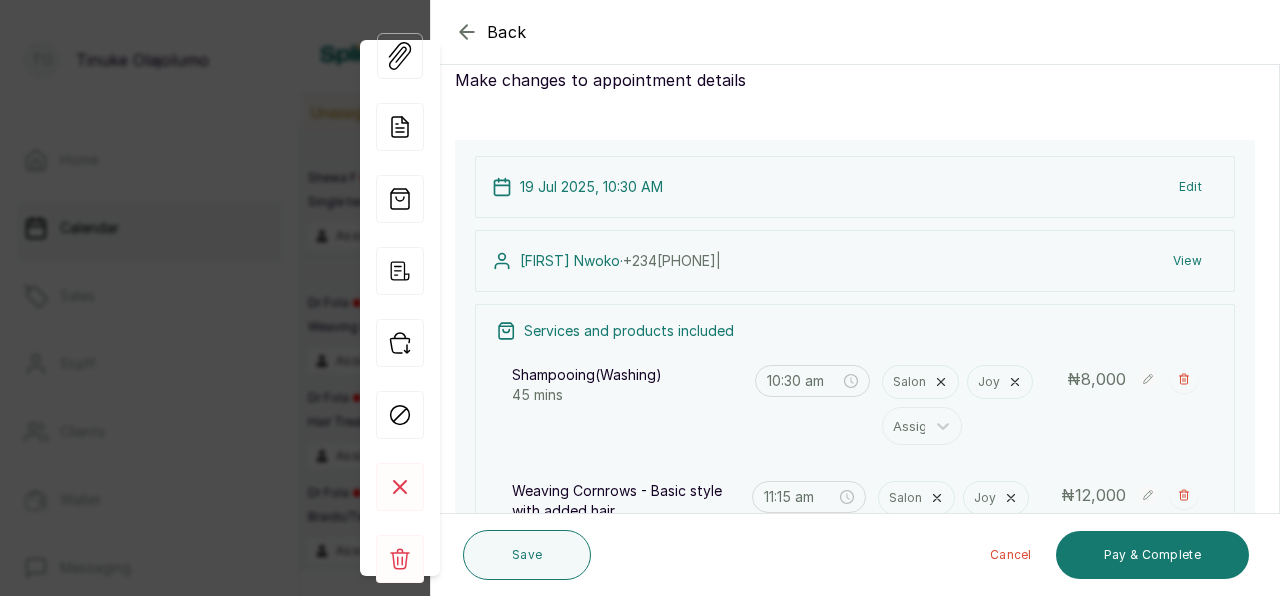 click 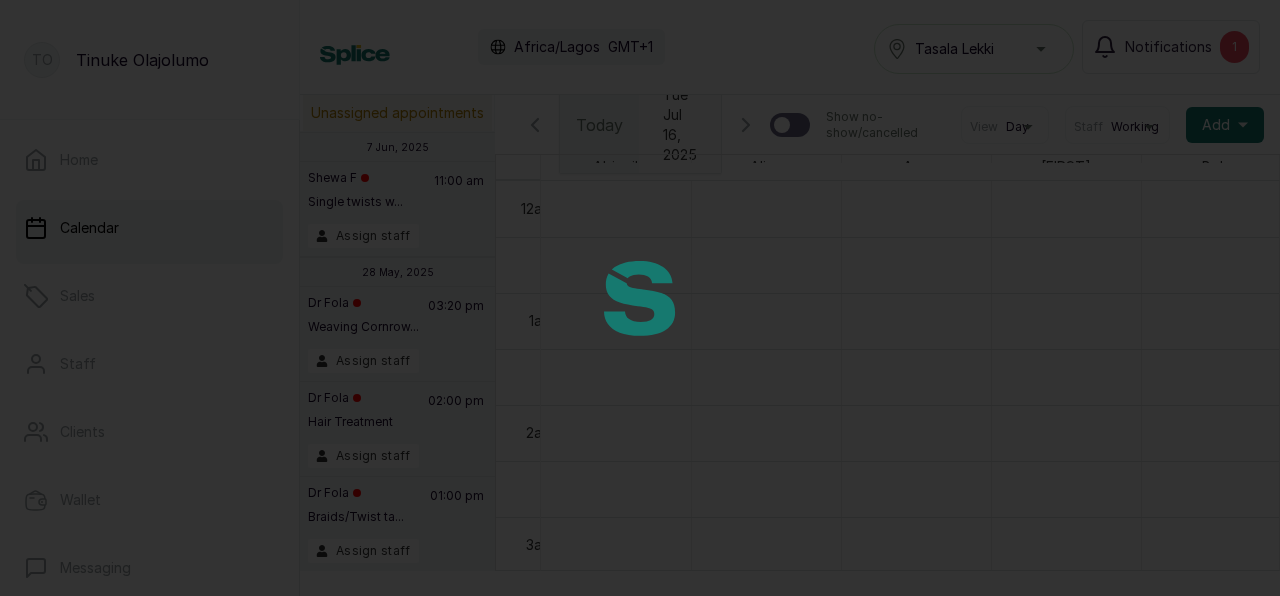 scroll, scrollTop: 0, scrollLeft: 0, axis: both 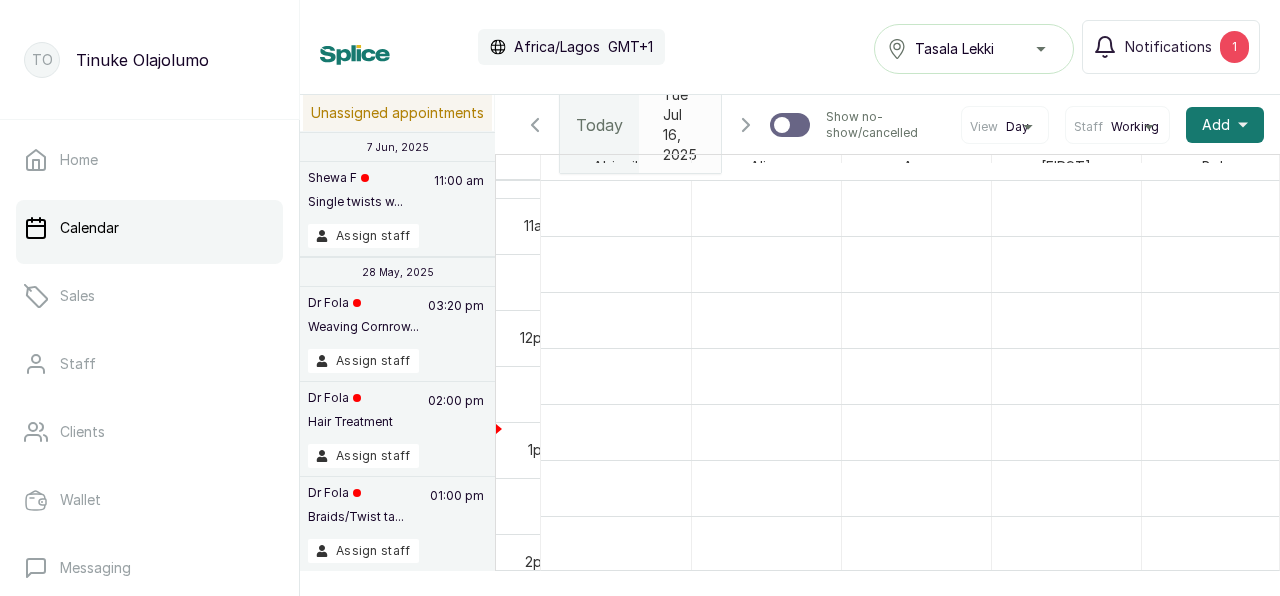 click on "Tue Jul 16, 2025" at bounding box center (680, 125) 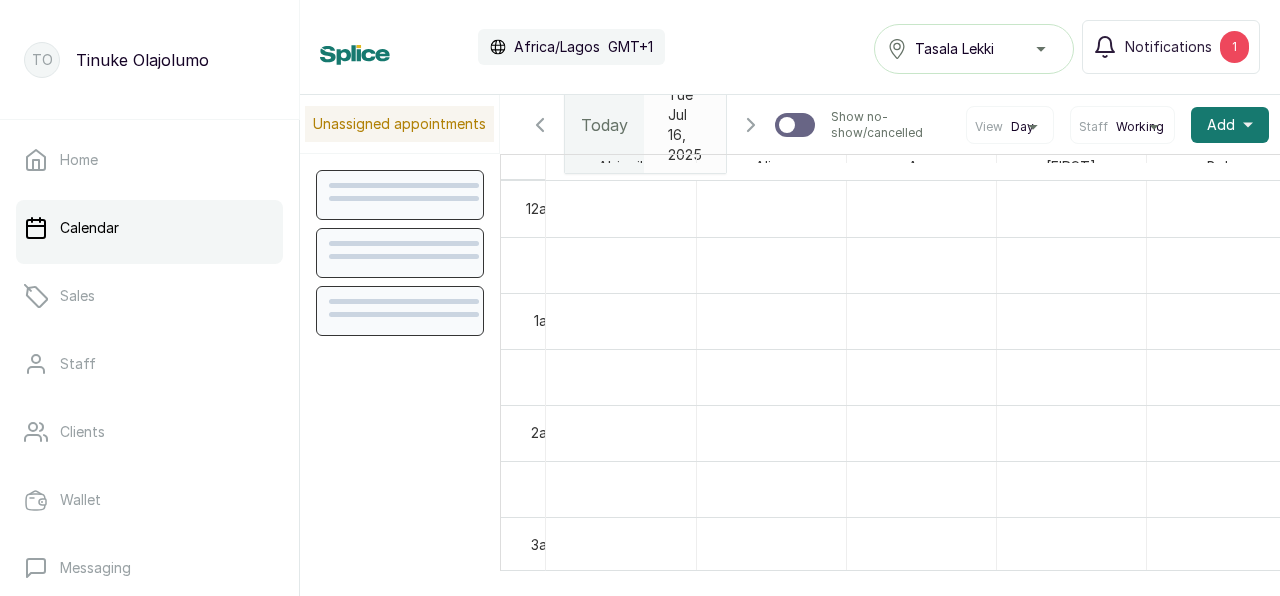scroll, scrollTop: 0, scrollLeft: 0, axis: both 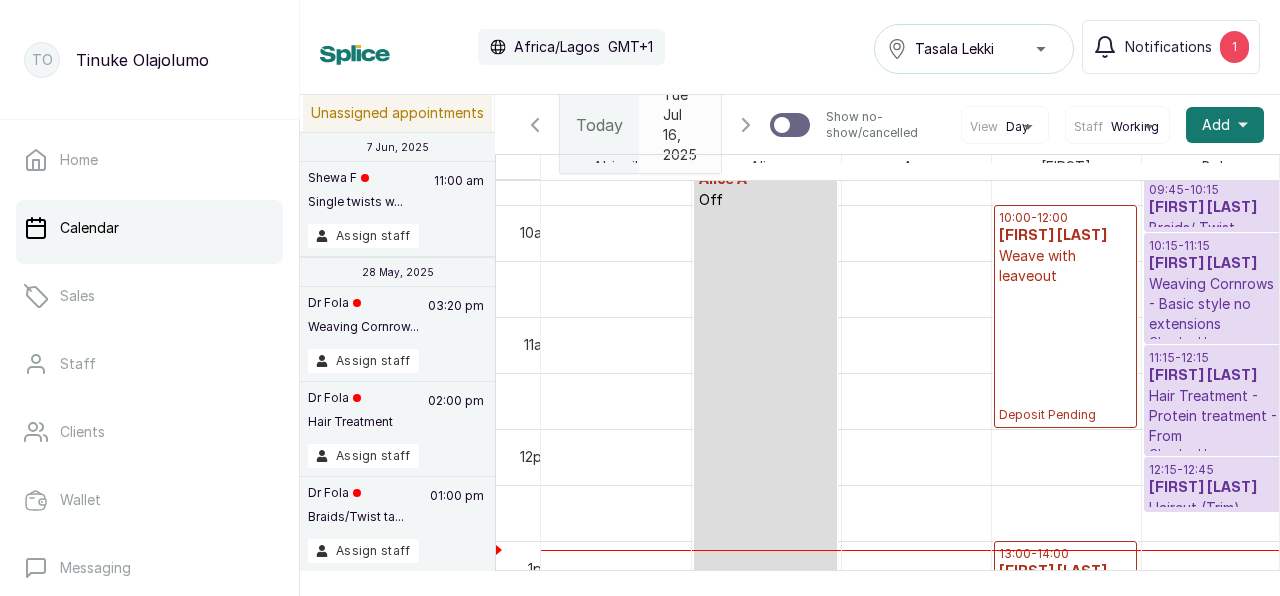type on "yyyy-MM-dd" 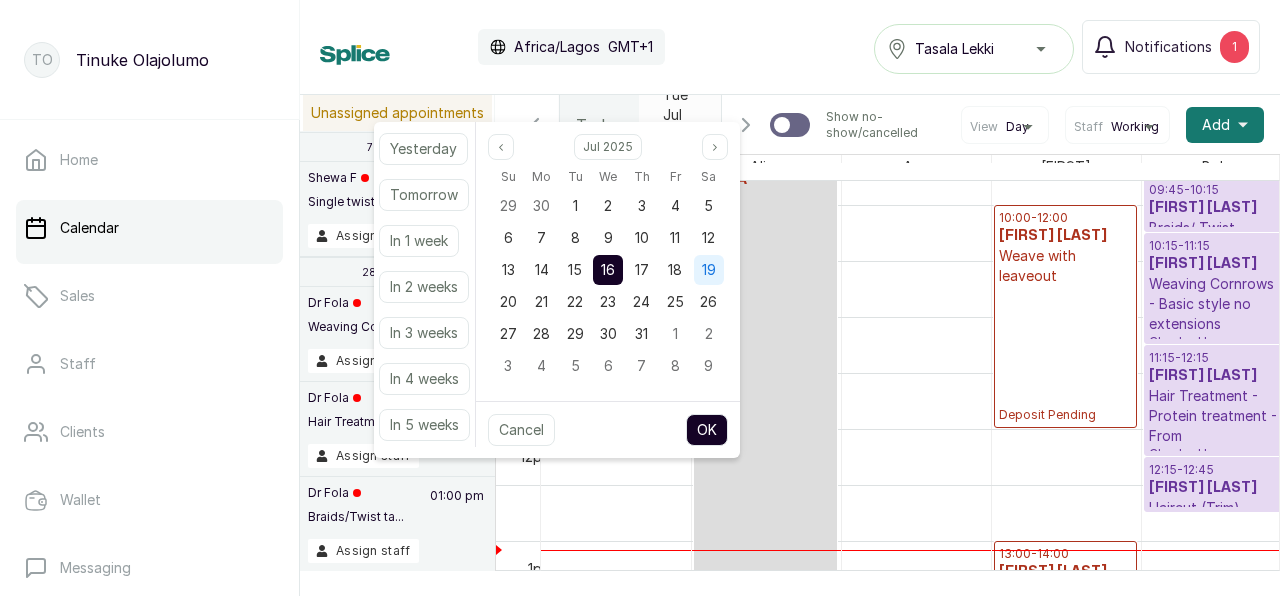 click on "19" at bounding box center (709, 269) 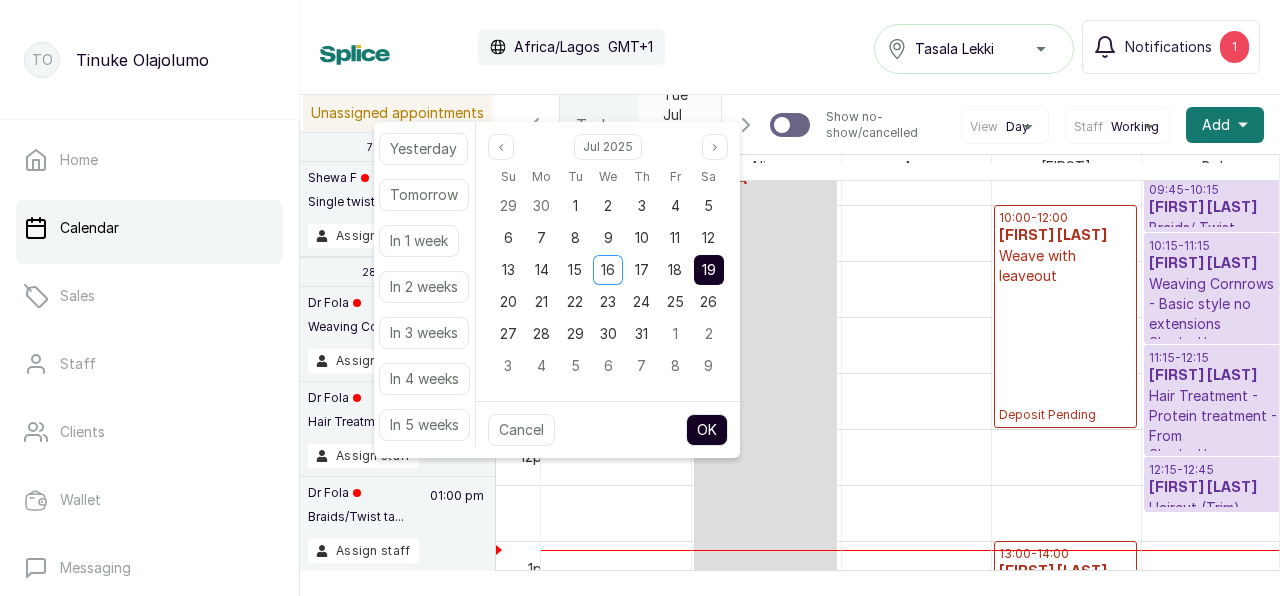 click on "OK" at bounding box center [707, 430] 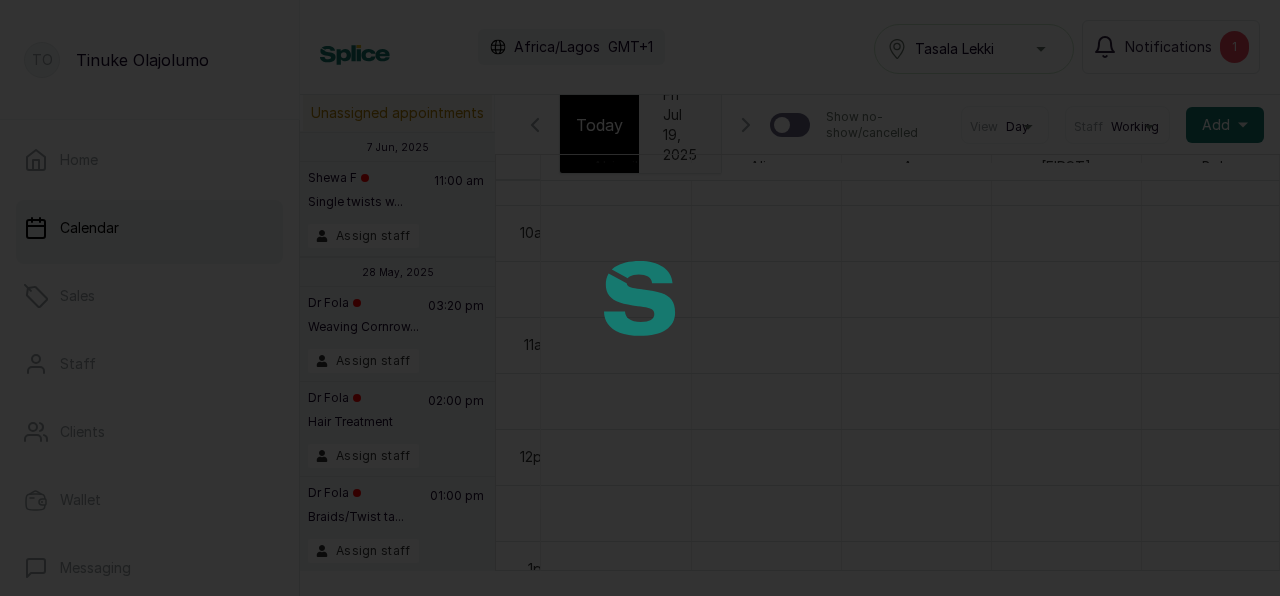 type on "2025-07-19" 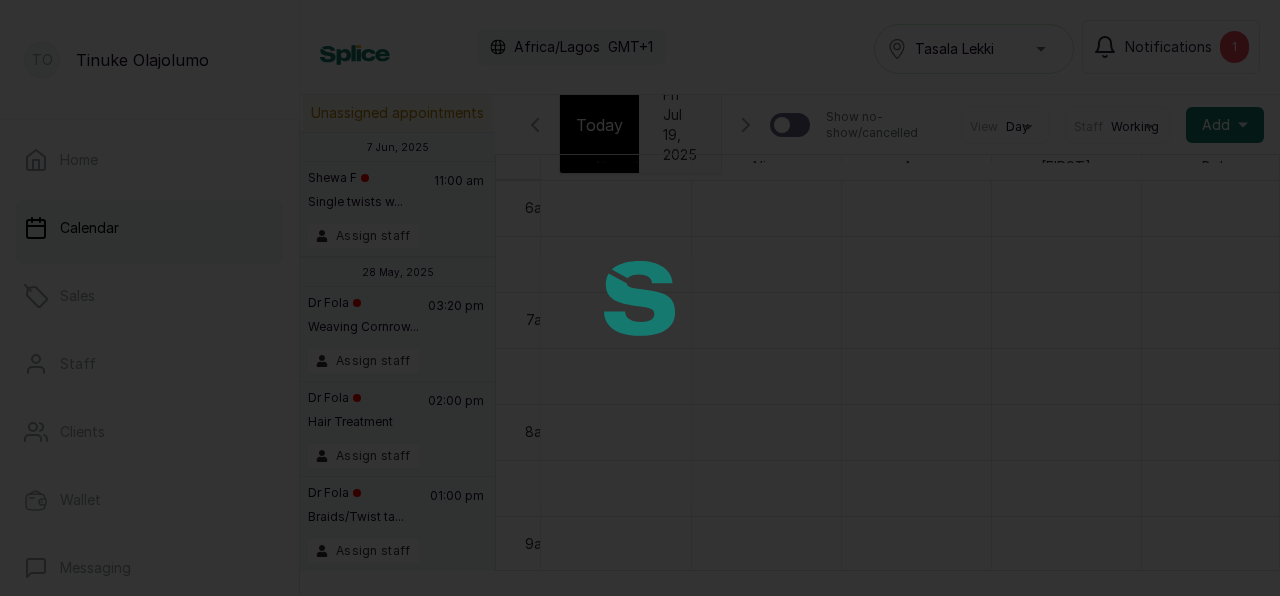 scroll, scrollTop: 0, scrollLeft: 32, axis: horizontal 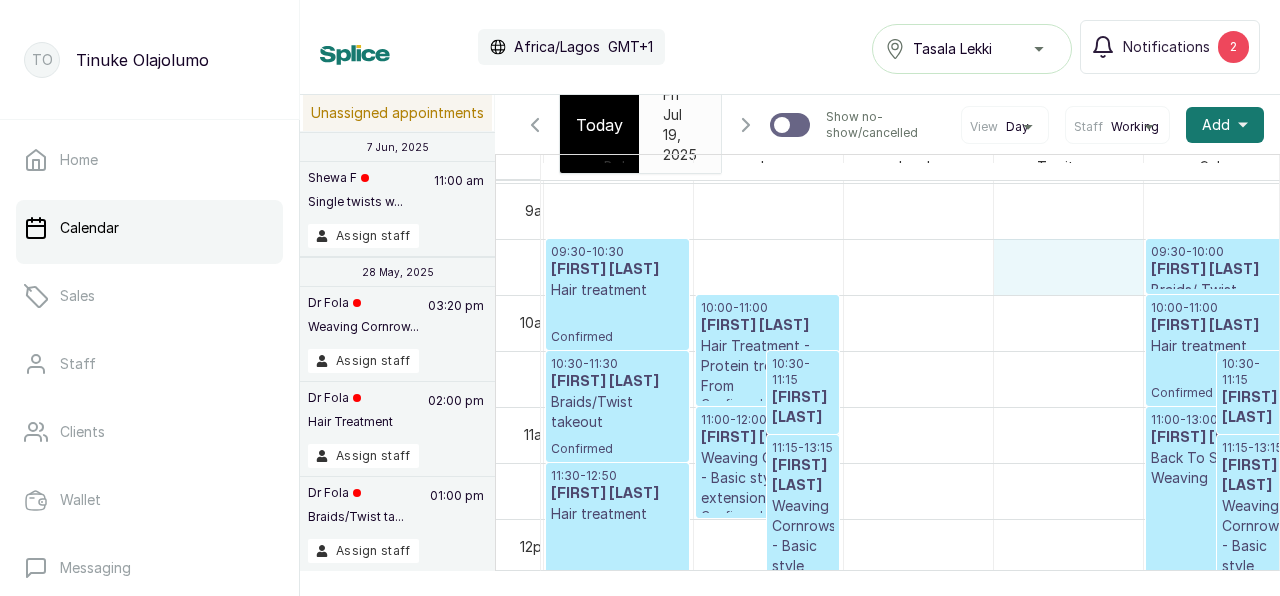 click on "09:30 - 12:30 [FIRST] [LAST] Single twist with kinky extension - Medium size (bra strap)2pks - From Deposit Pending 12:30 - 13:15 [FIRST] [LAST] Shampooing(Washing) Deposit Pending 09:30 - 10:30 [FIRST] [LAST] Washing / shampooing Confirmed 10:30 - 12:30 [FIRST] [LAST] Back To School Weaving Confirmed 12:30 - 13:00 [FIRST] [LAST] Braids/Twist takeout - Basic - medium cornrows Confirmed 09:30 - 10:15 [FIRST] [LAST] Shampooing(Washing) Confirmed 10:15 - 11:15 [FIRST] [LAST] Weaving Cornrows - Basic style no extensions Confirmed 11:15 - 12:45 [FIRST] [LAST] Braids/Twist takeout - Medium braids take out Confirmed 09:30 - 11:30 [FIRST] [LAST] Permanent Colour Vibrant - From Deposit Pending 11:30 - 12:30 [FIRST] [LAST] Hair Treatment - Moisture treatment Deposit Pending 12:30 - 14:00 [FIRST] [LAST] Single twist without extension - Medium twists - up to 6 inches - From Deposit Pending 09:30 - 10:30 [FIRST] [LAST] Hair treatment Confirmed 10:30 - 11:30 Confirmed" at bounding box center (618, 519) 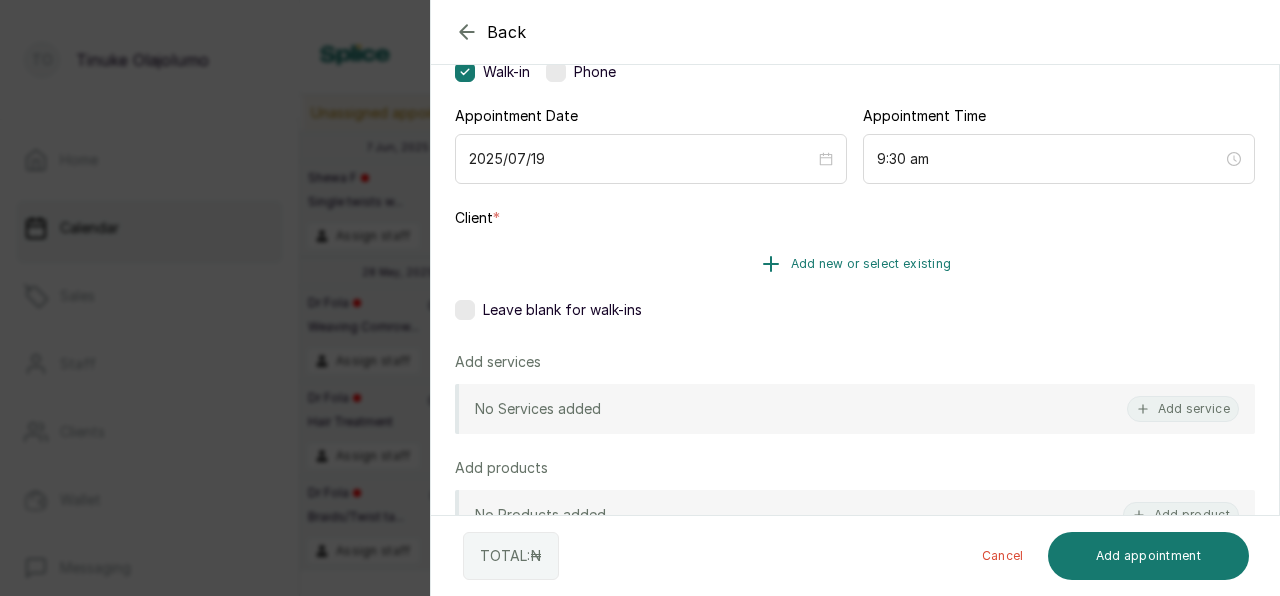click on "Add new or select existing" at bounding box center (871, 264) 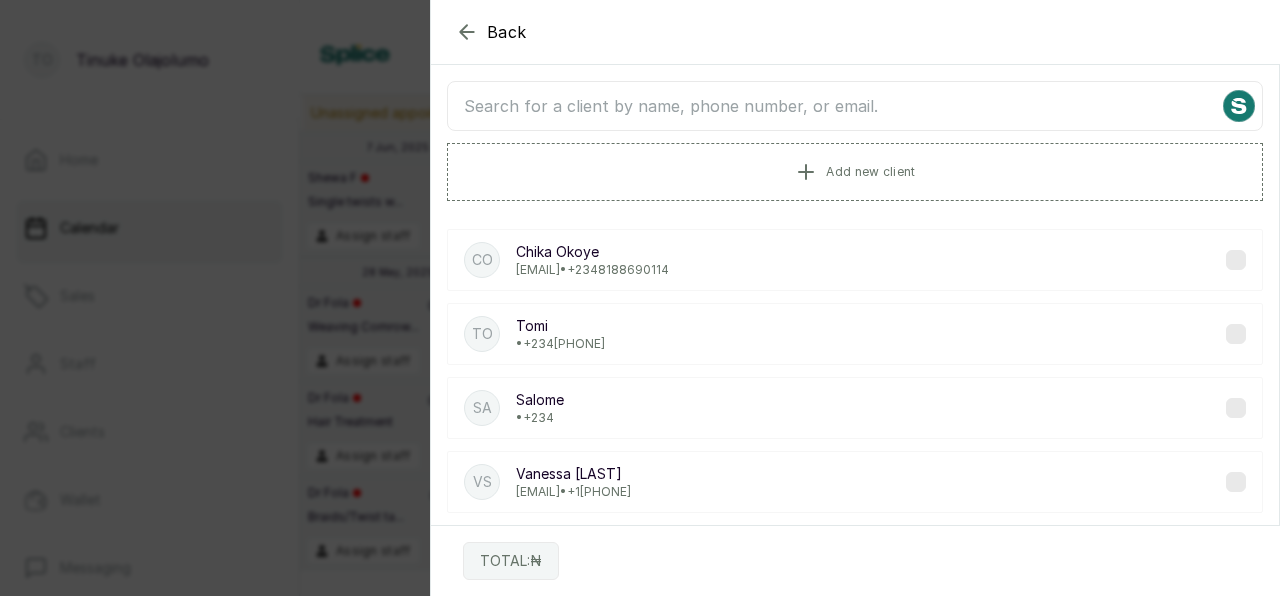 click at bounding box center (855, 106) 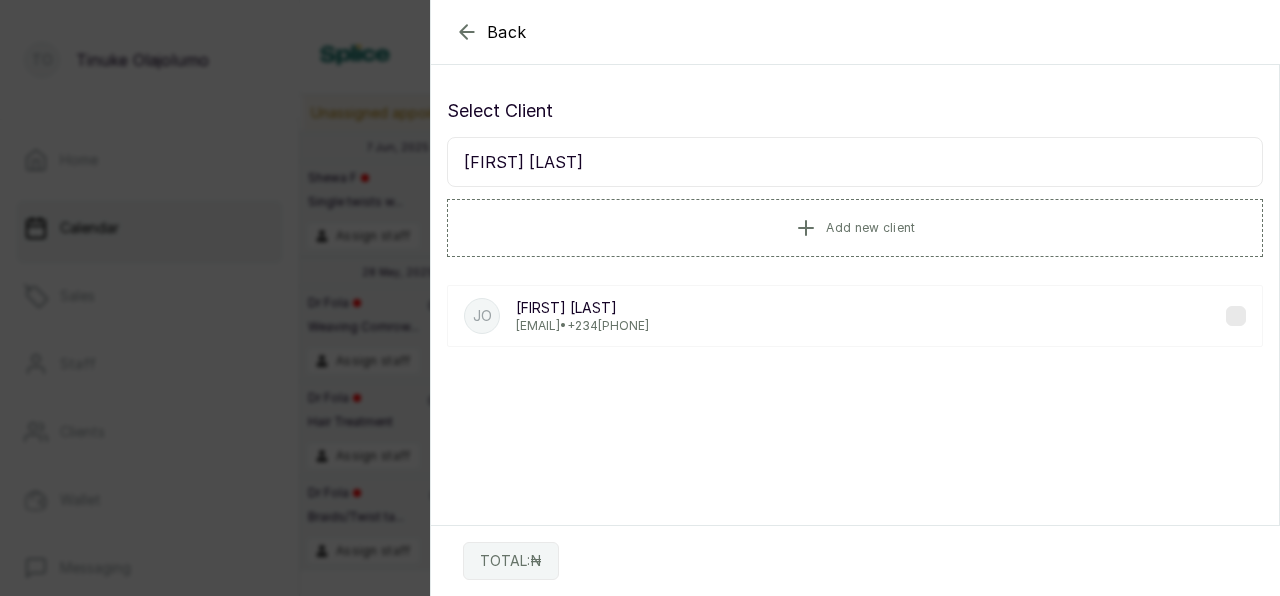 type on "jessica okp" 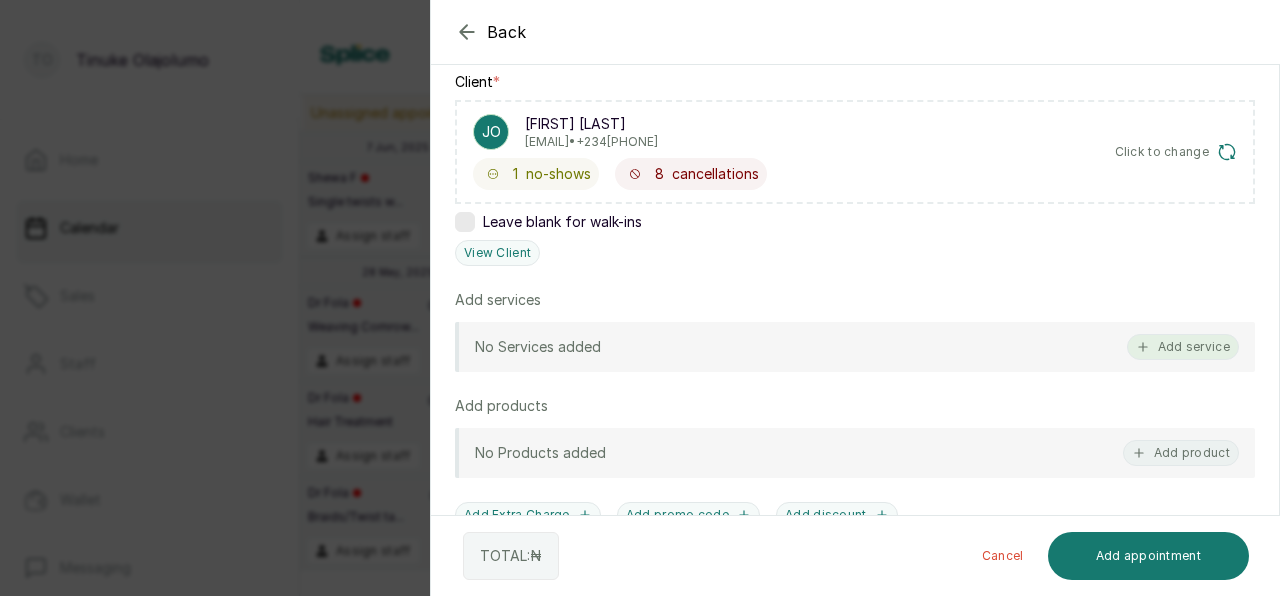 click on "Add service" at bounding box center (1183, 347) 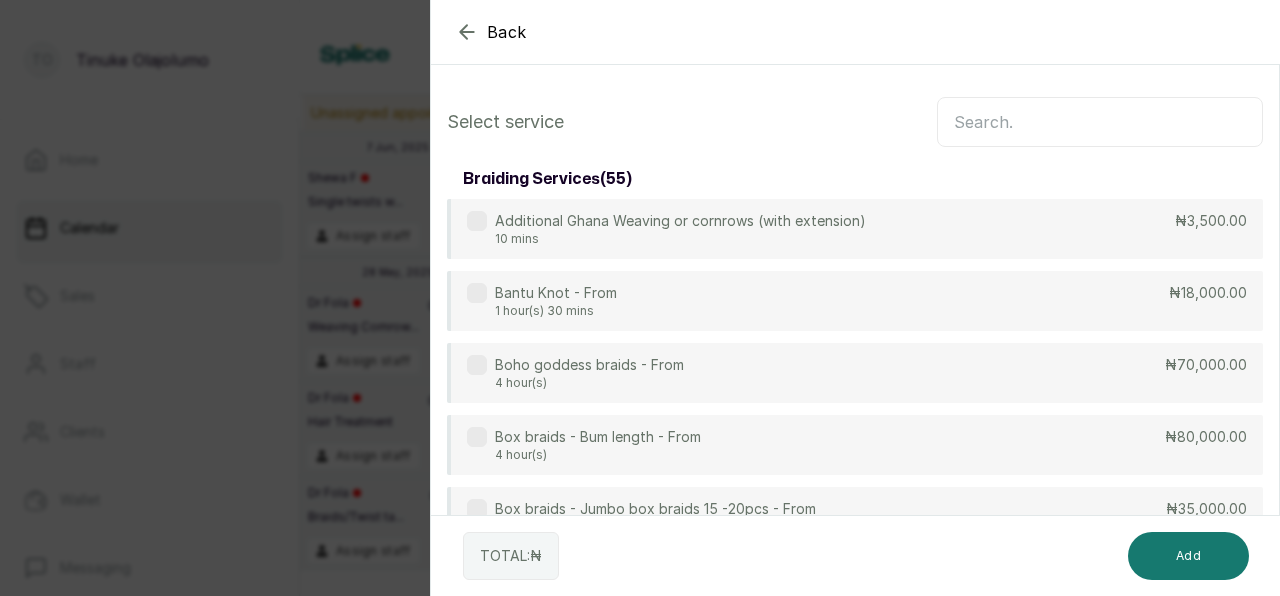 click at bounding box center [1100, 122] 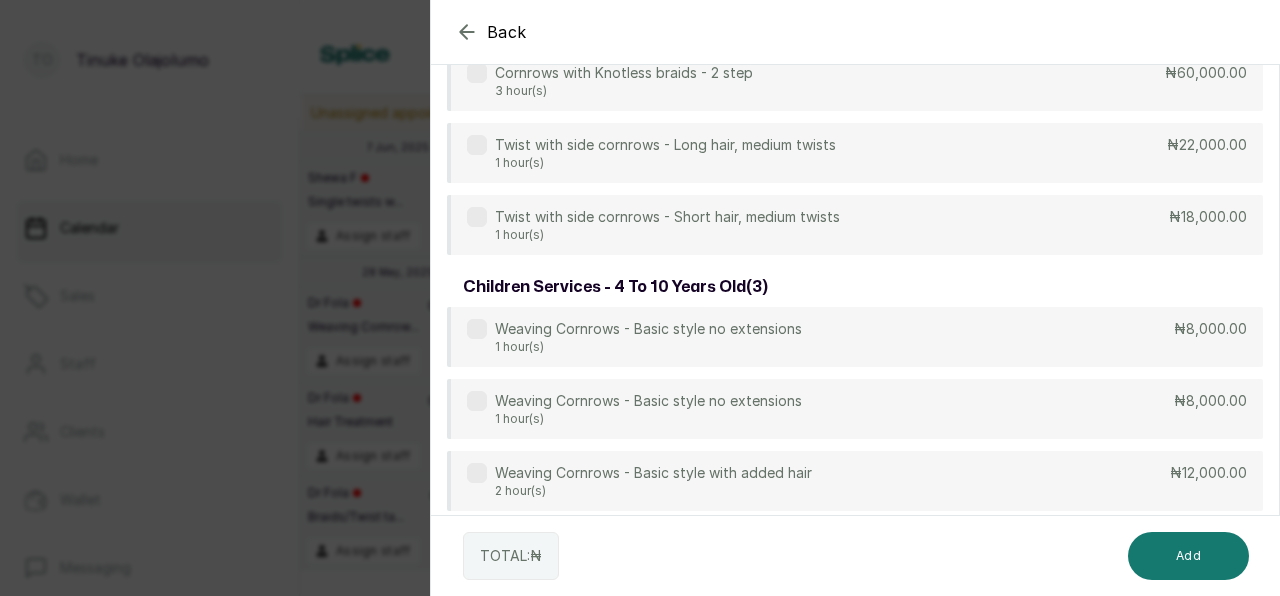scroll, scrollTop: 814, scrollLeft: 0, axis: vertical 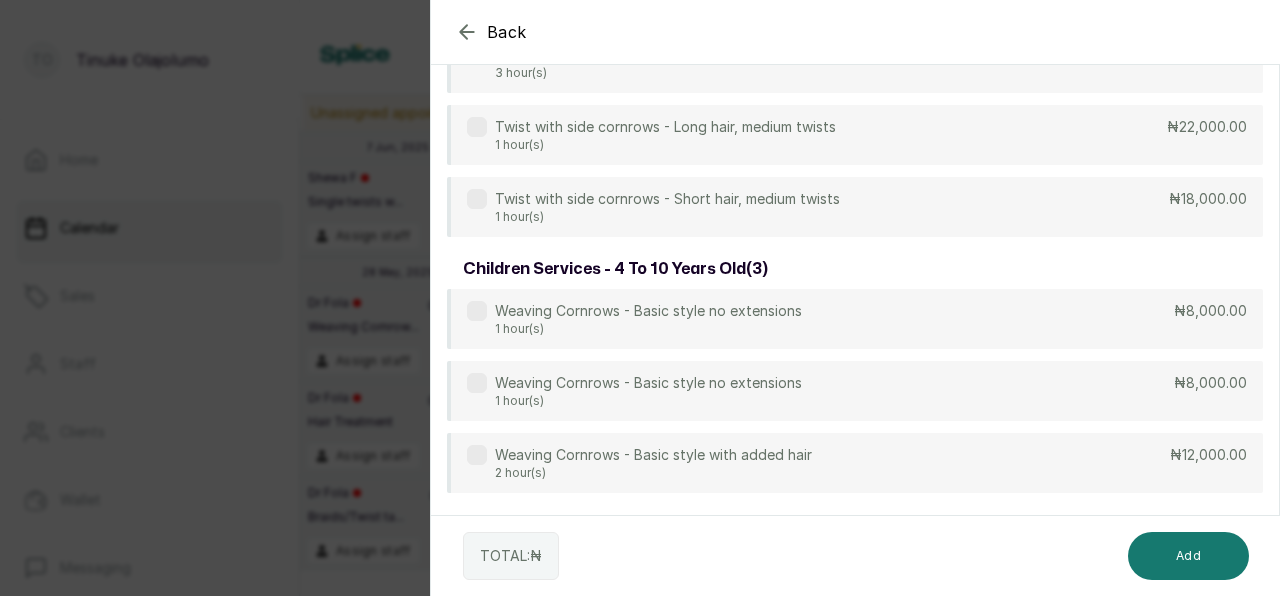 type on "corn" 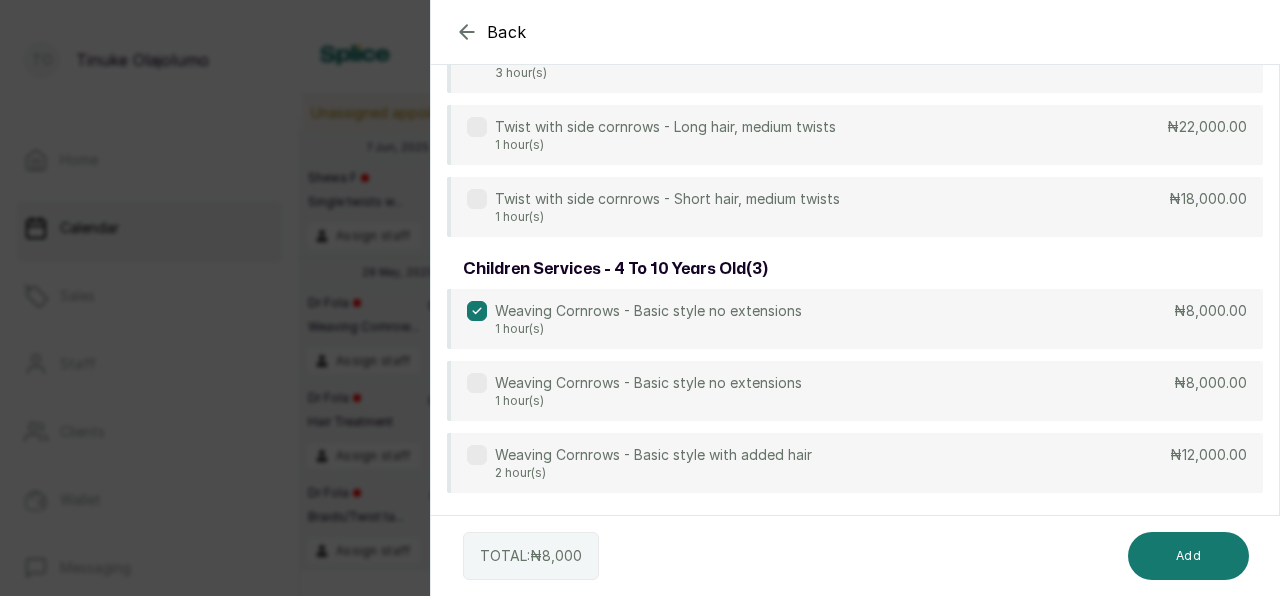 scroll, scrollTop: 1320, scrollLeft: 0, axis: vertical 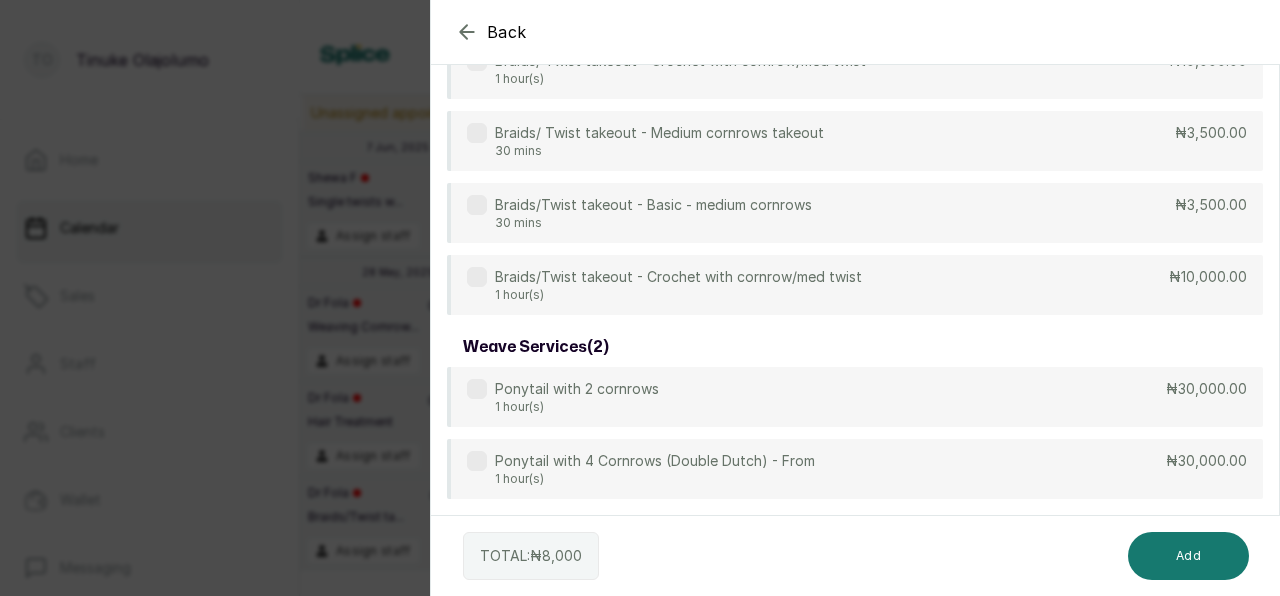 click on "Braids/Twist takeout - Crochet with cornrow/med twist 1 hour(s) ₦10,000.00" at bounding box center (855, 285) 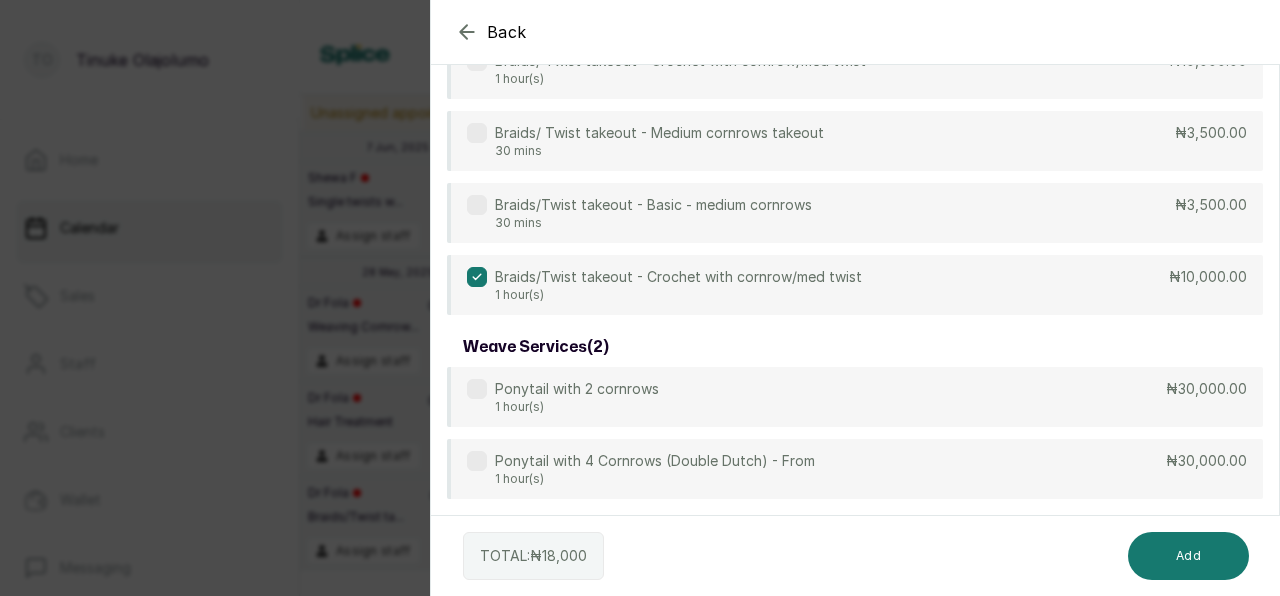 click on "Braids/Twist takeout - Crochet with cornrow/med twist 1 hour(s) ₦10,000.00" at bounding box center (855, 285) 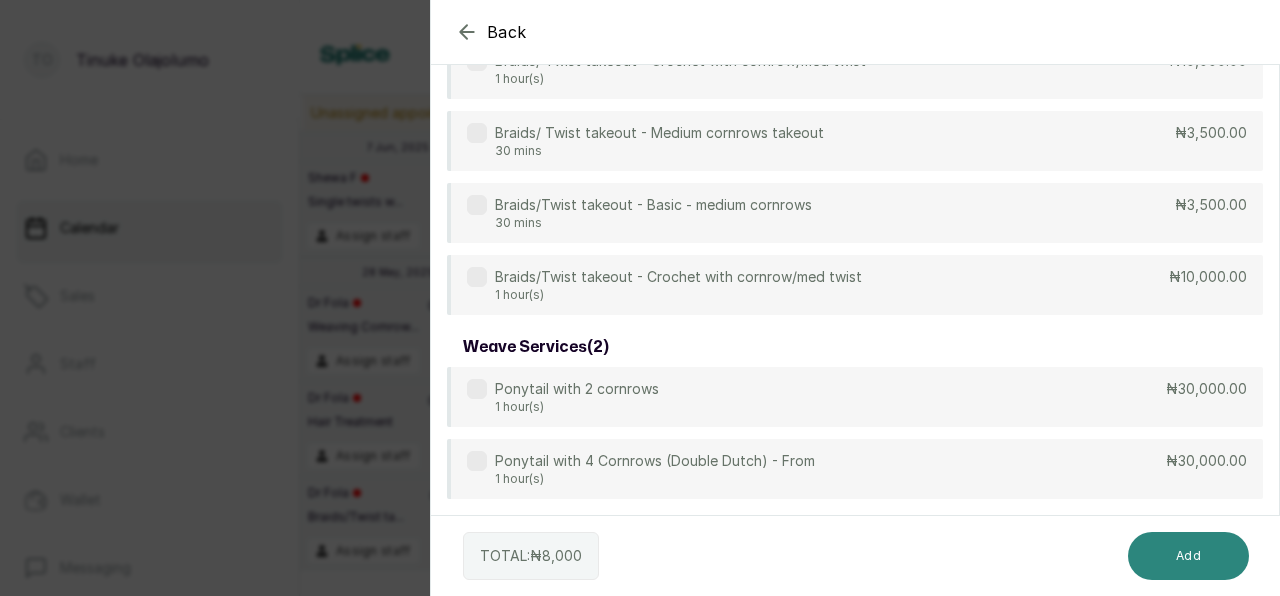 click on "Add" at bounding box center [1188, 556] 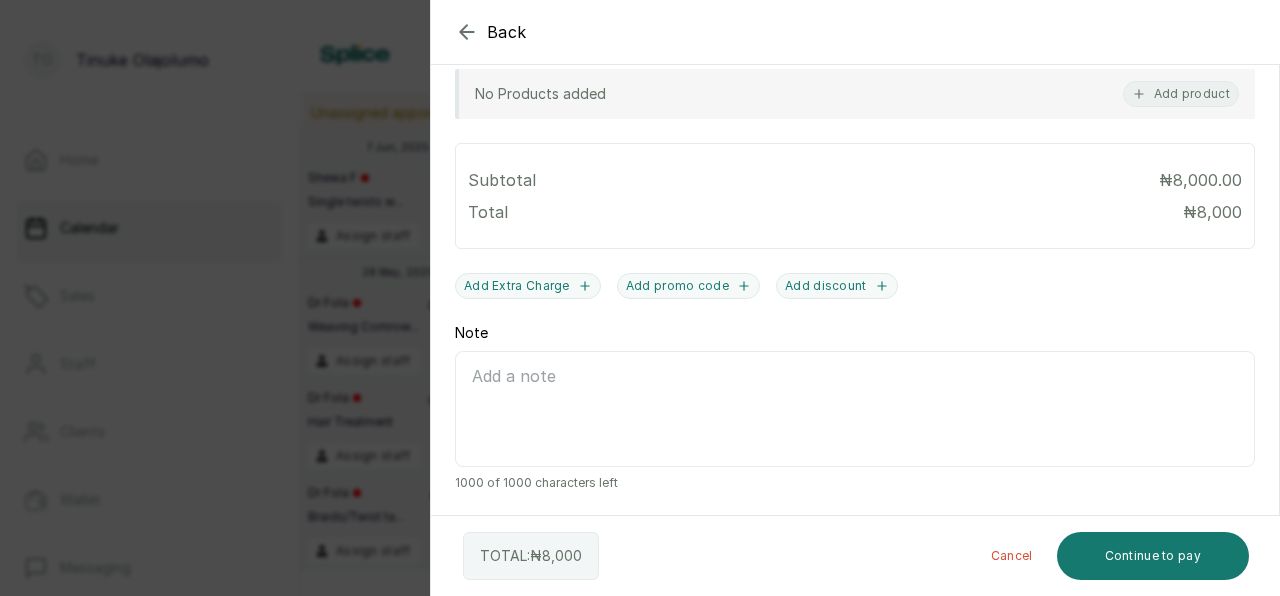 scroll, scrollTop: 723, scrollLeft: 0, axis: vertical 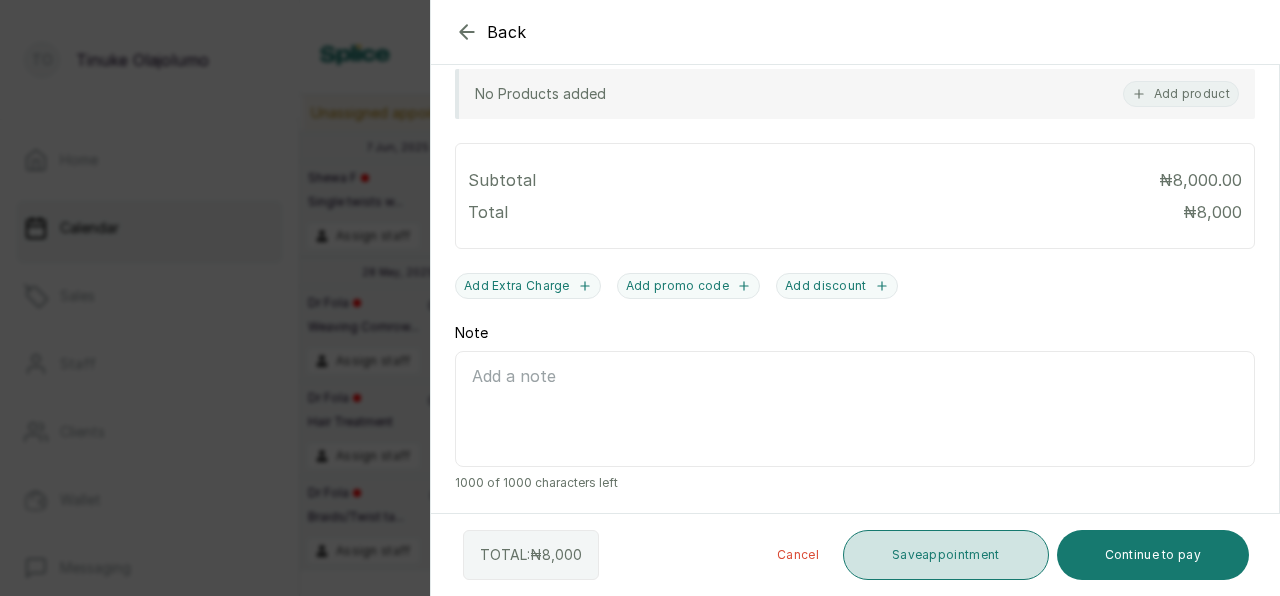 click on "Save  appointment" at bounding box center (946, 555) 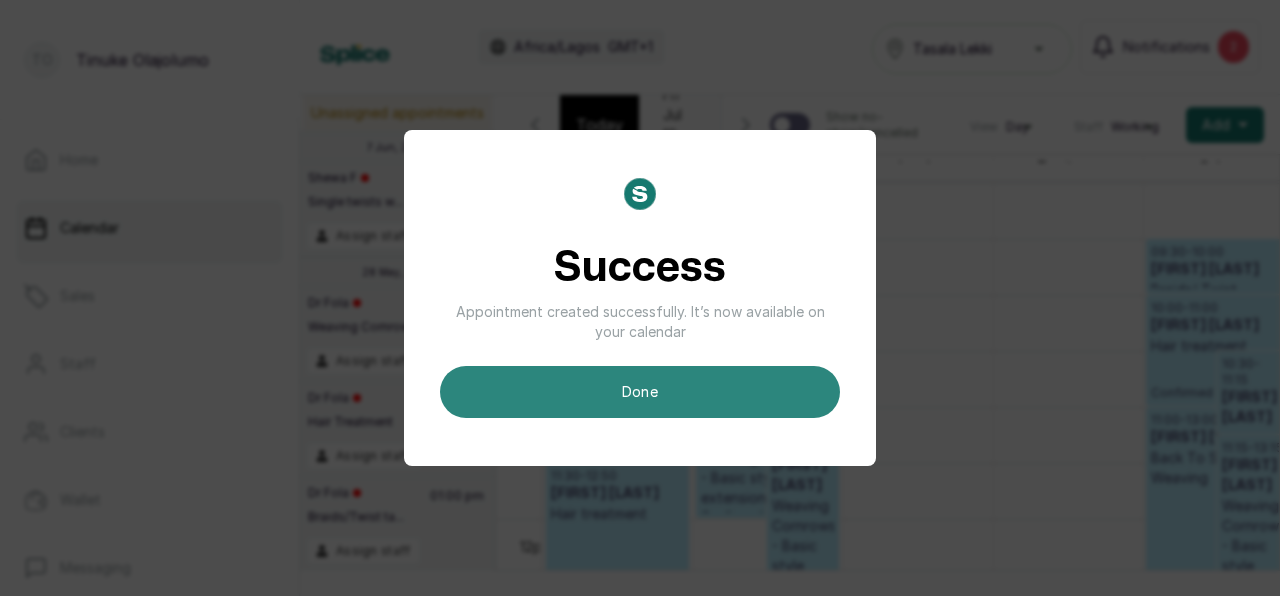 click on "done" at bounding box center [640, 392] 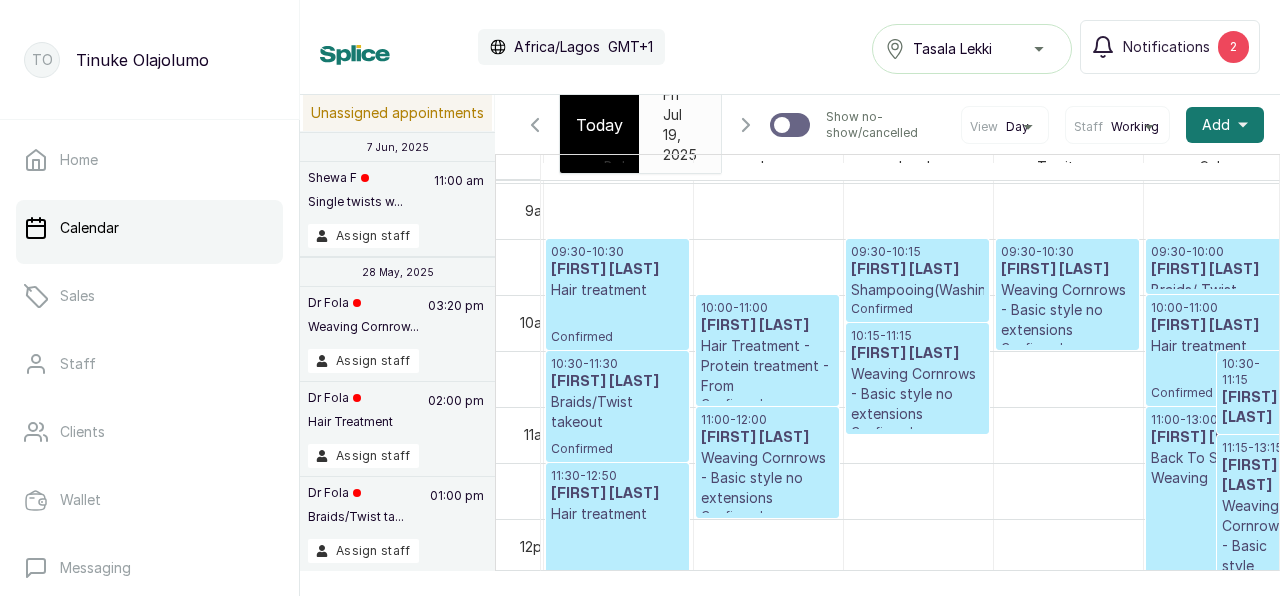 scroll, scrollTop: 674, scrollLeft: 598, axis: both 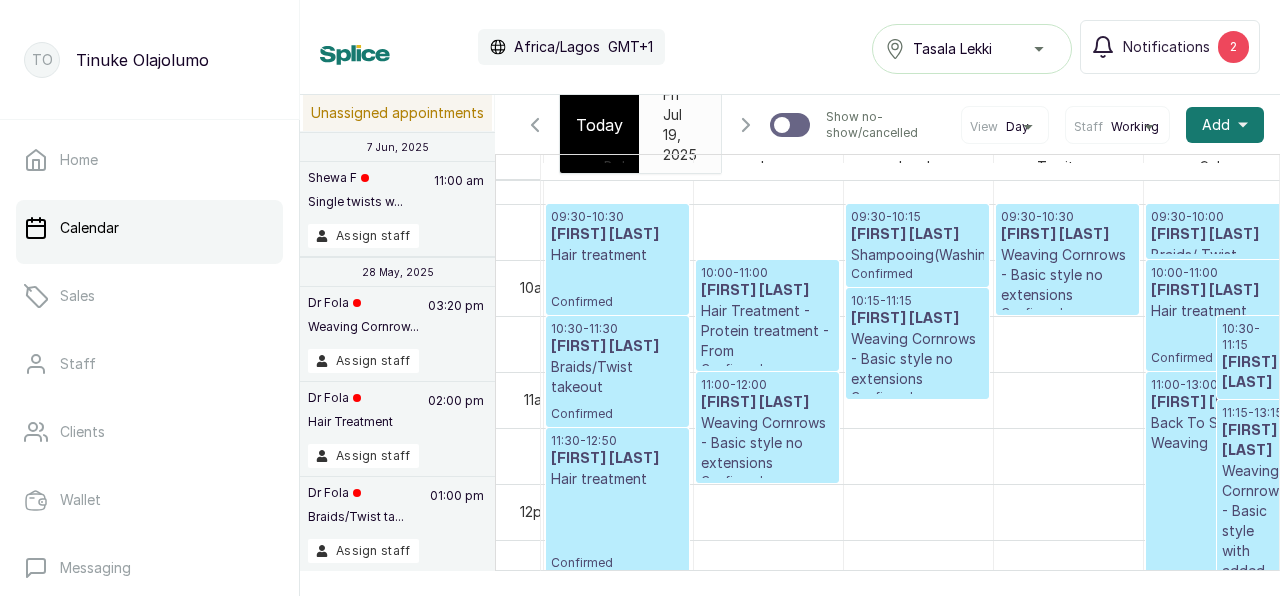 click on "09:30 - 12:30 [FIRST] [LAST] Single twist with kinky extension - Medium size (bra strap)2pks - From Deposit Pending 12:30 - 13:15 [FIRST] [LAST] Shampooing(Washing) Deposit Pending 09:30 - 10:30 [FIRST] [LAST] Washing / shampooing Confirmed 10:30 - 12:30 [FIRST] [LAST] Back To School Weaving Confirmed 12:30 - 13:00 [FIRST] [LAST] Braids/Twist takeout - Basic - medium cornrows Confirmed 09:30 - 10:15 [FIRST] [LAST] Shampooing(Washing) Confirmed 10:15 - 11:15 [FIRST] [LAST] Weaving Cornrows - Basic style no extensions Confirmed 11:15 - 12:45 [FIRST] [LAST] Braids/Twist takeout - Medium braids take out Confirmed 09:30 - 11:30 [FIRST] [LAST] Permanent Colour Vibrant - From Deposit Pending 11:30 - 12:30 [FIRST] [LAST] Hair Treatment - Moisture treatment Deposit Pending 12:30 - 14:00 [FIRST] [LAST] Single twist without extension - Medium twists - up to 6 inches - From Deposit Pending 09:30 - 10:30 [FIRST] [LAST] Hair treatment Confirmed 10:30 - 11:30 Confirmed" at bounding box center [618, 484] 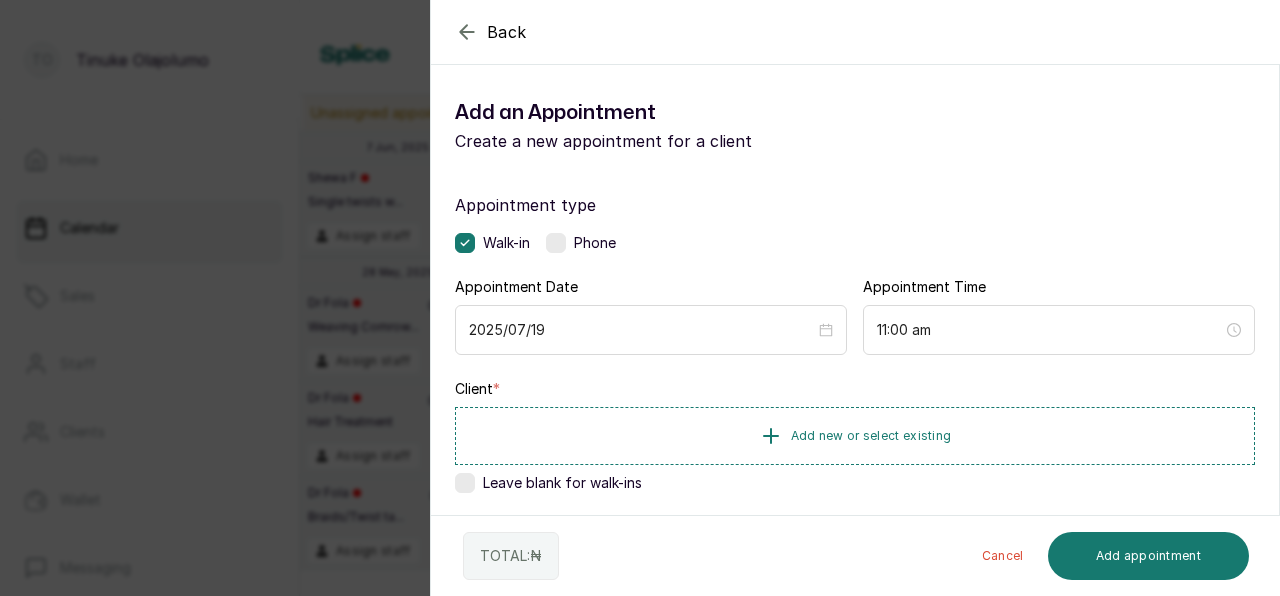 scroll, scrollTop: 136, scrollLeft: 0, axis: vertical 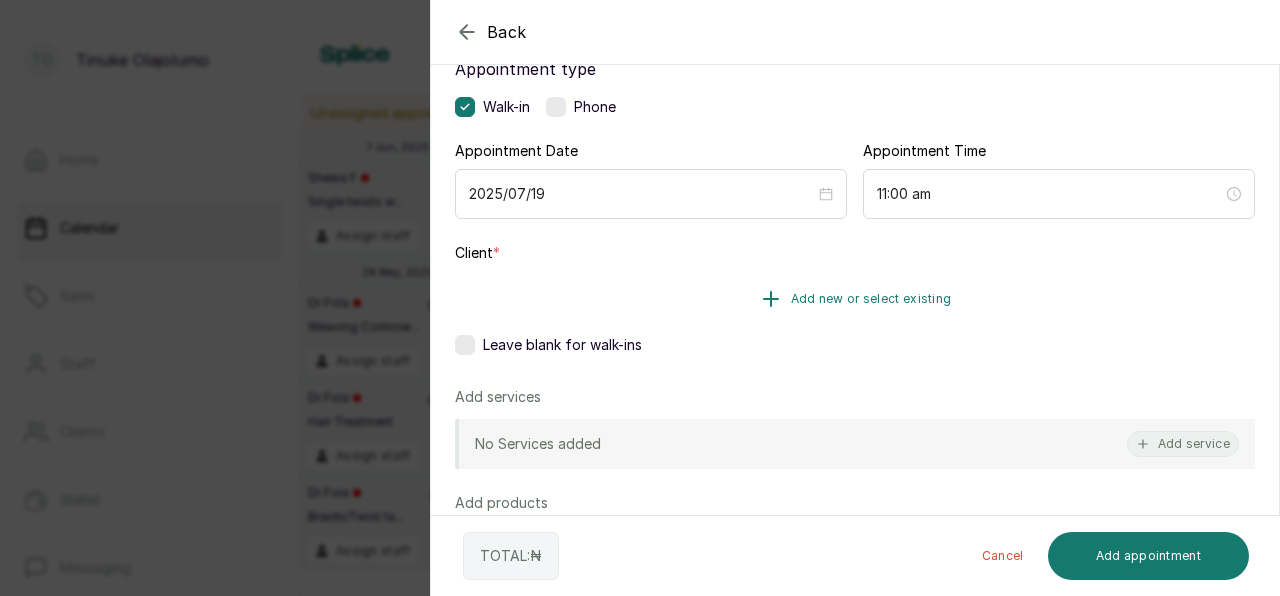 click on "Add new or select existing" at bounding box center [855, 299] 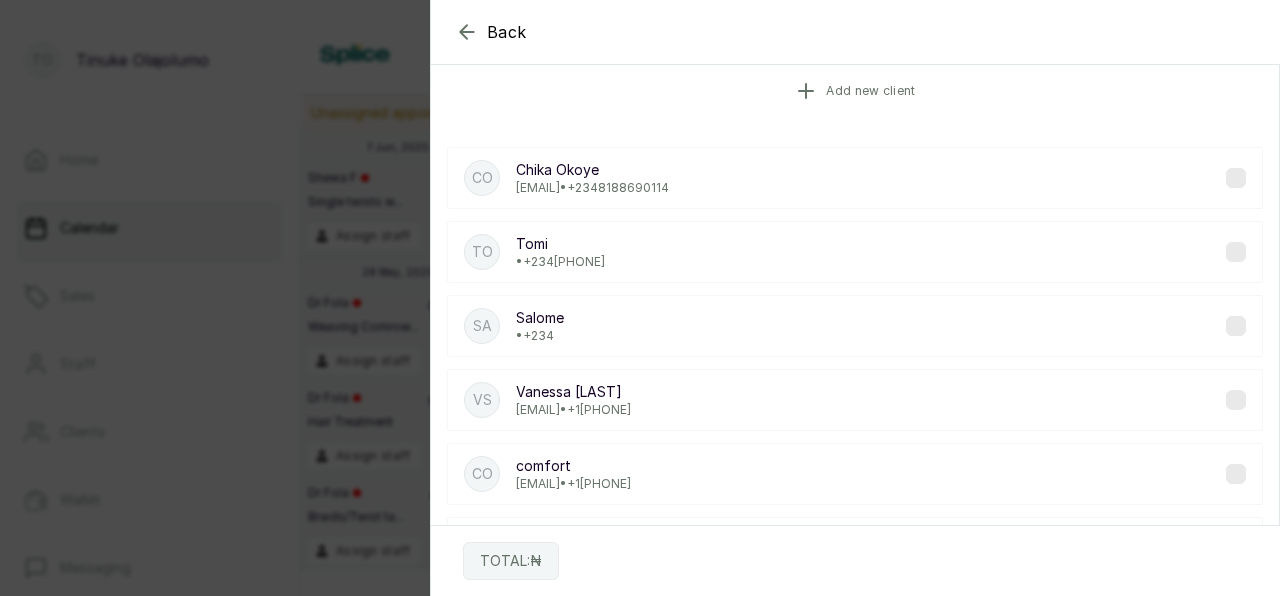 scroll, scrollTop: 0, scrollLeft: 0, axis: both 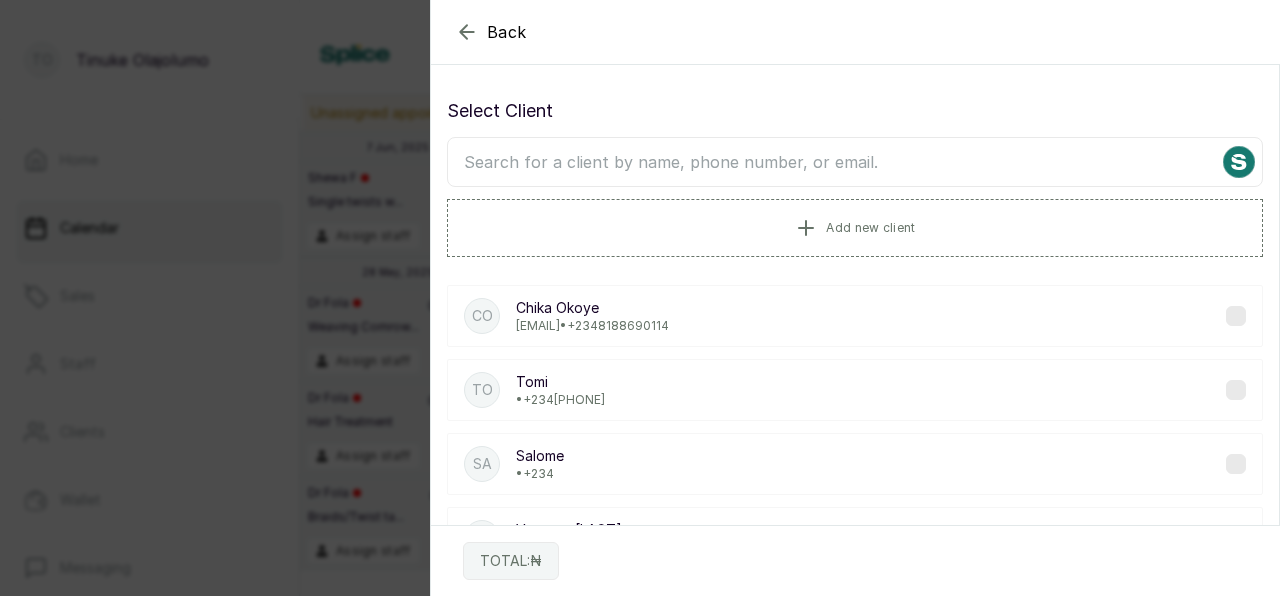 click at bounding box center (855, 162) 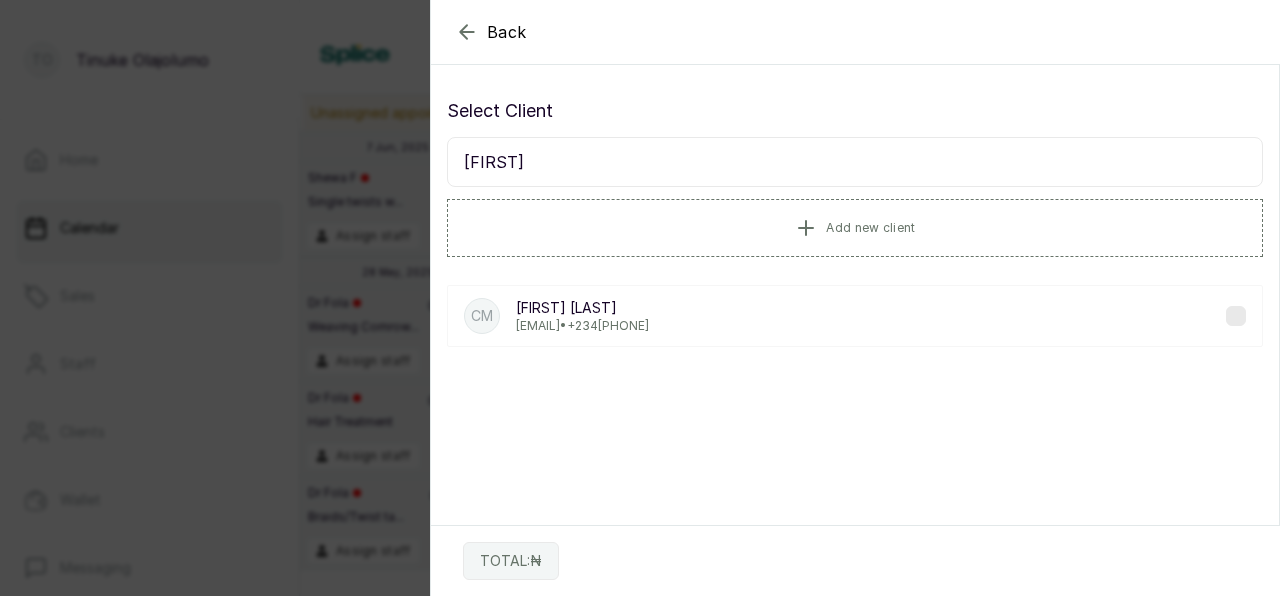 type on "chidiadi" 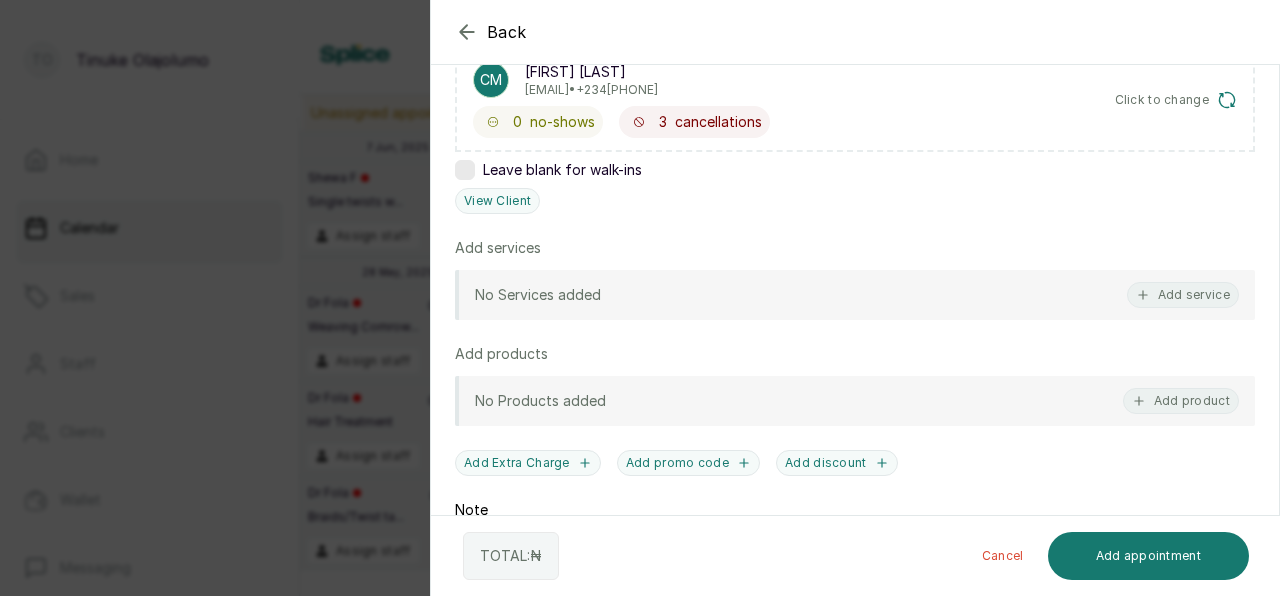 scroll, scrollTop: 361, scrollLeft: 0, axis: vertical 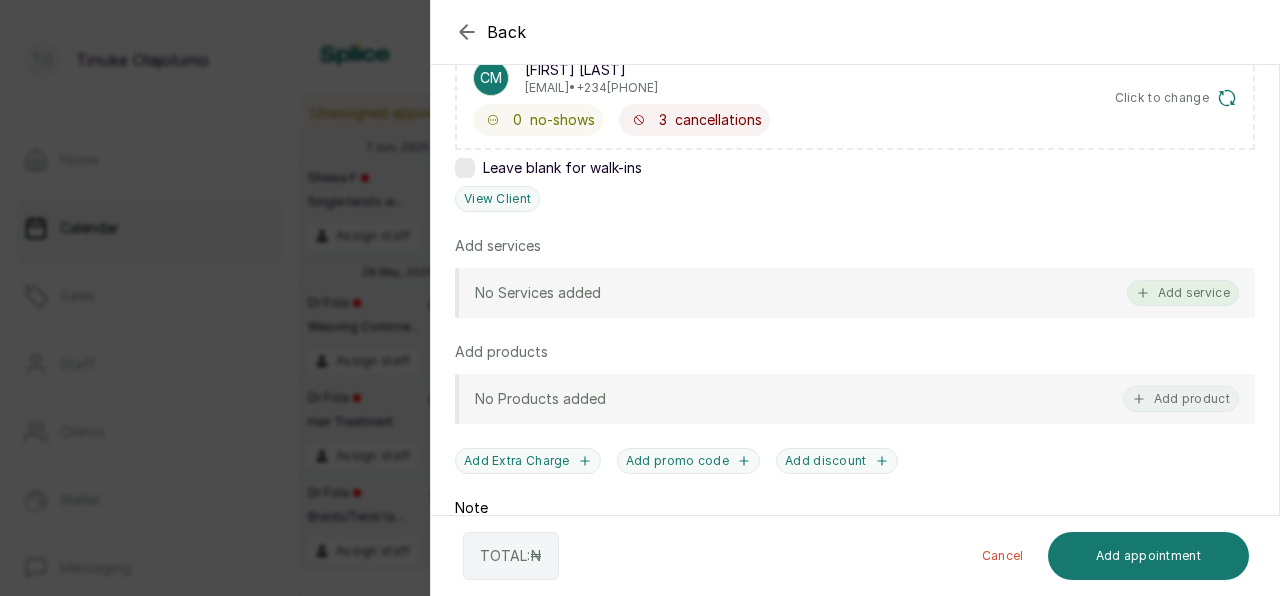 click on "Add service" at bounding box center (1183, 293) 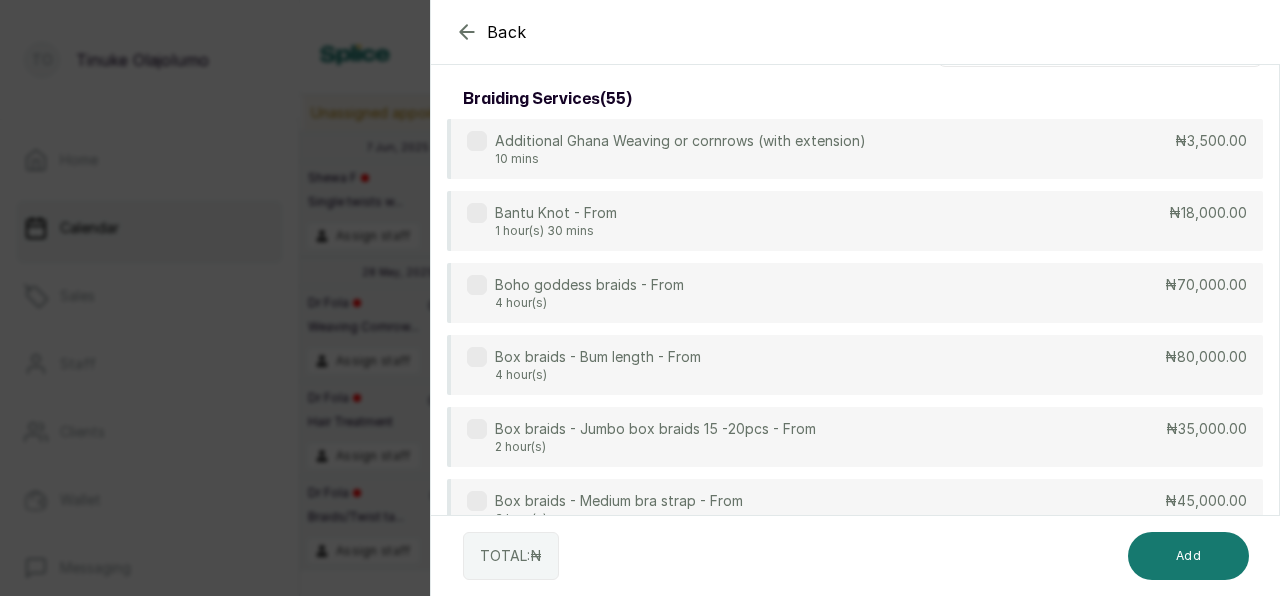 scroll, scrollTop: 0, scrollLeft: 0, axis: both 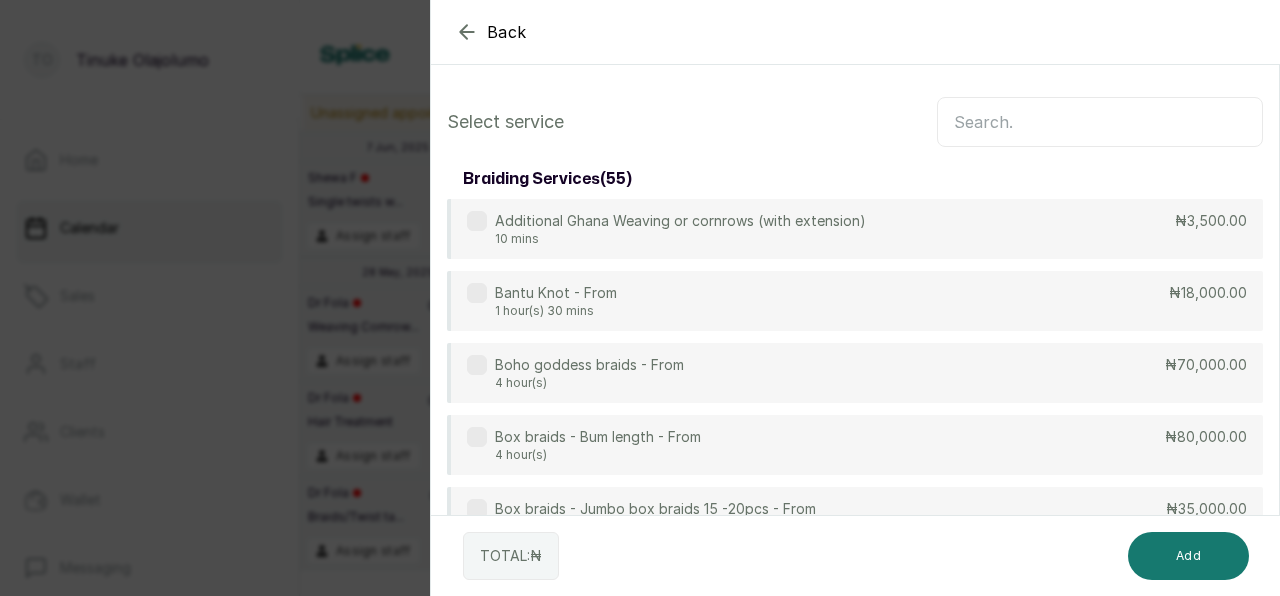 click at bounding box center [1100, 122] 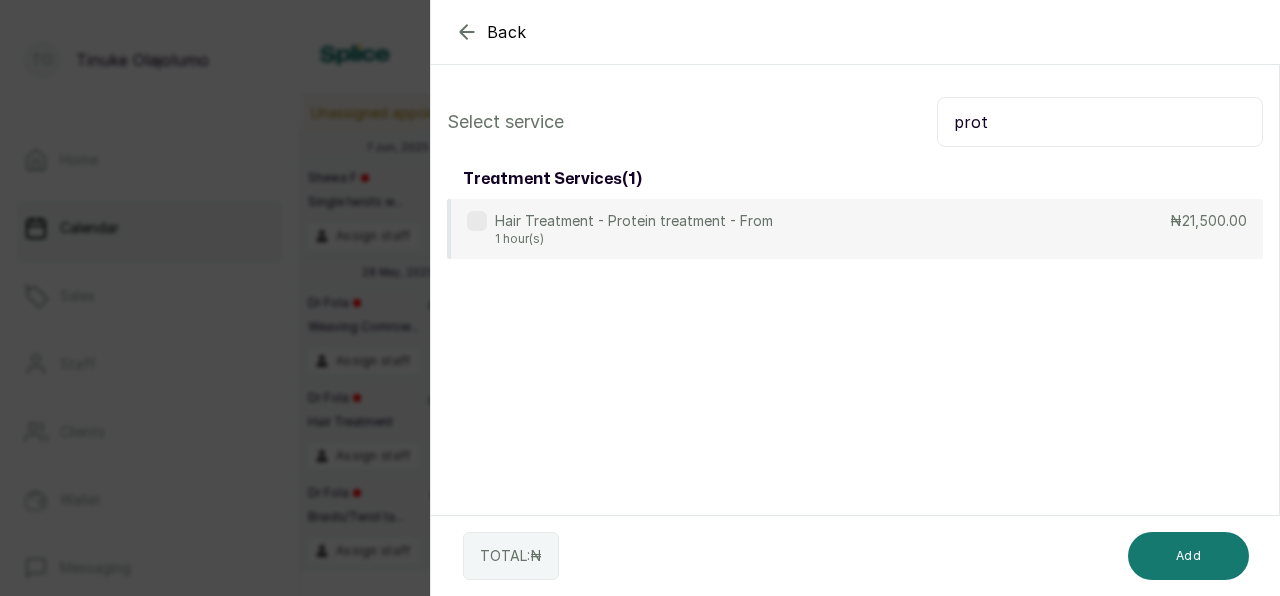 type on "prot" 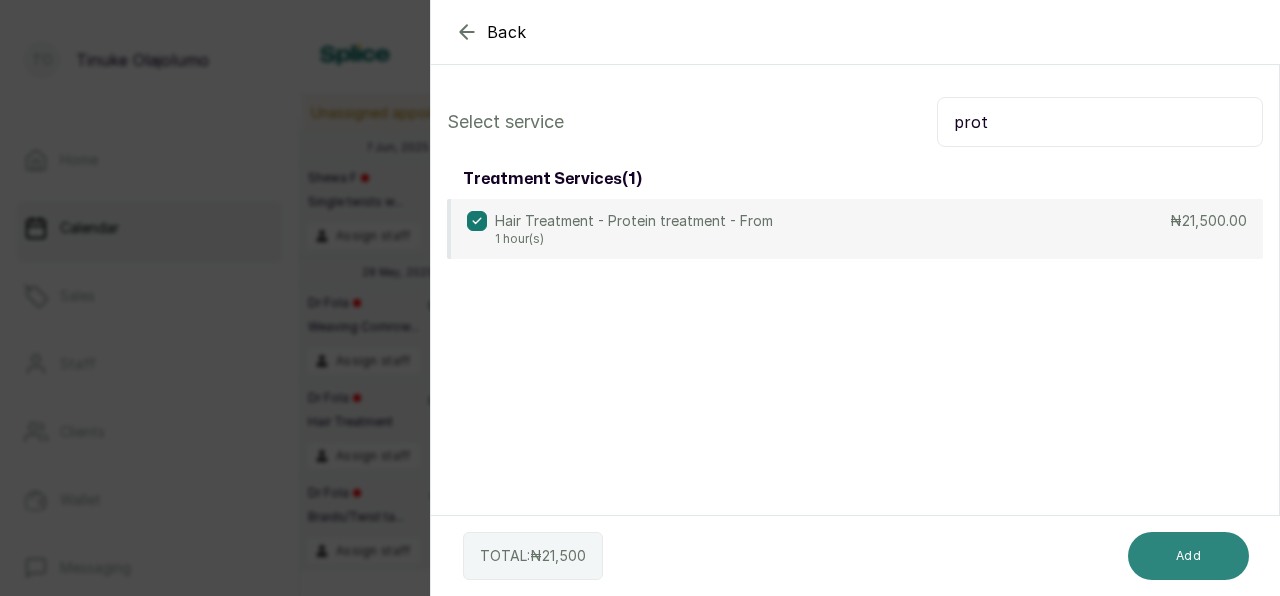 click on "Add" at bounding box center (1188, 556) 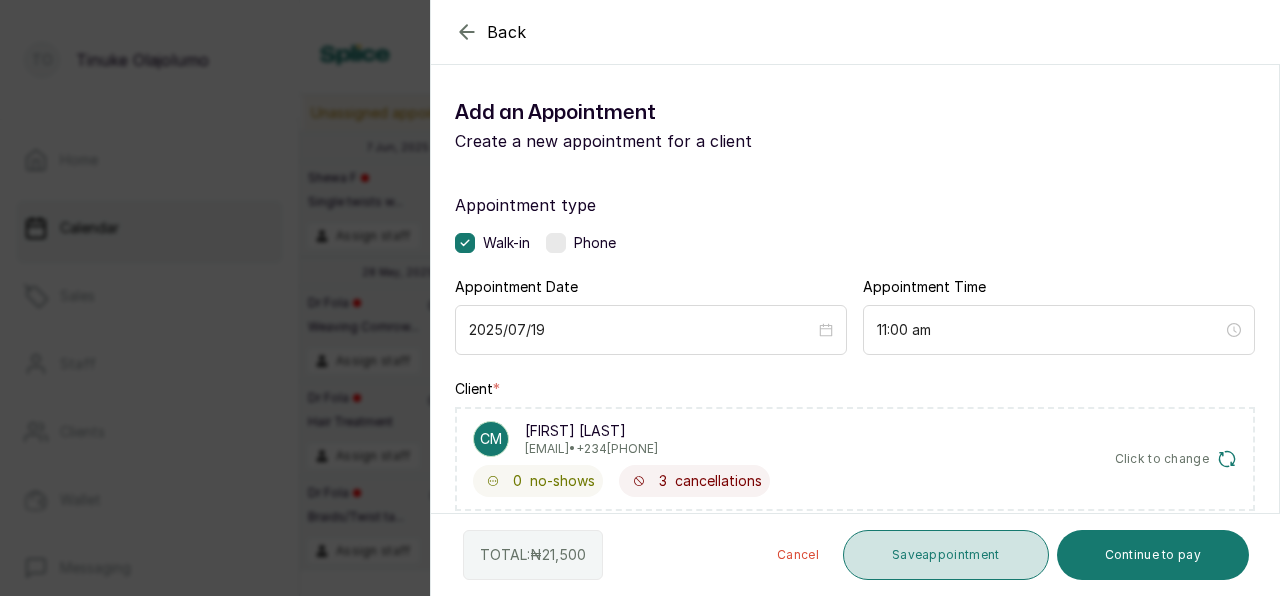 click on "Save  appointment" at bounding box center [946, 555] 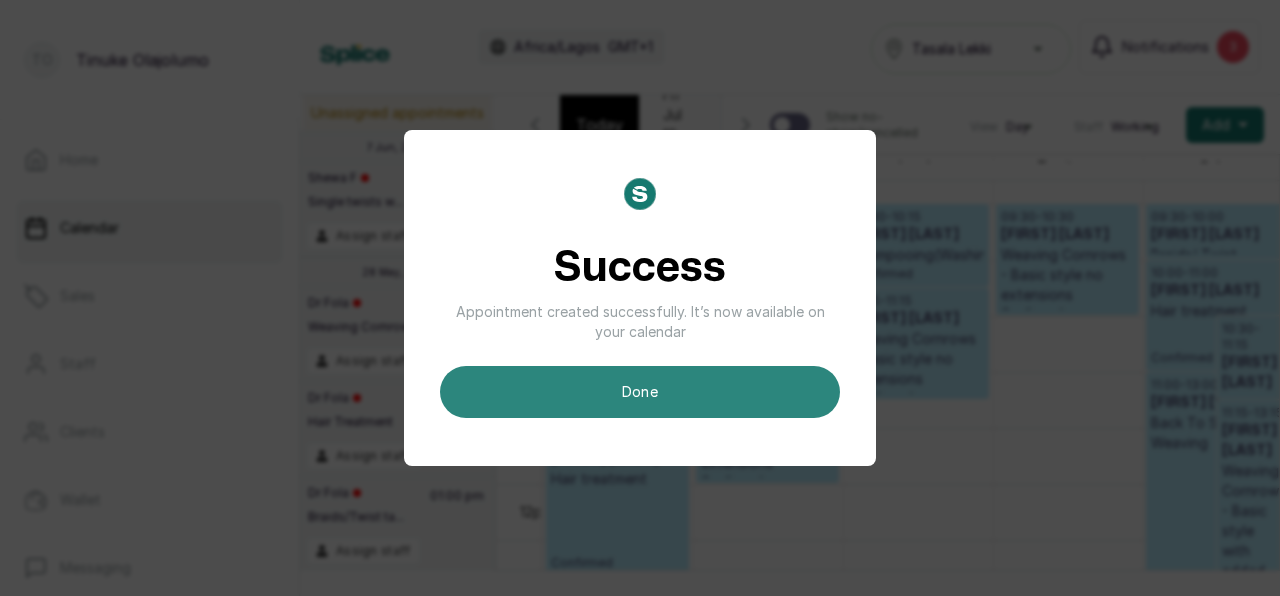 click on "done" at bounding box center (640, 392) 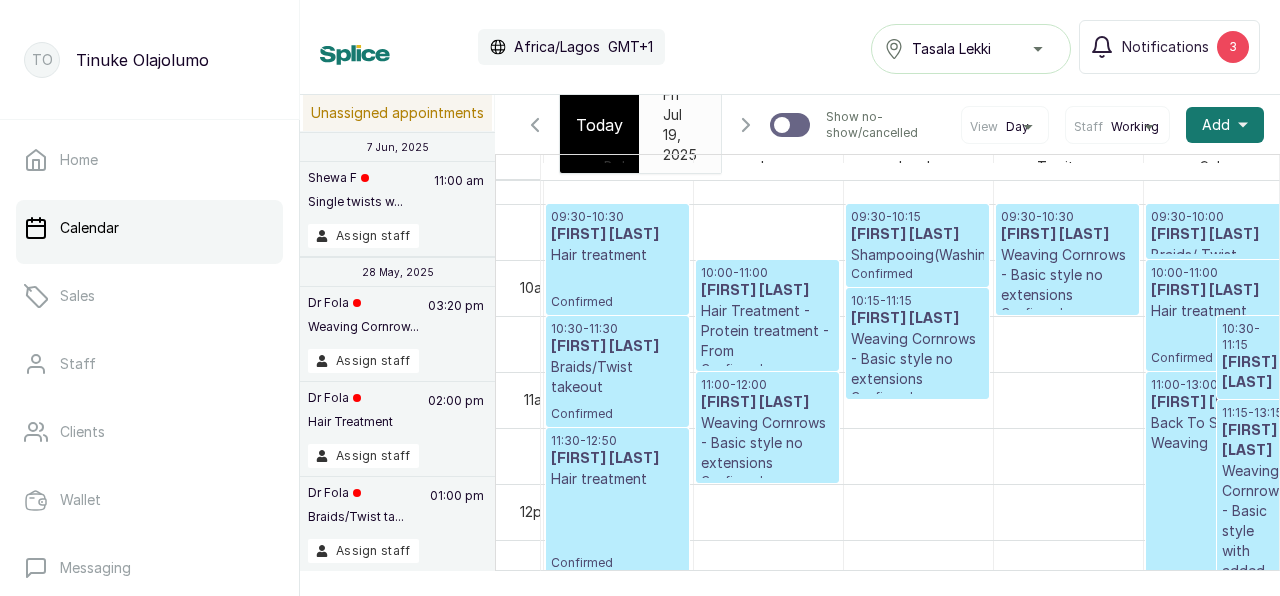 scroll, scrollTop: 1182, scrollLeft: 598, axis: both 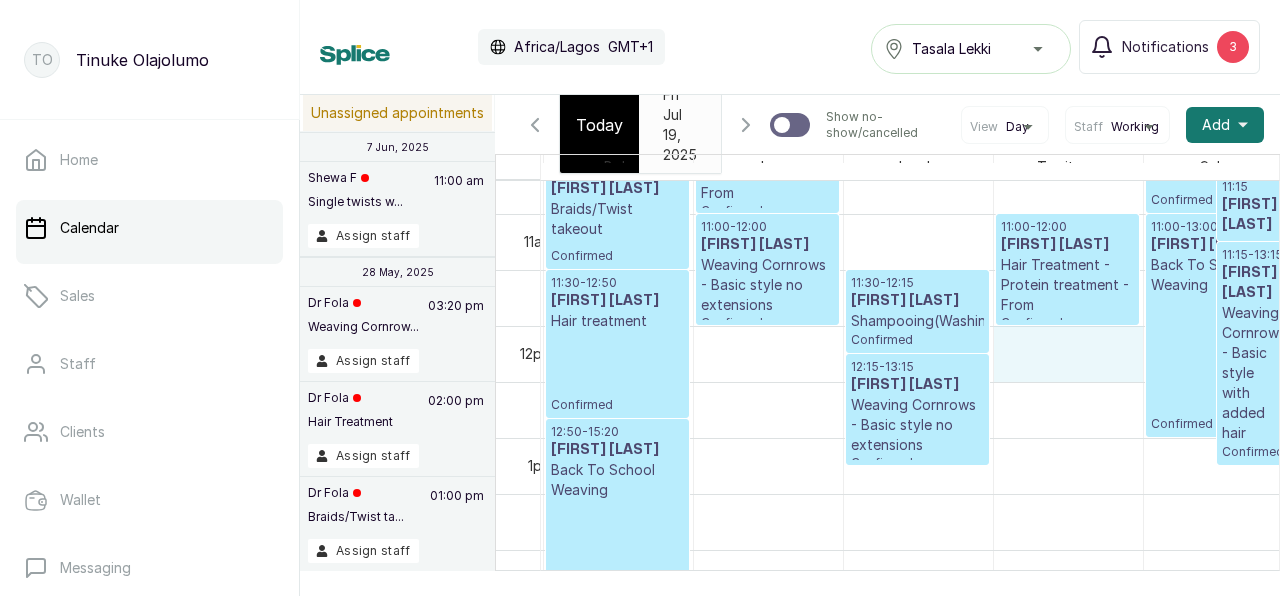 click at bounding box center [618, 326] 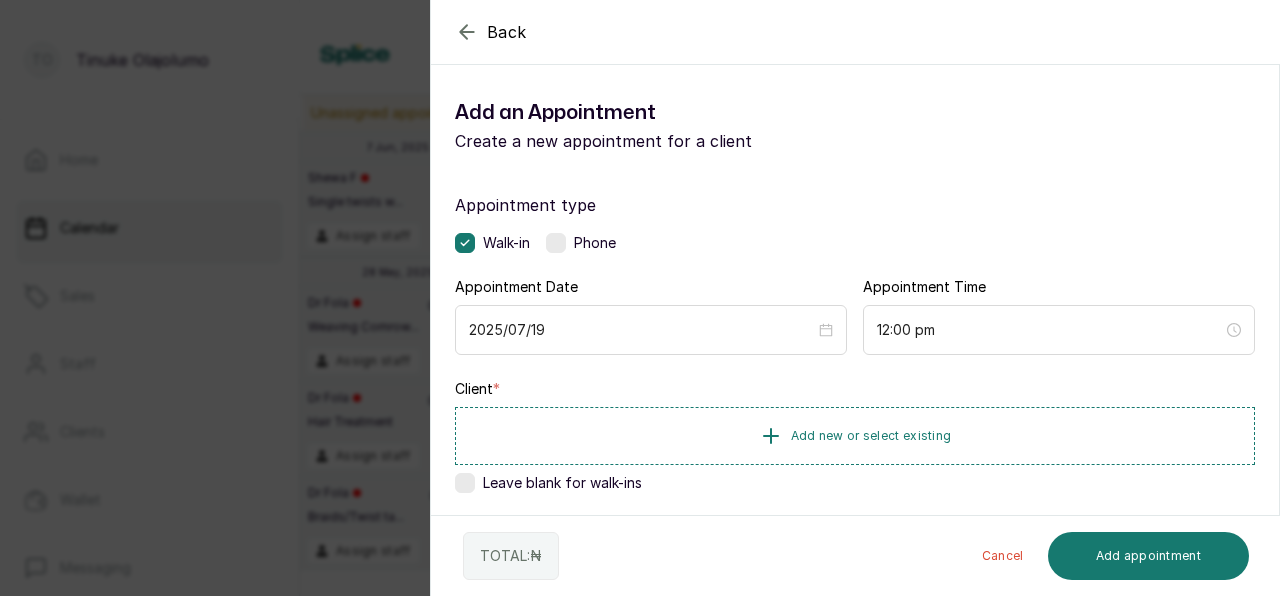 scroll, scrollTop: 673, scrollLeft: 598, axis: both 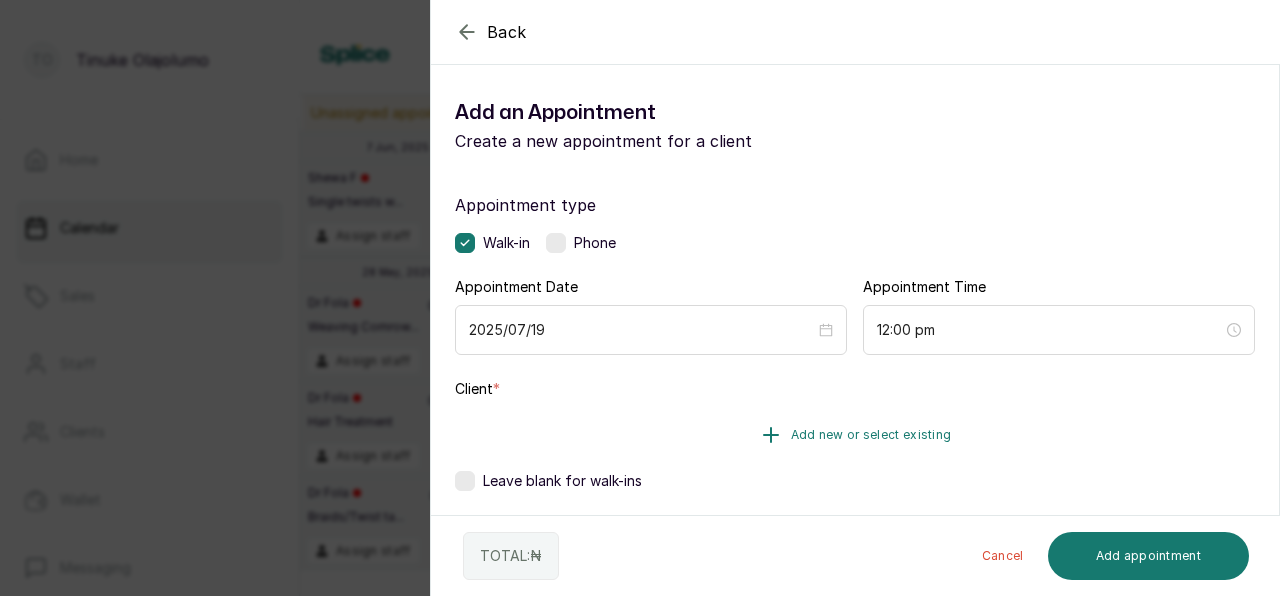 click on "Add new or select existing" at bounding box center [855, 435] 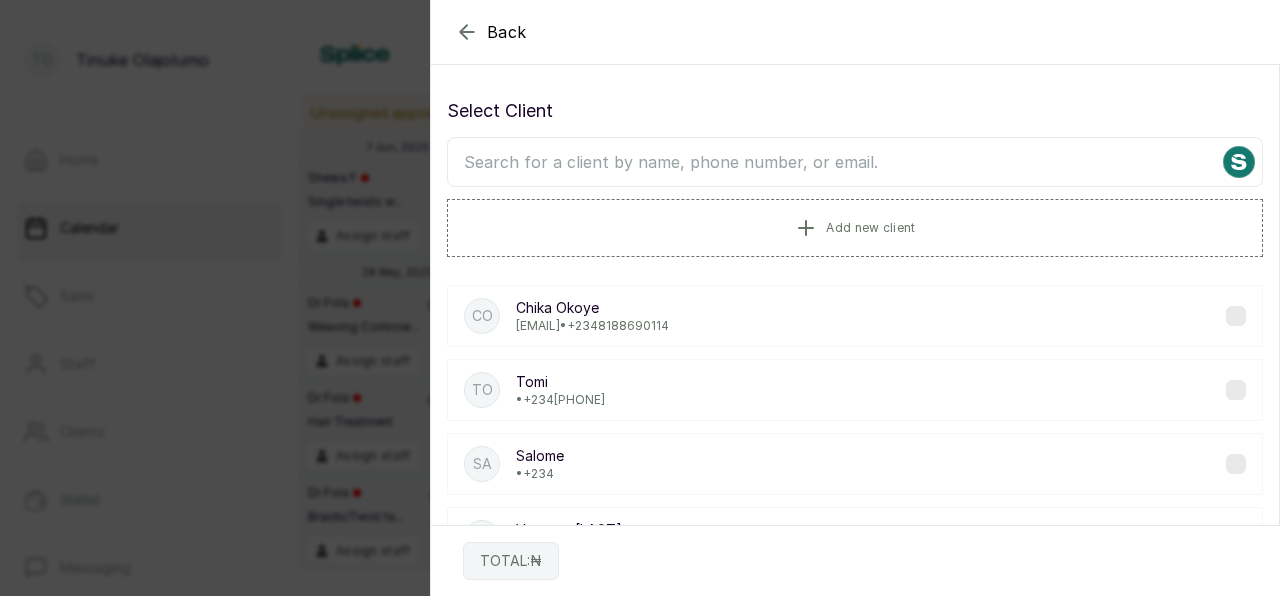 click at bounding box center [855, 162] 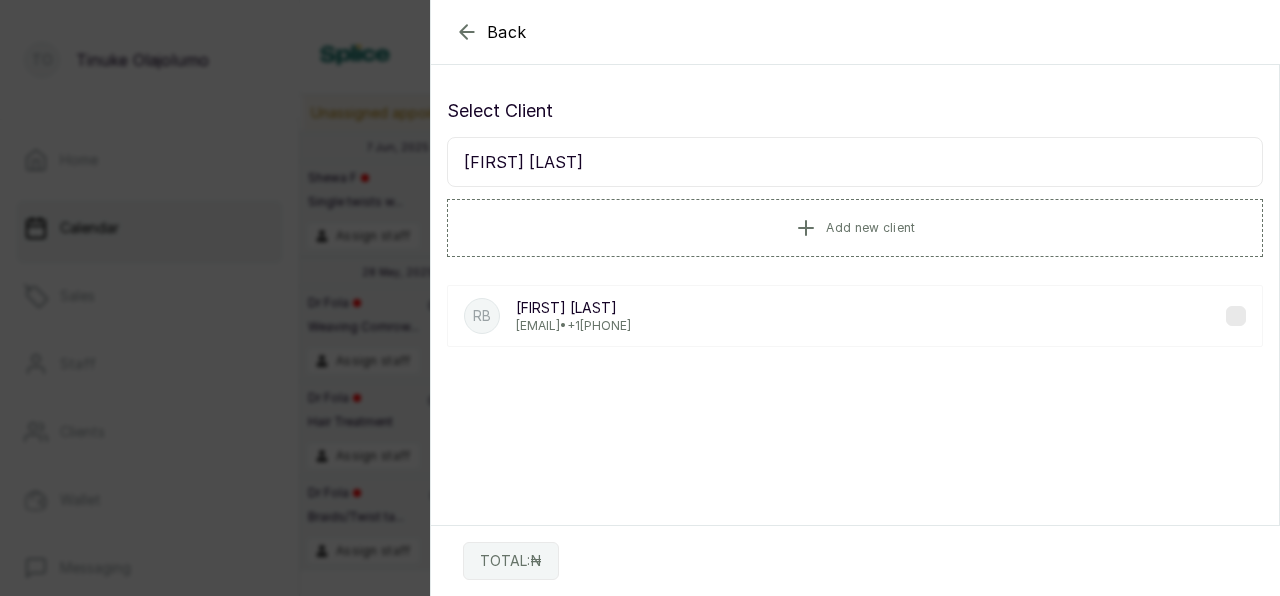 type on "ramat babal" 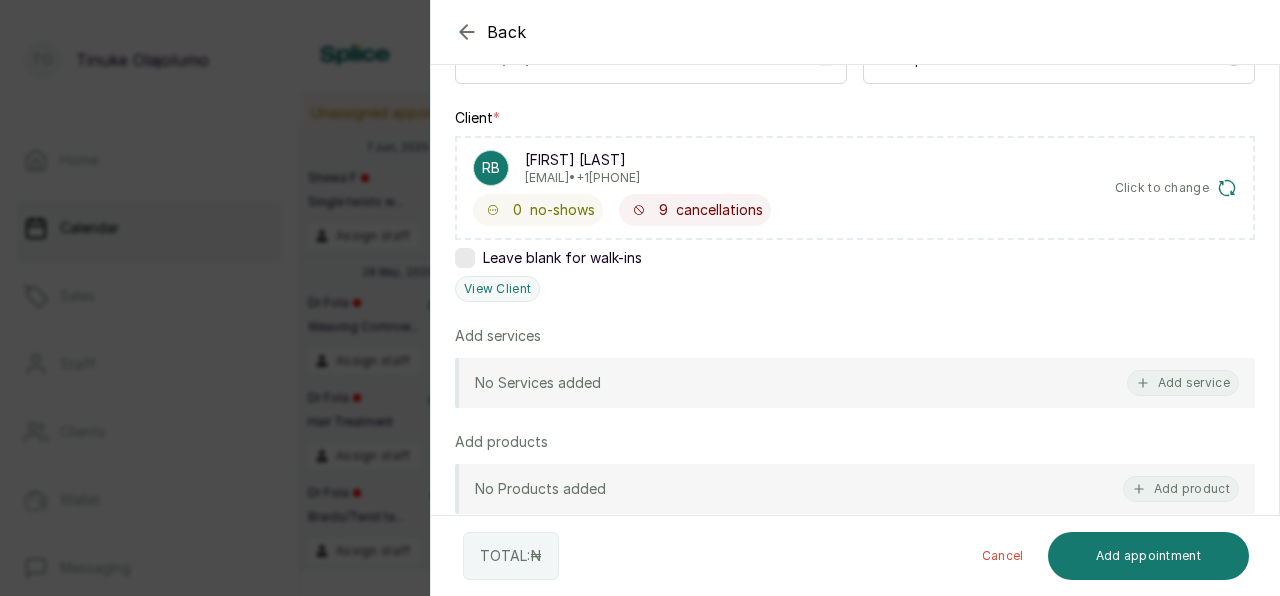scroll, scrollTop: 273, scrollLeft: 0, axis: vertical 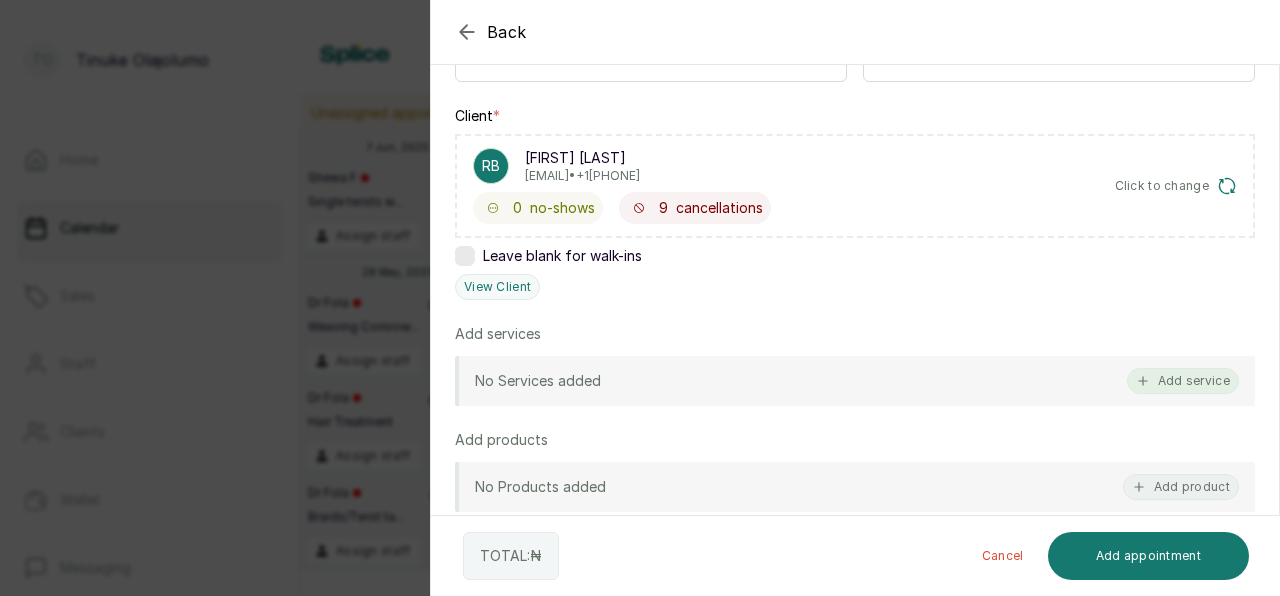 click on "Add service" at bounding box center (1183, 381) 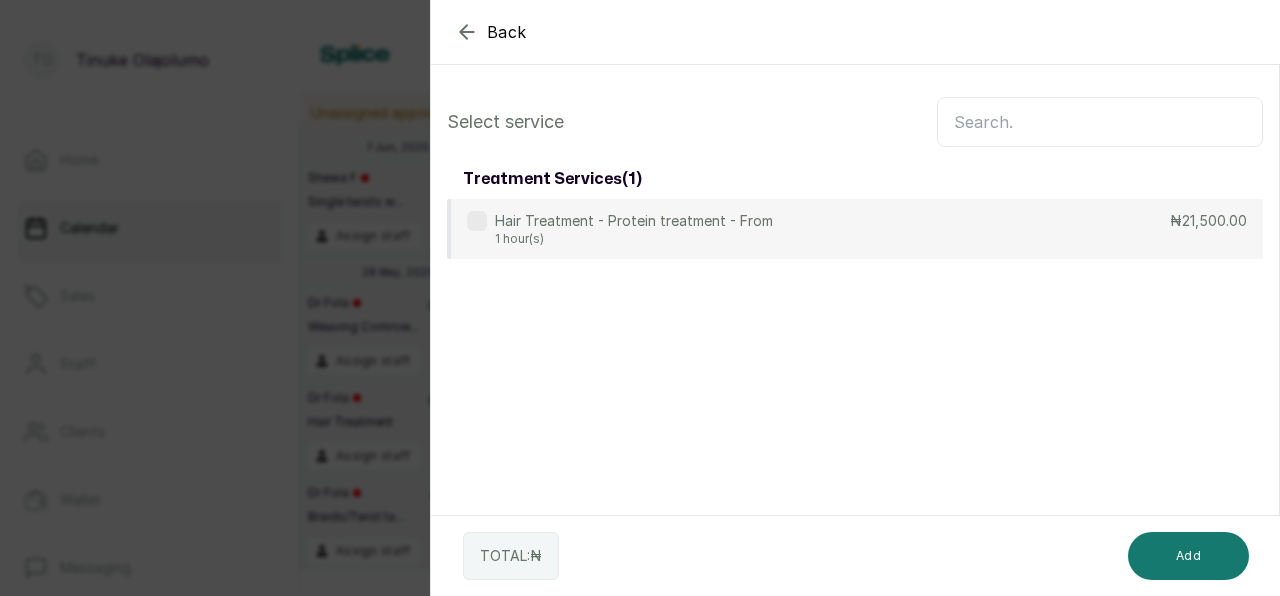 scroll, scrollTop: 0, scrollLeft: 0, axis: both 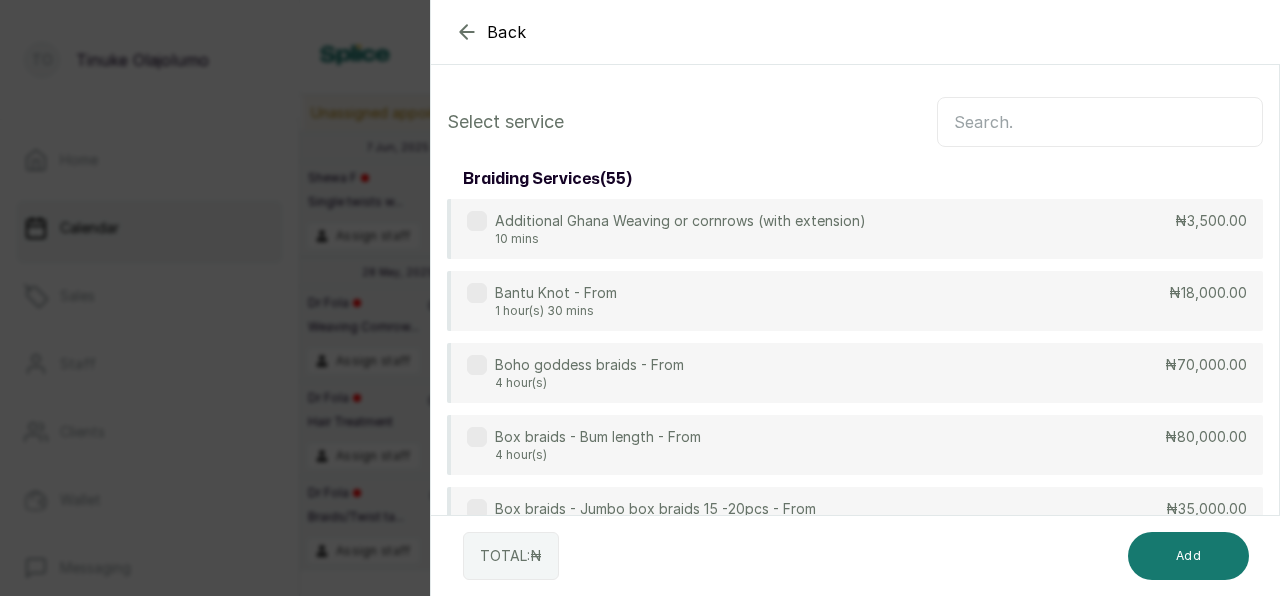click at bounding box center [1100, 122] 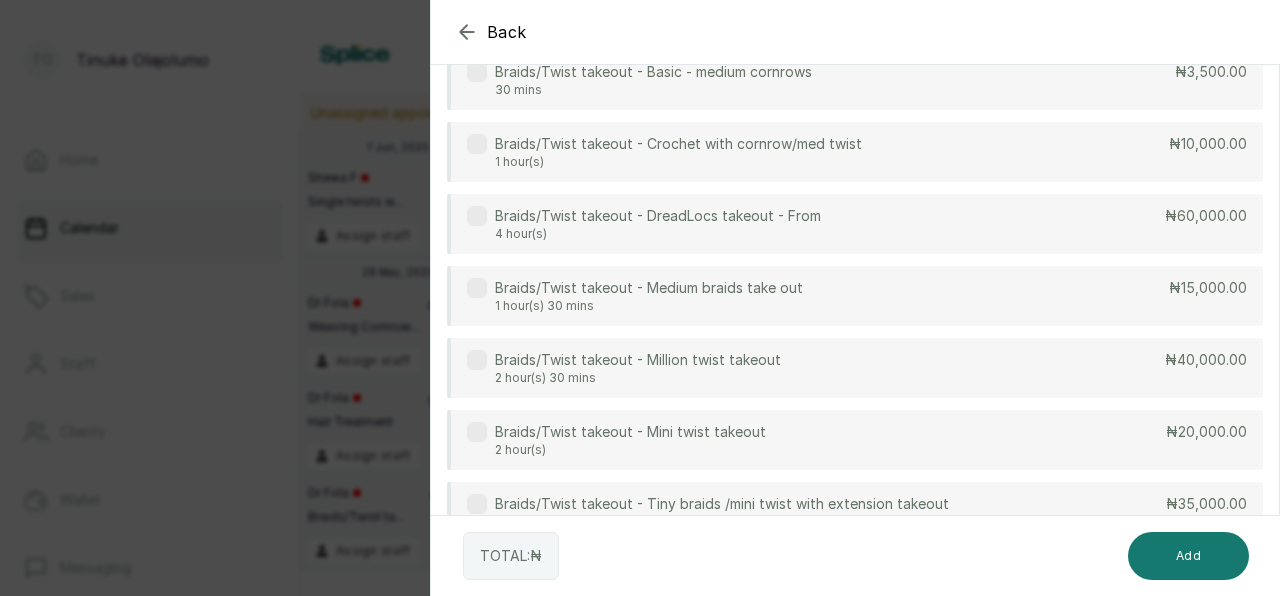 scroll, scrollTop: 656, scrollLeft: 0, axis: vertical 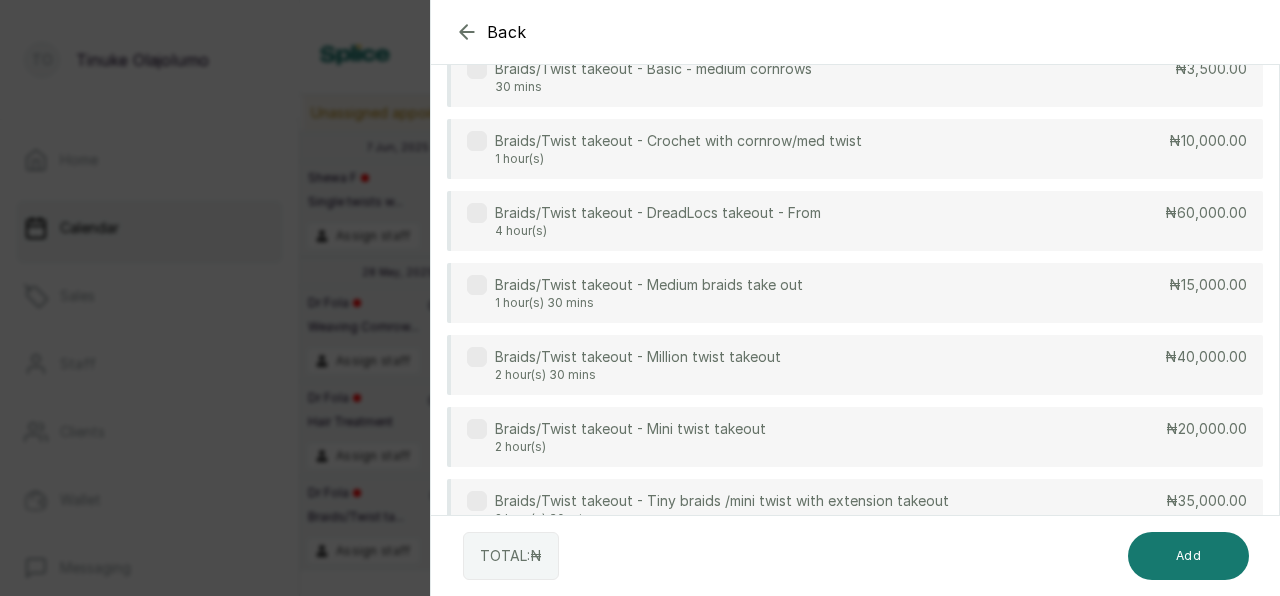 click on "Braids/Twist takeout - Medium braids take out 1 hour(s) 30 mins ₦15,000.00" at bounding box center (855, 293) 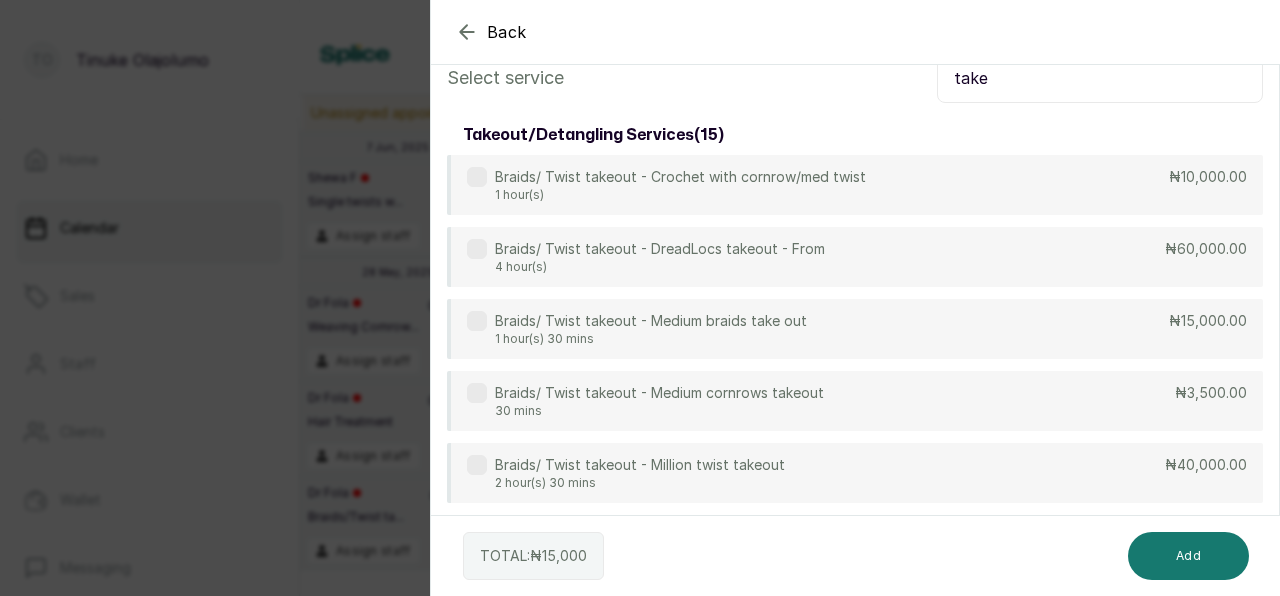 scroll, scrollTop: 0, scrollLeft: 0, axis: both 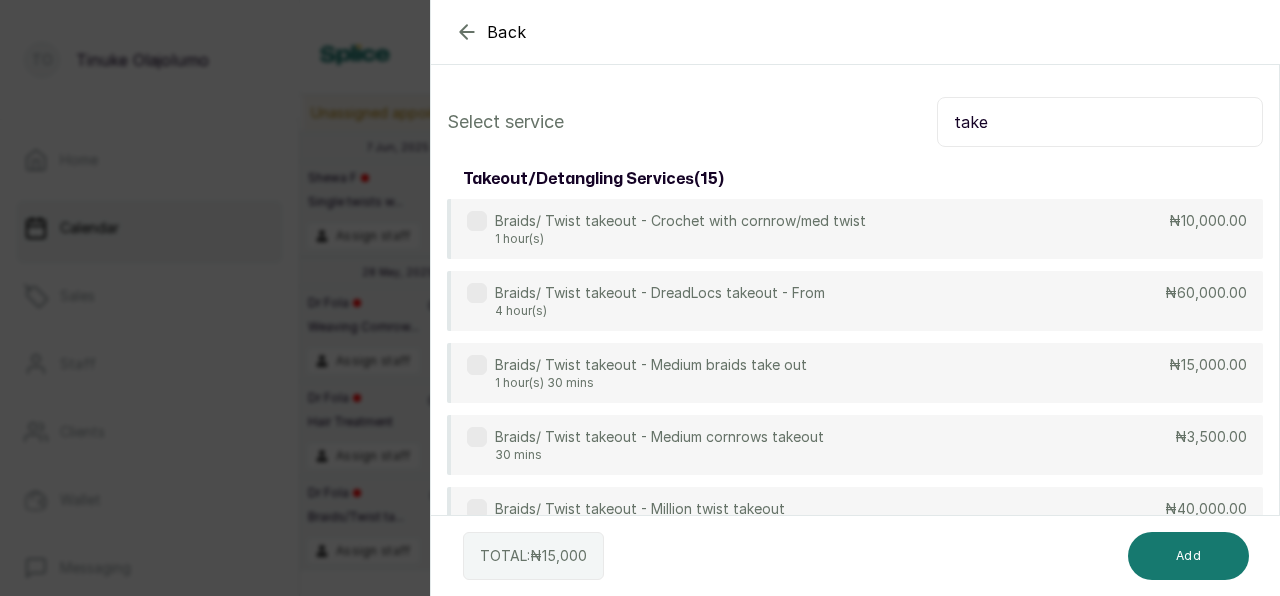 click on "take" at bounding box center [1100, 122] 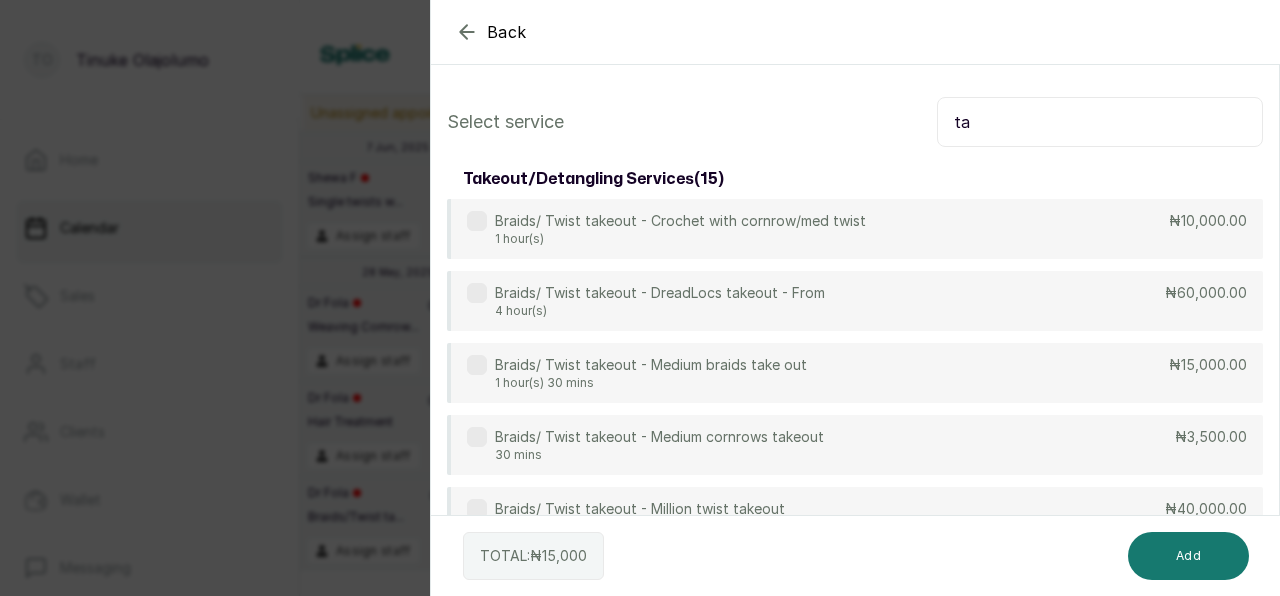 type on "t" 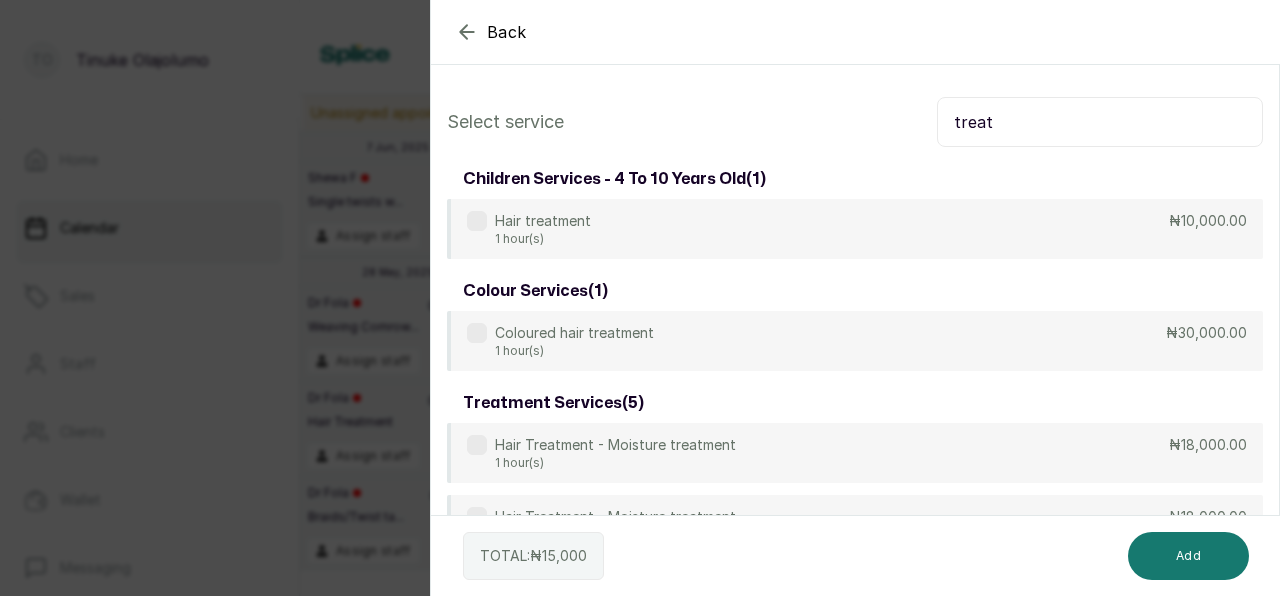 click on "Hair Treatment  - Moisture treatment 1 hour(s) ₦18,000.00" at bounding box center (855, 453) 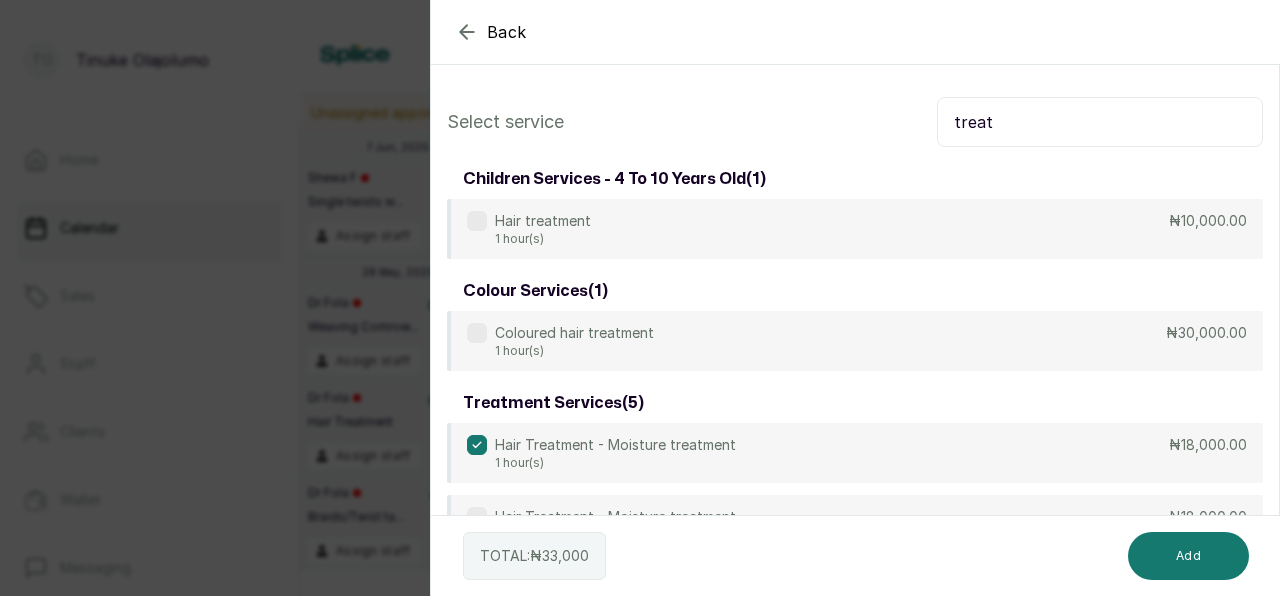 click on "treat" at bounding box center [1100, 122] 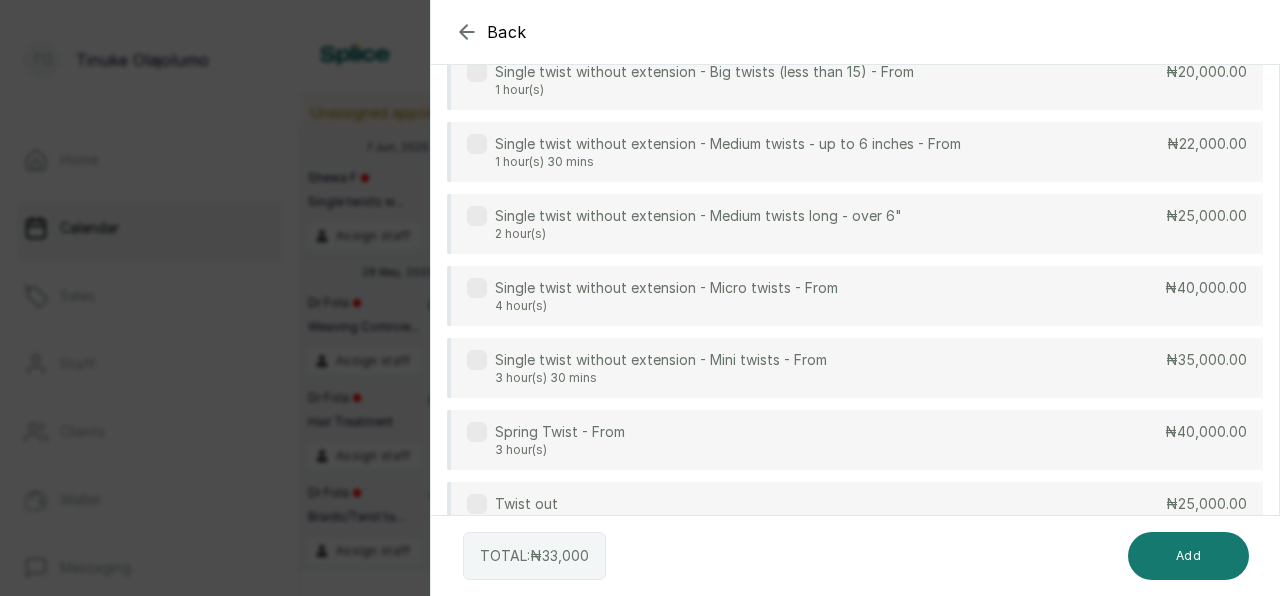 scroll, scrollTop: 725, scrollLeft: 0, axis: vertical 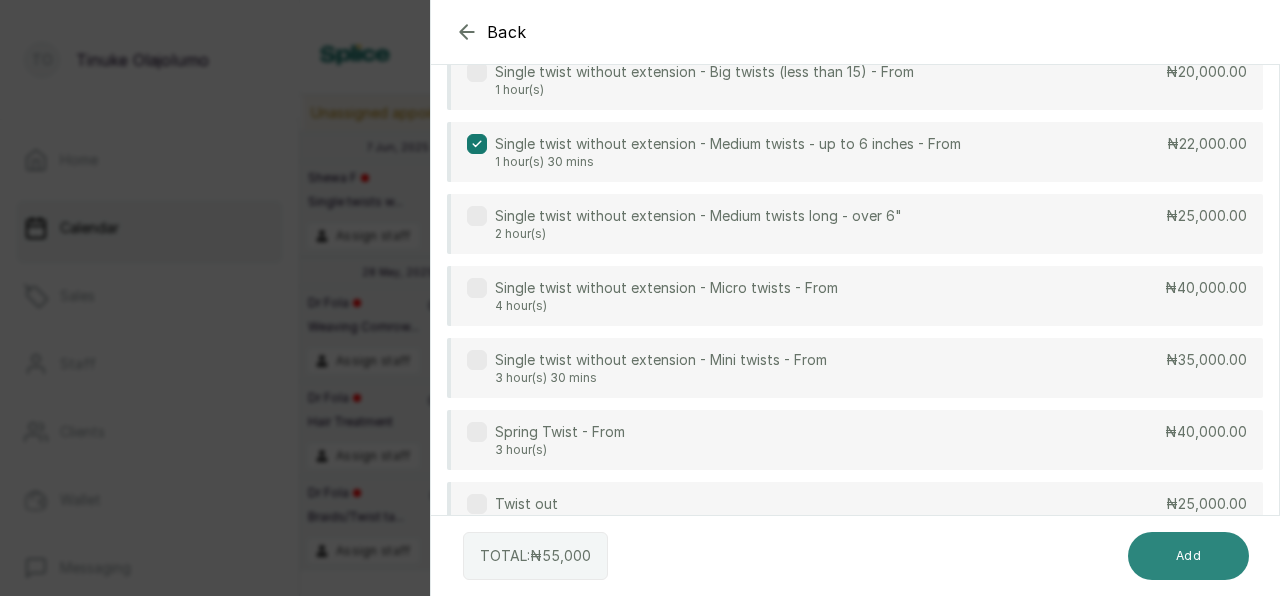 click on "Add" at bounding box center [1188, 556] 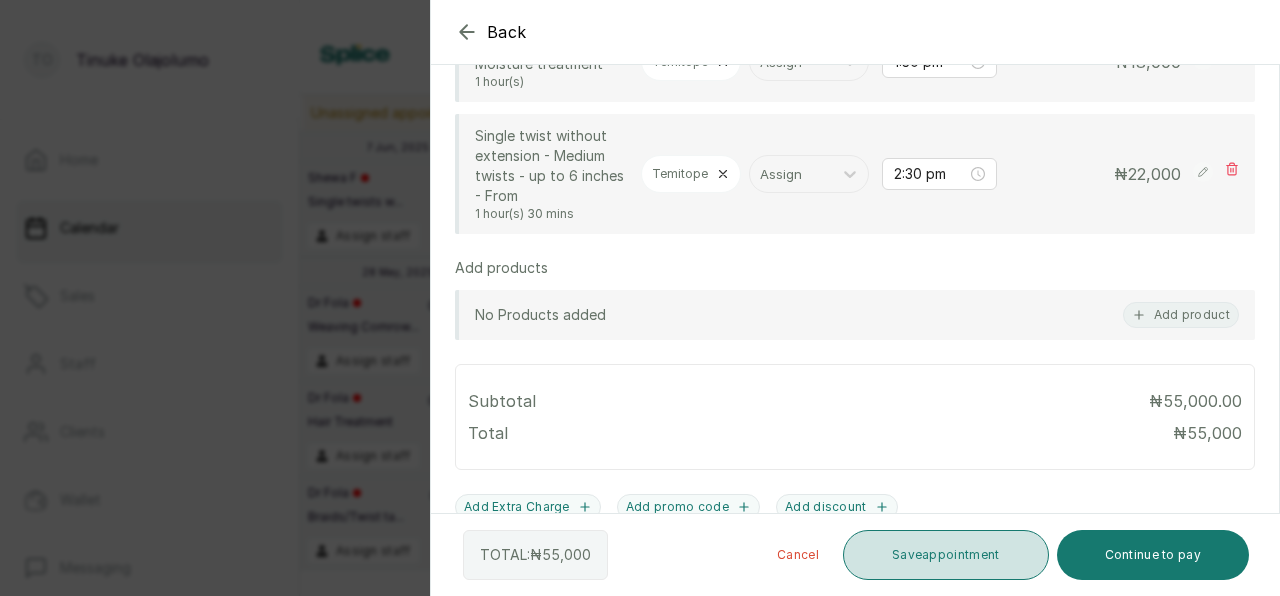 click on "Save  appointment" at bounding box center (946, 555) 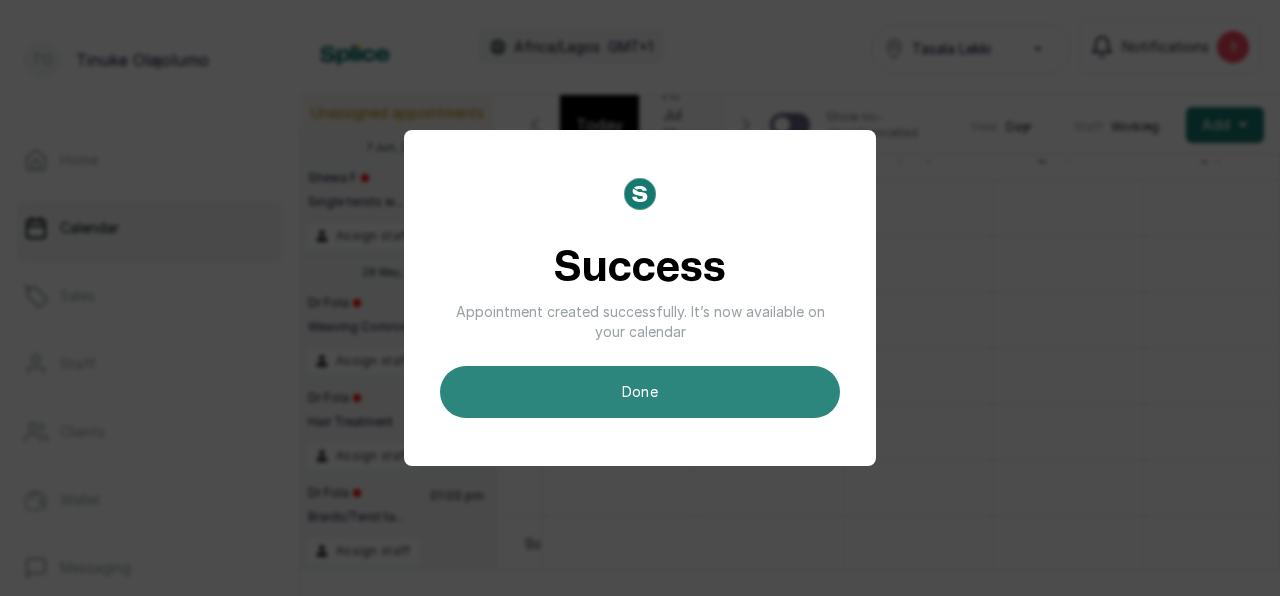 click on "done" at bounding box center (640, 392) 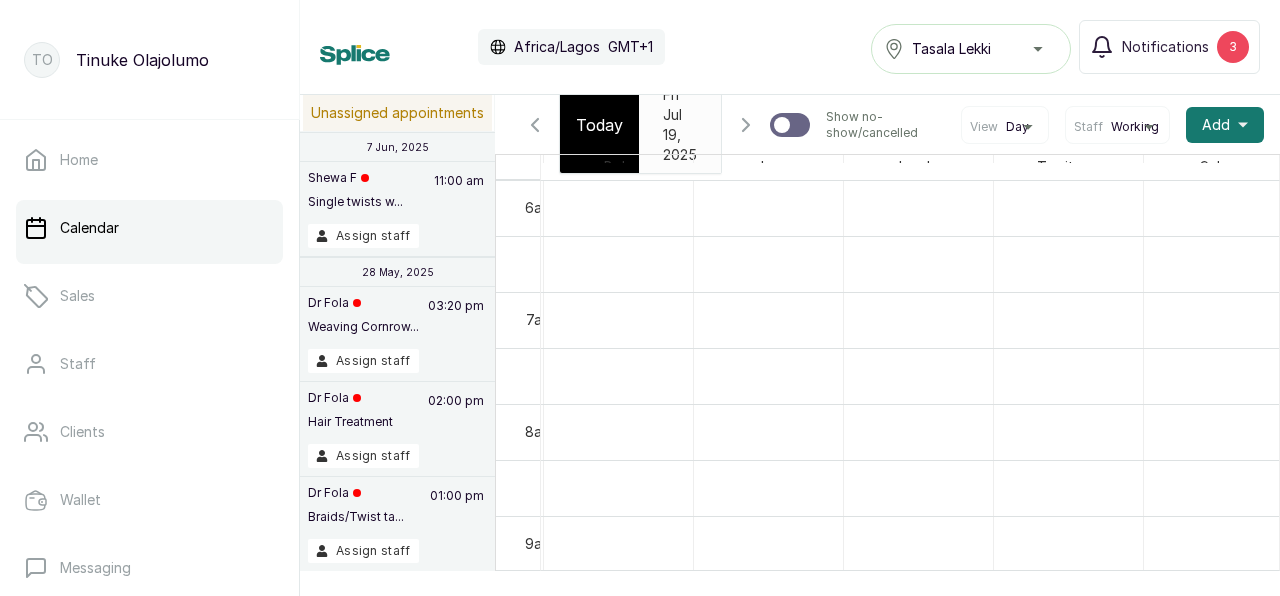 scroll, scrollTop: 853, scrollLeft: 598, axis: both 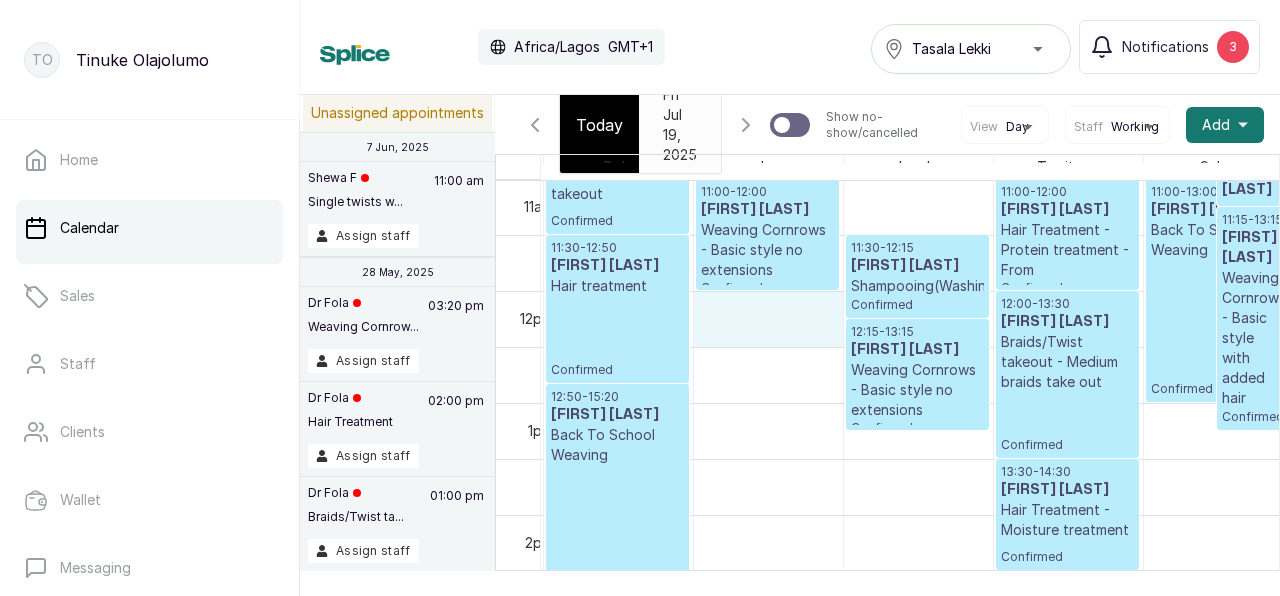 click on "09:30  -  12:30 Ineye Timinipre Single twist with kinky extension - Medium size (bra strap)2pks - From Deposit Pending 12:30  -  13:15 Ineye Timinipre Shampooing(Washing) Deposit Pending 09:30  -  10:30 Abimbola Charles-Davies Washing / shampooing Confirmed 10:30  -  12:30 Abimbola Charles-Davies Back To School Weaving Confirmed 12:30  -  13:00 Abimbola Charles-Davies Braids/Twist takeout - Basic - medium cornrows Confirmed 09:30  -  10:15 Amaka Obanya Shampooing(Washing) Confirmed 10:15  -  11:15 Amaka Obanya Weaving Cornrows - Basic style no extensions  Confirmed 11:15  -  12:45 Amaka Obanya Braids/Twist takeout - Medium braids take out Confirmed 09:30  -  11:30 Ngozi Osindero Permanent Colour Vibrant - From Deposit Pending 11:30  -  12:30 Ngozi Osindero Hair Treatment  - Moisture treatment Deposit Pending 12:30  -  14:00 Ngozi Osindero Single twist without extension - Medium twists - up to 6 inches - From Deposit Pending 09:30  -  10:30 Alero Emily Adewumi Hair treatment Confirmed 10:30  -  11:30 Confirmed" at bounding box center (618, 291) 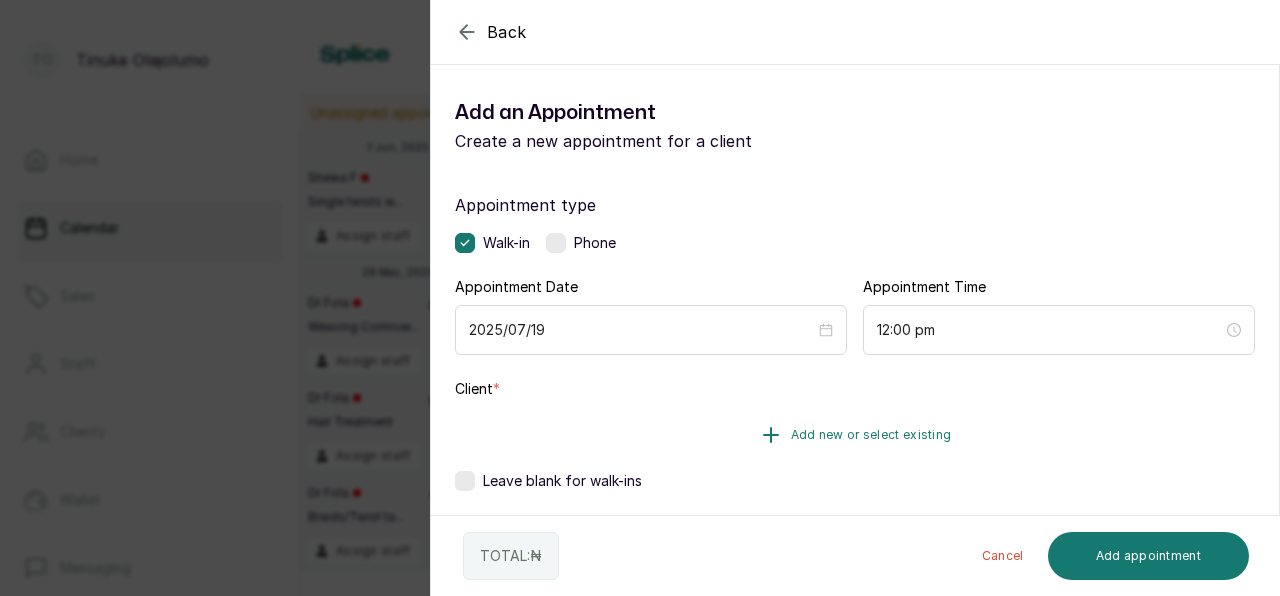 click on "Add new or select existing" at bounding box center (855, 435) 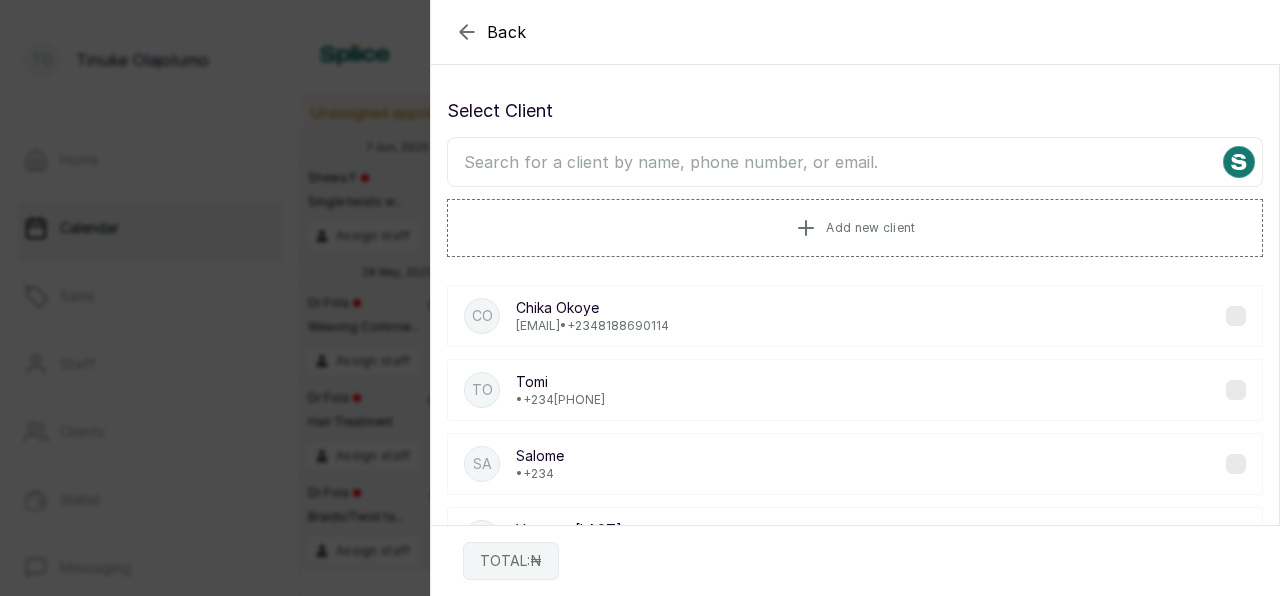 click at bounding box center [855, 162] 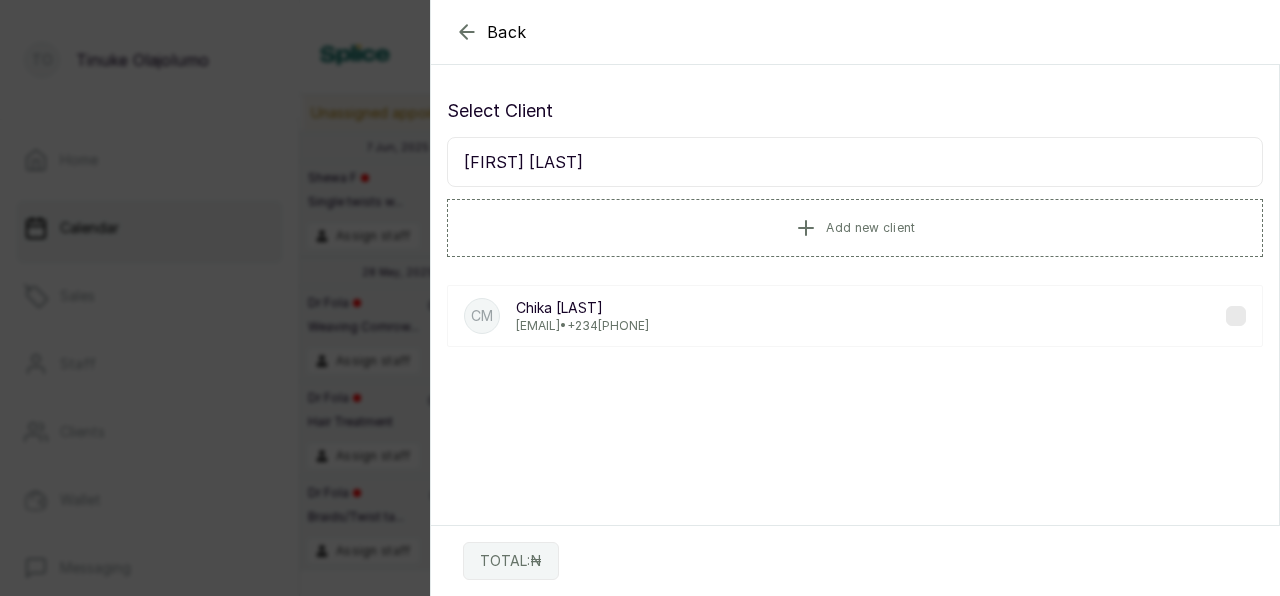 type on "chika maduek" 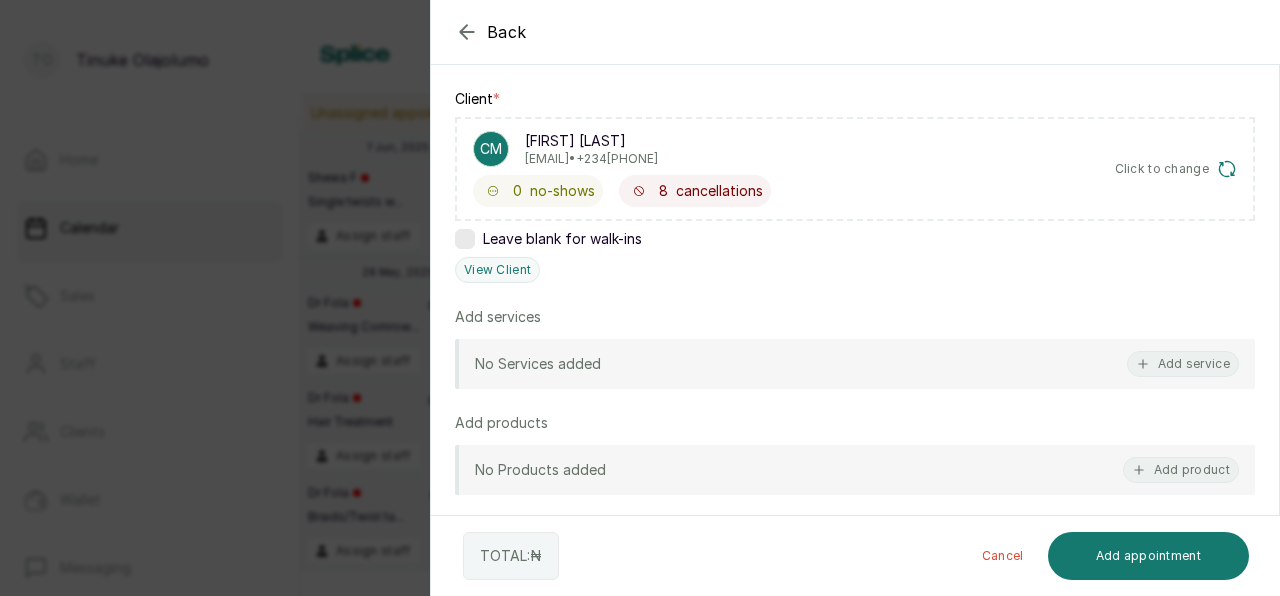 scroll, scrollTop: 291, scrollLeft: 0, axis: vertical 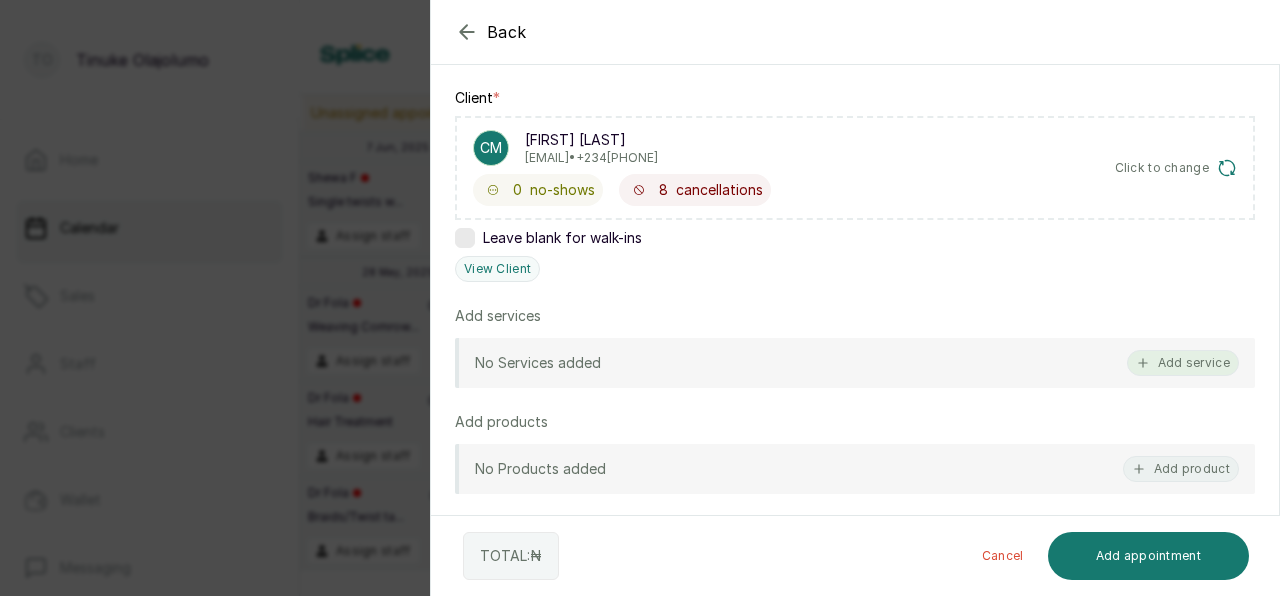 click on "Add service" at bounding box center [1183, 363] 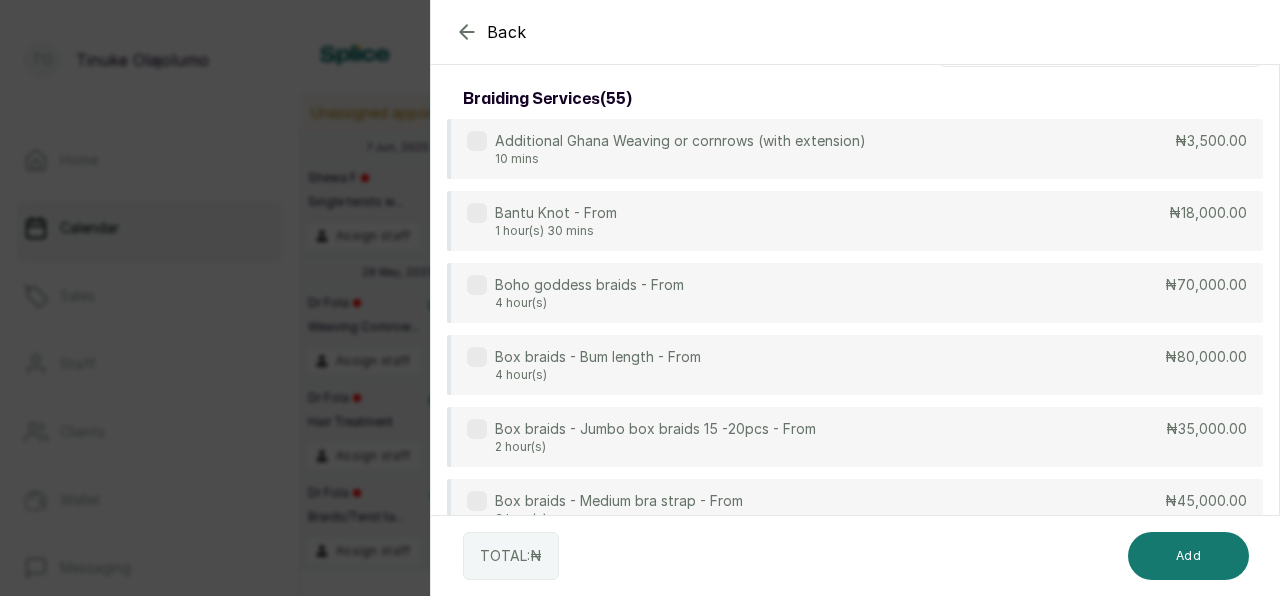 scroll, scrollTop: 0, scrollLeft: 0, axis: both 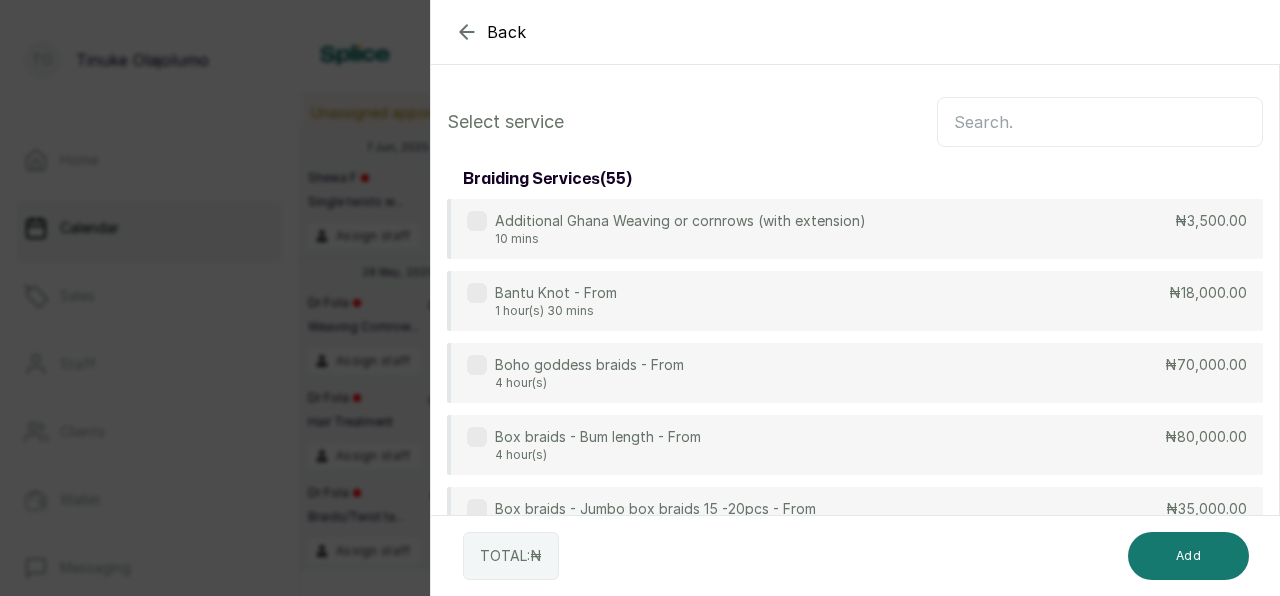 click at bounding box center [1100, 122] 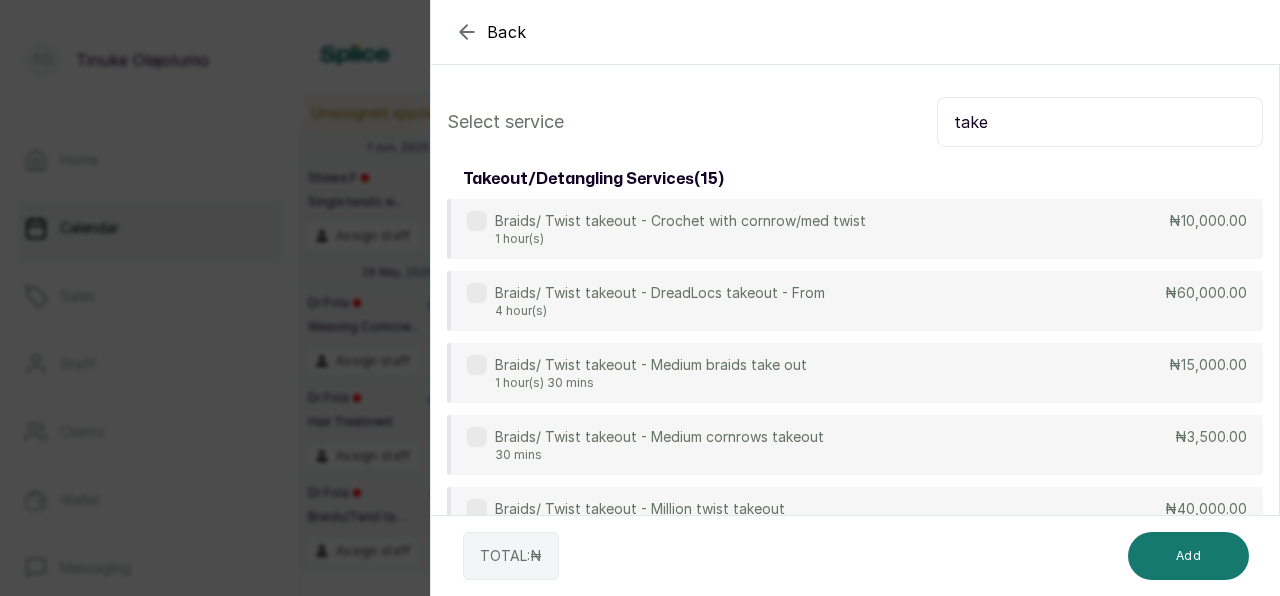 click on "30 mins" at bounding box center (659, 455) 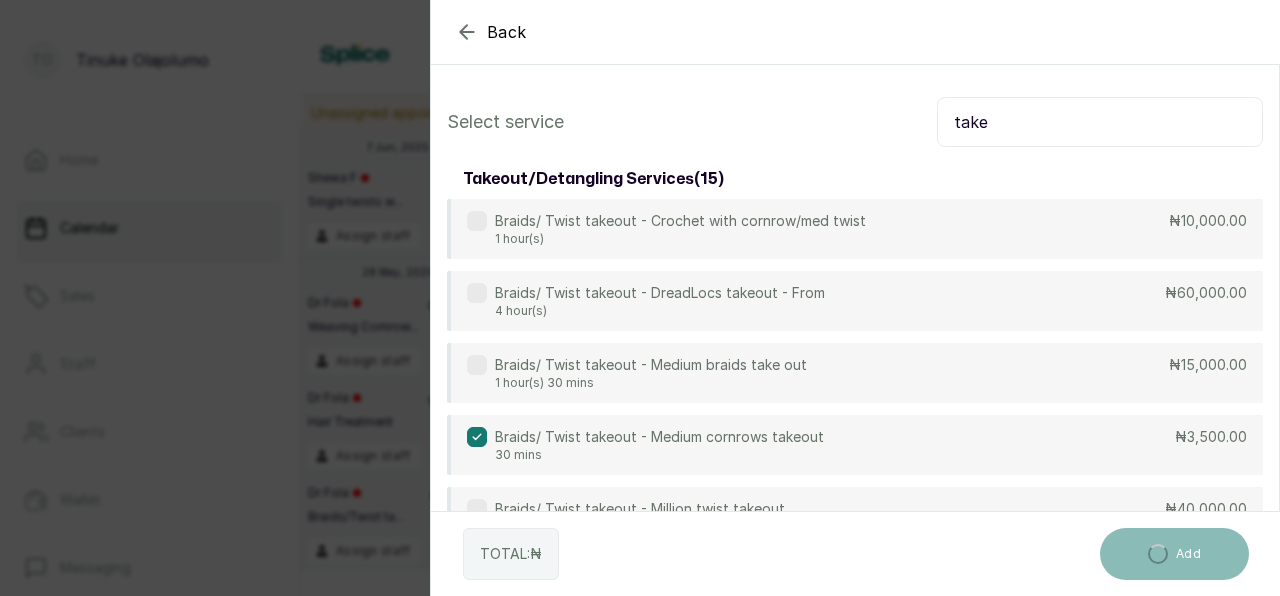 click on "take" at bounding box center (1100, 122) 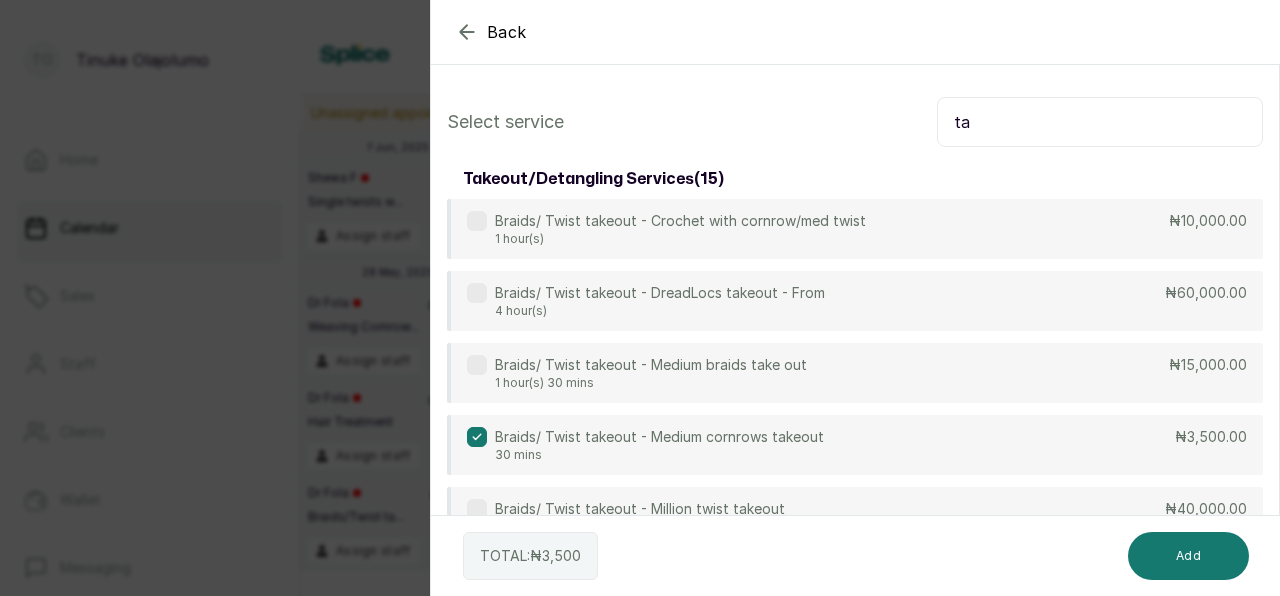type on "t" 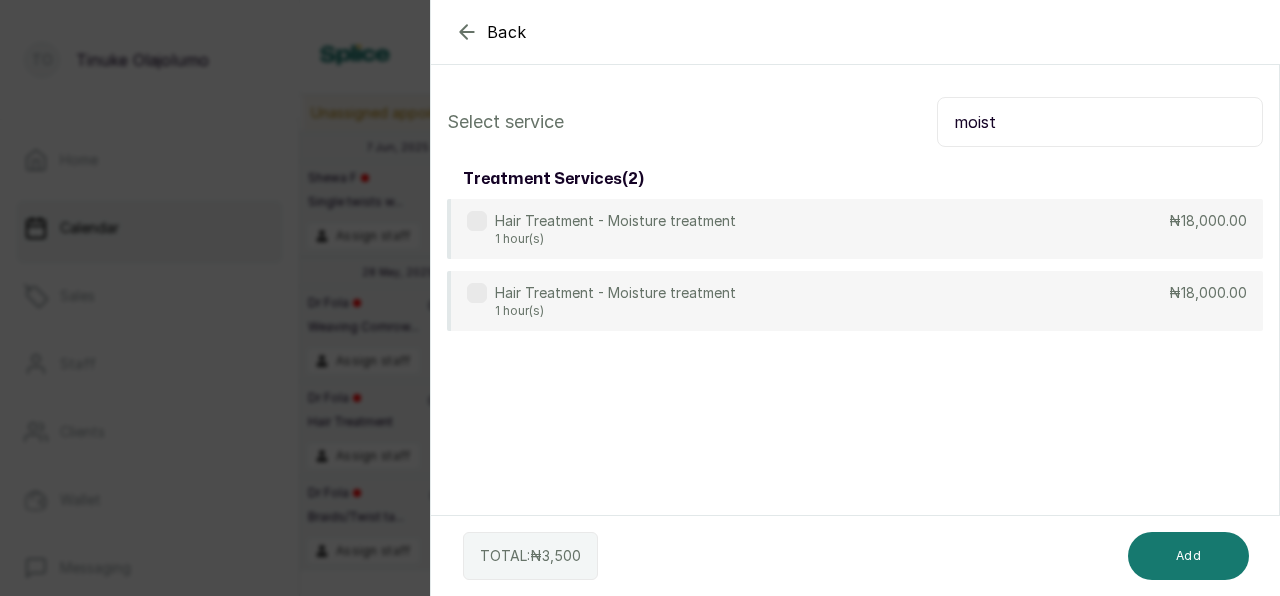 click on "Hair Treatment  - Moisture treatment 1 hour(s) ₦18,000.00" at bounding box center (855, 229) 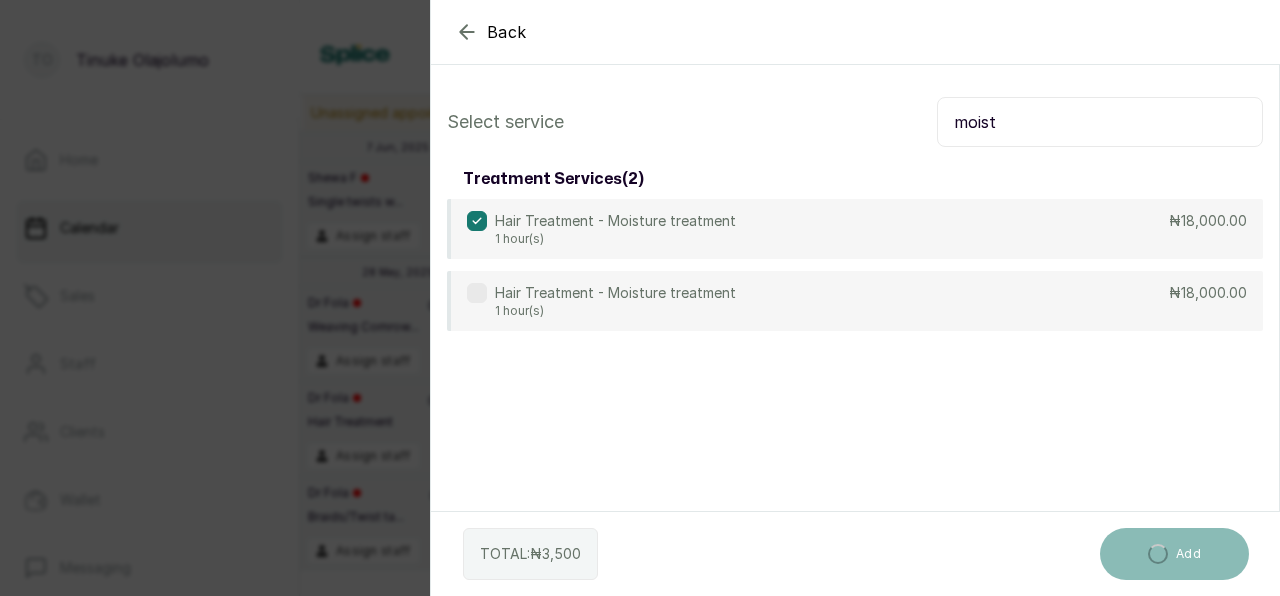 click on "moist" at bounding box center (1100, 122) 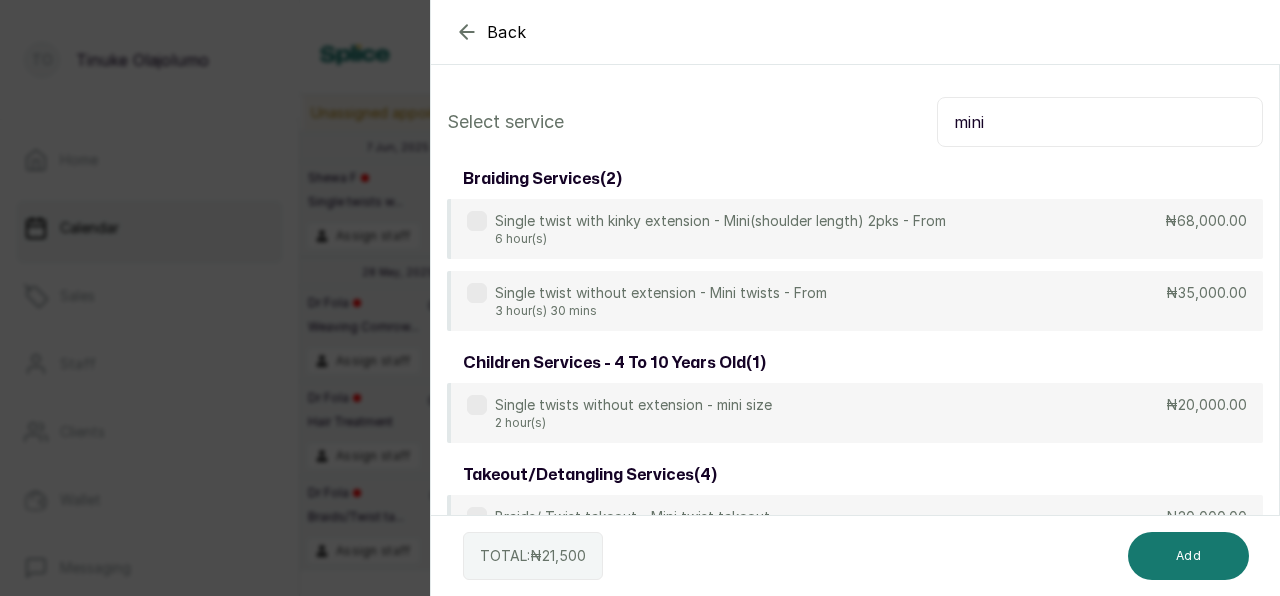 type on "mini" 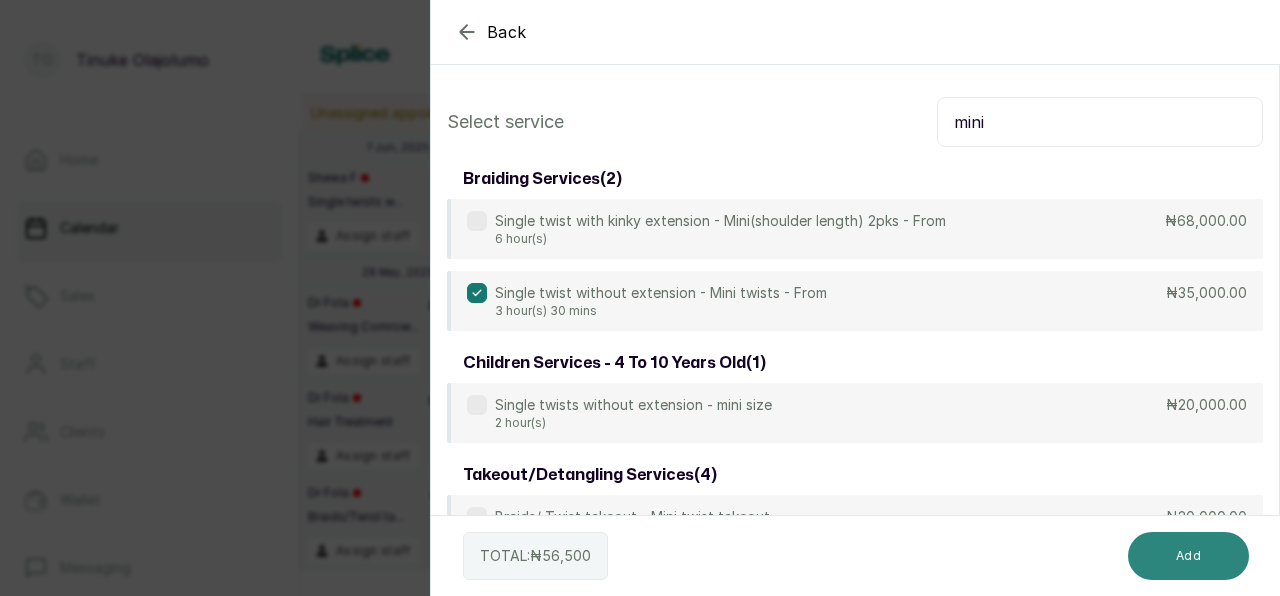 click on "Add" at bounding box center [1188, 556] 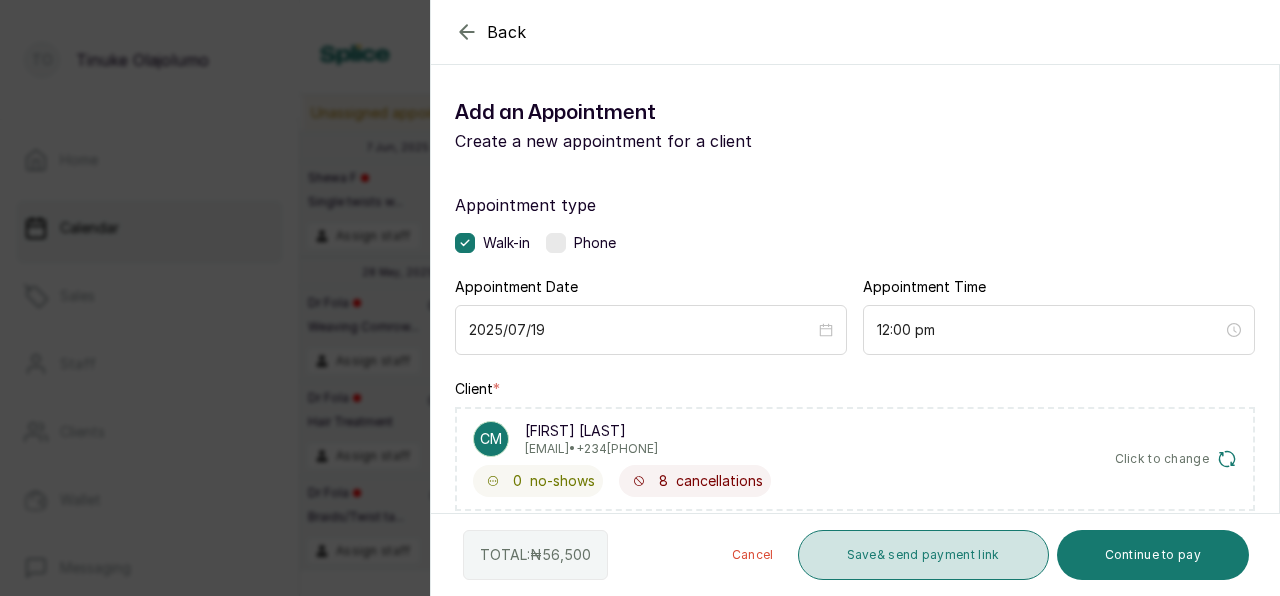 click on "Save  & send payment link" at bounding box center (923, 555) 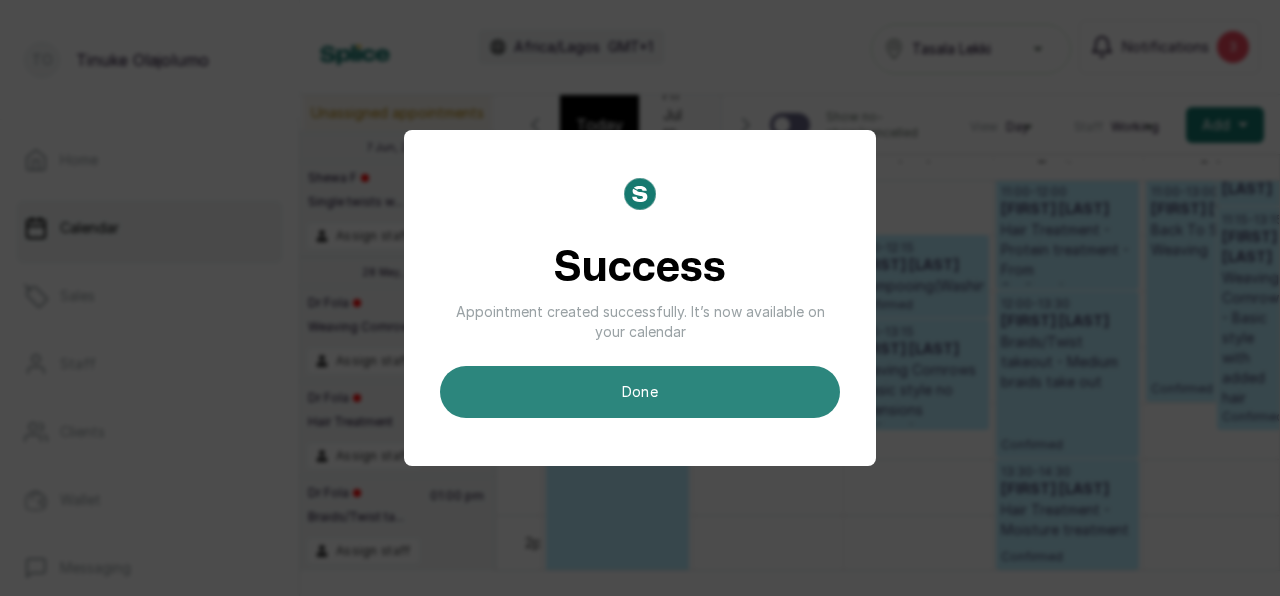 click on "done" at bounding box center [640, 392] 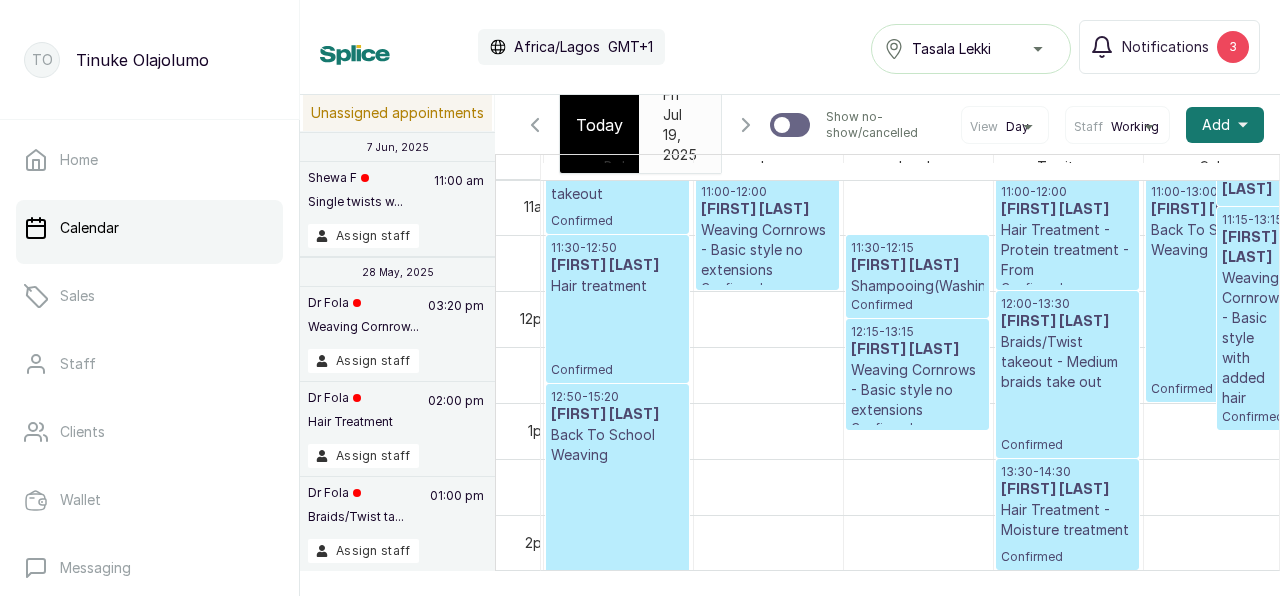 scroll, scrollTop: 1234, scrollLeft: 505, axis: both 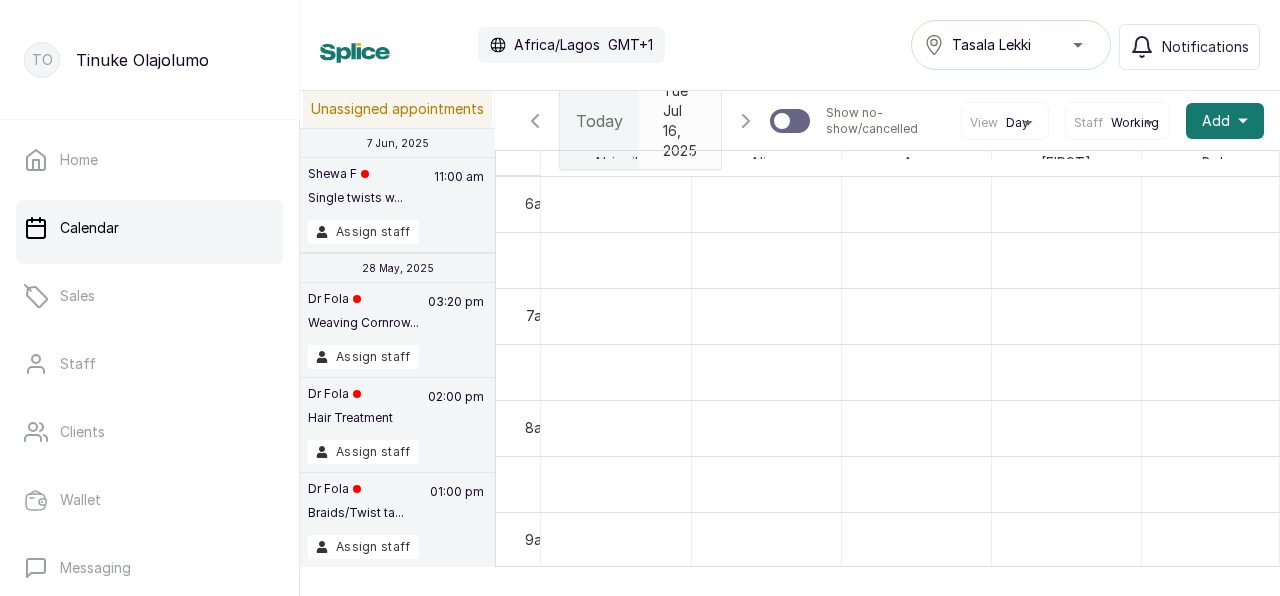 click on "Tue Jul 16, 2025" at bounding box center (680, 121) 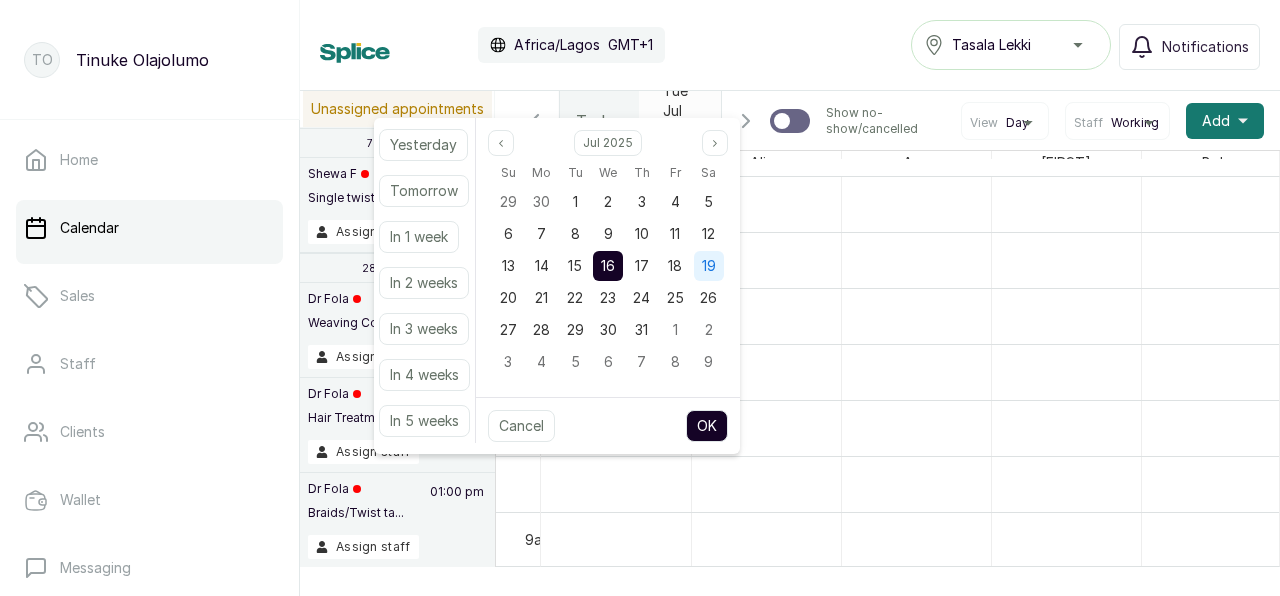 click on "19" at bounding box center (709, 265) 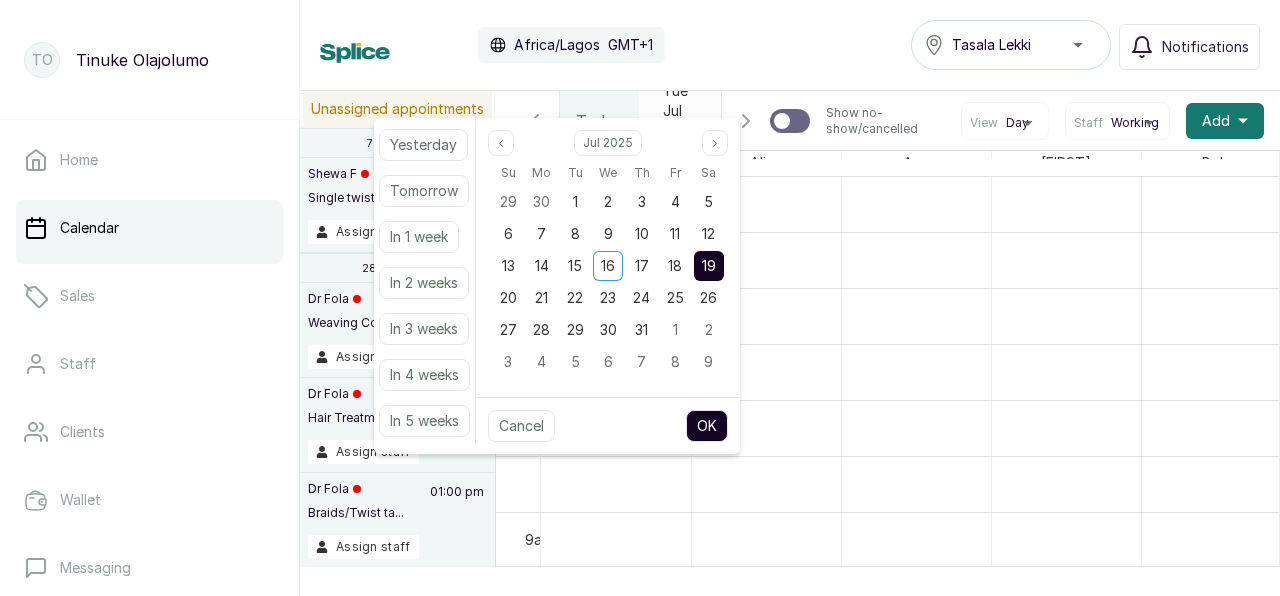 click on "OK" at bounding box center (707, 426) 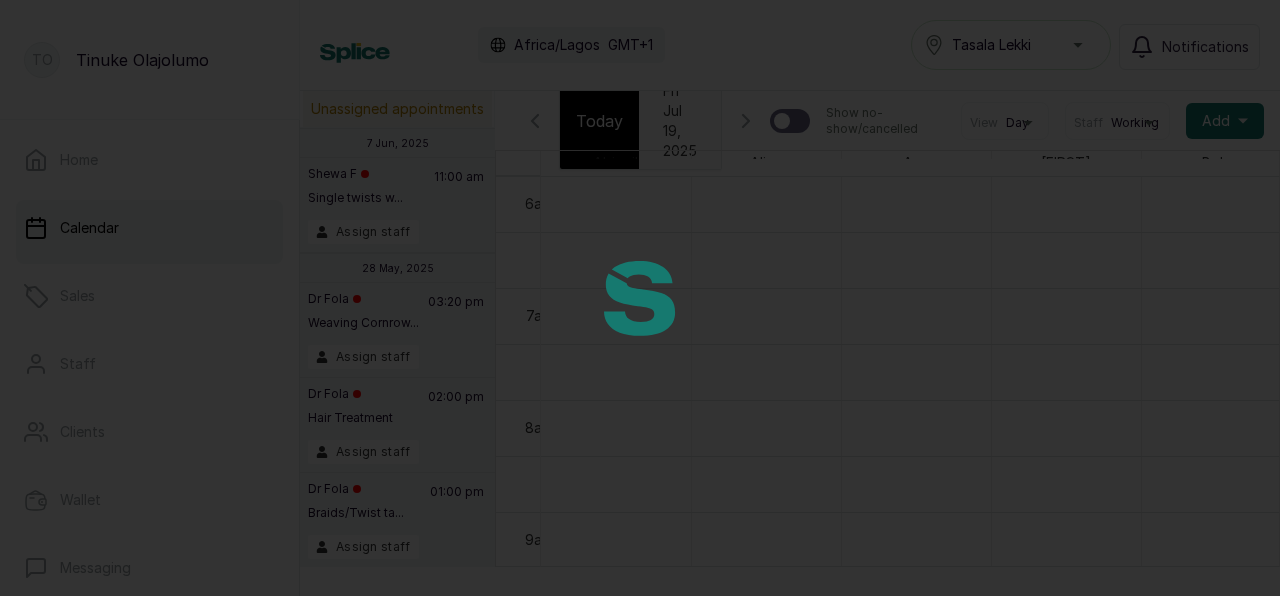 type on "2025-07-19" 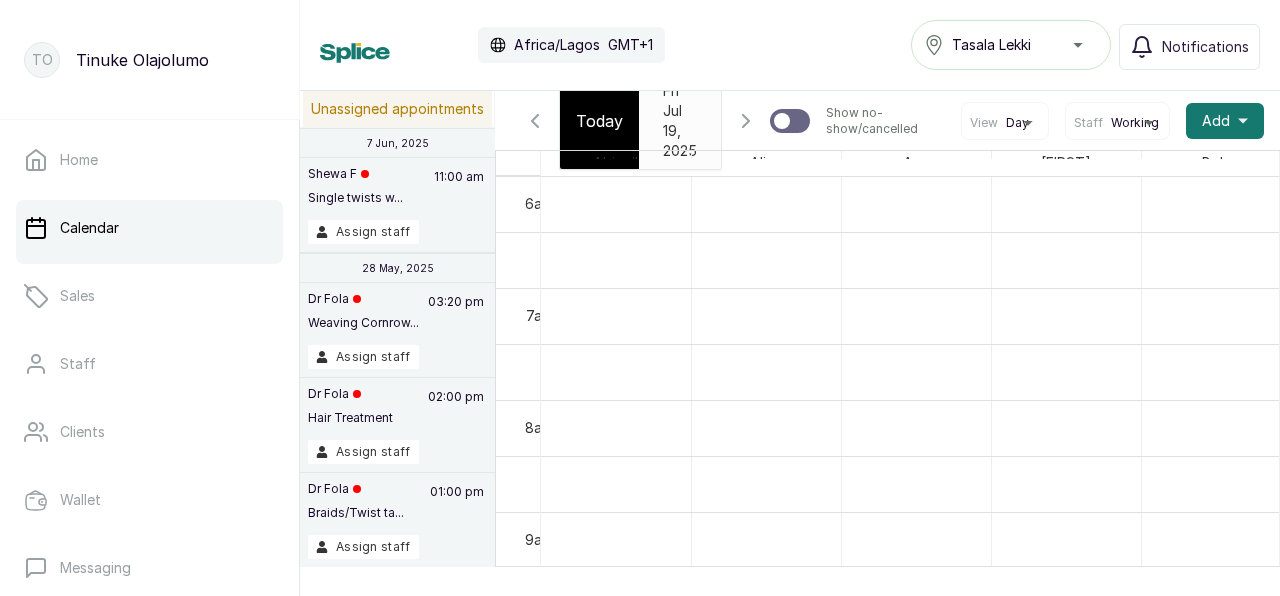 scroll, scrollTop: 888, scrollLeft: 0, axis: vertical 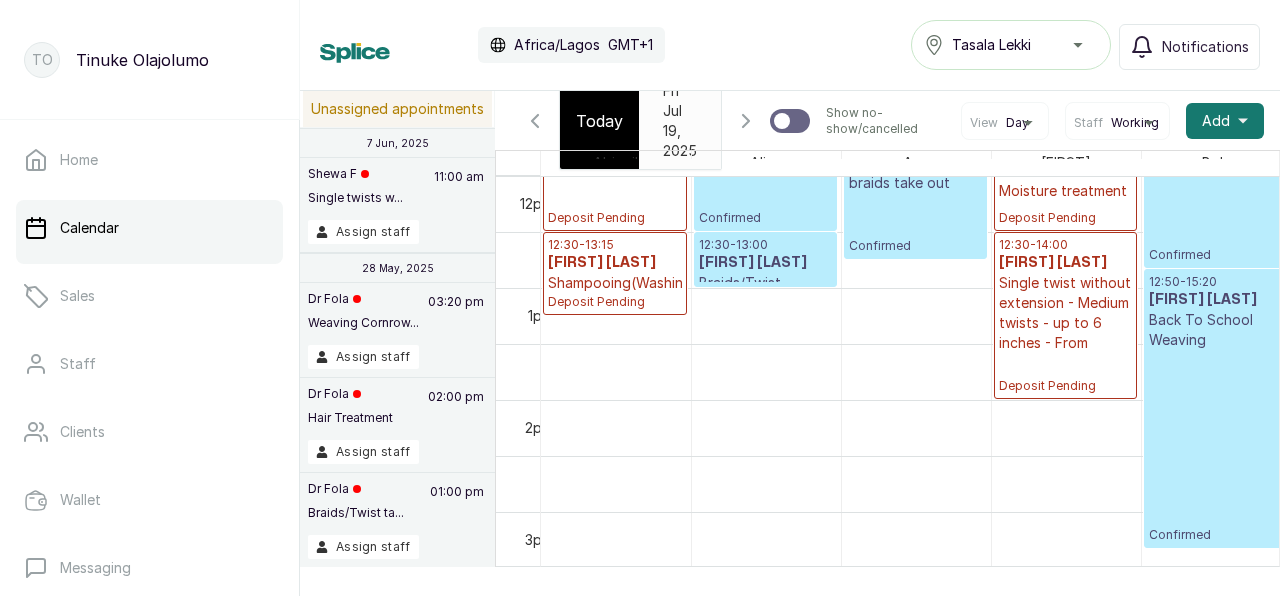 click on "09:30 - 12:30 [FIRST] [LAST] Single twist with kinky extension - Medium size (bra strap)2pks - From Deposit Pending 12:30 - 13:15 [FIRST] [LAST] Shampooing(Washing) Deposit Pending 09:30 - 10:30 [FIRST] [LAST] Washing / shampooing Confirmed 10:30 - 12:30 [FIRST] [LAST] Back To School Weaving Confirmed 12:30 - 13:00 [FIRST] [LAST] Braids/Twist takeout - Basic - medium cornrows Confirmed 09:30 - 10:15 [FIRST] [LAST] Shampooing(Washing) Confirmed 10:15 - 11:15 [FIRST] [LAST] Weaving Cornrows - Basic style no extensions Confirmed 11:15 - 12:45 [FIRST] [LAST] Braids/Twist takeout - Medium braids take out Confirmed 09:30 - 11:30 [FIRST] [LAST] Permanent Colour Vibrant - From Deposit Pending 11:30 - 12:30 [FIRST] [LAST] Hair Treatment - Moisture treatment Deposit Pending 12:30 - 14:00 [FIRST] [LAST] Single twist without extension - Medium twists - up to 6 inches - From Deposit Pending 09:30 - 10:30 [FIRST] [LAST] Hair treatment Confirmed 10:30 - 11:30 Confirmed" at bounding box center (1216, 176) 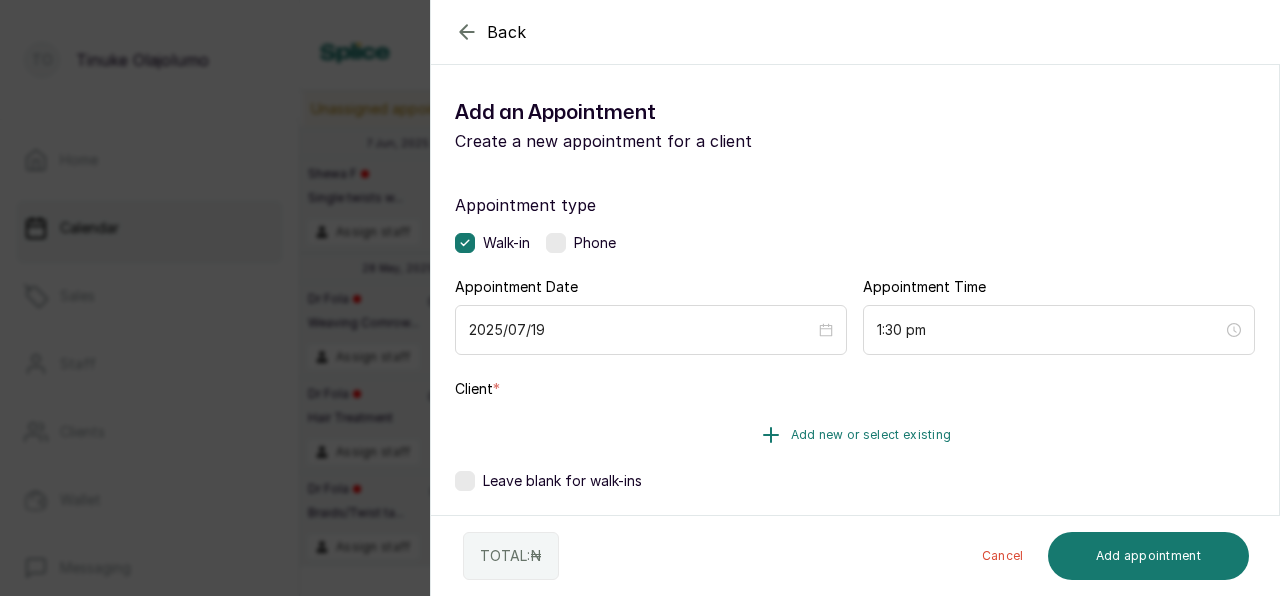 click on "Add new or select existing" at bounding box center [871, 435] 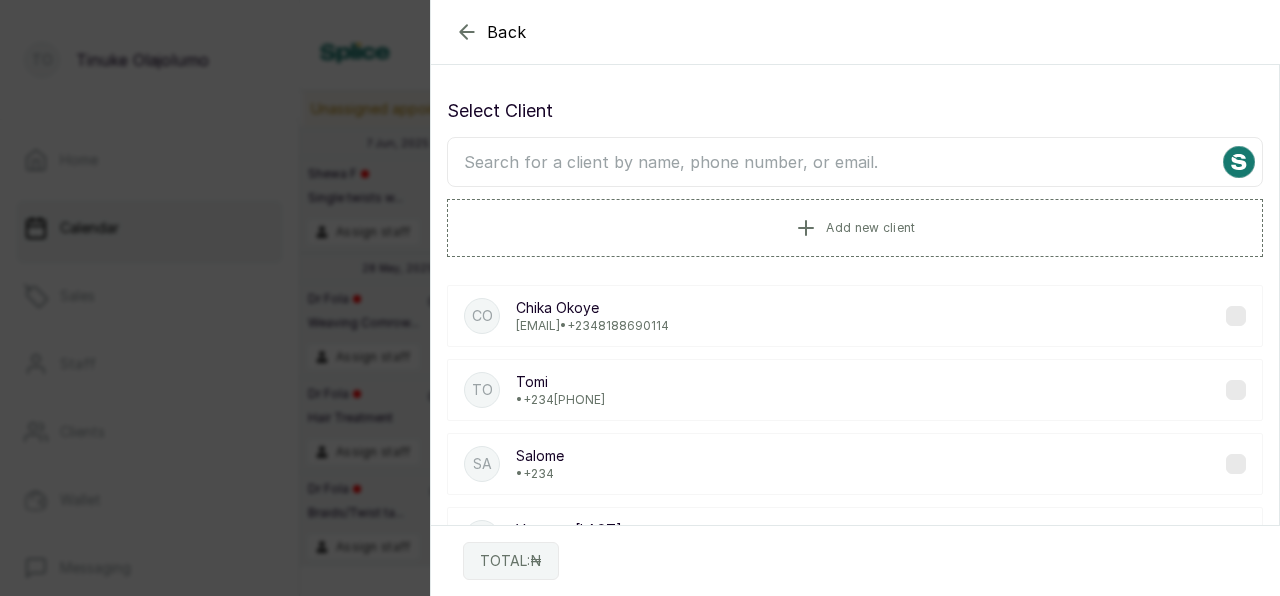 click at bounding box center [855, 162] 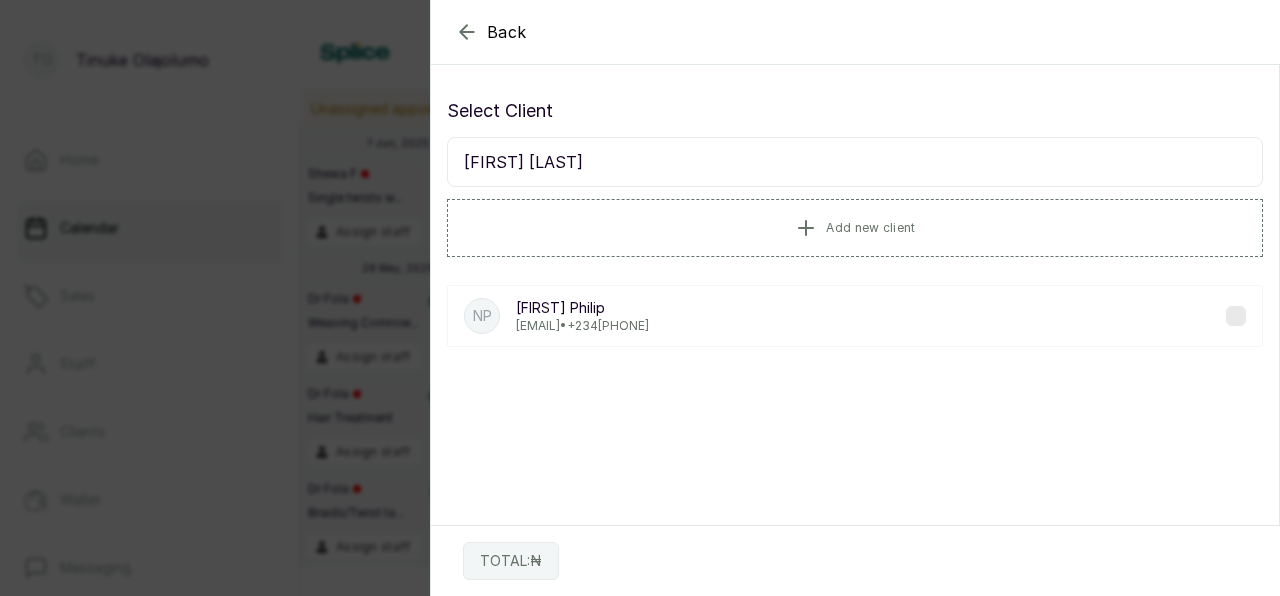 type on "[FIRST] [LAST]" 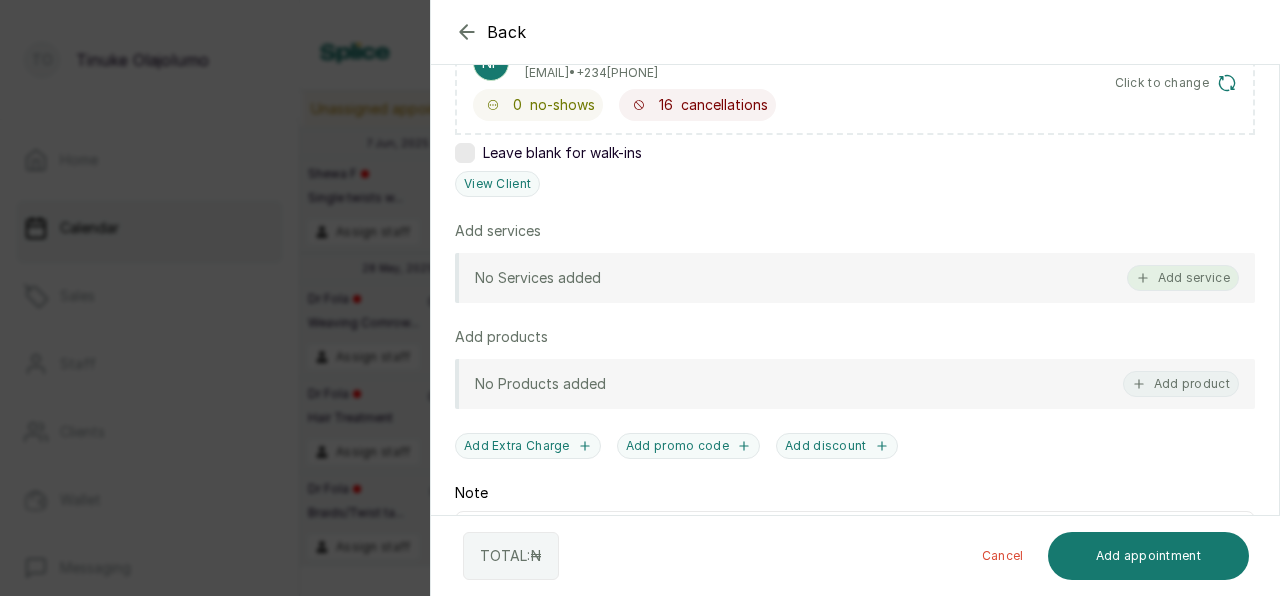 click on "Add service" at bounding box center (1183, 278) 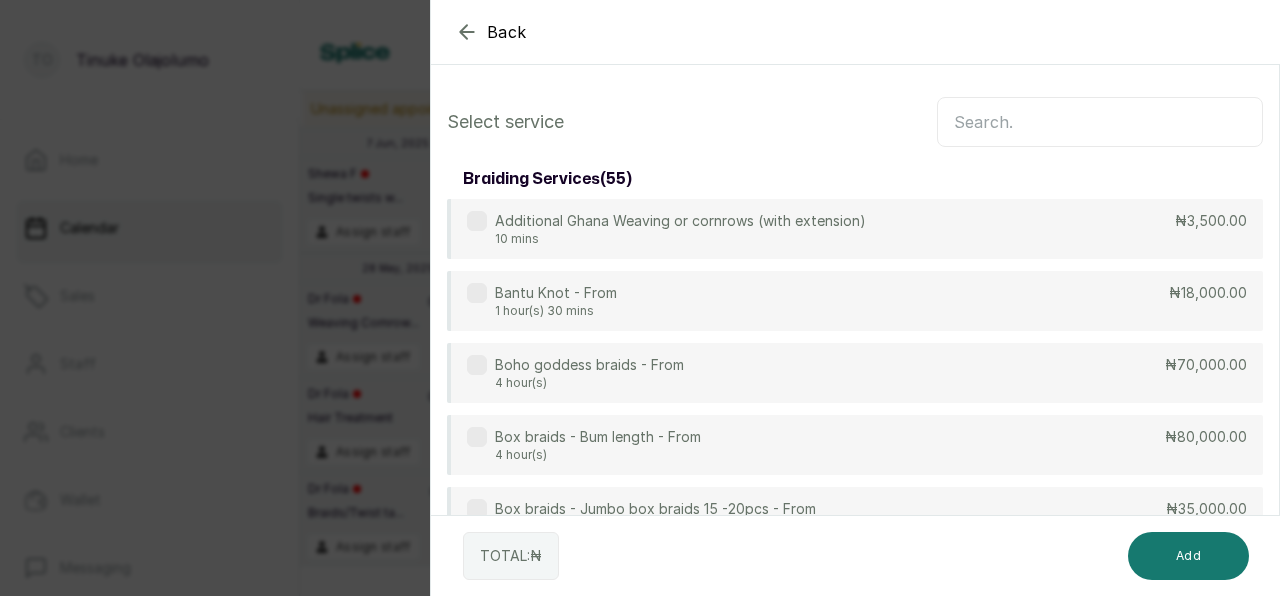click at bounding box center [1100, 122] 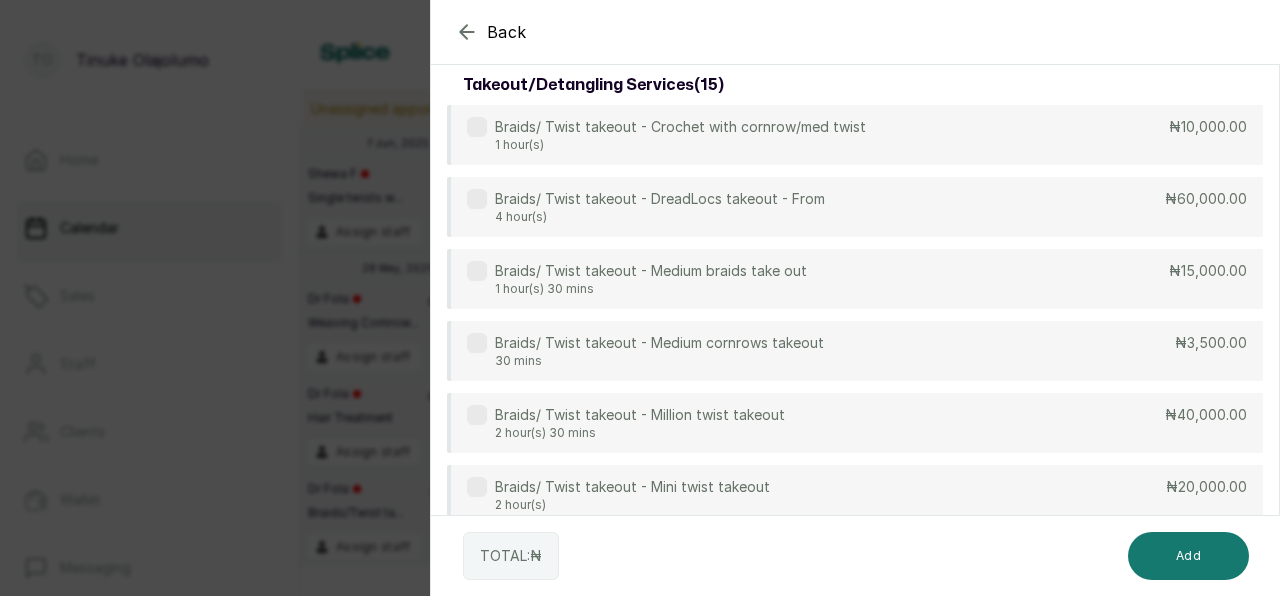 scroll, scrollTop: 96, scrollLeft: 0, axis: vertical 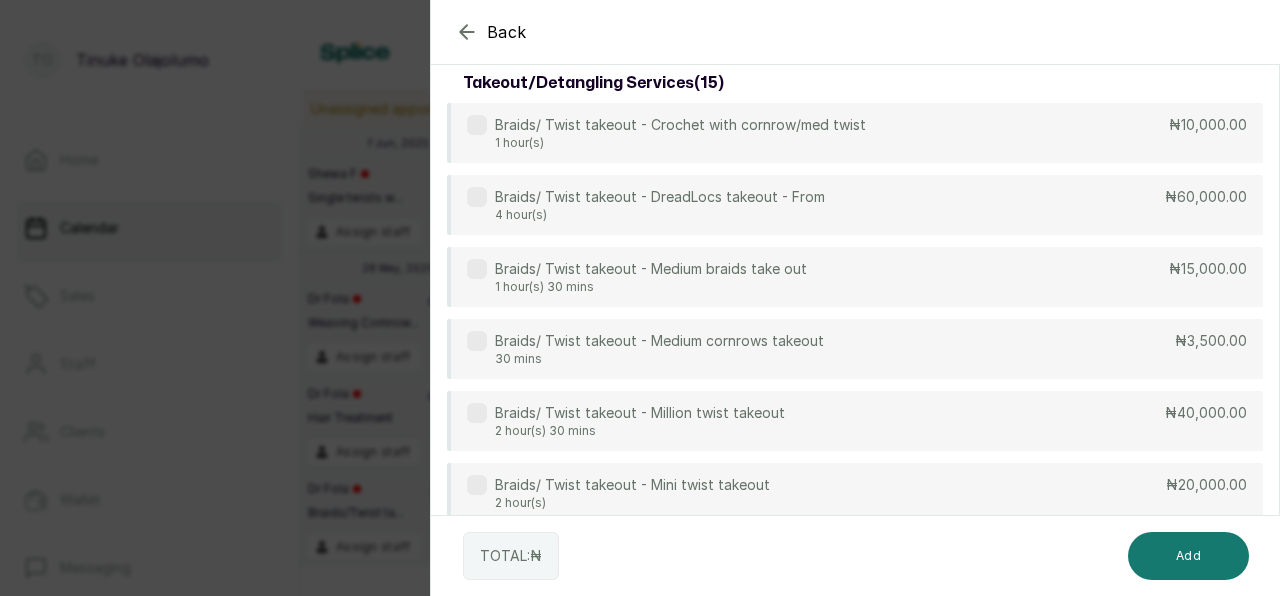 click on "Braids/ Twist takeout - Medium cornrows takeout 30 mins ₦3,500.00" at bounding box center (855, 349) 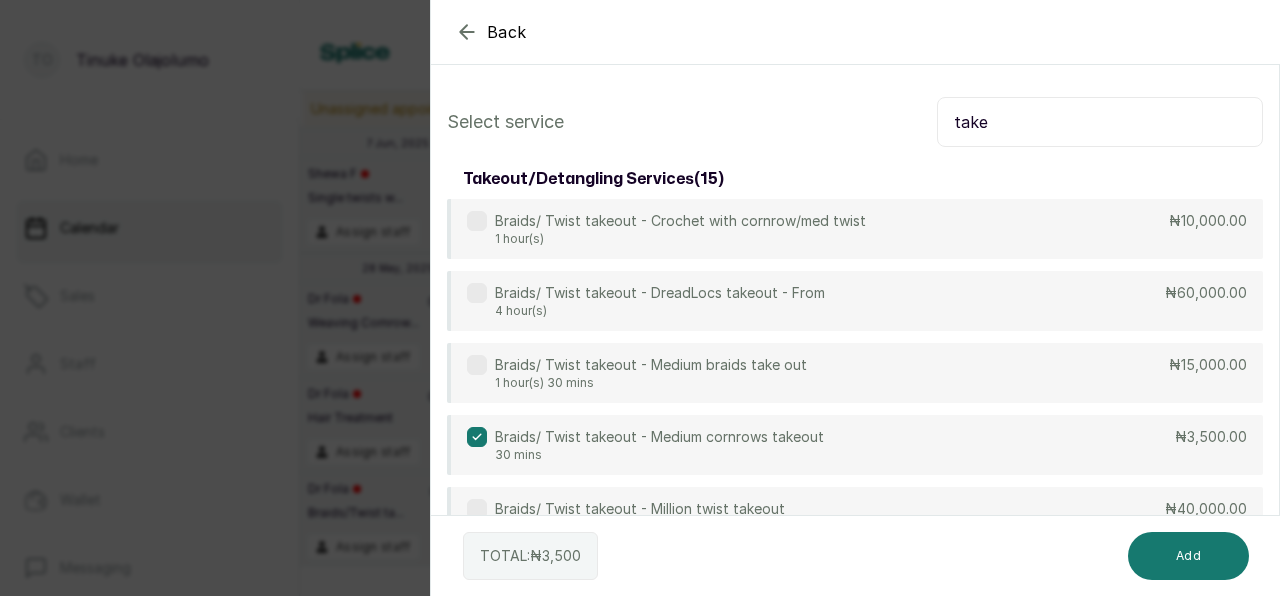 click on "take" at bounding box center (1100, 122) 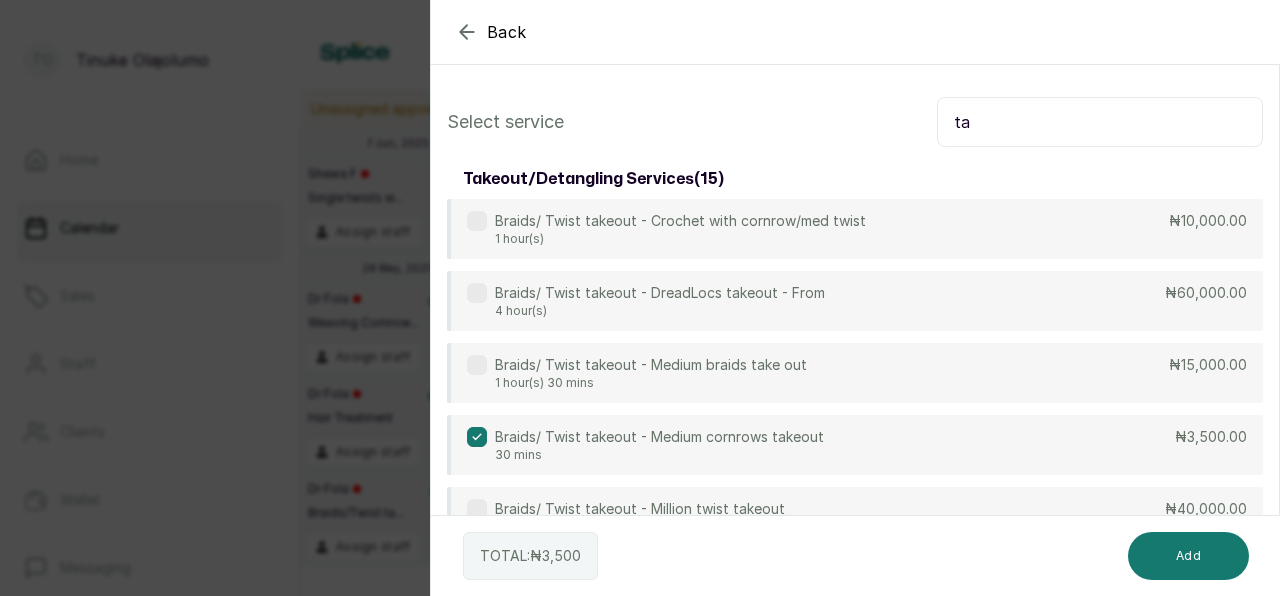 type on "t" 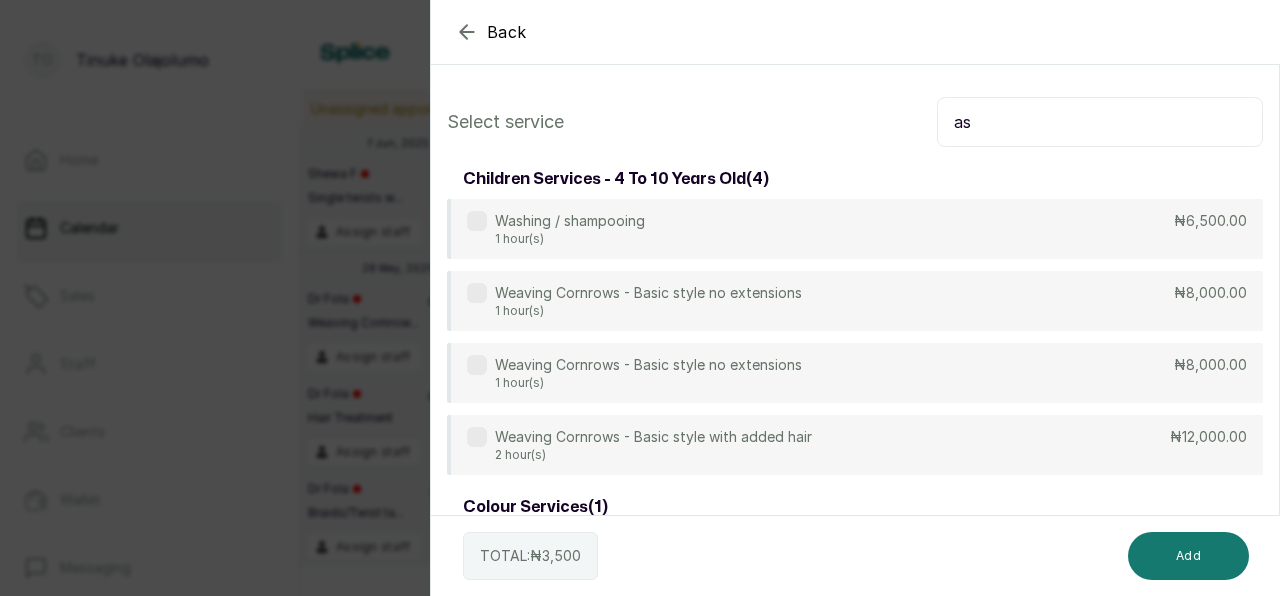 type on "a" 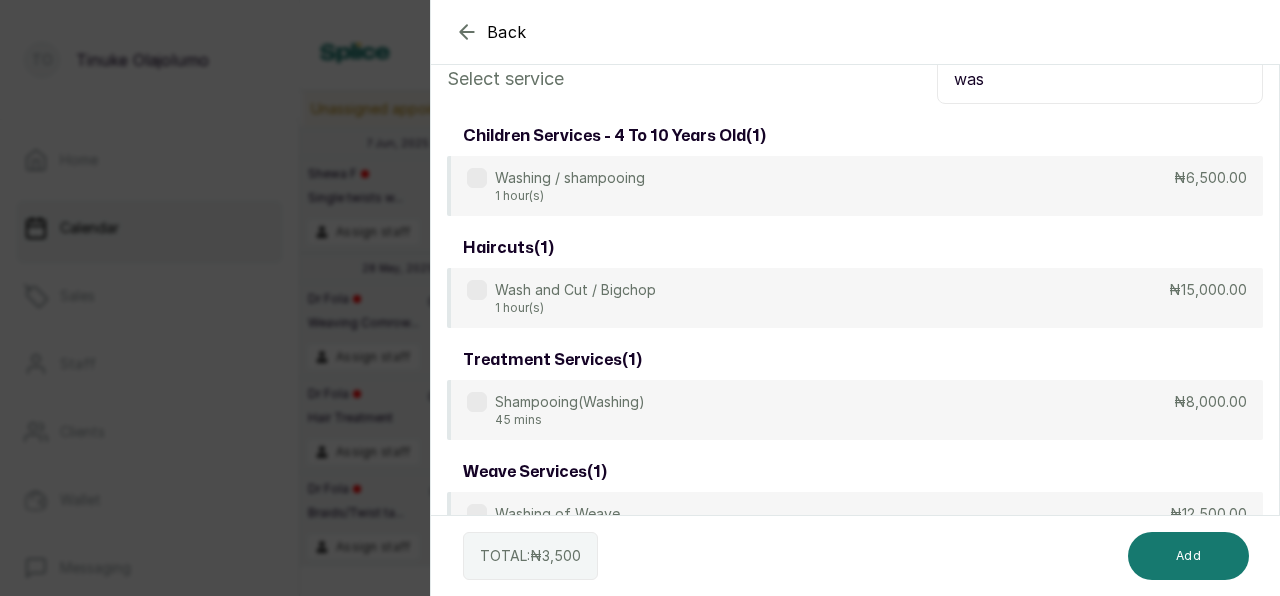 scroll, scrollTop: 41, scrollLeft: 0, axis: vertical 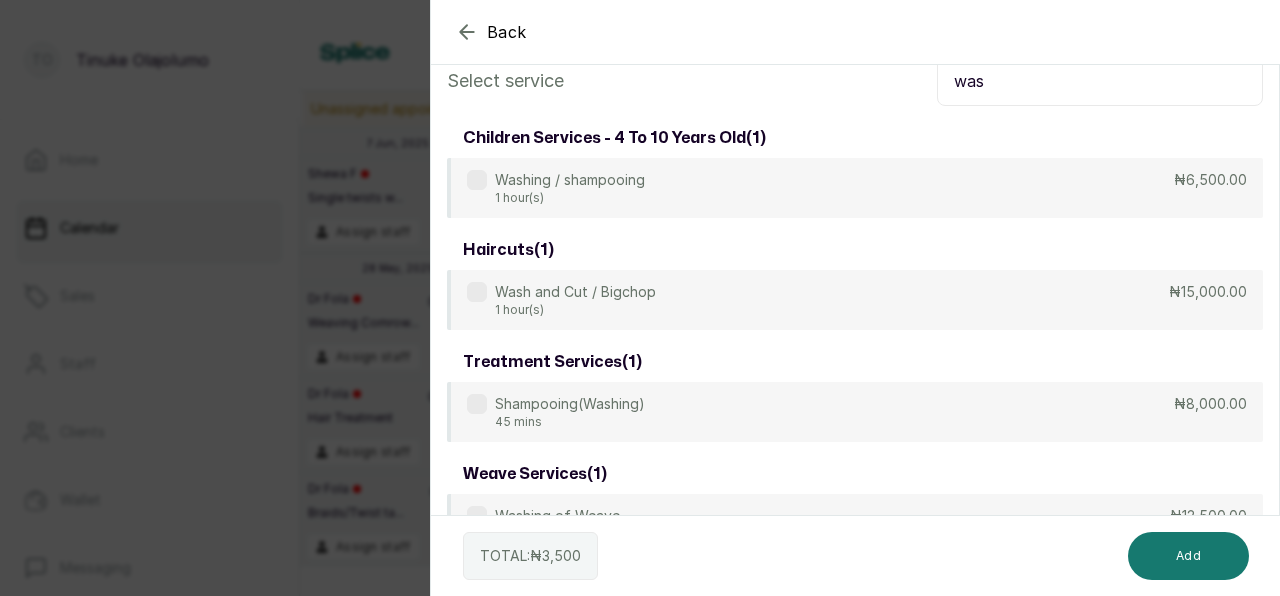 click on "Washing / shampooing 1 hour(s) ₦6,500.00" at bounding box center [855, 188] 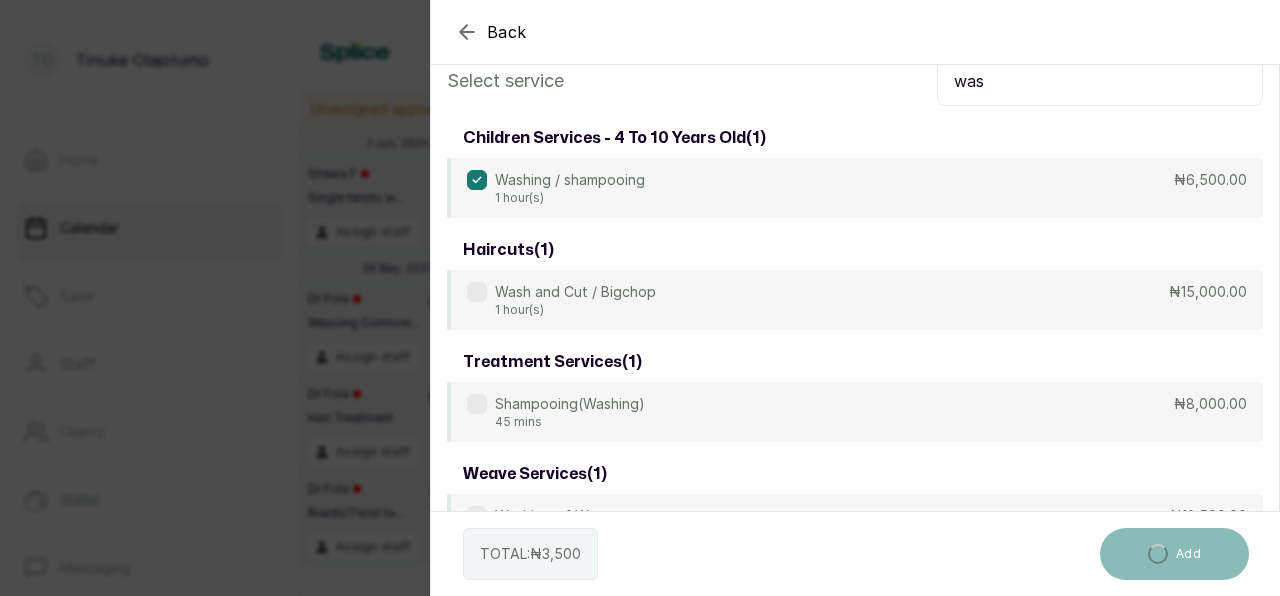 click on "was" at bounding box center (1100, 81) 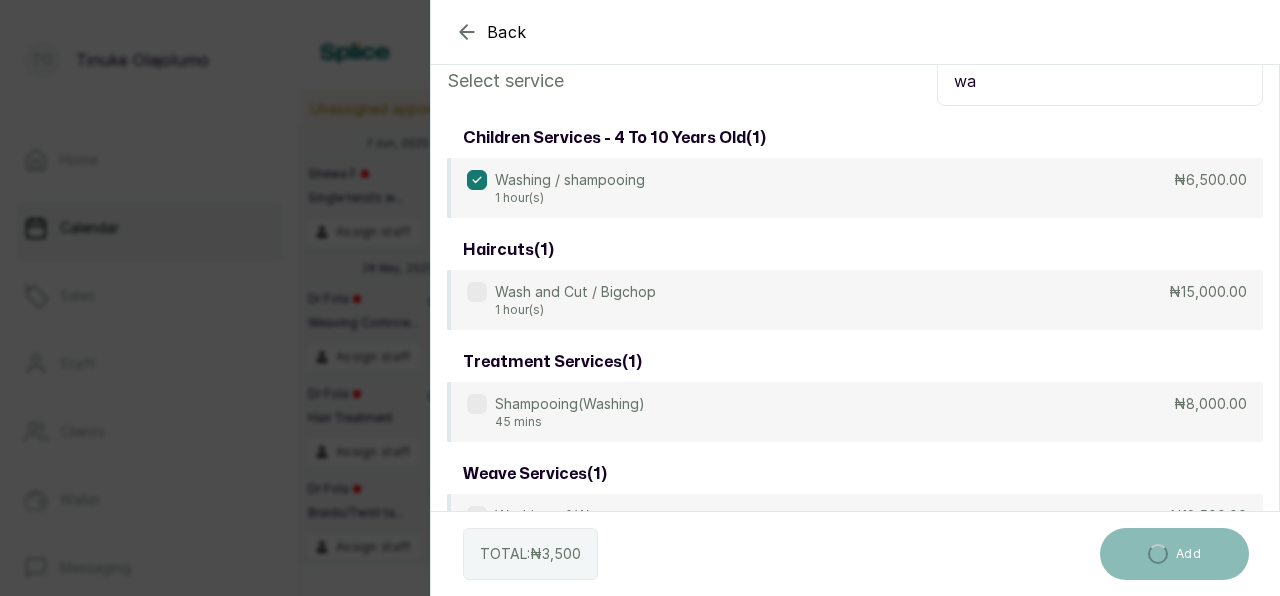 type on "w" 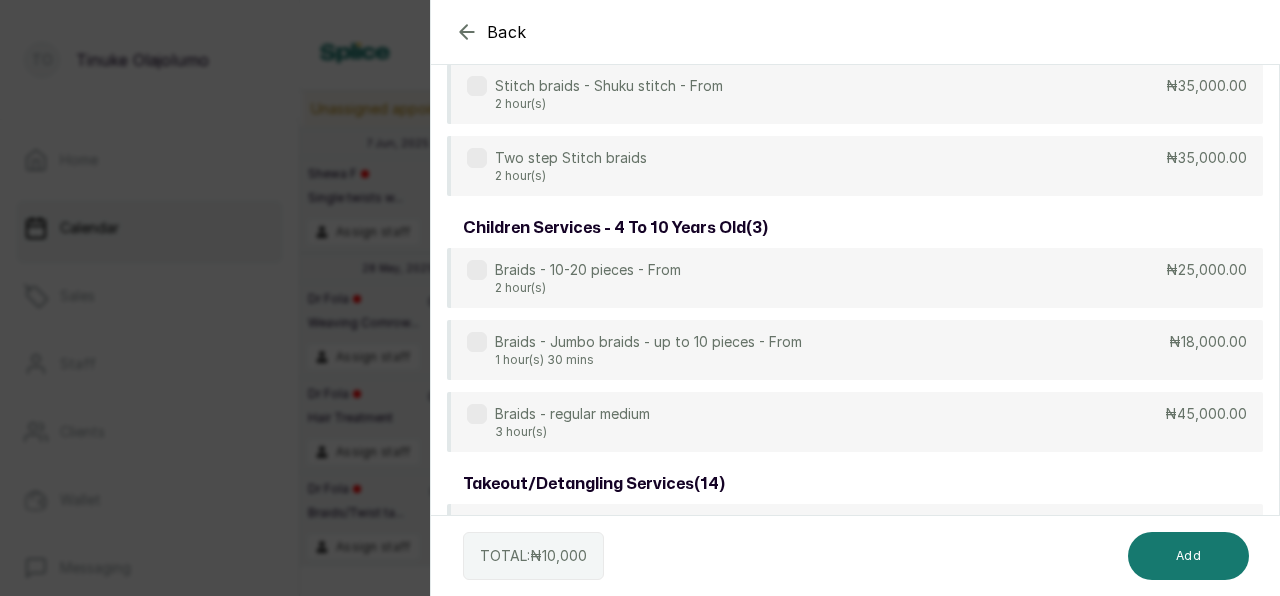 scroll, scrollTop: 941, scrollLeft: 0, axis: vertical 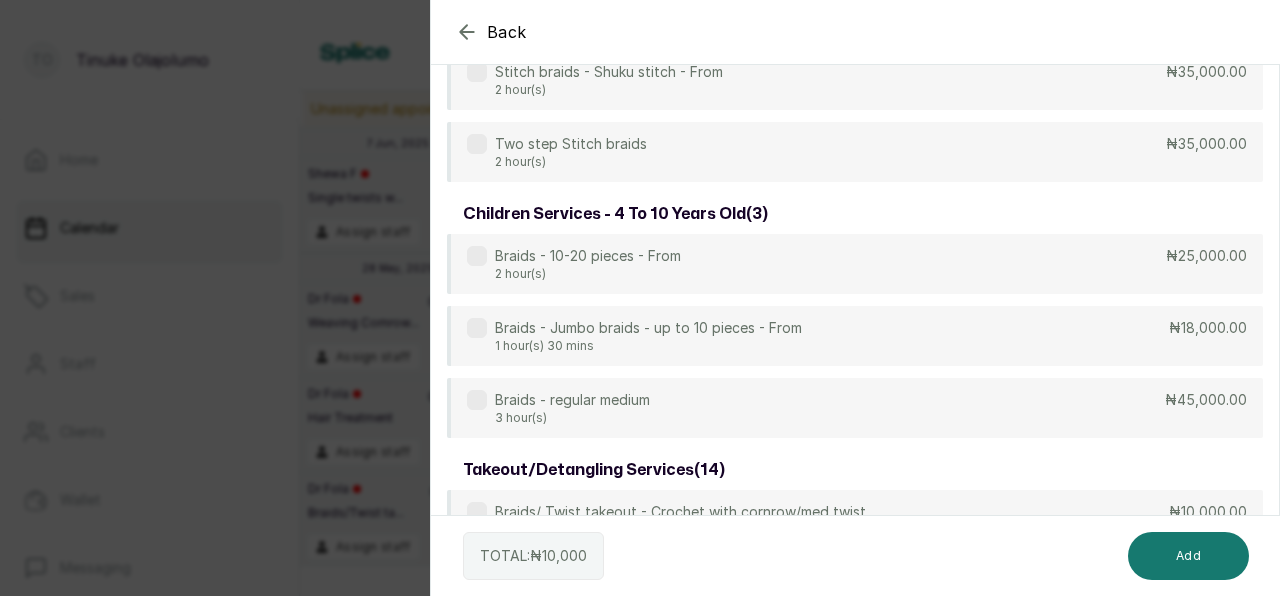 type on "braids" 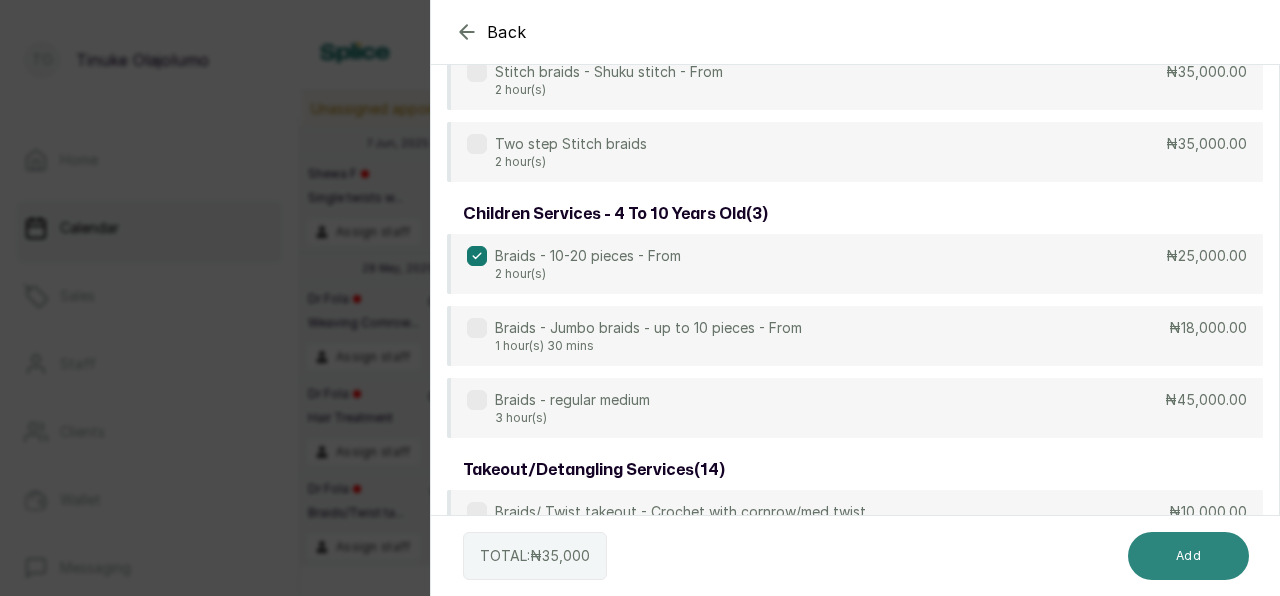 click on "Add" at bounding box center [1188, 556] 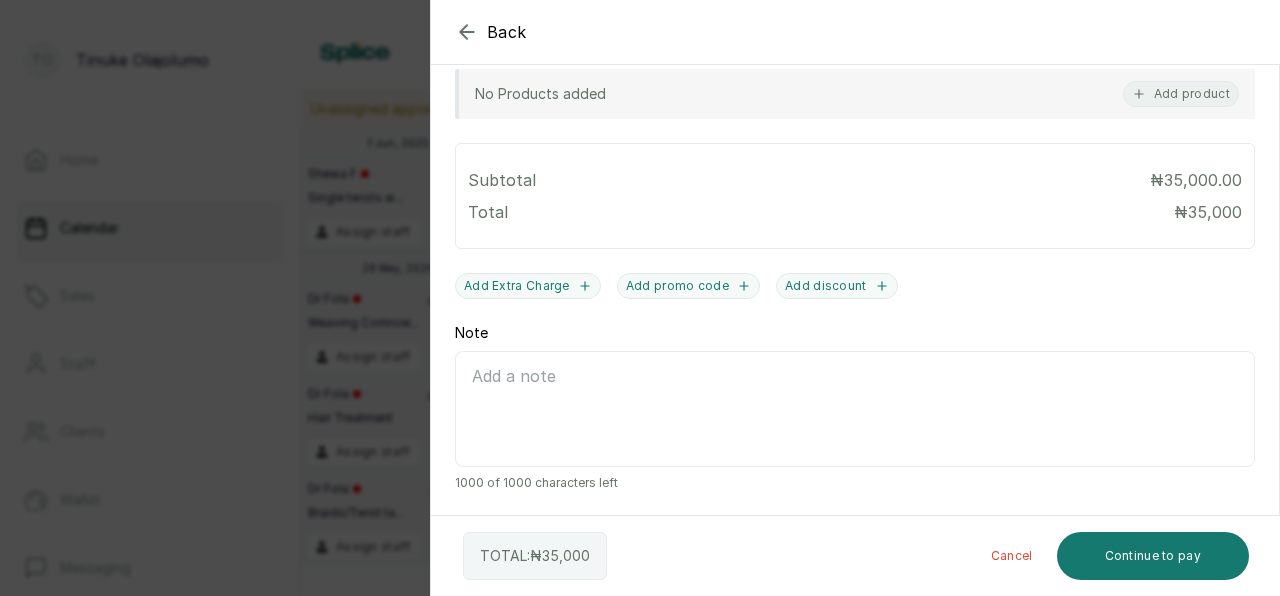scroll, scrollTop: 904, scrollLeft: 0, axis: vertical 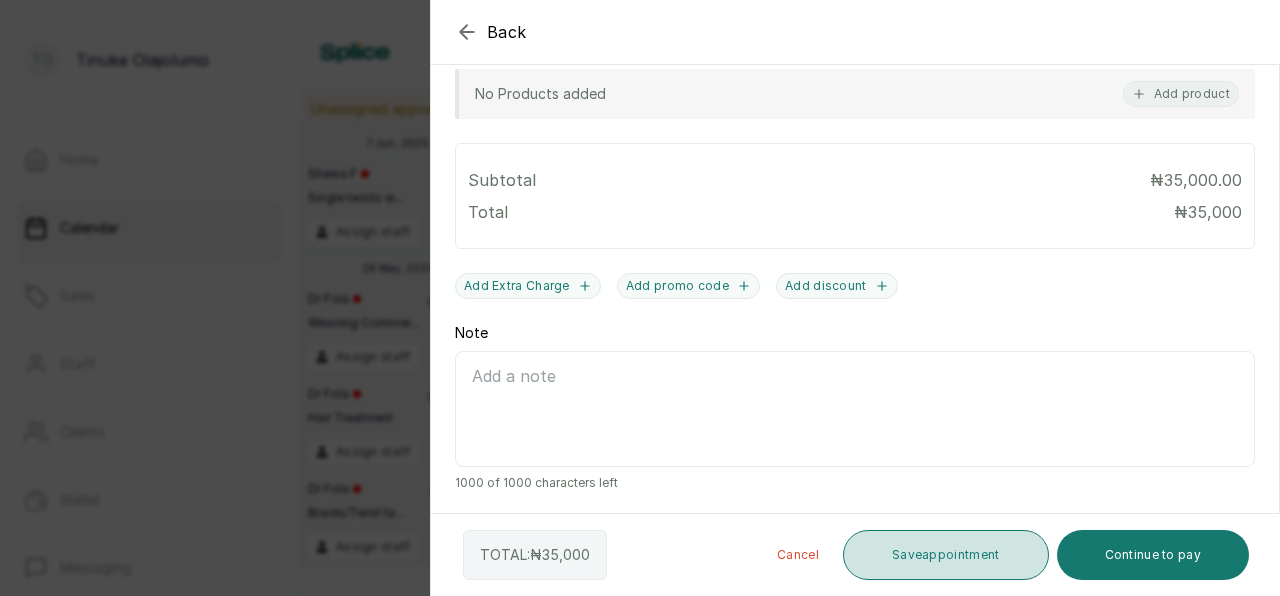 click on "Save  appointment" at bounding box center (946, 555) 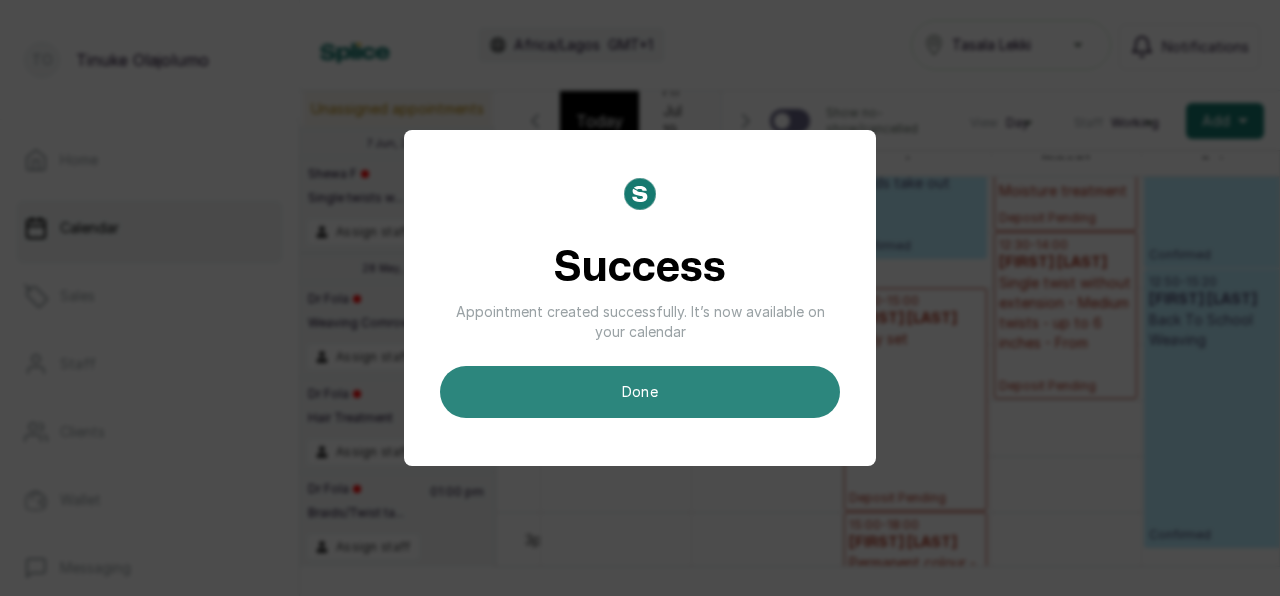 click on "done" at bounding box center [640, 392] 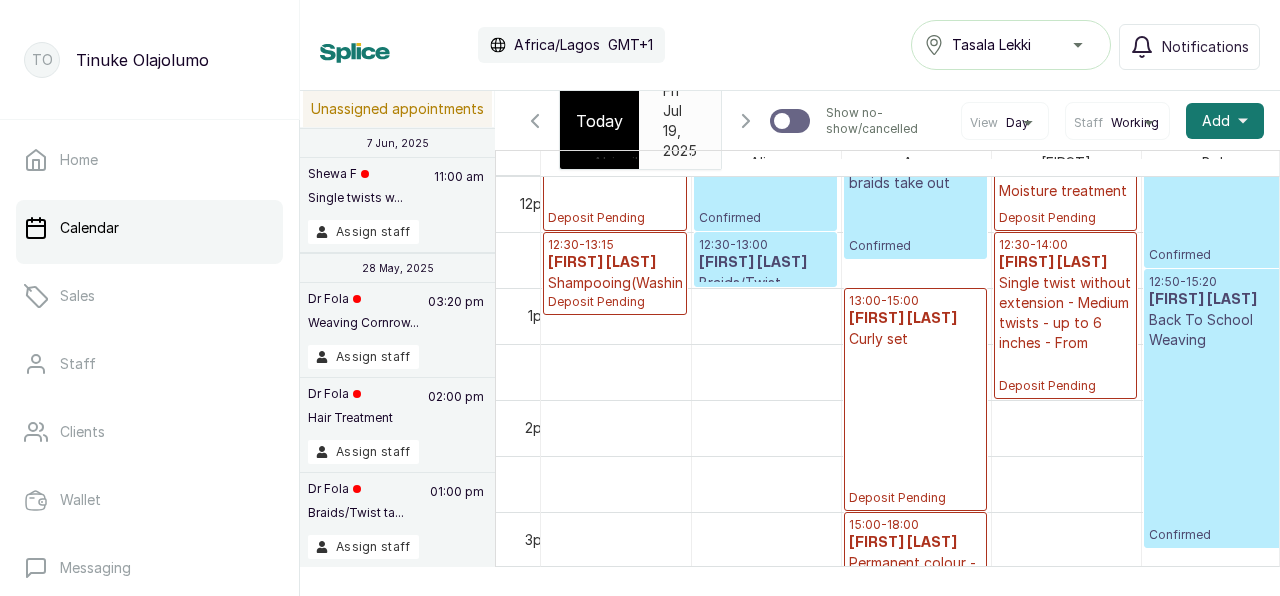 click on "Fri Jul 19, 2025 2025-07-19" at bounding box center (680, 121) 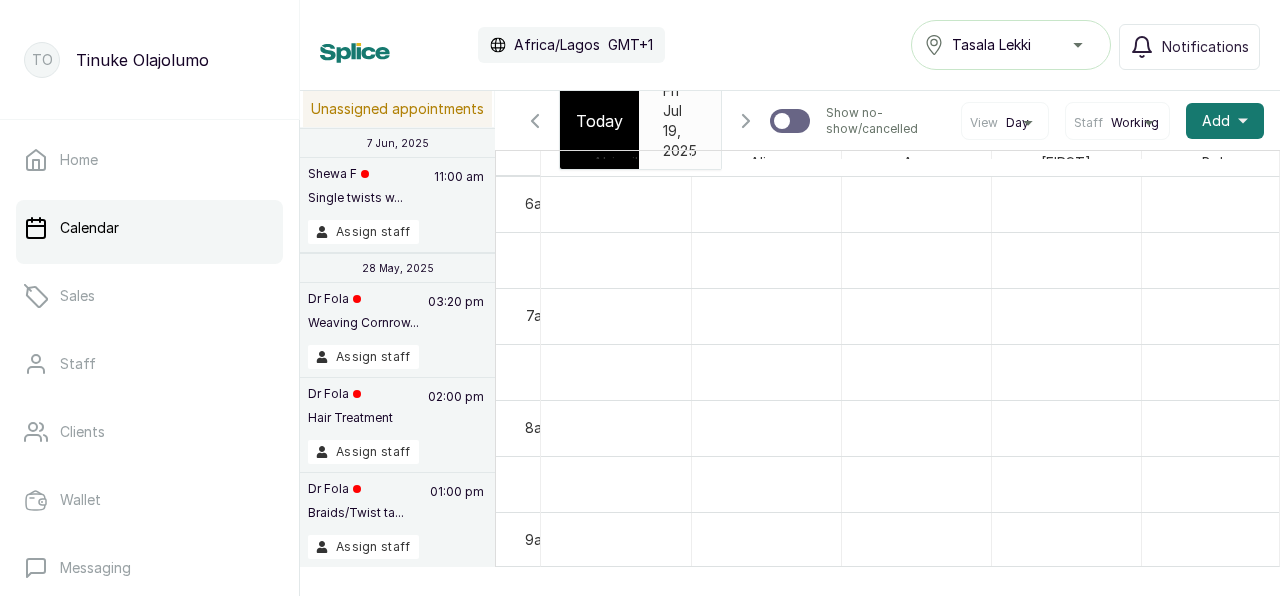 click on "2025-07-19" at bounding box center [680, 91] 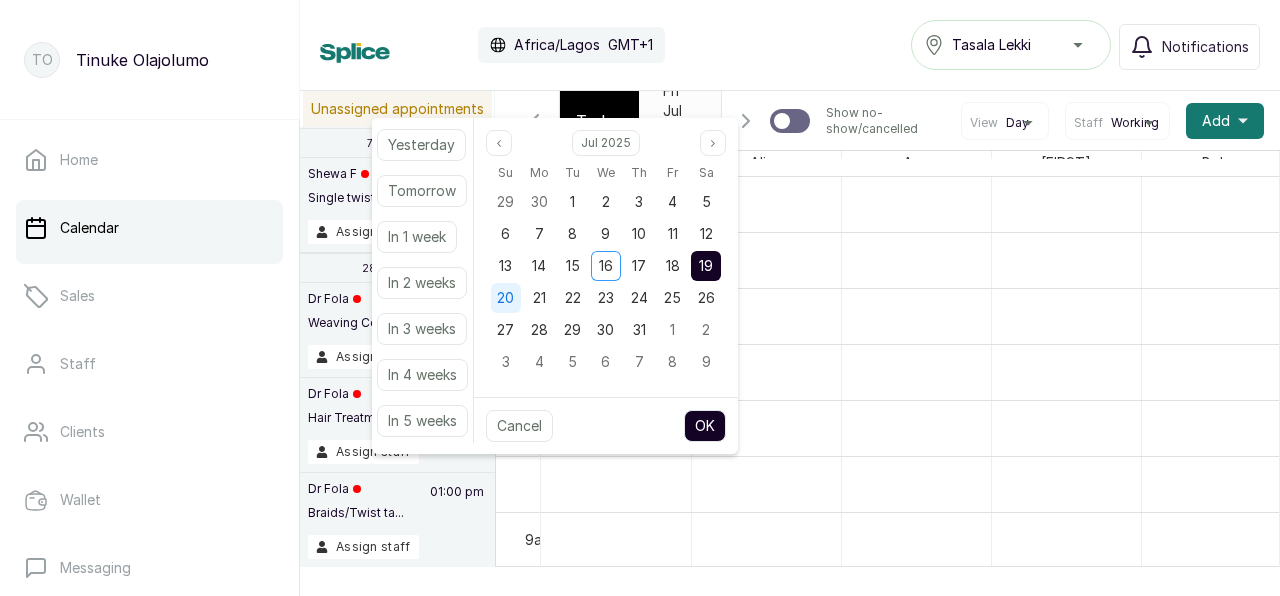 click on "20" at bounding box center [505, 298] 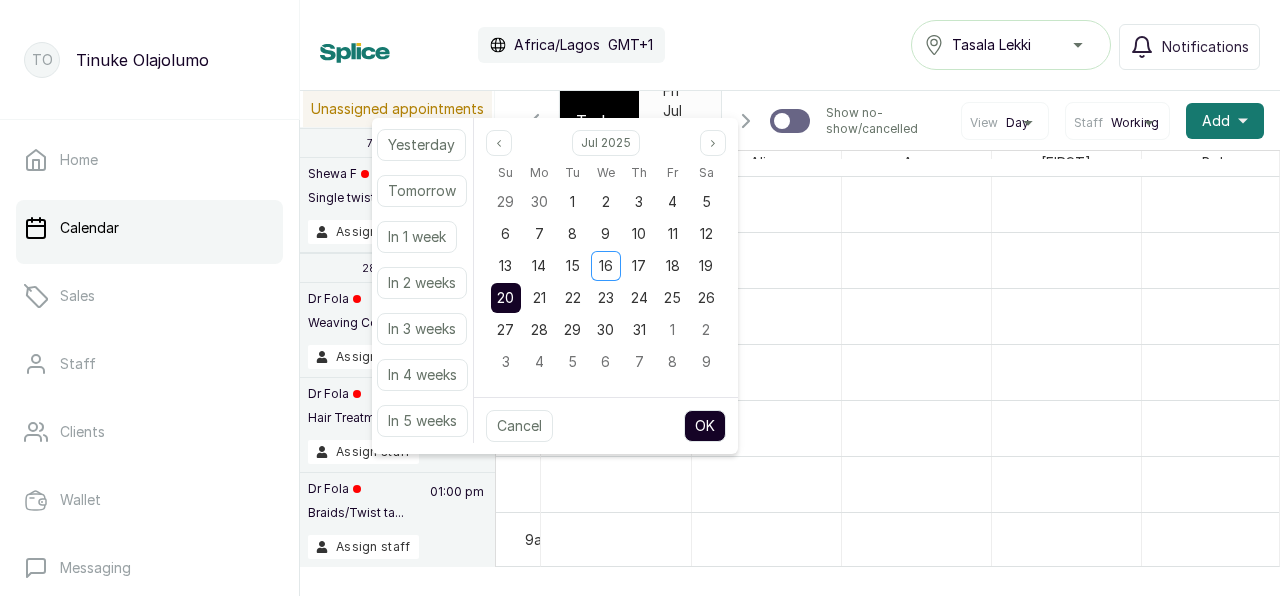 click on "Cancel OK" at bounding box center [606, 425] 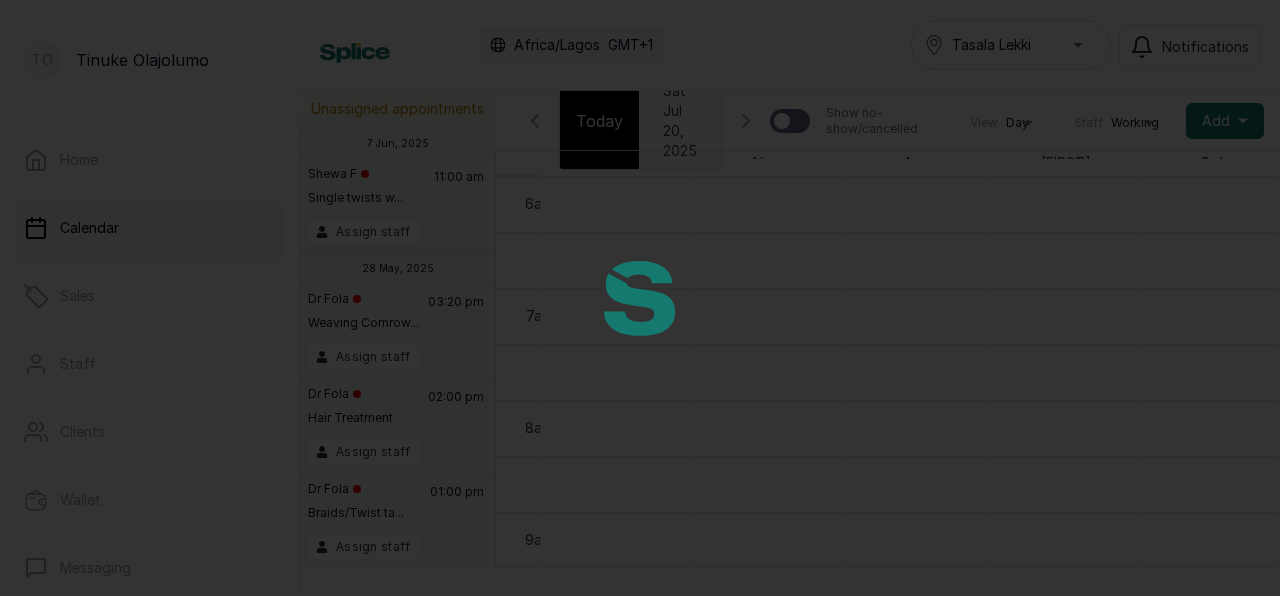 scroll, scrollTop: 0, scrollLeft: 32, axis: horizontal 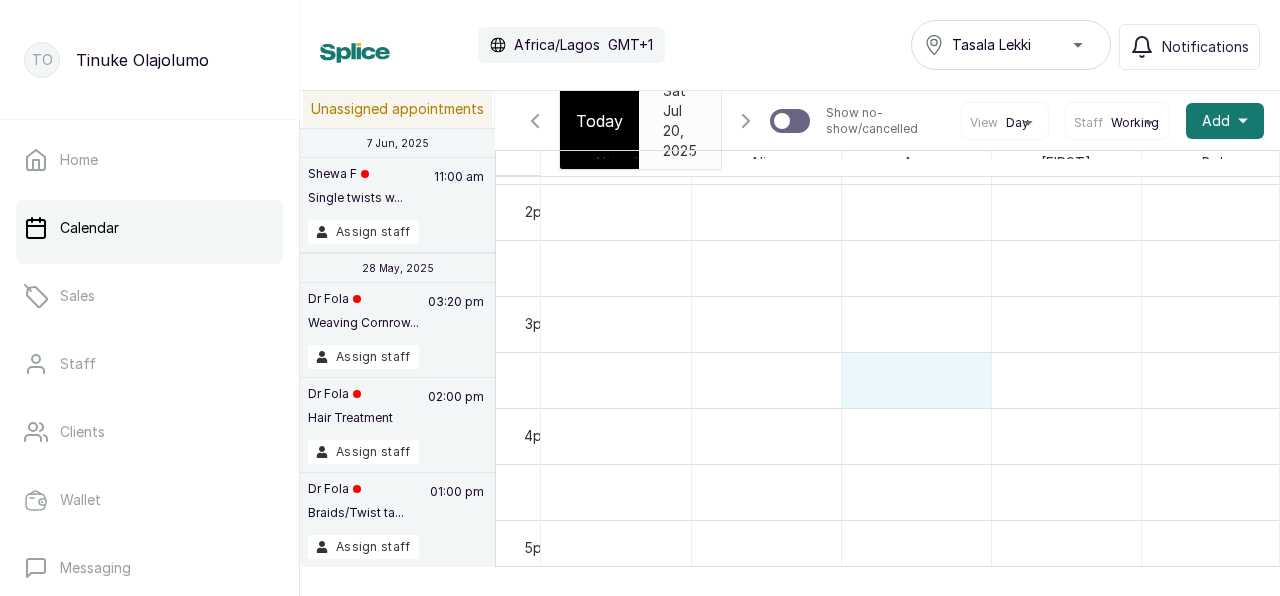 click at bounding box center [1216, -40] 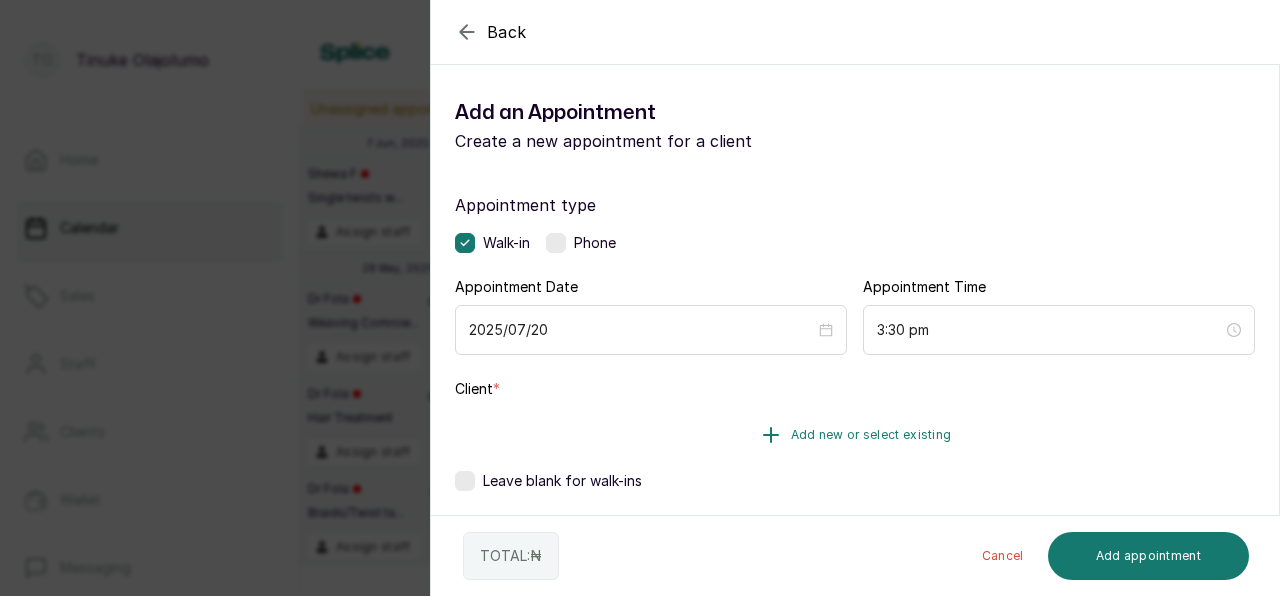 click on "Add new or select existing" at bounding box center [871, 435] 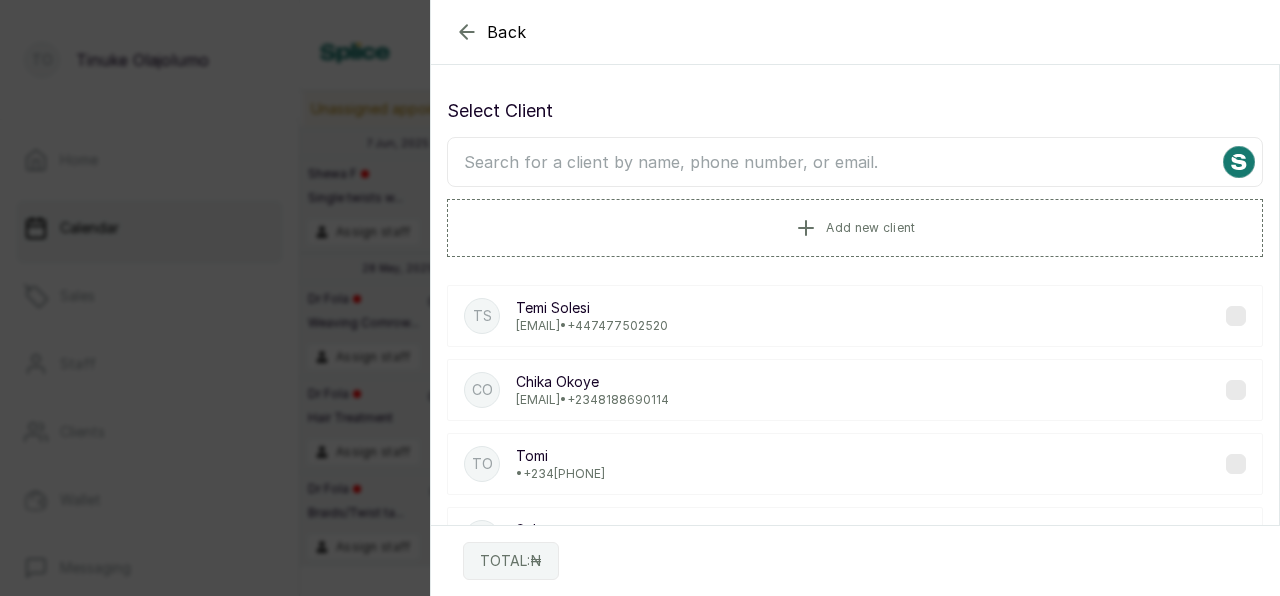 click at bounding box center [855, 162] 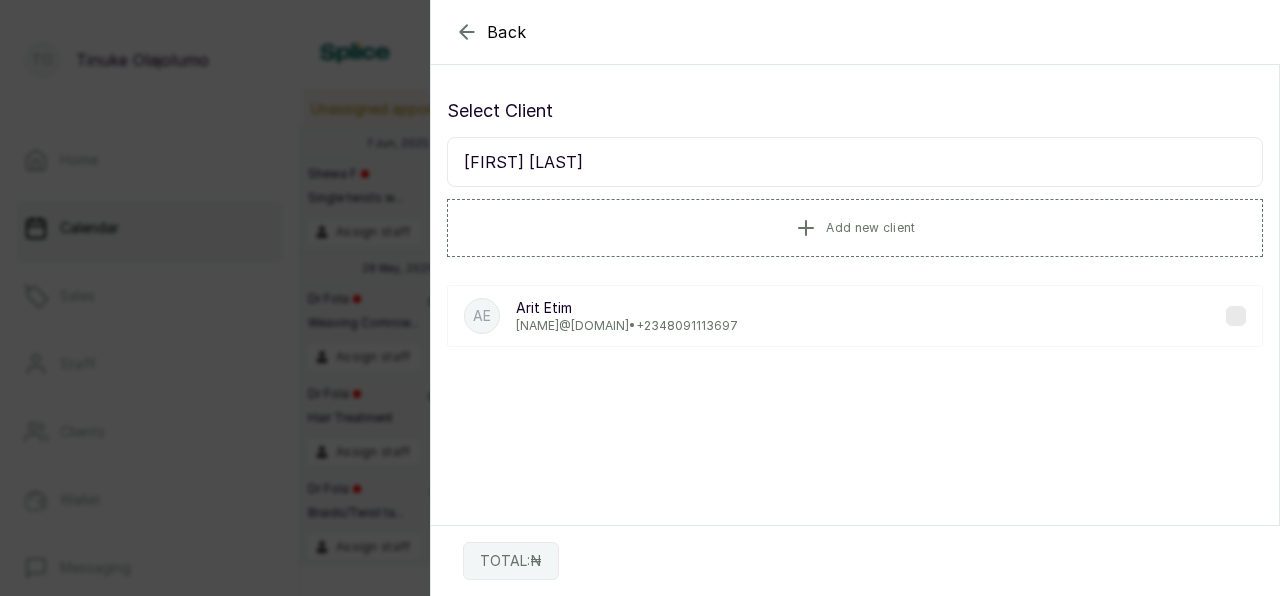 type on "[FIRST] [LAST]" 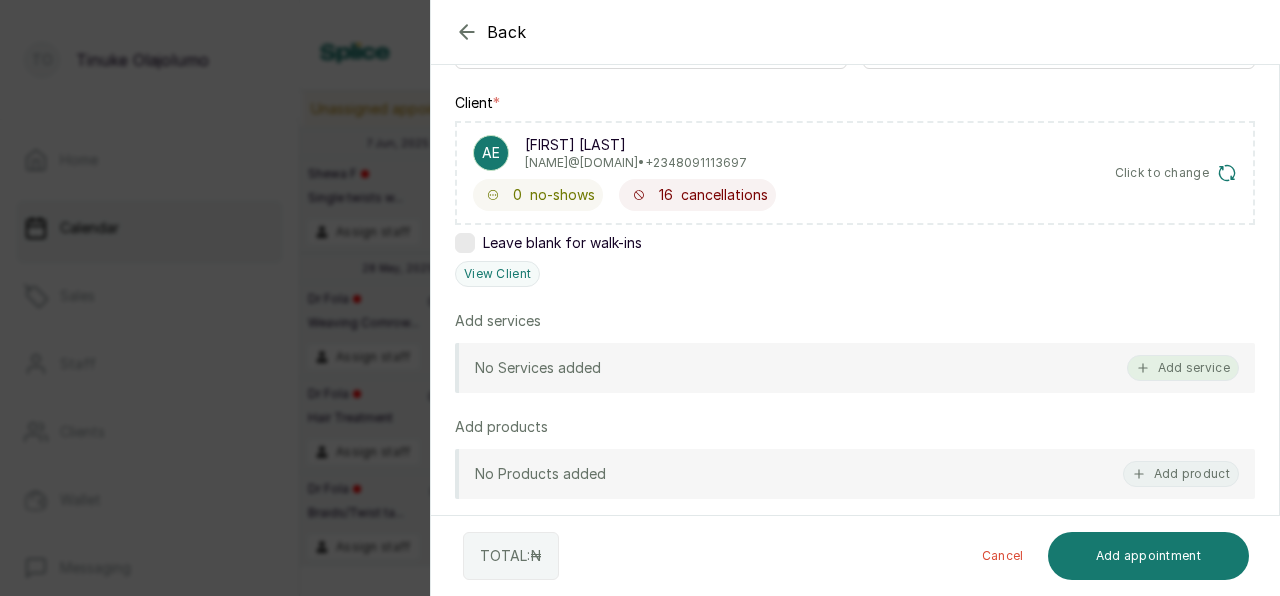 click on "Add service" at bounding box center [1183, 368] 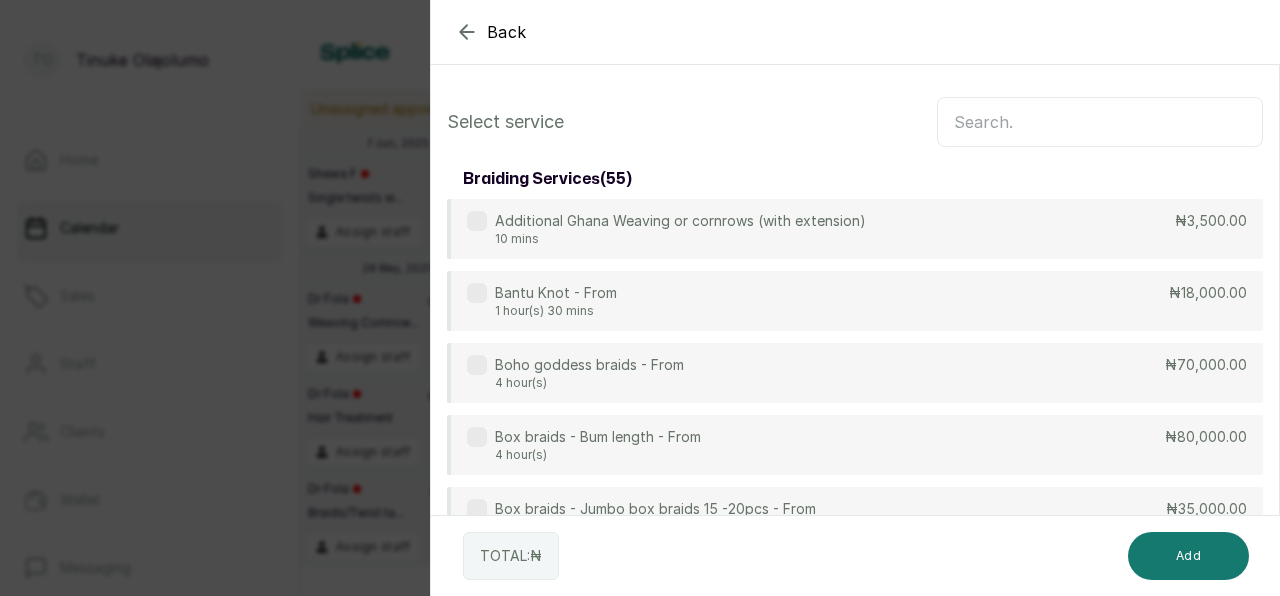click at bounding box center (1100, 122) 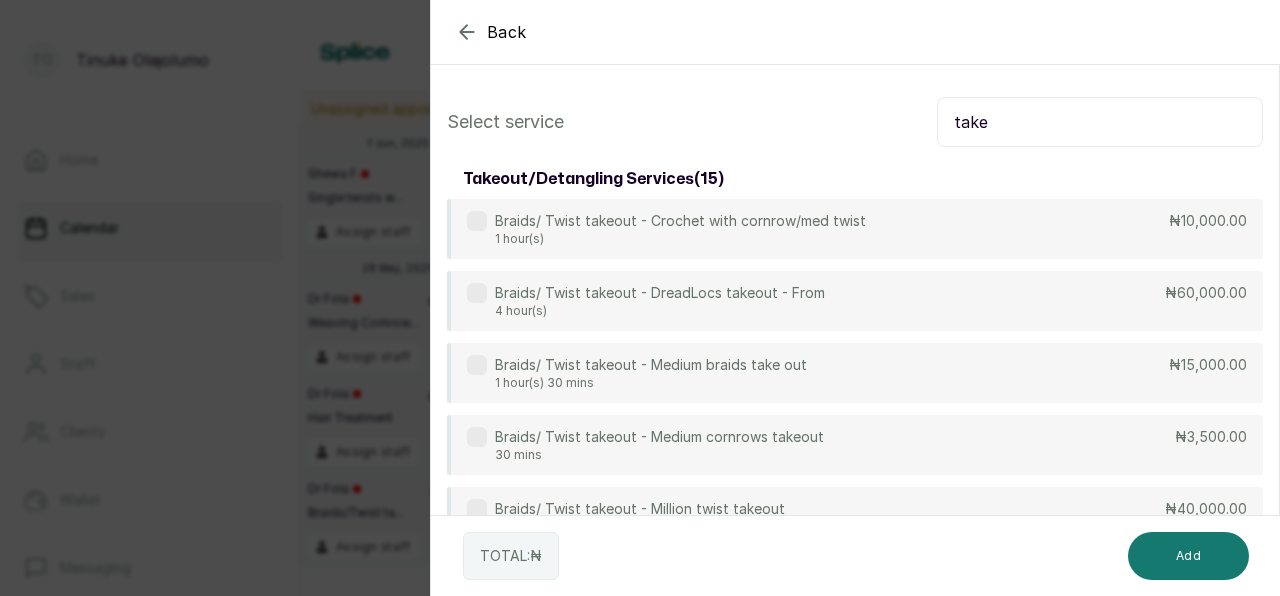 click on "Braids/ Twist takeout - Medium cornrows takeout 30 mins ₦3,500.00" at bounding box center [855, 445] 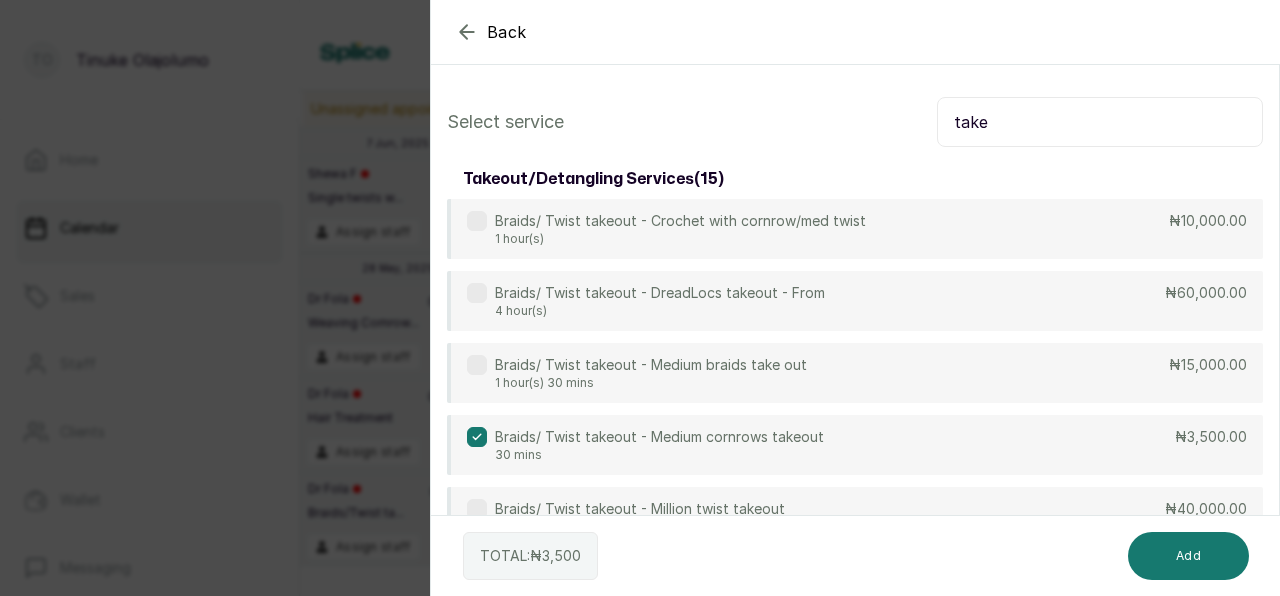 click on "take" at bounding box center (1100, 122) 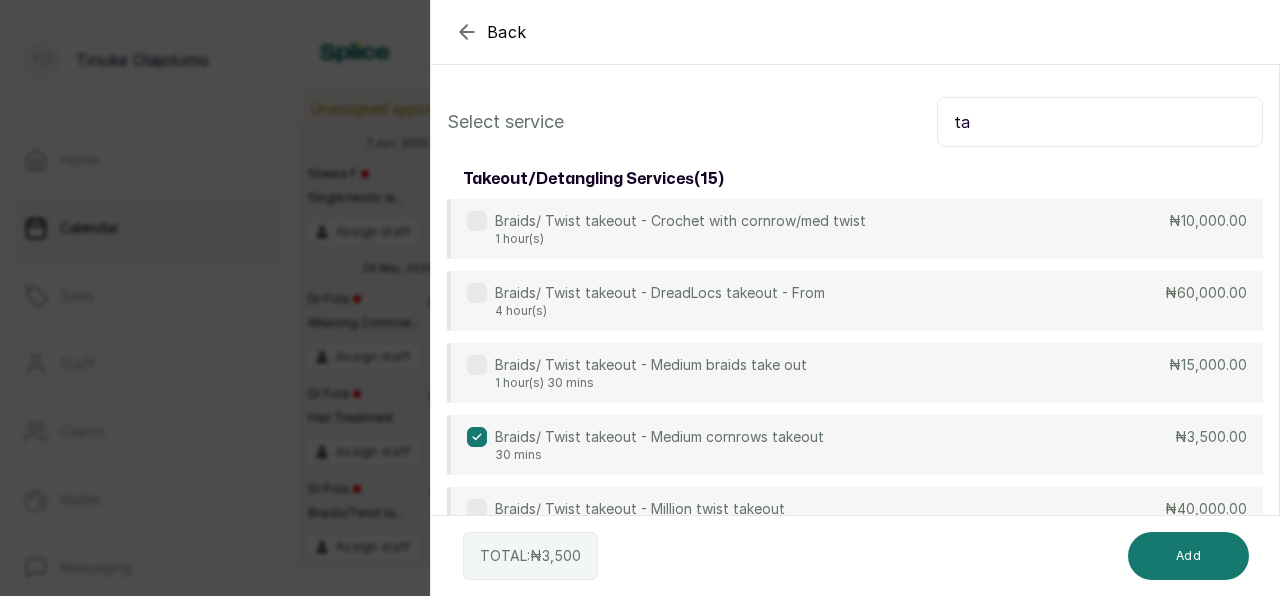 type on "t" 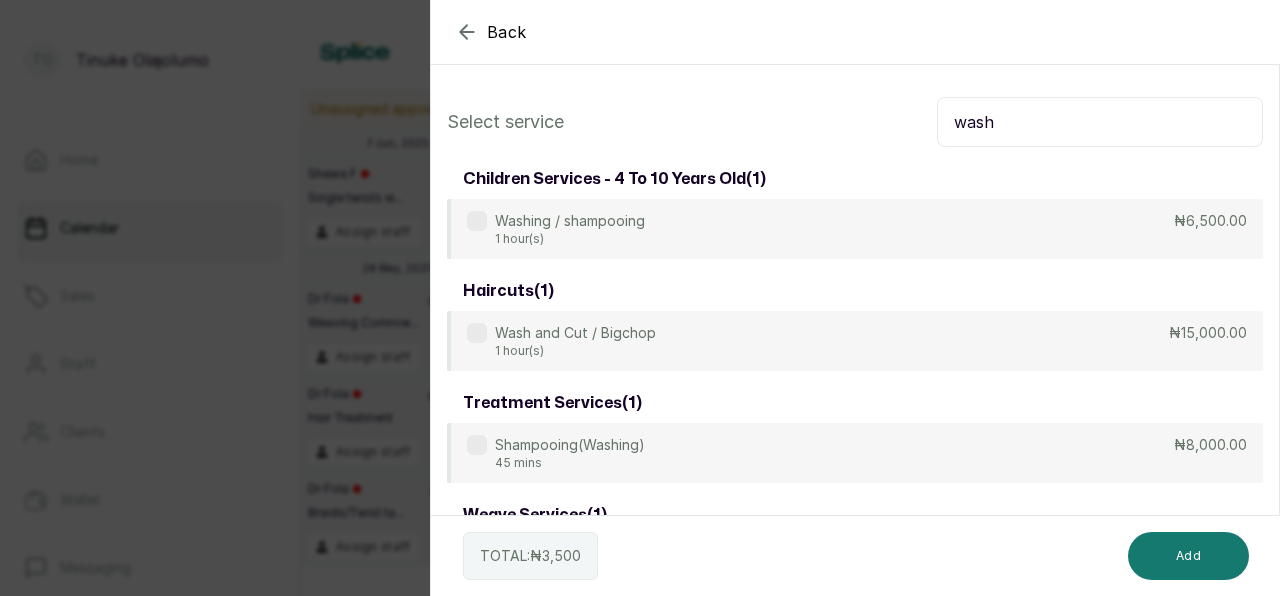 scroll, scrollTop: 96, scrollLeft: 0, axis: vertical 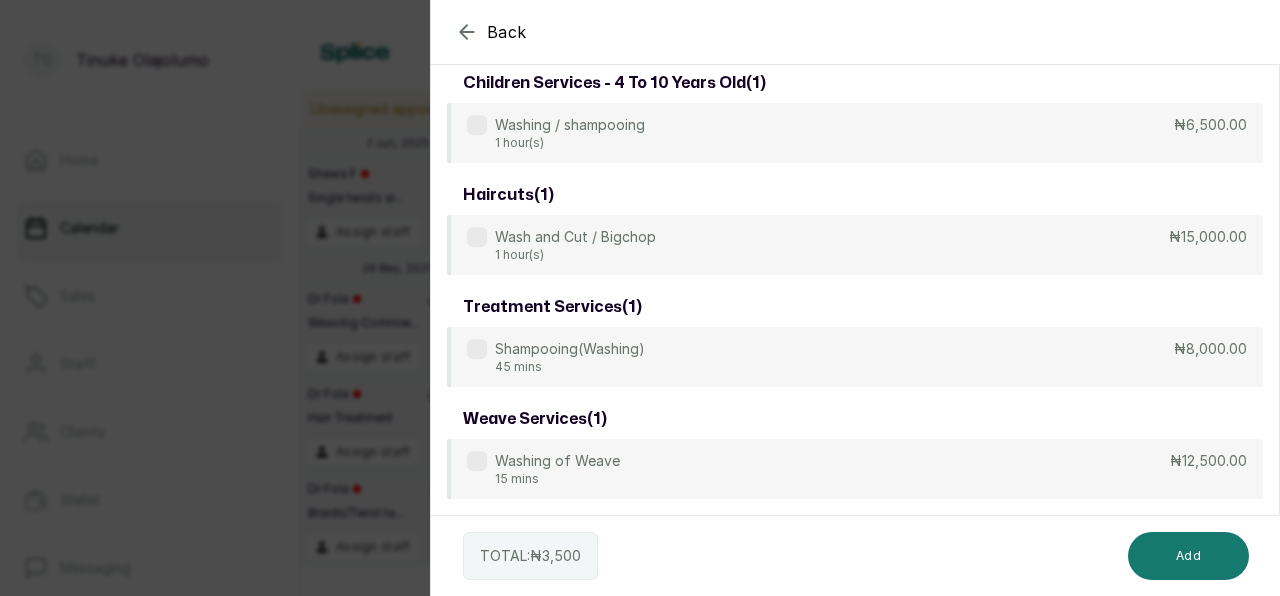 click on "45 mins" at bounding box center (570, 367) 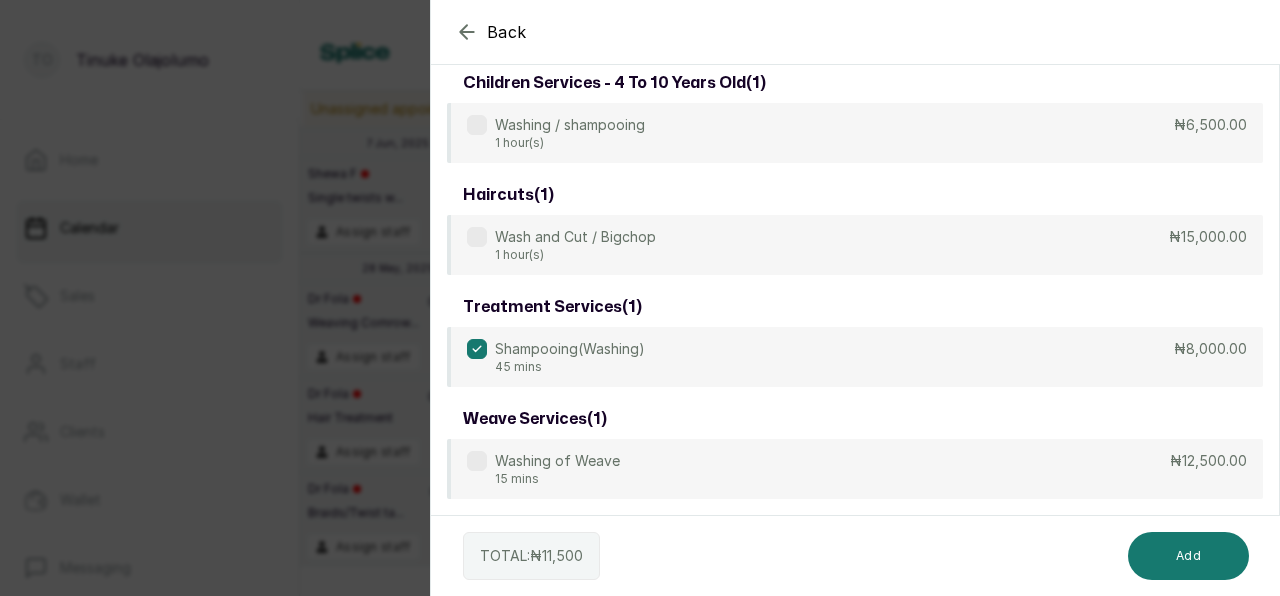 scroll, scrollTop: 0, scrollLeft: 0, axis: both 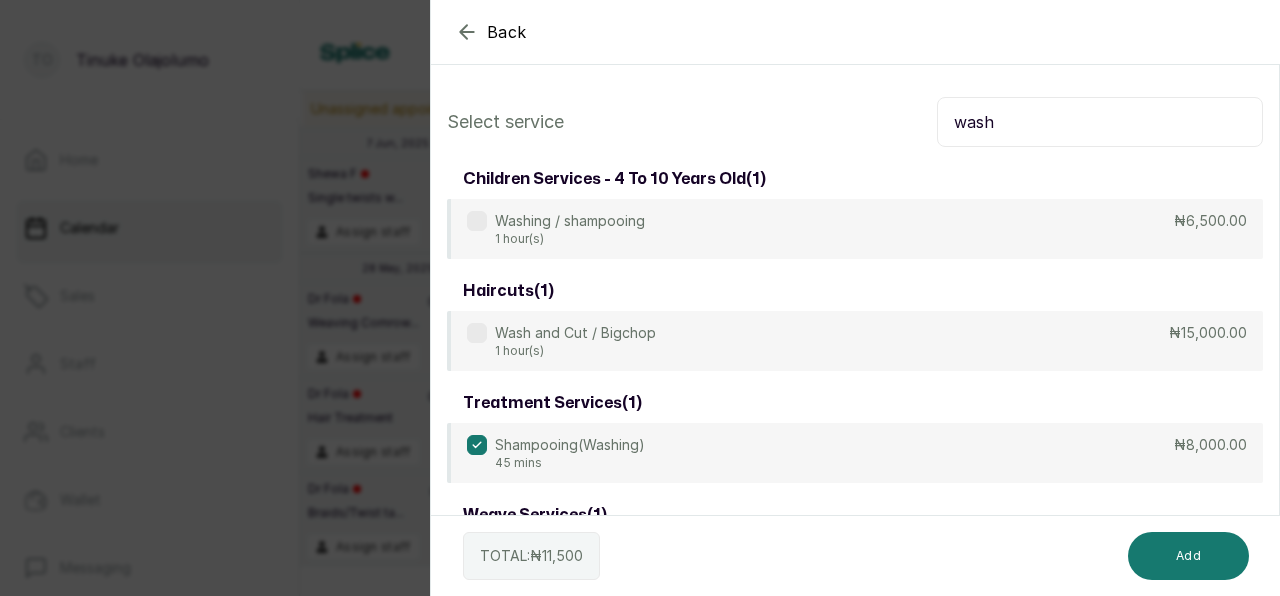 click on "wash" at bounding box center (1100, 122) 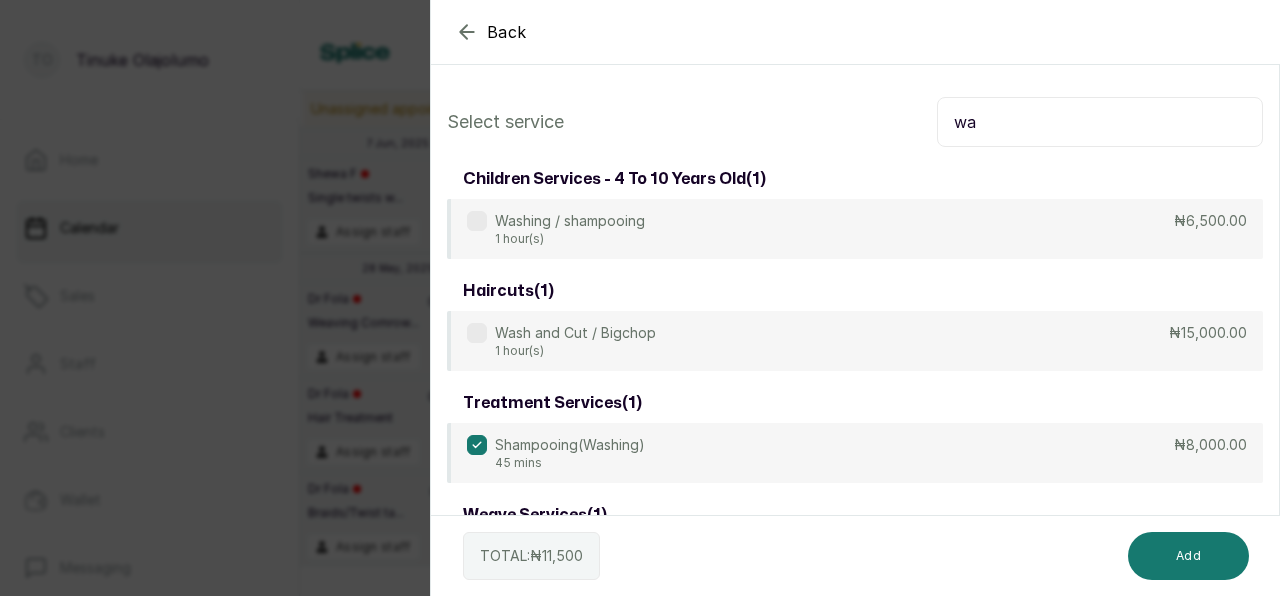 type on "w" 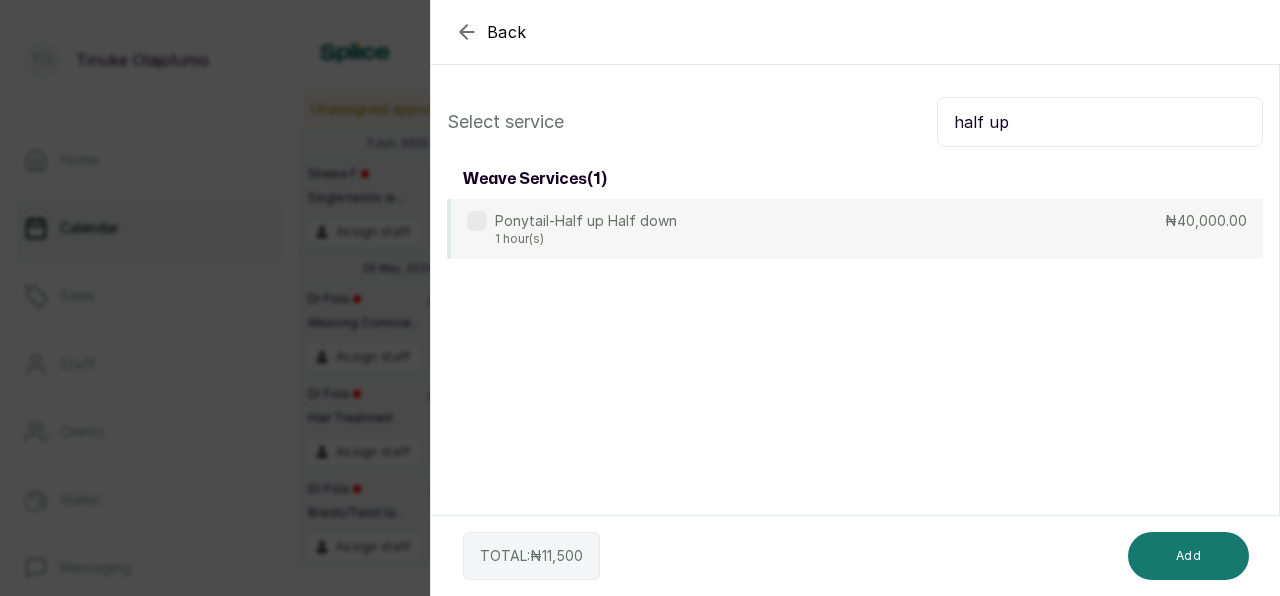 type on "half up" 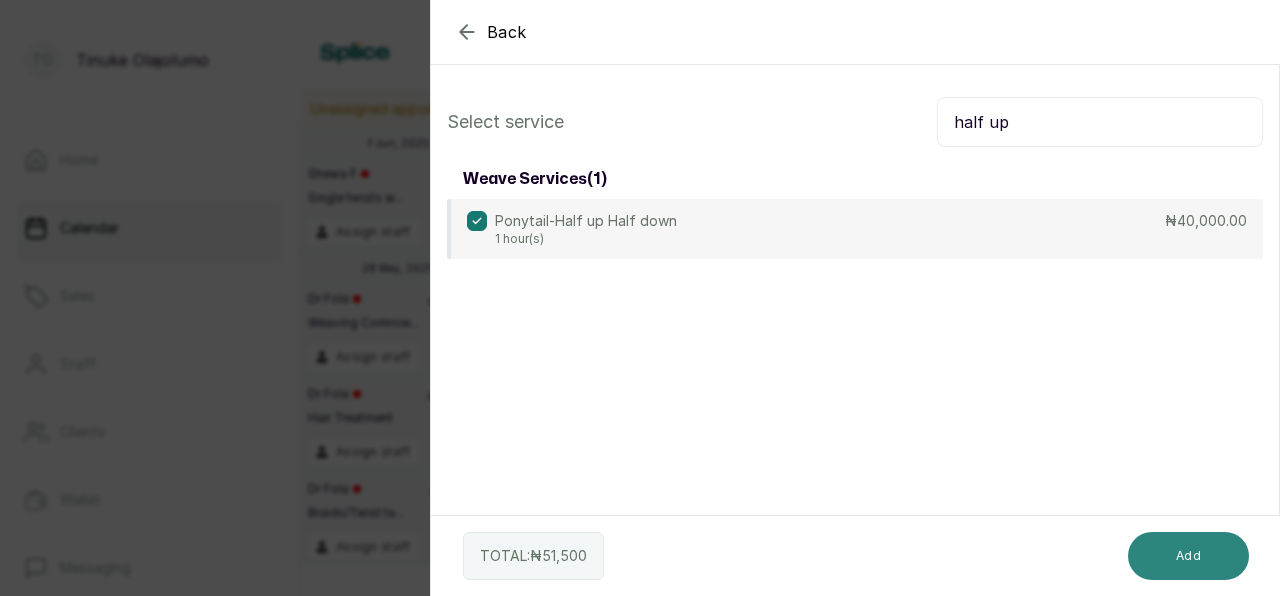 click on "Add" at bounding box center [1188, 556] 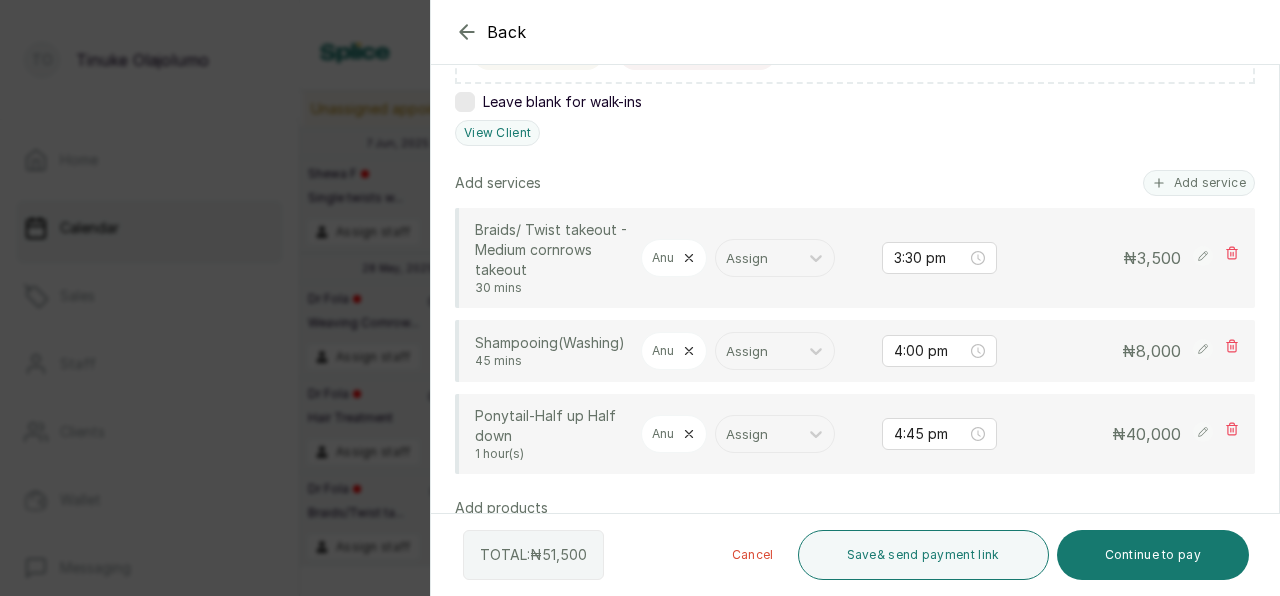 scroll, scrollTop: 428, scrollLeft: 0, axis: vertical 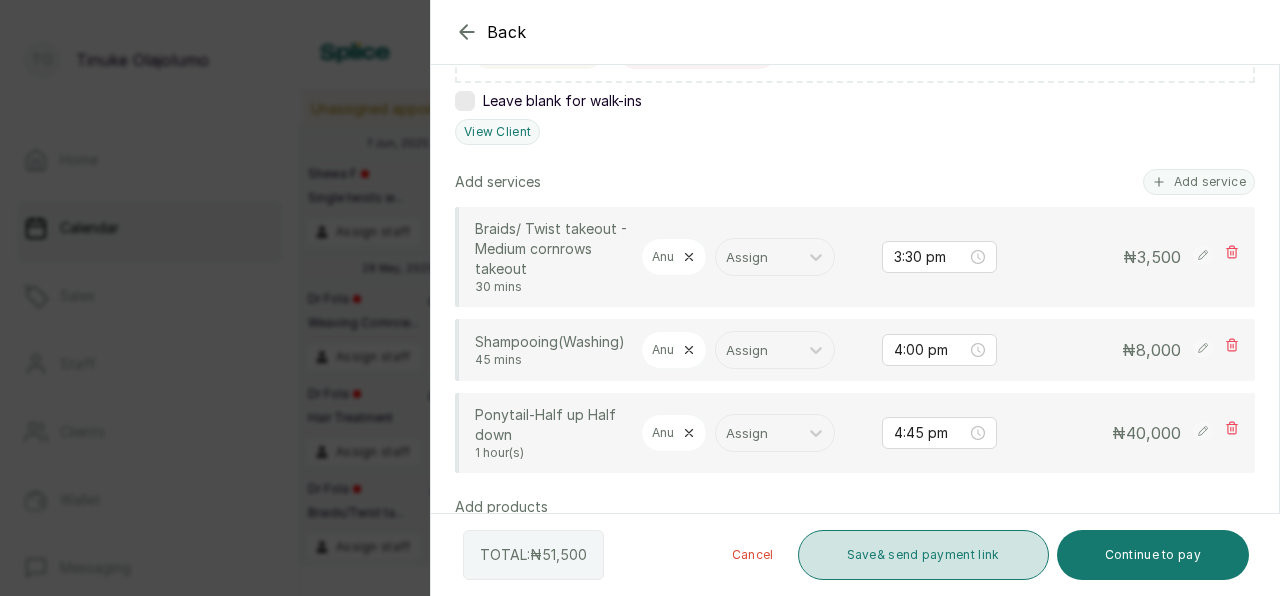 click on "Save  & send payment link" at bounding box center (923, 555) 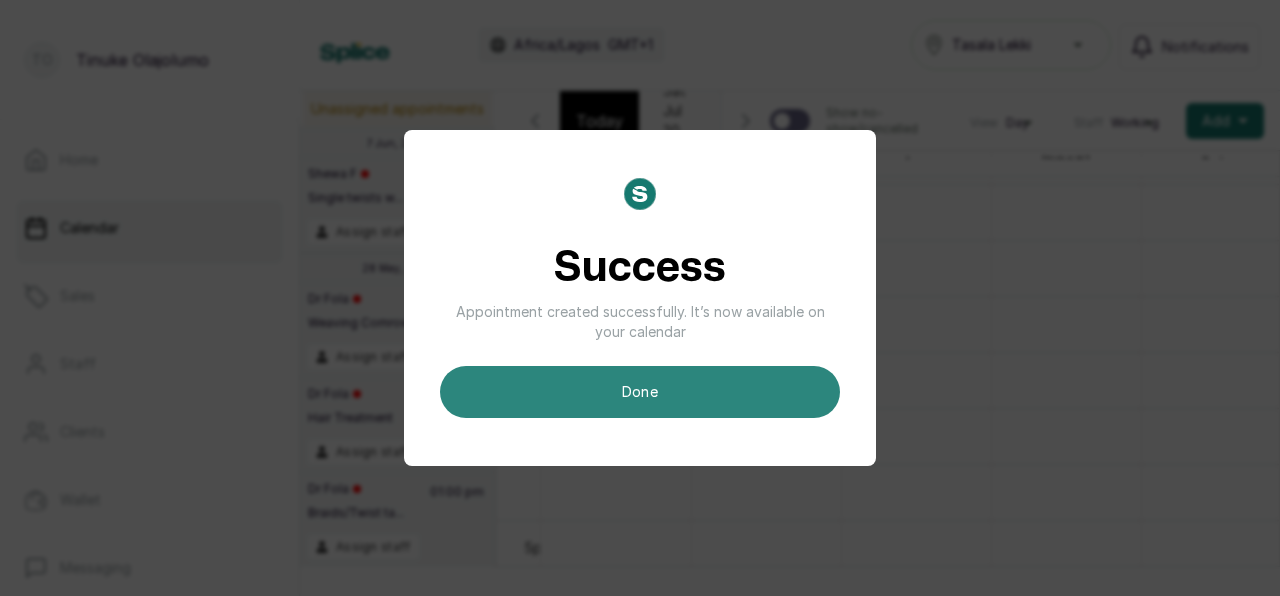click on "done" at bounding box center (640, 392) 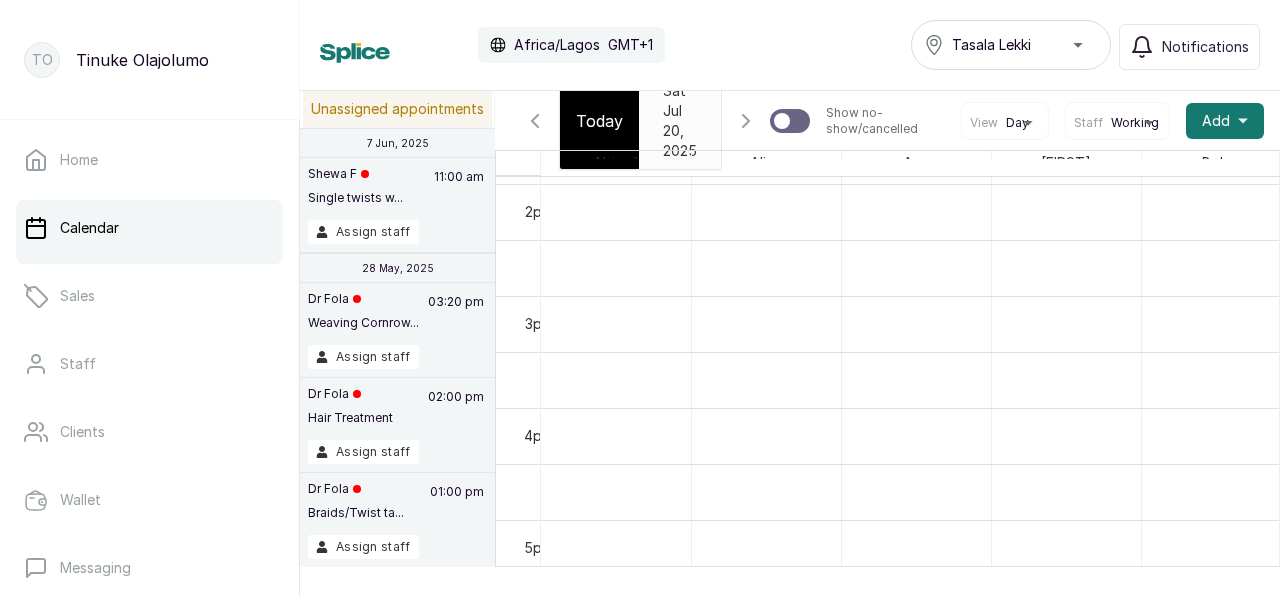 scroll, scrollTop: 1642, scrollLeft: 0, axis: vertical 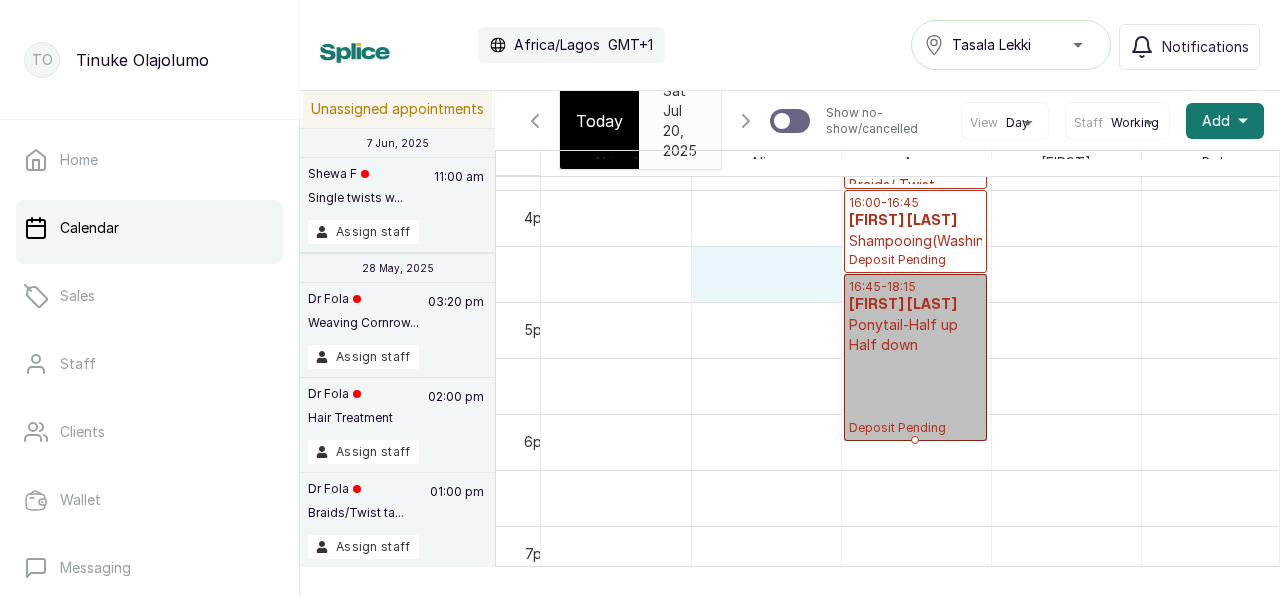 click on "15:30  -  16:00 Arit Etim Braids/ Twist takeout - Medium cornrows takeout Deposit Pending 16:00  -  16:45 Arit Etim Shampooing(Washing) Deposit Pending 16:45  -  18:15 Arit Etim Ponytail-Half up Half down Deposit Pending" at bounding box center [1216, -258] 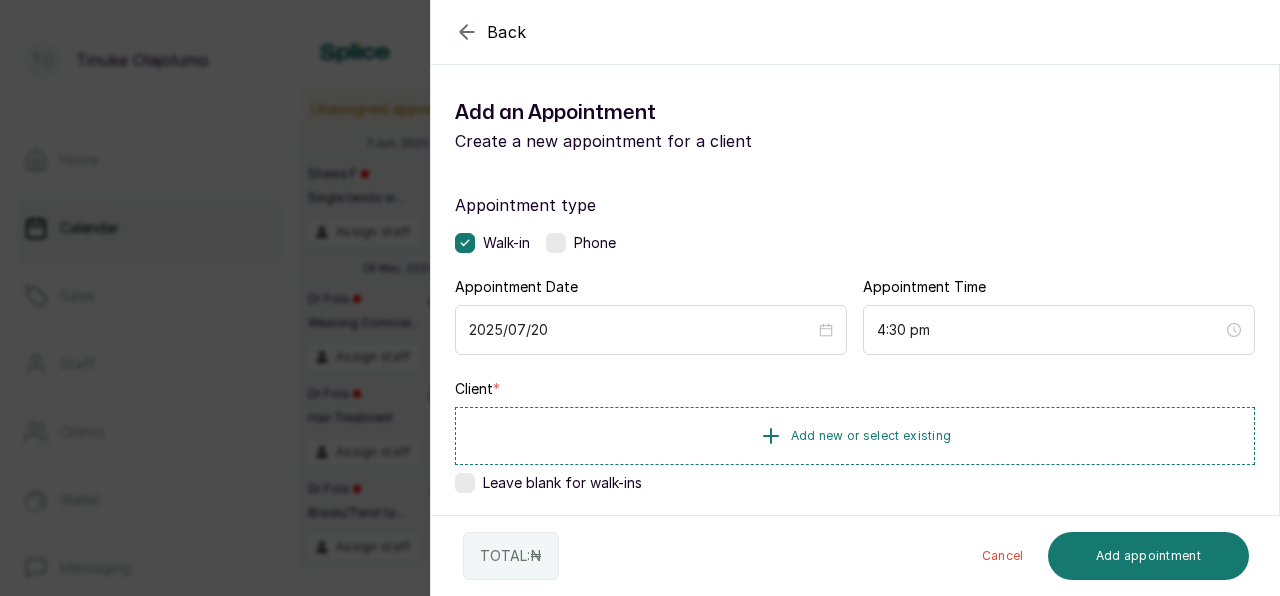 click 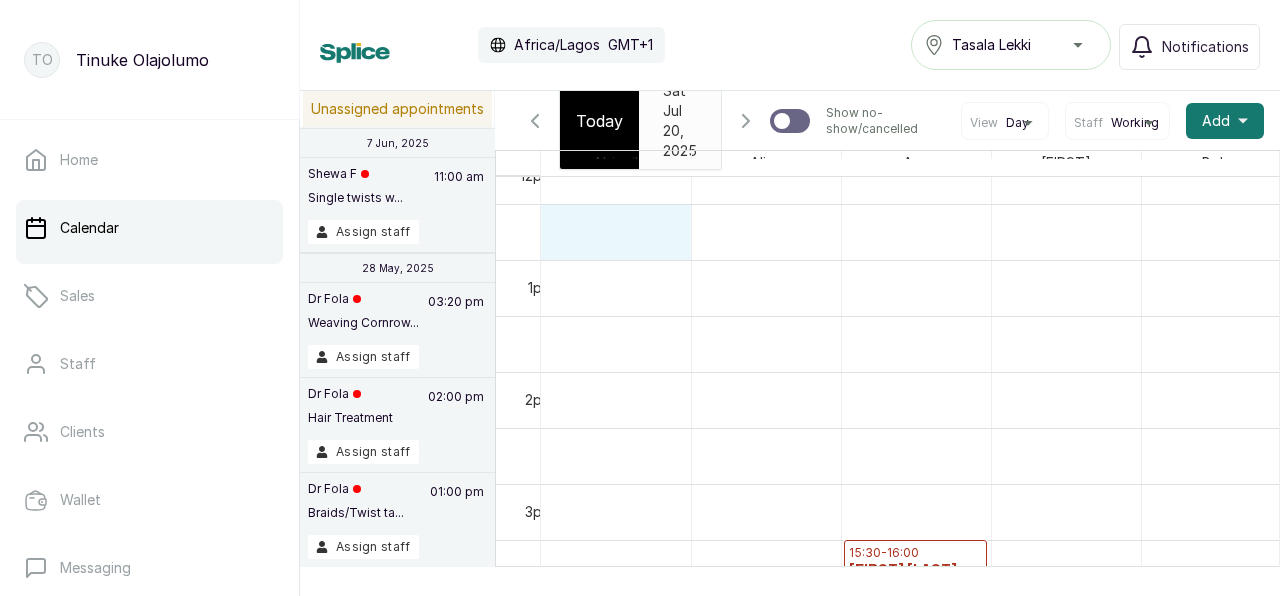 click on "15:30  -  16:00 Arit Etim Braids/ Twist takeout - Medium cornrows takeout Deposit Pending 16:00  -  16:45 Arit Etim Shampooing(Washing) Deposit Pending 16:45  -  18:15 Arit Etim Ponytail-Half up Half down Deposit Pending" at bounding box center [1216, 148] 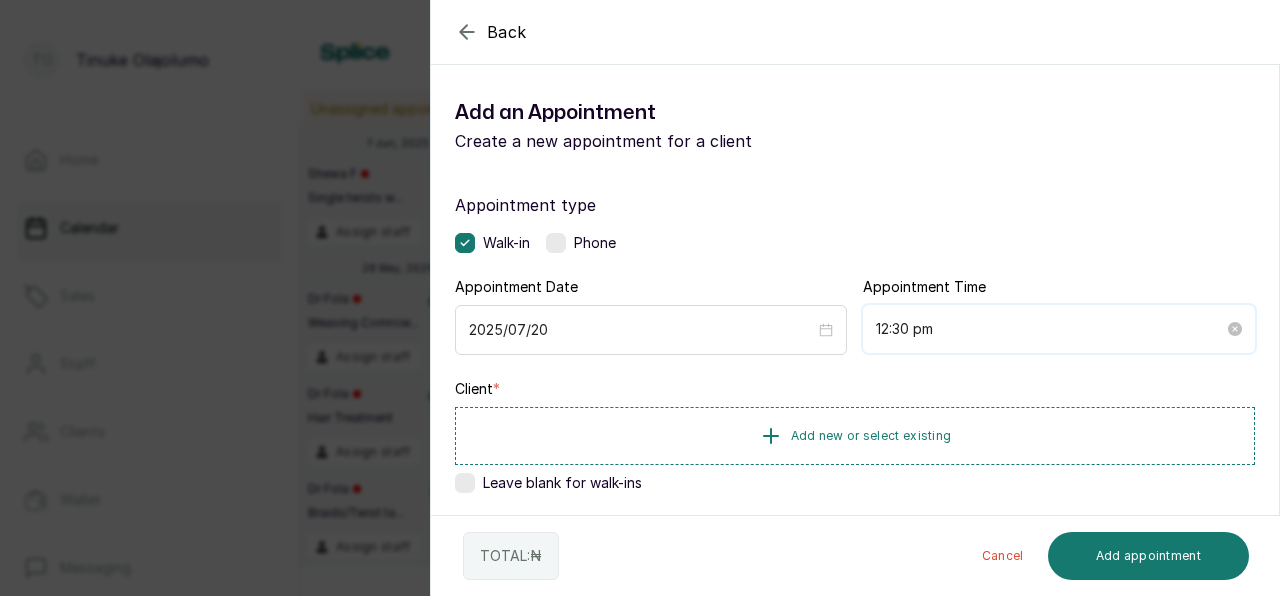 click on "12:30 pm" at bounding box center [1050, 329] 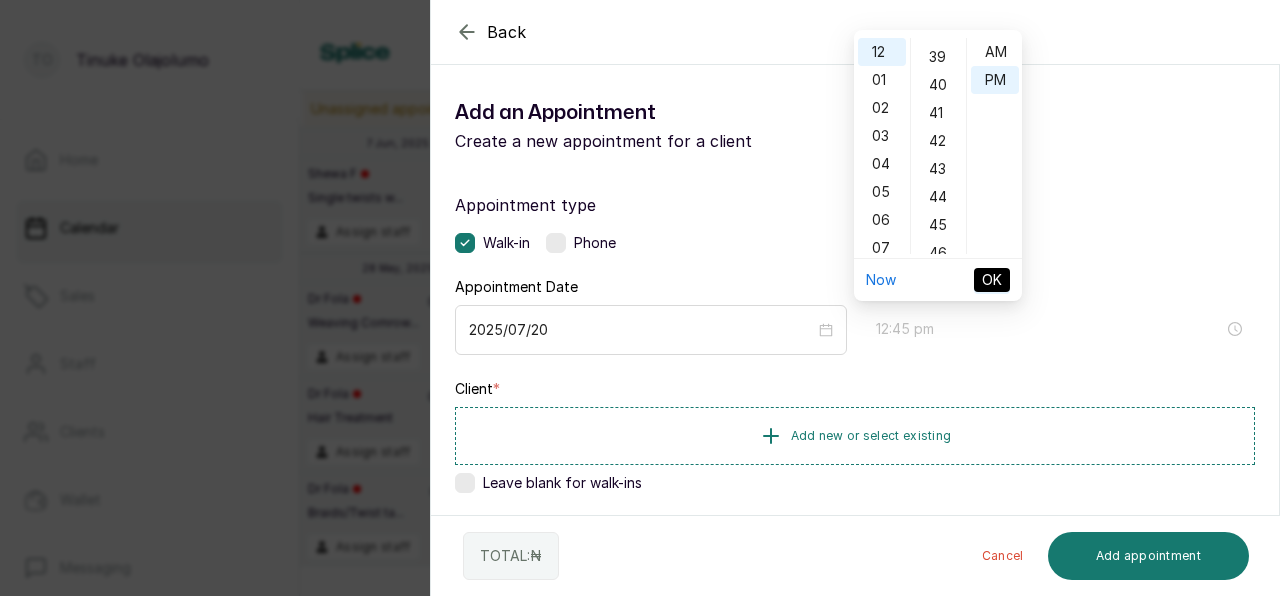 click on "45" at bounding box center (939, 225) 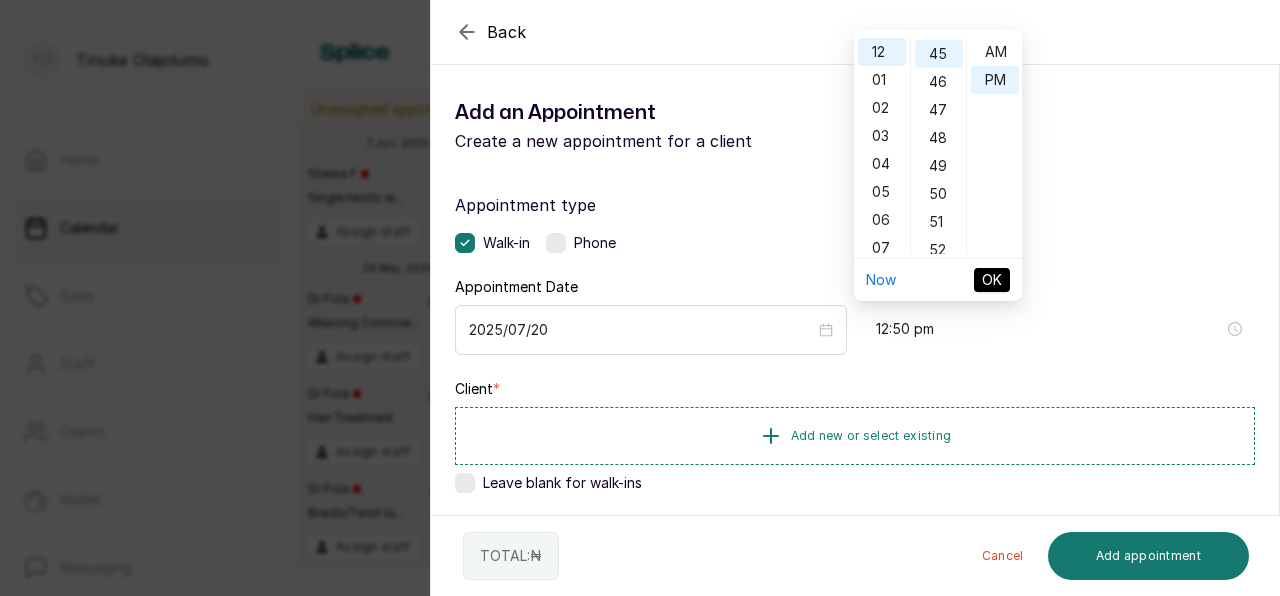 type on "12:45 pm" 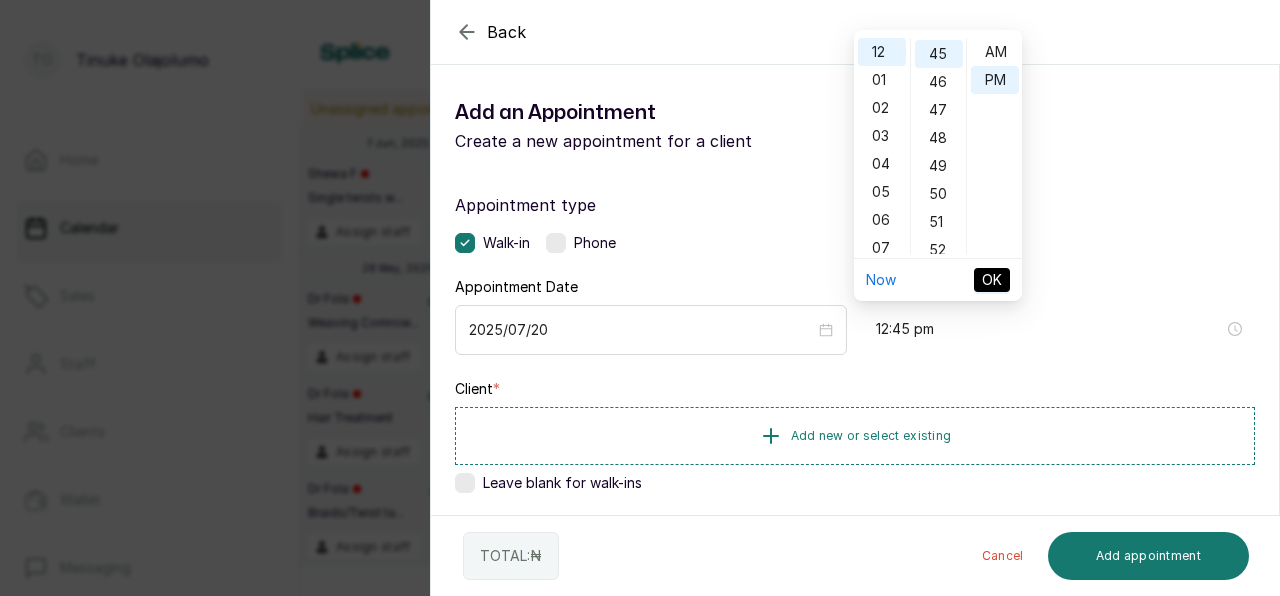 click on "OK" at bounding box center (992, 280) 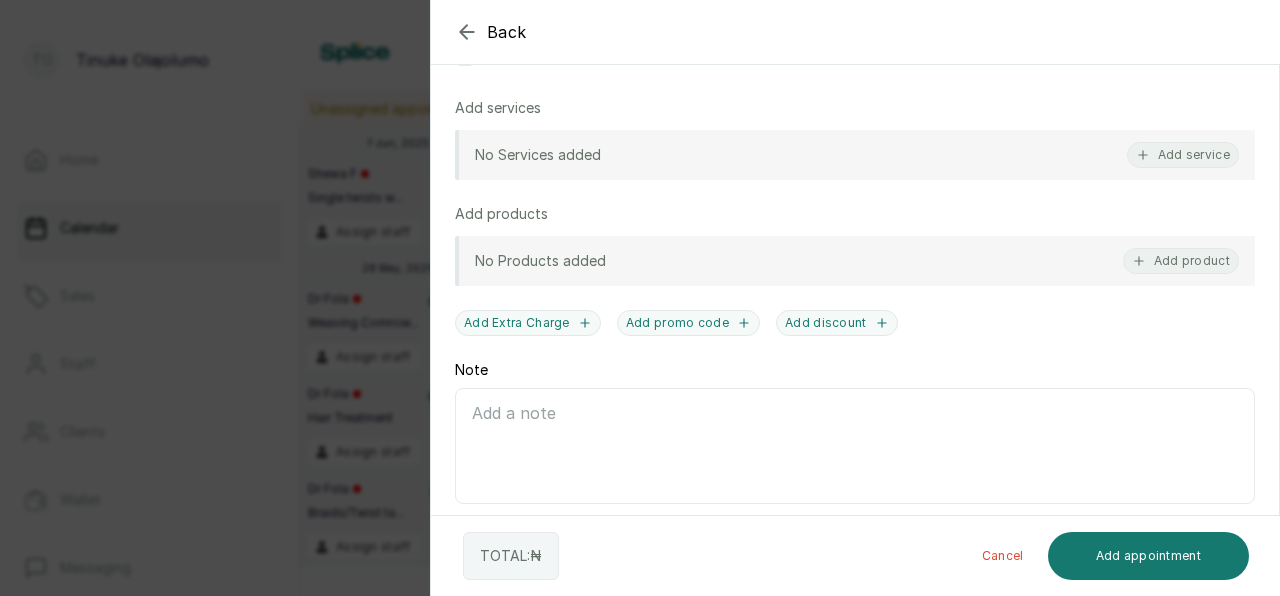 scroll, scrollTop: 429, scrollLeft: 0, axis: vertical 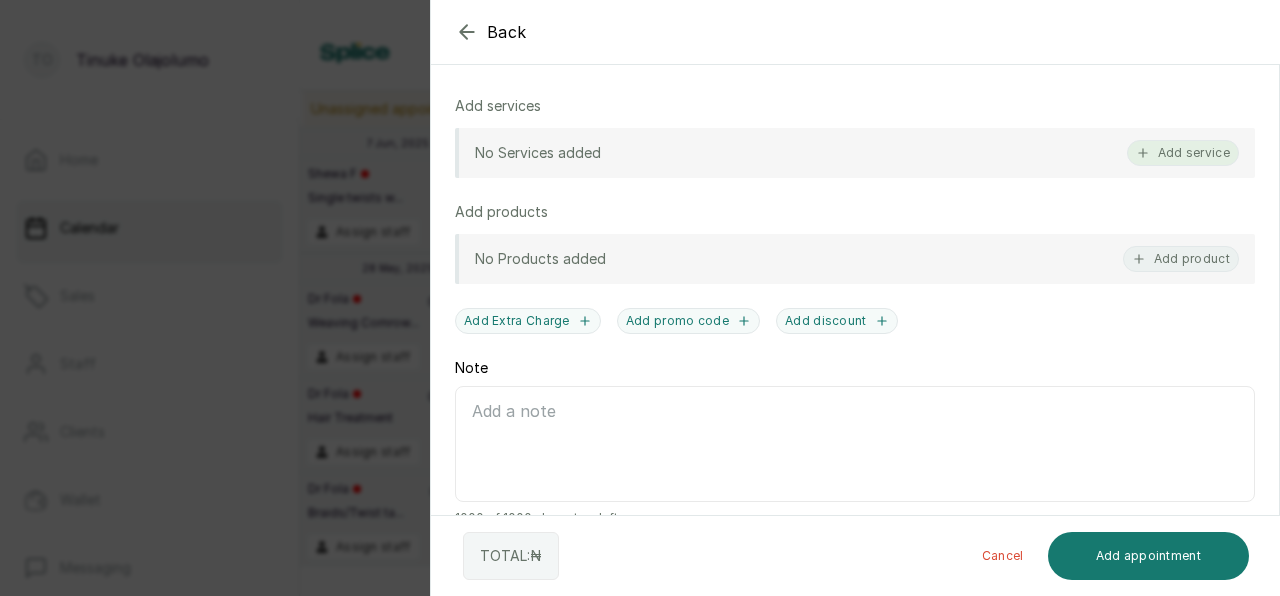 click on "Add service" at bounding box center (1183, 153) 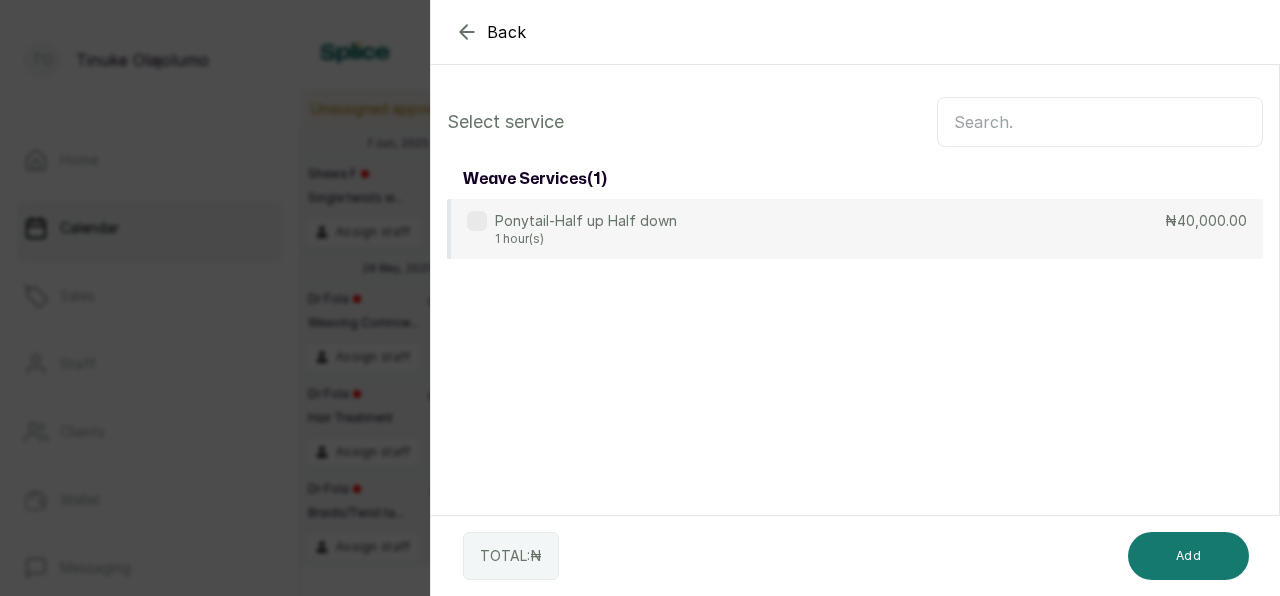 scroll, scrollTop: 0, scrollLeft: 0, axis: both 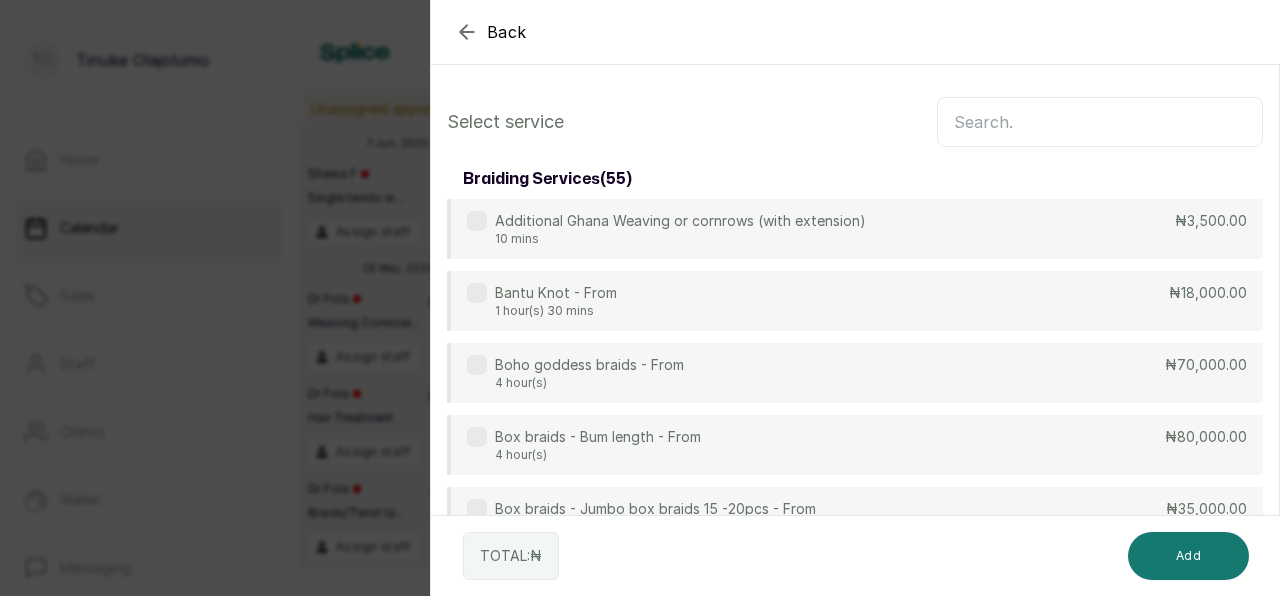 click at bounding box center [1100, 122] 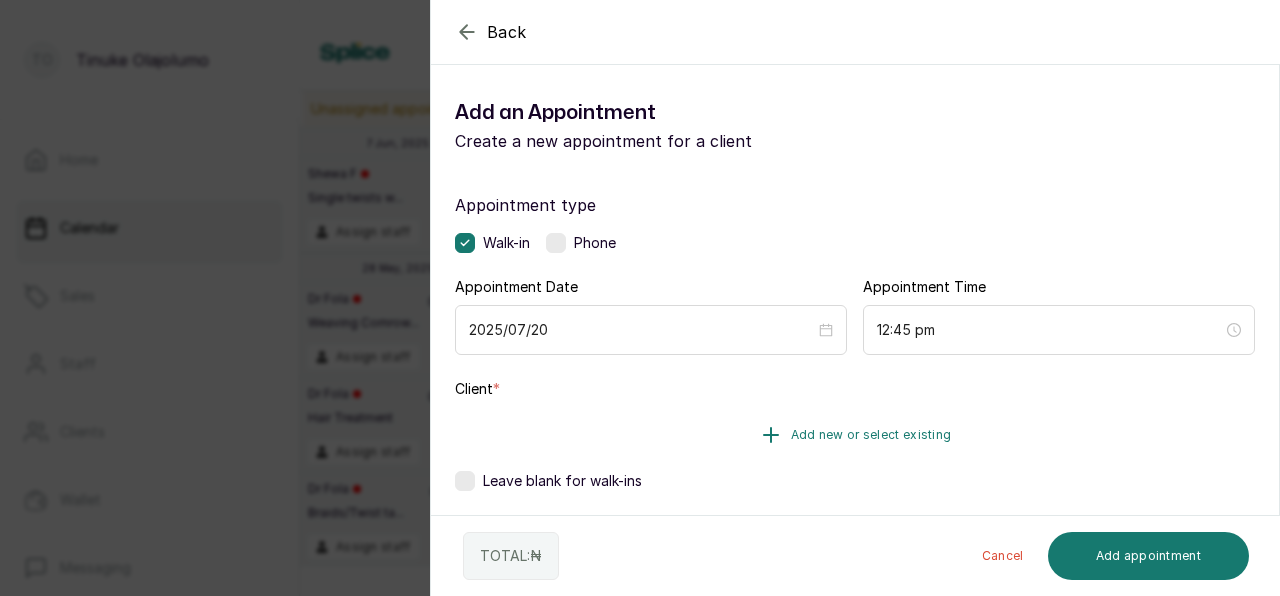 click on "Add new or select existing" at bounding box center [871, 435] 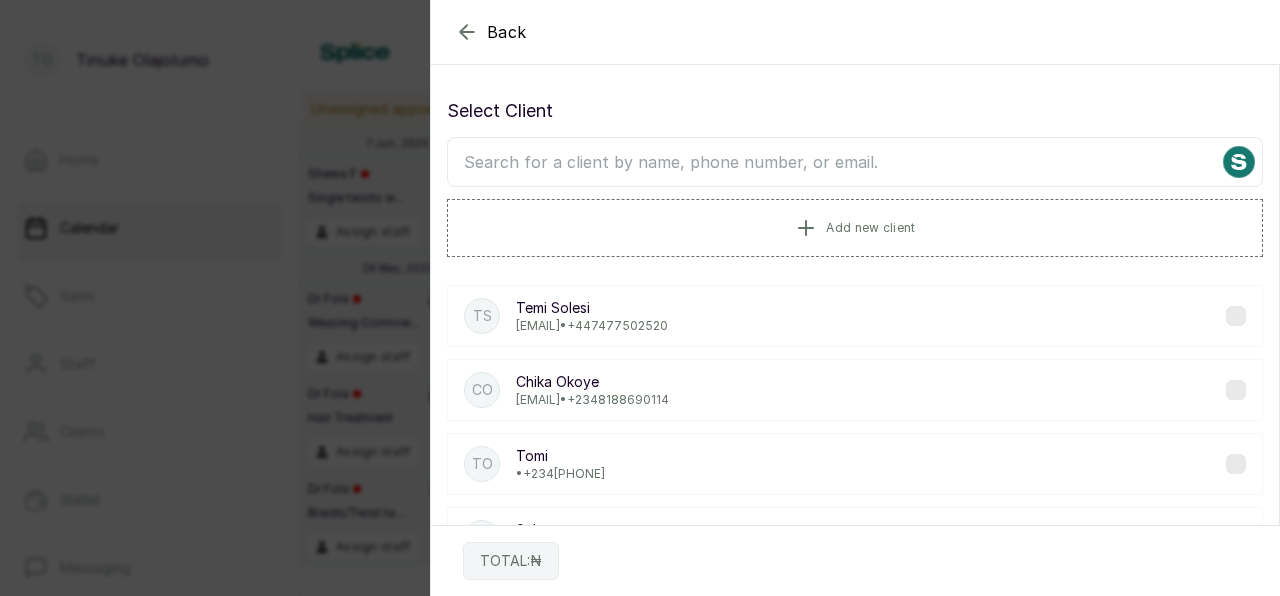 click at bounding box center (855, 162) 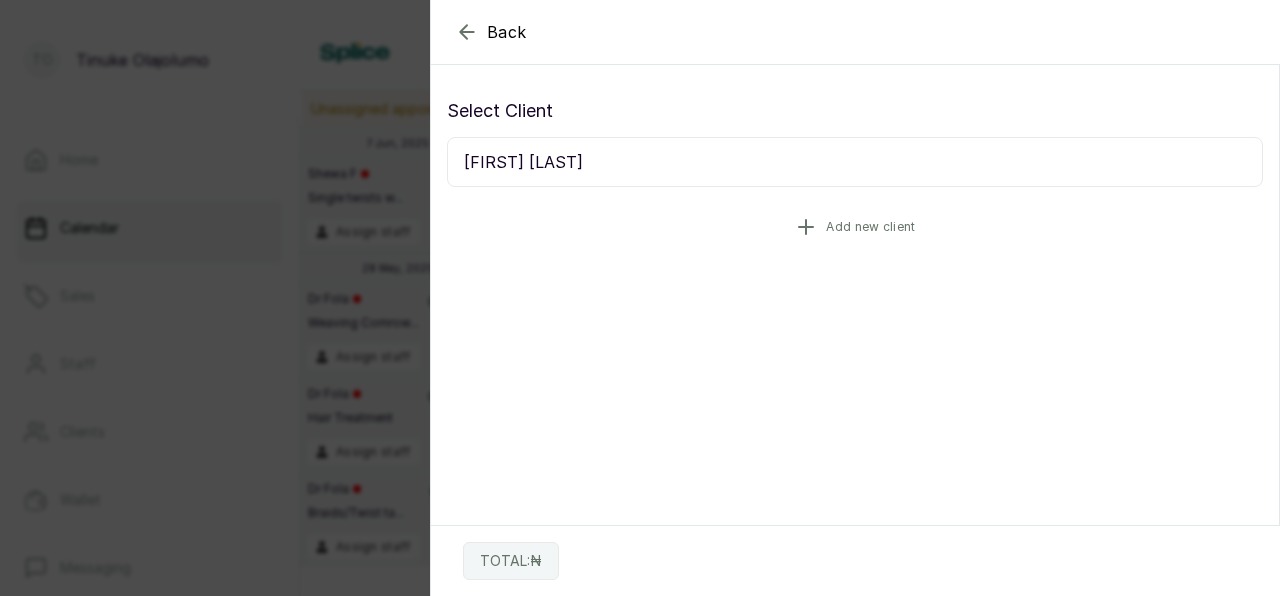 type on "[FIRST] [LAST]" 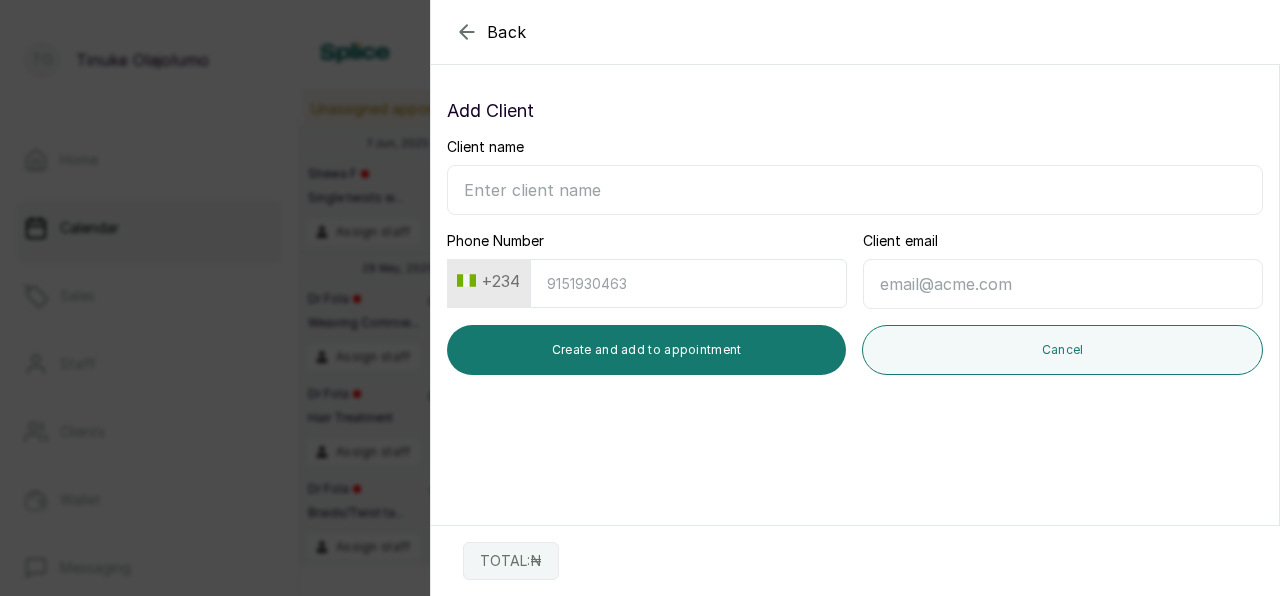 click on "Client name" at bounding box center (855, 190) 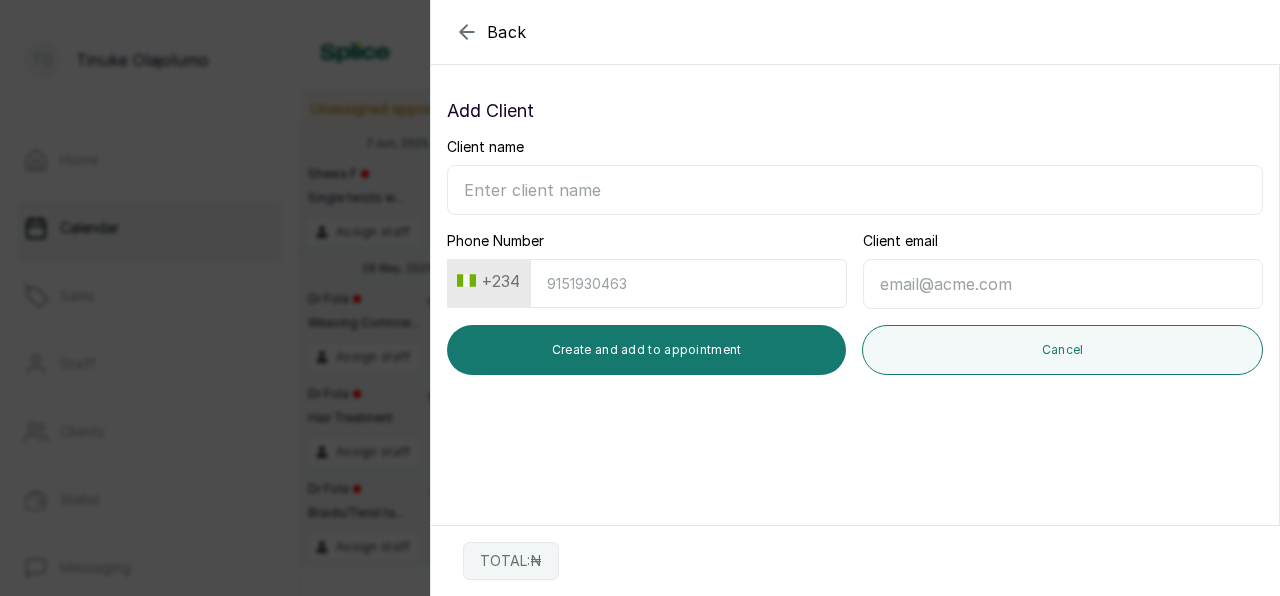 type on "M" 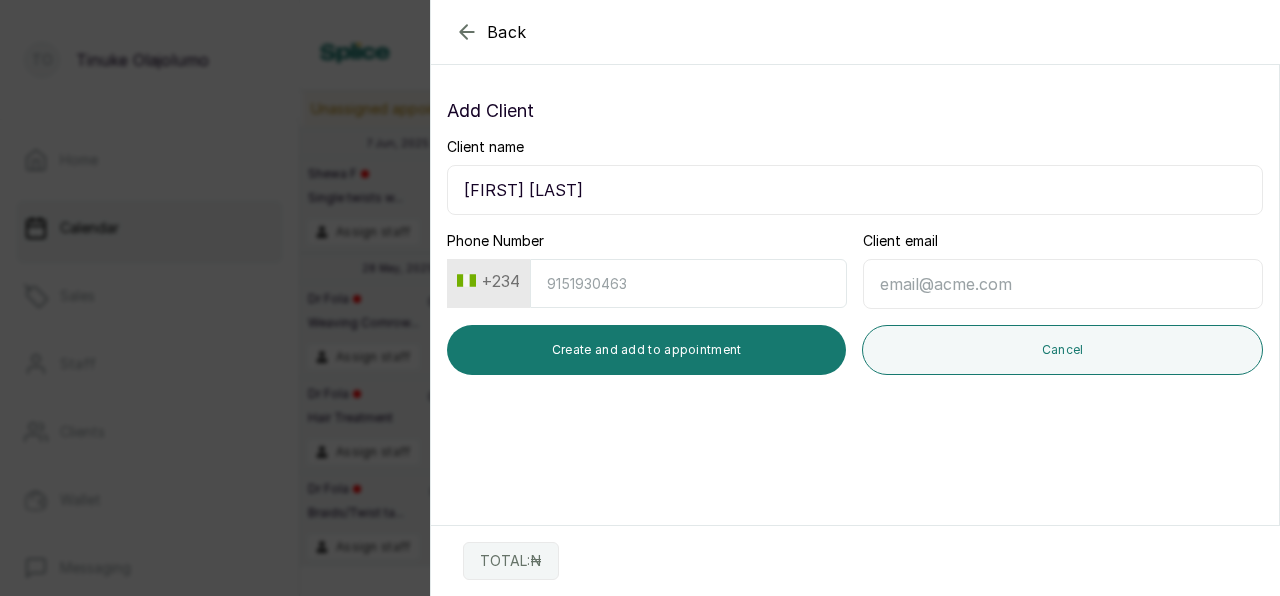 type on "[FIRST] [LAST]" 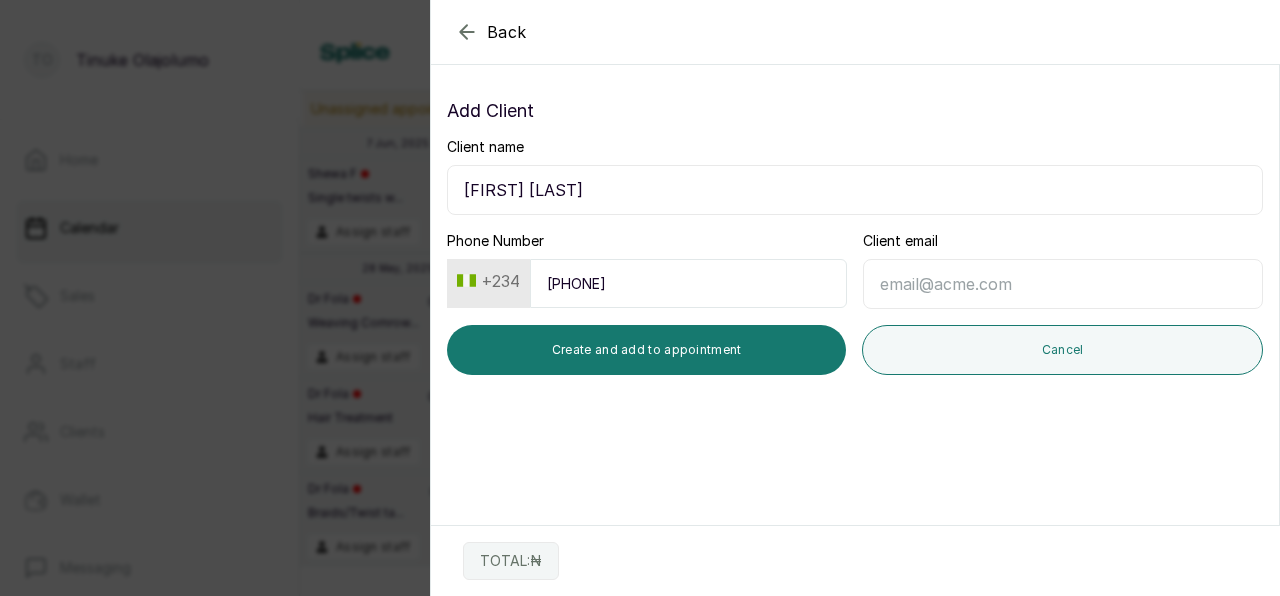 type on "[PHONE]" 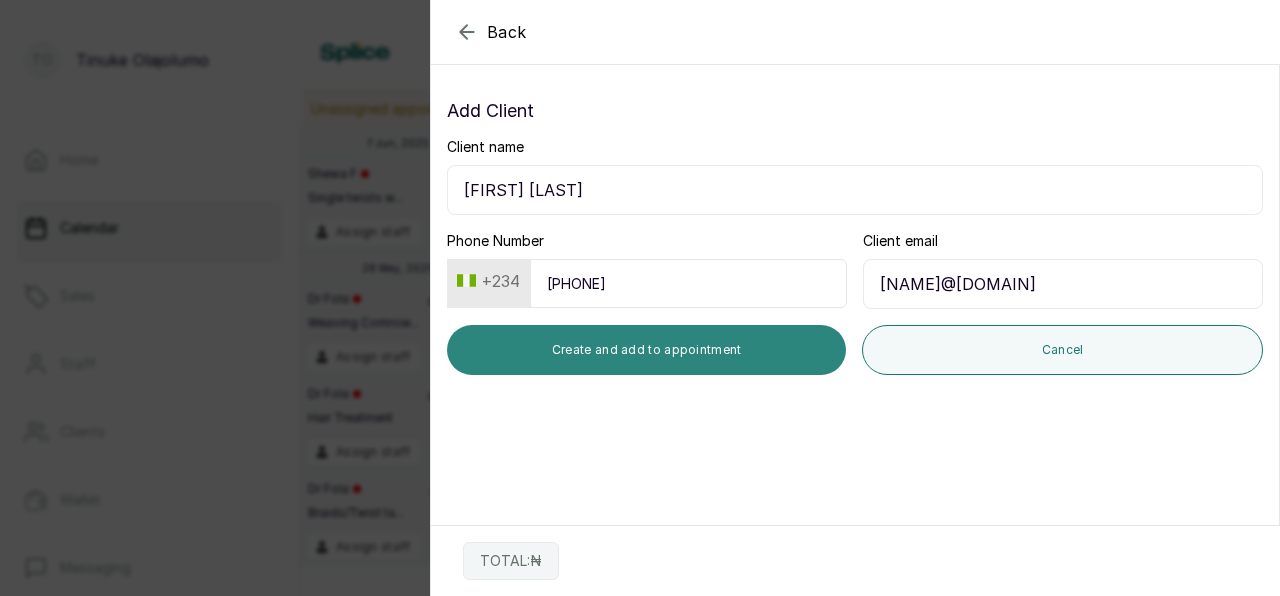 type on "[NAME]@[DOMAIN]" 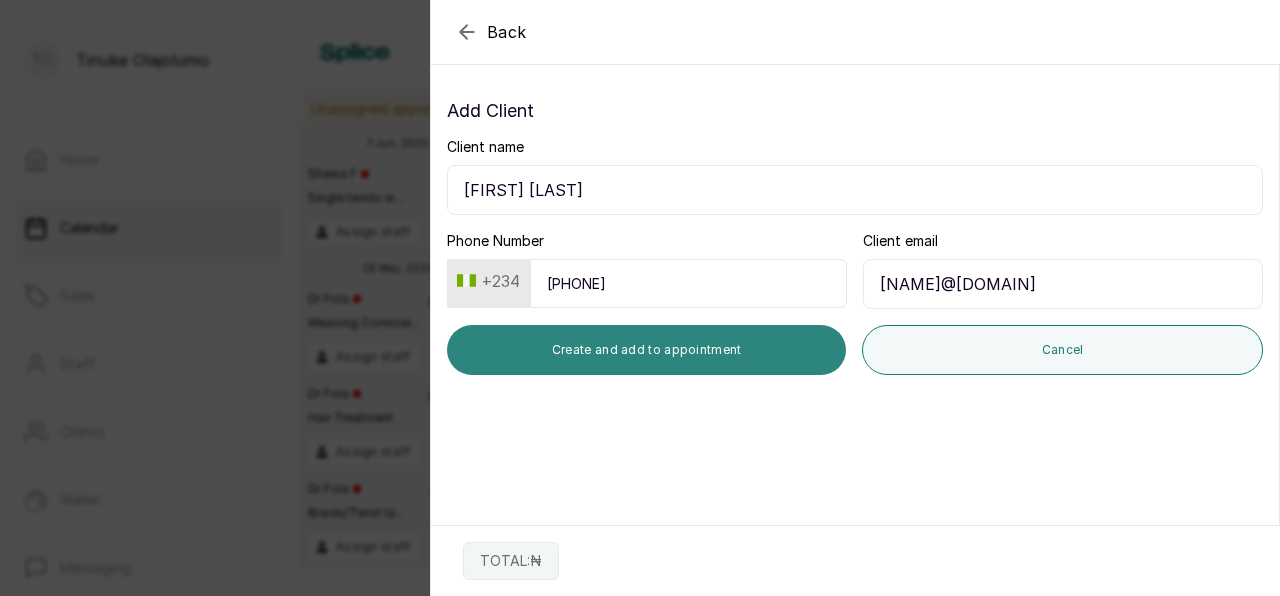 click on "Create and add to appointment" at bounding box center [646, 350] 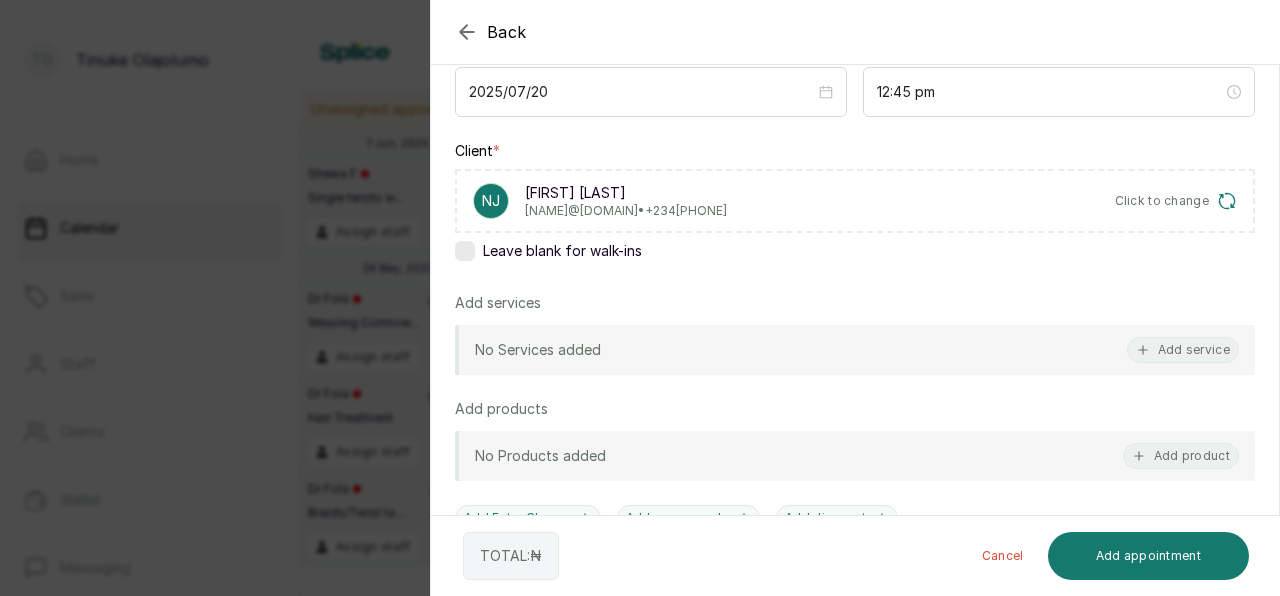 scroll, scrollTop: 272, scrollLeft: 0, axis: vertical 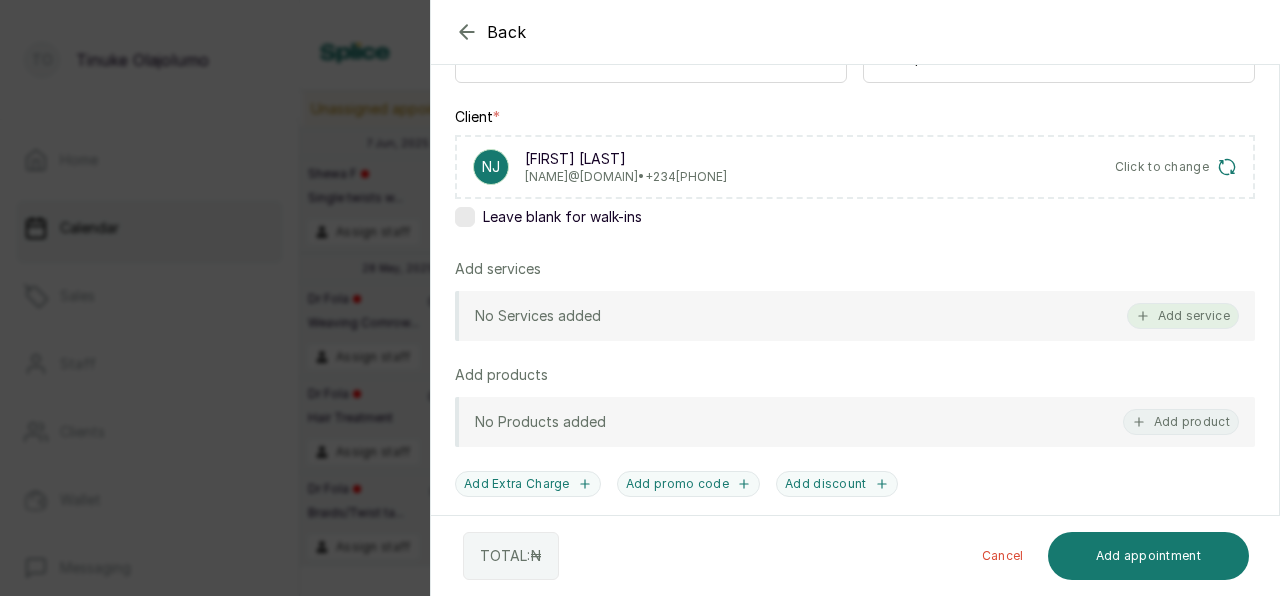click on "Add service" at bounding box center (1183, 316) 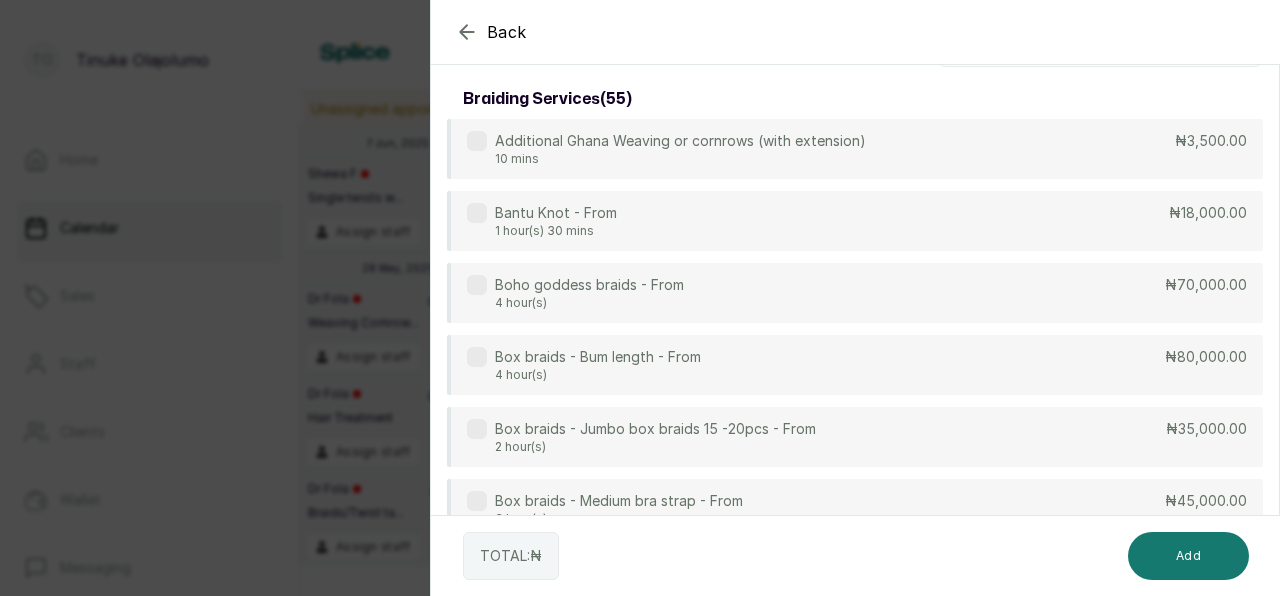 scroll, scrollTop: 0, scrollLeft: 0, axis: both 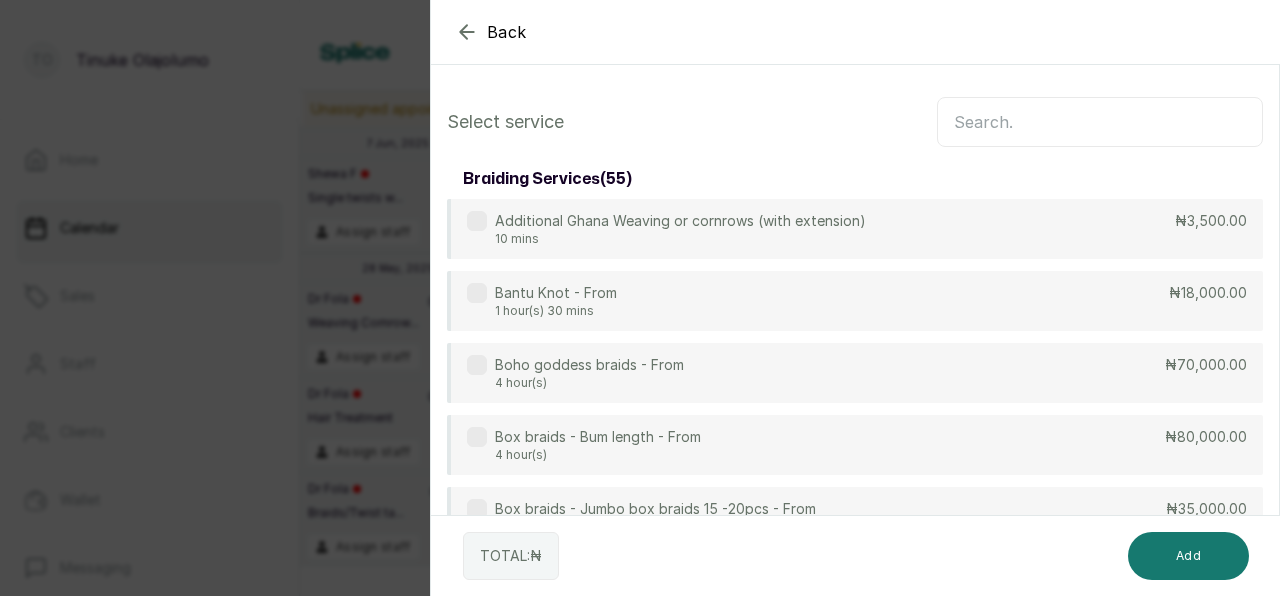 click at bounding box center (1100, 122) 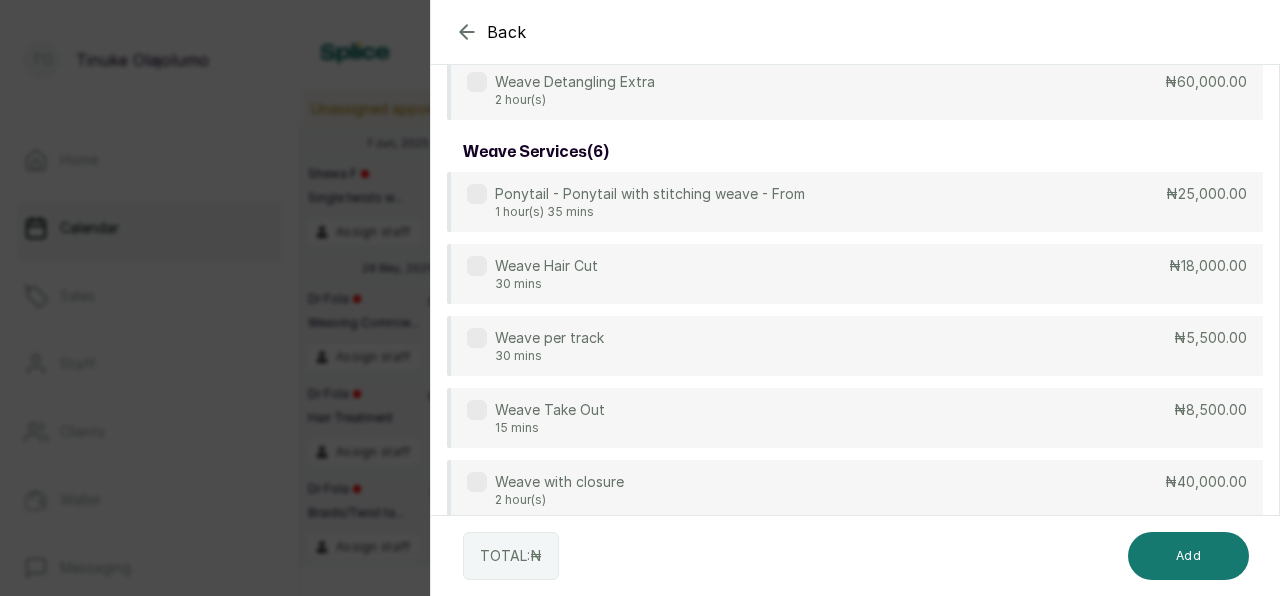 scroll, scrollTop: 600, scrollLeft: 0, axis: vertical 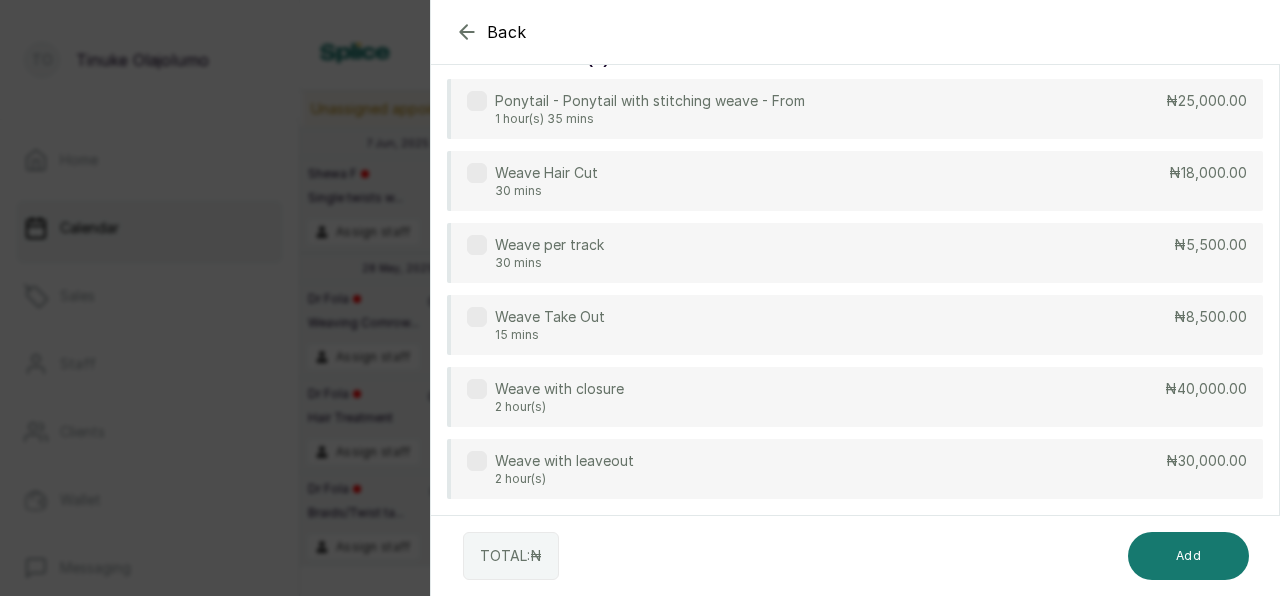 type on "weave" 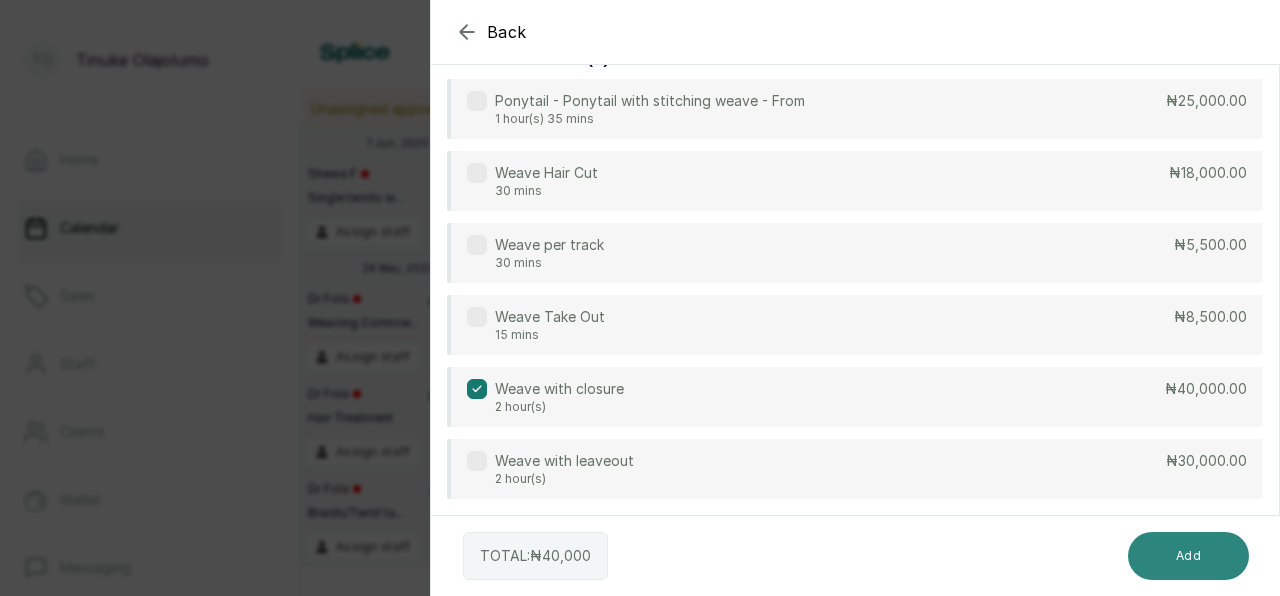 click on "Add" at bounding box center [1188, 556] 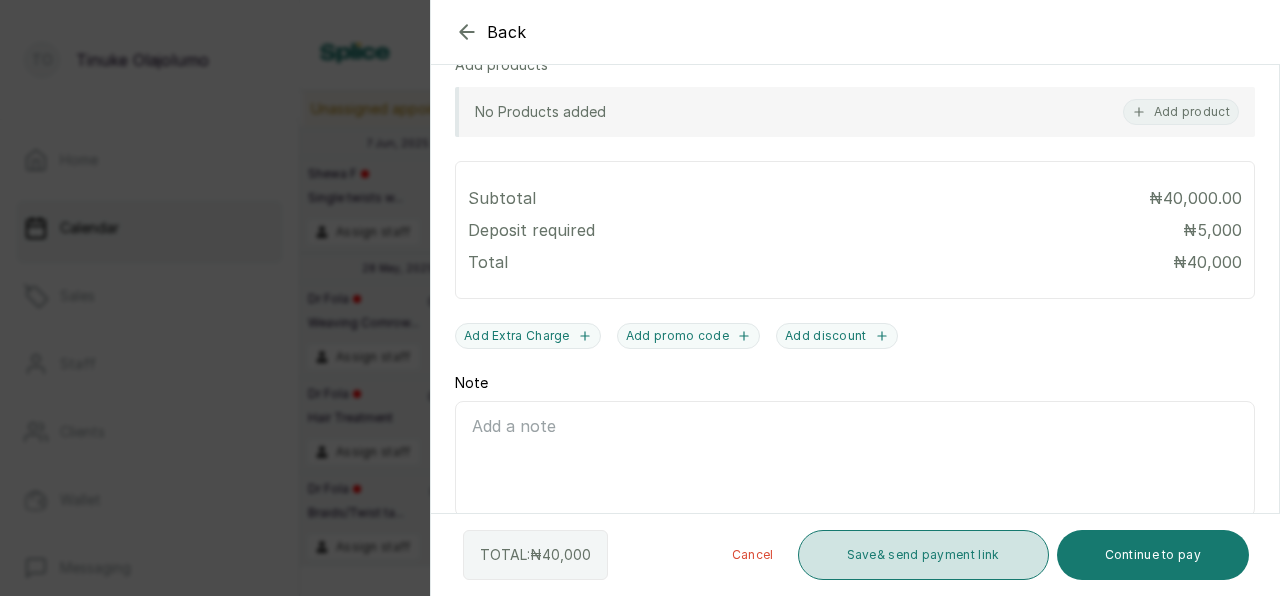 click on "Save  & send payment link" at bounding box center (923, 555) 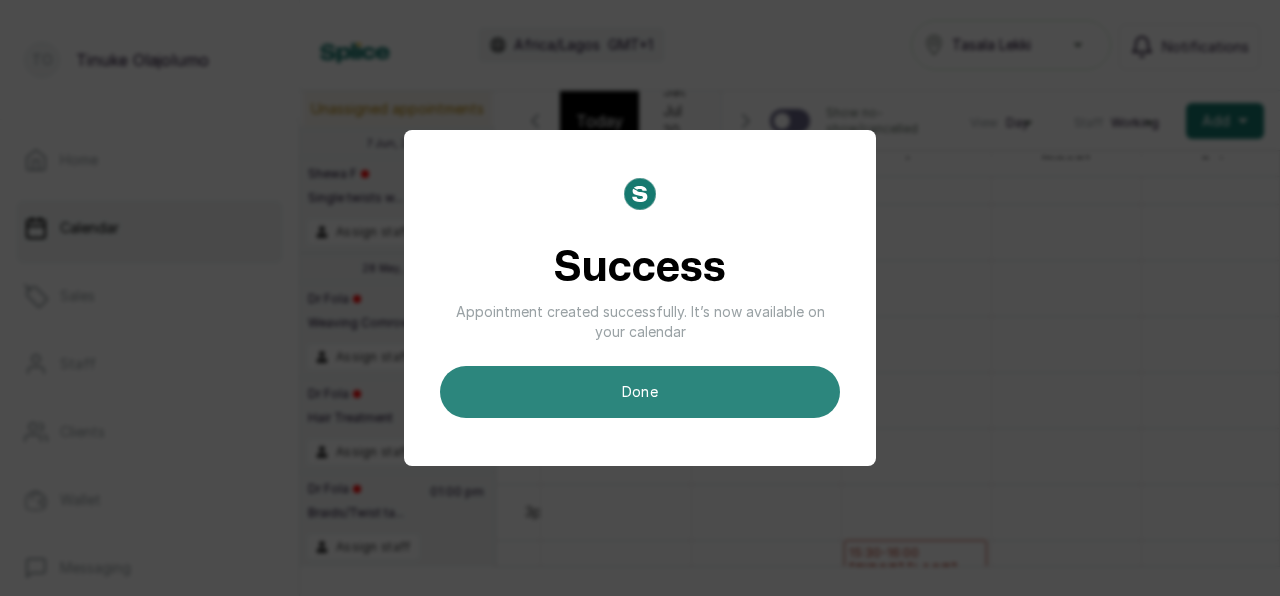 click on "done" at bounding box center [640, 392] 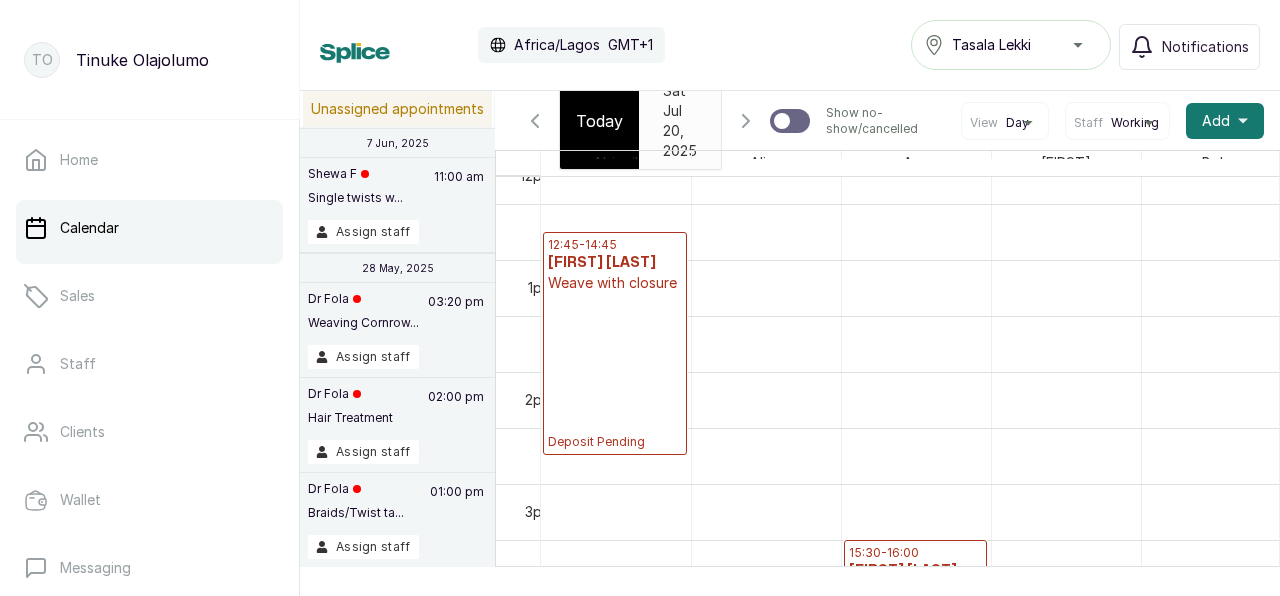 scroll, scrollTop: 674, scrollLeft: 0, axis: vertical 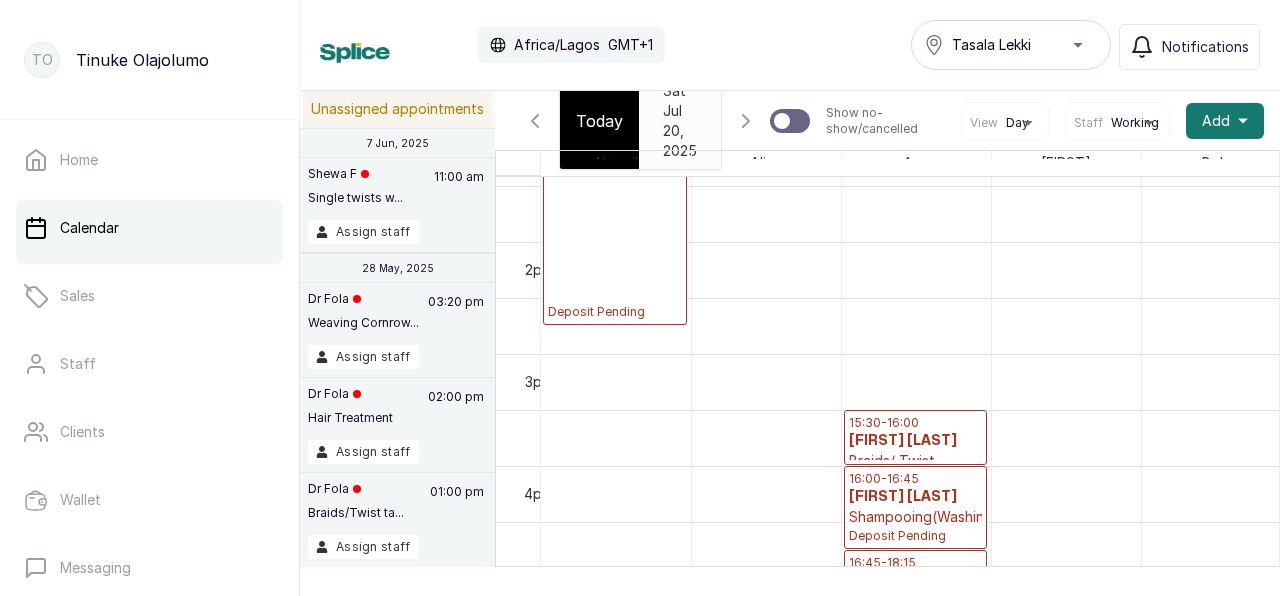 click on "2025-07-20" at bounding box center (661, 91) 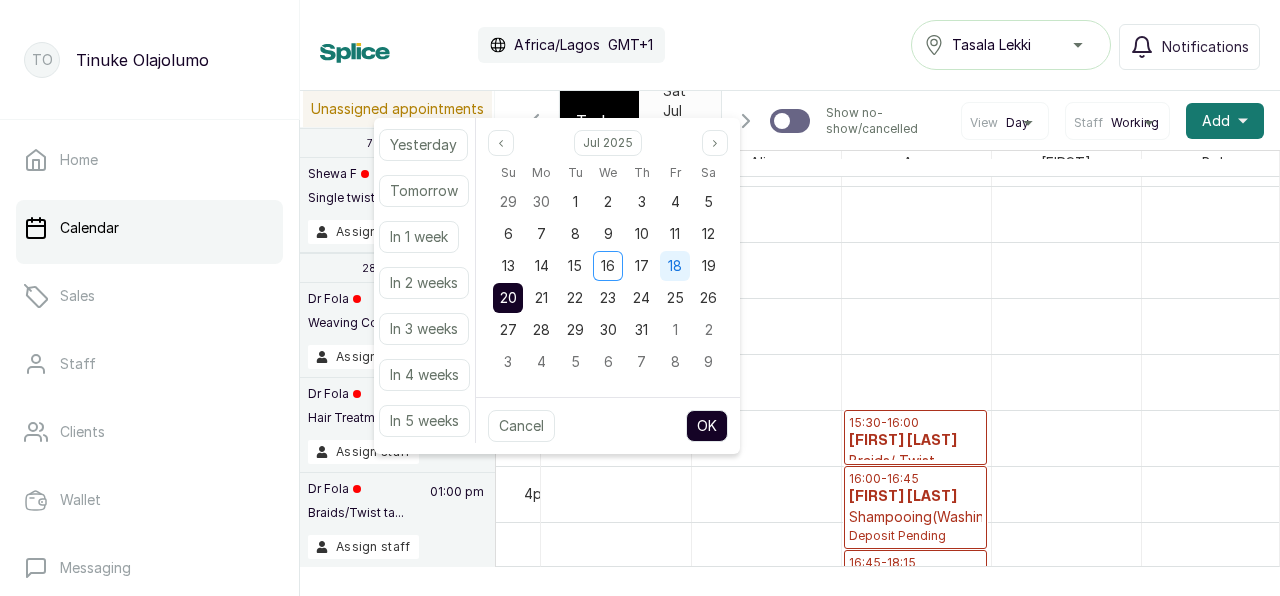 click on "18" at bounding box center [675, 265] 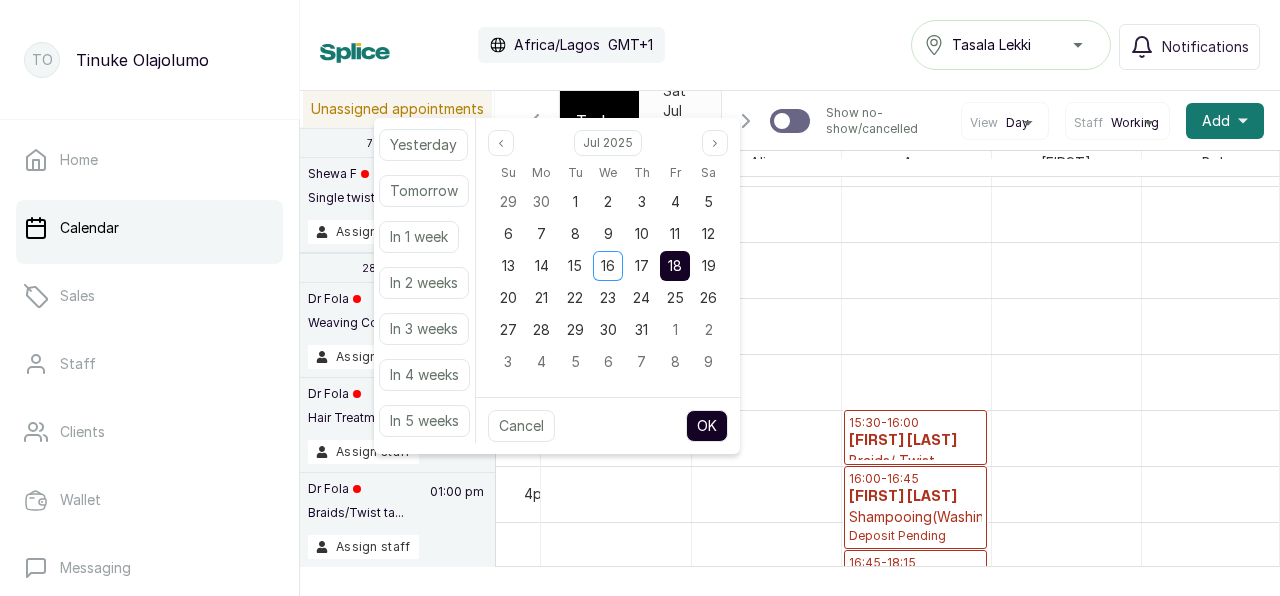 click on "OK" at bounding box center (707, 426) 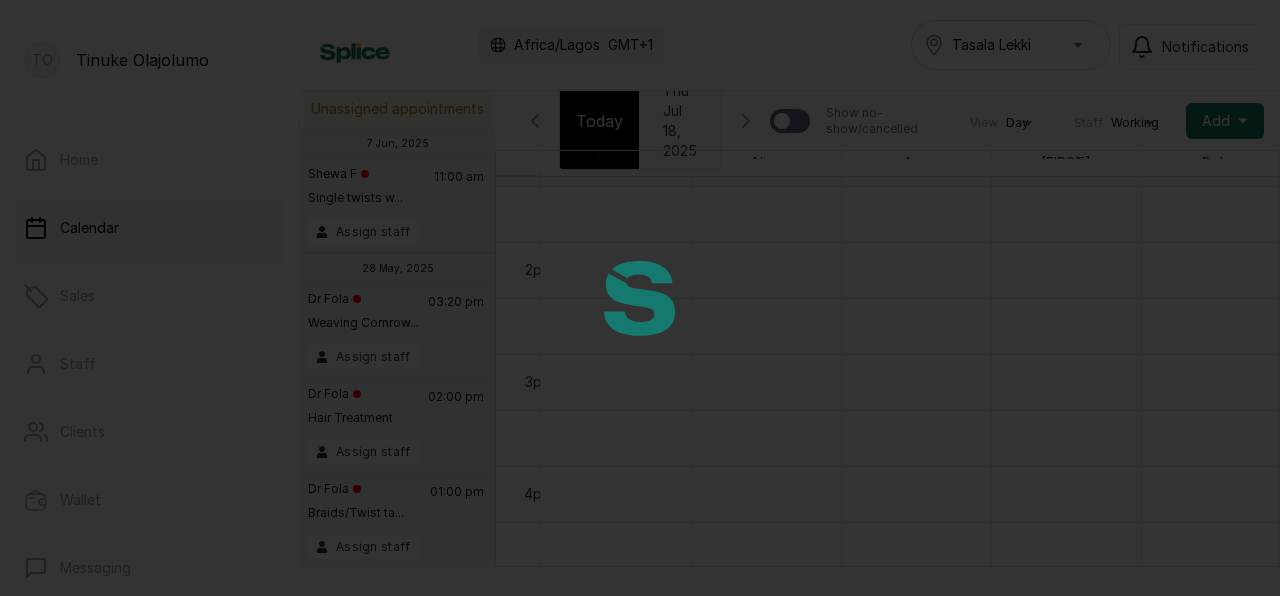 scroll, scrollTop: 0, scrollLeft: 29, axis: horizontal 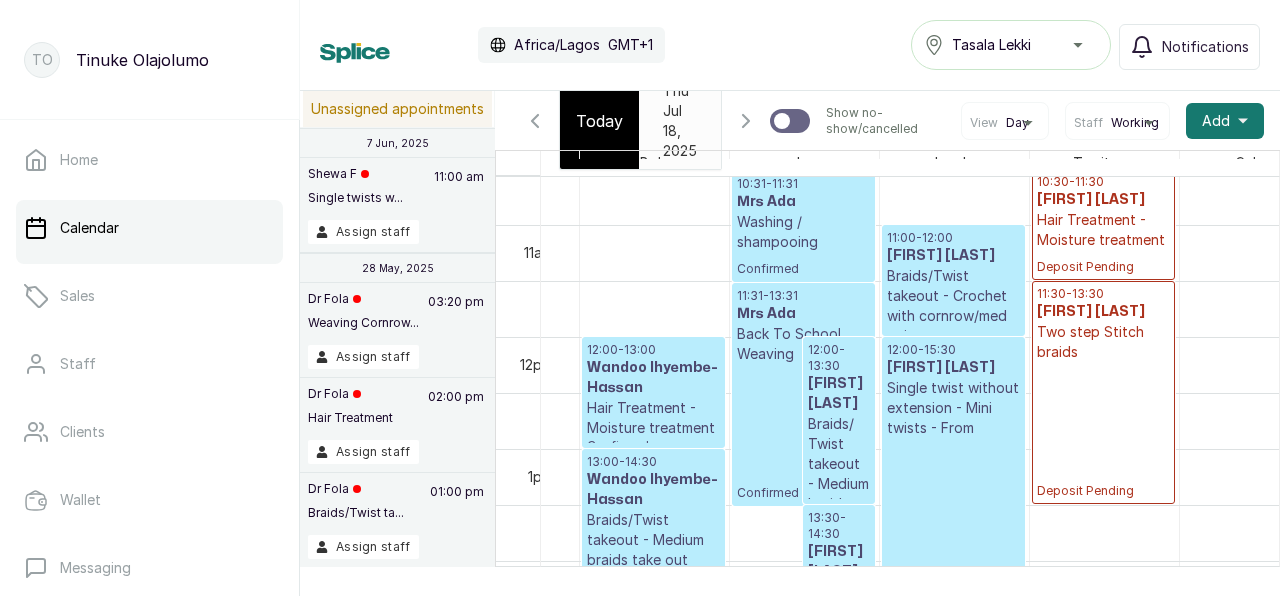 click on "Washing / shampooing" at bounding box center [803, 232] 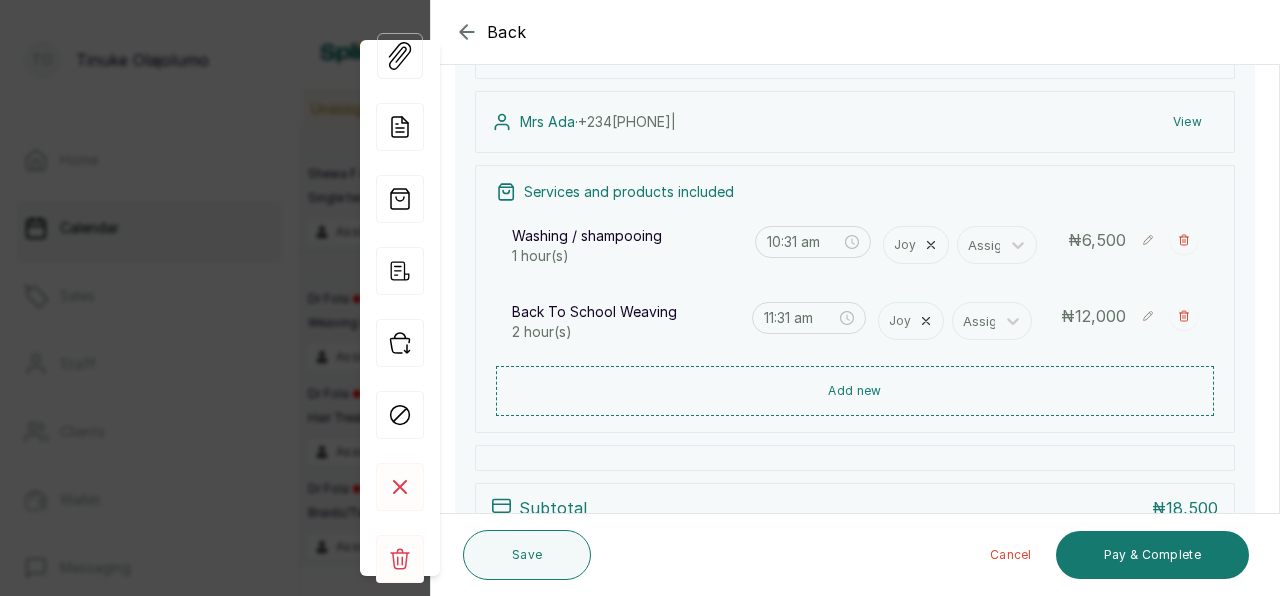 click 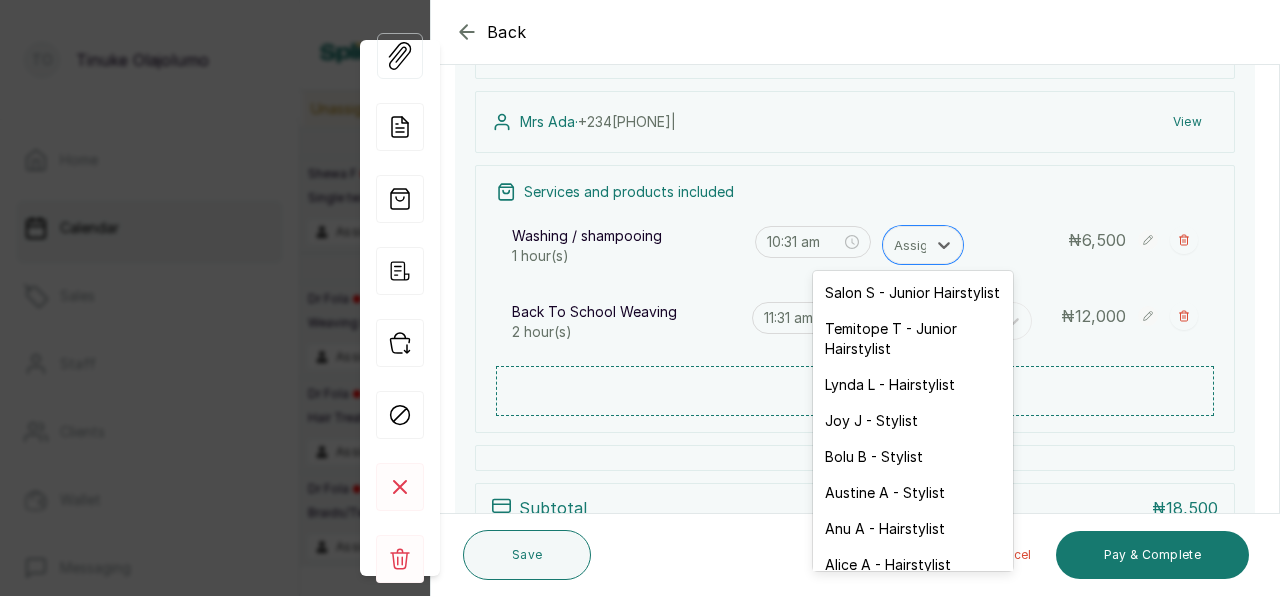 click at bounding box center (944, 245) 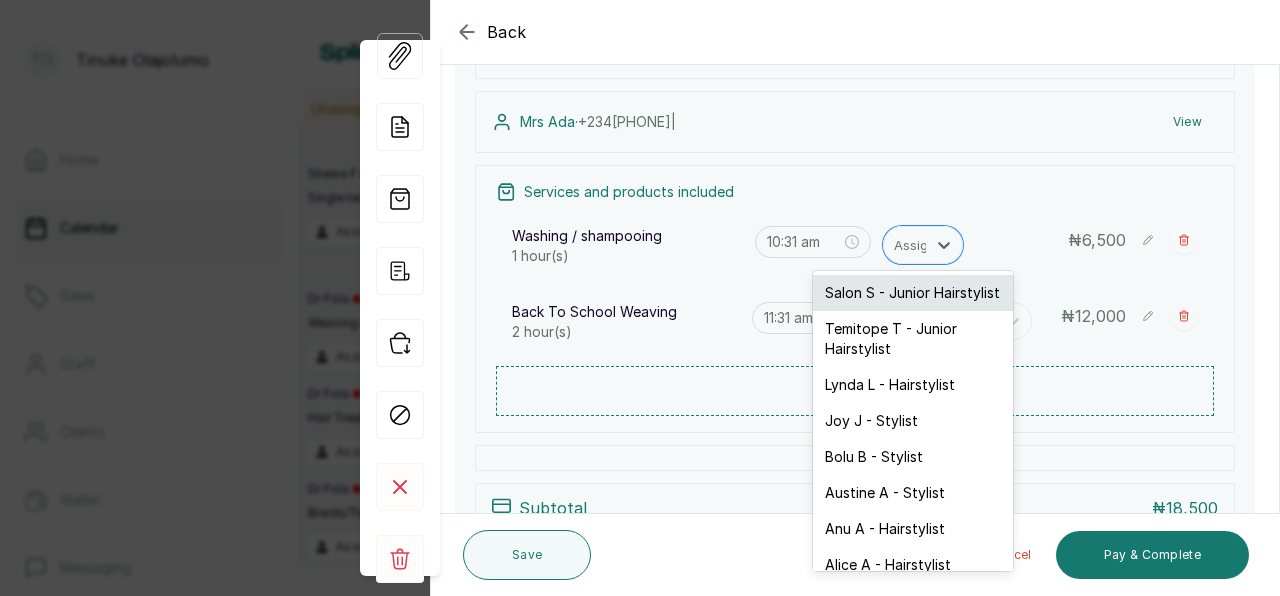 click on "Salon S - Junior Hairstylist" at bounding box center (913, 293) 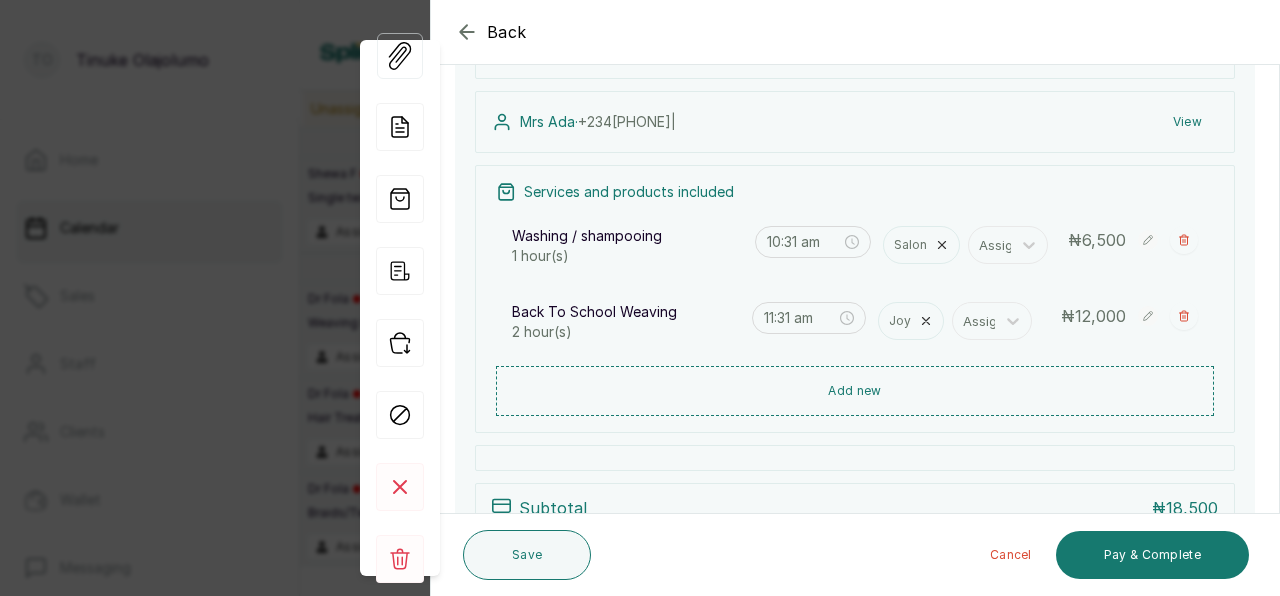 click 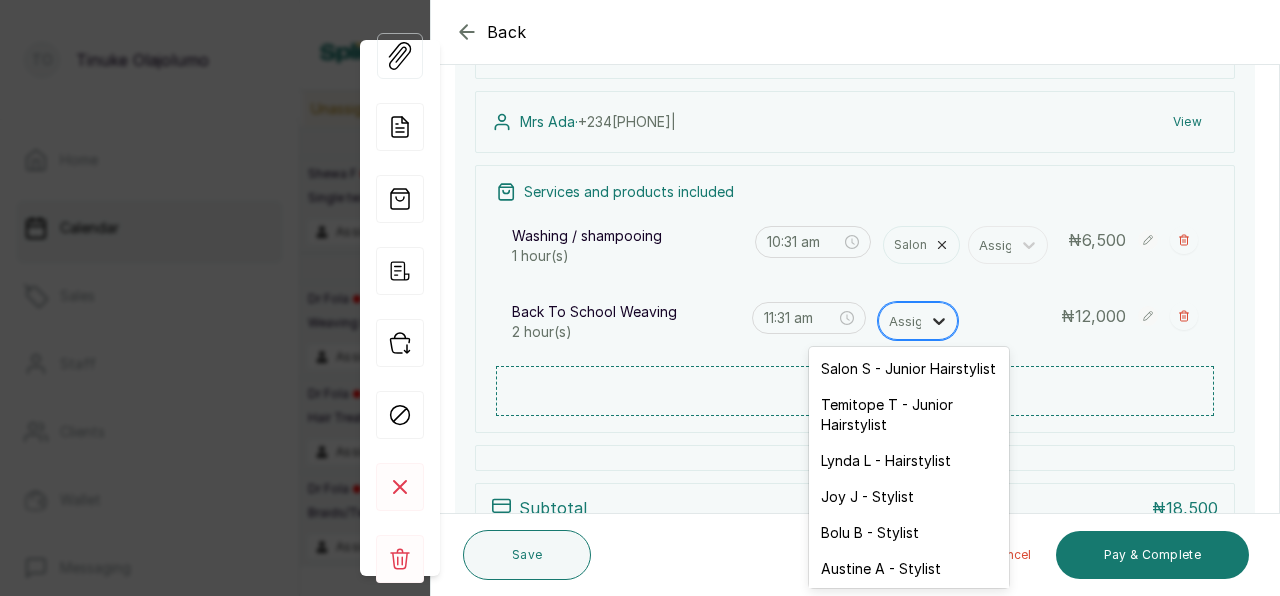 click at bounding box center (939, 321) 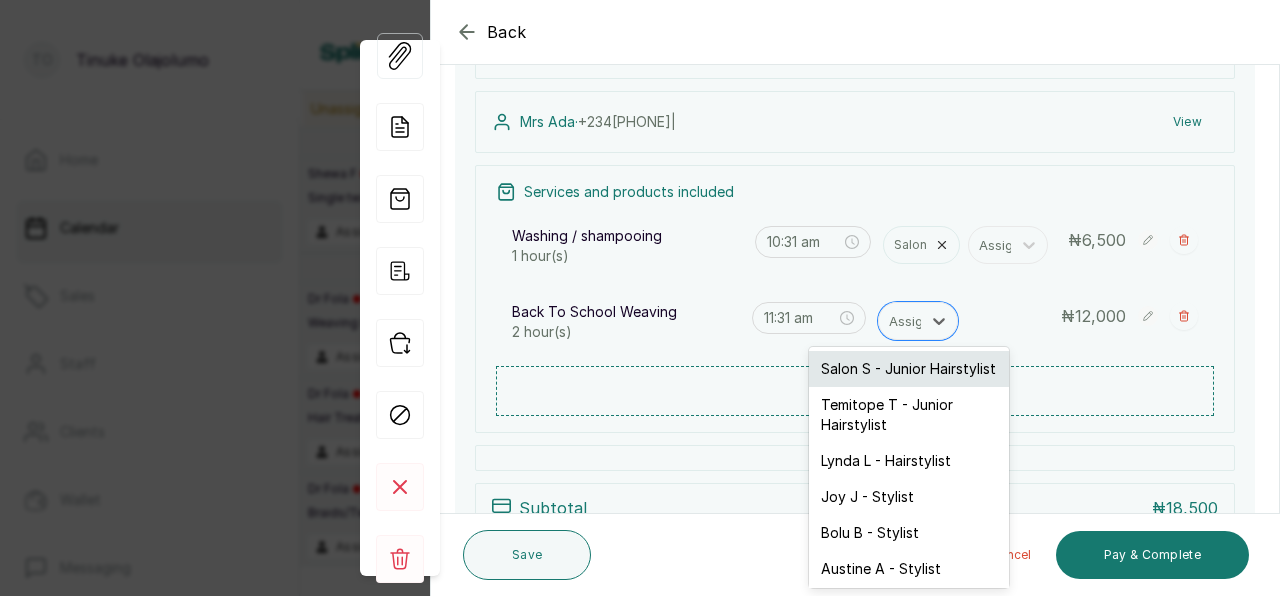 click on "Salon S - Junior Hairstylist" at bounding box center (909, 369) 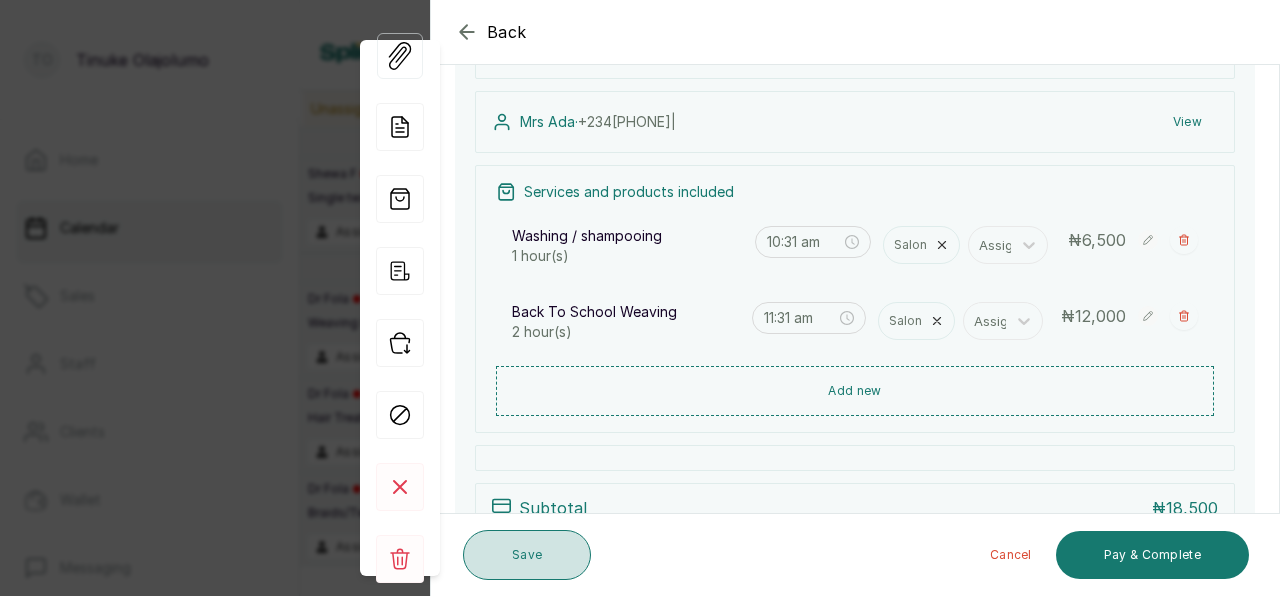 click on "Save" at bounding box center [527, 555] 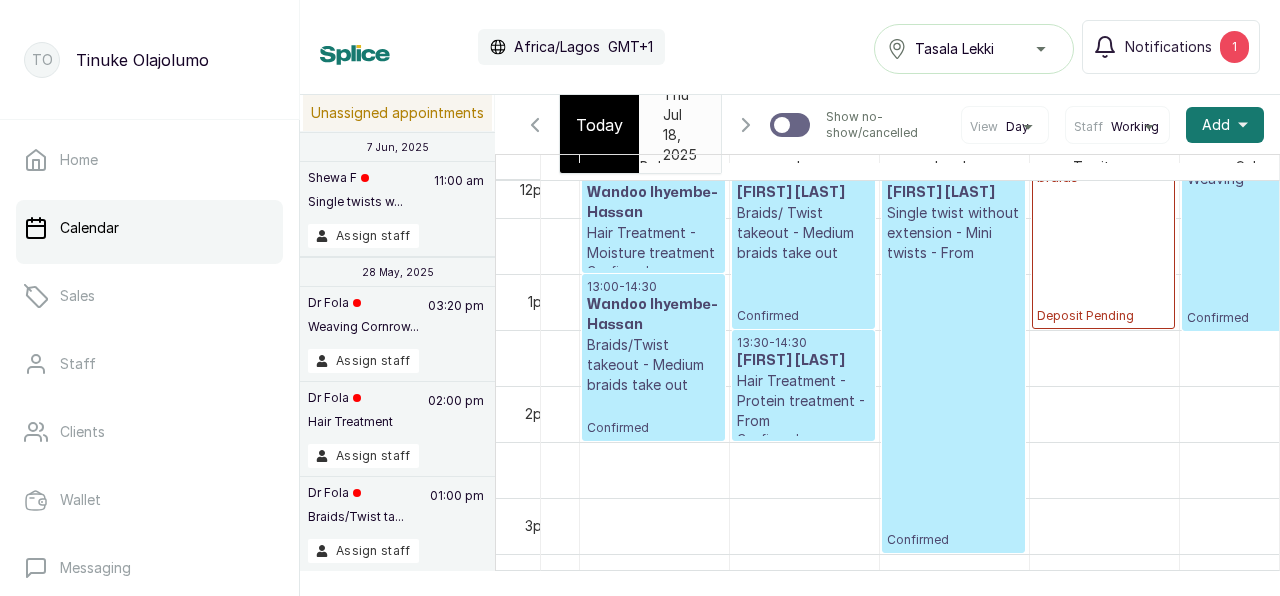 click at bounding box center [654, 358] 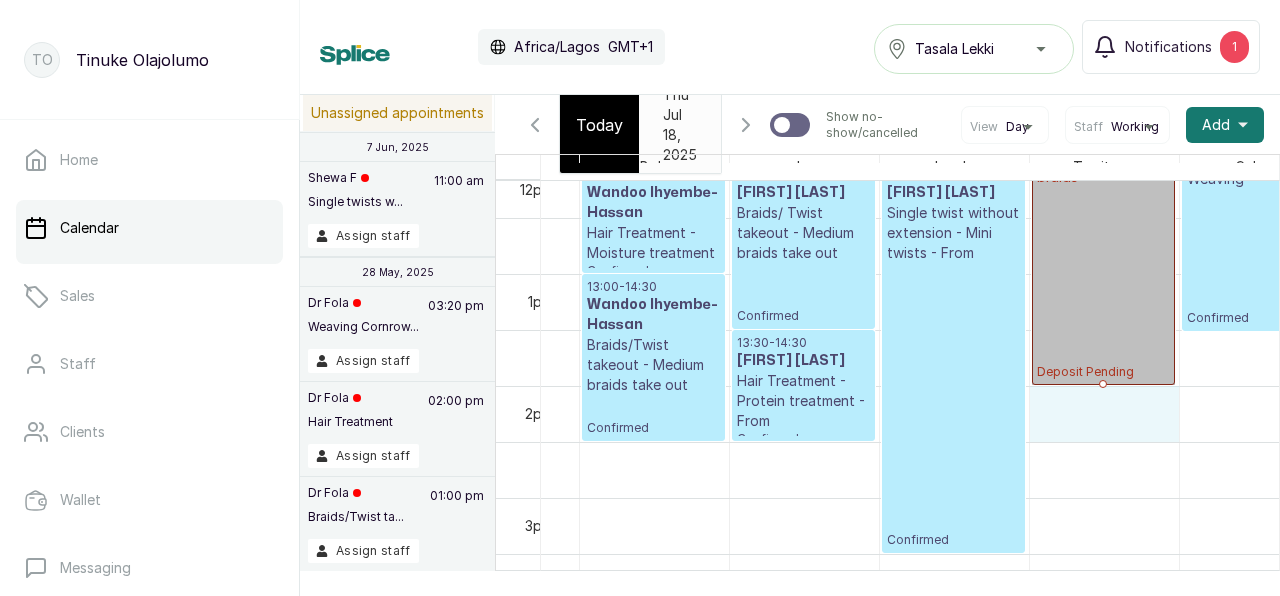 click on "14:45  -  15:45 Fona Osunloye Hair treatment Confirmed 15:45  -  17:45 Fona Osunloye Back To School Weaving Confirmed 10:30  -  11:30 Mrs Ada Washing / shampooing Confirmed 11:30  -  13:30 Mrs Ada Back To School Weaving Confirmed 11:00  -  12:00 maribel uzoebo Hair Treatment  - Moisture treatment  Confirmed 12:00  -  13:00 maribel uzoebo Ponytail touch up Confirmed 15:00  -  16:00 Felicia Otolorin Hair Treatment  - Moisture treatment Confirmed 16:00  -  17:15 Felicia Otolorin Perm rod set/spiral set Confirmed 17:15  -  17:45 Felicia Otolorin Braids/Twist takeout - Basic - medium cornrows Confirmed 12:00  -  13:00 Wandoo Ihyembe-Hassan Hair Treatment  - Moisture treatment  Confirmed 13:00  -  14:30 Wandoo Ihyembe-Hassan Braids/Twist takeout - Medium braids take out Confirmed 12:00  -  13:30 Tobi O Braids/ Twist takeout - Medium braids take out Confirmed 13:30  -  14:30 Tobi O Hair Treatment  - Protein treatment  - From Confirmed 11:00  -  12:00 Remilekun Odiyi Confirmed 12:00  -  15:30 Remilekun Odiyi 10:30" at bounding box center (654, 162) 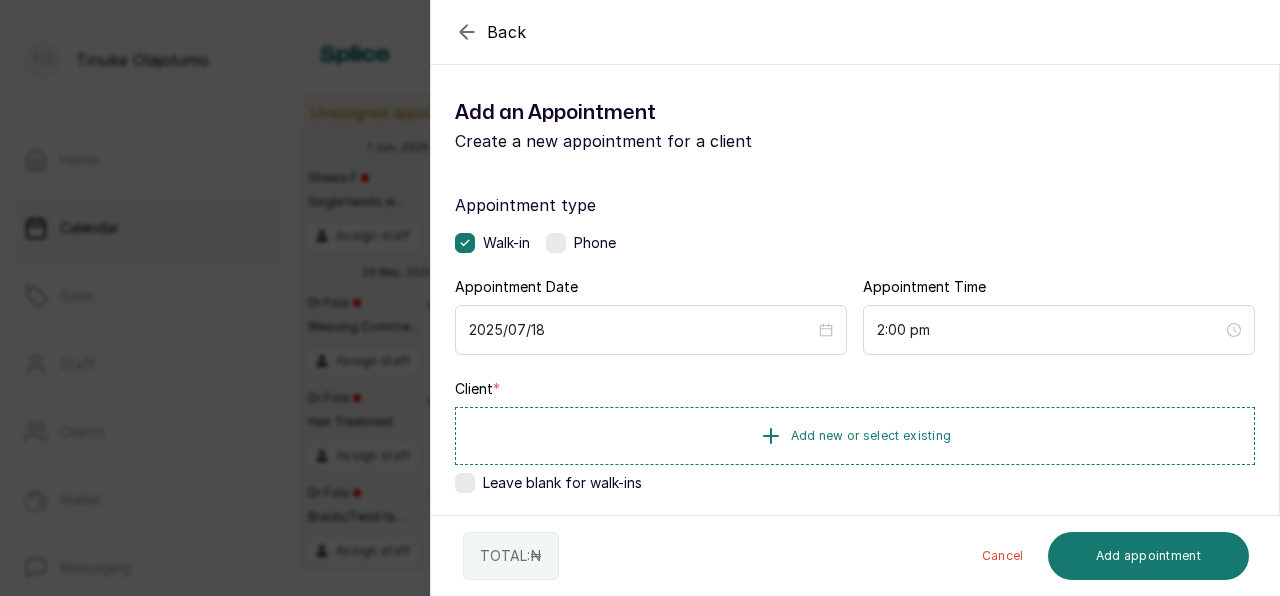 click 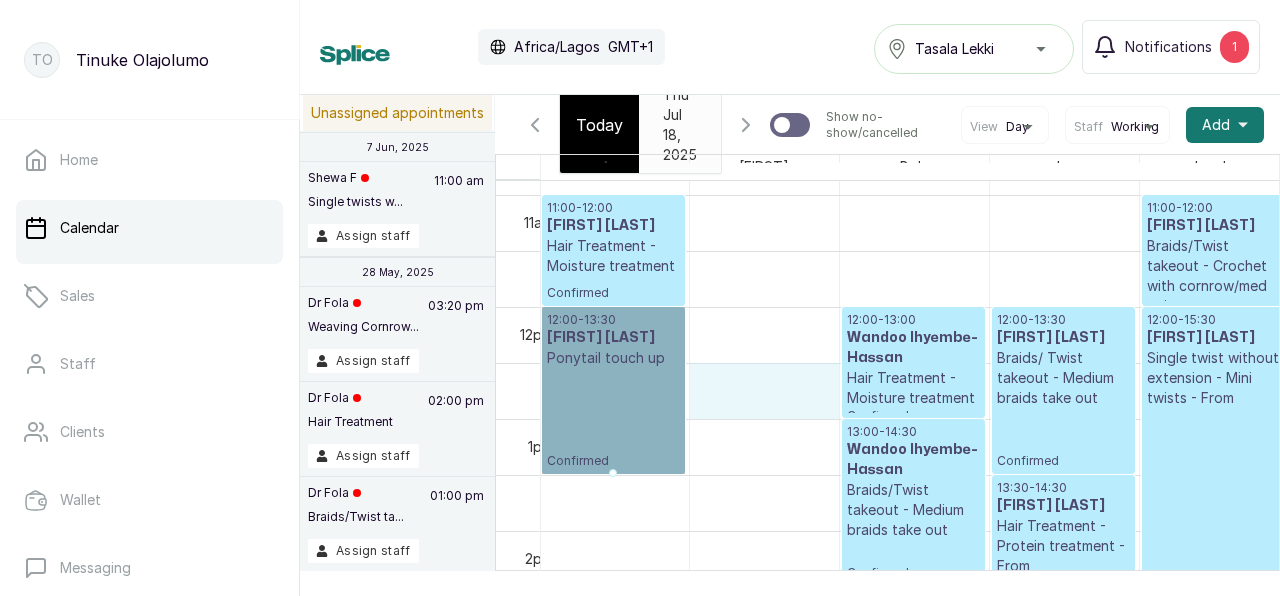 click on "14:45  -  15:45 Fona Osunloye Hair treatment Confirmed 15:45  -  17:45 Fona Osunloye Back To School Weaving Confirmed 10:30  -  11:30 Mrs Ada Washing / shampooing Confirmed 11:30  -  13:30 Mrs Ada Back To School Weaving Confirmed 11:00  -  12:00 maribel uzoebo Hair Treatment  - Moisture treatment  Confirmed 12:00  -  13:30 maribel uzoebo Ponytail touch up Confirmed 15:00  -  16:00 Felicia Otolorin Hair Treatment  - Moisture treatment Confirmed 16:00  -  17:15 Felicia Otolorin Perm rod set/spiral set Confirmed 17:15  -  17:45 Felicia Otolorin Braids/Twist takeout - Basic - medium cornrows Confirmed 12:00  -  13:00 Wandoo Ihyembe-Hassan Hair Treatment  - Moisture treatment  Confirmed 13:00  -  14:30 Wandoo Ihyembe-Hassan Braids/Twist takeout - Medium braids take out Confirmed 12:00  -  13:30 Tobi O Braids/ Twist takeout - Medium braids take out Confirmed 13:30  -  14:30 Tobi O Hair Treatment  - Protein treatment  - From Confirmed 11:00  -  12:00 Remilekun Odiyi Confirmed 12:00  -  15:30 Remilekun Odiyi 10:30" at bounding box center (914, 307) 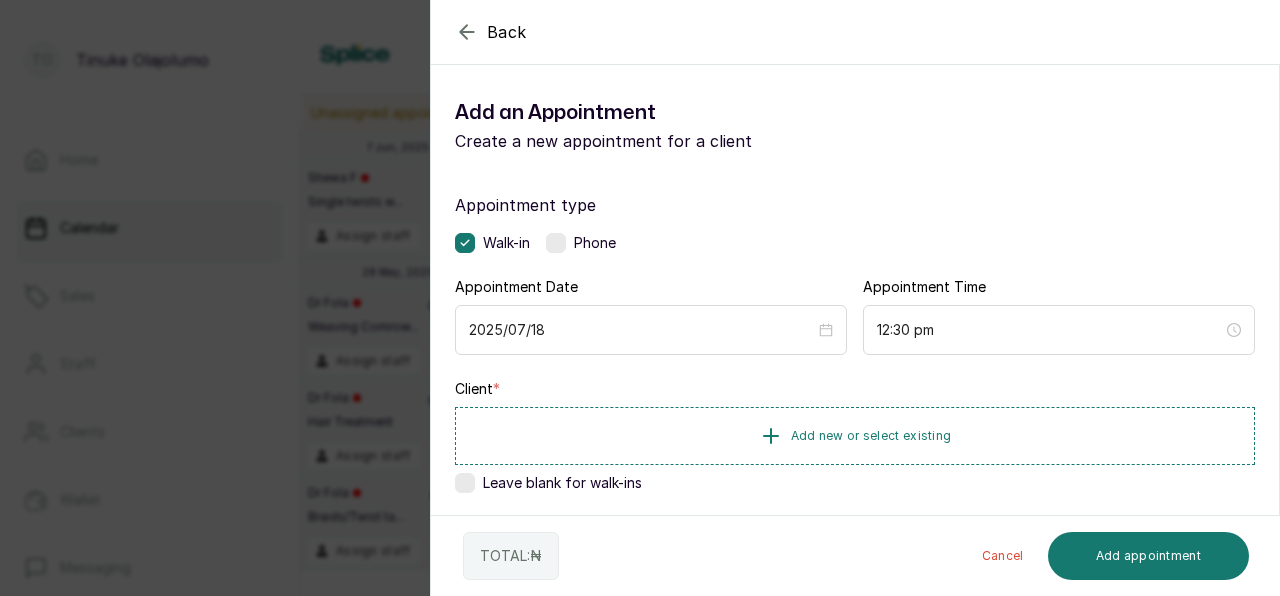 click 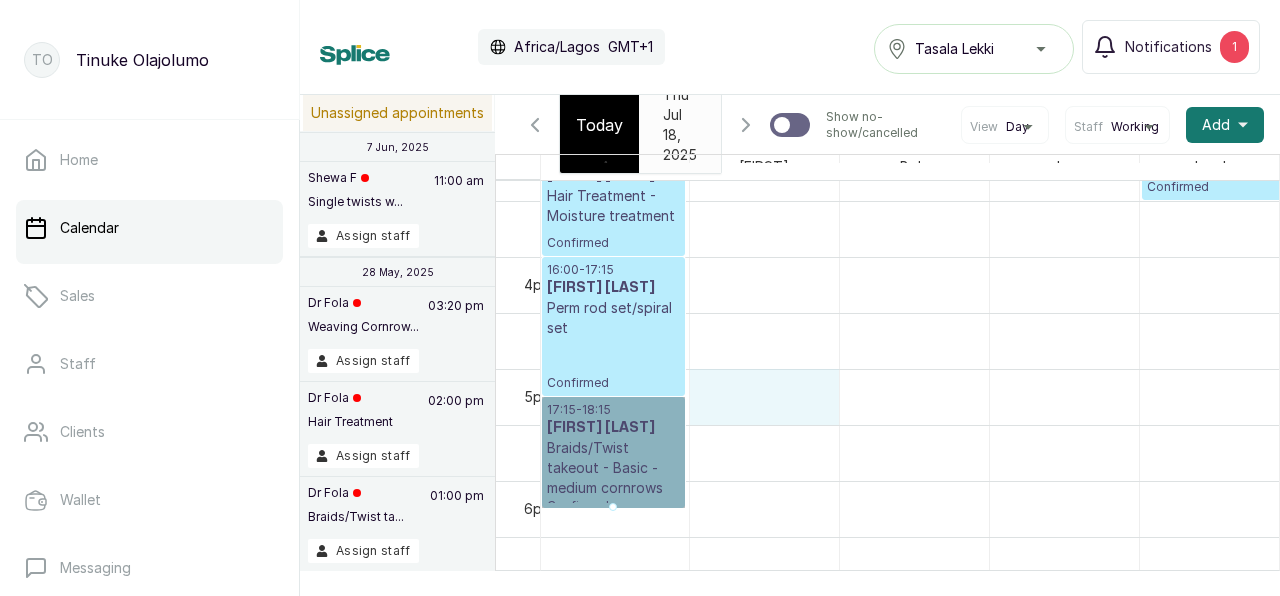 click on "14:45  -  15:45 Fona Osunloye Hair treatment Confirmed 15:45  -  17:45 Fona Osunloye Back To School Weaving Confirmed 10:30  -  11:30 Mrs Ada Washing / shampooing Confirmed 11:30  -  13:30 Mrs Ada Back To School Weaving Confirmed 11:00  -  12:00 maribel uzoebo Hair Treatment  - Moisture treatment  Confirmed 12:00  -  13:30 maribel uzoebo Ponytail touch up Confirmed 15:00  -  16:00 Felicia Otolorin Hair Treatment  - Moisture treatment Confirmed 16:00  -  17:15 Felicia Otolorin Perm rod set/spiral set Confirmed 17:15  -  18:15 Felicia Otolorin Braids/Twist takeout - Basic - medium cornrows Confirmed 12:00  -  13:00 Wandoo Ihyembe-Hassan Hair Treatment  - Moisture treatment  Confirmed 13:00  -  14:30 Wandoo Ihyembe-Hassan Braids/Twist takeout - Medium braids take out Confirmed 12:00  -  13:30 Tobi O Braids/ Twist takeout - Medium braids take out Confirmed 13:30  -  14:30 Tobi O Hair Treatment  - Protein treatment  - From Confirmed 11:00  -  12:00 Remilekun Odiyi Confirmed 12:00  -  15:30 Remilekun Odiyi 10:30" at bounding box center (914, -191) 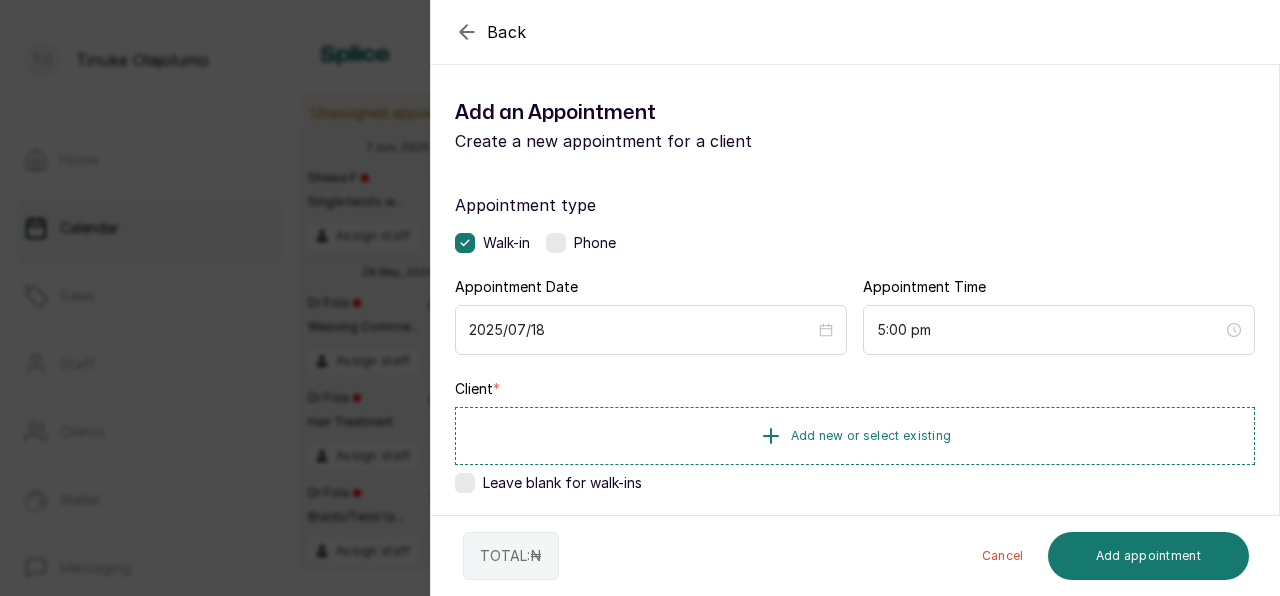 click 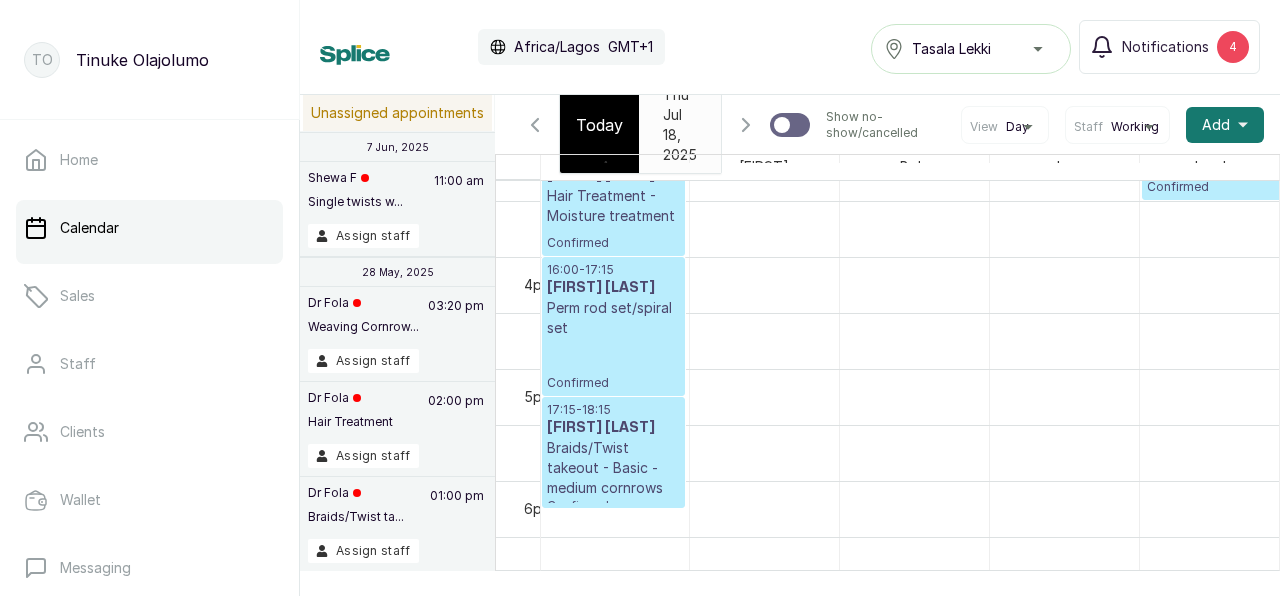 click on "Today" at bounding box center (599, 125) 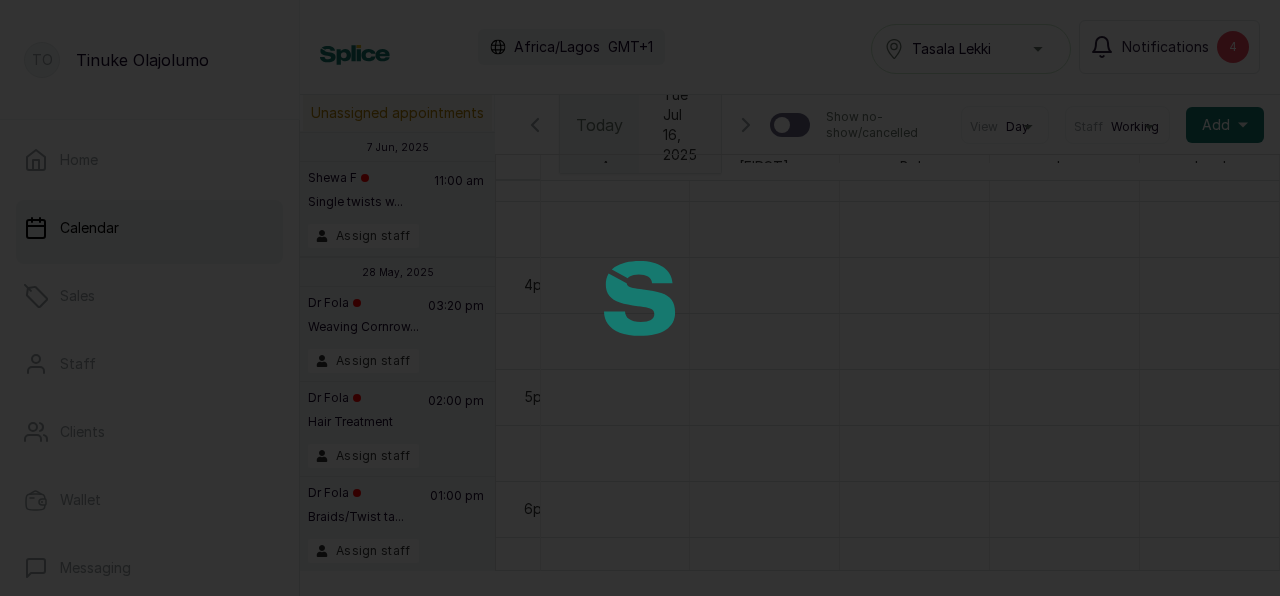 scroll, scrollTop: 673, scrollLeft: 302, axis: both 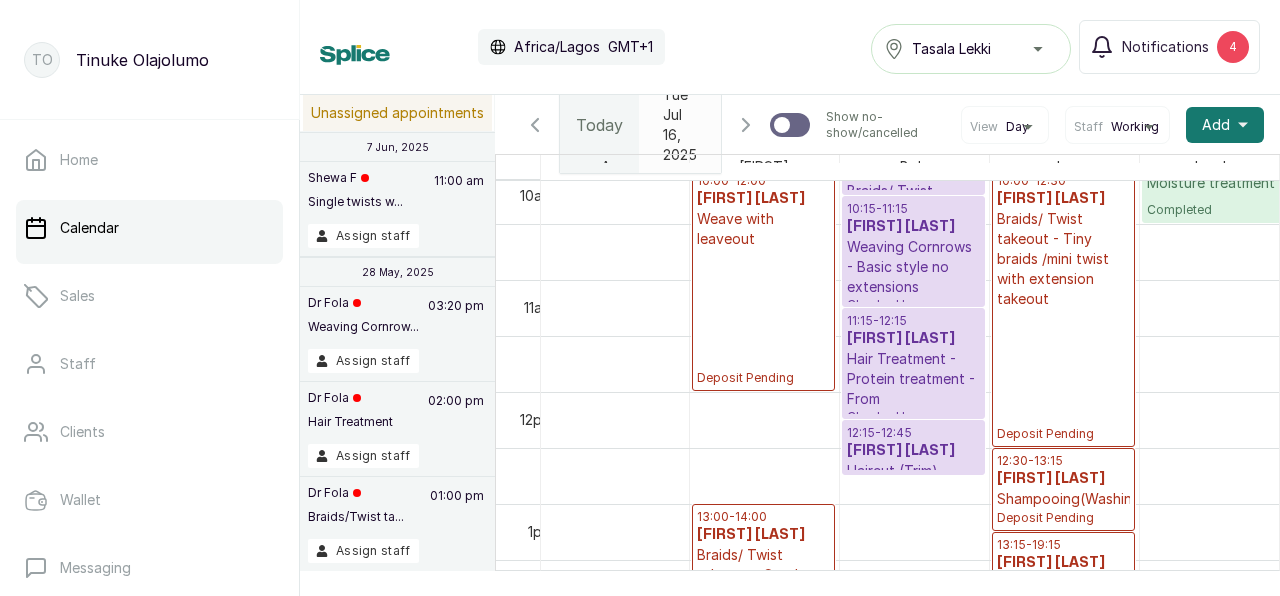 click on "Hair Treatment  - Protein treatment  - From" at bounding box center [913, 379] 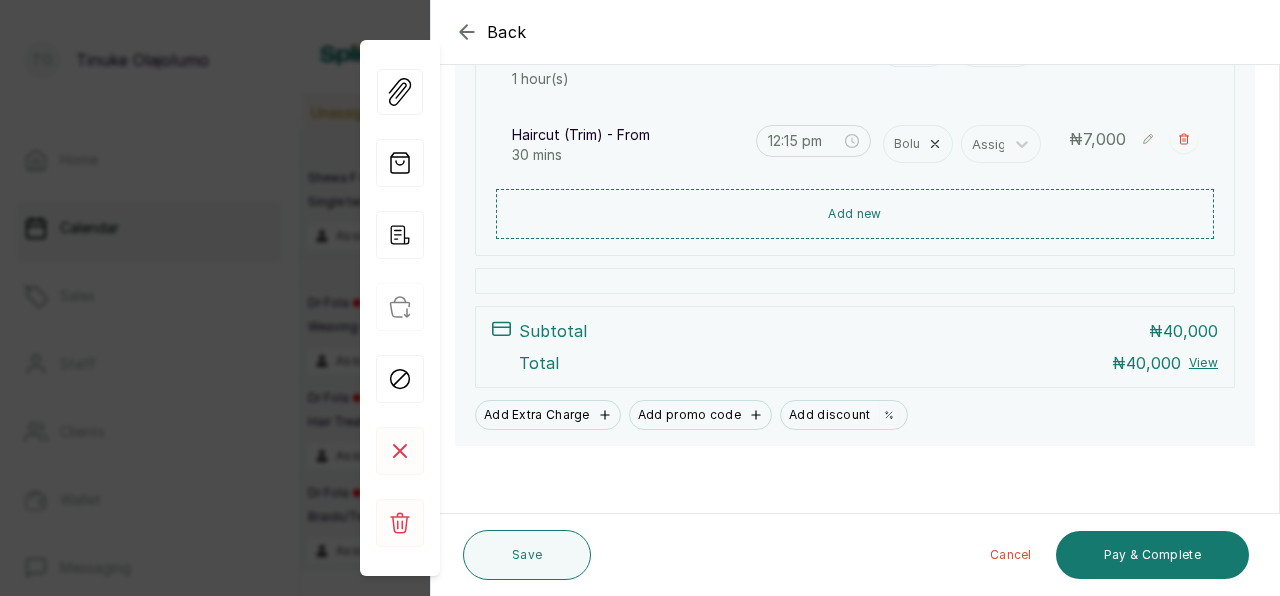 scroll, scrollTop: 588, scrollLeft: 0, axis: vertical 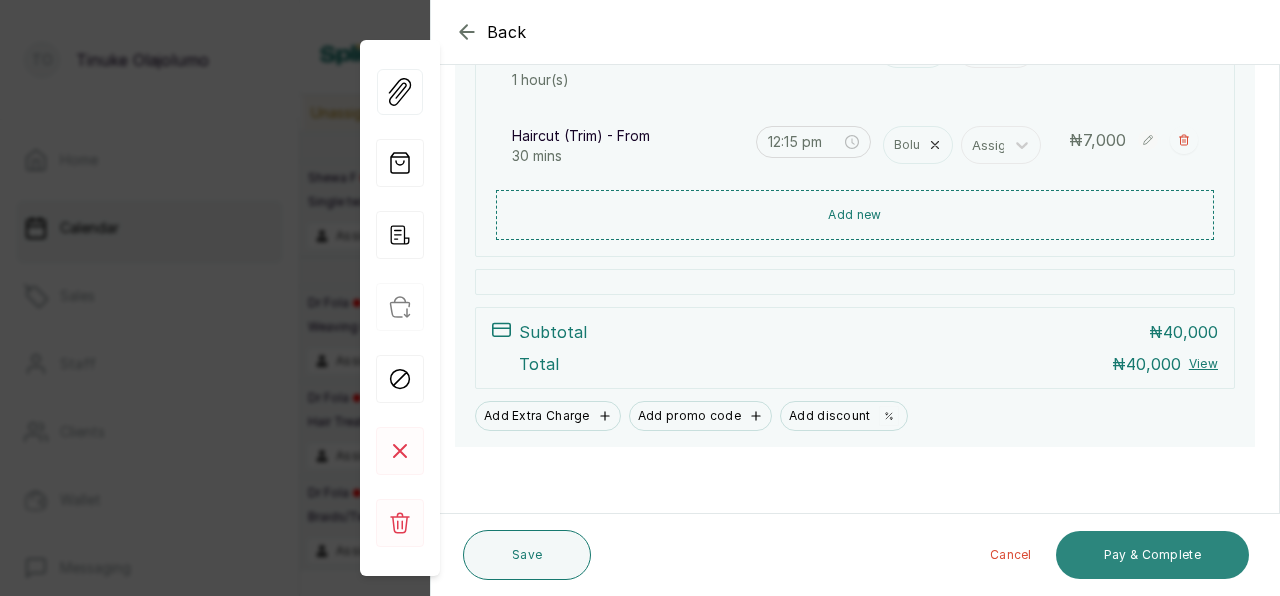 click on "Pay & Complete" at bounding box center [1152, 555] 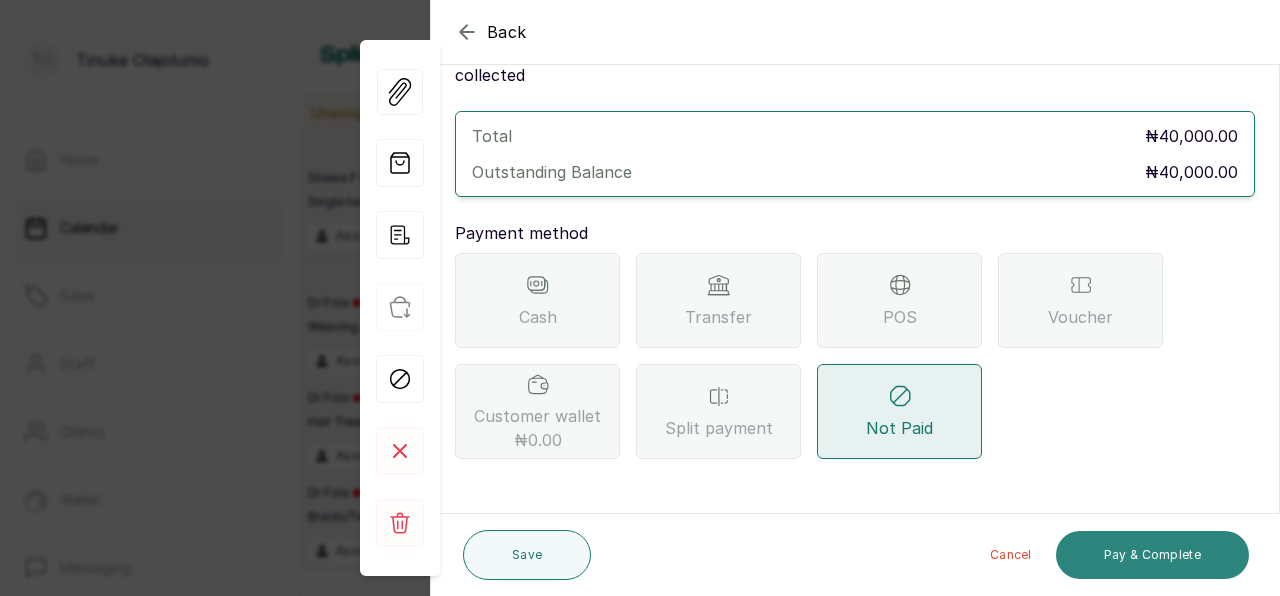 scroll, scrollTop: 66, scrollLeft: 0, axis: vertical 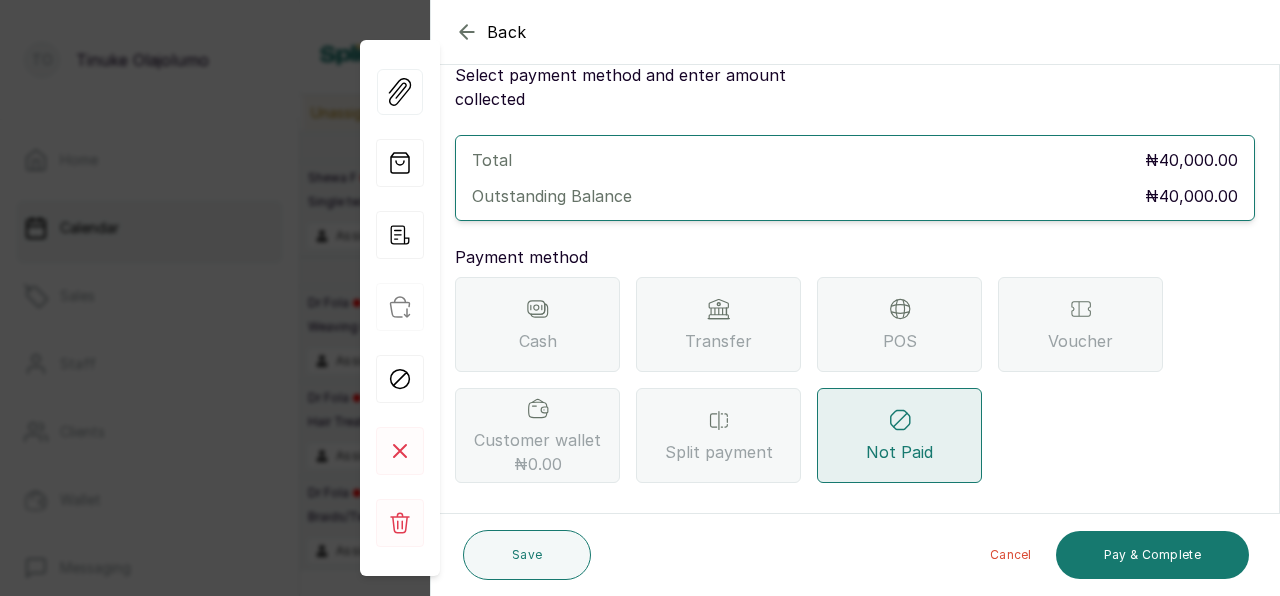 click on "Transfer" at bounding box center (718, 324) 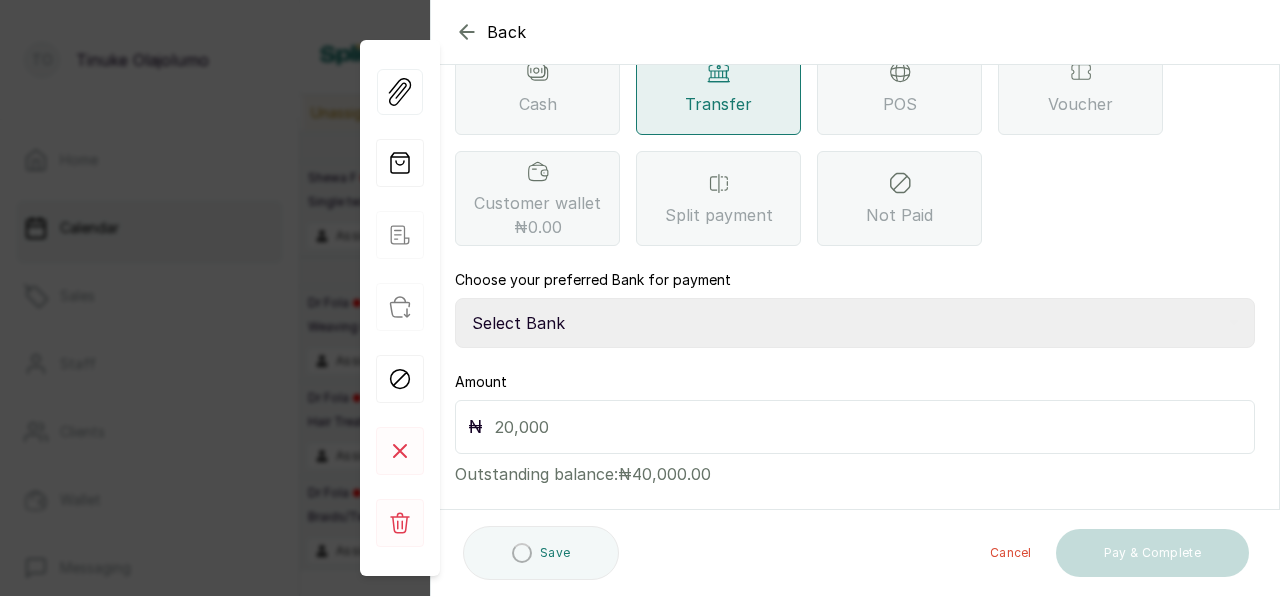 scroll, scrollTop: 305, scrollLeft: 0, axis: vertical 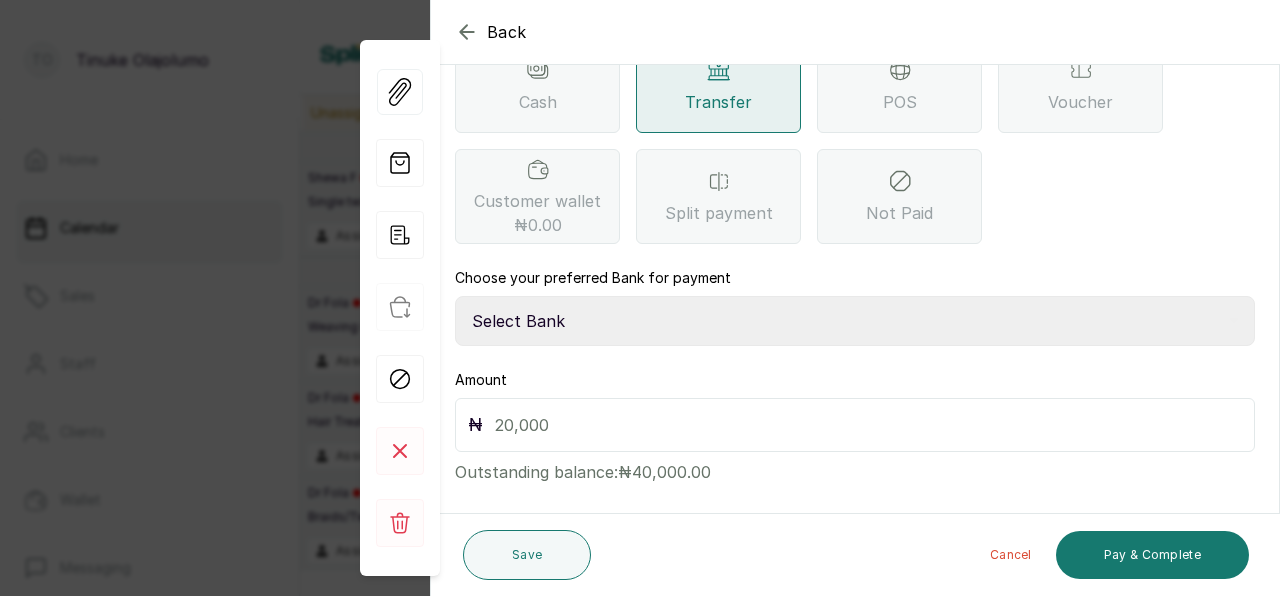 click on "Select Bank TRACTION(TRACTION) Providus Bank TASALAHQ HAIR AND BEAUTY Guaranty Trust Bank" at bounding box center (855, 321) 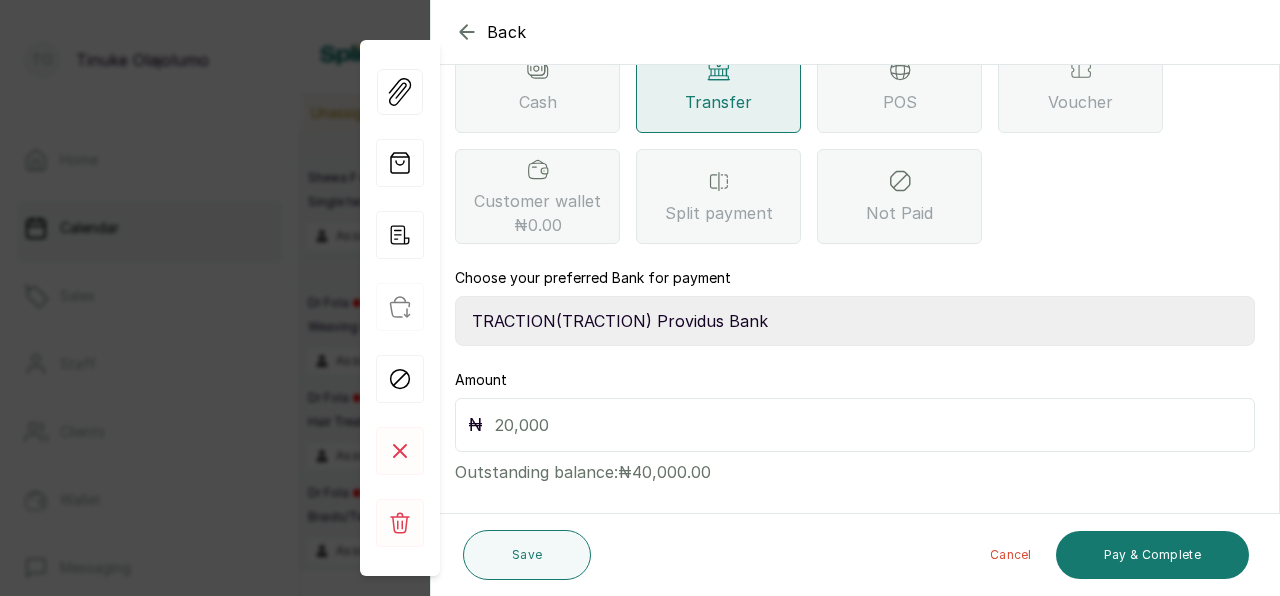 click on "TRACTION(TRACTION) Providus Bank" at bounding box center (0, 0) 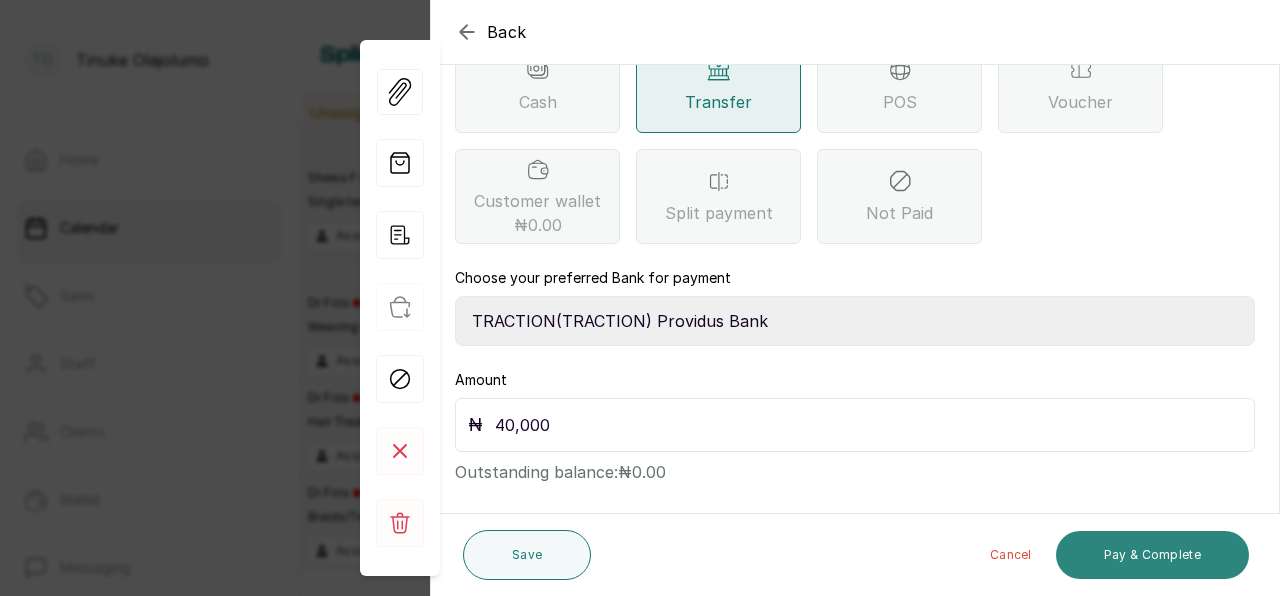 type on "40,000" 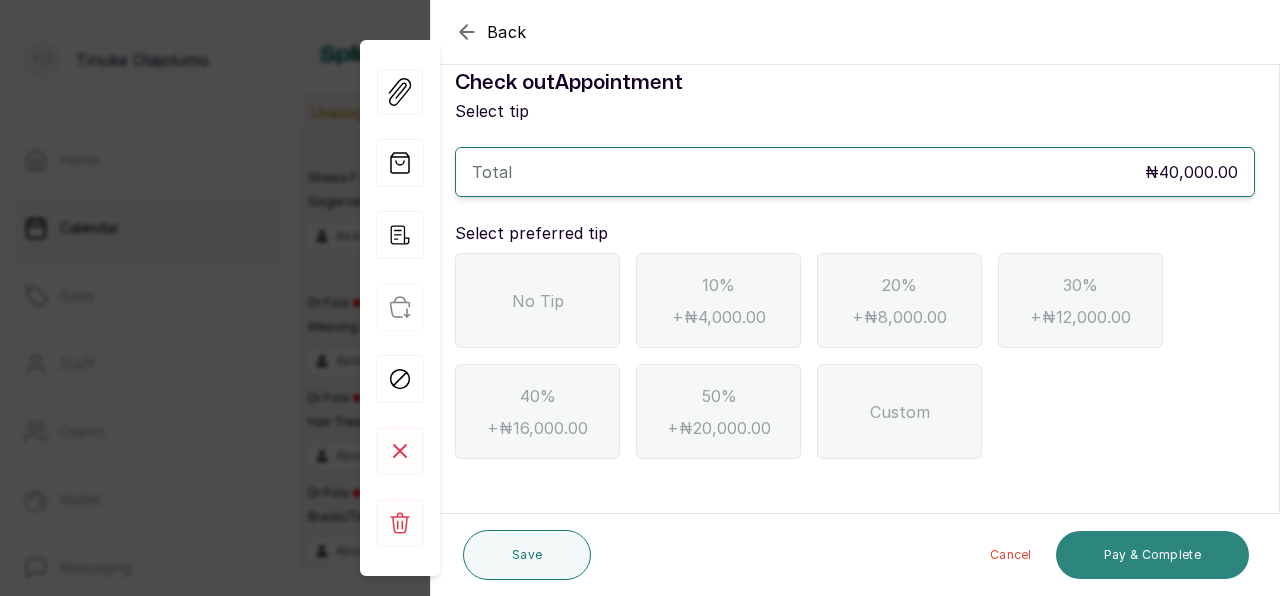 scroll, scrollTop: 30, scrollLeft: 0, axis: vertical 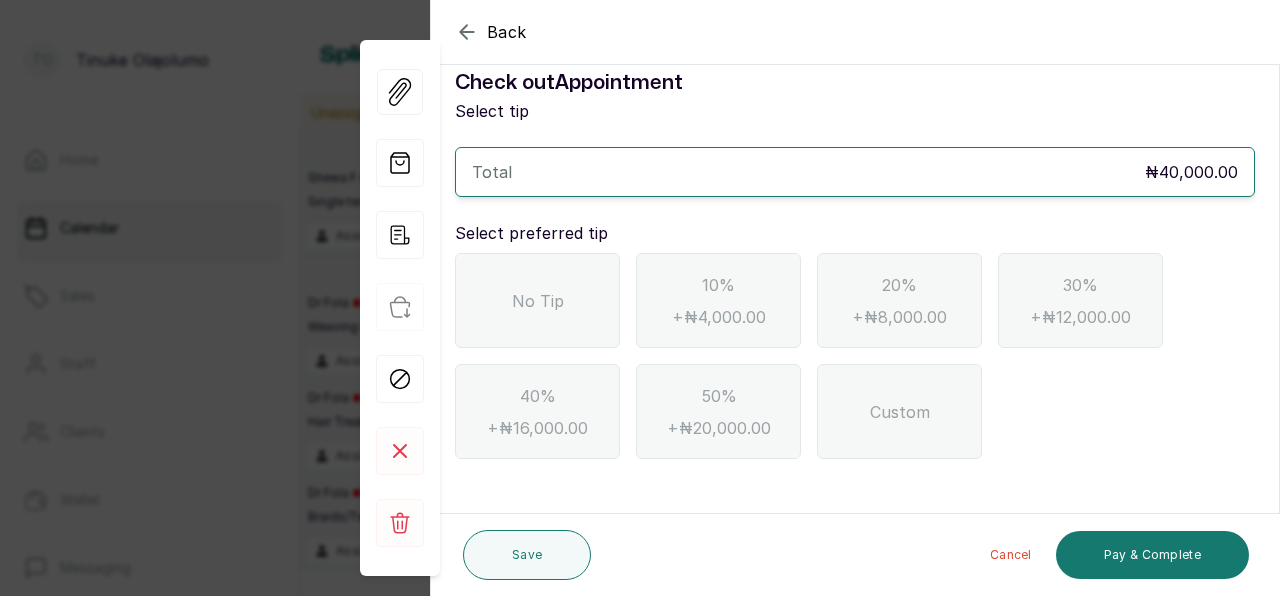 click on "No Tip" at bounding box center (537, 300) 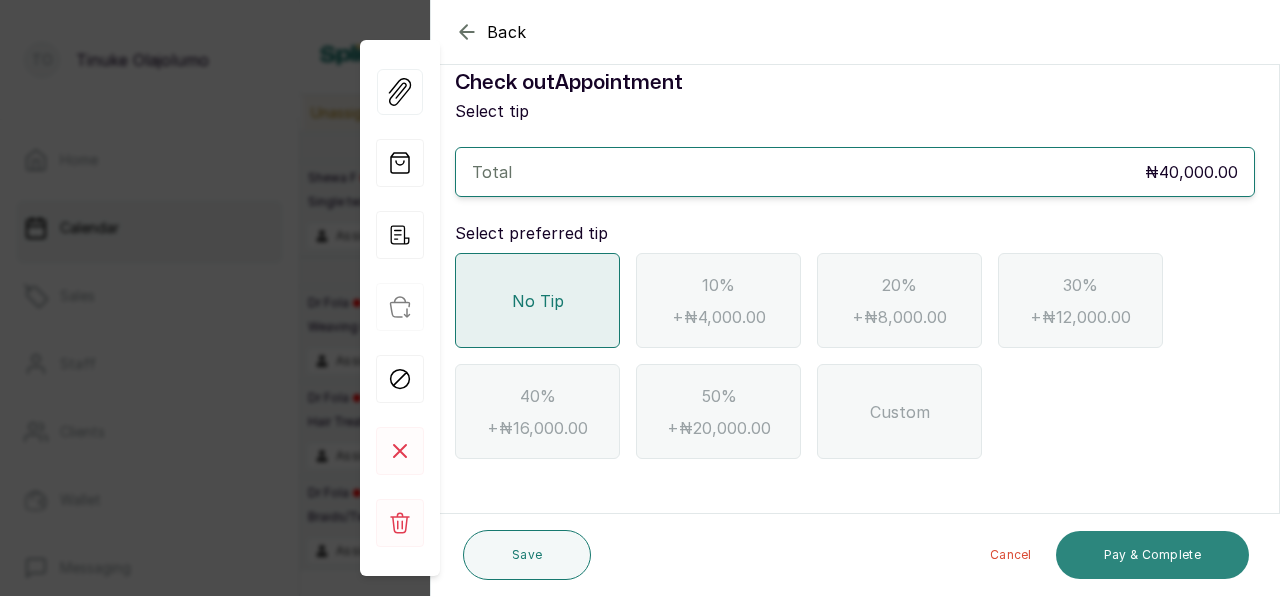 click on "Pay & Complete" at bounding box center (1152, 555) 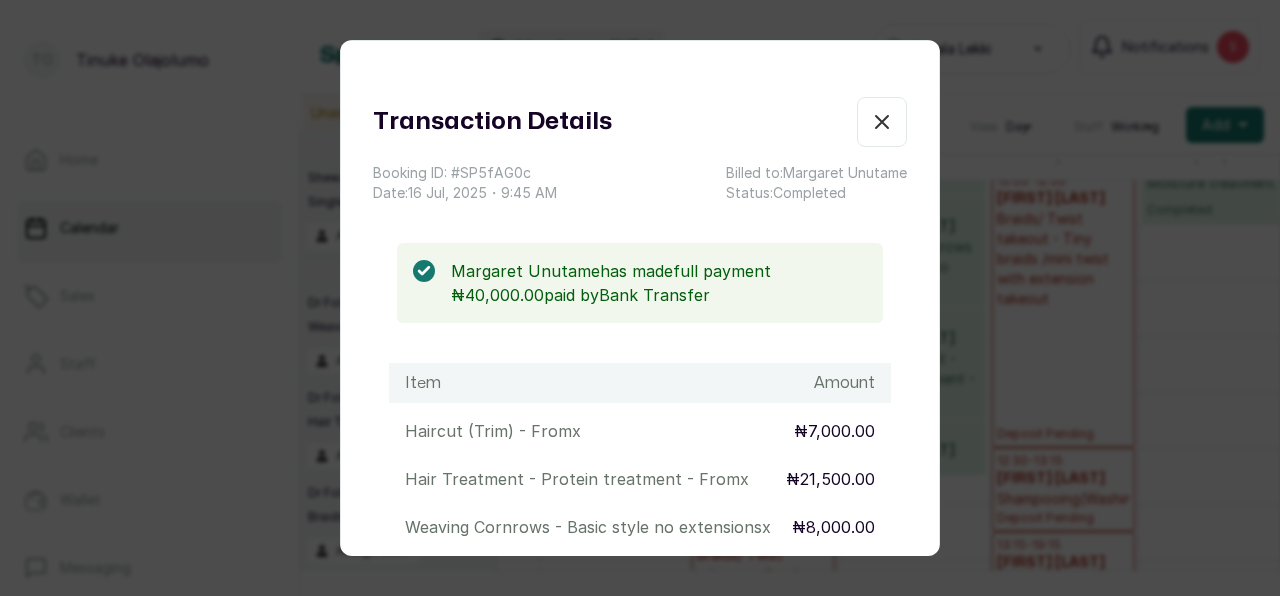 click 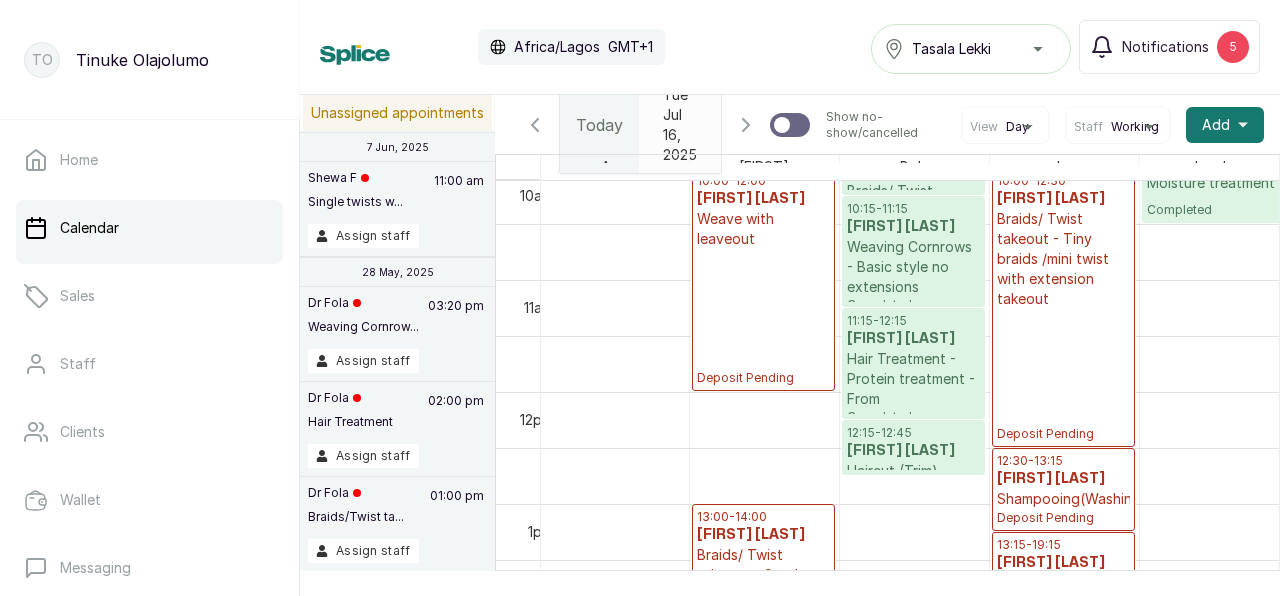 scroll, scrollTop: 986, scrollLeft: 302, axis: both 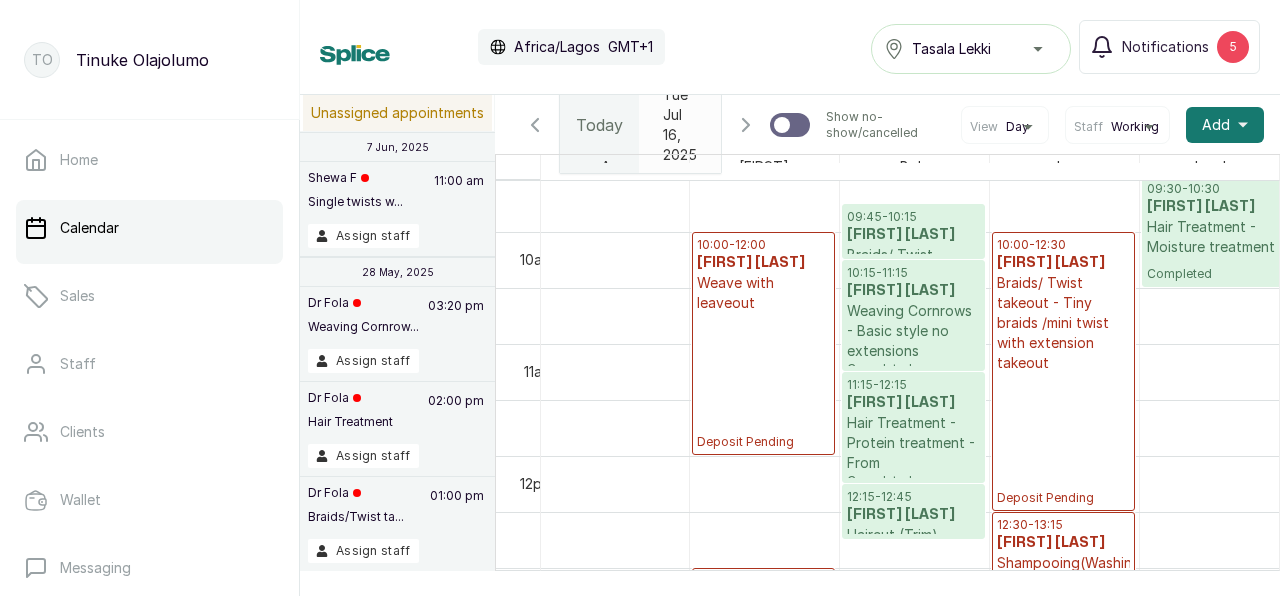 click on "10:00  -  12:00 Boluwatife Ogboye Weave with leaveout Deposit Pending" at bounding box center (763, 343) 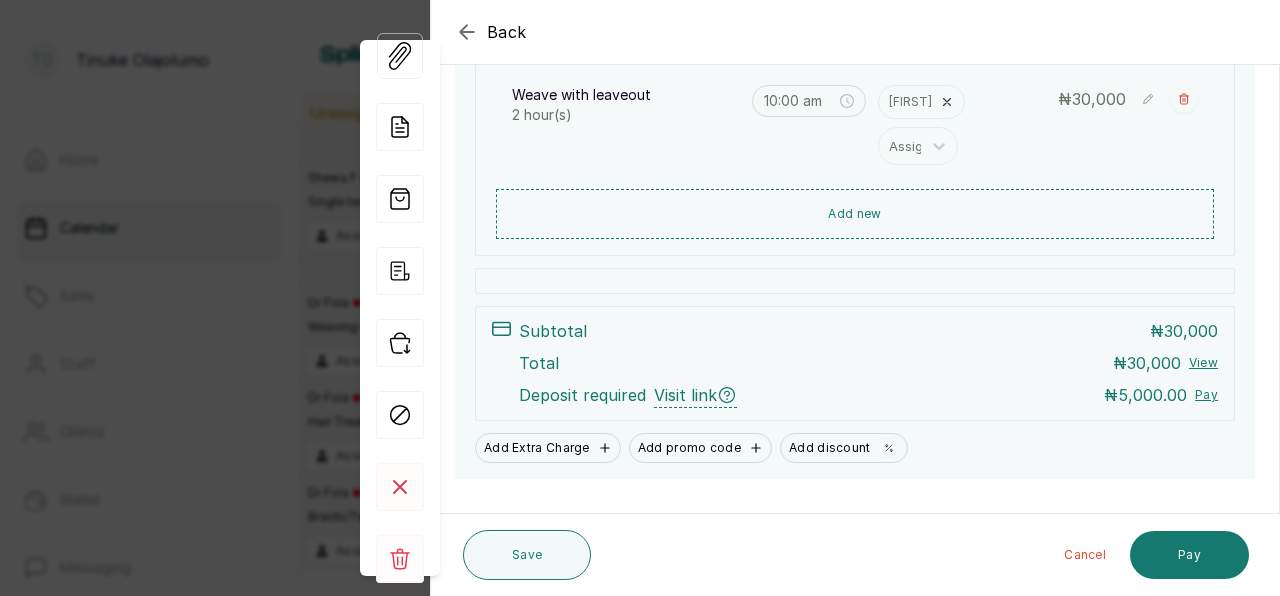 scroll, scrollTop: 374, scrollLeft: 0, axis: vertical 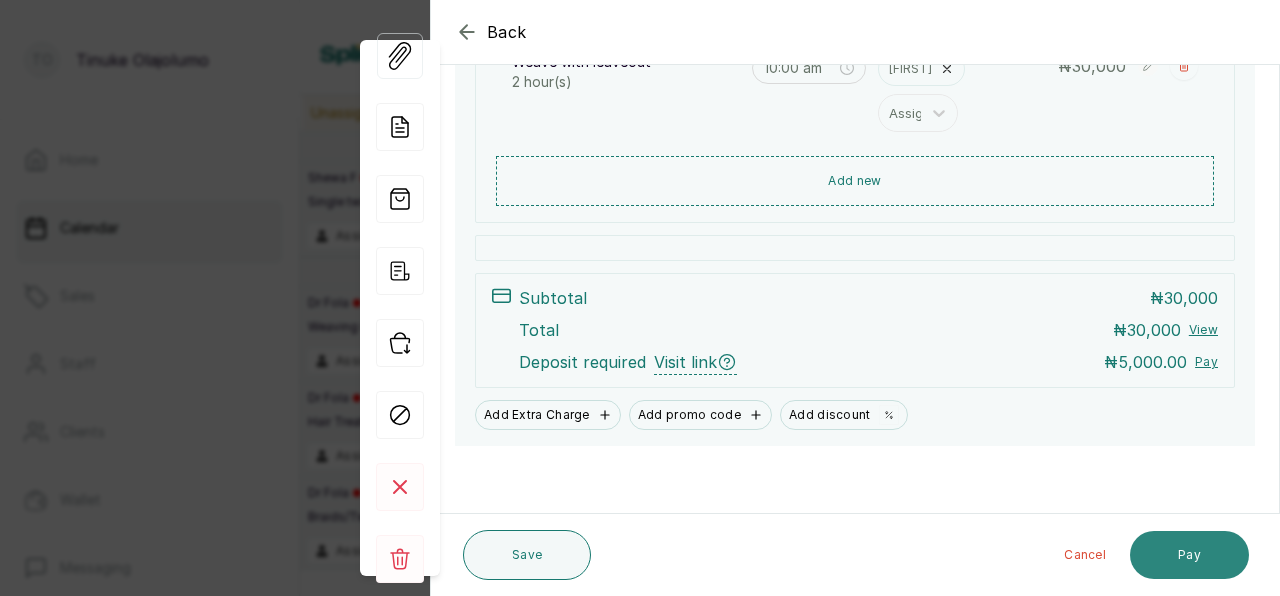 click on "Pay" at bounding box center [1189, 555] 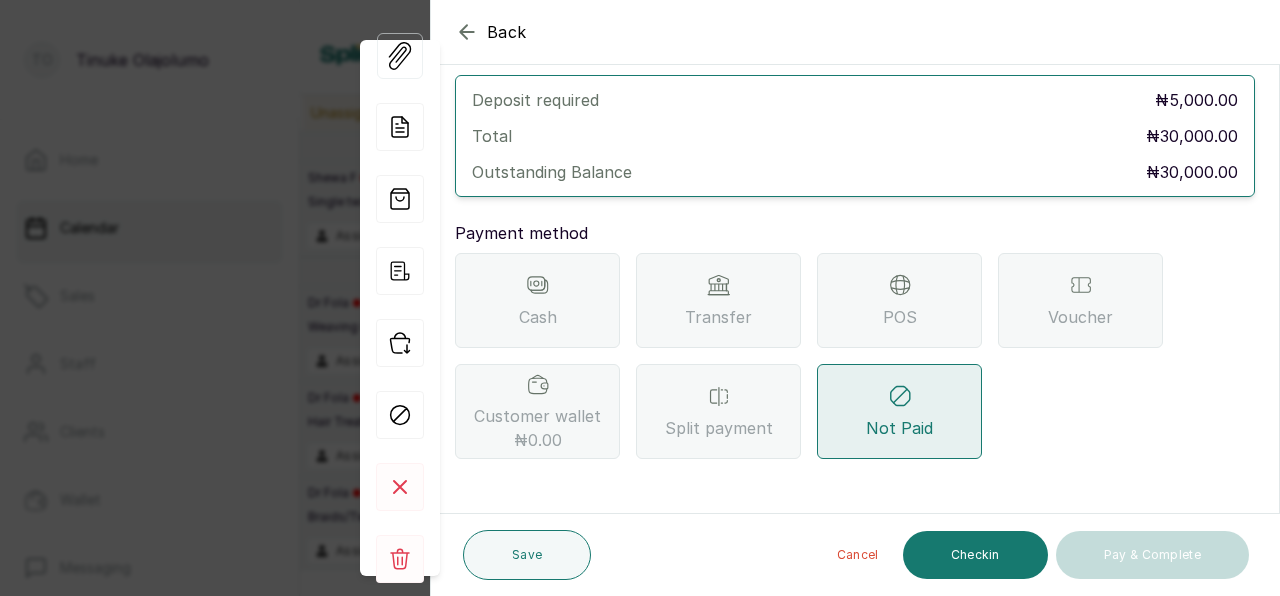 scroll, scrollTop: 102, scrollLeft: 0, axis: vertical 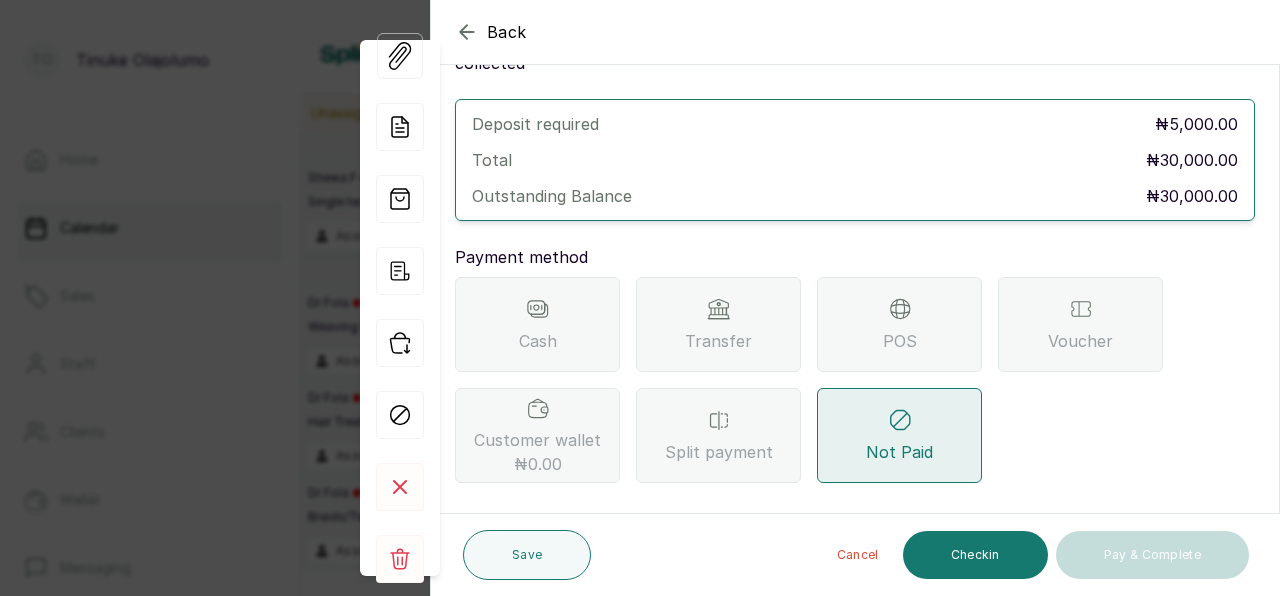 click on "Transfer" at bounding box center [718, 341] 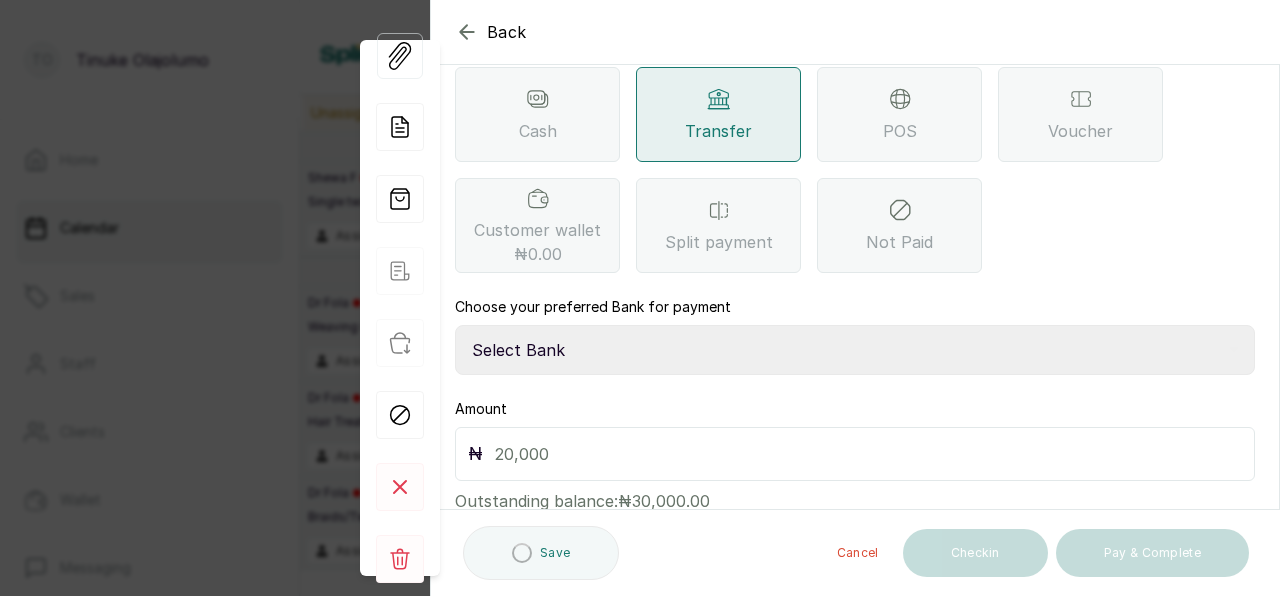 scroll, scrollTop: 341, scrollLeft: 0, axis: vertical 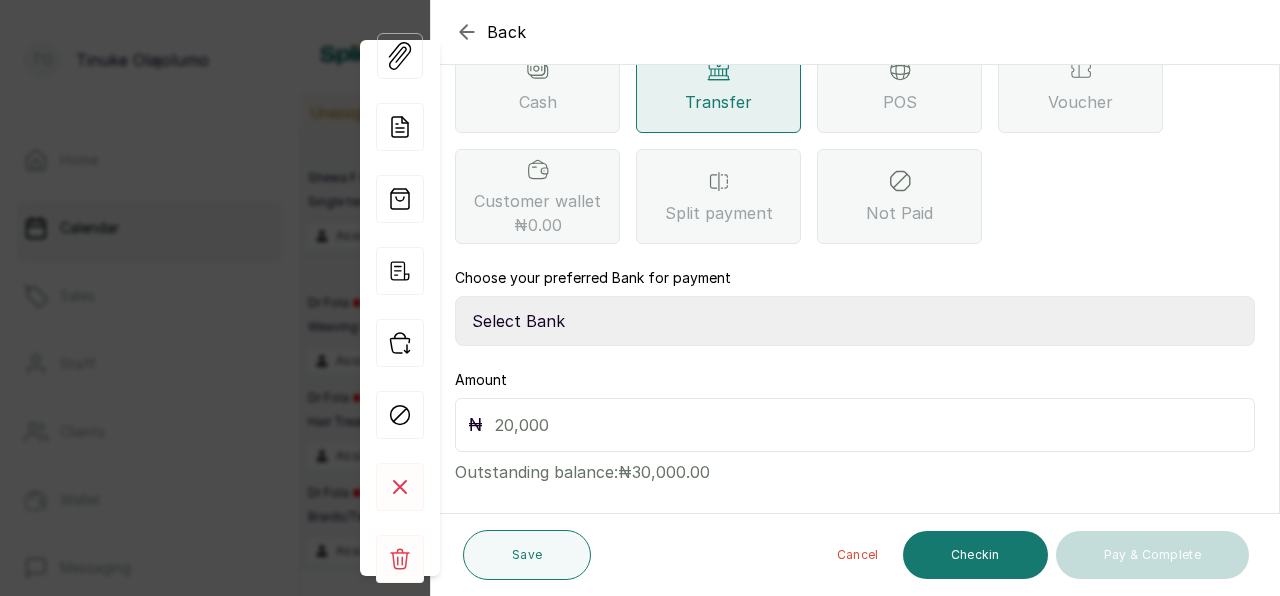 click on "Select Bank TRACTION(TRACTION) Providus Bank TASALAHQ HAIR AND BEAUTY Guaranty Trust Bank" at bounding box center [855, 321] 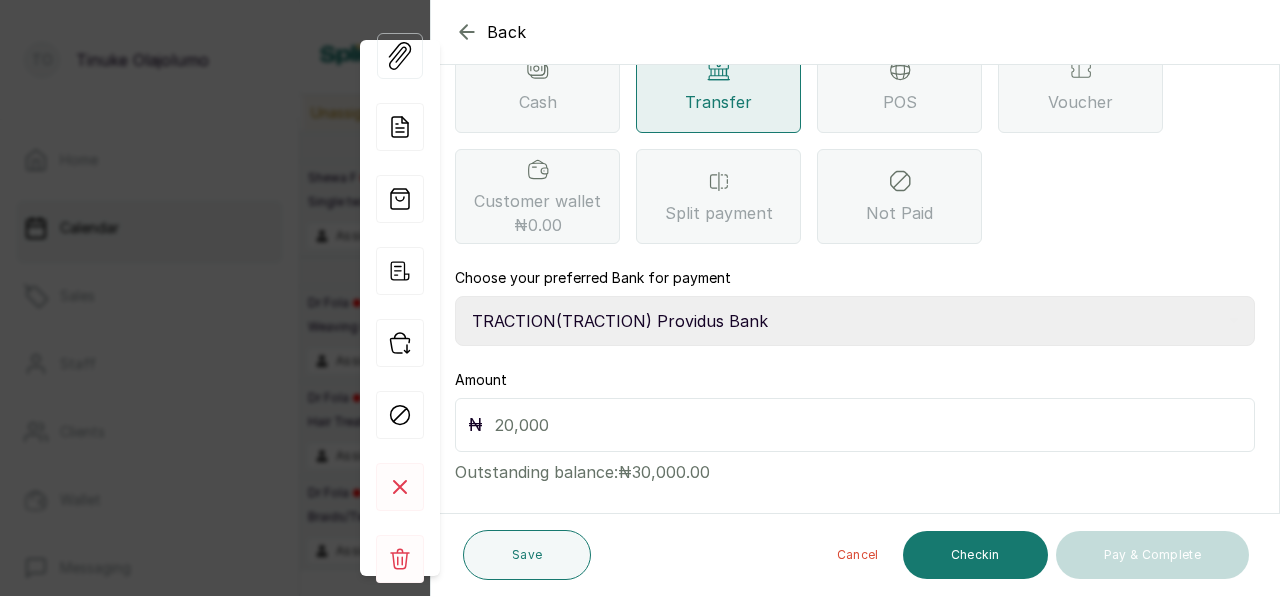 click on "TRACTION(TRACTION) Providus Bank" at bounding box center [0, 0] 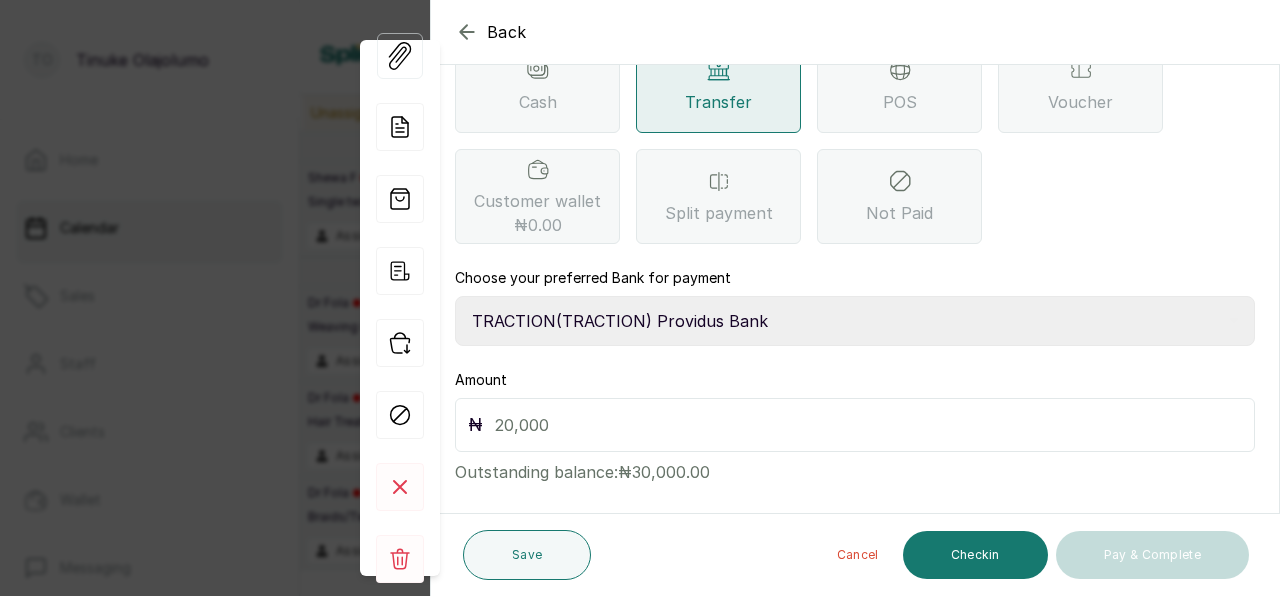 click at bounding box center (868, 425) 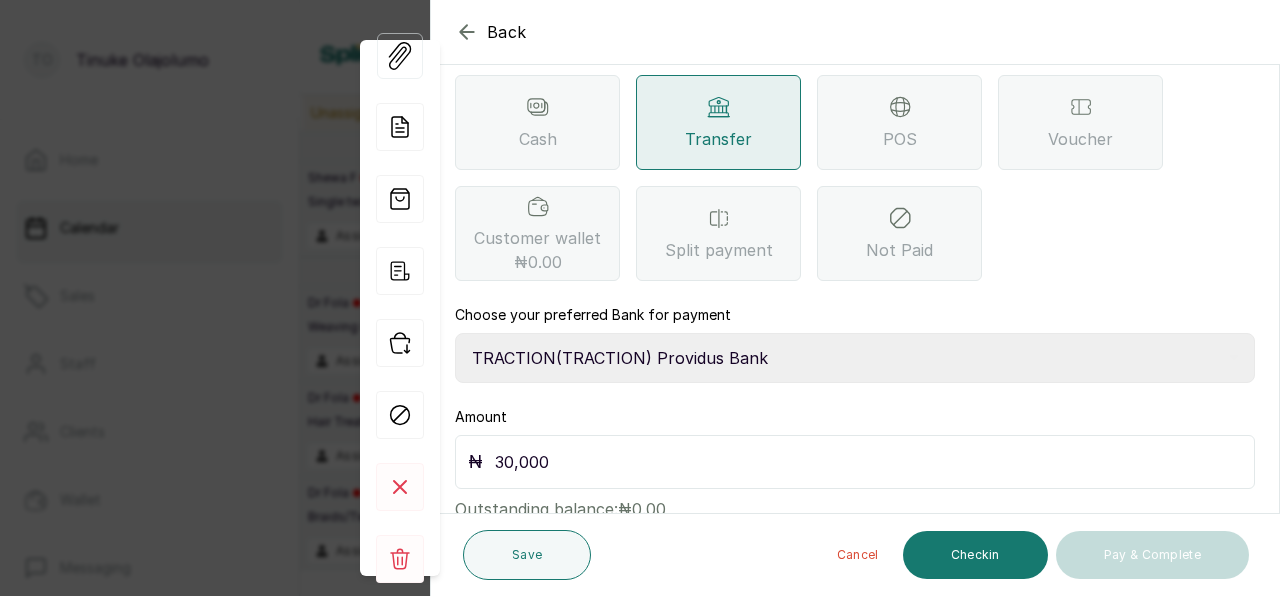 scroll, scrollTop: 339, scrollLeft: 0, axis: vertical 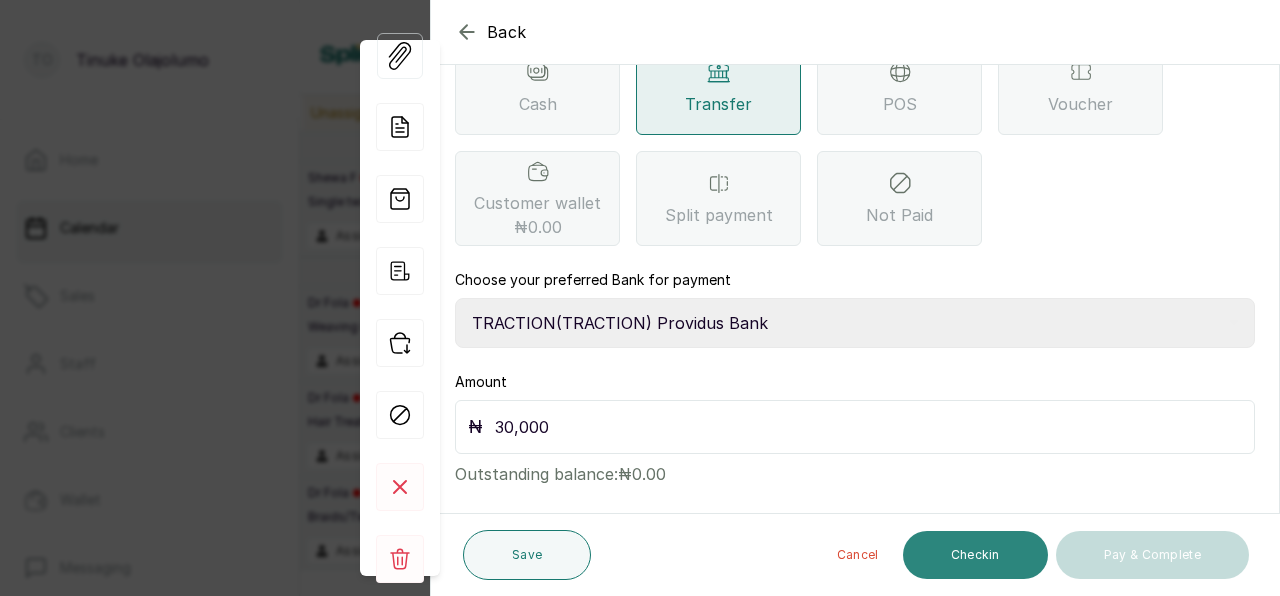type on "30,000" 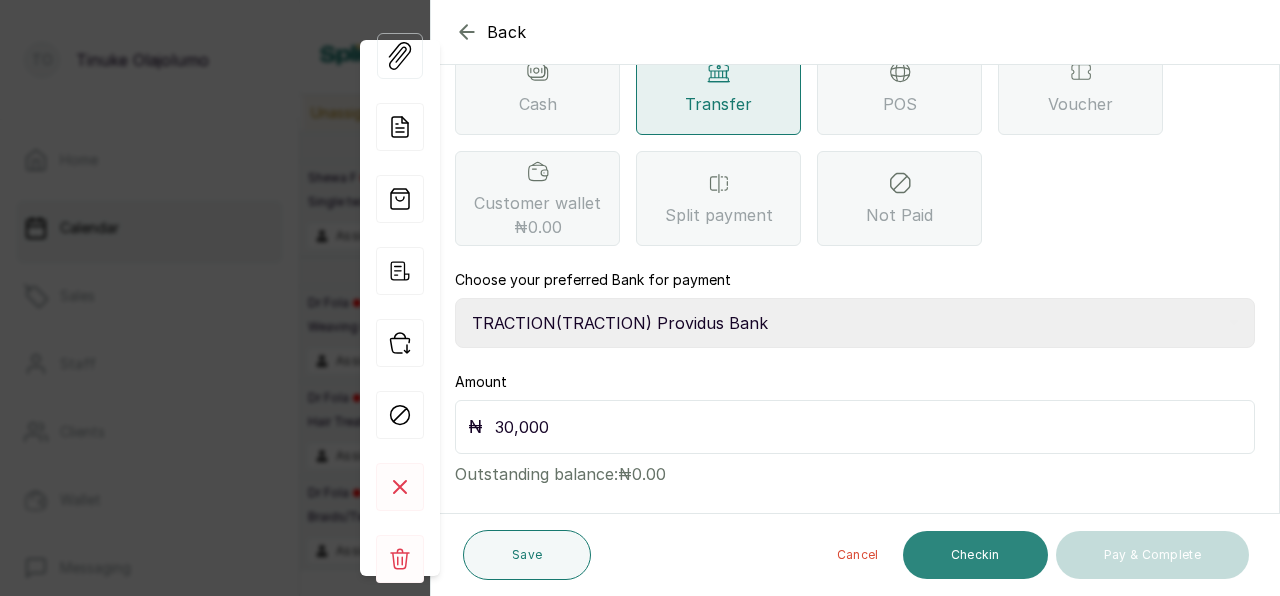 click on "Checkin" at bounding box center [975, 555] 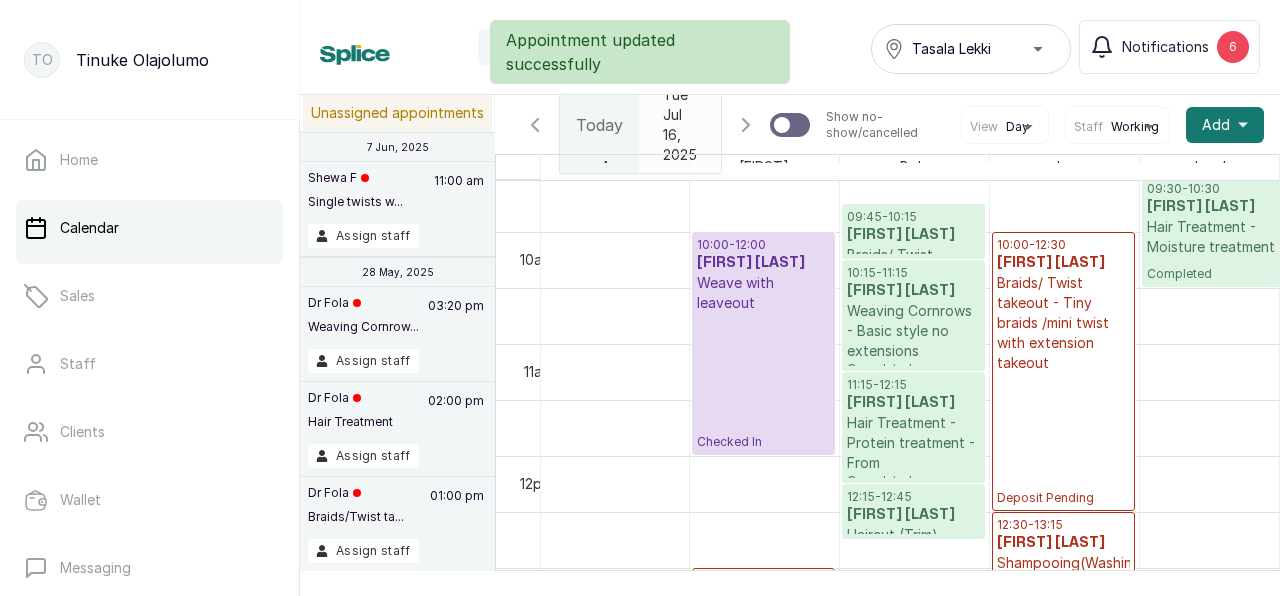 click on "10:00  -  12:00 Boluwatife Ogboye Weave with leaveout Checked In" at bounding box center (763, 343) 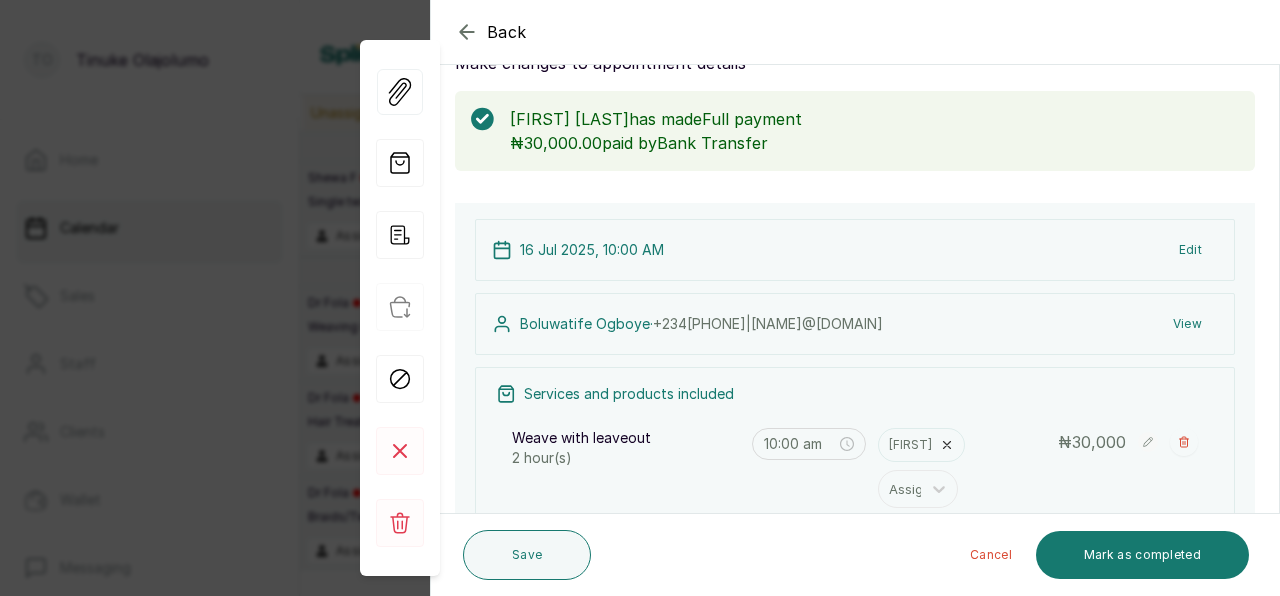 scroll, scrollTop: 80, scrollLeft: 0, axis: vertical 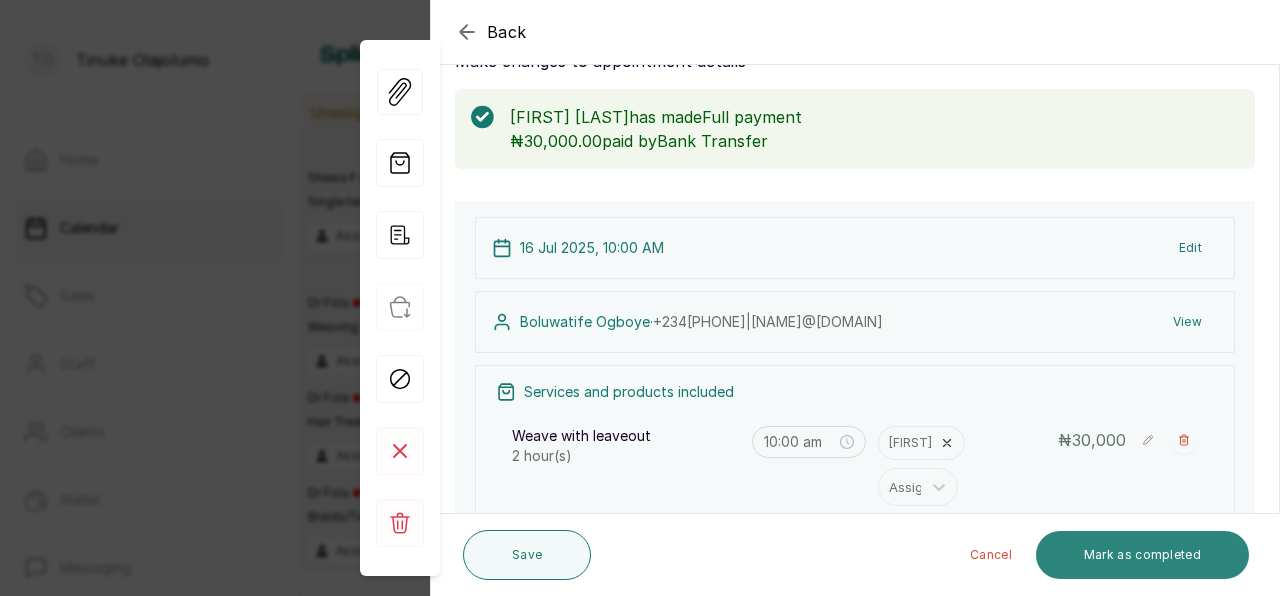 click on "Mark as completed" at bounding box center [1142, 555] 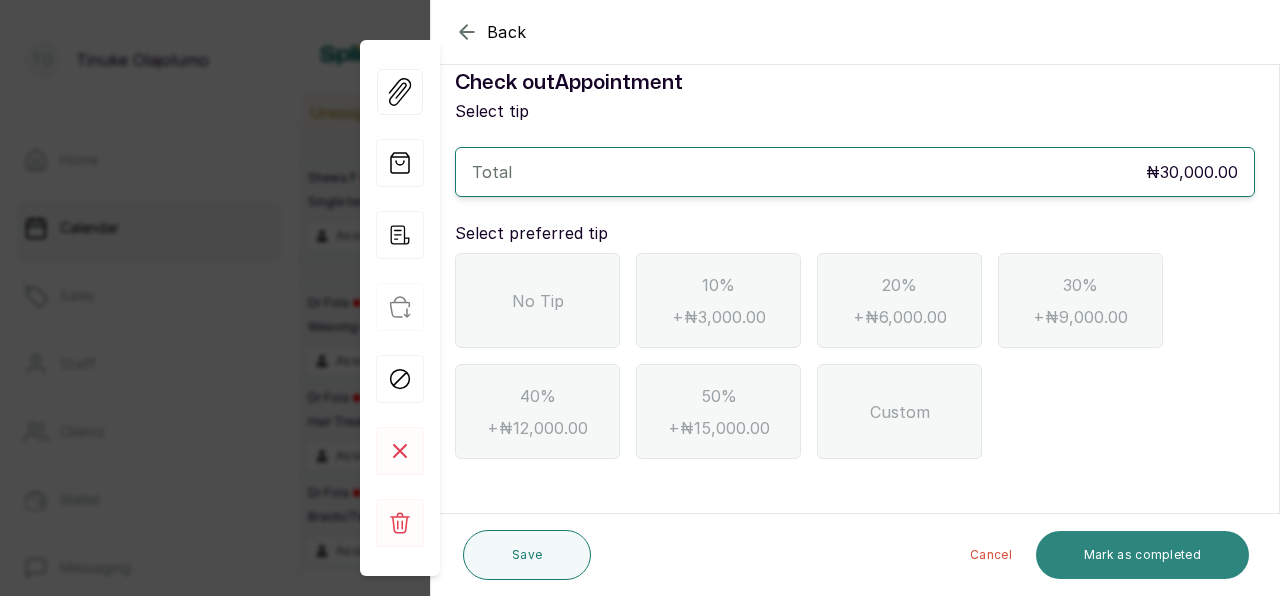 scroll, scrollTop: 30, scrollLeft: 0, axis: vertical 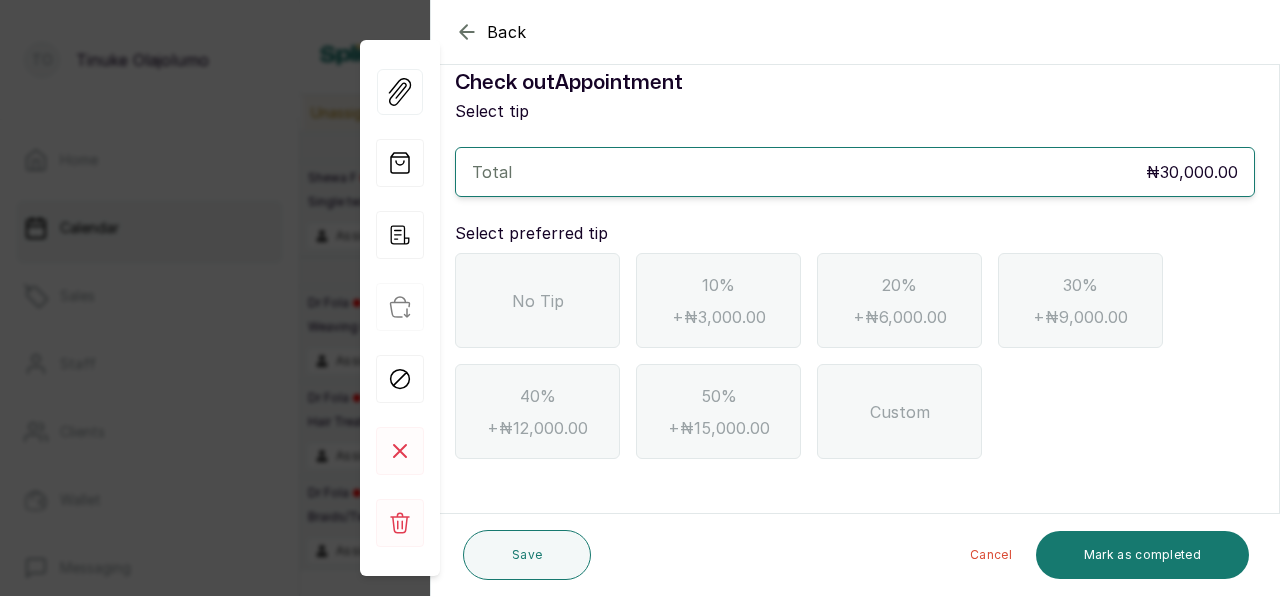 click on "No Tip" at bounding box center (537, 300) 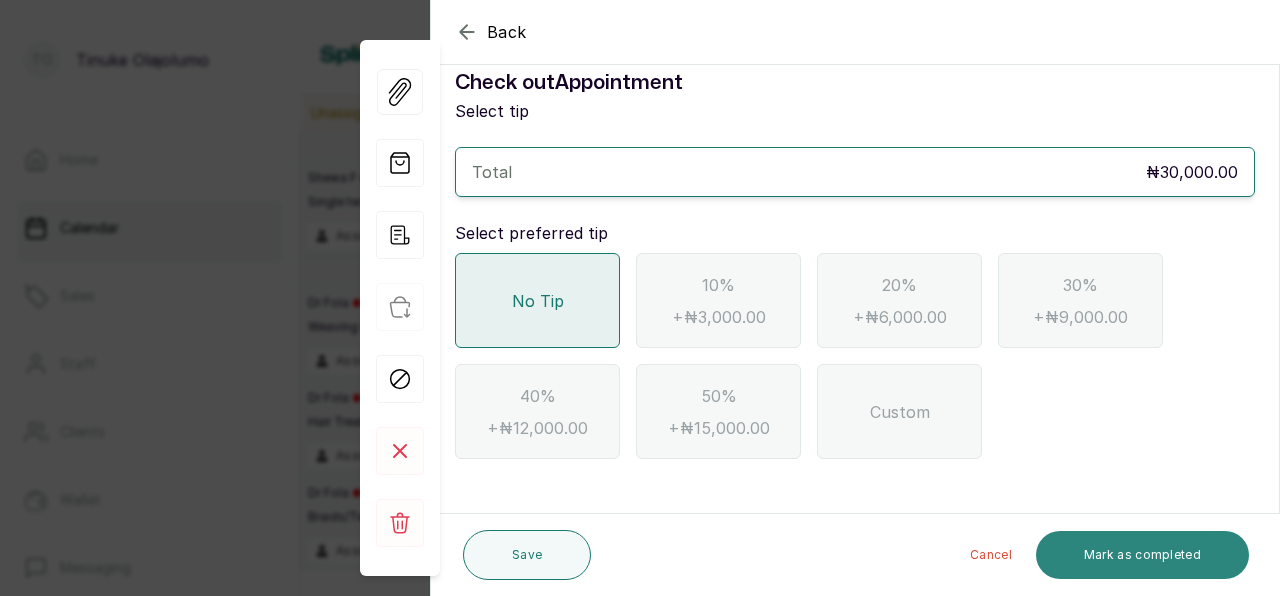 click on "Mark as completed" at bounding box center (1142, 555) 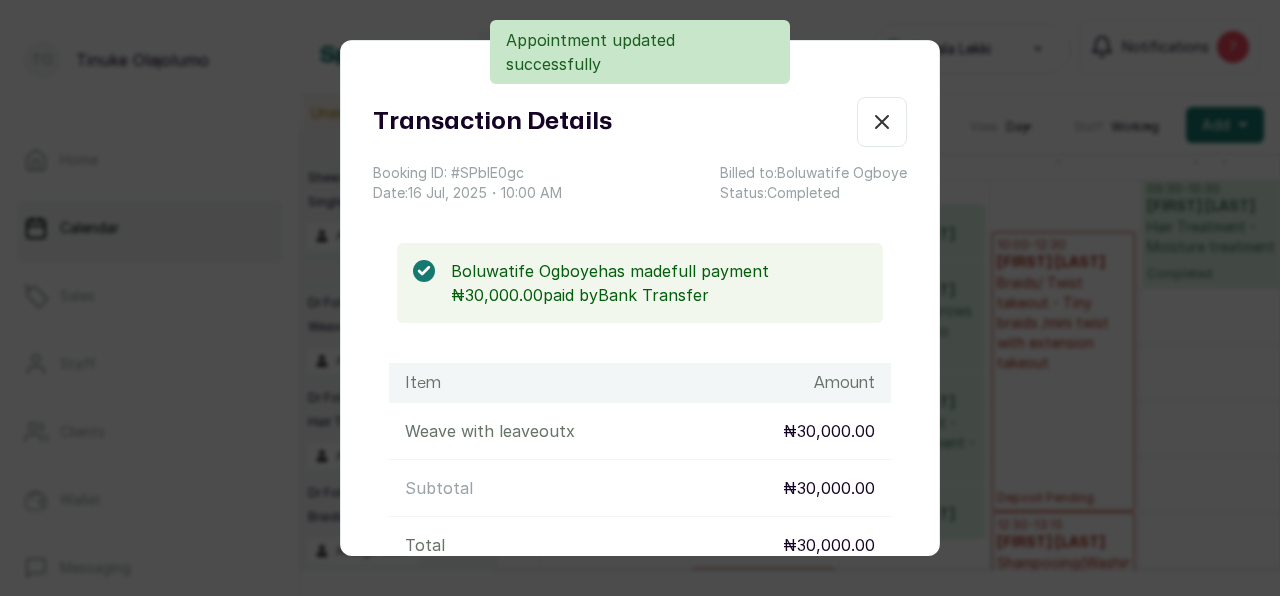 click 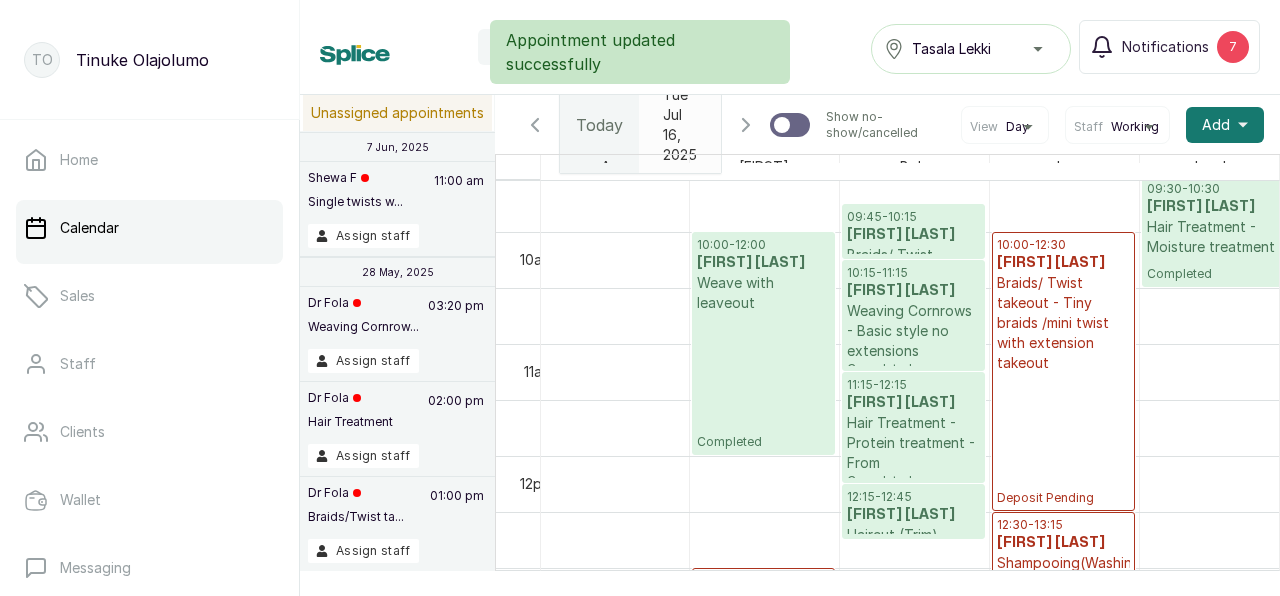 scroll, scrollTop: 1069, scrollLeft: 464, axis: both 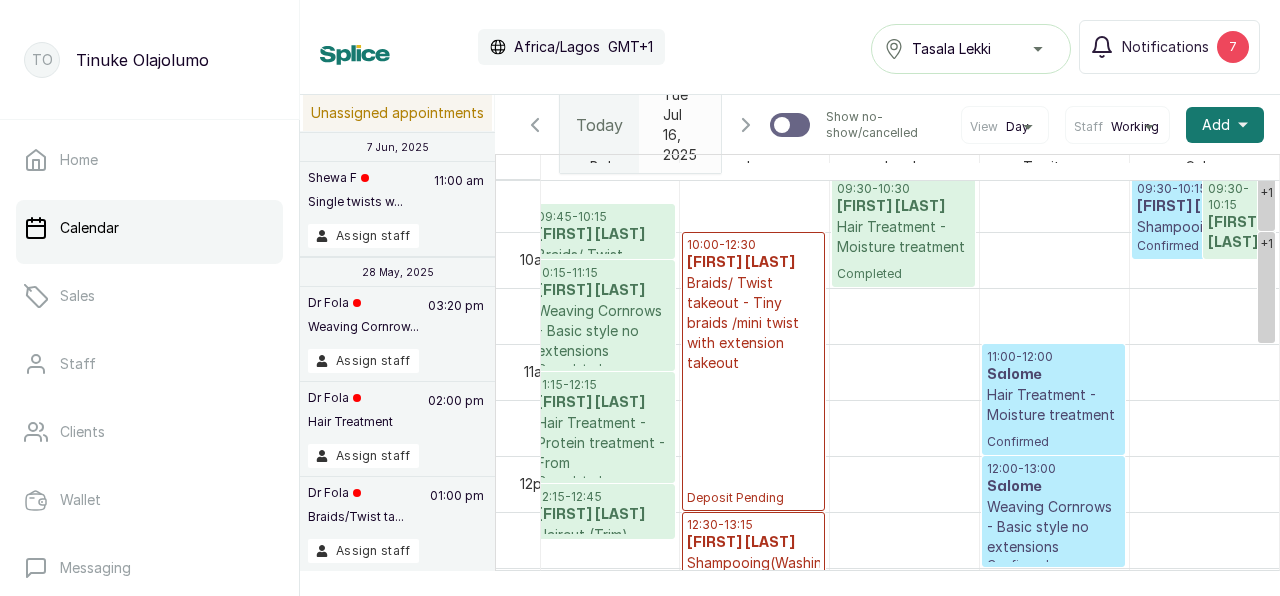 click on "Salome" at bounding box center (1053, 375) 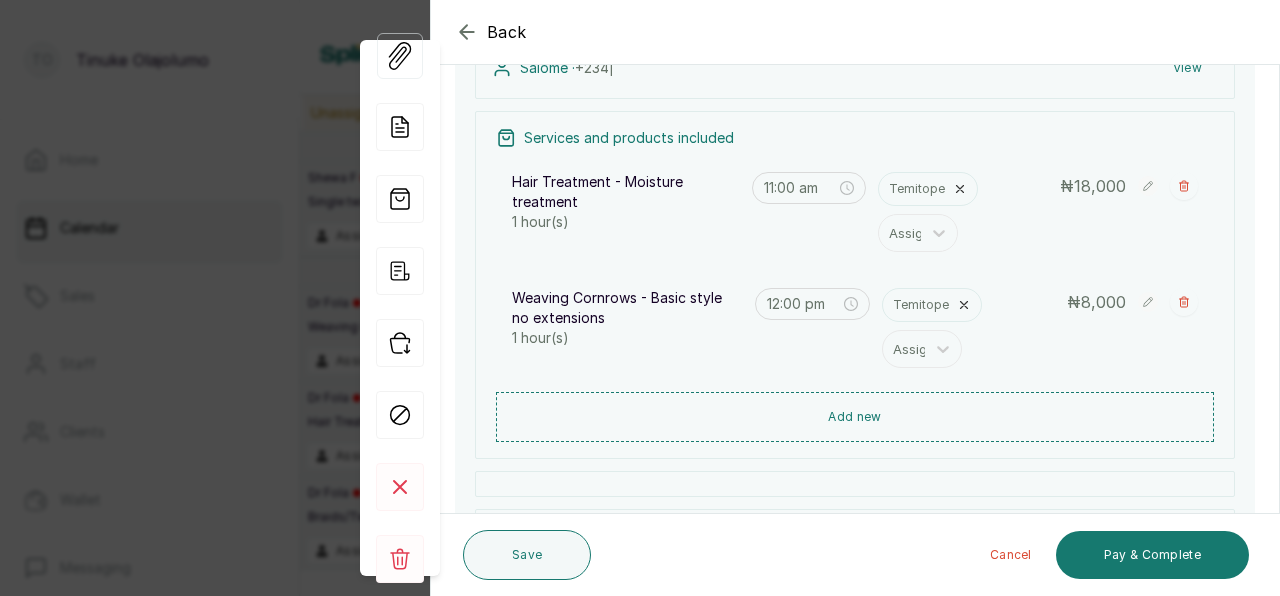 scroll, scrollTop: 246, scrollLeft: 0, axis: vertical 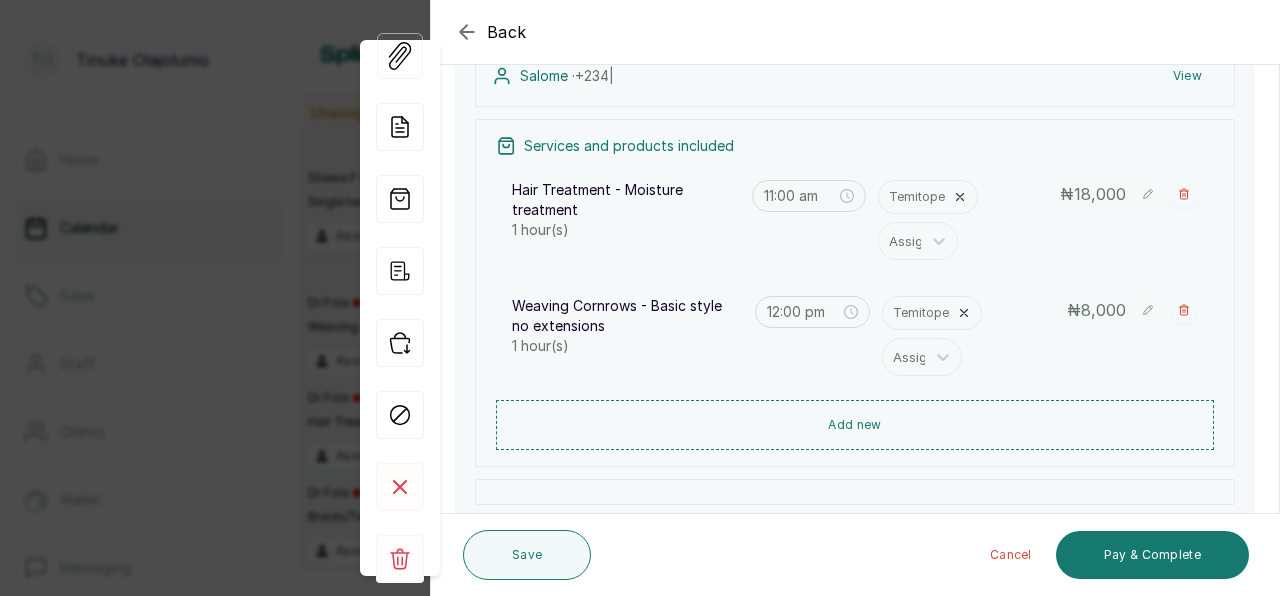 click 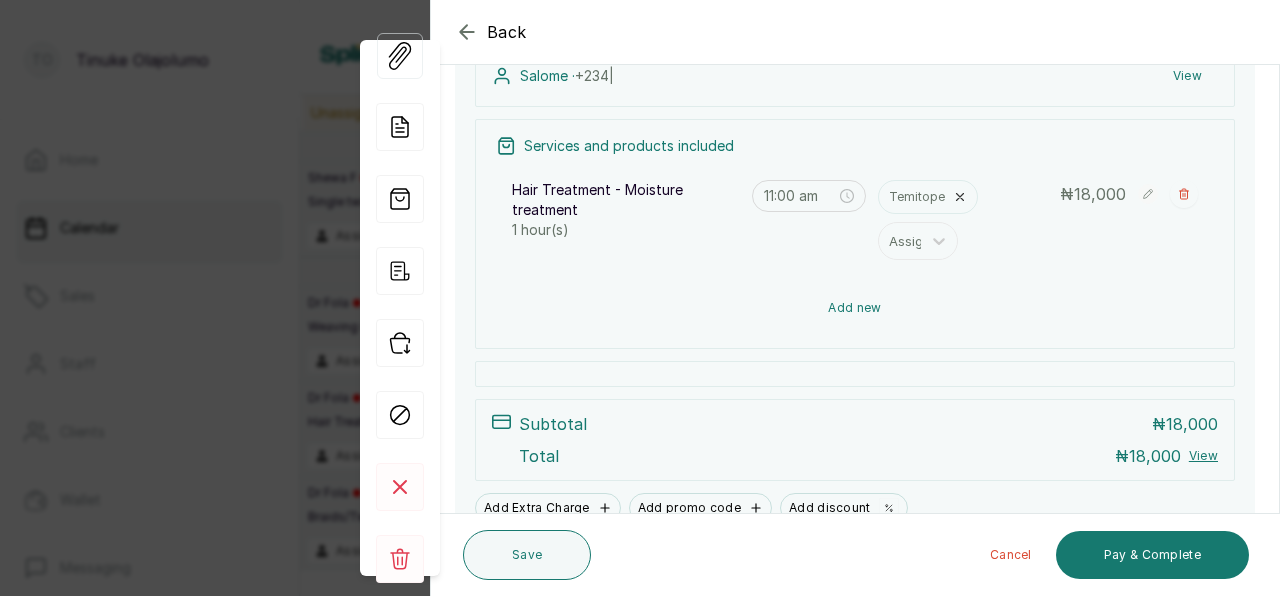 click on "Add new" at bounding box center [855, 308] 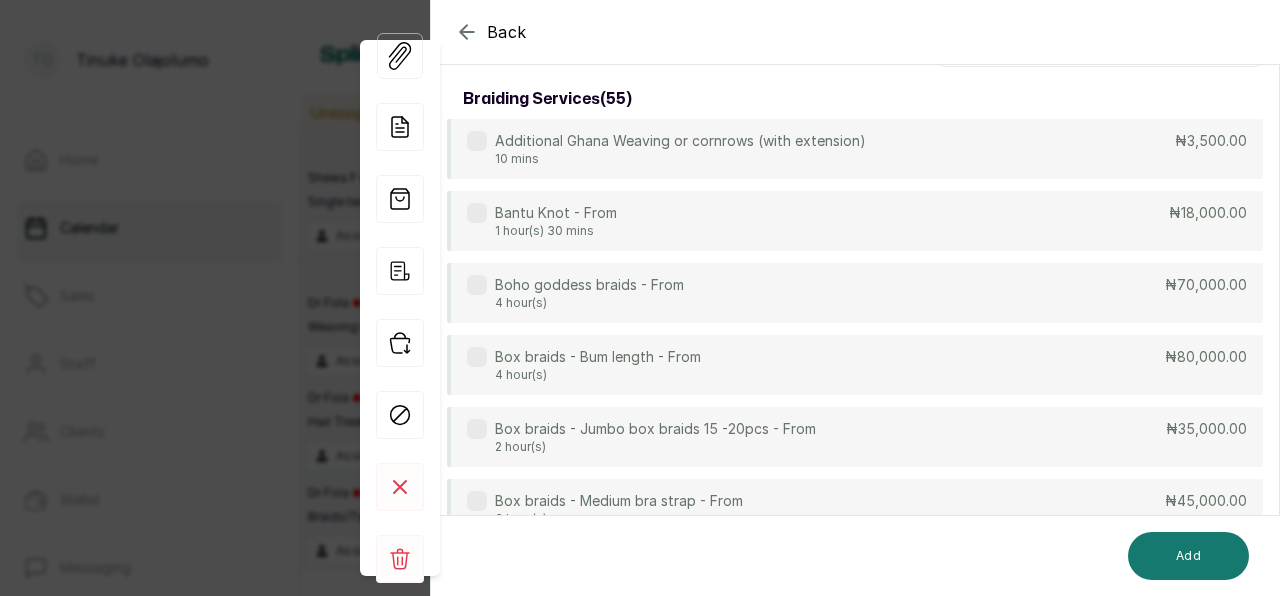 scroll, scrollTop: 0, scrollLeft: 0, axis: both 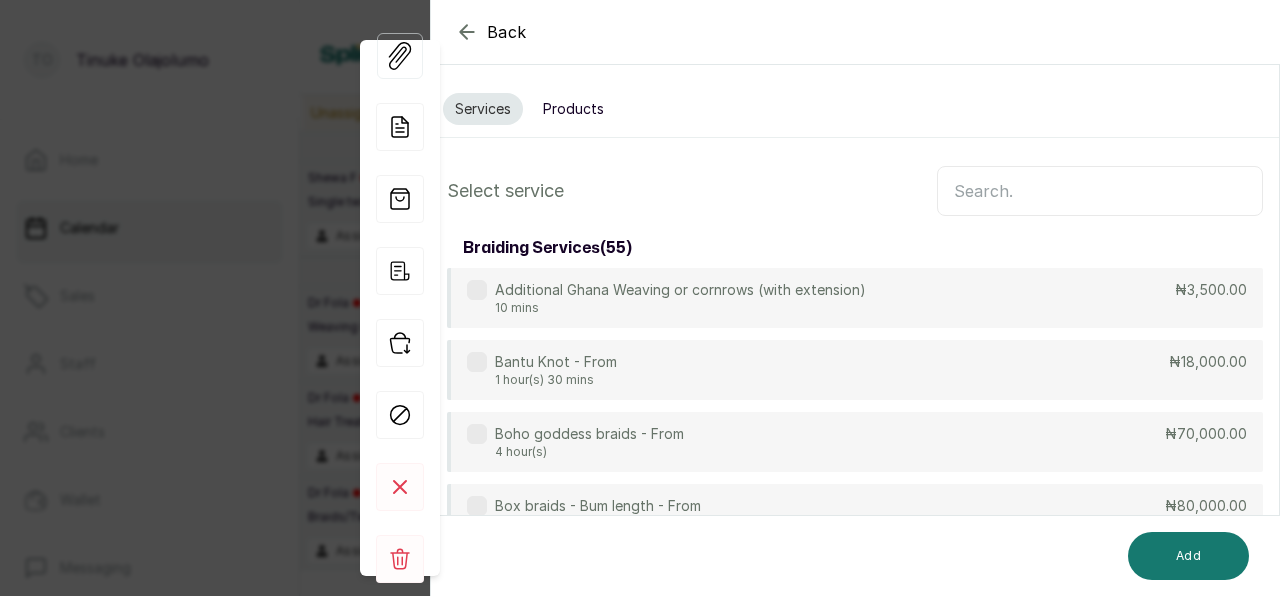 click at bounding box center (1100, 191) 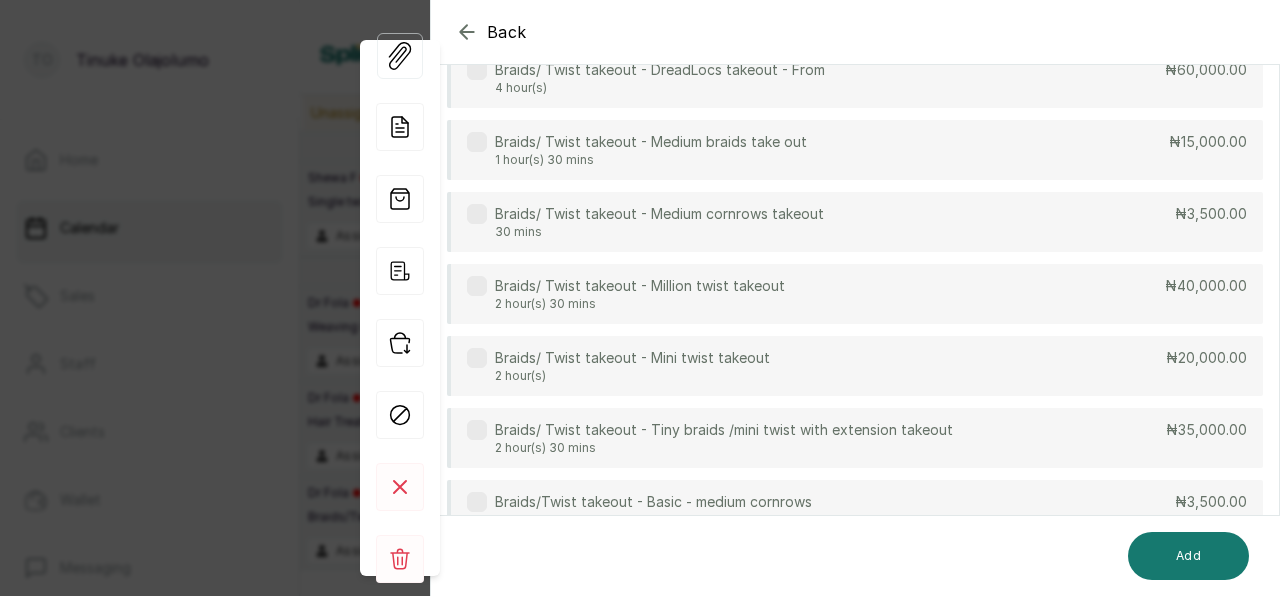 scroll, scrollTop: 304, scrollLeft: 0, axis: vertical 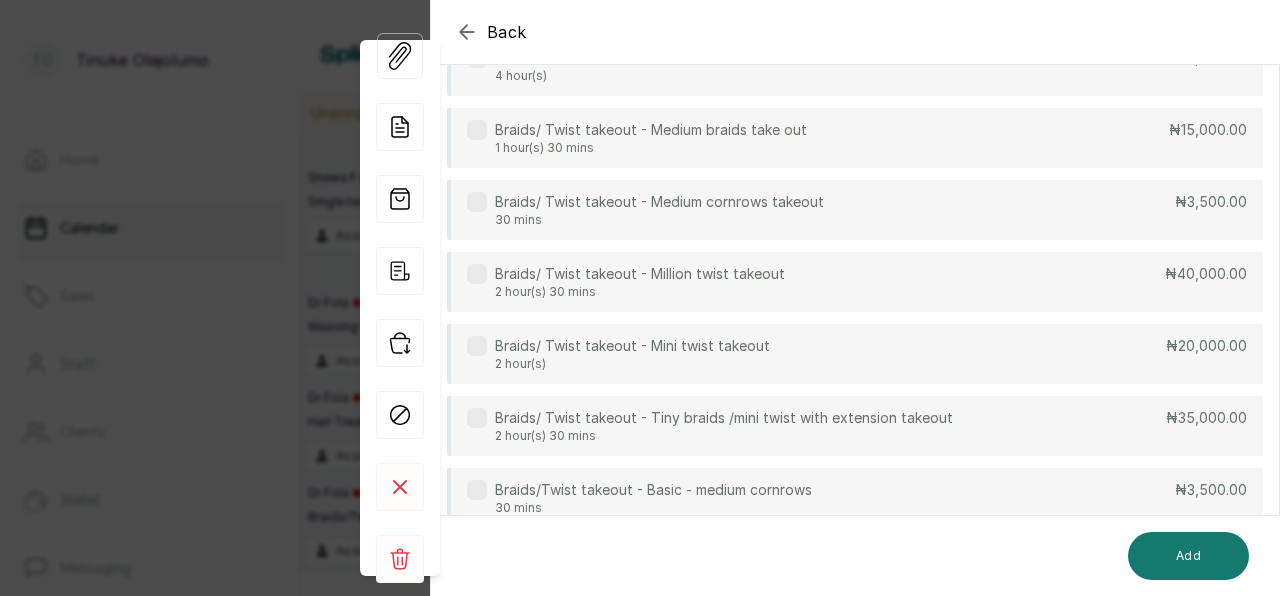 type on "take" 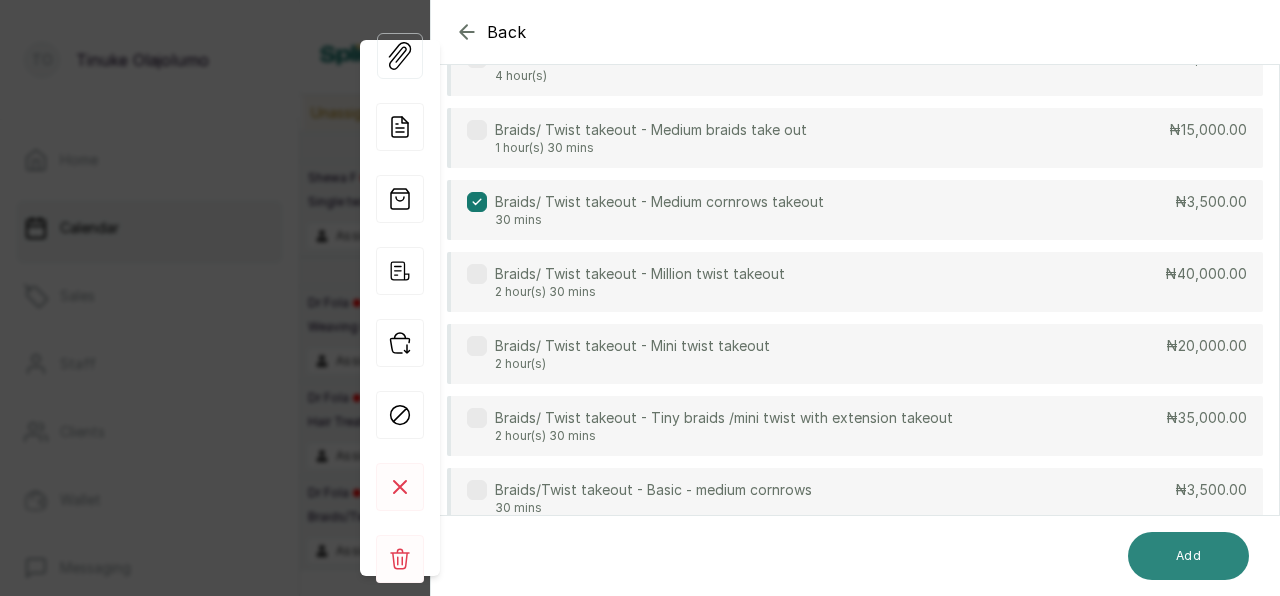 click on "Add" at bounding box center (1188, 556) 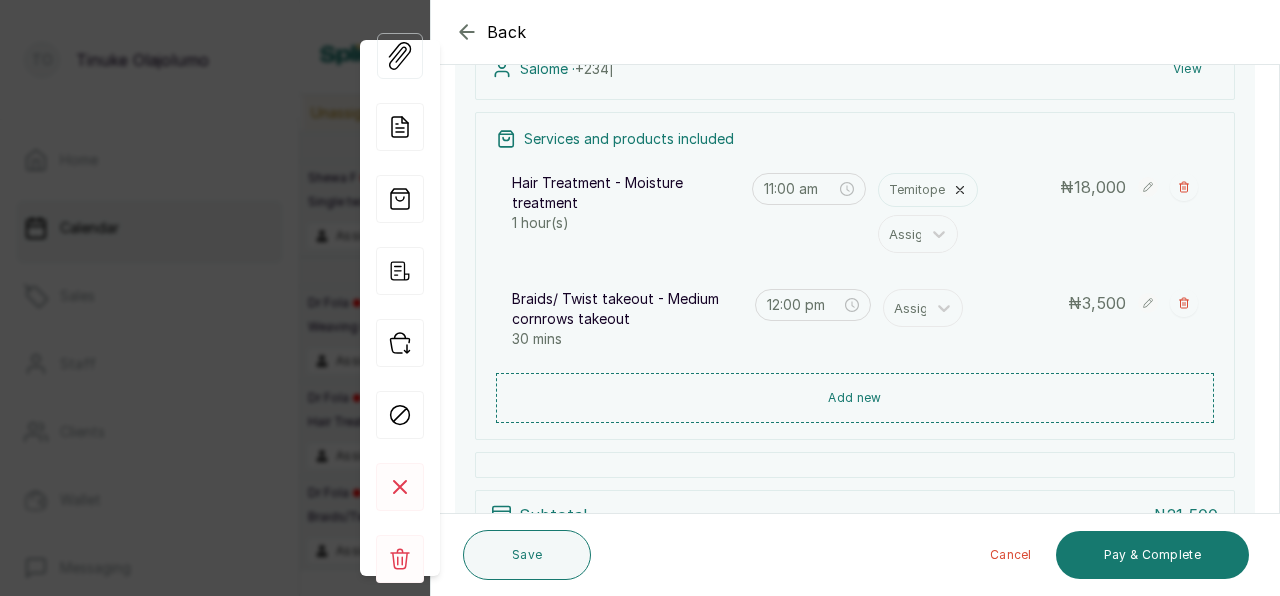 scroll, scrollTop: 260, scrollLeft: 0, axis: vertical 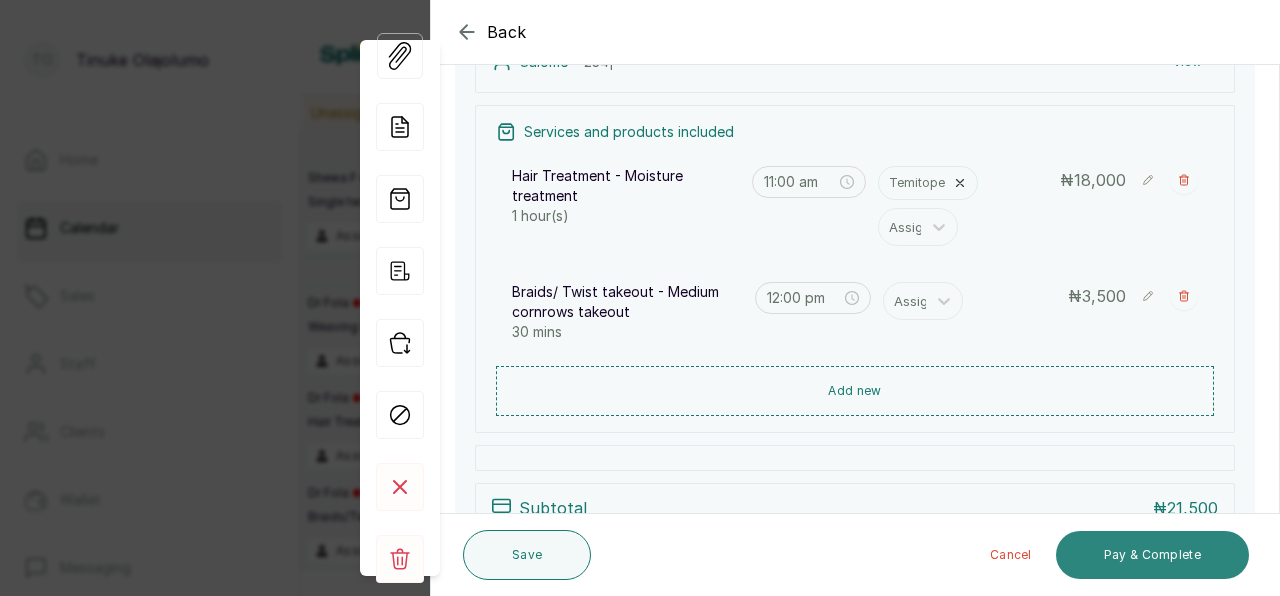 click on "Pay & Complete" at bounding box center [1152, 555] 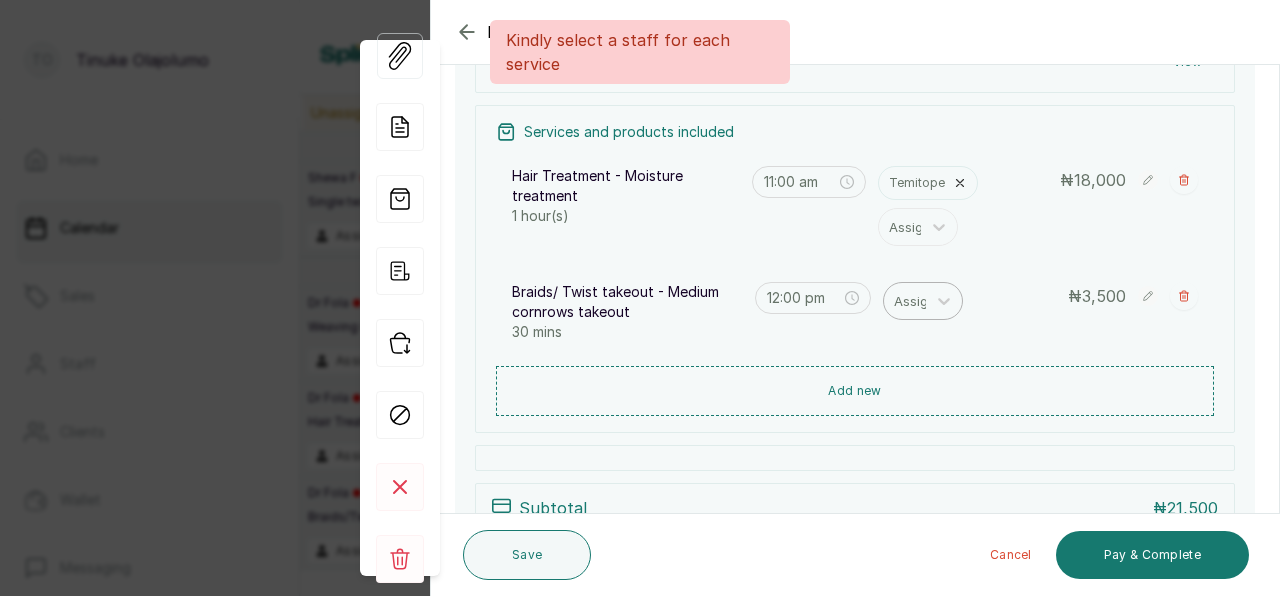 click at bounding box center [915, 301] 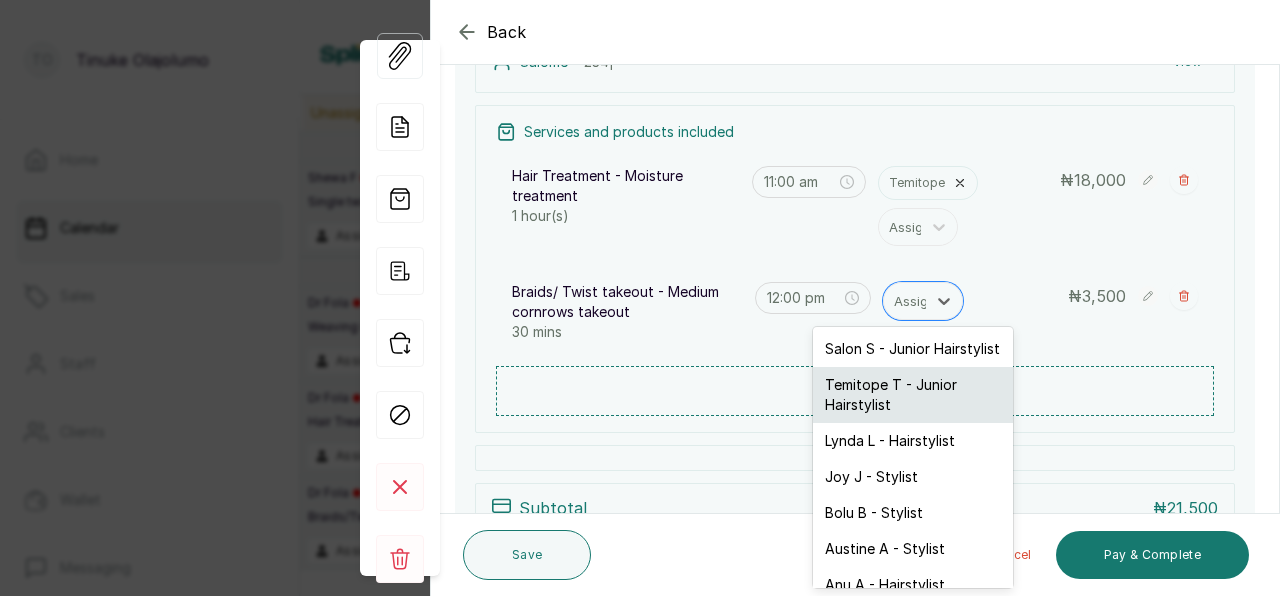 click on "Temitope T - Junior Hairstylist" at bounding box center (913, 395) 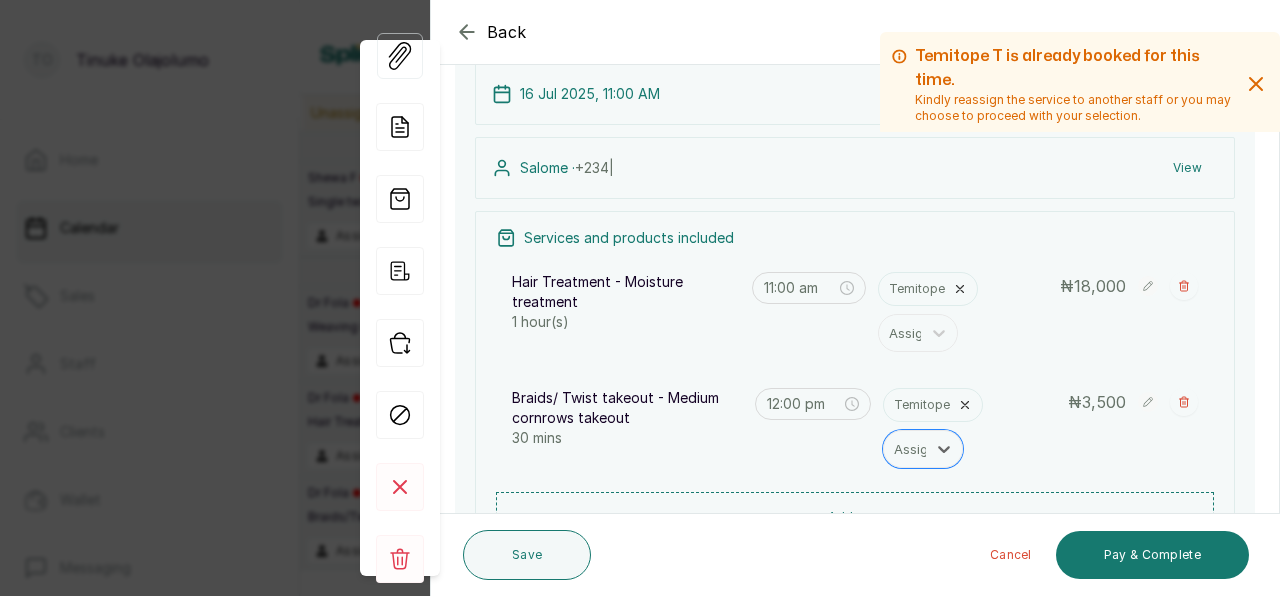scroll, scrollTop: 239, scrollLeft: 0, axis: vertical 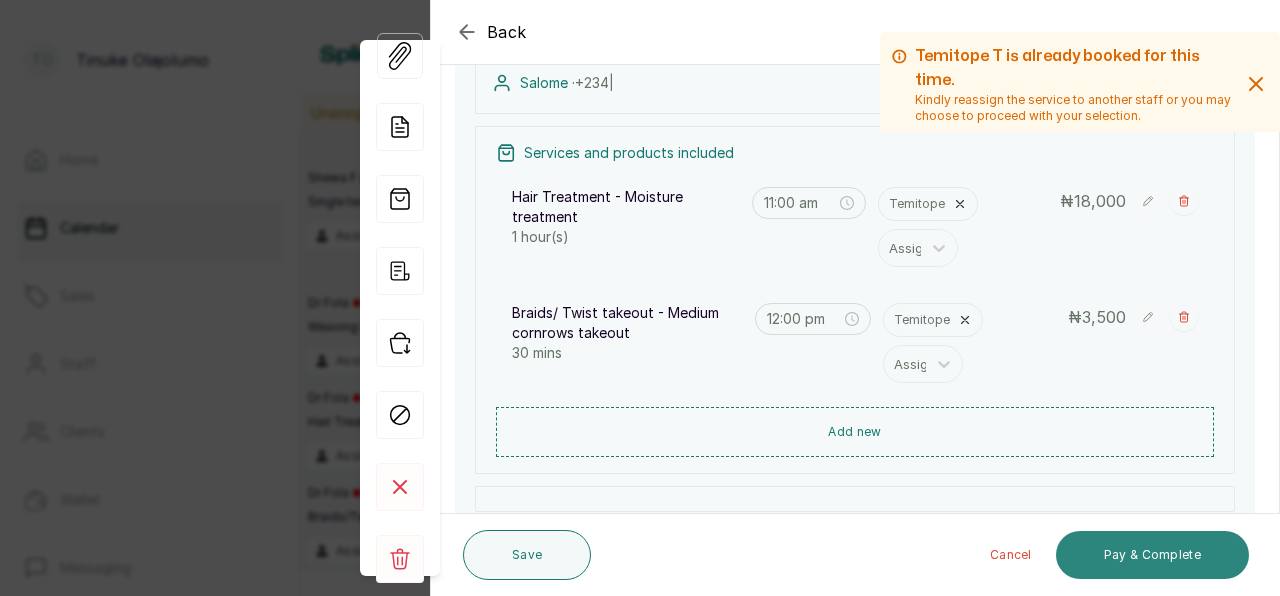 click on "Pay & Complete" at bounding box center (1152, 555) 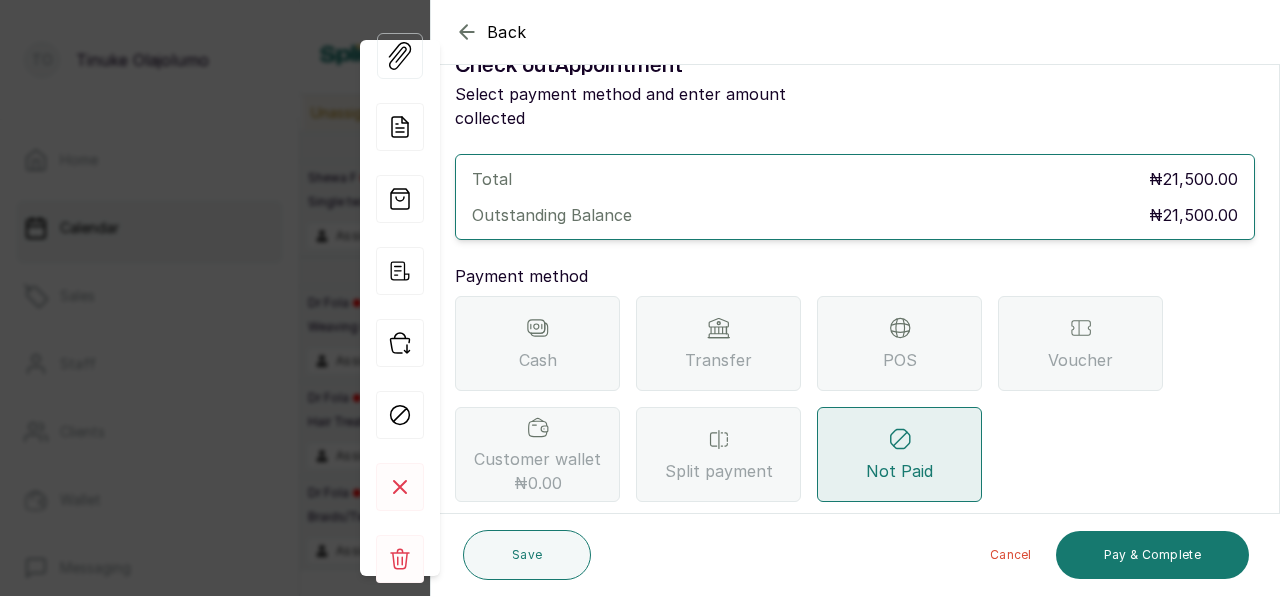 scroll, scrollTop: 66, scrollLeft: 0, axis: vertical 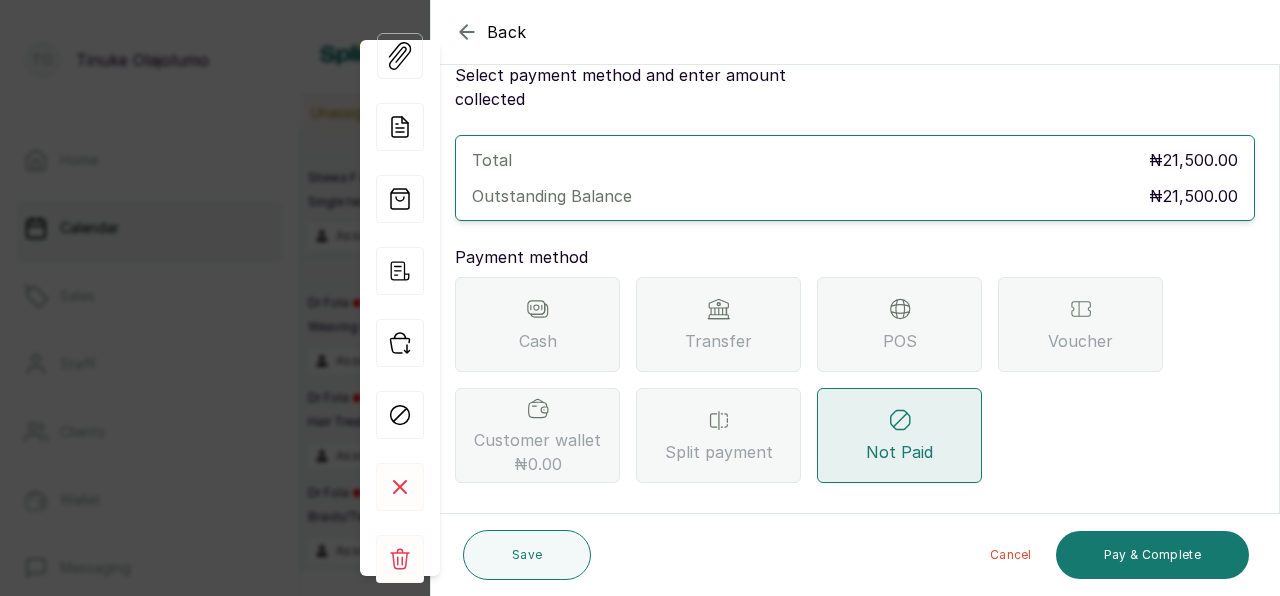 click on "Transfer" at bounding box center (718, 341) 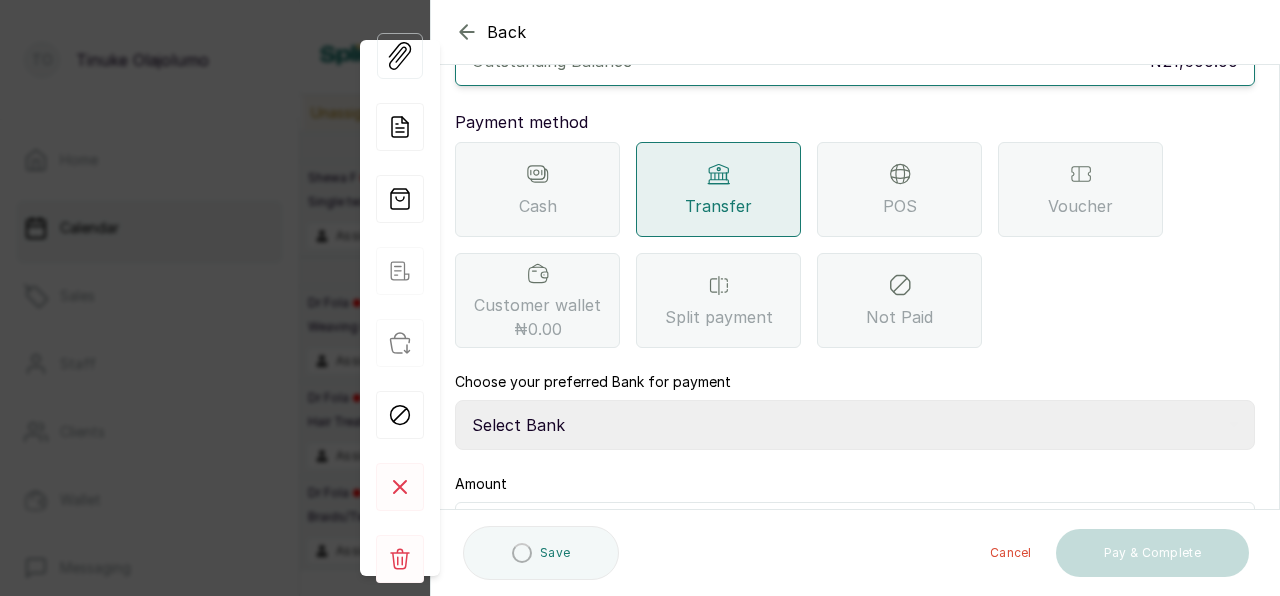 scroll, scrollTop: 208, scrollLeft: 0, axis: vertical 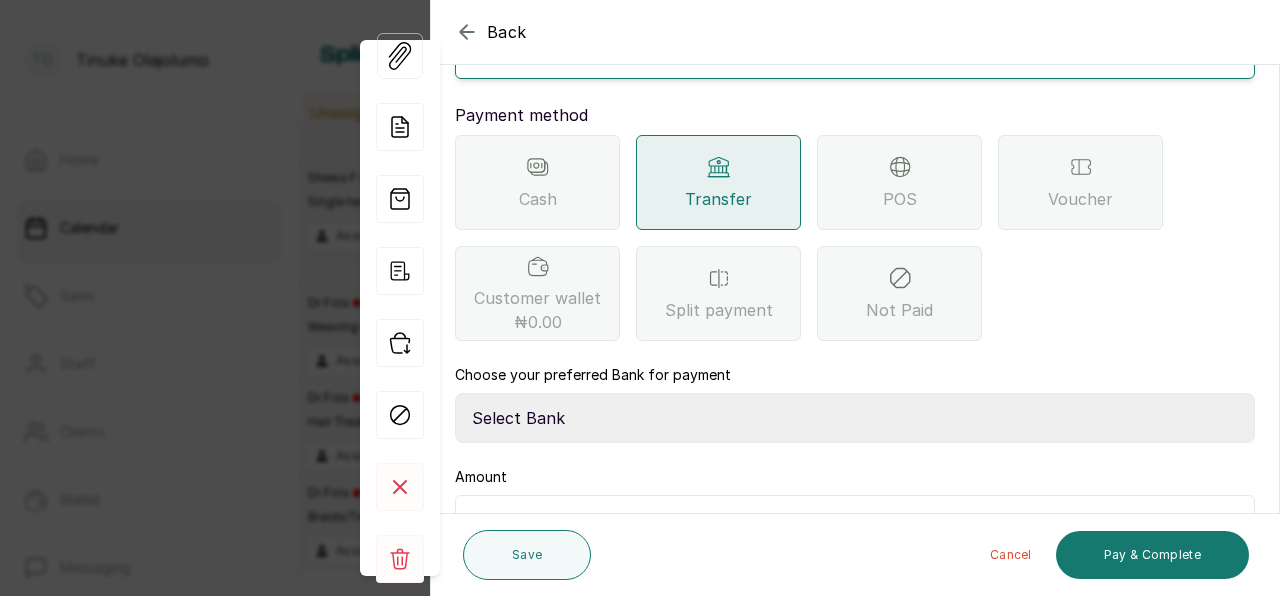 click on "Select Bank TRACTION(TRACTION) Providus Bank TASALAHQ HAIR AND BEAUTY Guaranty Trust Bank" at bounding box center (855, 418) 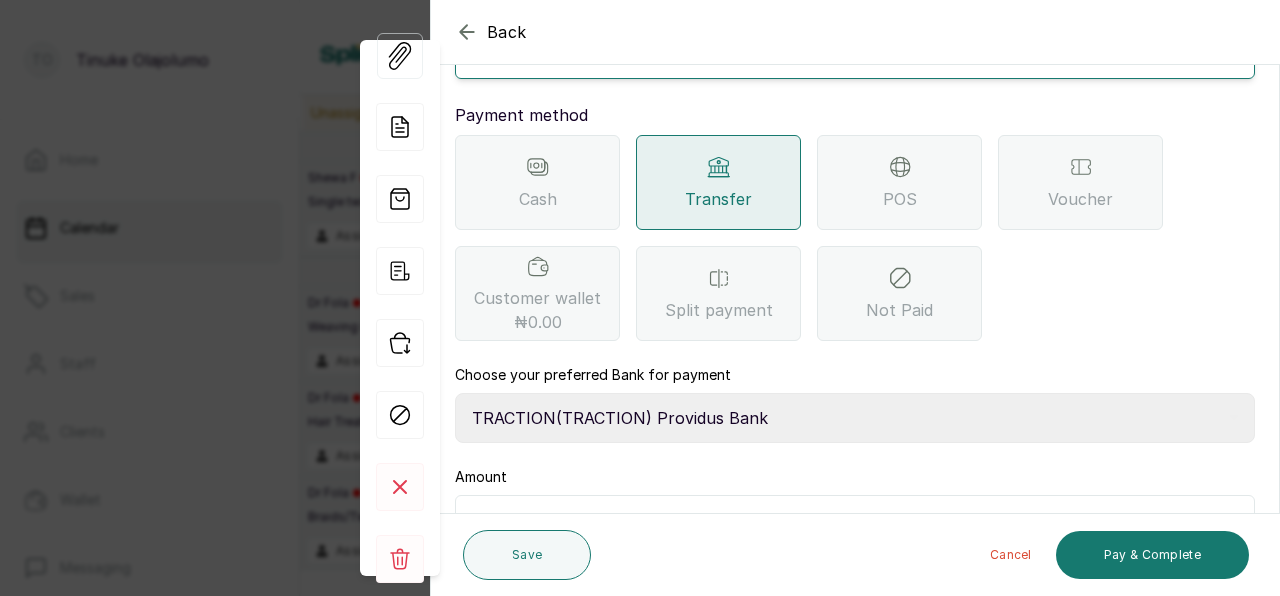click on "TRACTION(TRACTION) Providus Bank" at bounding box center [0, 0] 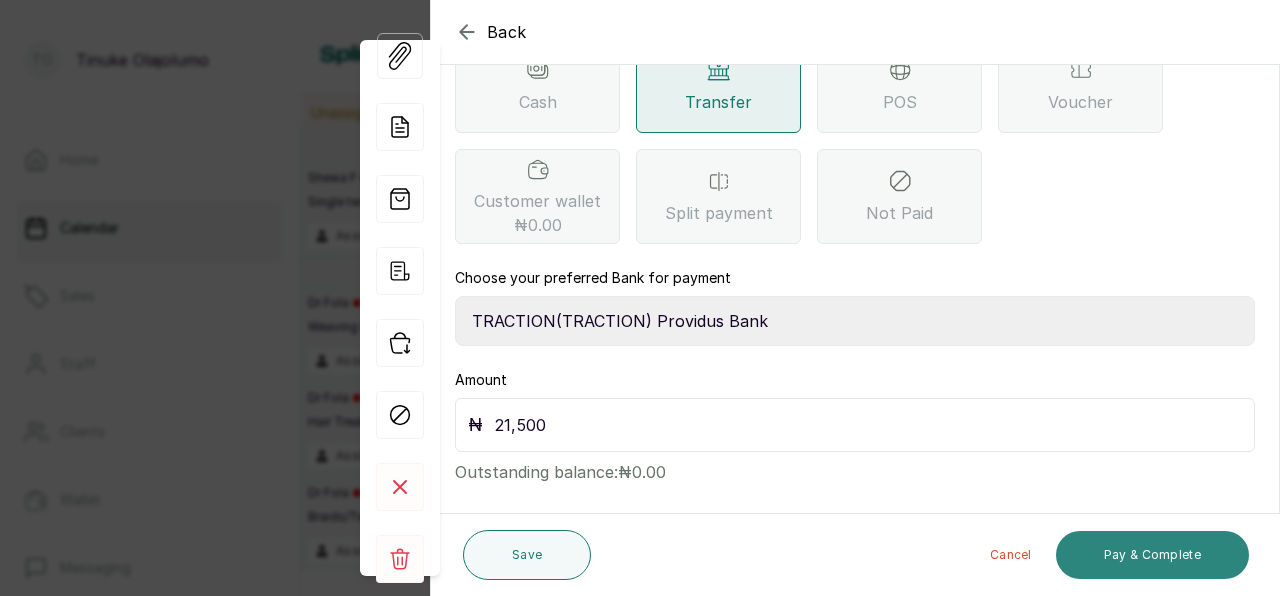 type on "21,500" 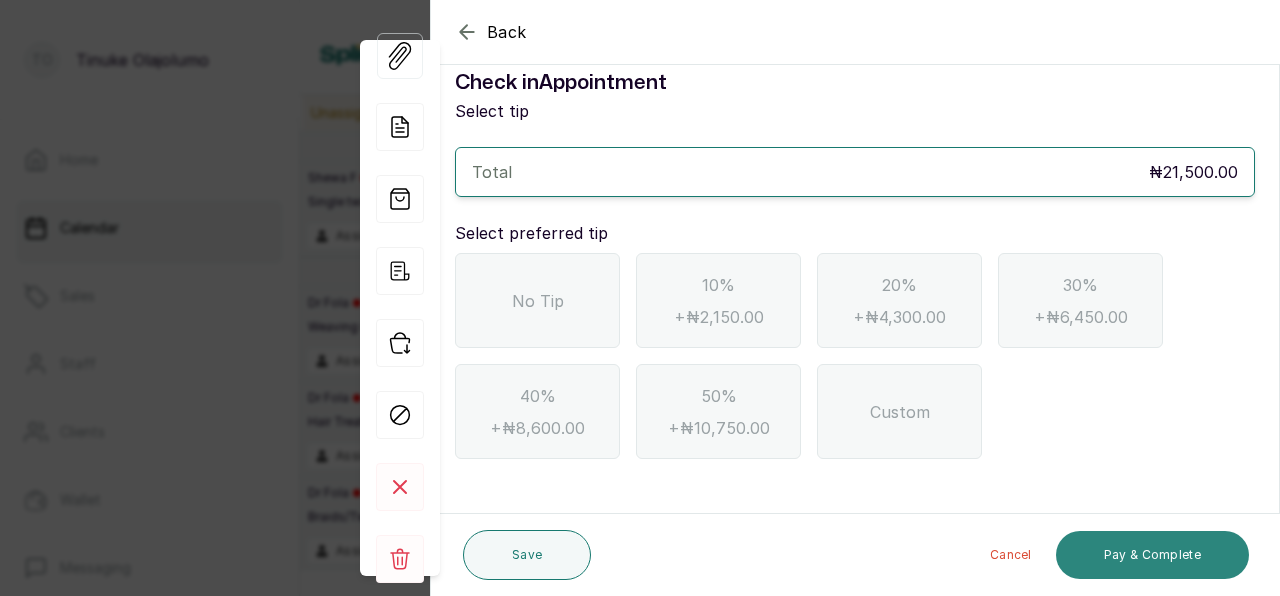 scroll, scrollTop: 30, scrollLeft: 0, axis: vertical 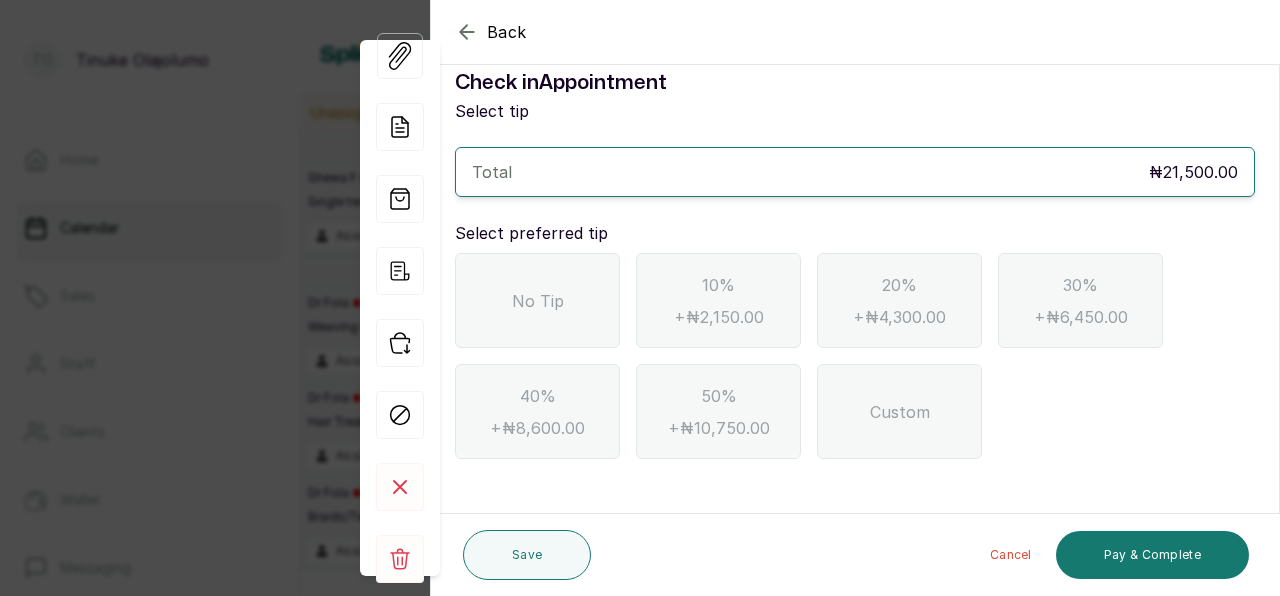click on "No Tip" at bounding box center [537, 300] 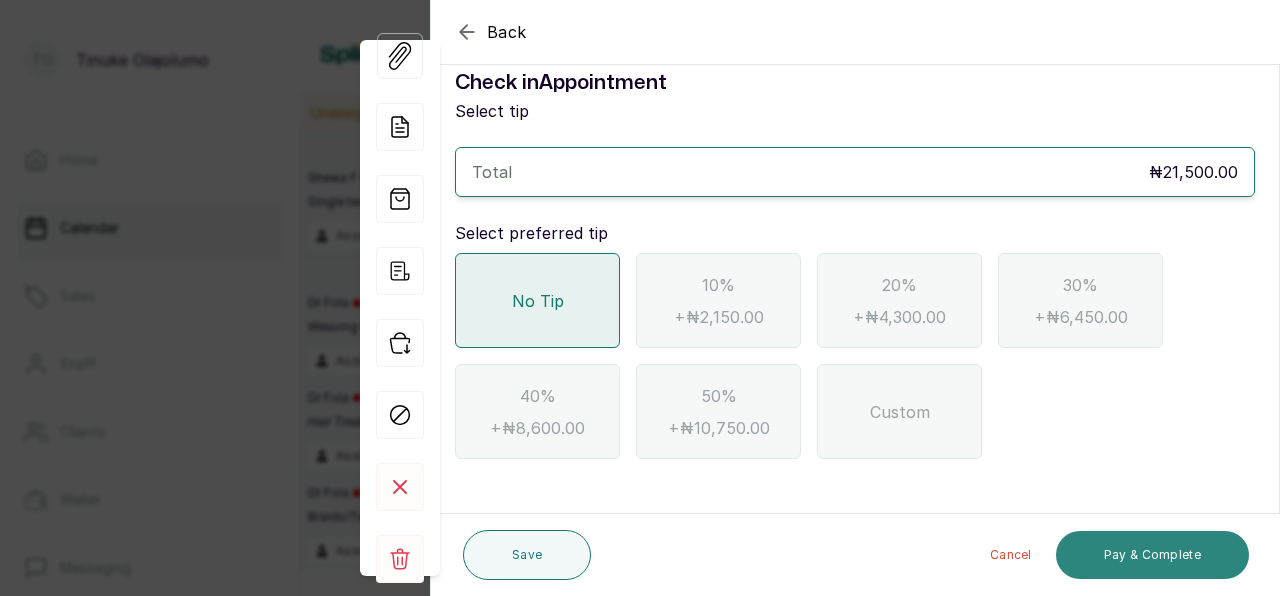 click on "Pay & Complete" at bounding box center [1152, 555] 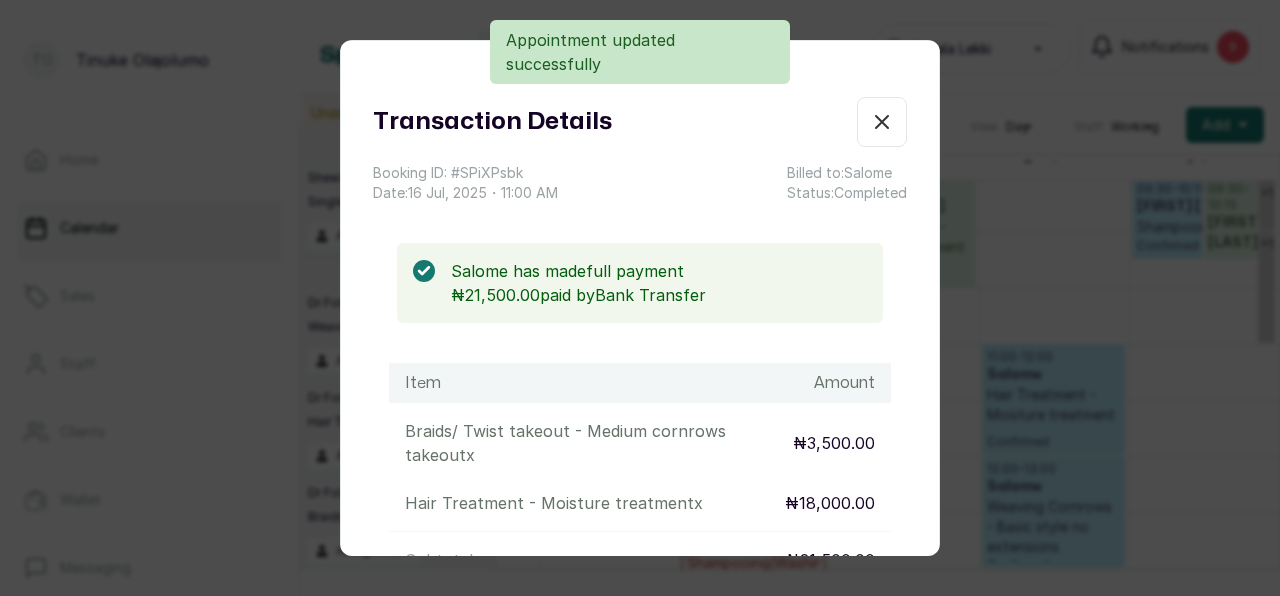 click 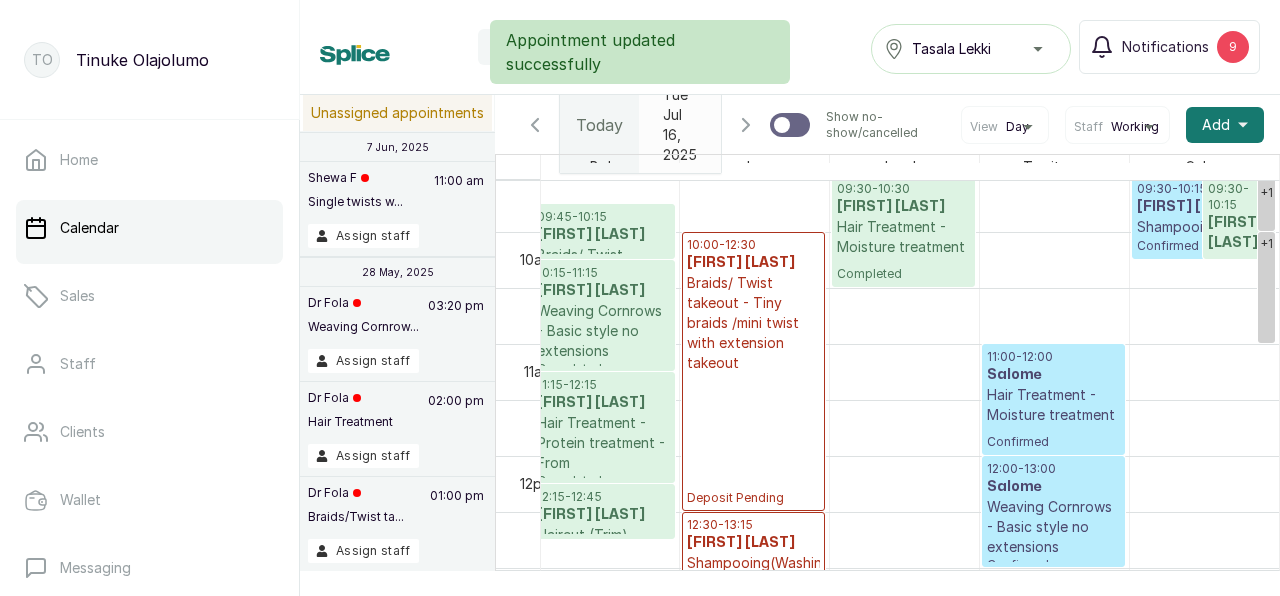scroll, scrollTop: 1156, scrollLeft: 651, axis: both 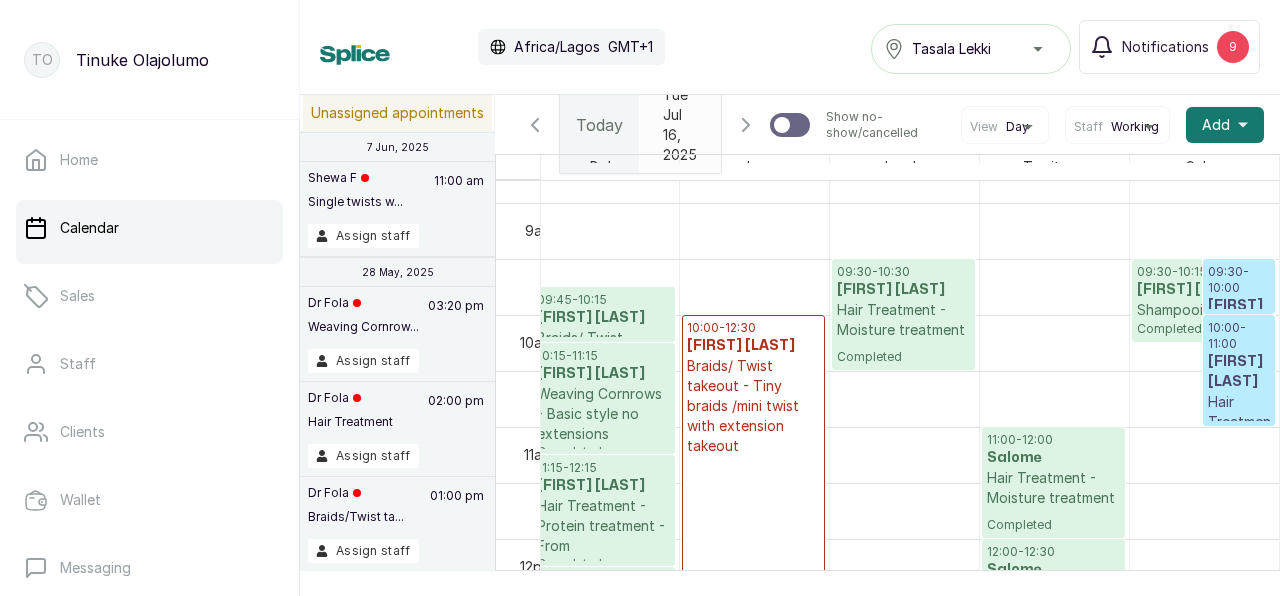 click on "09:30  -  10:15 Damilola Adeniyi Shampooing(Washing) Confirmed 10:15  -  14:45 Damilola Adeniyi Knotless braid with extension - Small size - From Confirmed 14:45  -  15:15 Damilola Adeniyi Braids/ Twist takeout - Medium cornrows takeout Confirmed 09:30  -  18:00 Alice A Off 14:00  -  16:30 Abiose Kofo Oduntan Cornrow with extension - 2-4 With tiny weaving  - From Confirmed 10:00  -  12:00 Boluwatife Ogboye Weave with leaveout Completed 13:00  -  14:00 Moti Adurogboye Braids/ Twist takeout - Crochet with cornrow/med twist Deposit Pending 14:00  -  16:00 Moti Adurogboye Silk Press  - From Deposit Pending 16:00  -  16:25 Moti Adurogboye Scalp exforliation Deposit Pending 09:45  -  10:15 Margaret Unutame Braids/ Twist takeout - Medium cornrows takeout Completed 10:15  -  11:15 Margaret Unutame Weaving Cornrows - Basic style no extensions Completed 11:15  -  12:15 Margaret Unutame Hair Treatment  - Protein treatment  - From Completed 12:15  -  12:45 Margaret Unutame Haircut (Trim) - From Completed 10:00  -  12:30" at bounding box center [604, 539] 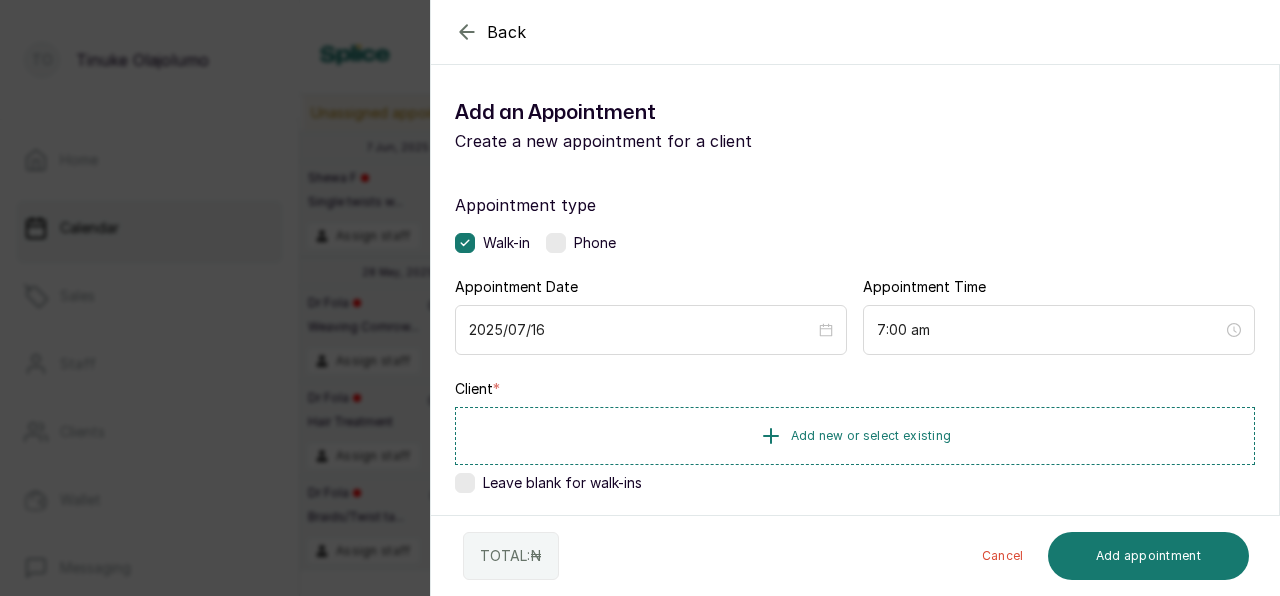 scroll, scrollTop: 674, scrollLeft: 651, axis: both 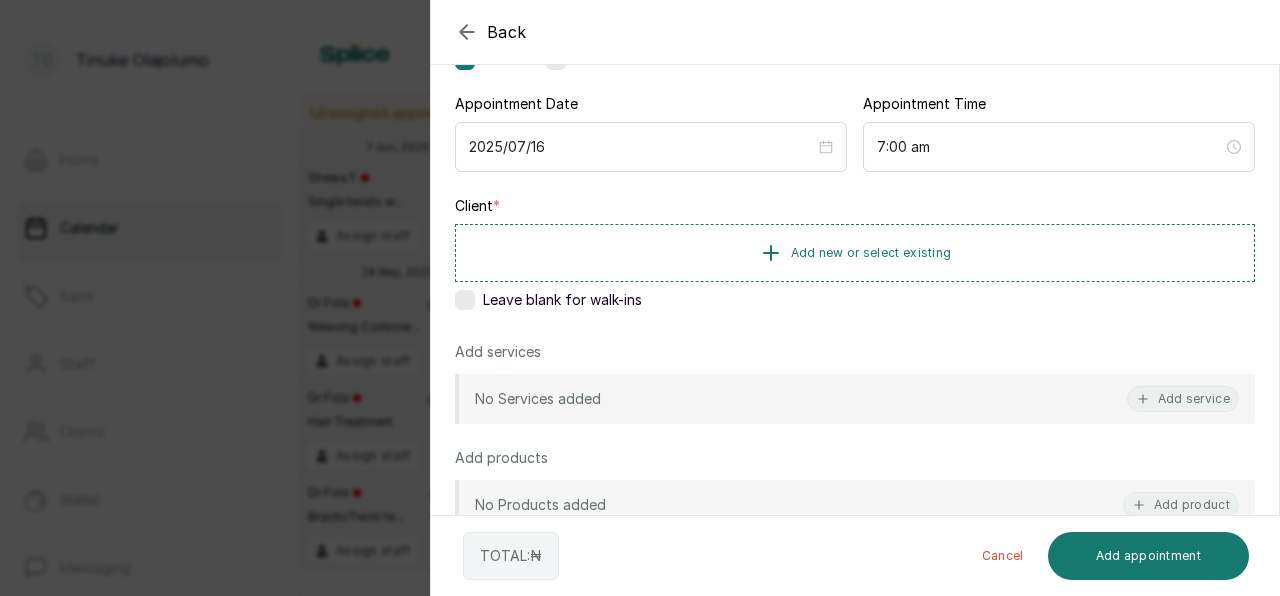 click 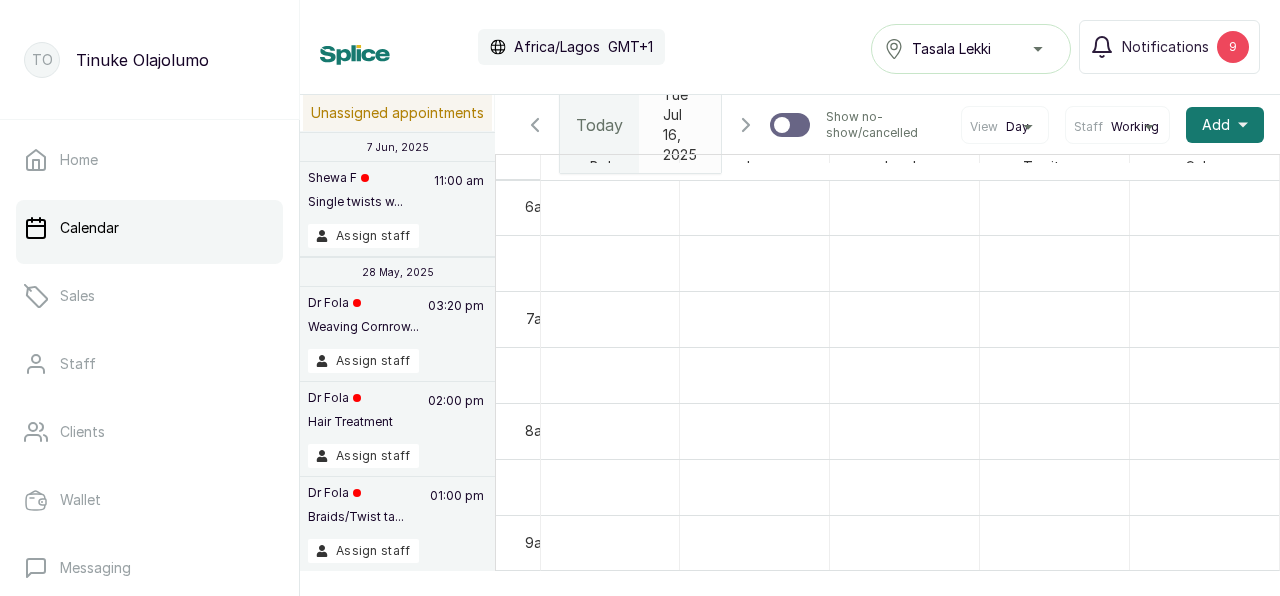 scroll, scrollTop: 905, scrollLeft: 651, axis: both 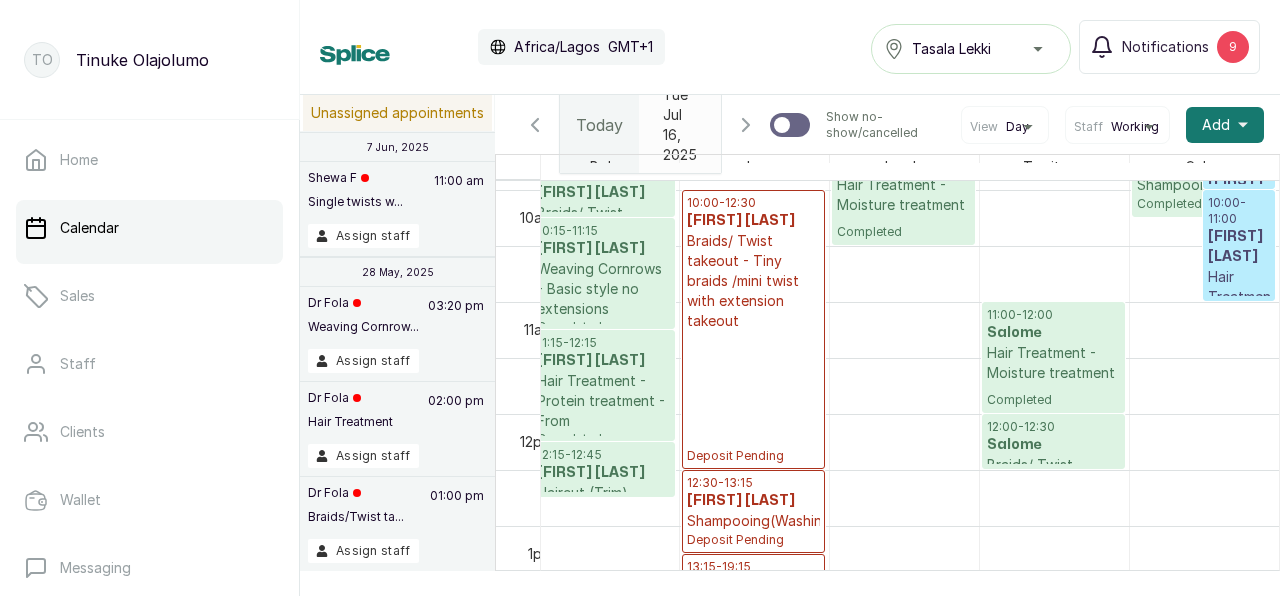 click on "[FIRST] [LAST]" at bounding box center (1239, 247) 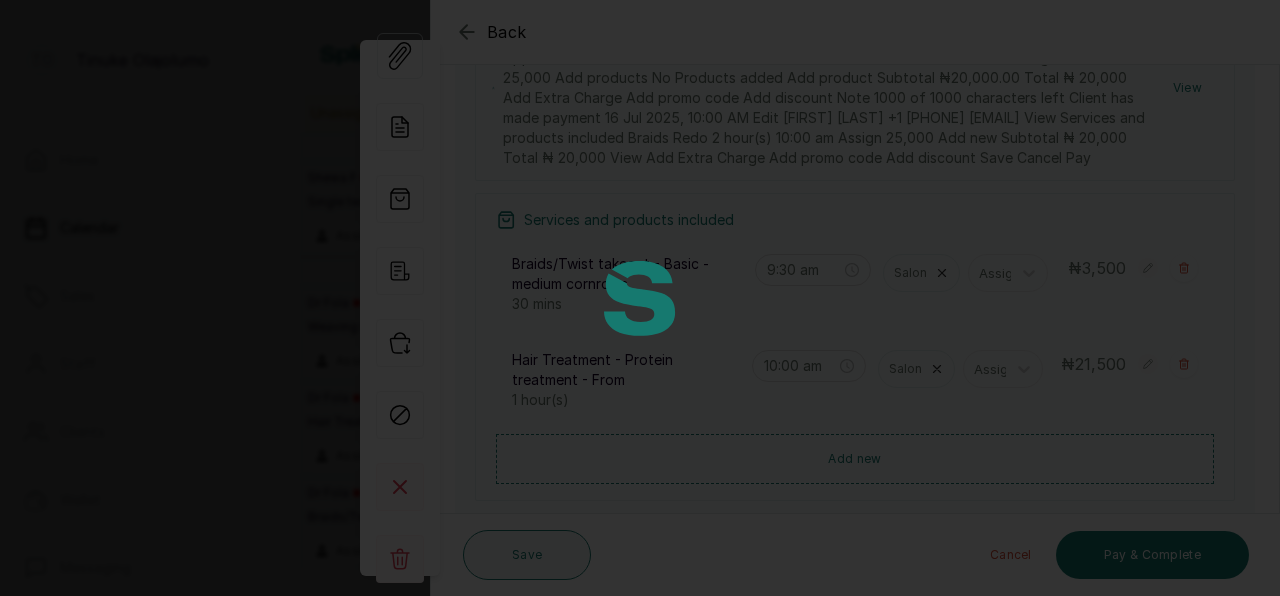 scroll, scrollTop: 309, scrollLeft: 0, axis: vertical 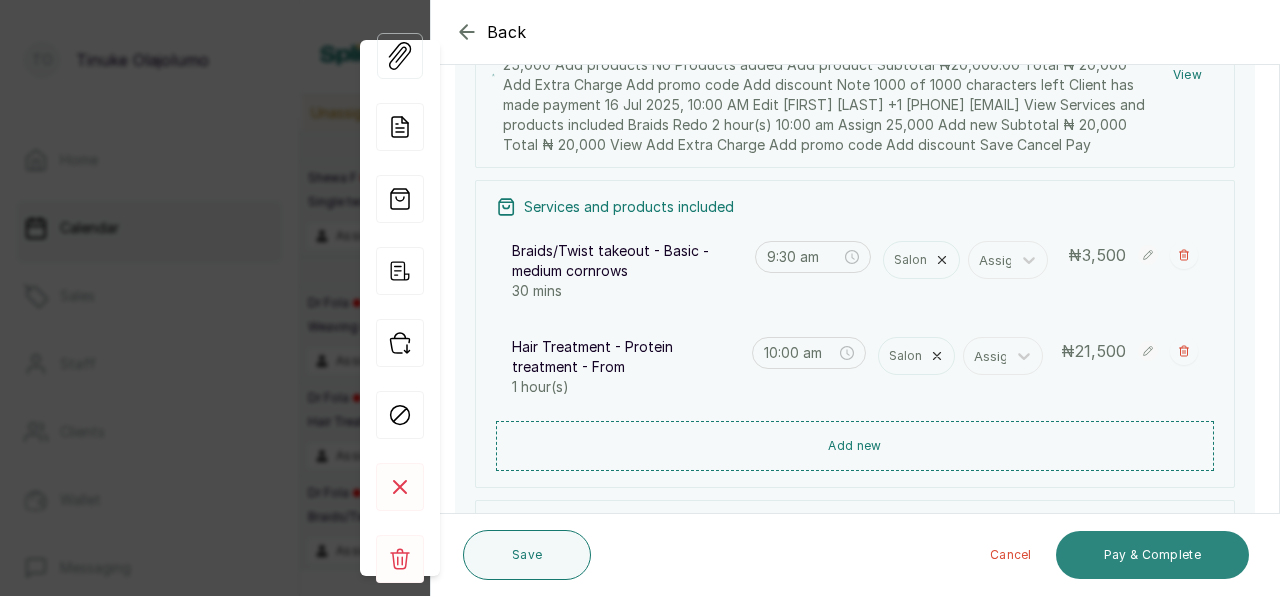 click on "Pay & Complete" at bounding box center [1152, 555] 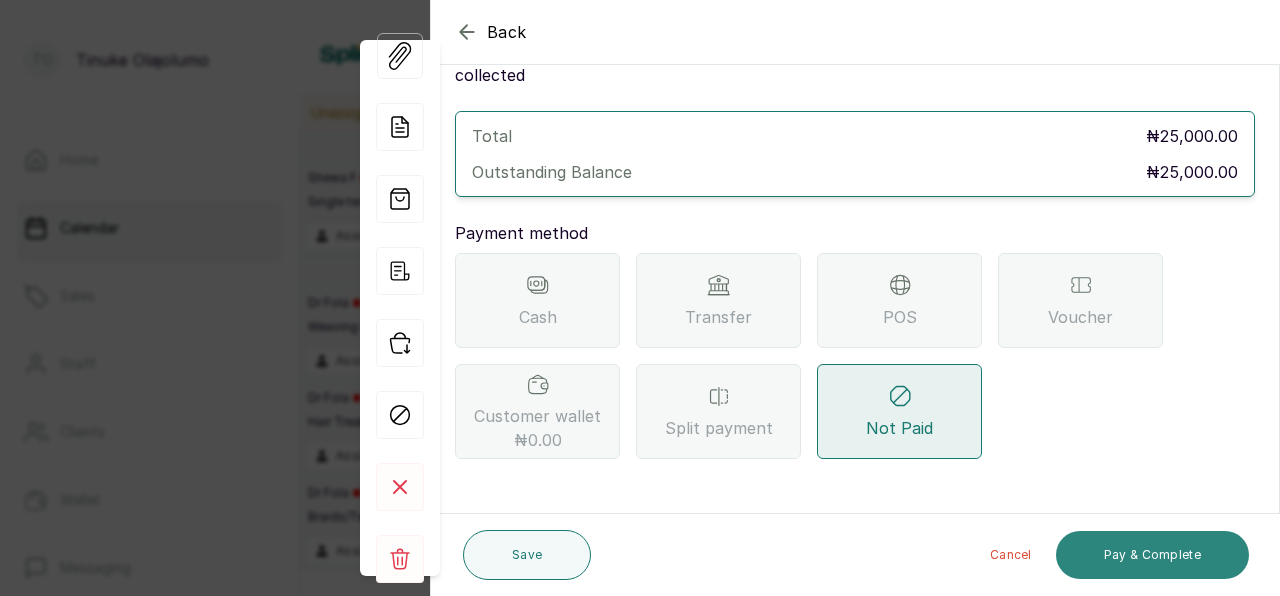 scroll, scrollTop: 66, scrollLeft: 0, axis: vertical 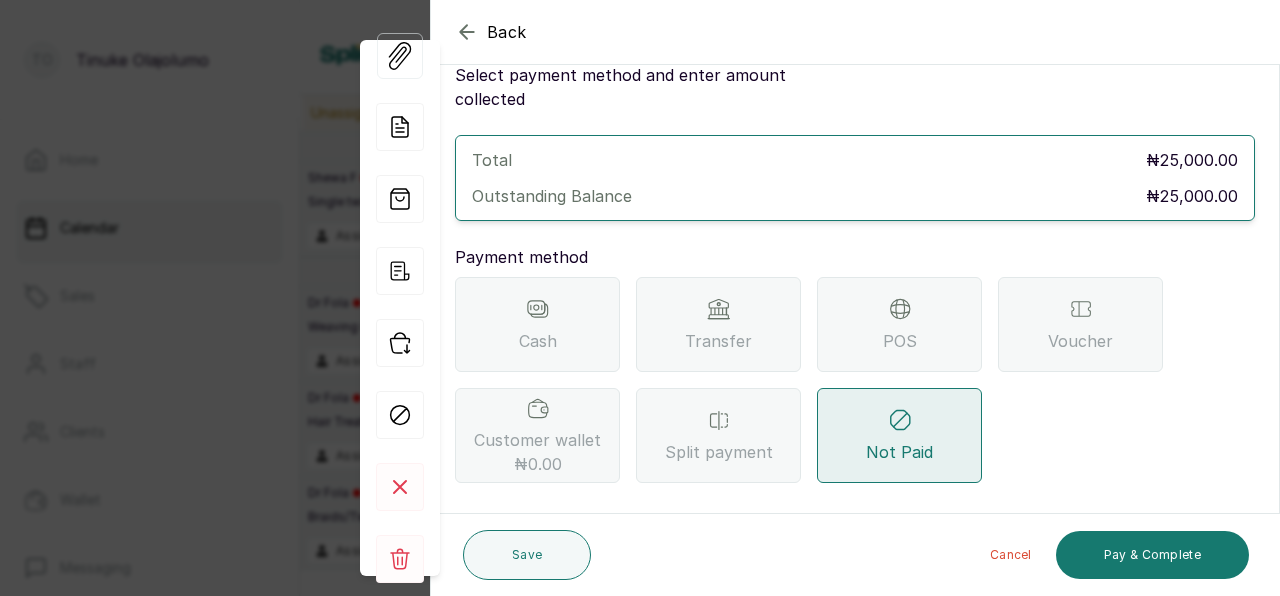 click on "POS" at bounding box center [900, 341] 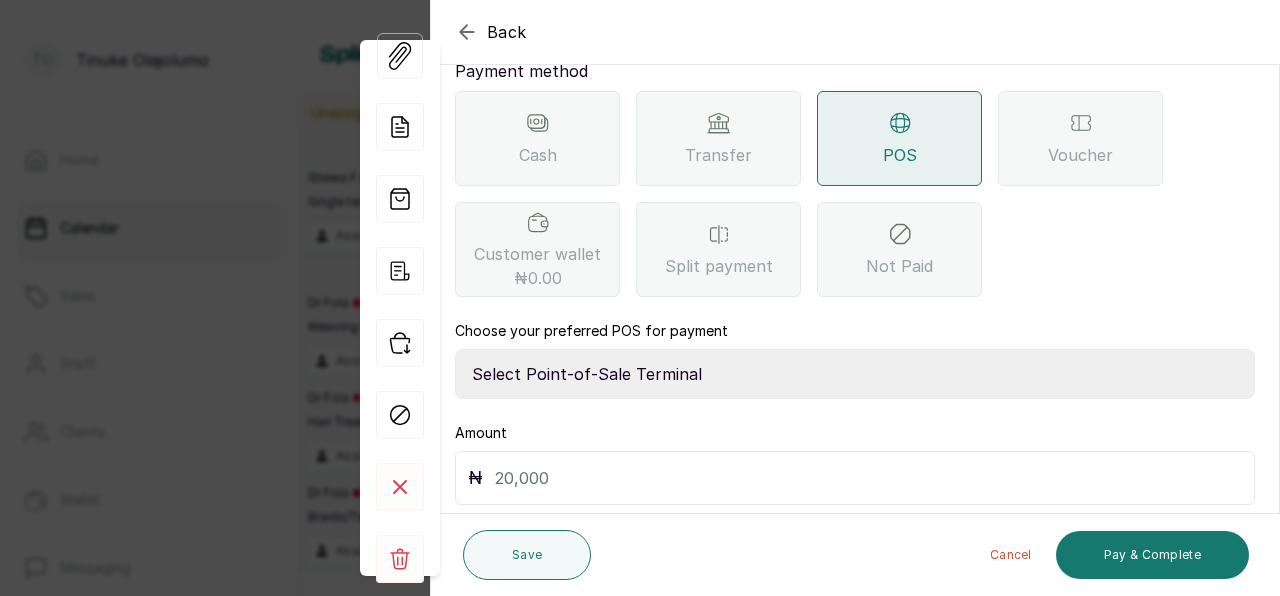 scroll, scrollTop: 305, scrollLeft: 0, axis: vertical 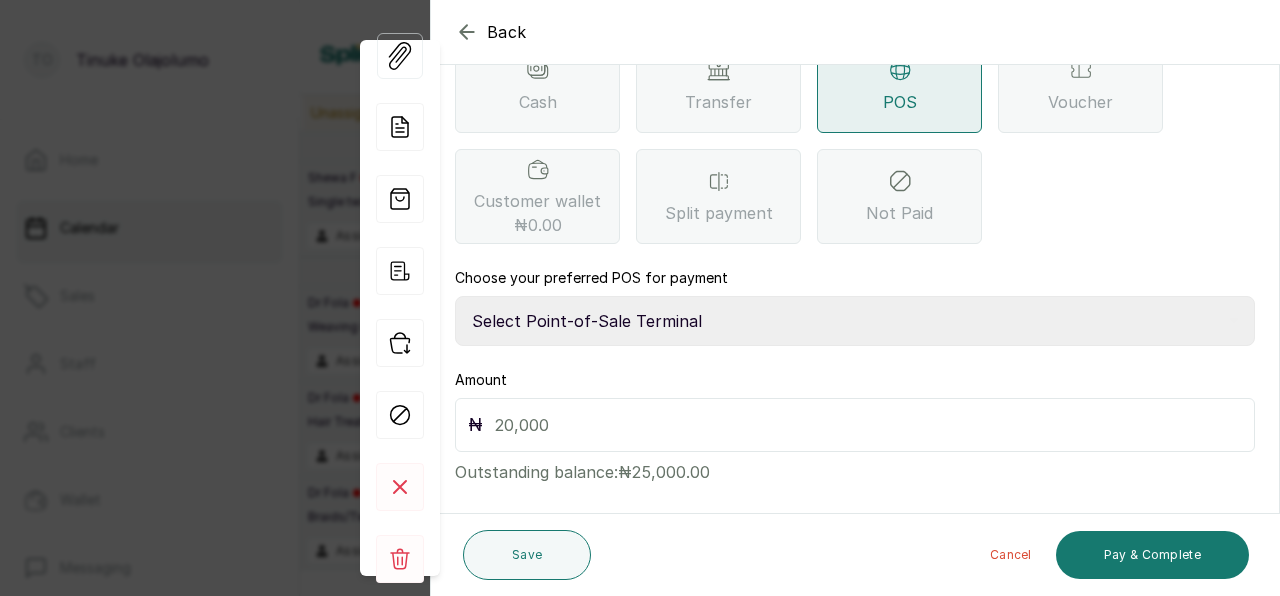 click at bounding box center (868, 425) 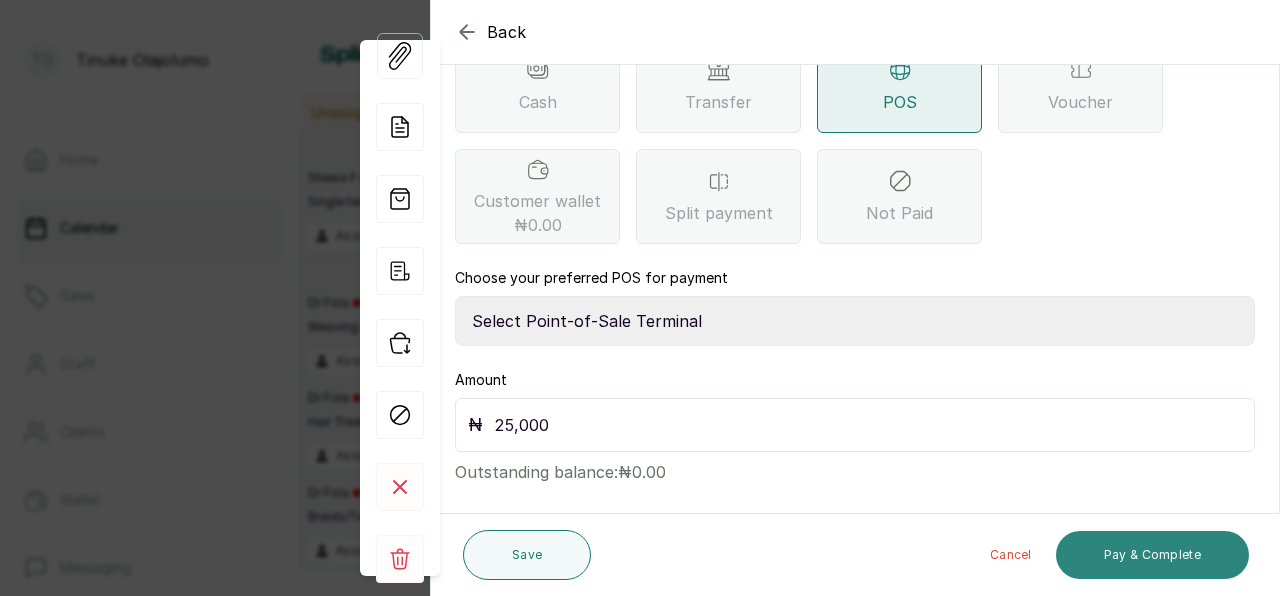 type on "25,000" 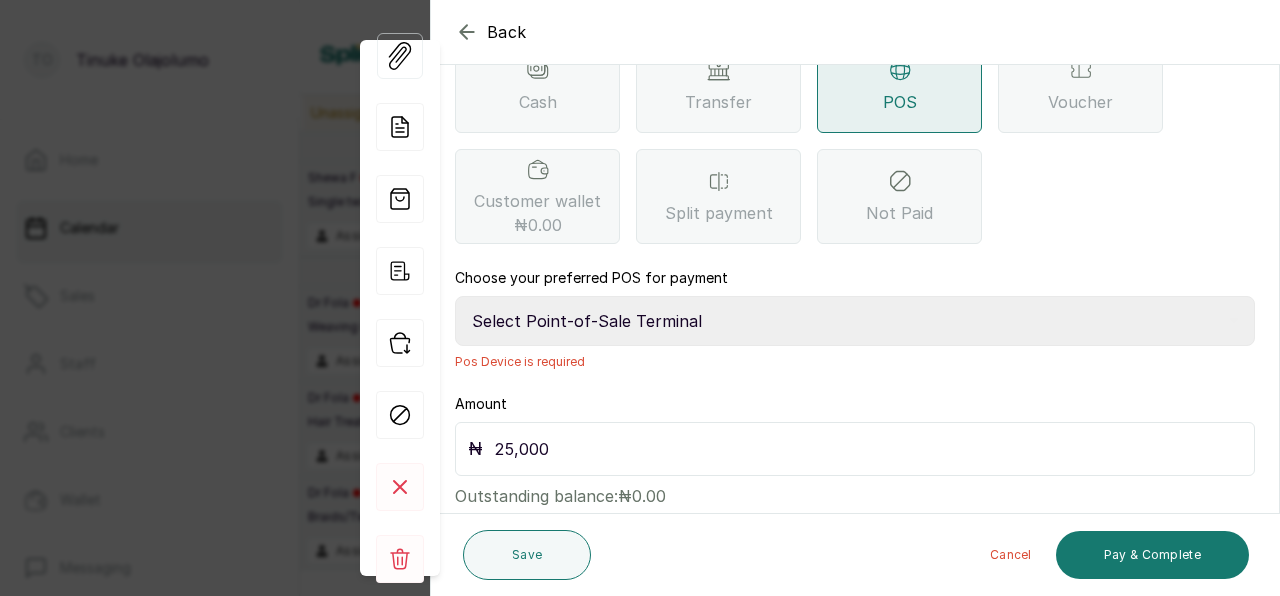 click on "Select Point-of-Sale Terminal Traction Providus Bank" at bounding box center [855, 321] 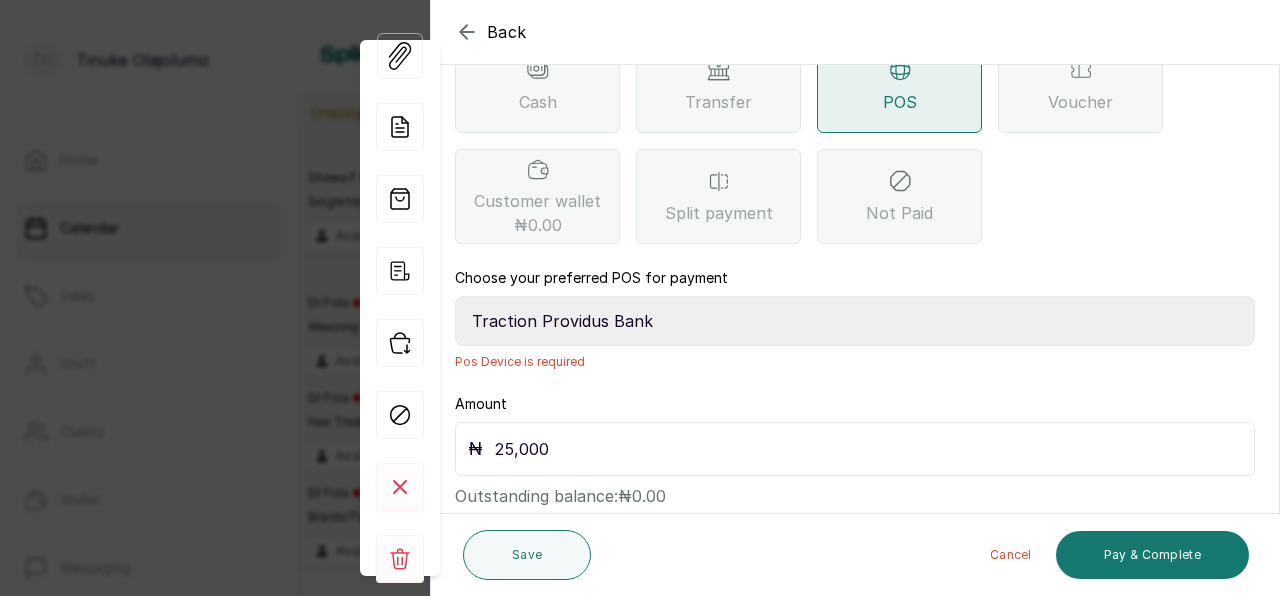 click on "Traction Providus Bank" at bounding box center (0, 0) 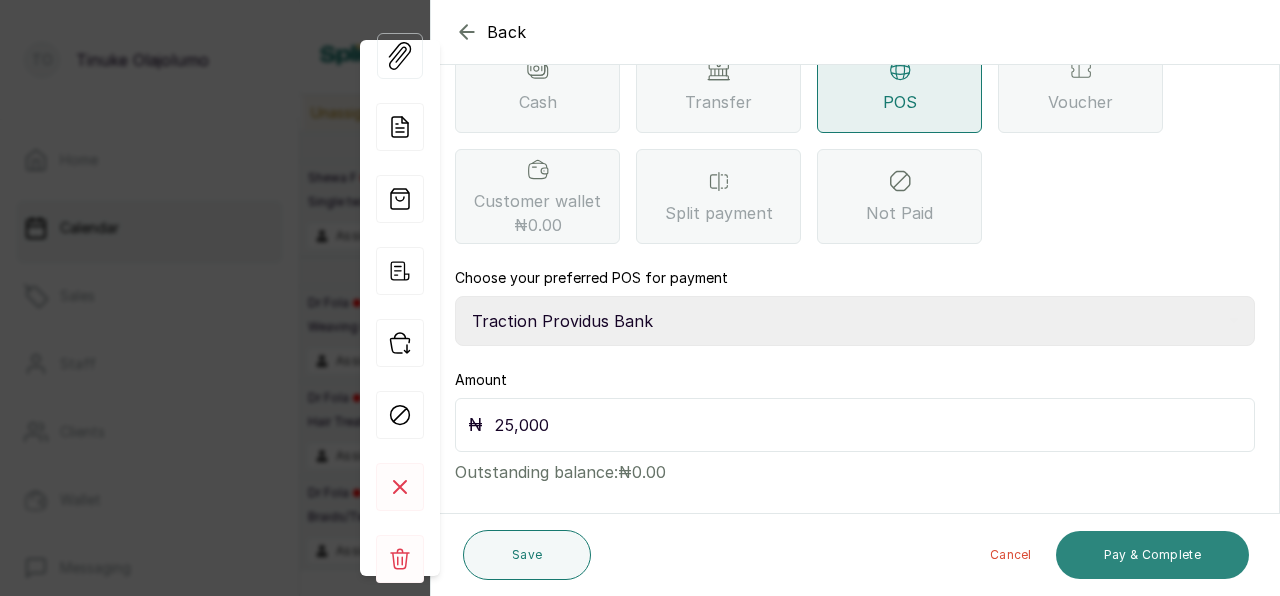 click on "Pay & Complete" at bounding box center (1152, 555) 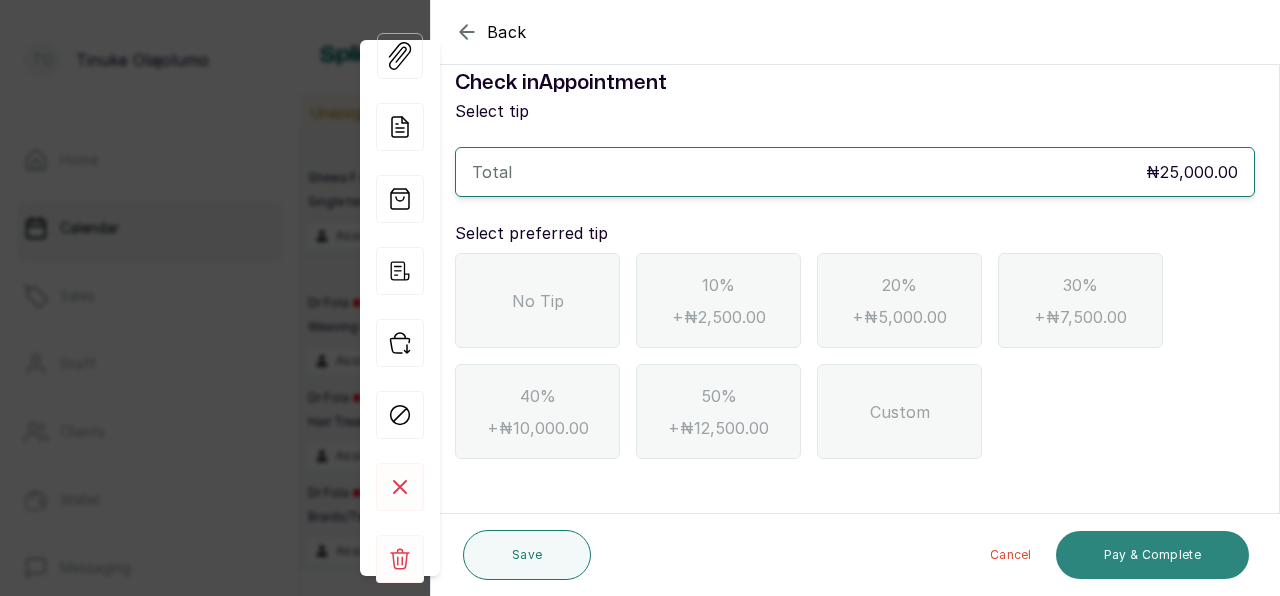 scroll, scrollTop: 30, scrollLeft: 0, axis: vertical 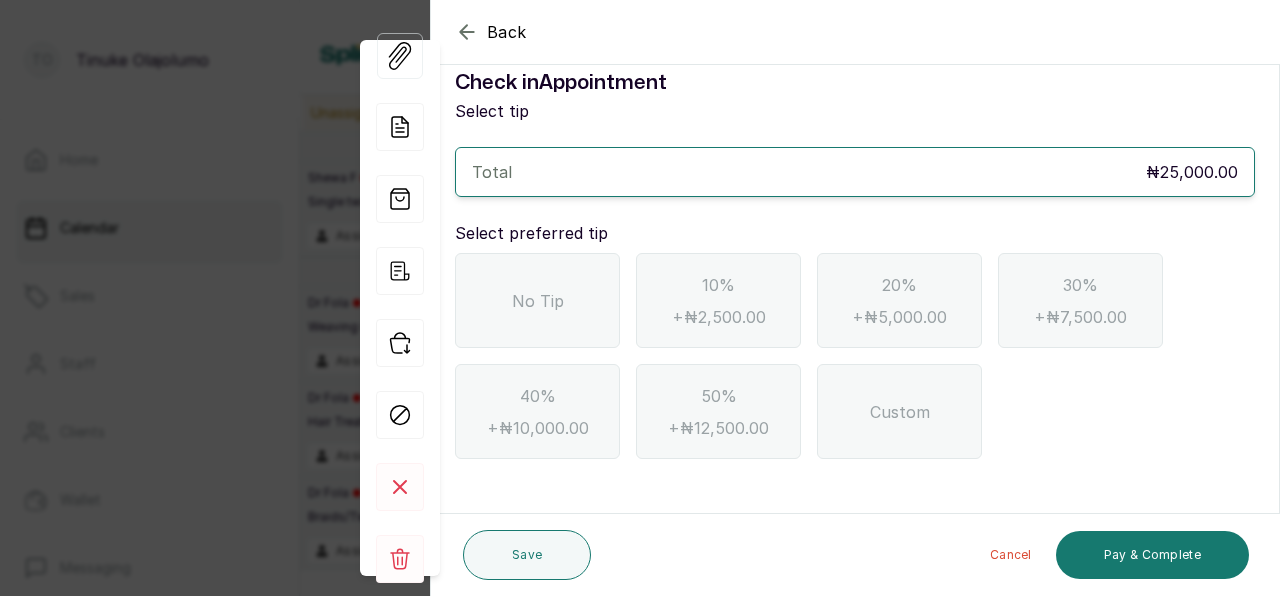 click on "No Tip" at bounding box center (538, 301) 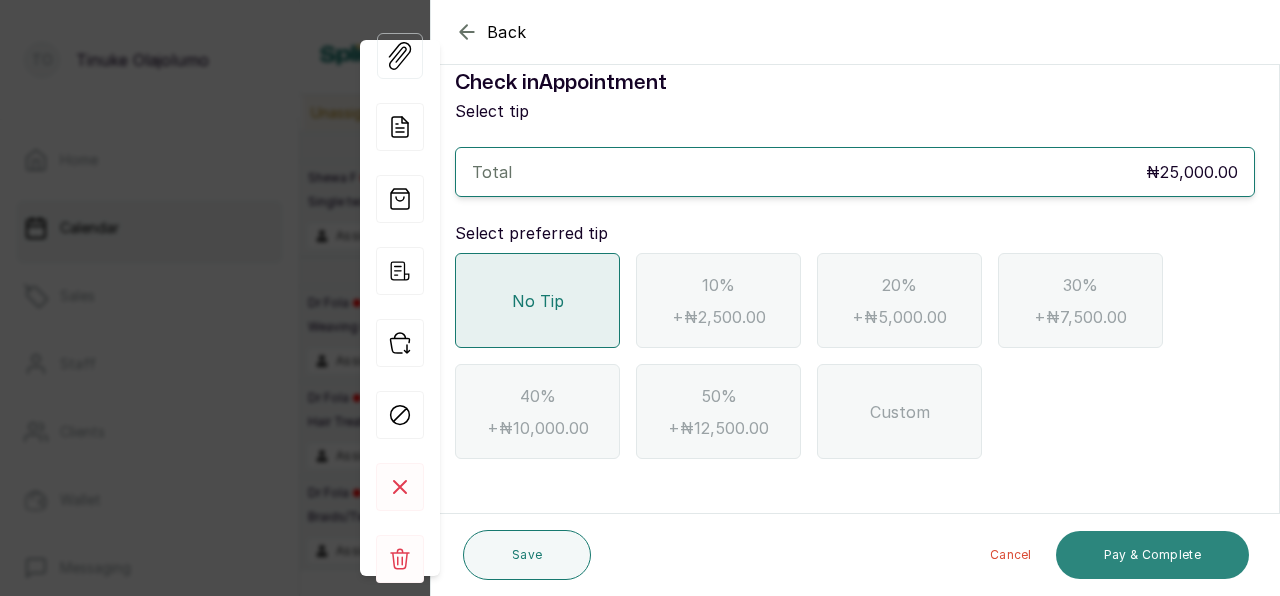 click on "Pay & Complete" at bounding box center [1152, 555] 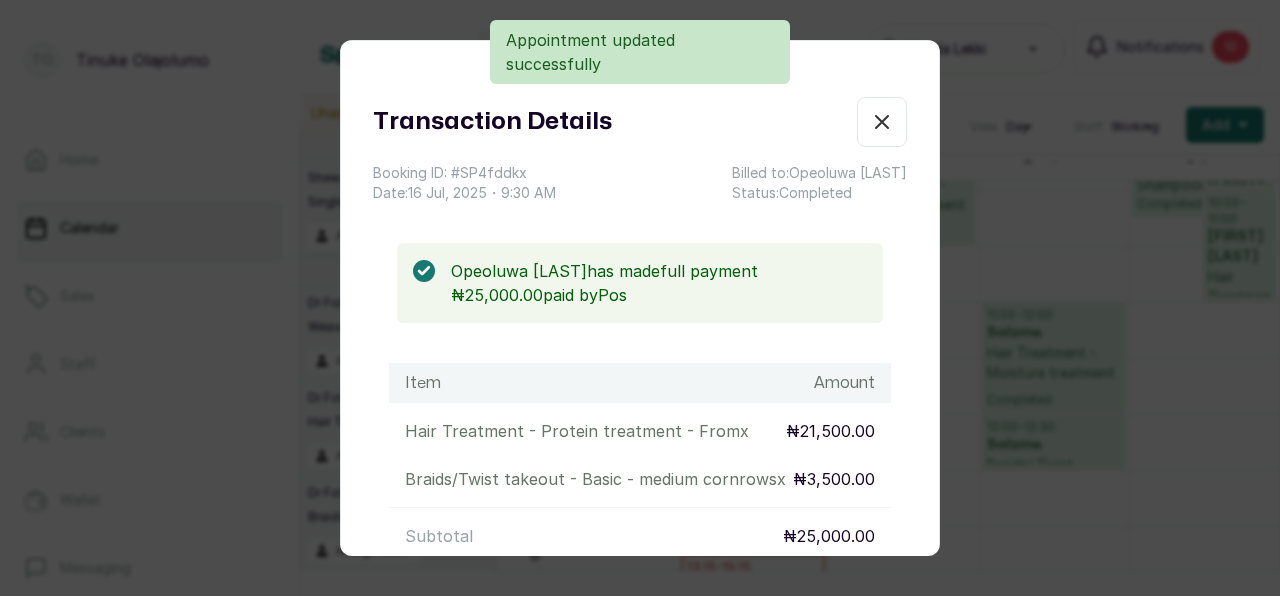 scroll, scrollTop: 673, scrollLeft: 651, axis: both 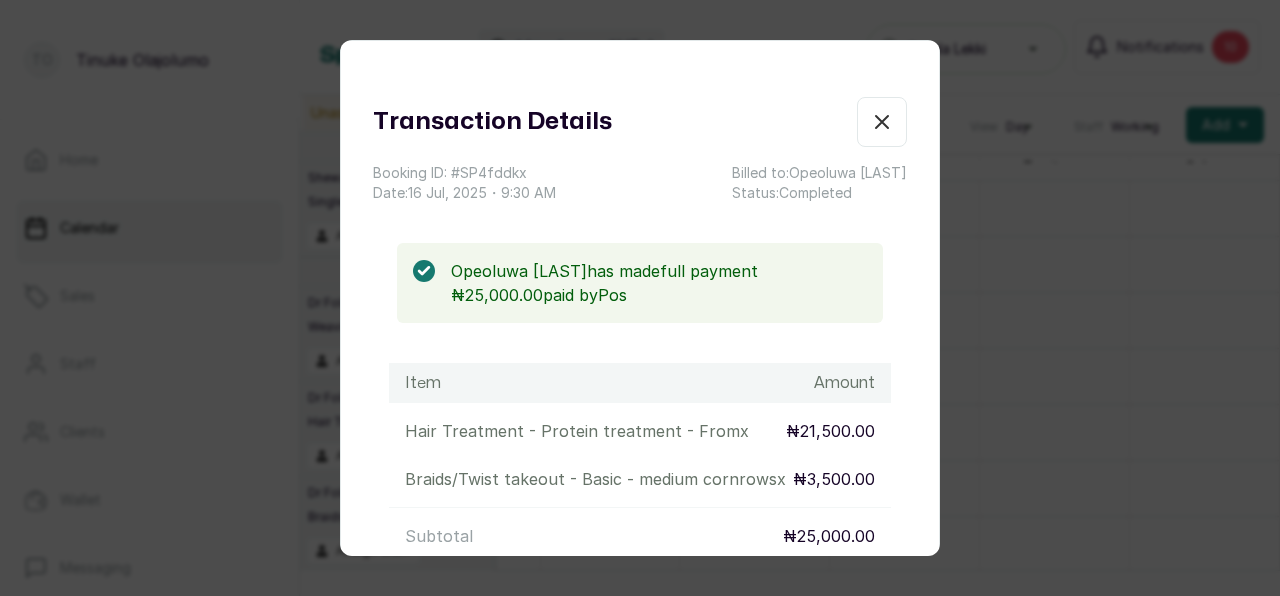 click on "Show no-show/cancelled" at bounding box center (882, 122) 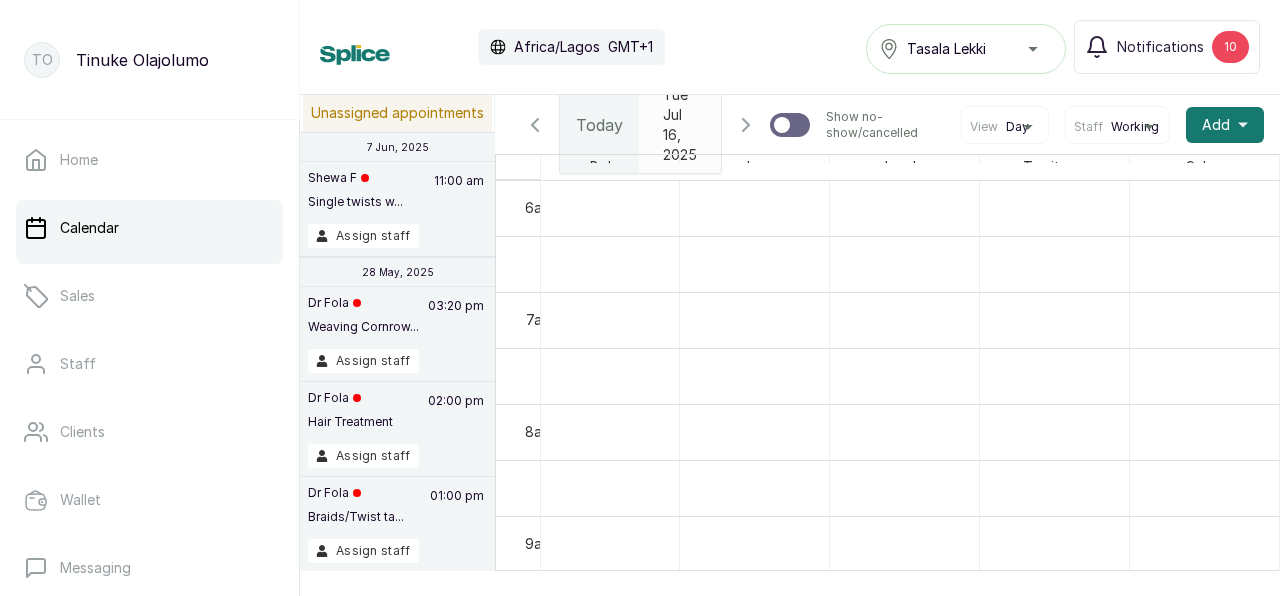 scroll, scrollTop: 841, scrollLeft: 651, axis: both 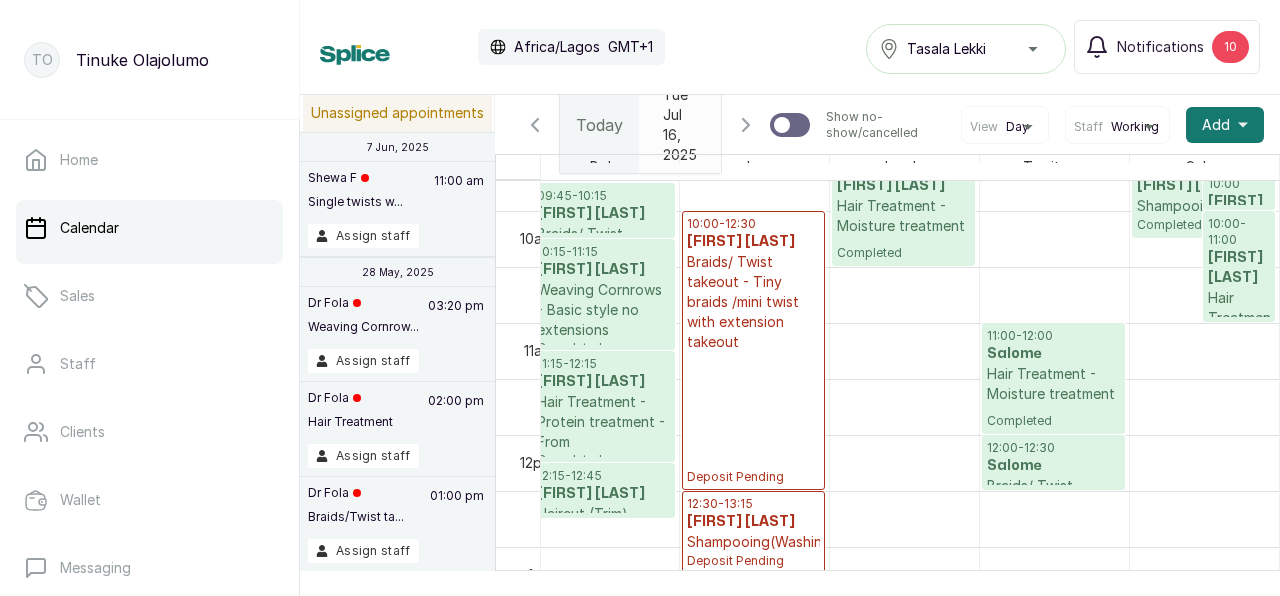 click on "Braids/ Twist takeout - Tiny braids /mini twist with extension takeout" at bounding box center (753, 302) 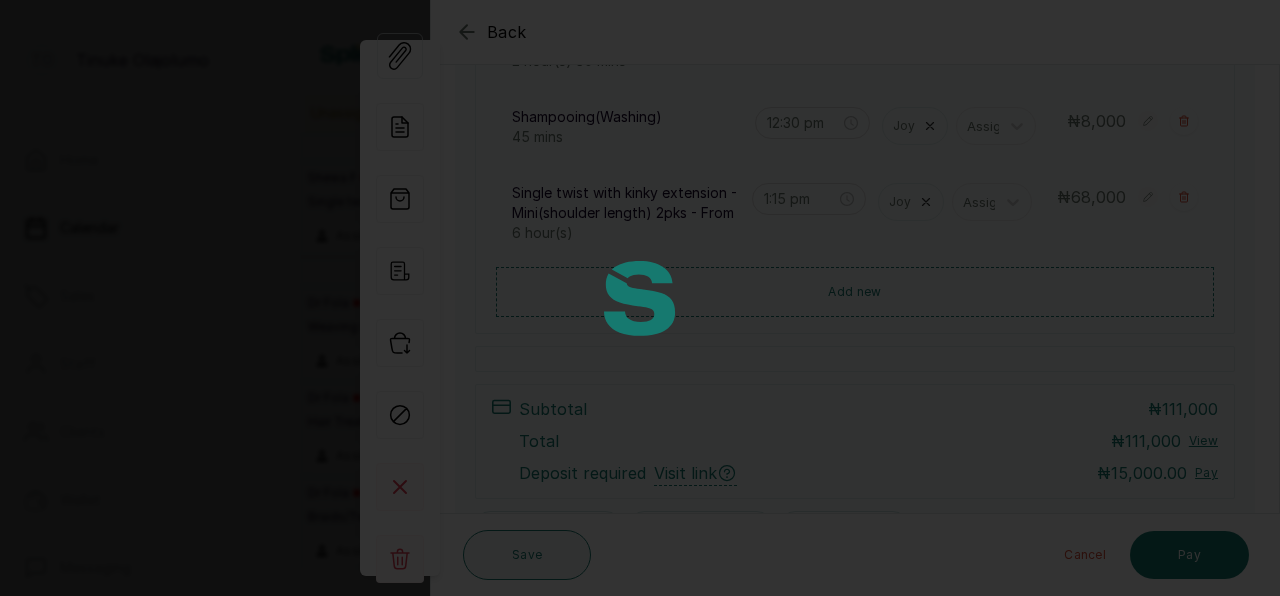 scroll, scrollTop: 451, scrollLeft: 0, axis: vertical 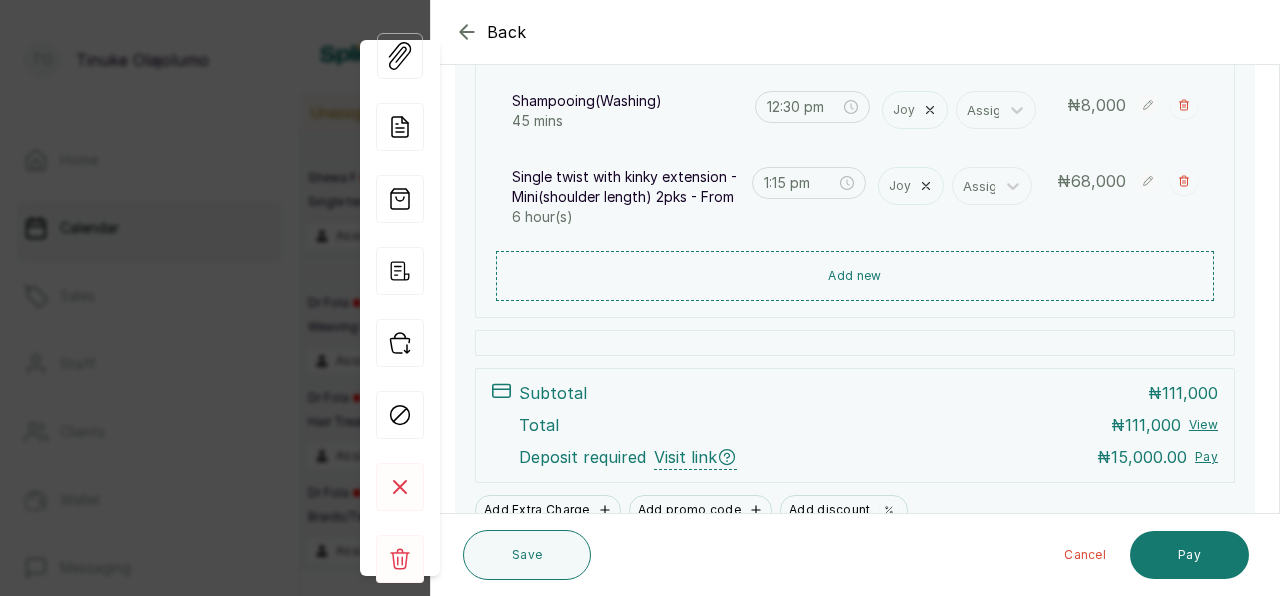 click 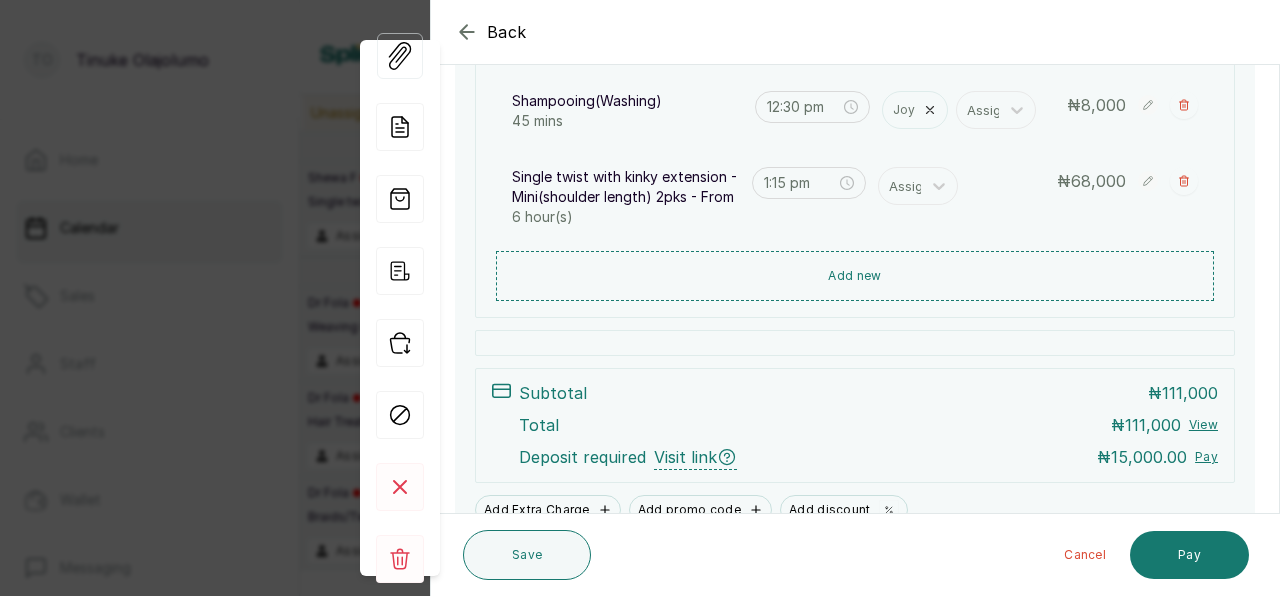 click at bounding box center (1080, 82) 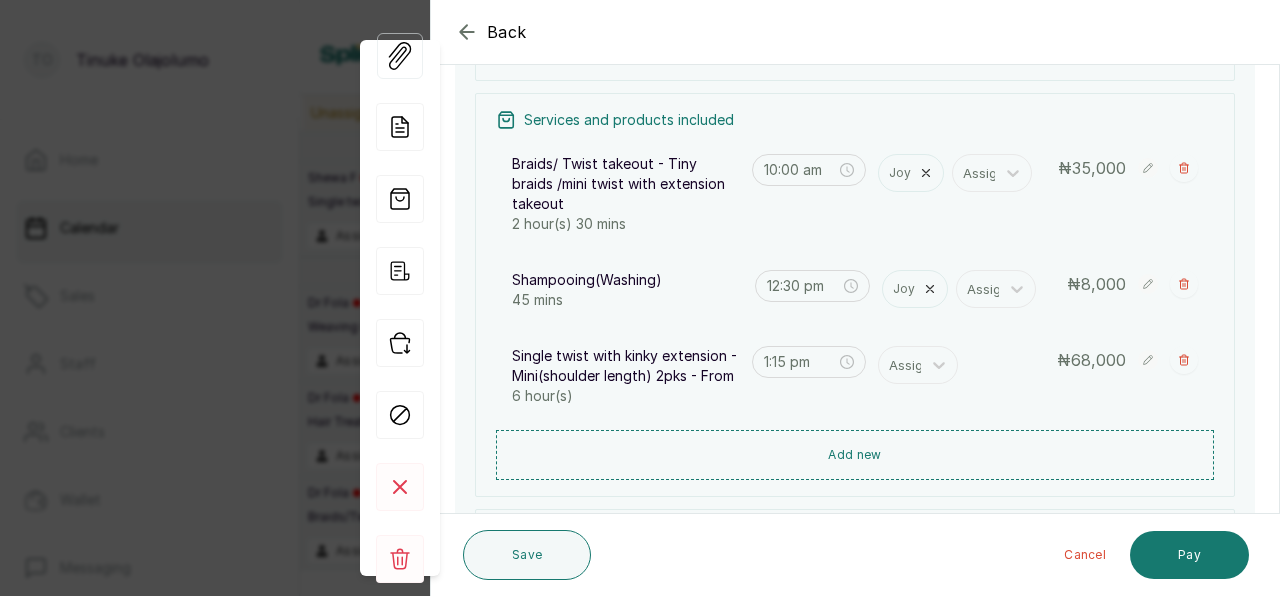 scroll, scrollTop: 272, scrollLeft: 0, axis: vertical 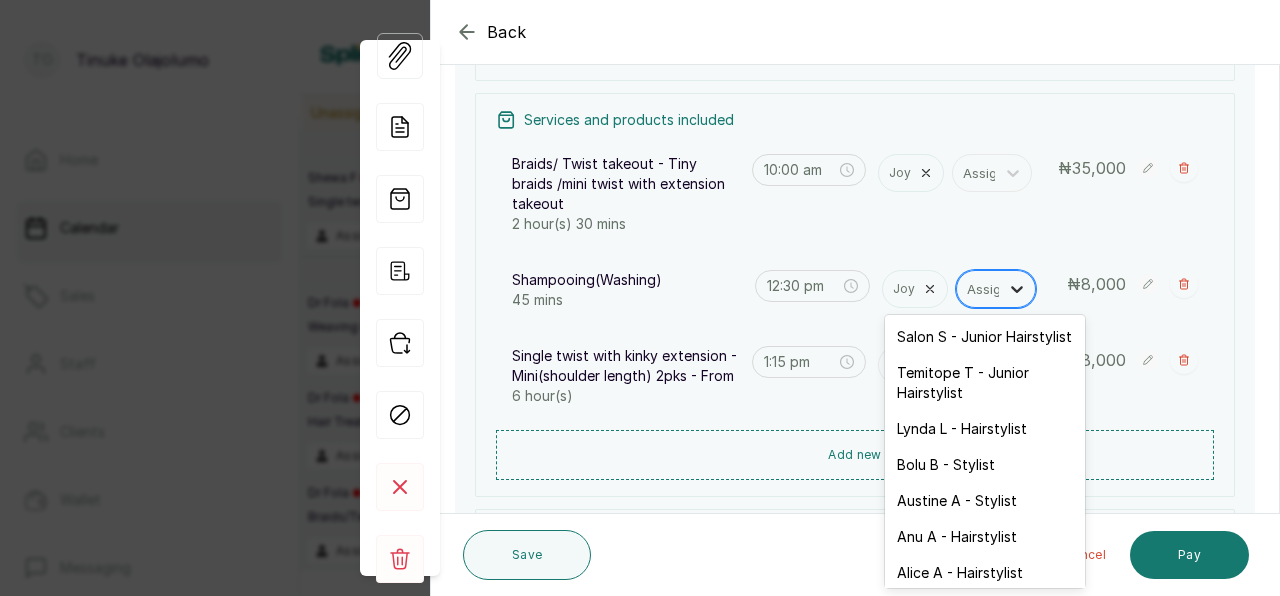 click 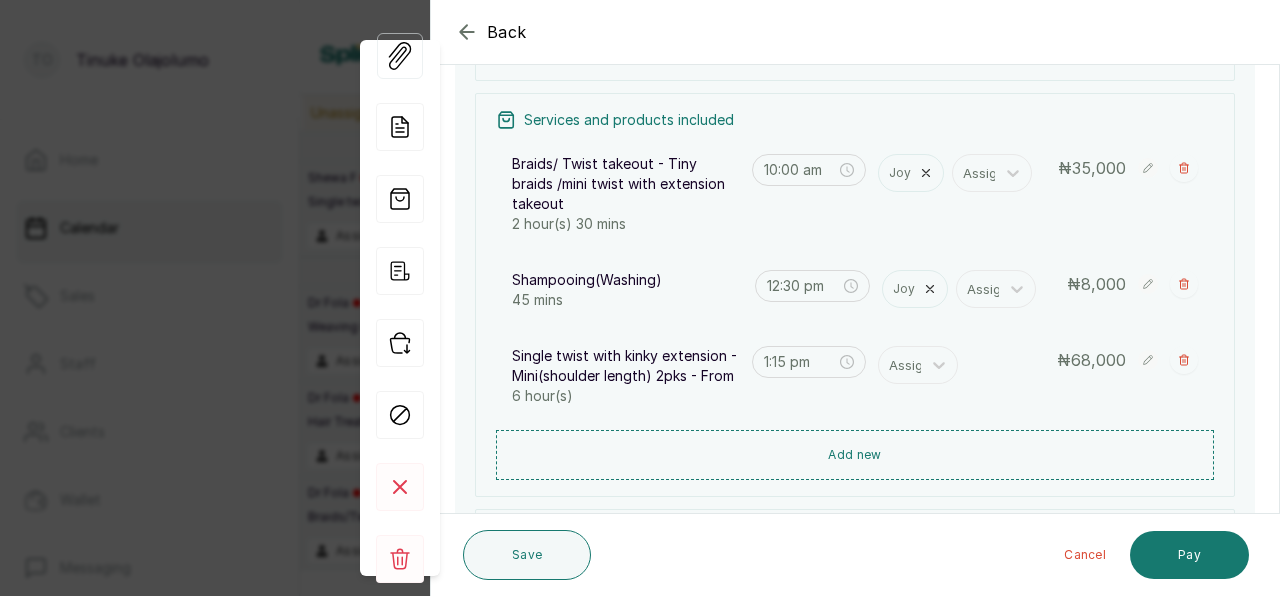 click on "Shampooing(Washing) 45 mins 12:30 pm Joy Assign ₦ 8,000" at bounding box center (855, 290) 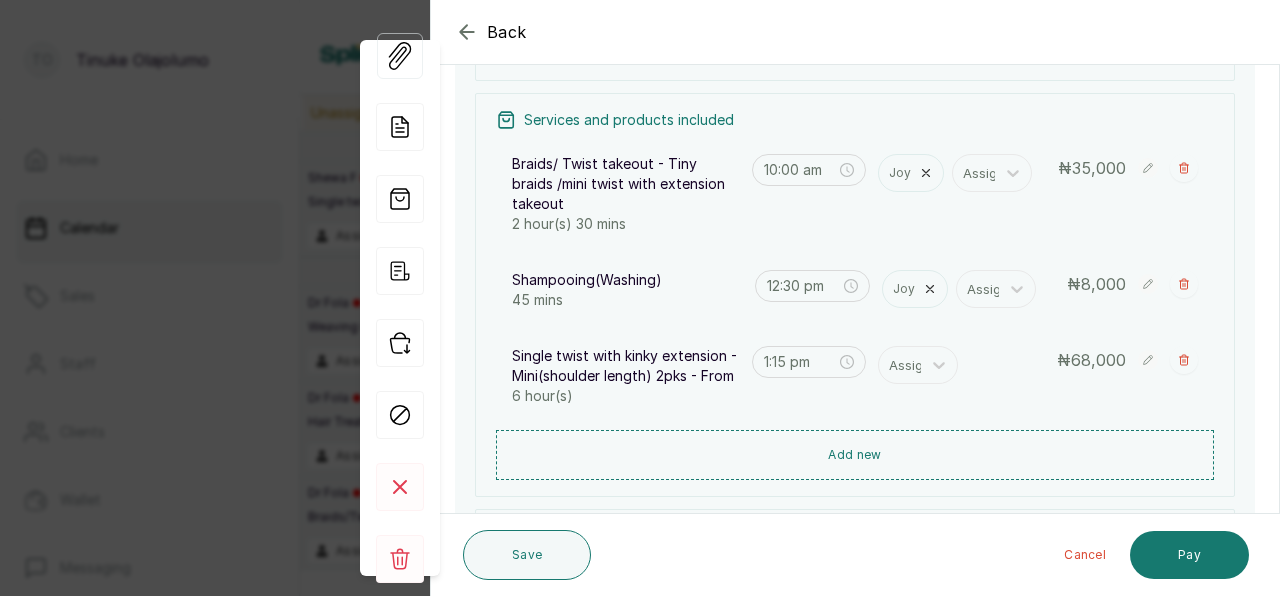 click on "Show no-show/cancelled" at bounding box center [1184, 360] 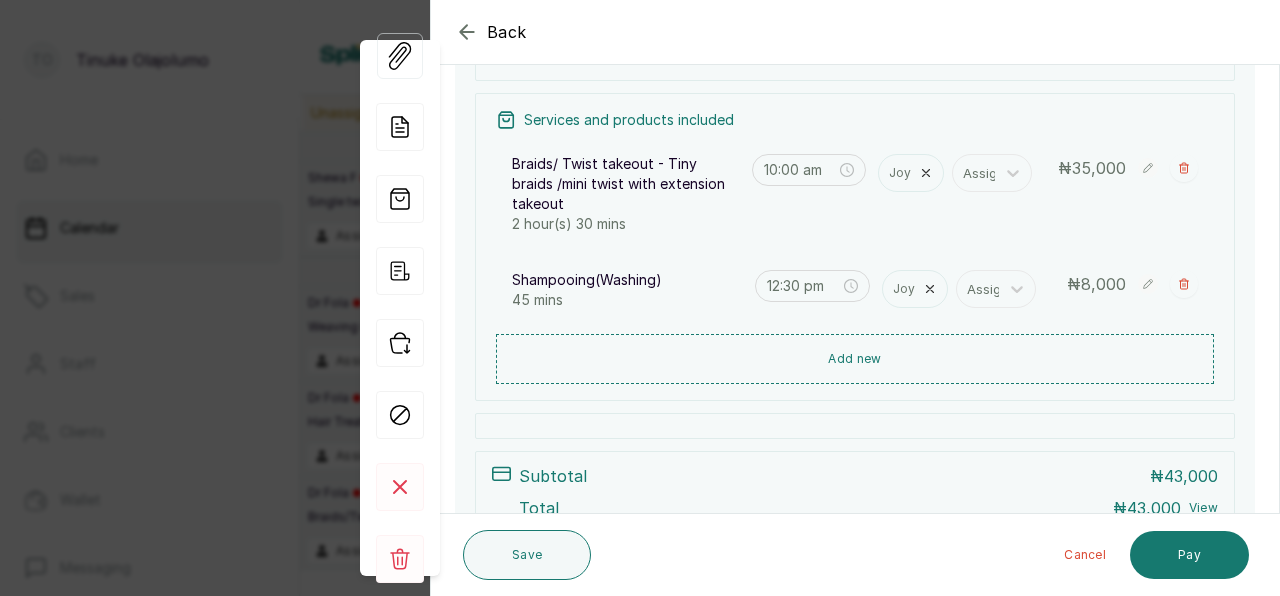 click on "Show no-show/cancelled" at bounding box center [1184, 284] 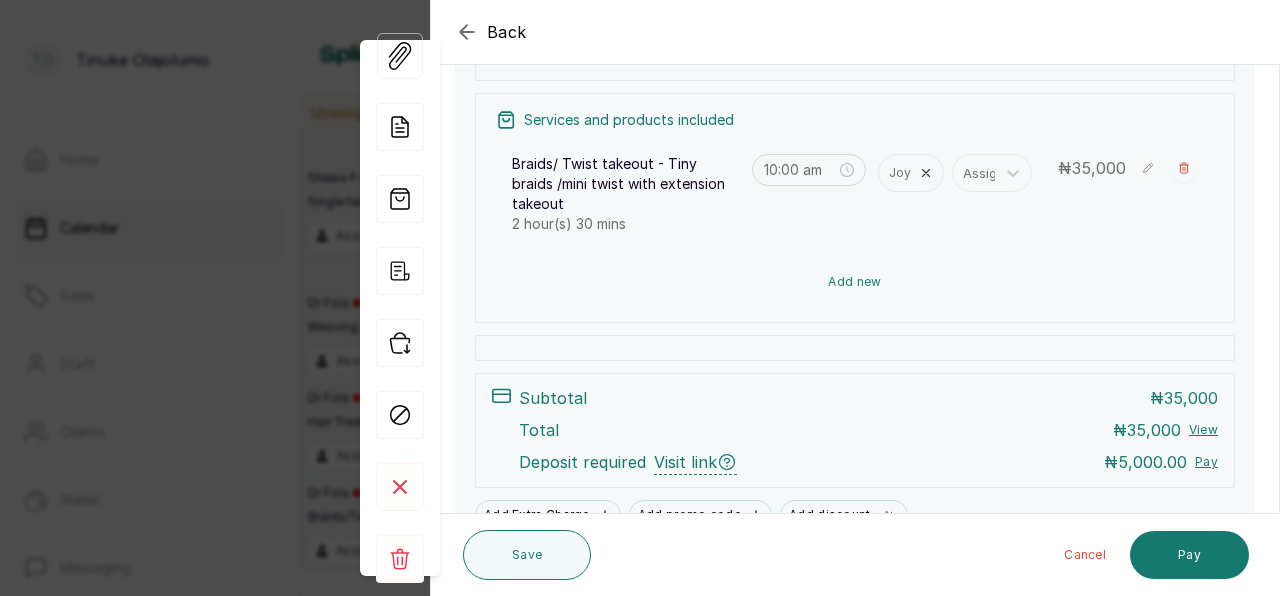 click on "Add new" at bounding box center [855, 282] 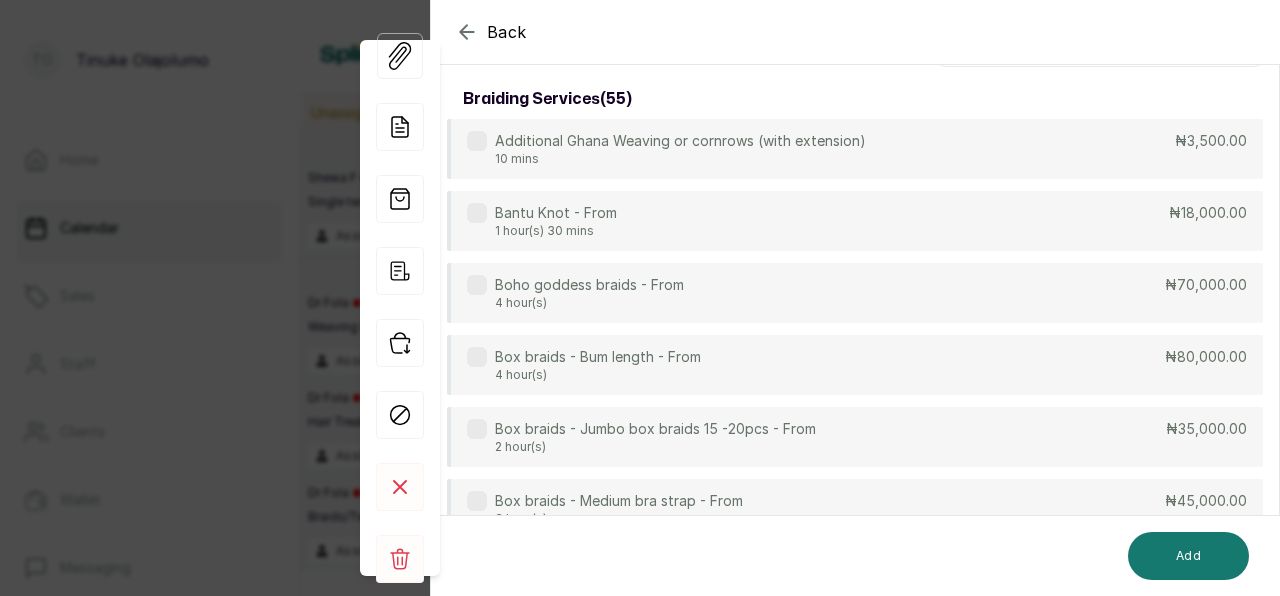 scroll, scrollTop: 0, scrollLeft: 0, axis: both 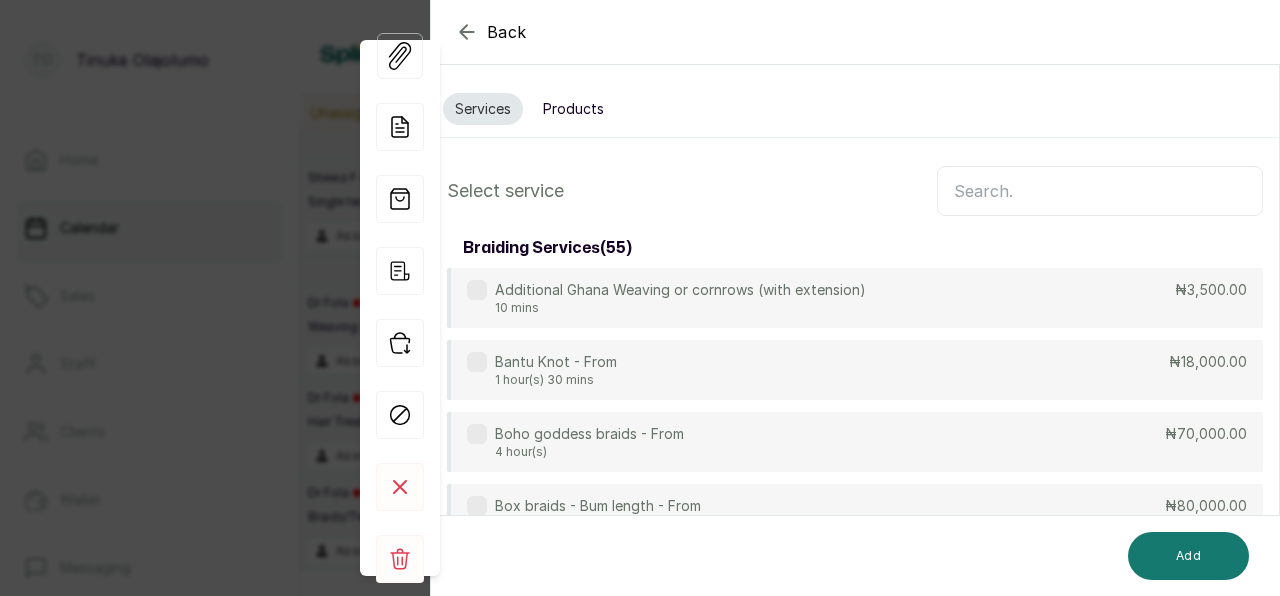 click at bounding box center [1100, 191] 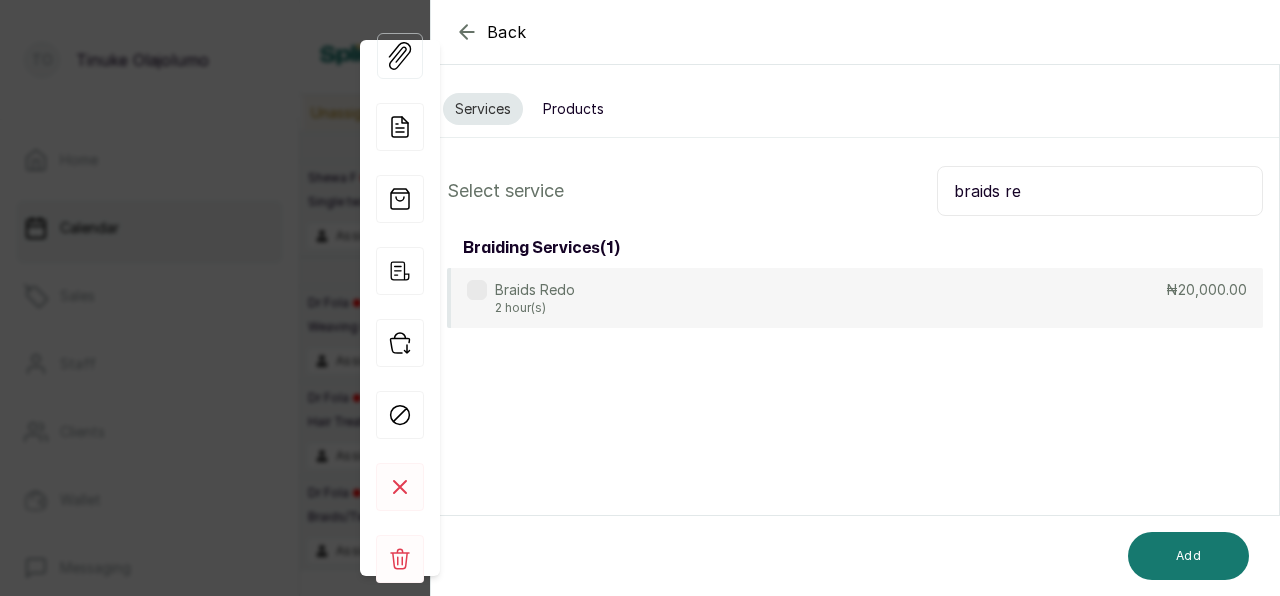 type on "braids re" 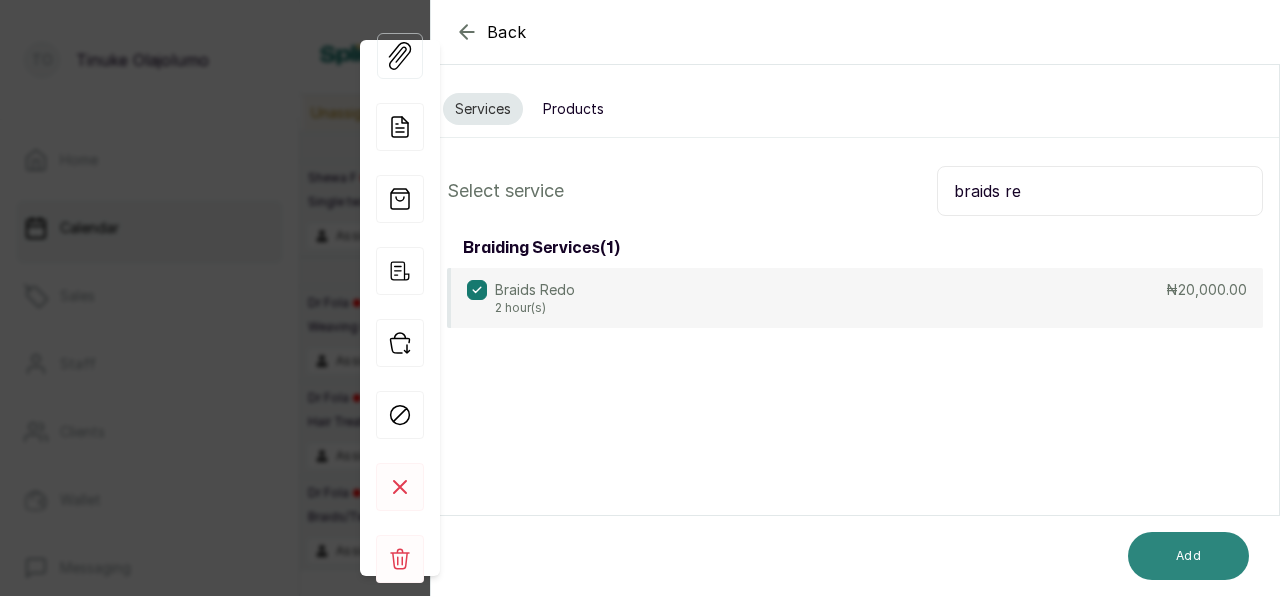 click on "Add" at bounding box center [1188, 556] 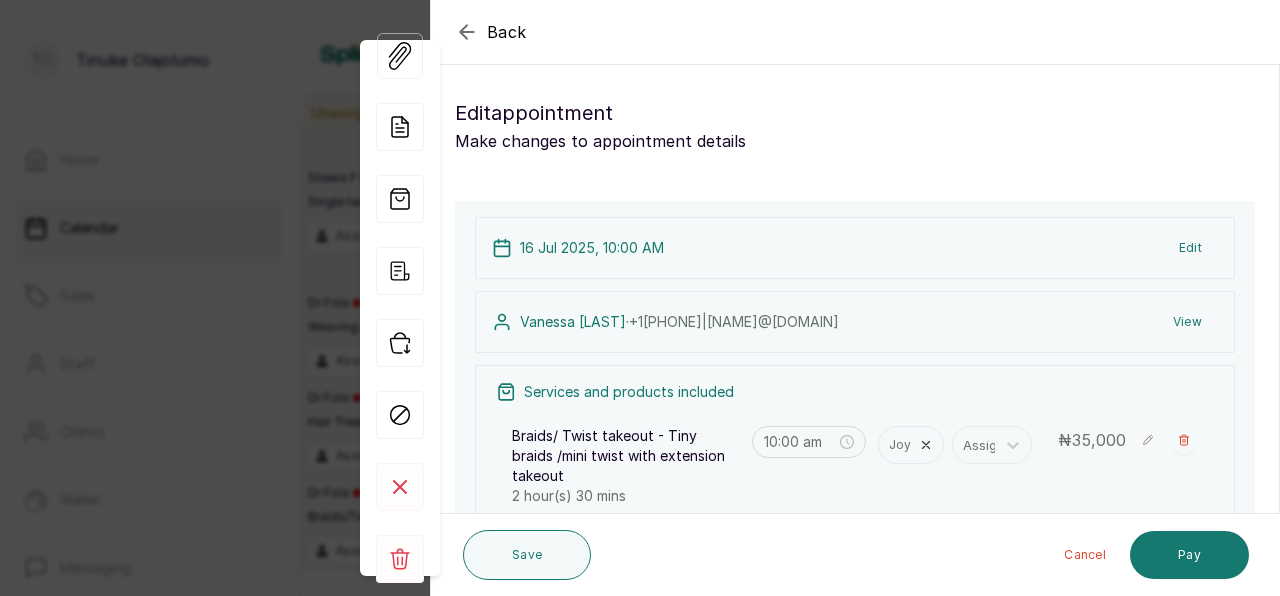 click 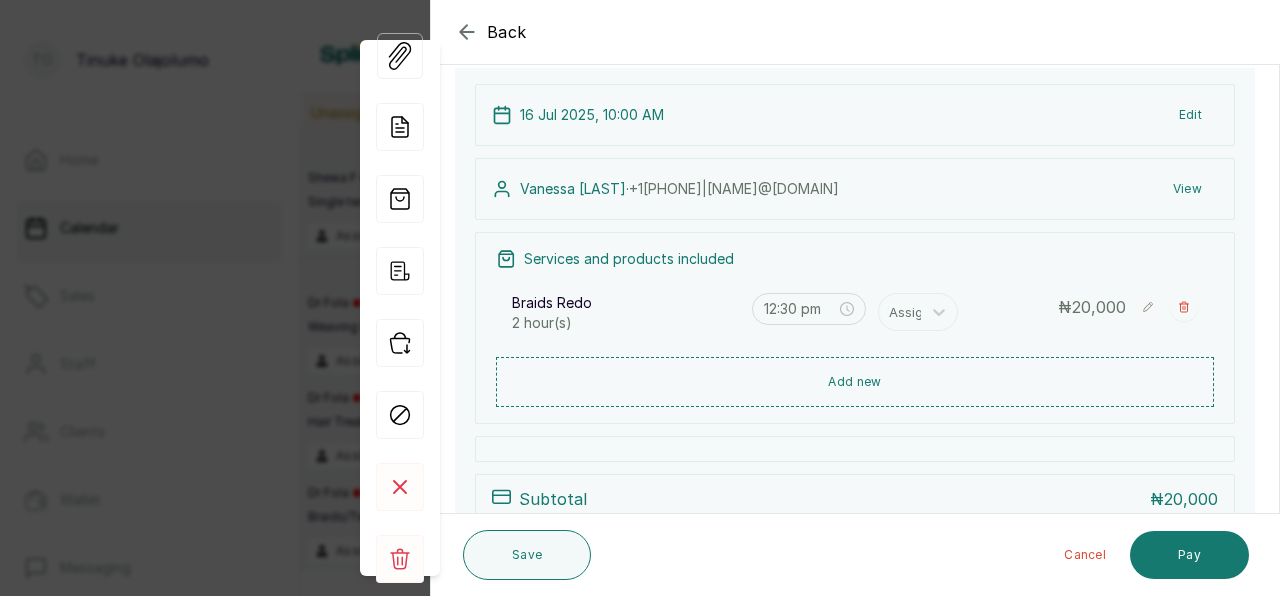 scroll, scrollTop: 147, scrollLeft: 0, axis: vertical 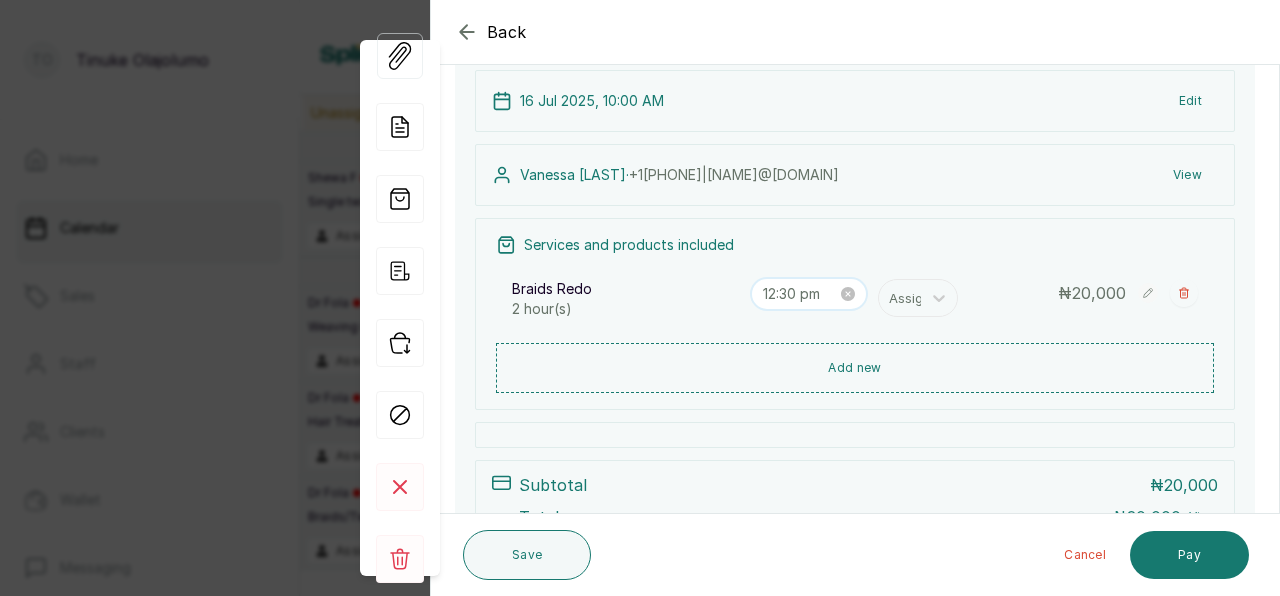 click on "12:30 pm" at bounding box center (800, 294) 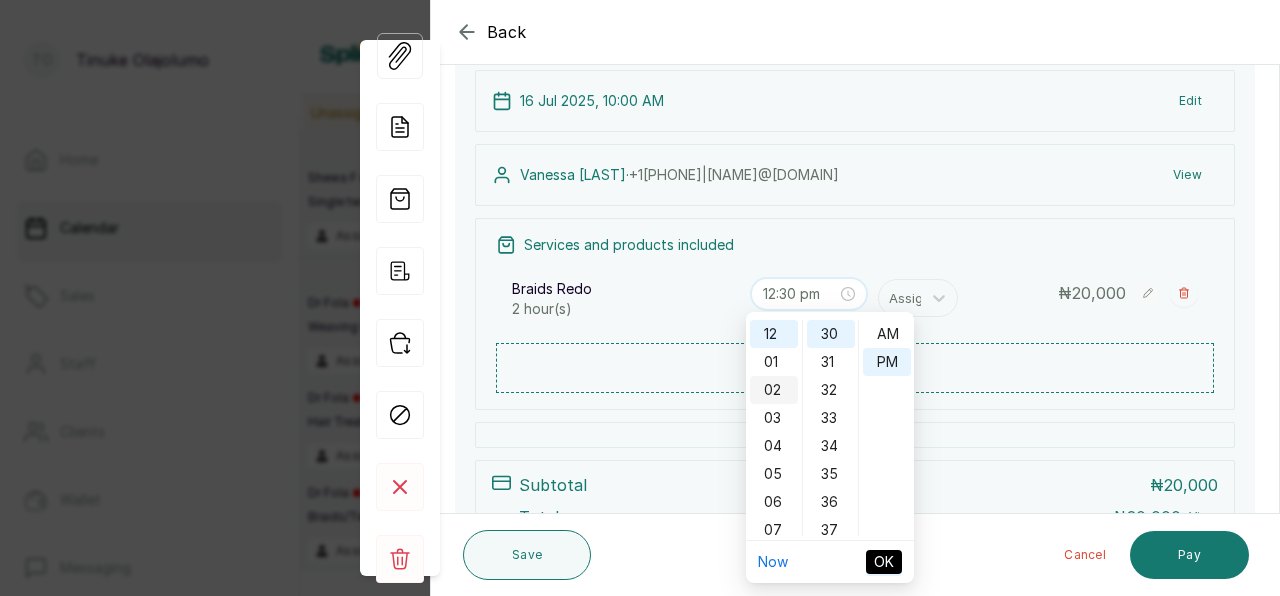 scroll, scrollTop: 840, scrollLeft: 0, axis: vertical 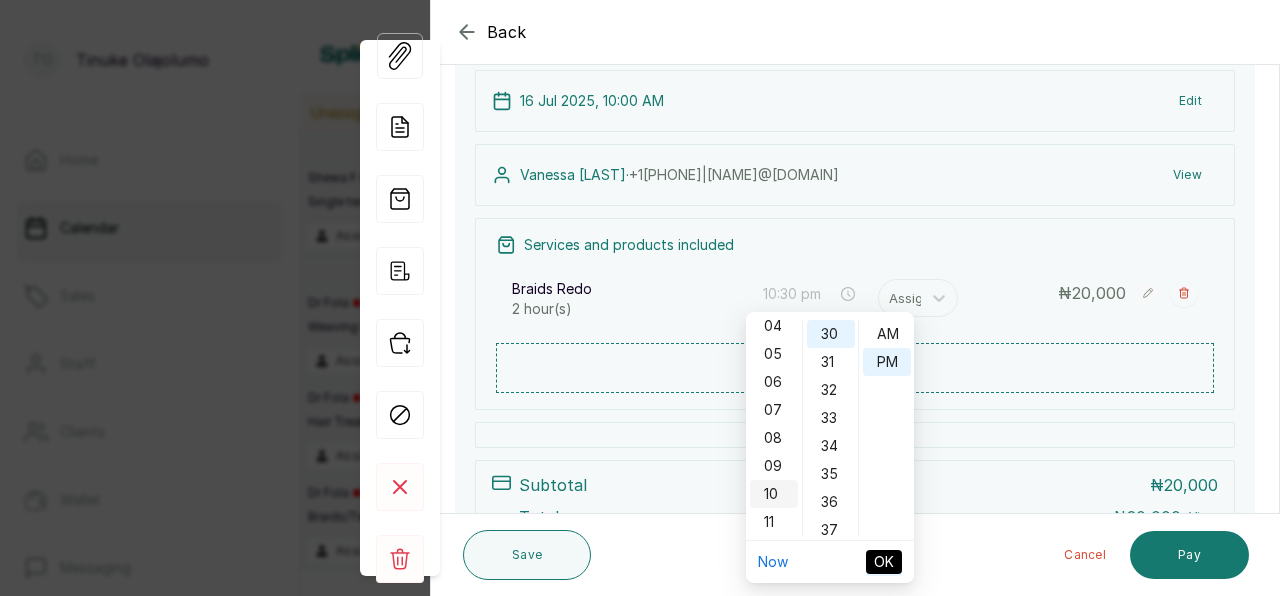 click on "10" at bounding box center (774, 494) 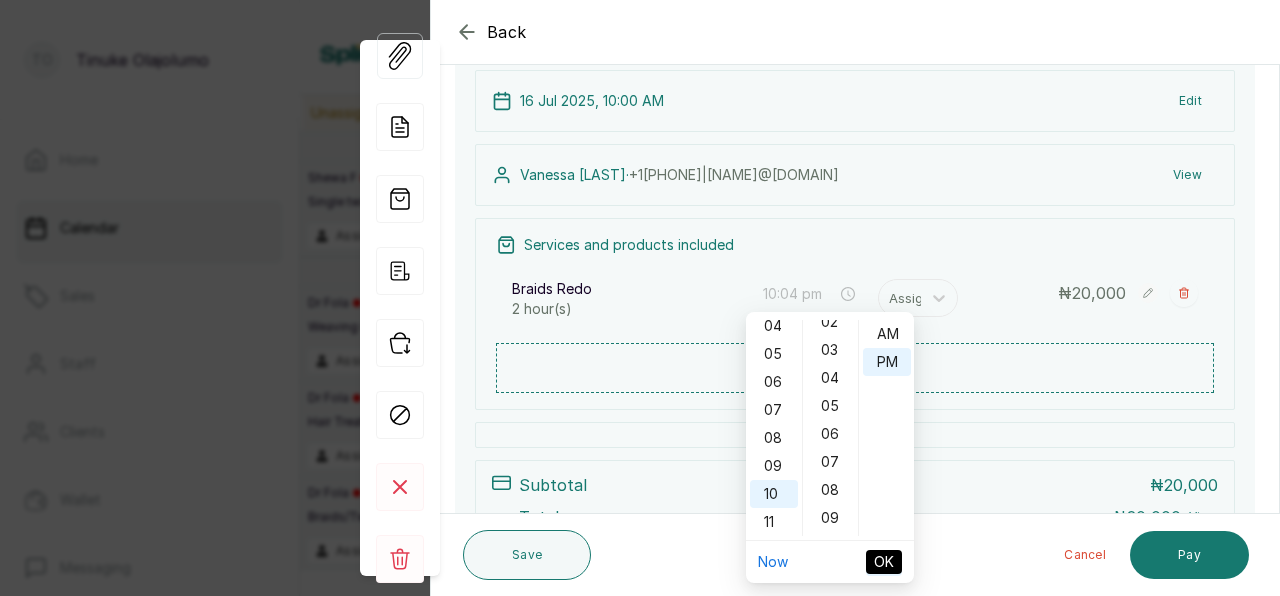 scroll, scrollTop: 6, scrollLeft: 0, axis: vertical 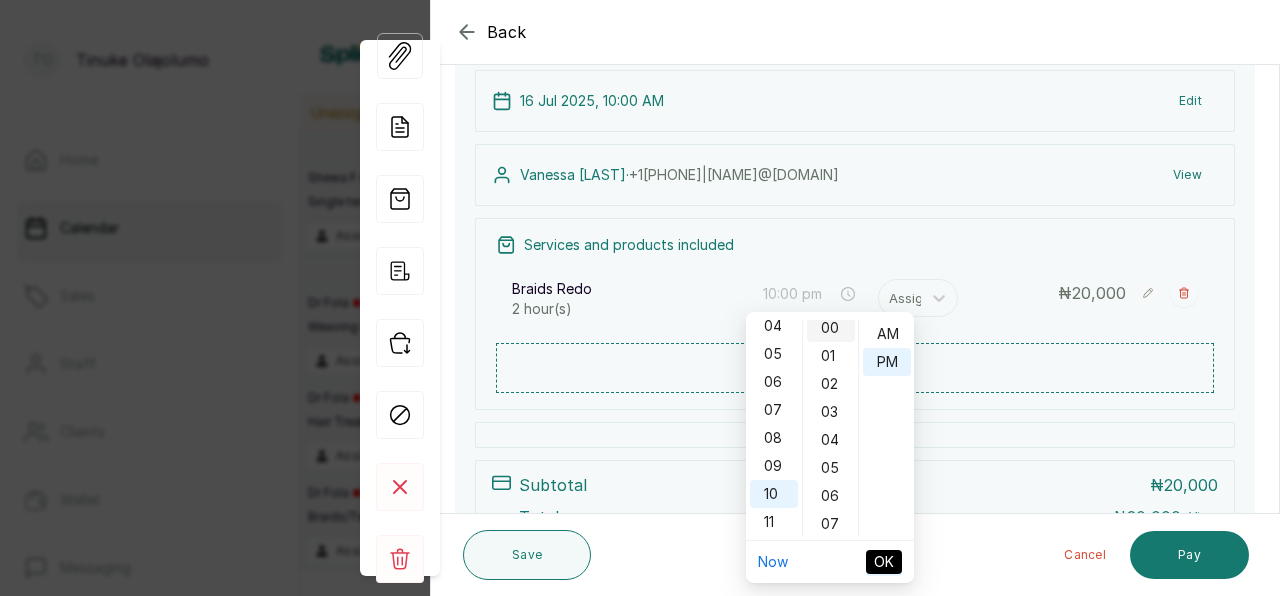 click on "00" at bounding box center (831, 328) 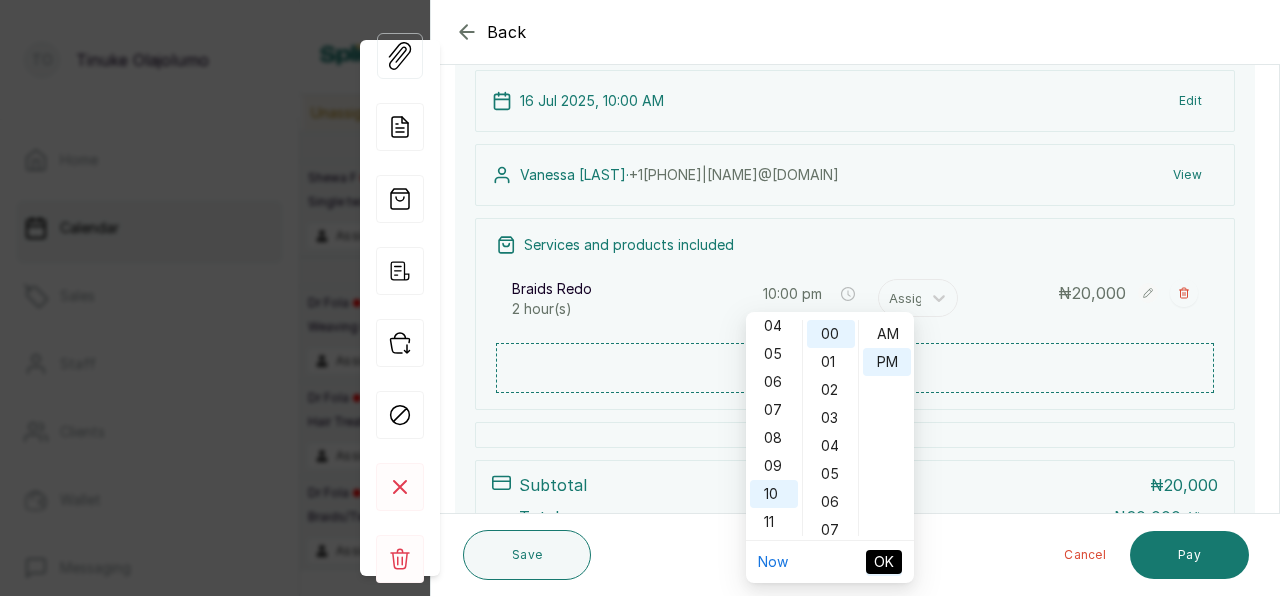 click on "12 01 02 03 04 05 06 07 08 09 10 11 00 01 02 03 04 05 06 07 08 09 10 11 12 13 14 15 16 17 18 19 20 21 22 23 24 25 26 27 28 29 30 31 32 33 34 35 36 37 38 39 40 41 42 43 44 45 46 47 48 49 50 51 52 53 54 55 56 57 58 59 AM PM" at bounding box center [830, 428] 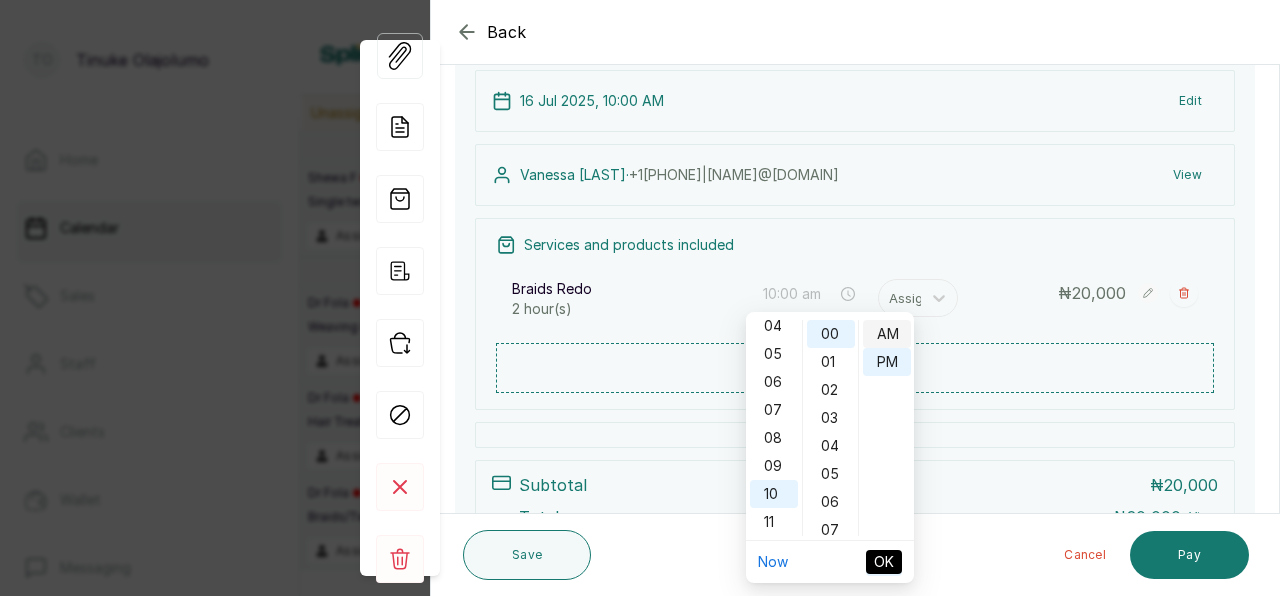 click on "AM" at bounding box center [887, 334] 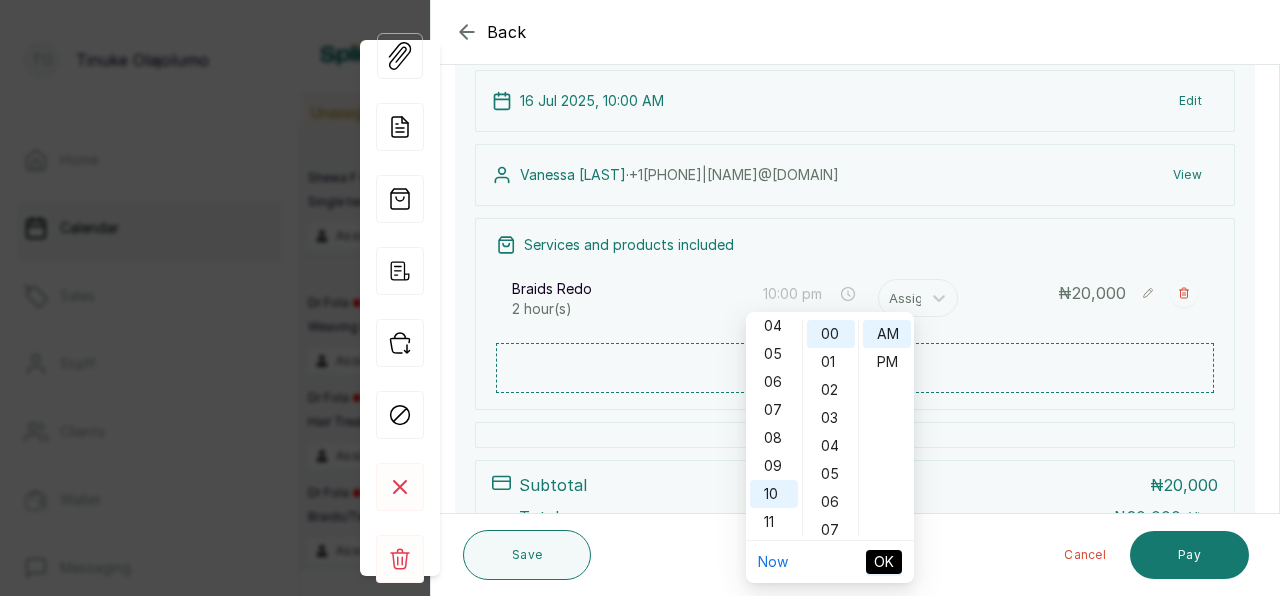 type on "10:00 am" 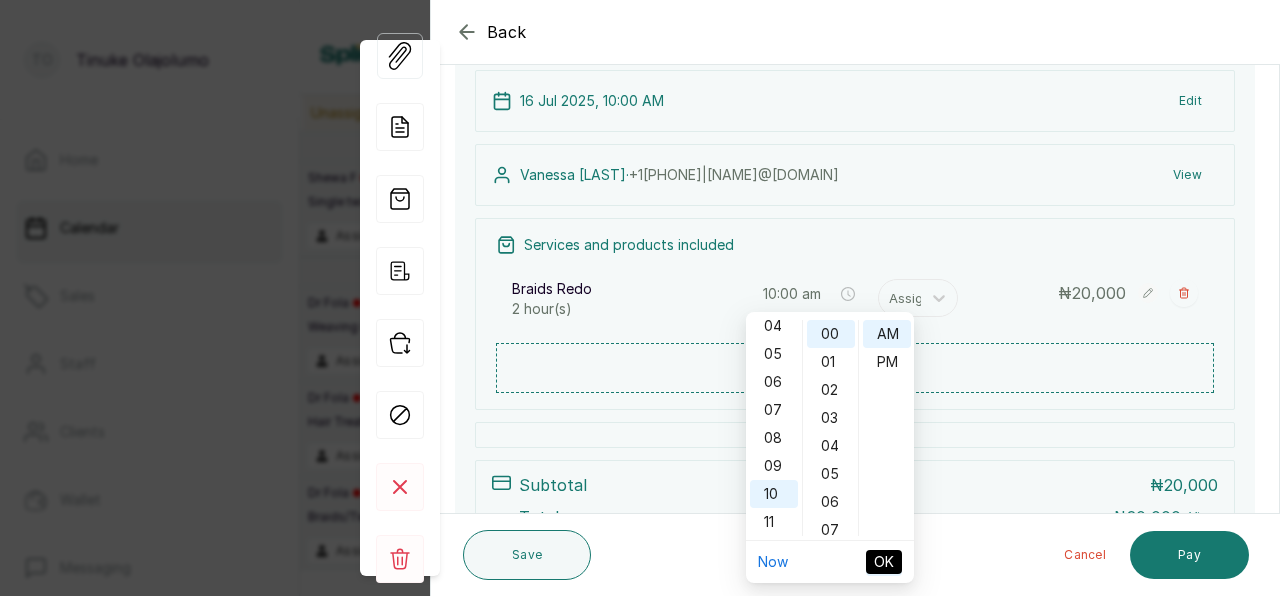 click on "OK" at bounding box center (884, 562) 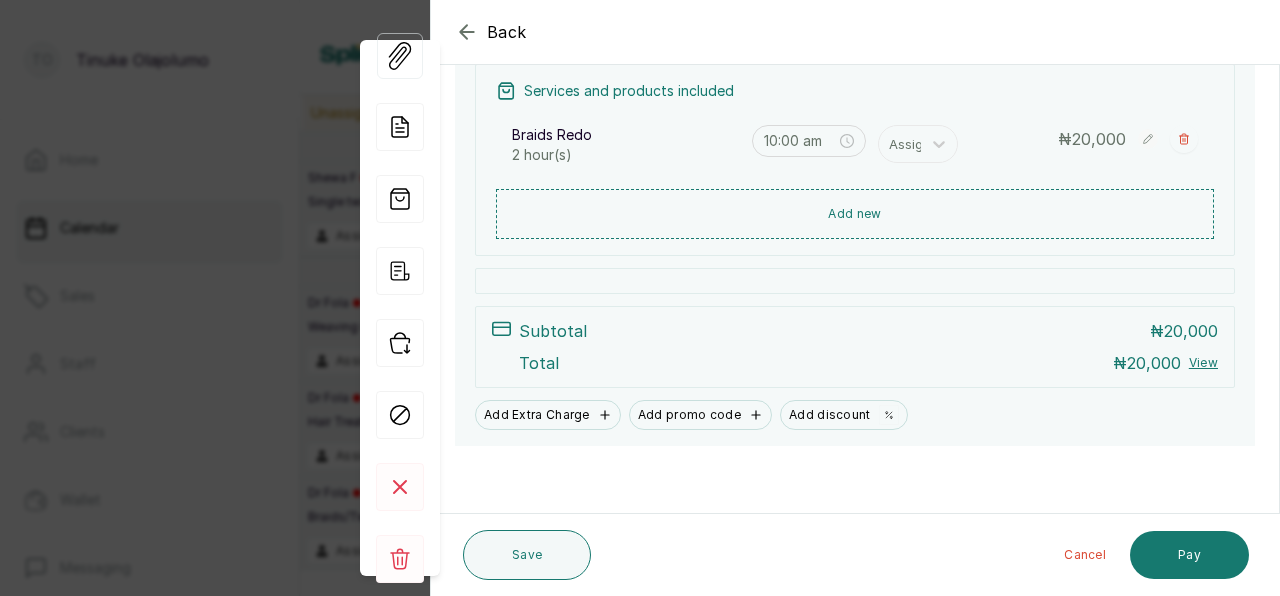 scroll, scrollTop: 300, scrollLeft: 0, axis: vertical 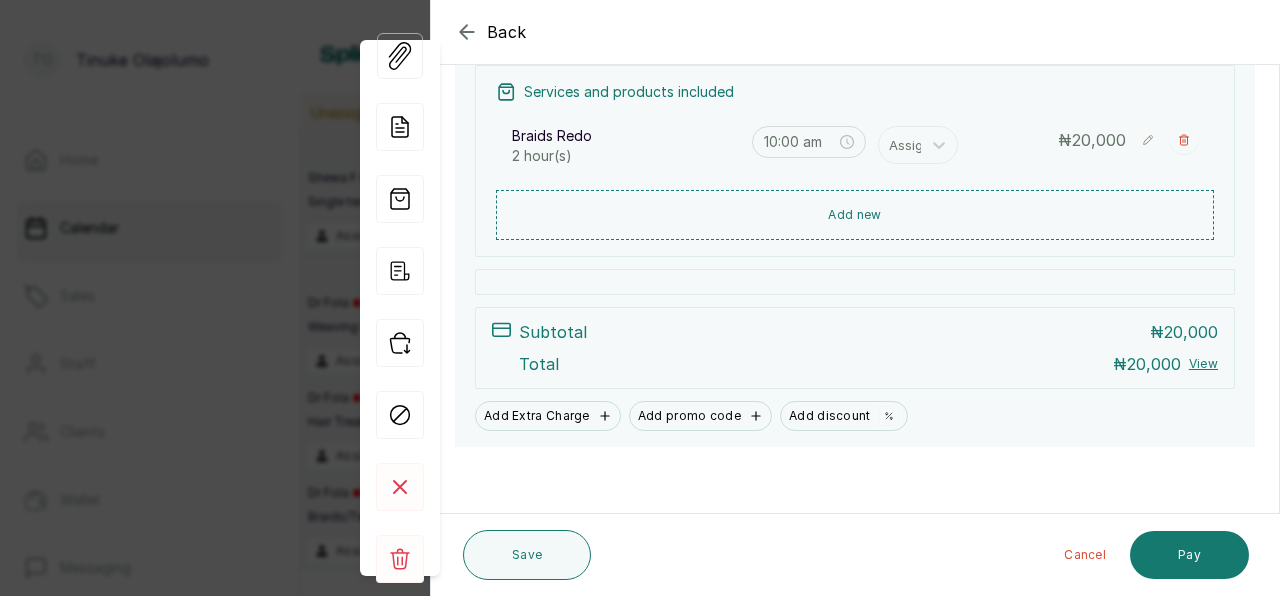 click on "20,000" at bounding box center (1099, 140) 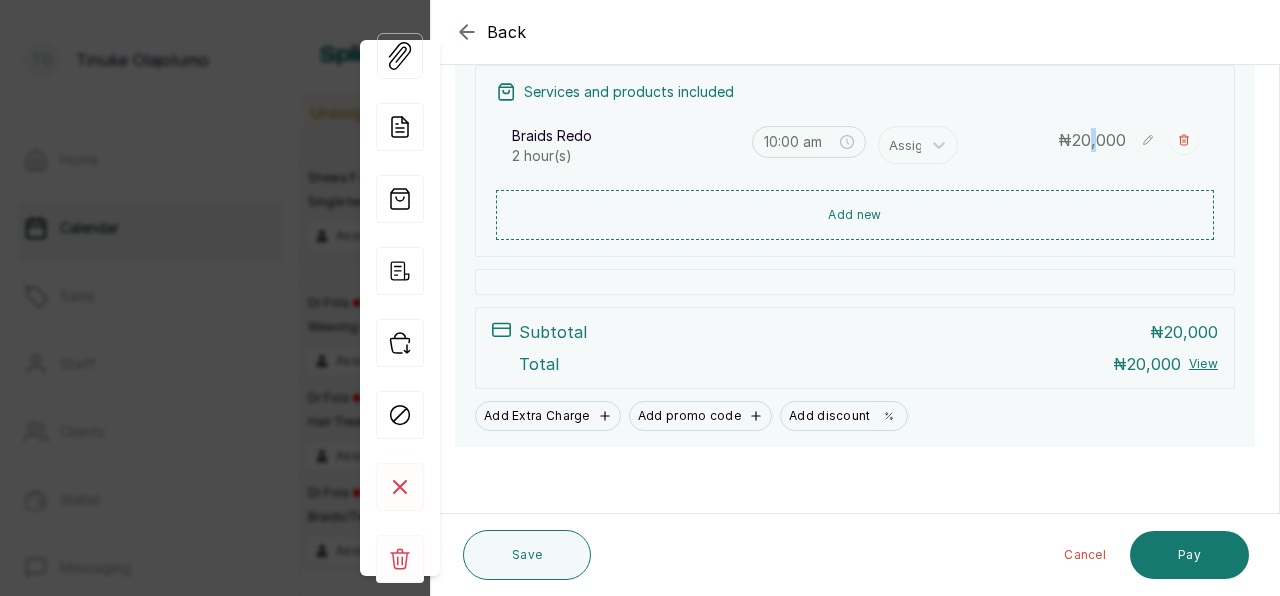 click on "20,000" at bounding box center (1099, 140) 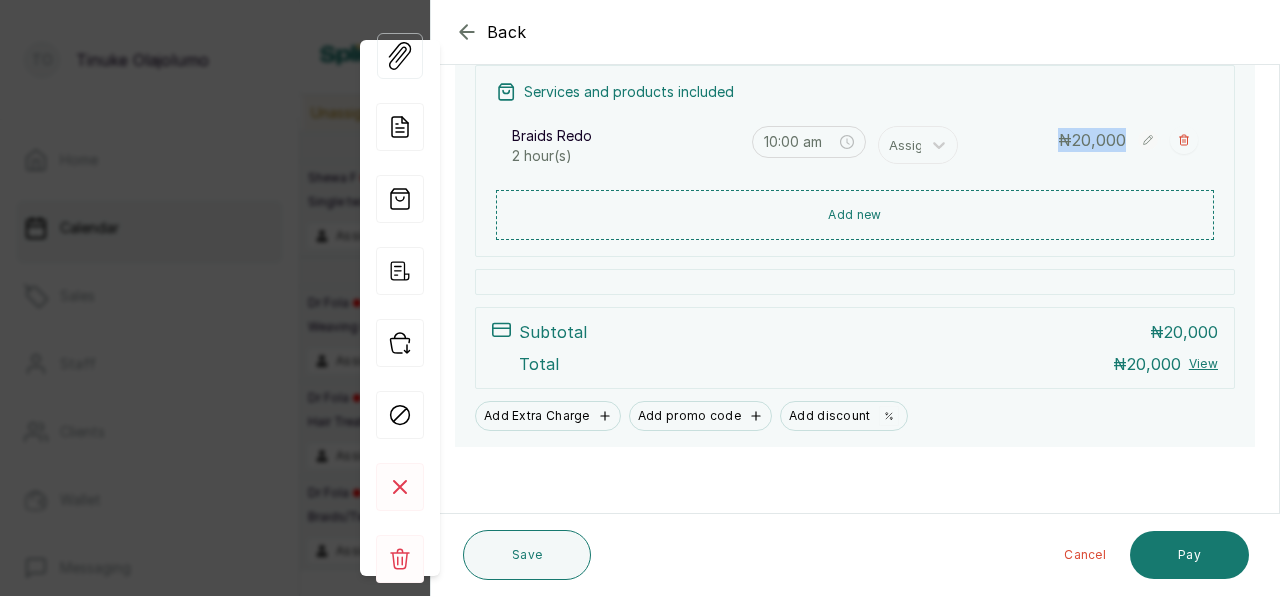 drag, startPoint x: 1106, startPoint y: 127, endPoint x: 1137, endPoint y: 156, distance: 42.44997 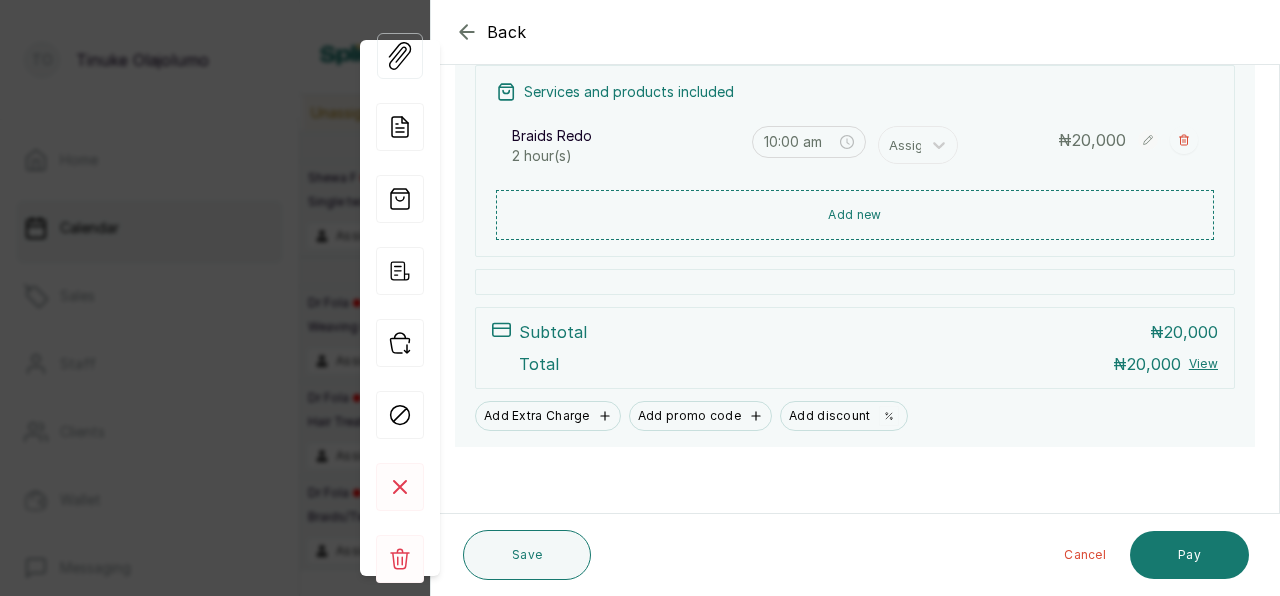 click on "Braids Redo 2 hour(s) 10:00 am Assign ₦ 20,000" at bounding box center [855, 146] 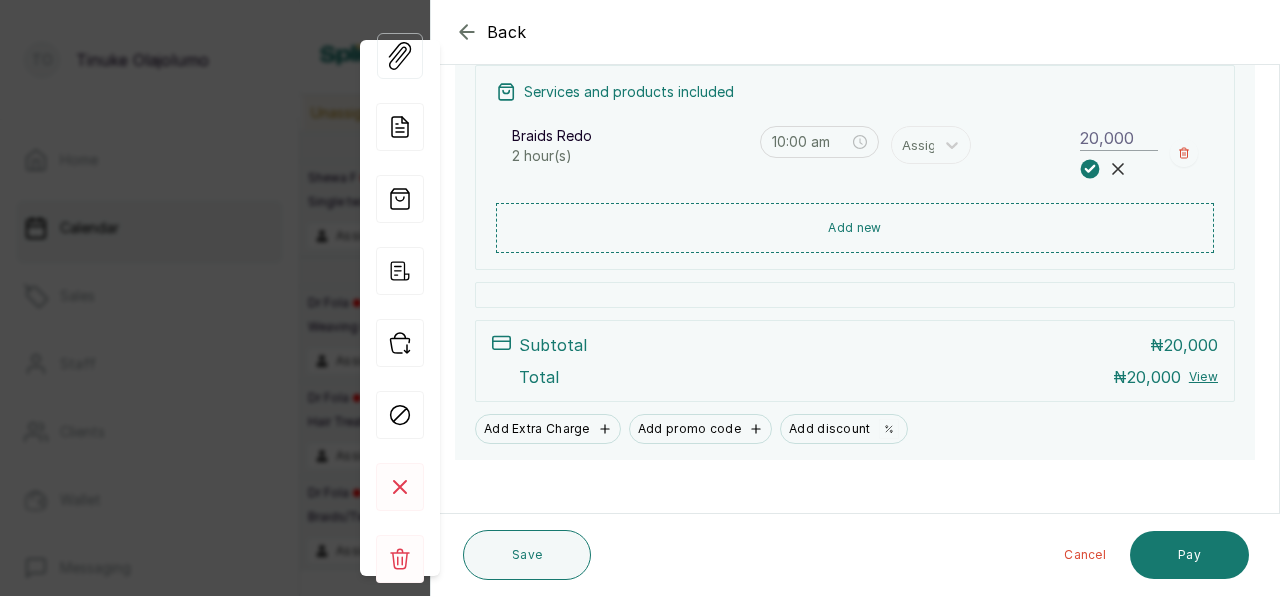 click on "20,000" at bounding box center [1119, 138] 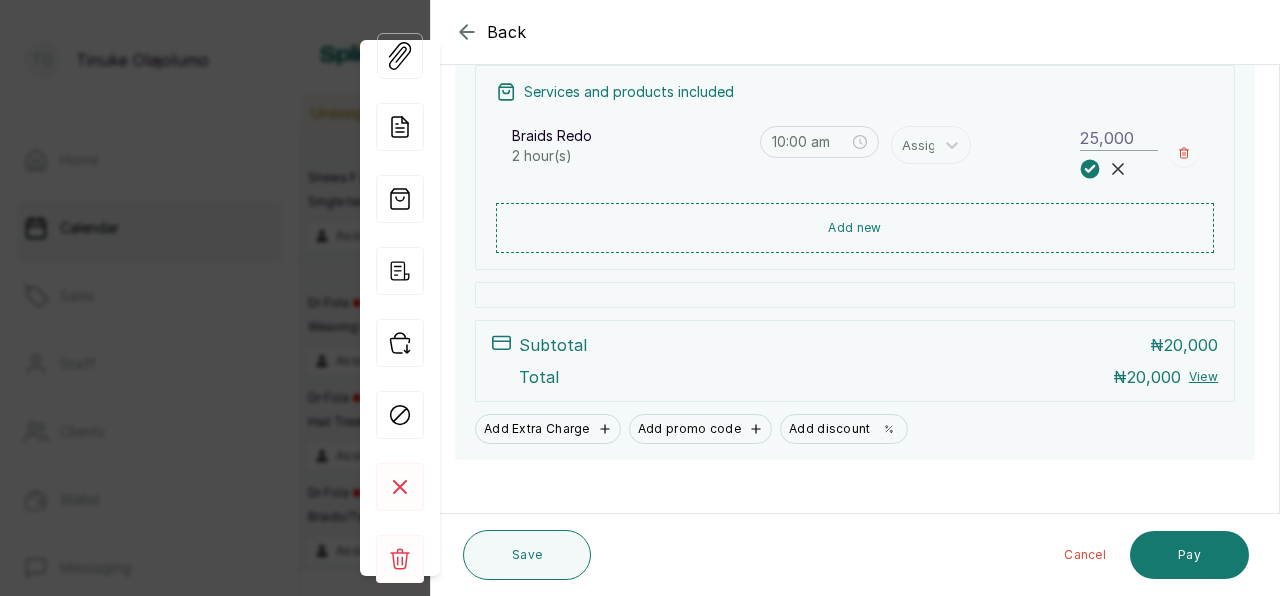 type on "25,000" 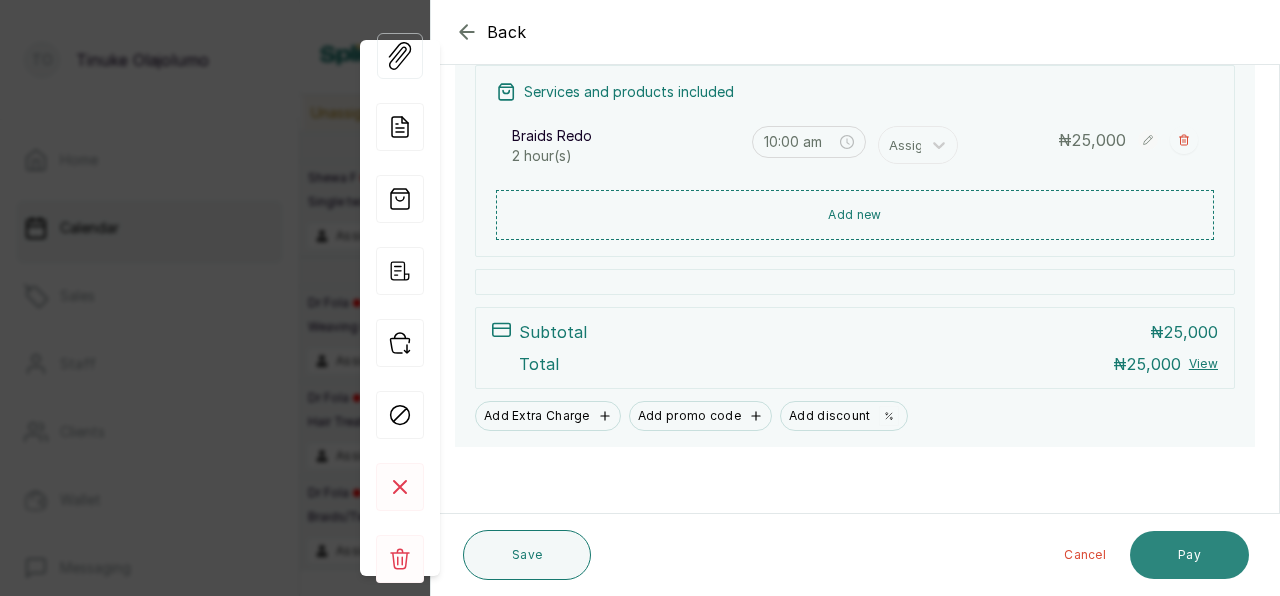 click on "Pay" at bounding box center (1189, 555) 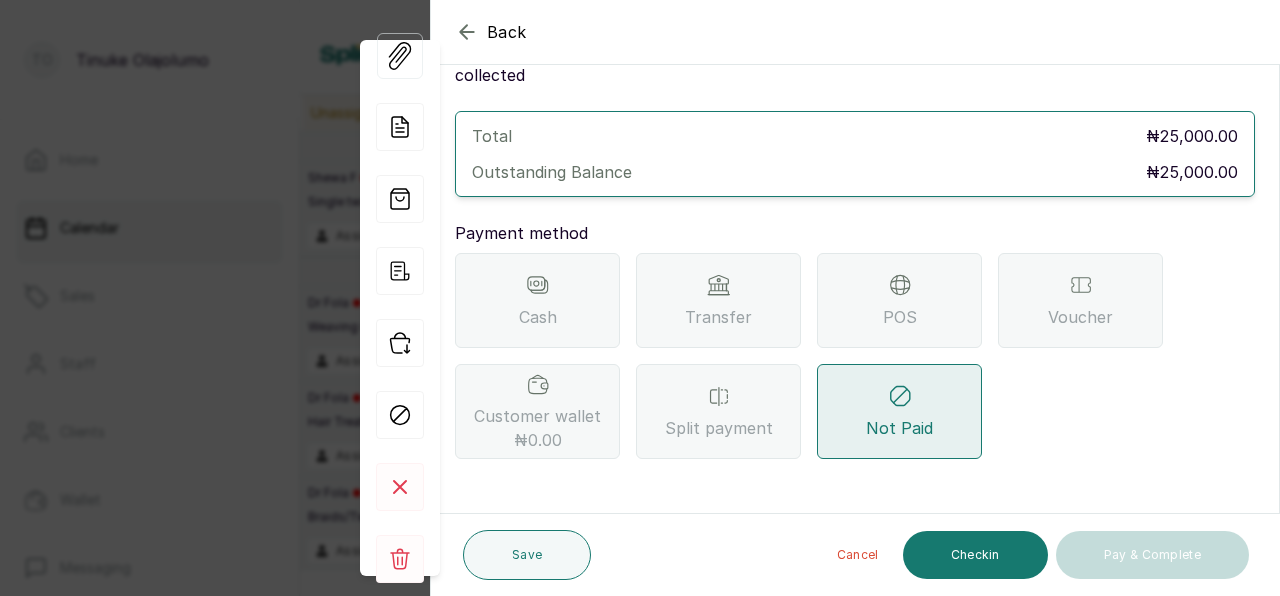 scroll, scrollTop: 66, scrollLeft: 0, axis: vertical 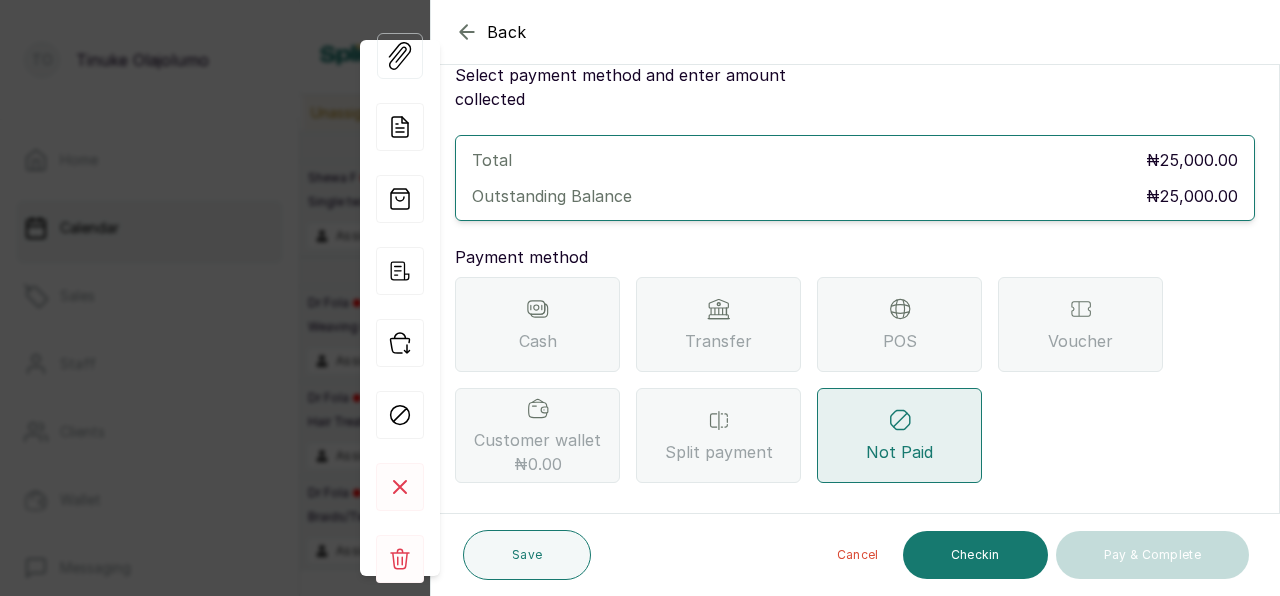 click on "Transfer" at bounding box center [718, 341] 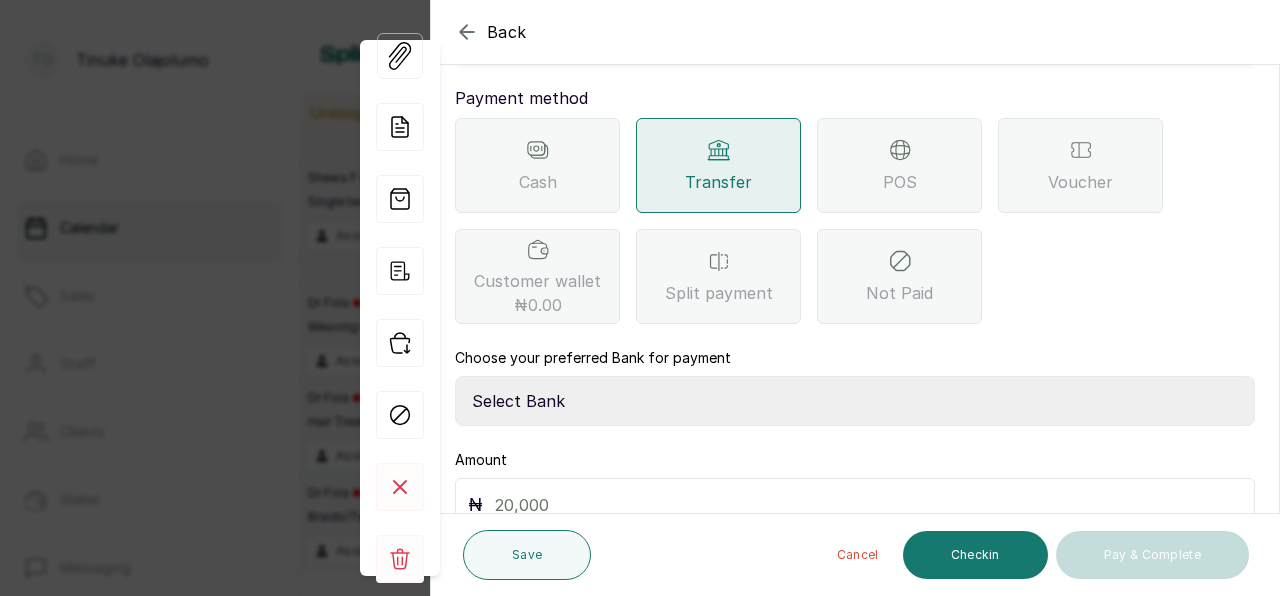 scroll, scrollTop: 305, scrollLeft: 0, axis: vertical 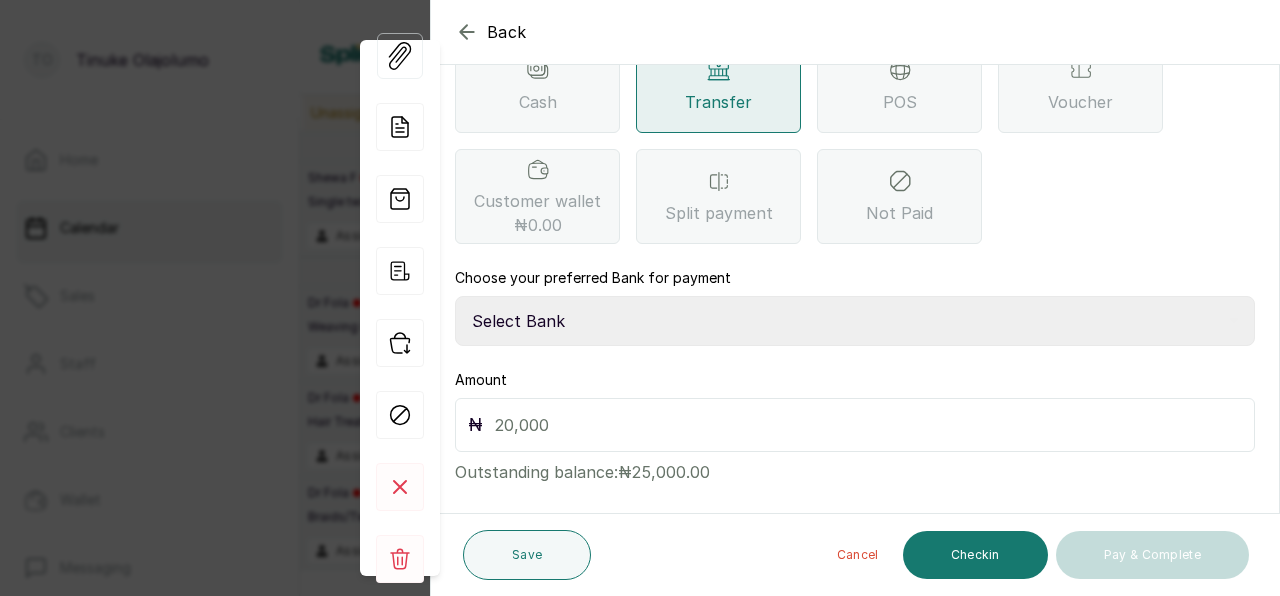 click on "Select Bank TRACTION(TRACTION) Providus Bank TASALAHQ HAIR AND BEAUTY Guaranty Trust Bank" at bounding box center (855, 321) 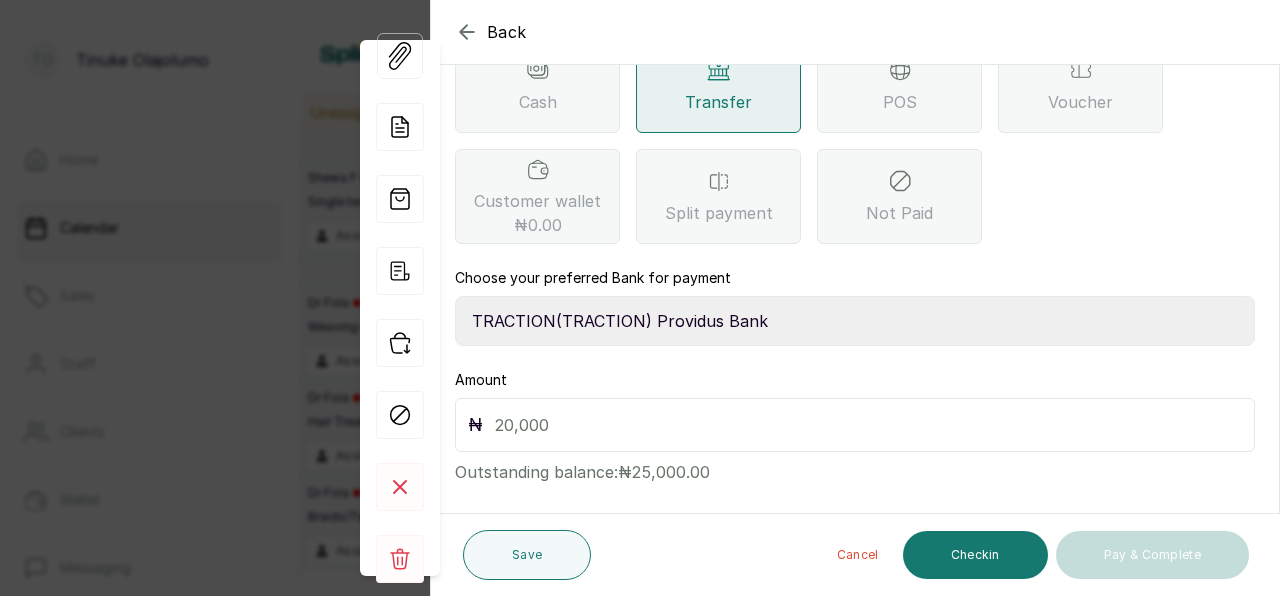 click on "TRACTION(TRACTION) Providus Bank" at bounding box center [0, 0] 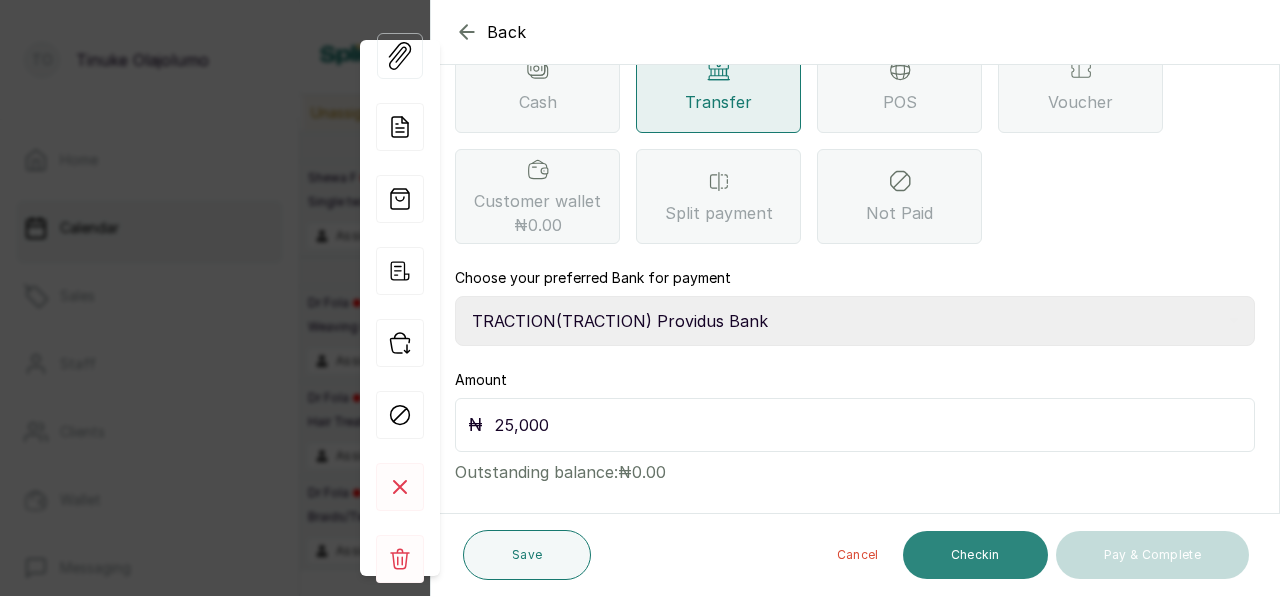 type on "25,000" 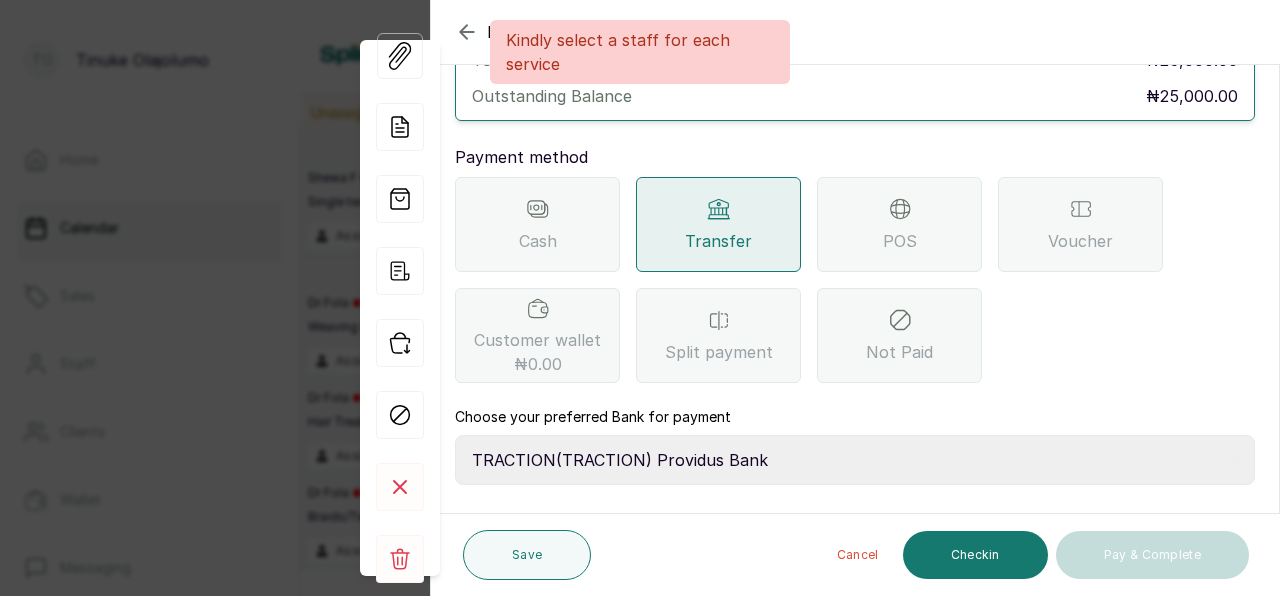 scroll, scrollTop: 158, scrollLeft: 0, axis: vertical 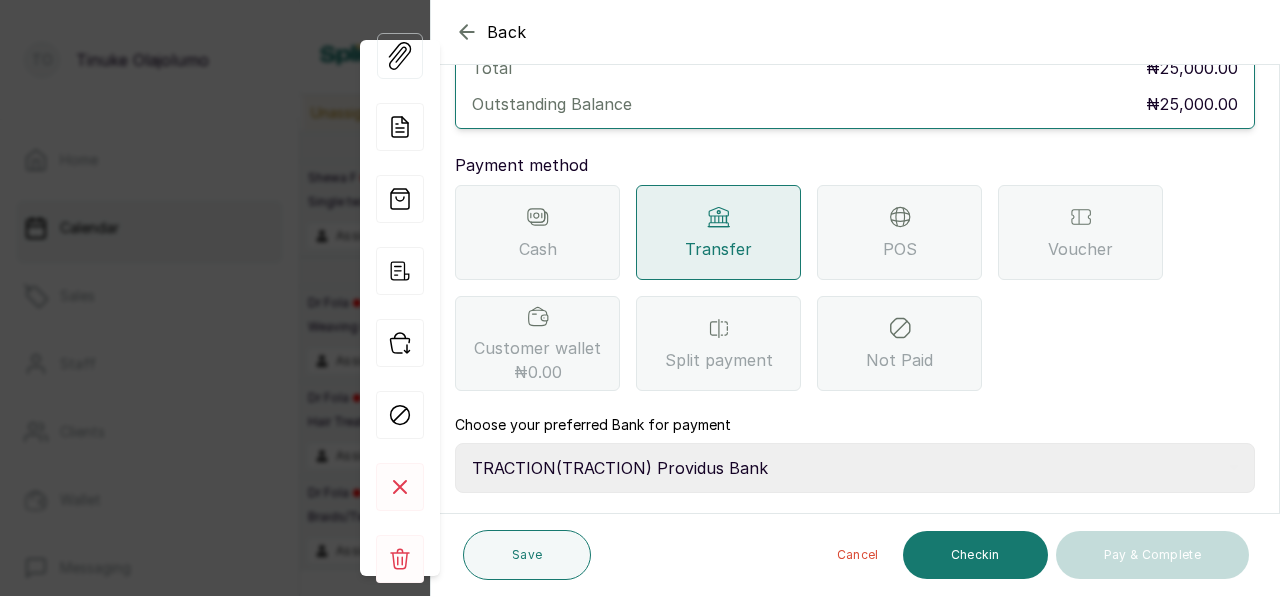 click 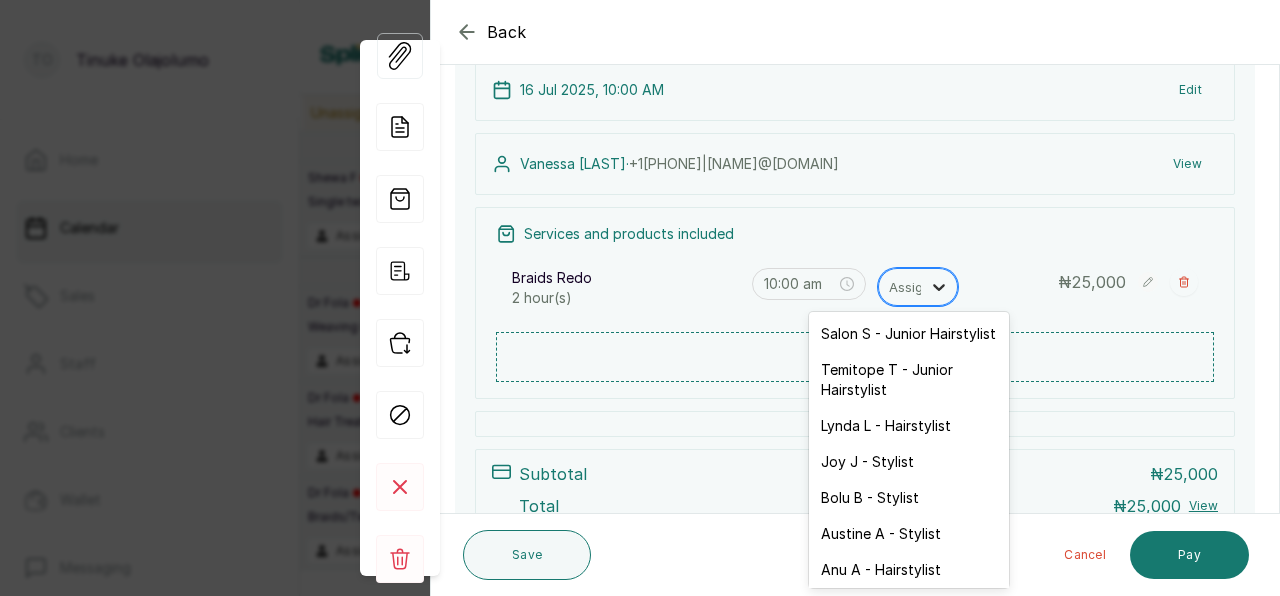 click at bounding box center (939, 287) 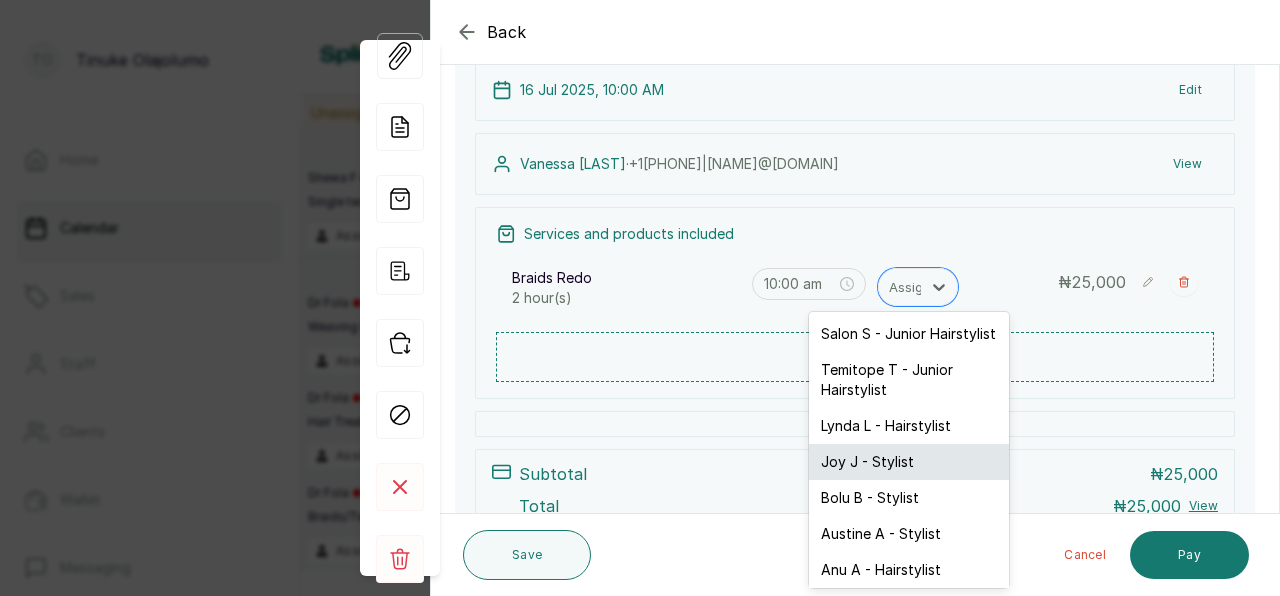 click on "Joy J - Stylist" at bounding box center [909, 462] 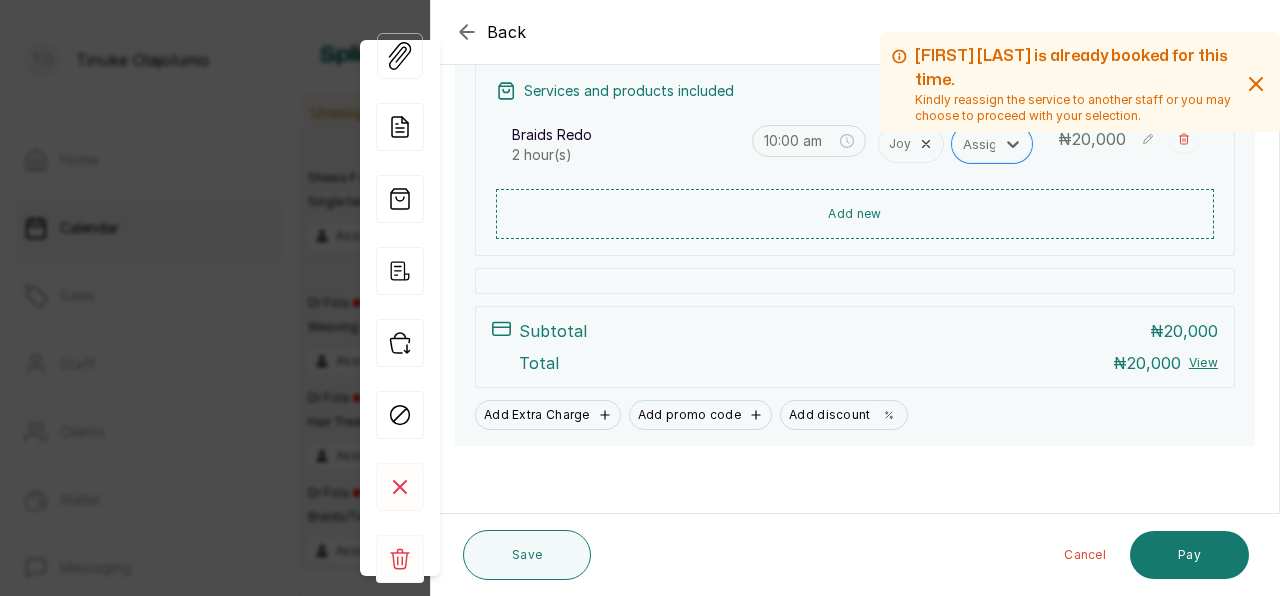 scroll, scrollTop: 301, scrollLeft: 0, axis: vertical 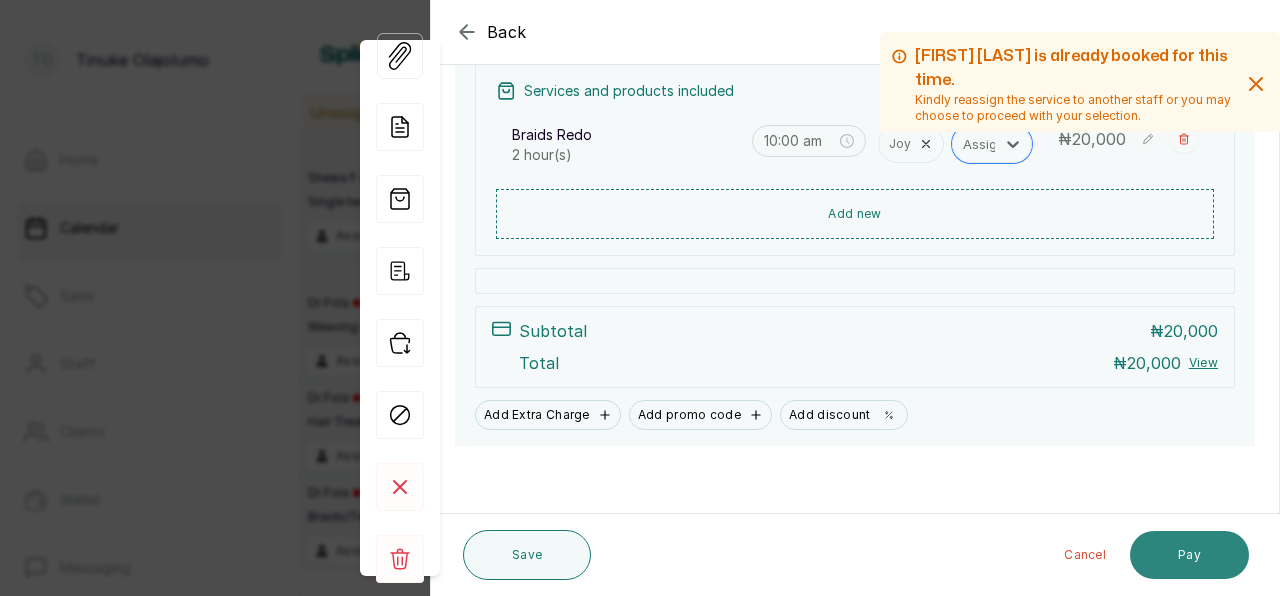 click on "Pay" at bounding box center (1189, 555) 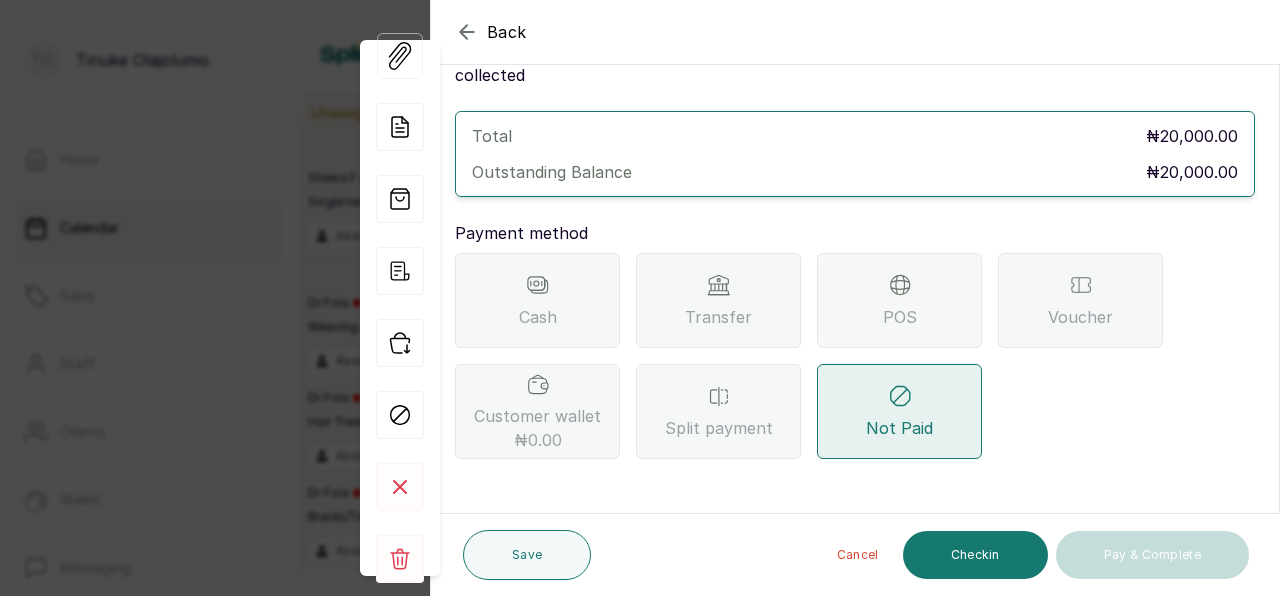 scroll, scrollTop: 66, scrollLeft: 0, axis: vertical 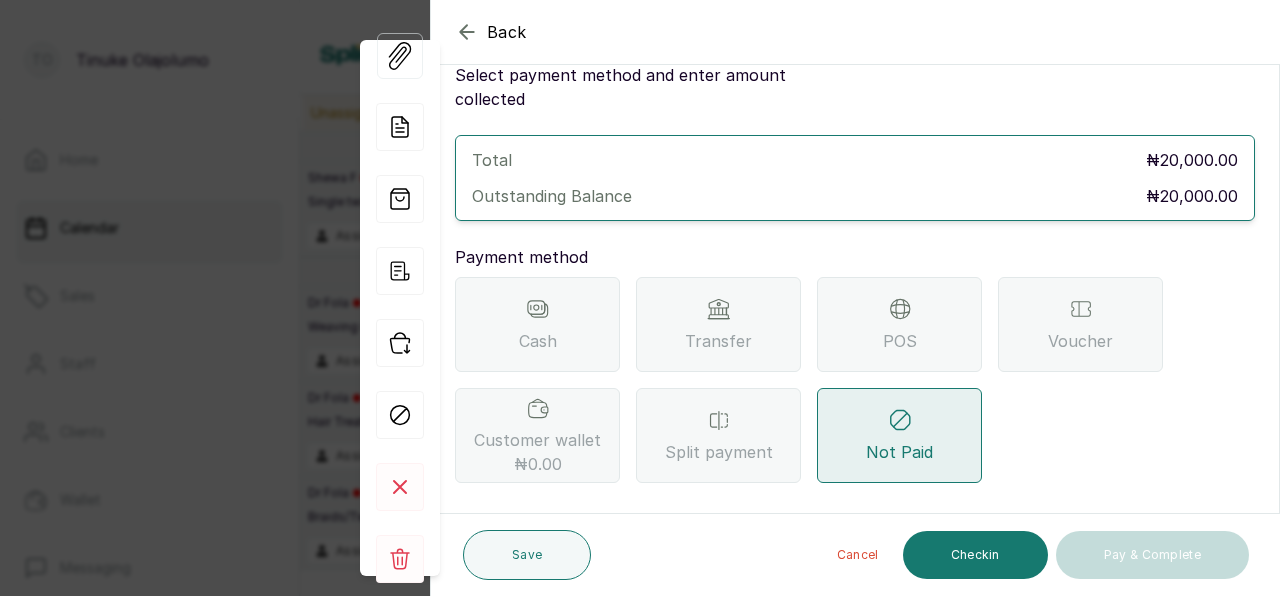 click 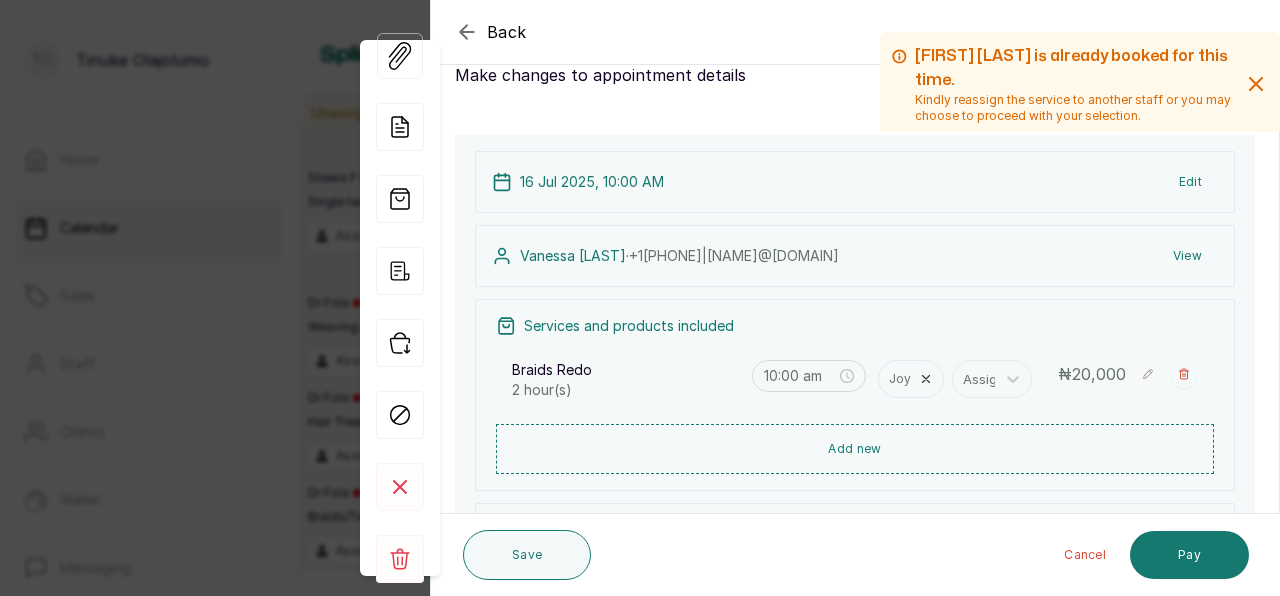 click 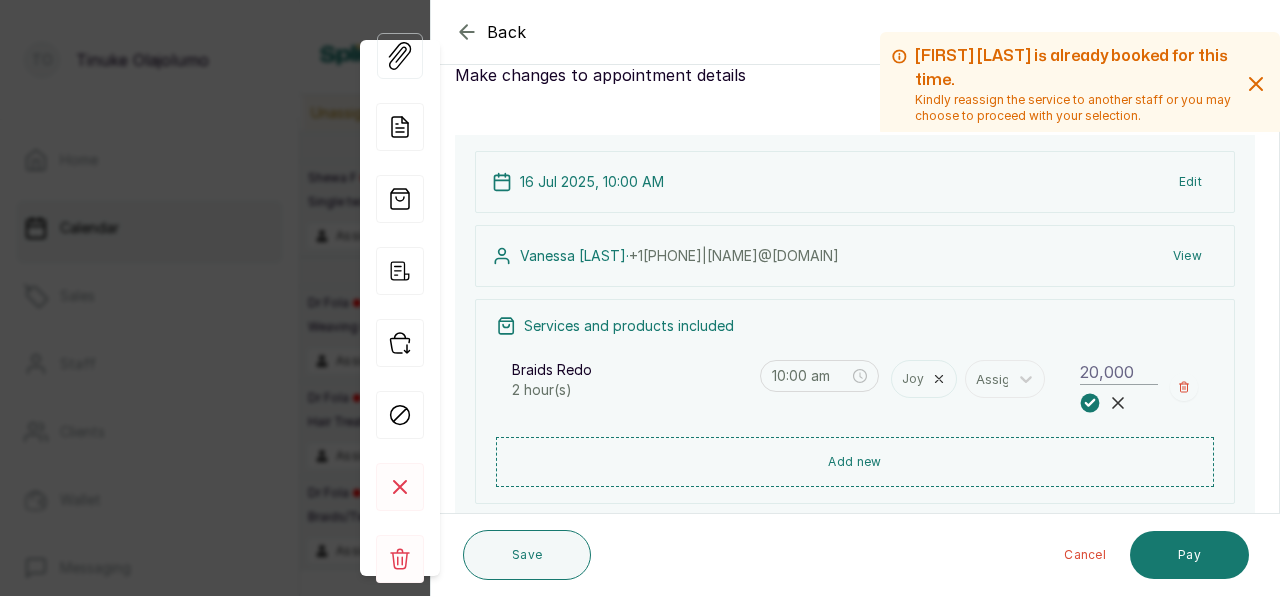 click on "Braids Redo 2 hour(s) 10:00 am Joy Assign 20,000" at bounding box center (855, 386) 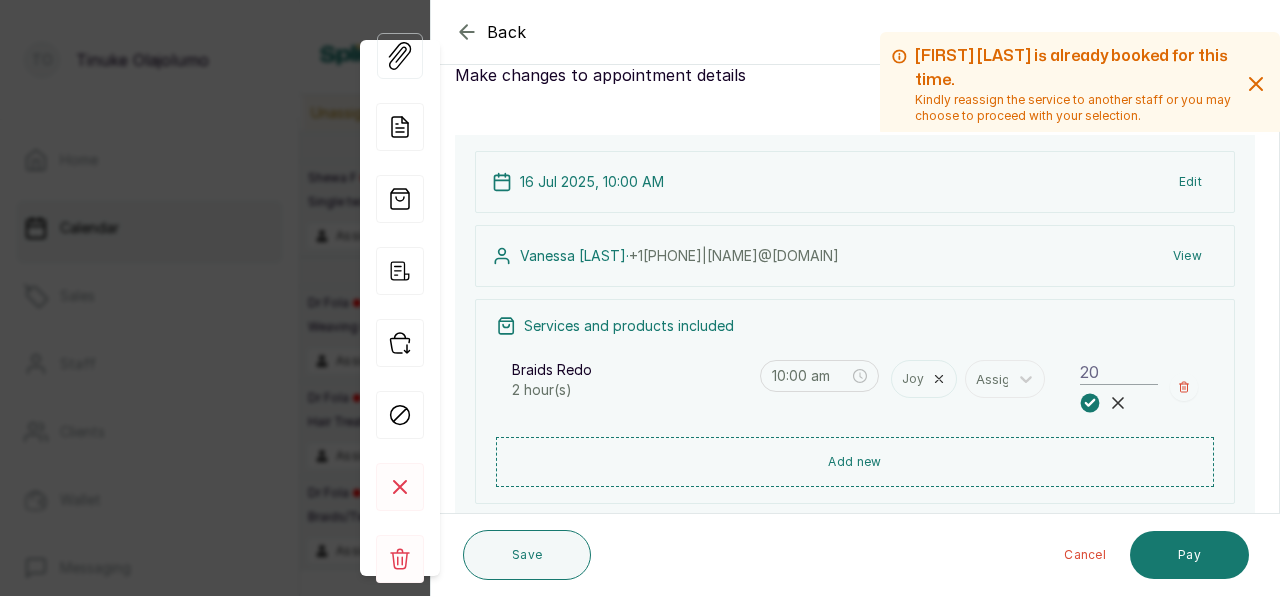 type on "2" 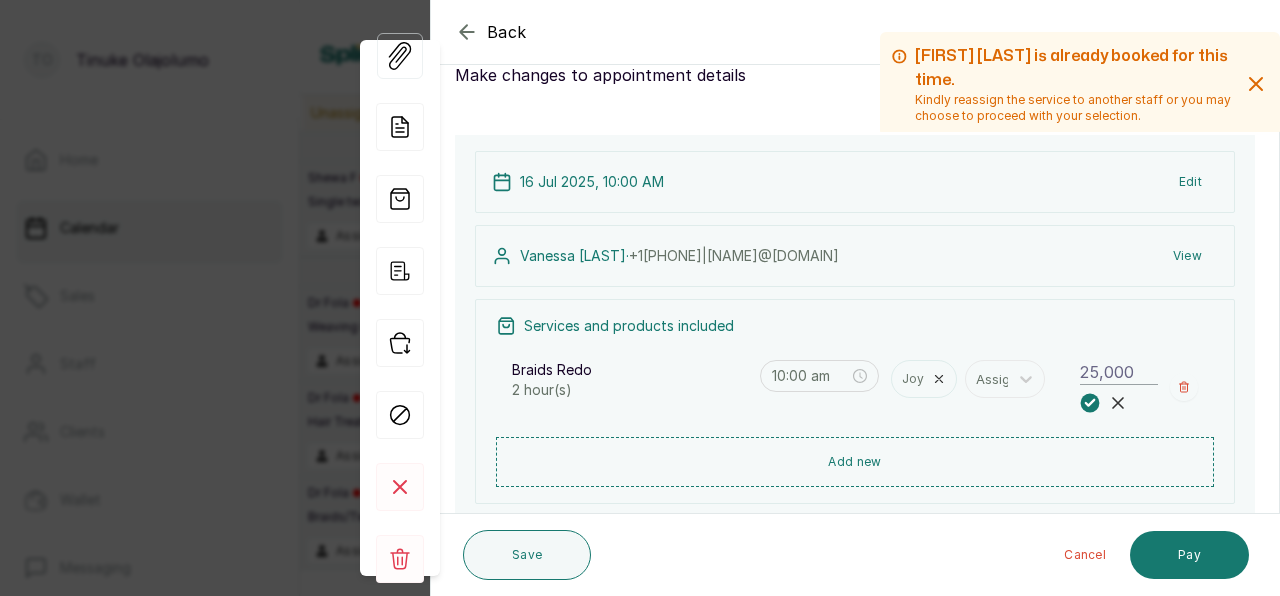 type on "25,000" 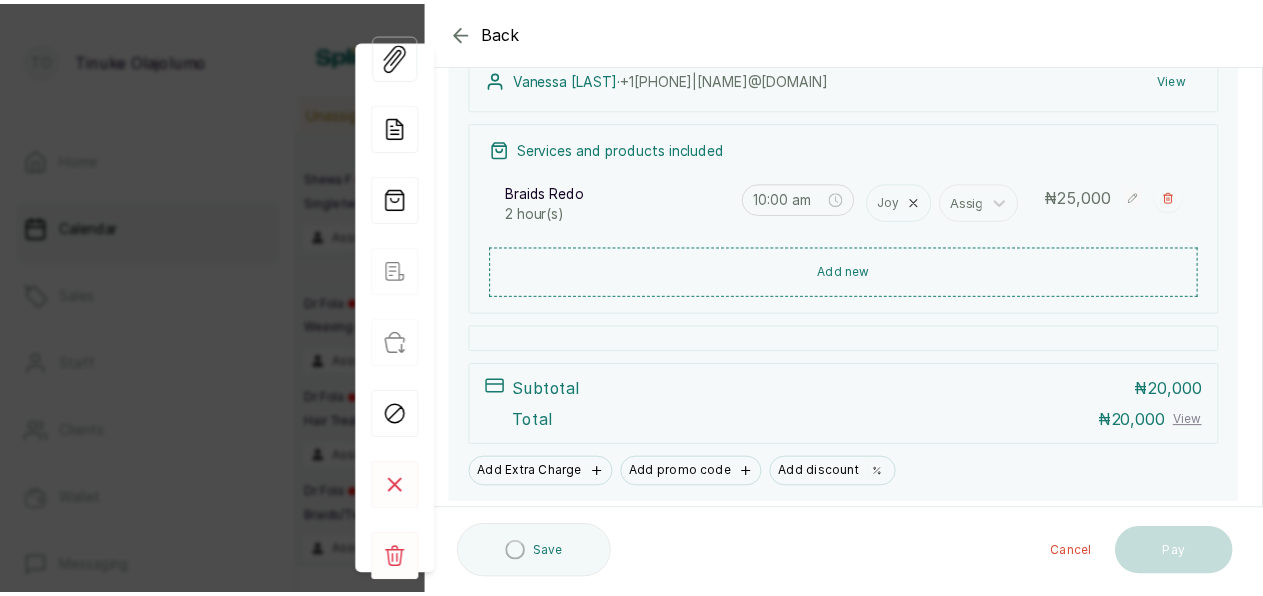 scroll, scrollTop: 290, scrollLeft: 0, axis: vertical 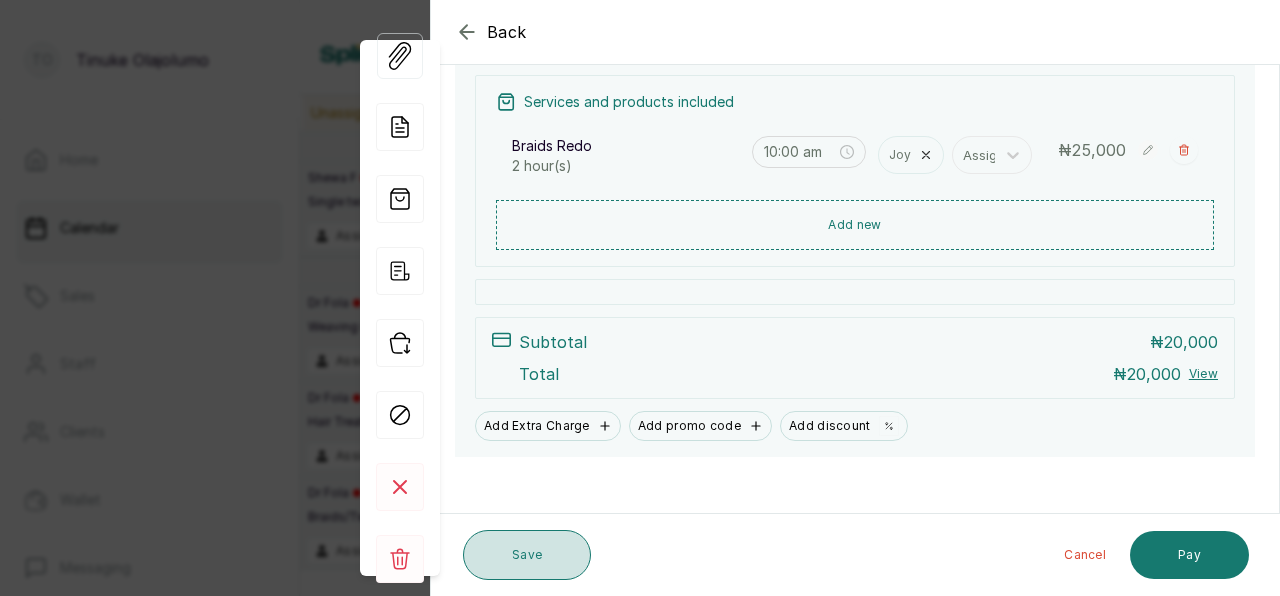 click on "Save" at bounding box center (527, 555) 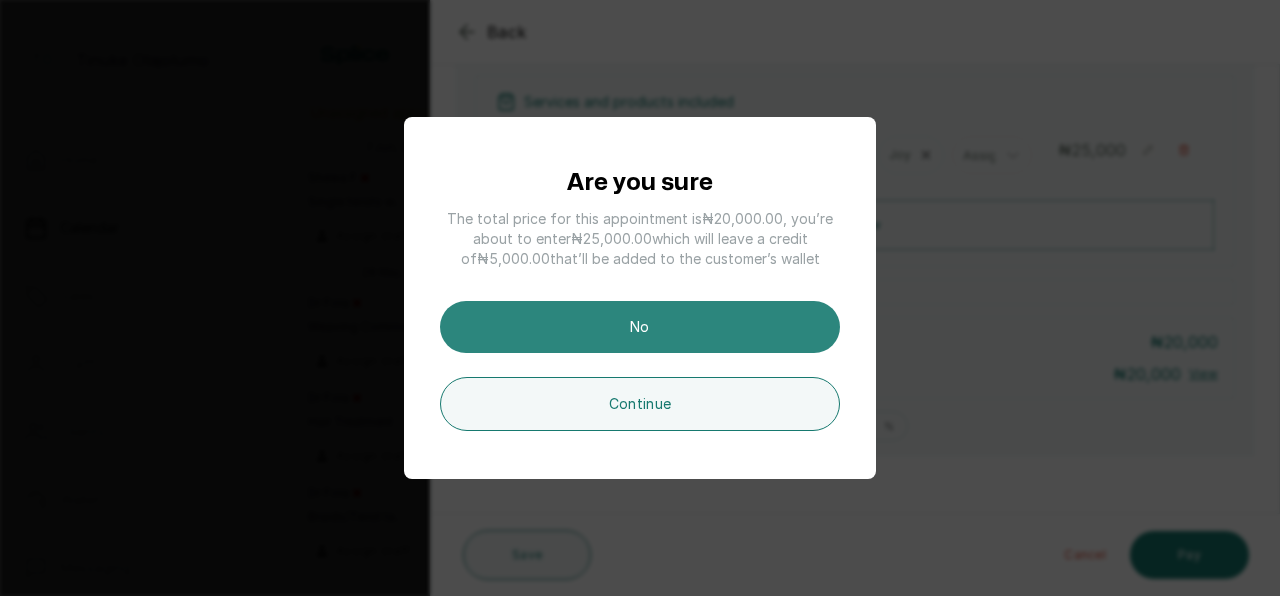 click on "No" at bounding box center (640, 327) 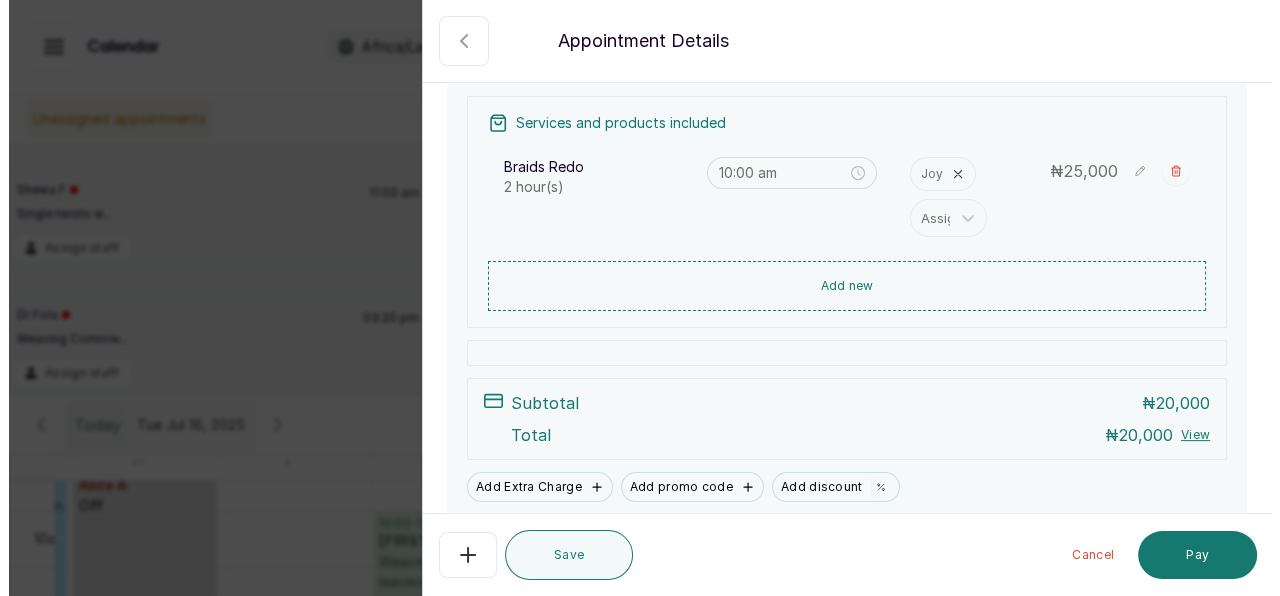 scroll, scrollTop: 280, scrollLeft: 0, axis: vertical 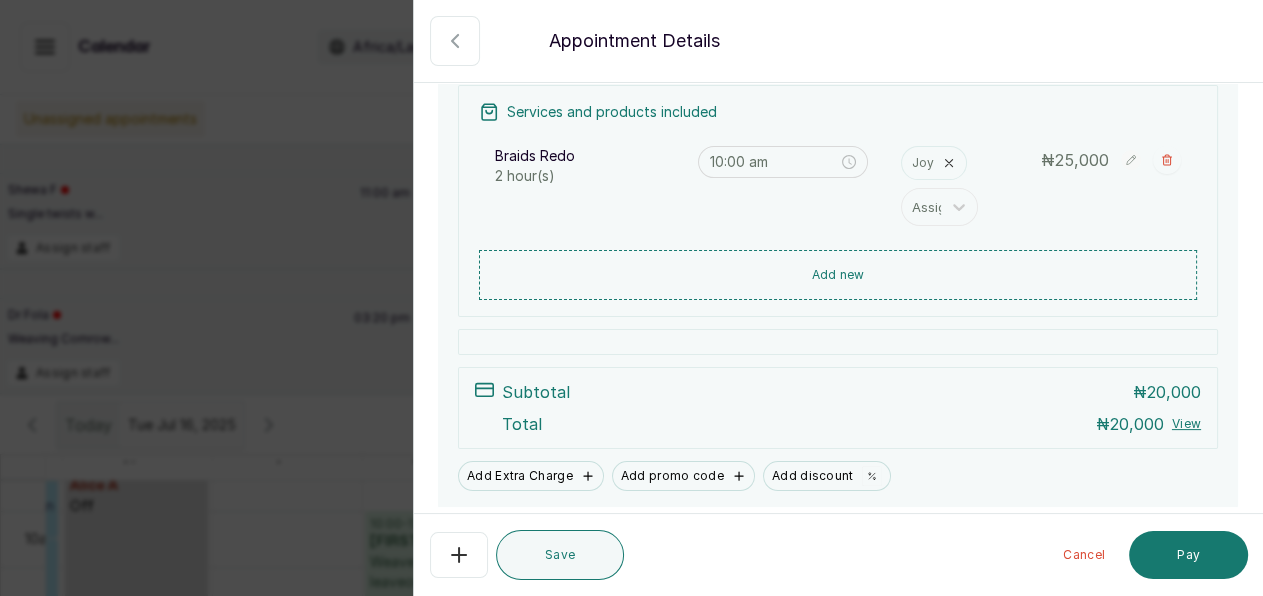 click 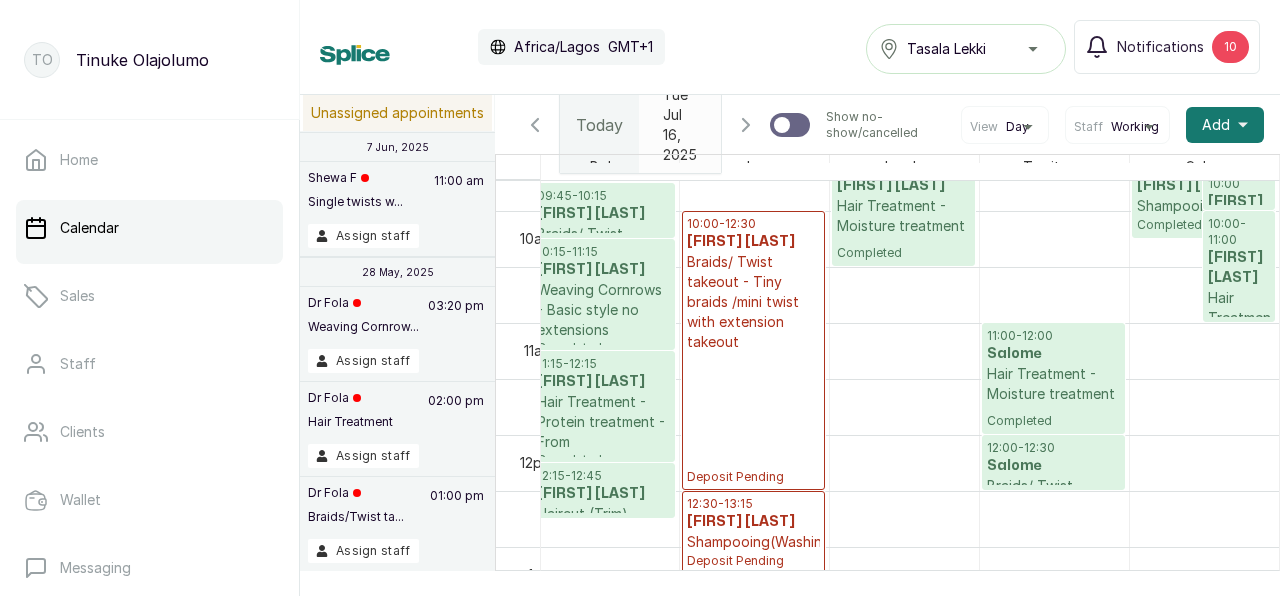 scroll, scrollTop: 975, scrollLeft: 651, axis: both 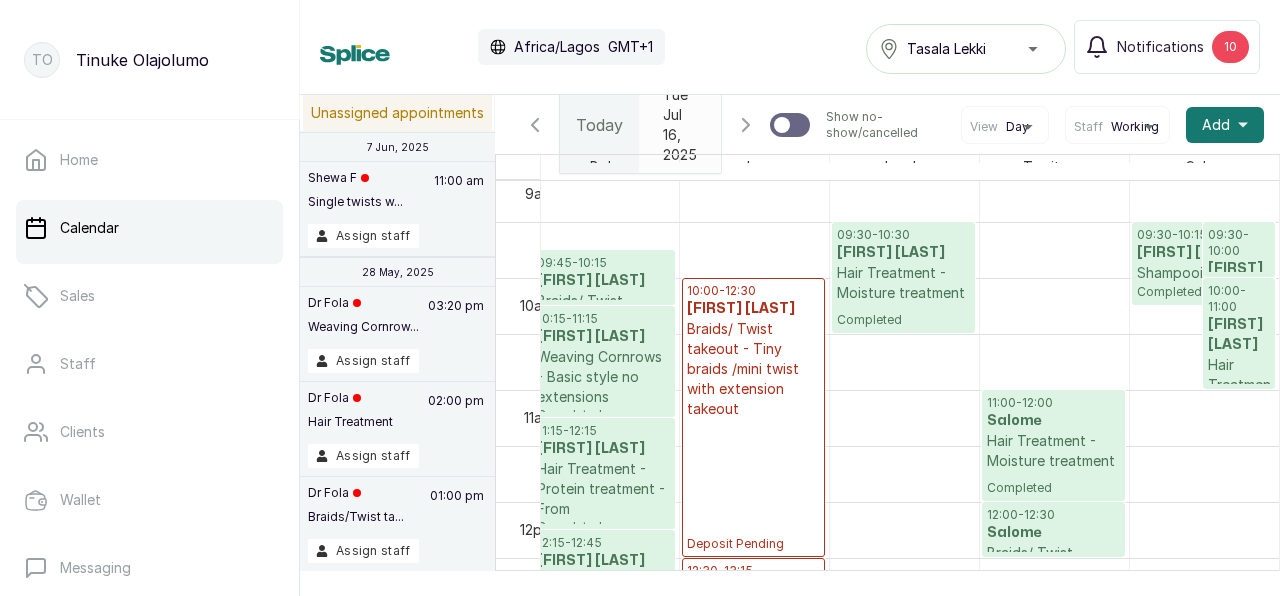 click on "[FIRST] [LAST]" at bounding box center (753, 309) 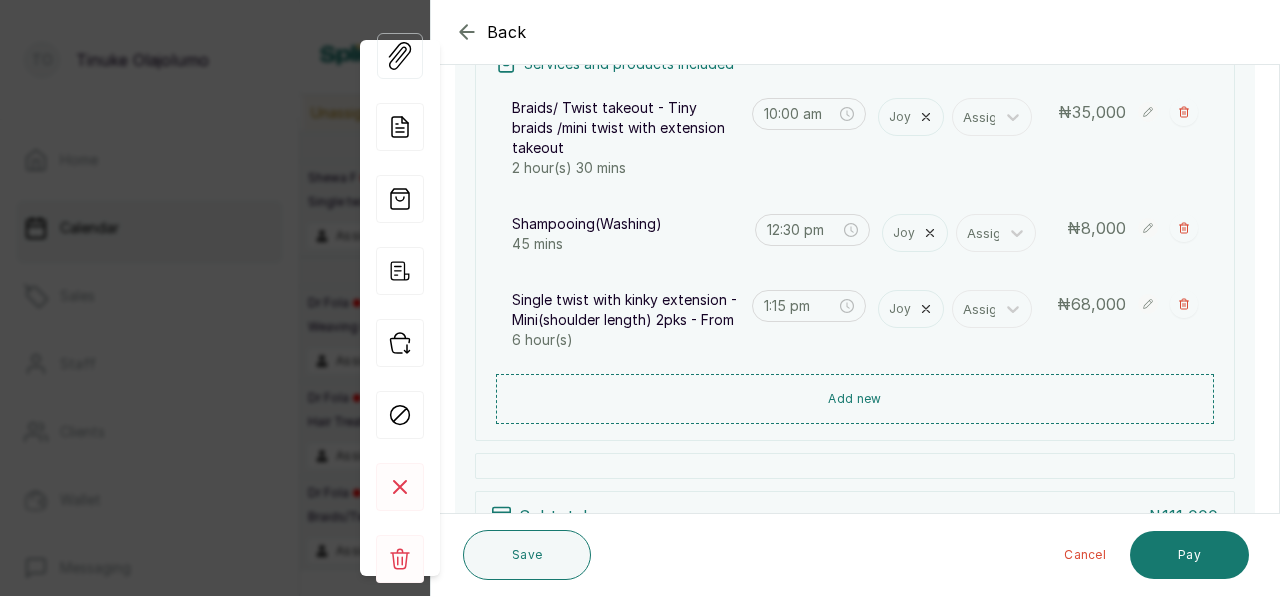 scroll, scrollTop: 344, scrollLeft: 0, axis: vertical 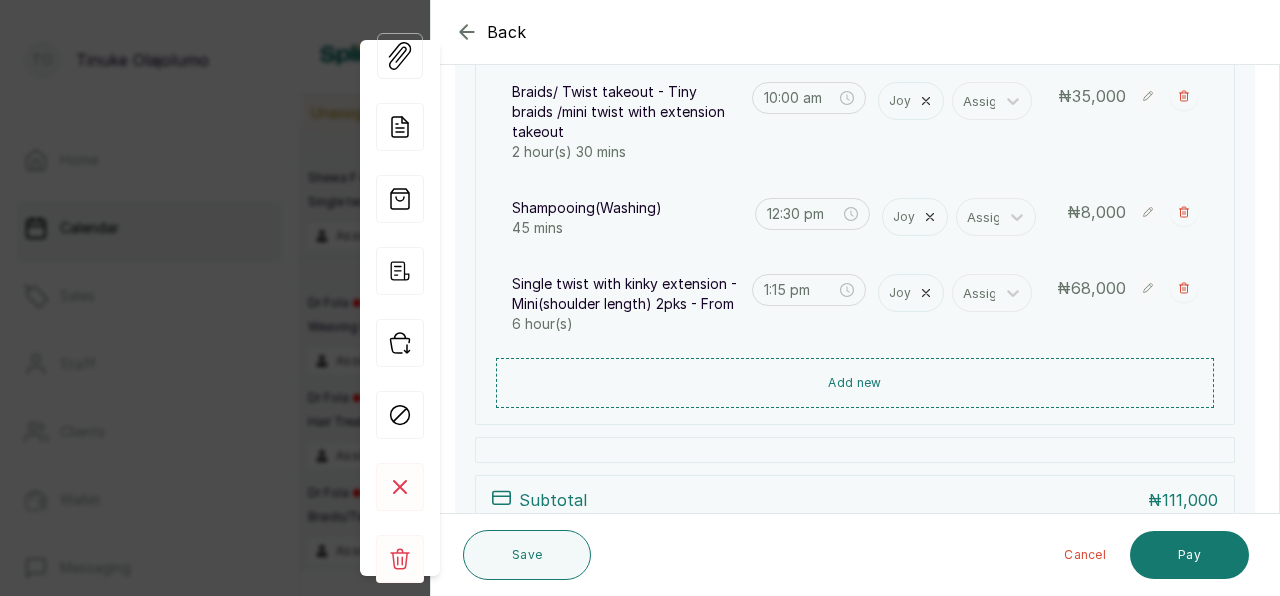click 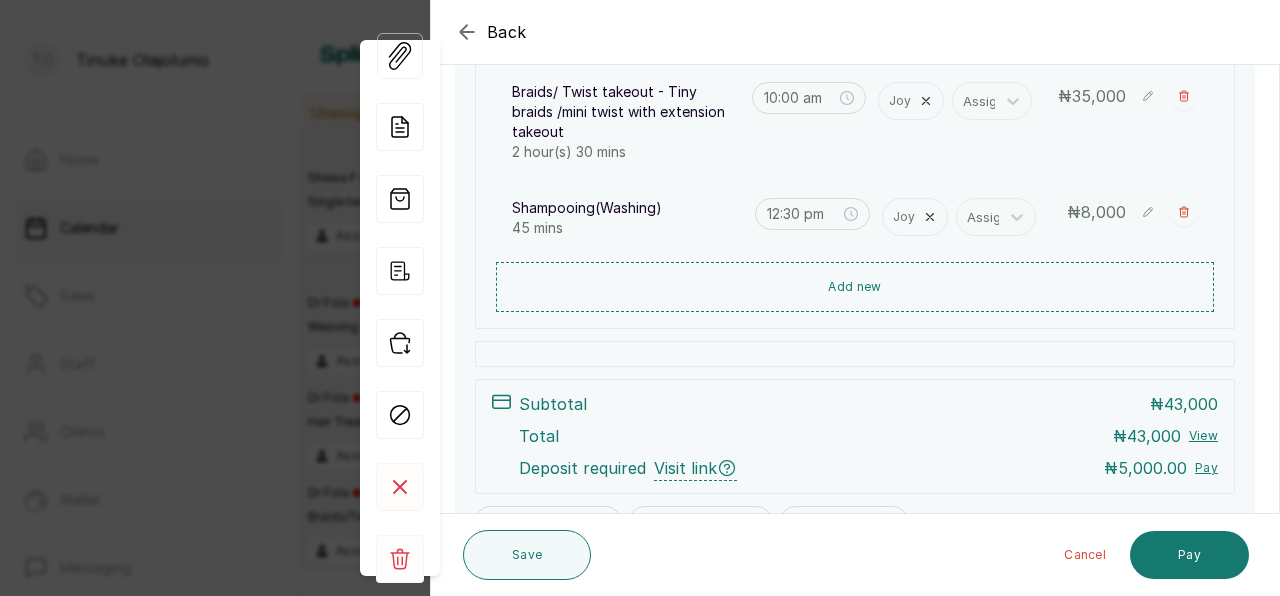 click on "Show no-show/cancelled" at bounding box center [1184, 212] 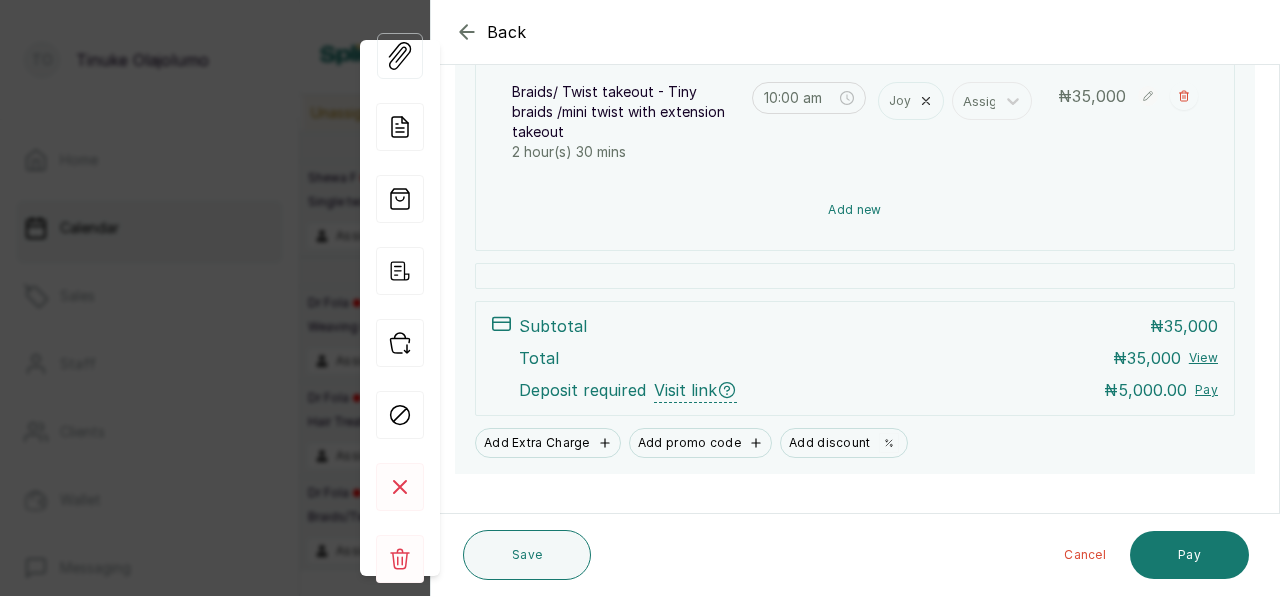 click on "Add new" at bounding box center [855, 210] 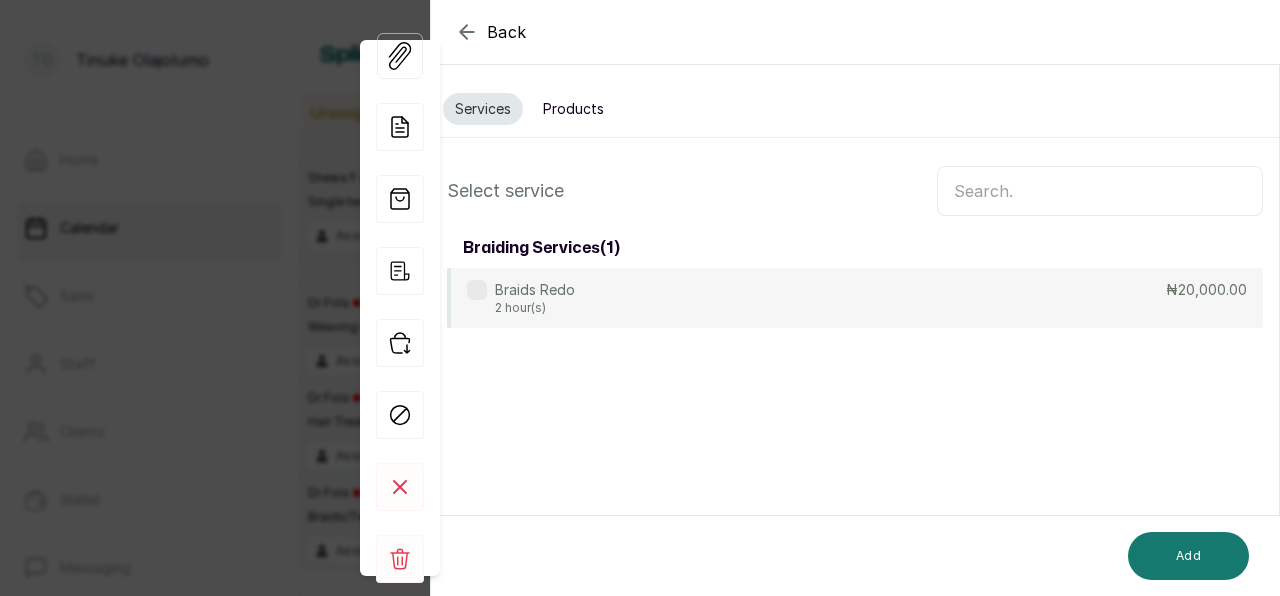 scroll, scrollTop: 0, scrollLeft: 0, axis: both 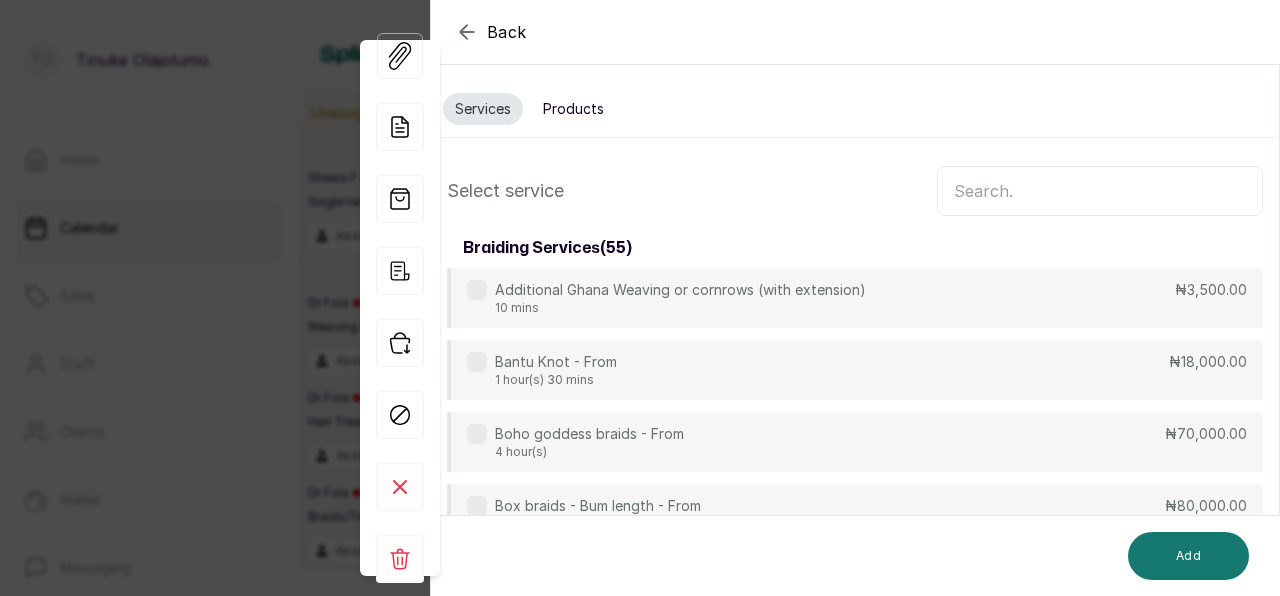 click at bounding box center (1100, 191) 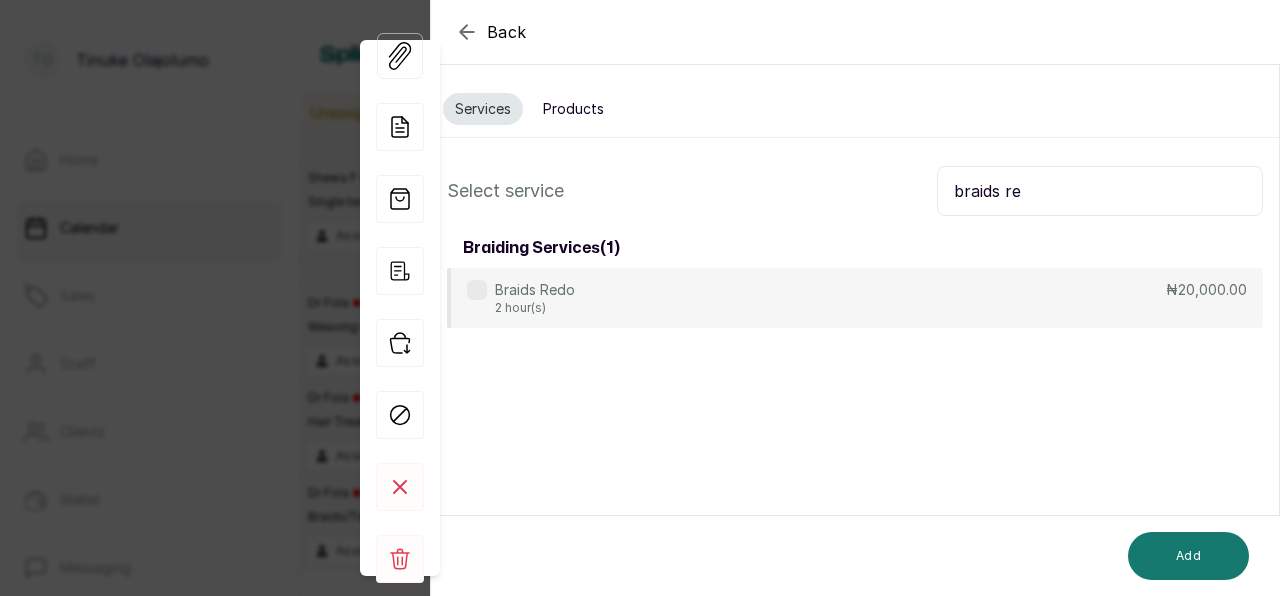 type on "braids re" 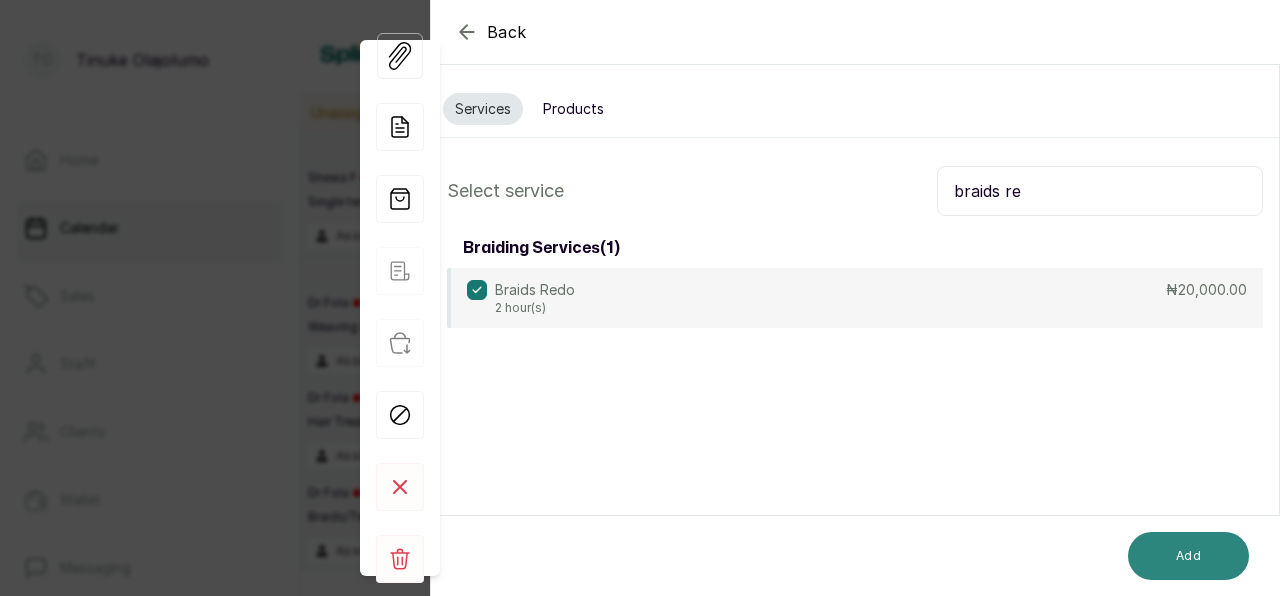click on "Add" at bounding box center [1188, 556] 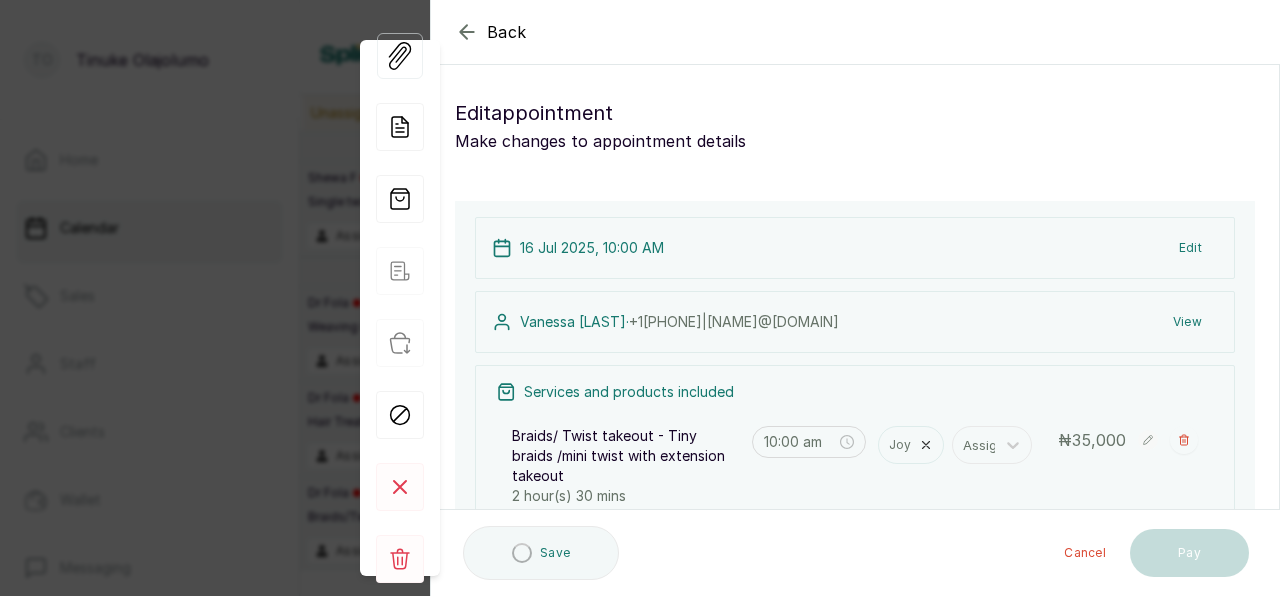 scroll, scrollTop: 110, scrollLeft: 0, axis: vertical 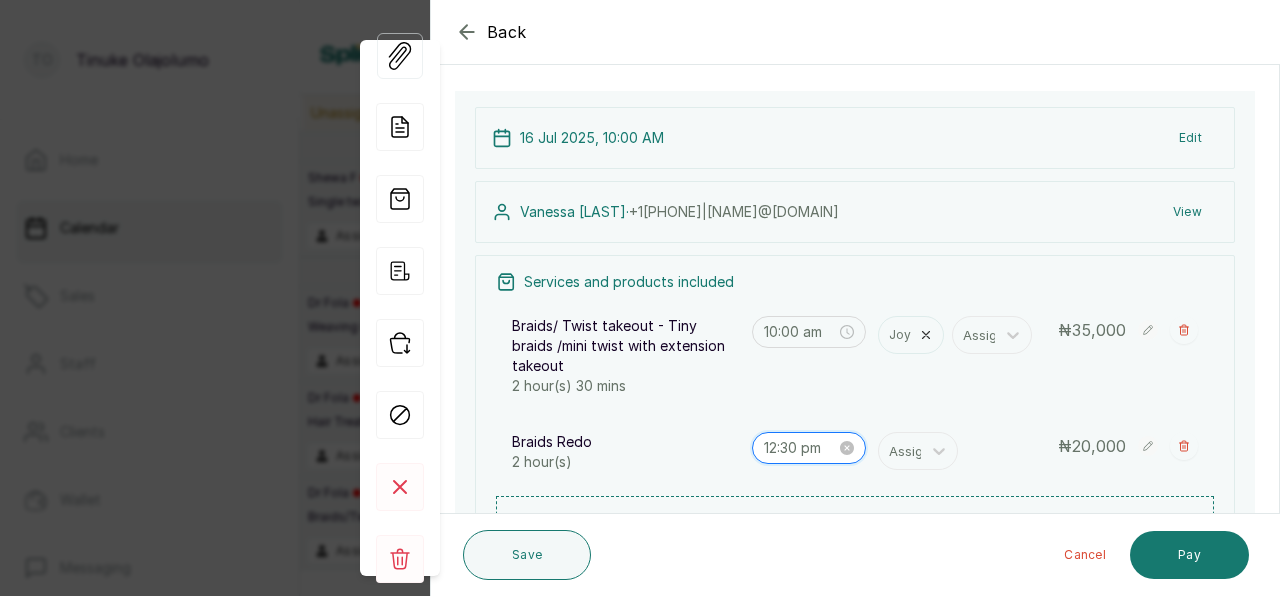 click on "12:30 pm" at bounding box center (800, 448) 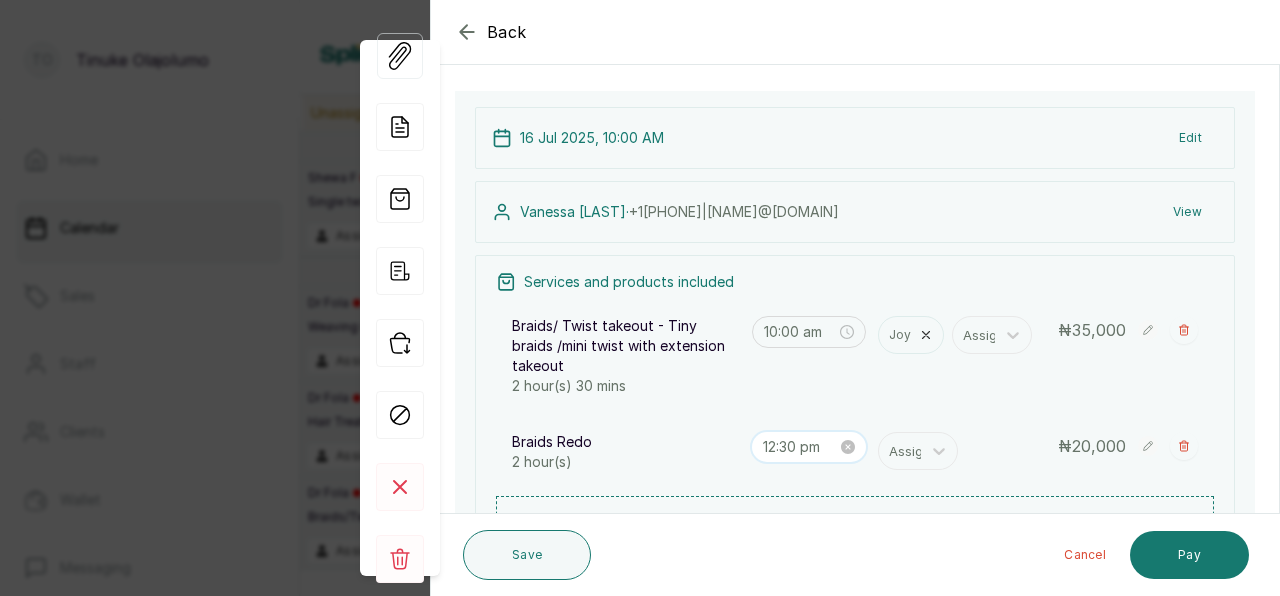 scroll, scrollTop: 0, scrollLeft: 0, axis: both 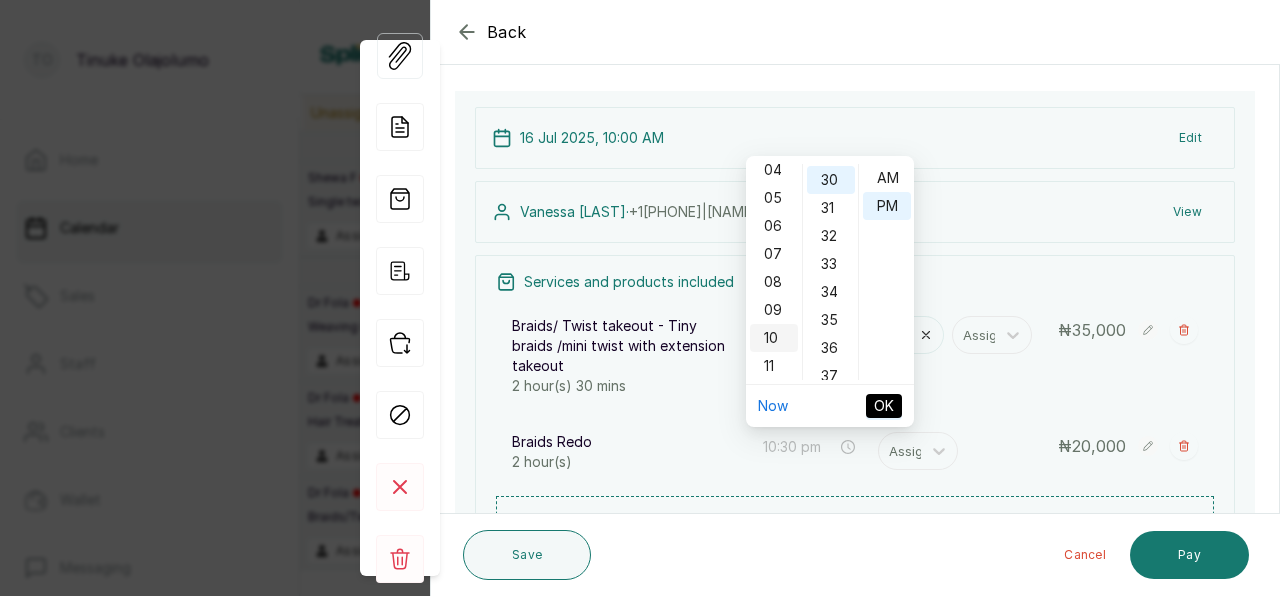 click on "10" at bounding box center [774, 338] 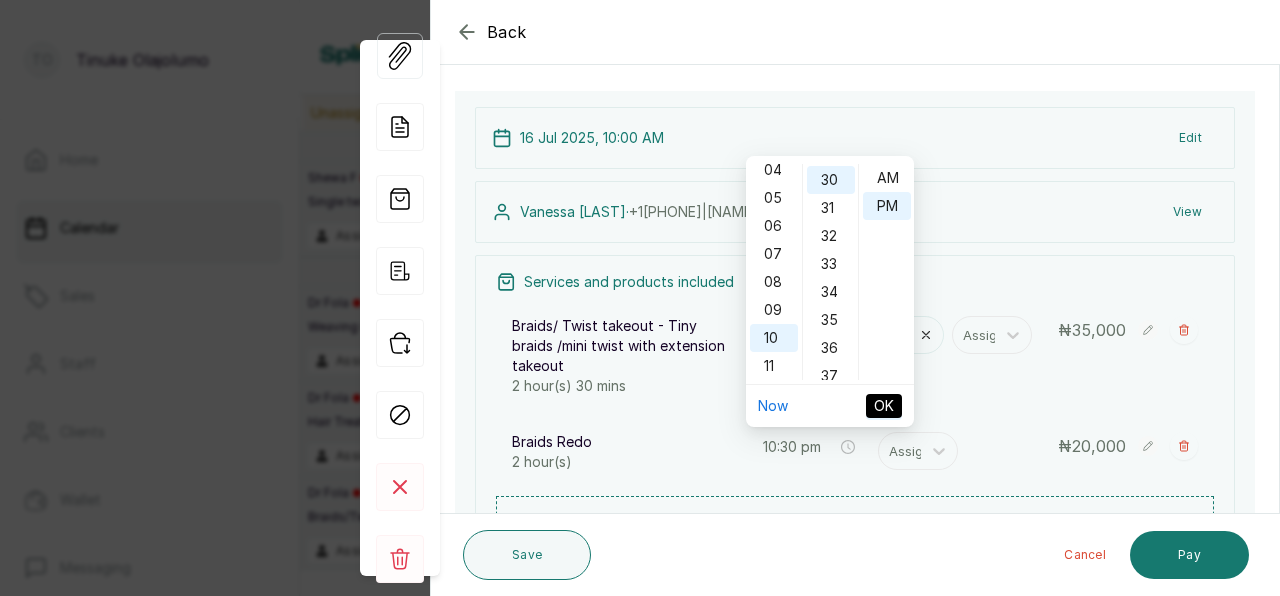 scroll, scrollTop: 838, scrollLeft: 0, axis: vertical 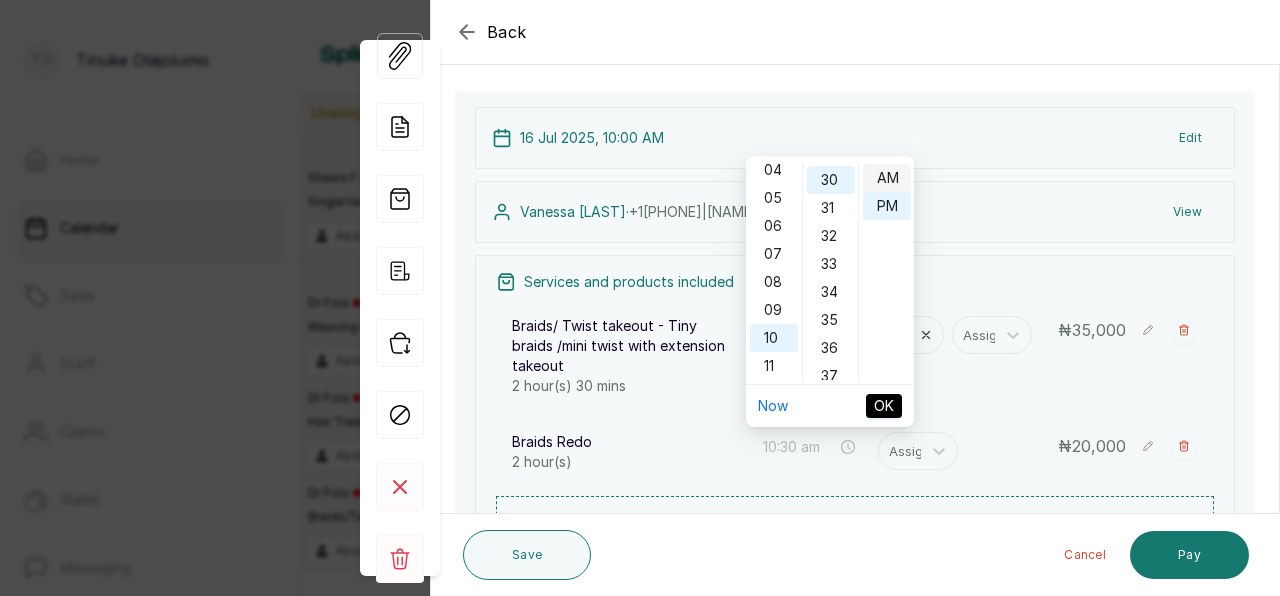 click on "AM" at bounding box center (887, 178) 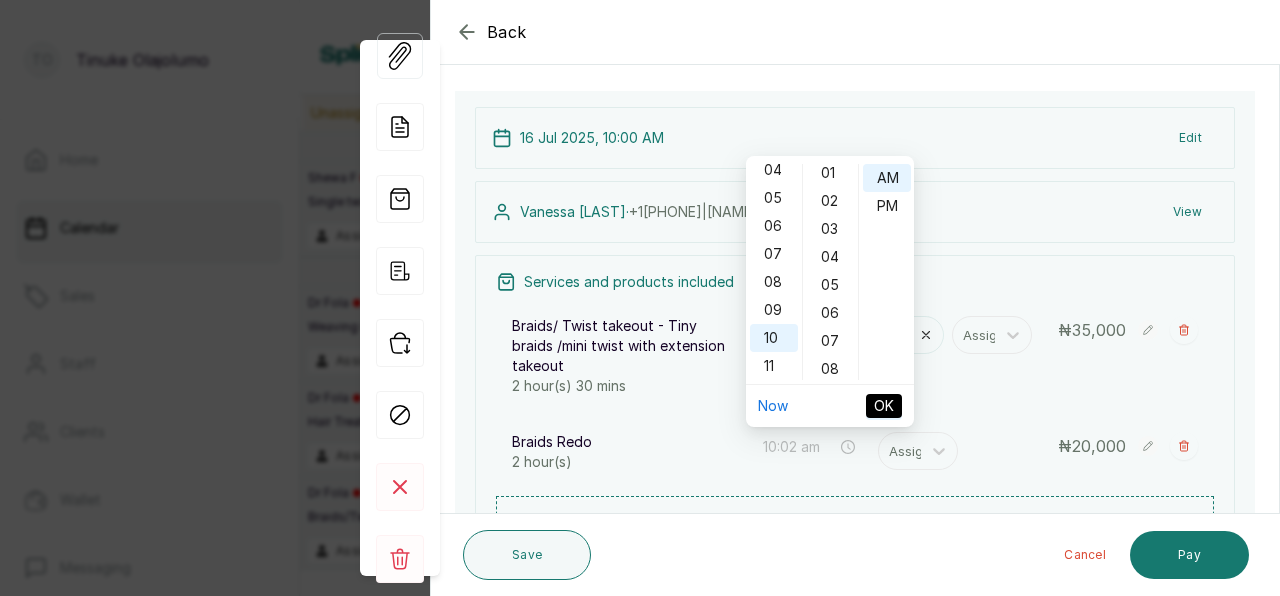 scroll, scrollTop: 0, scrollLeft: 0, axis: both 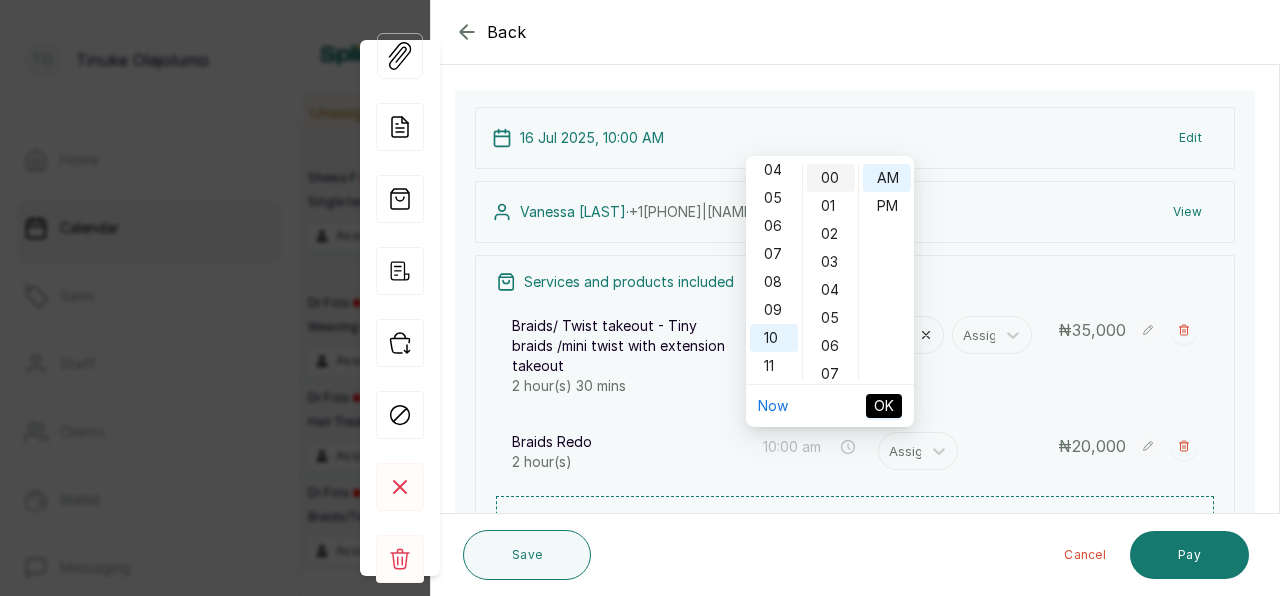 click on "00" at bounding box center (831, 178) 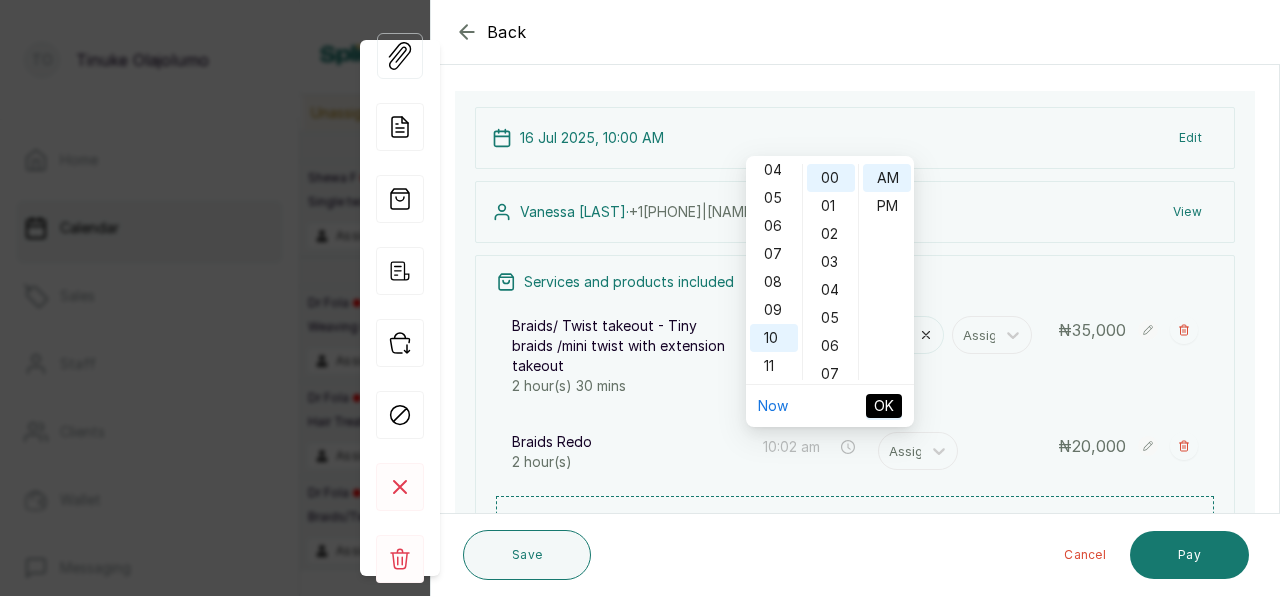 type on "10:00 am" 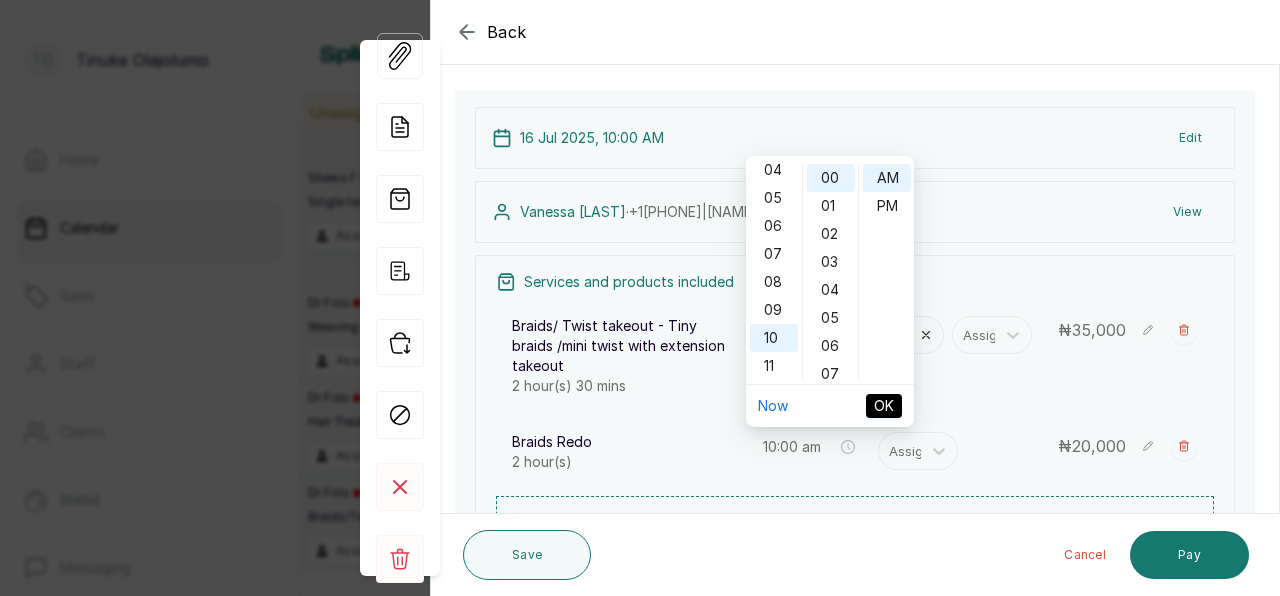 click on "OK" at bounding box center [884, 406] 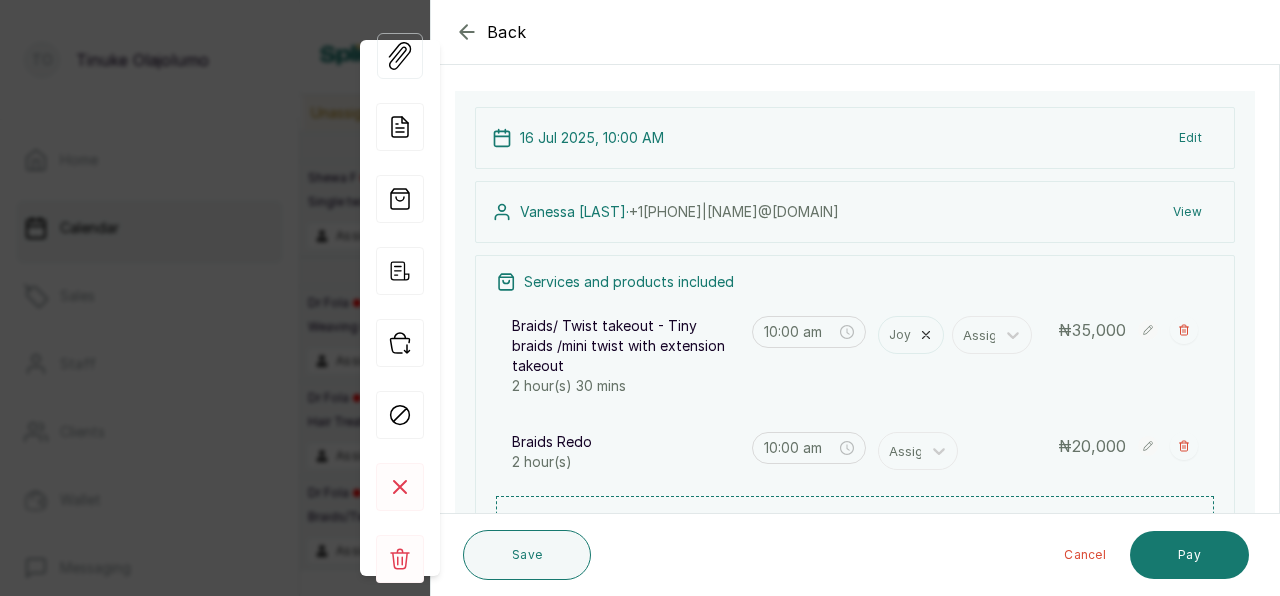 click on "Show no-show/cancelled" at bounding box center [1184, 330] 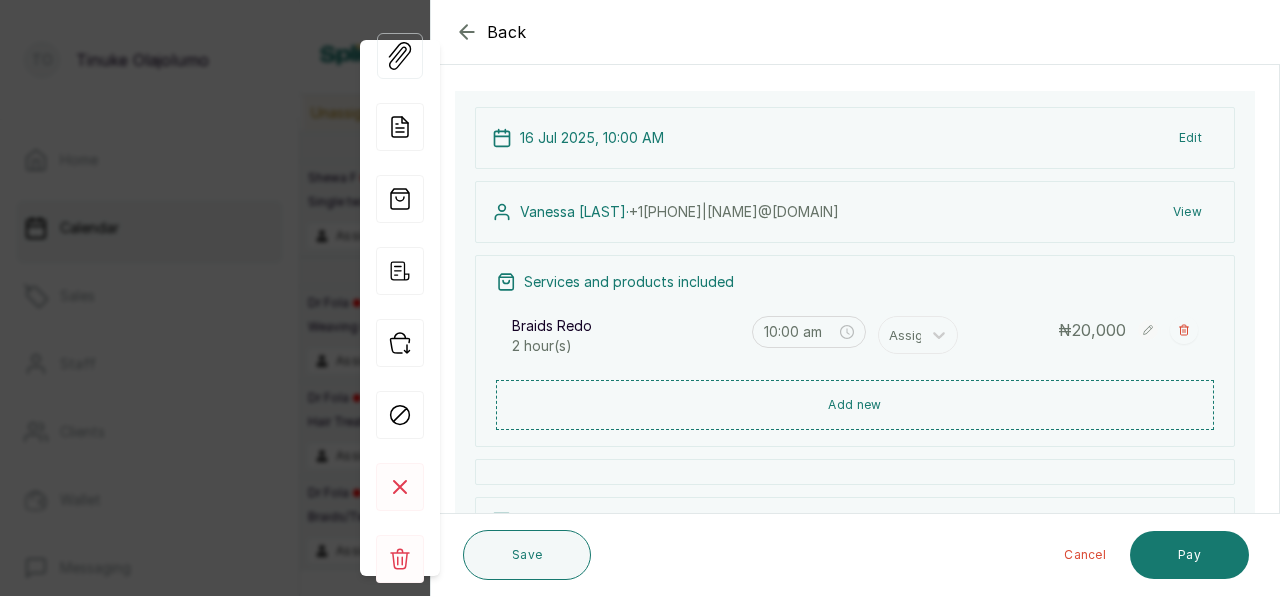 click 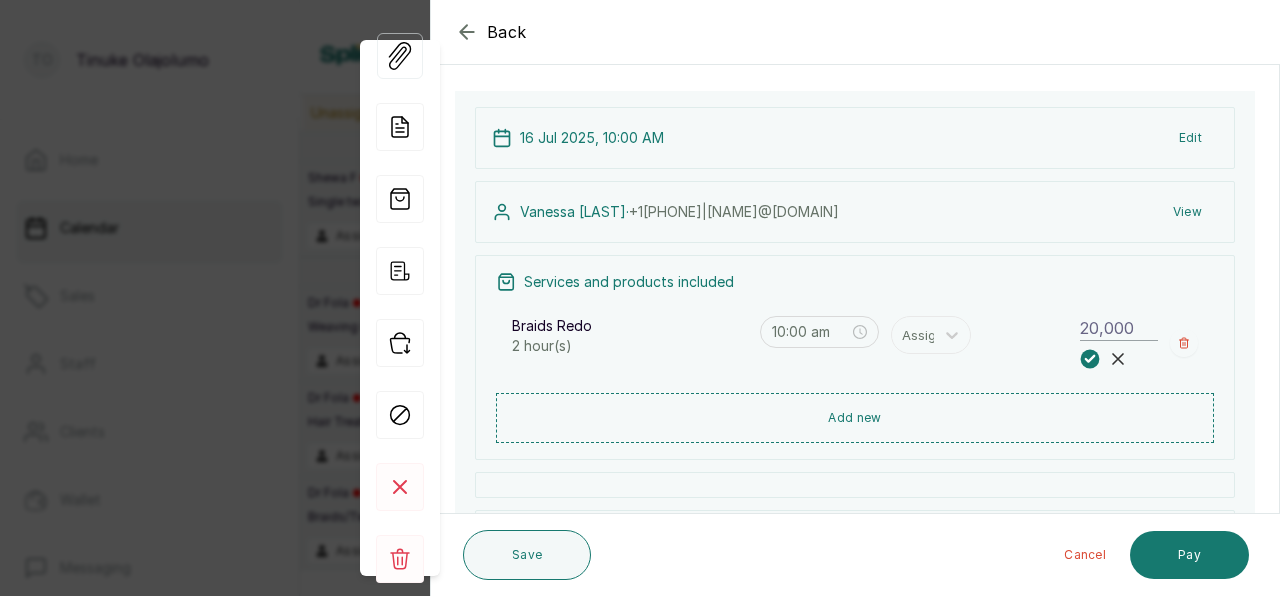 click on "20,000" at bounding box center [1119, 328] 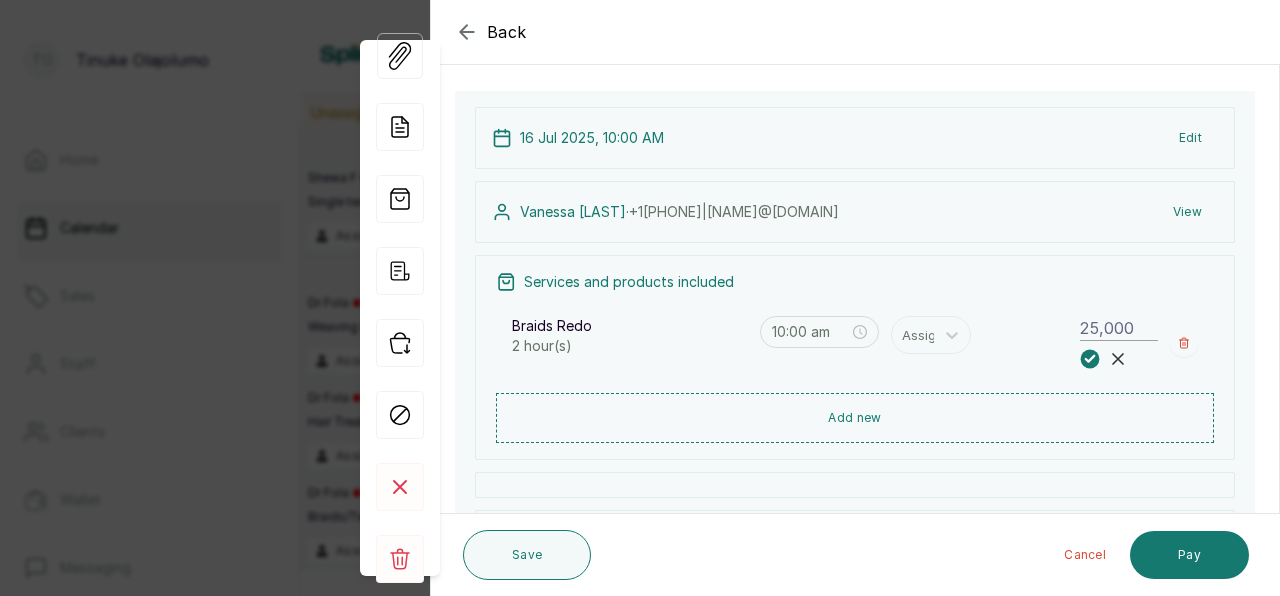 type on "25,000" 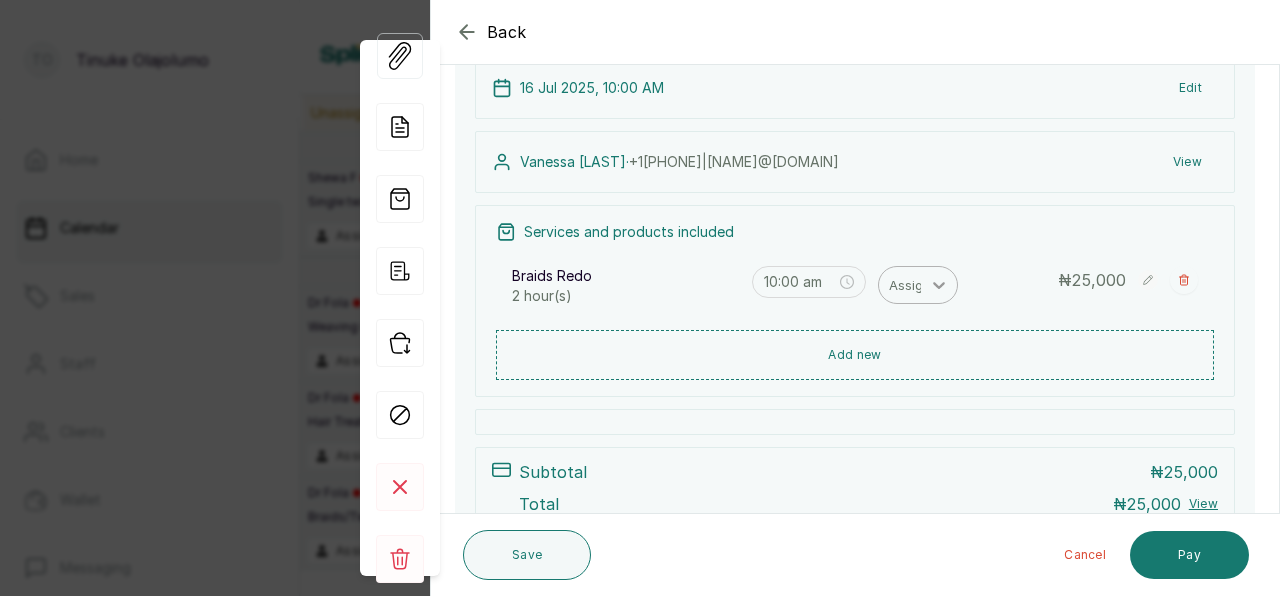 scroll, scrollTop: 139, scrollLeft: 0, axis: vertical 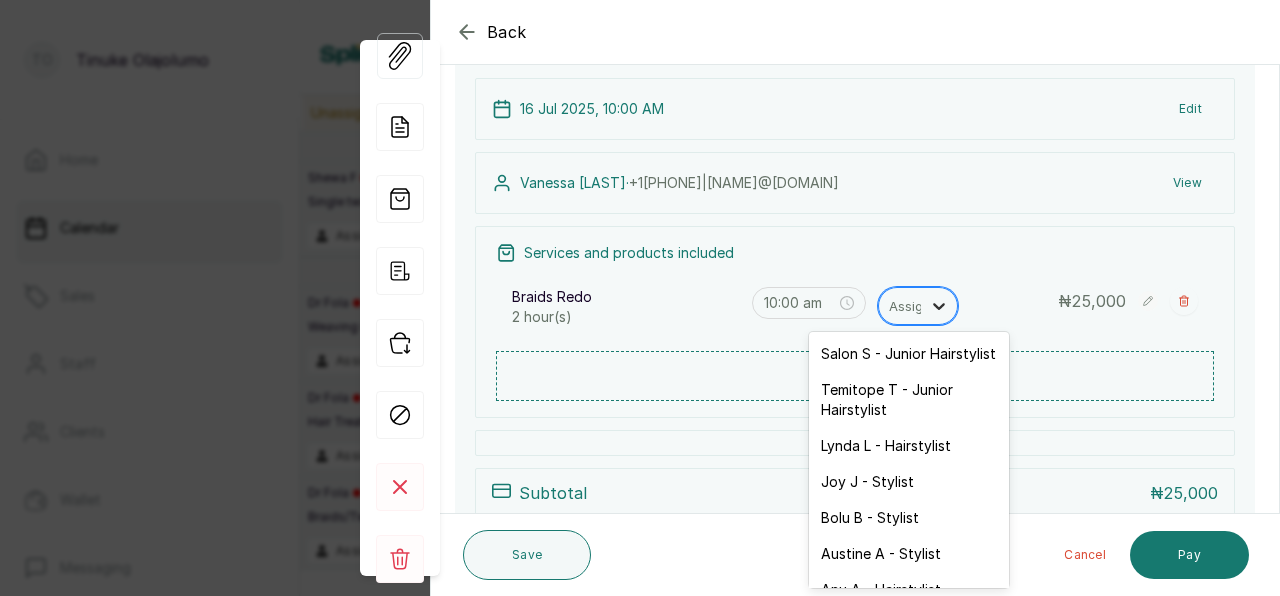click at bounding box center (939, 306) 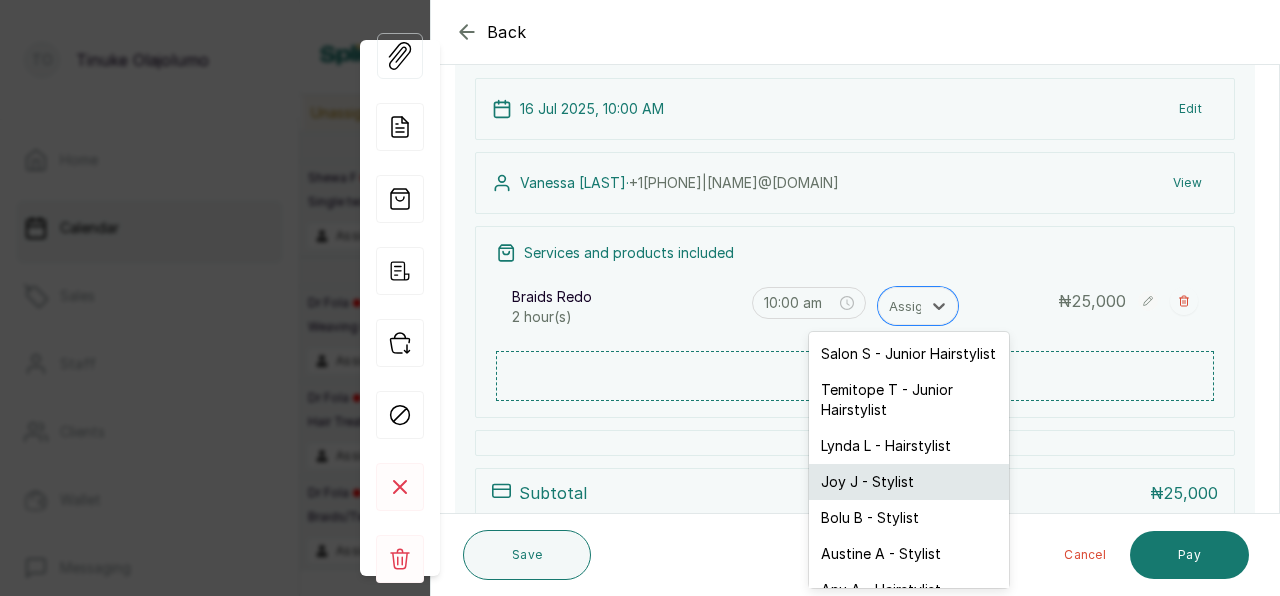 click on "Joy J - Stylist" at bounding box center (909, 482) 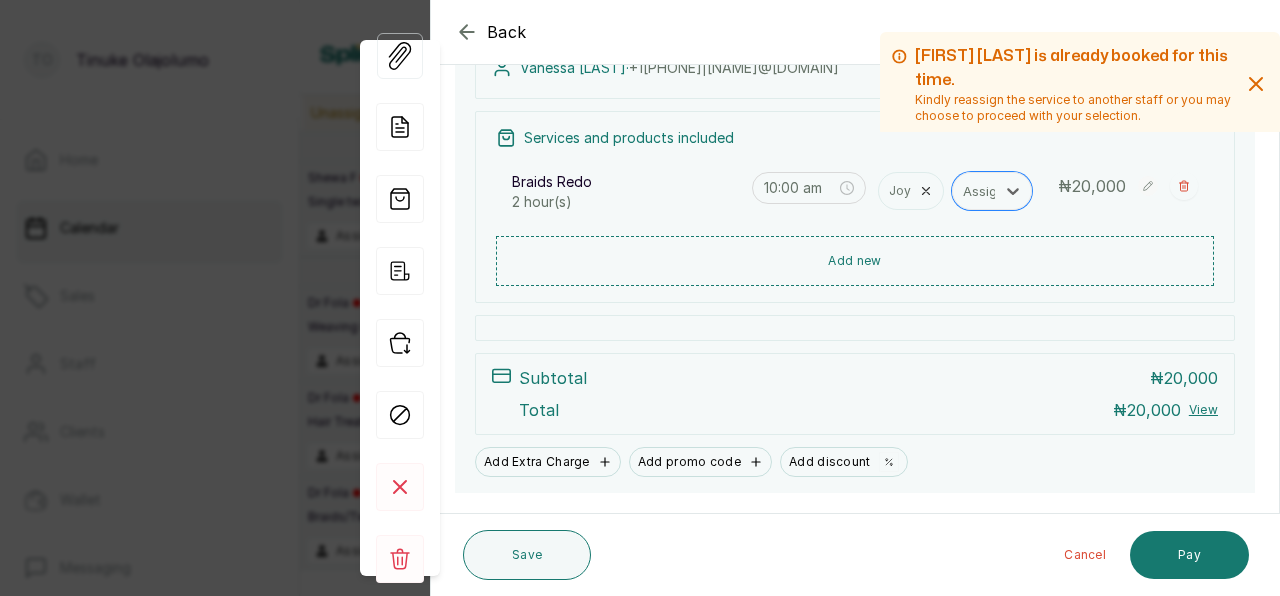 scroll, scrollTop: 300, scrollLeft: 0, axis: vertical 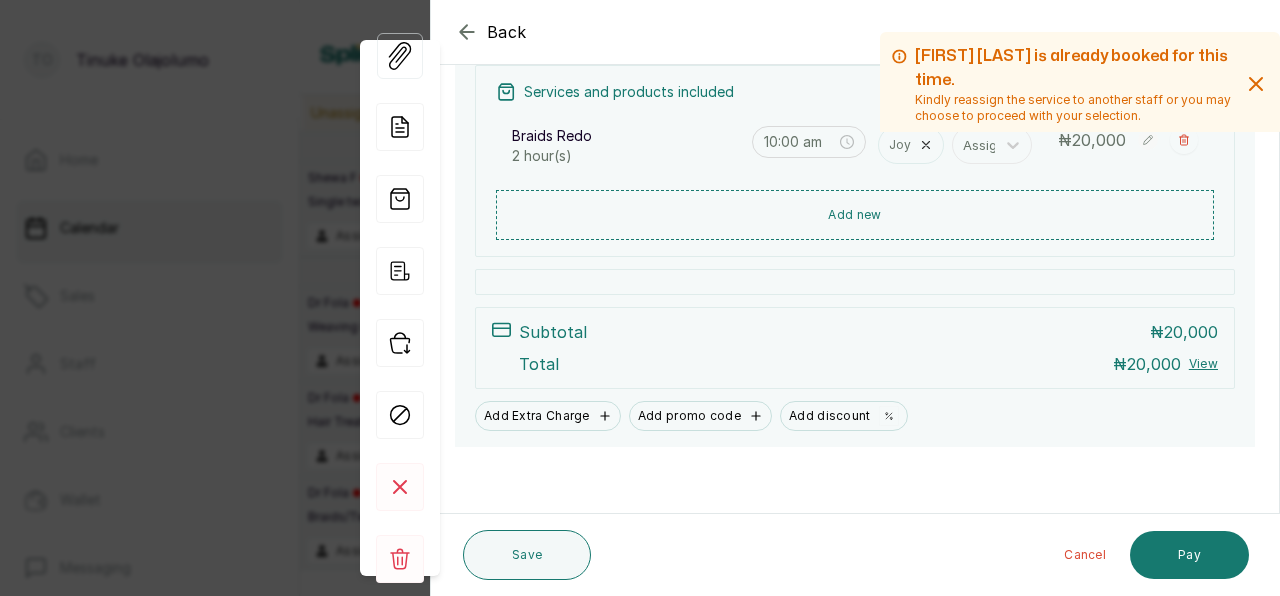 click on "20,000" at bounding box center (1099, 140) 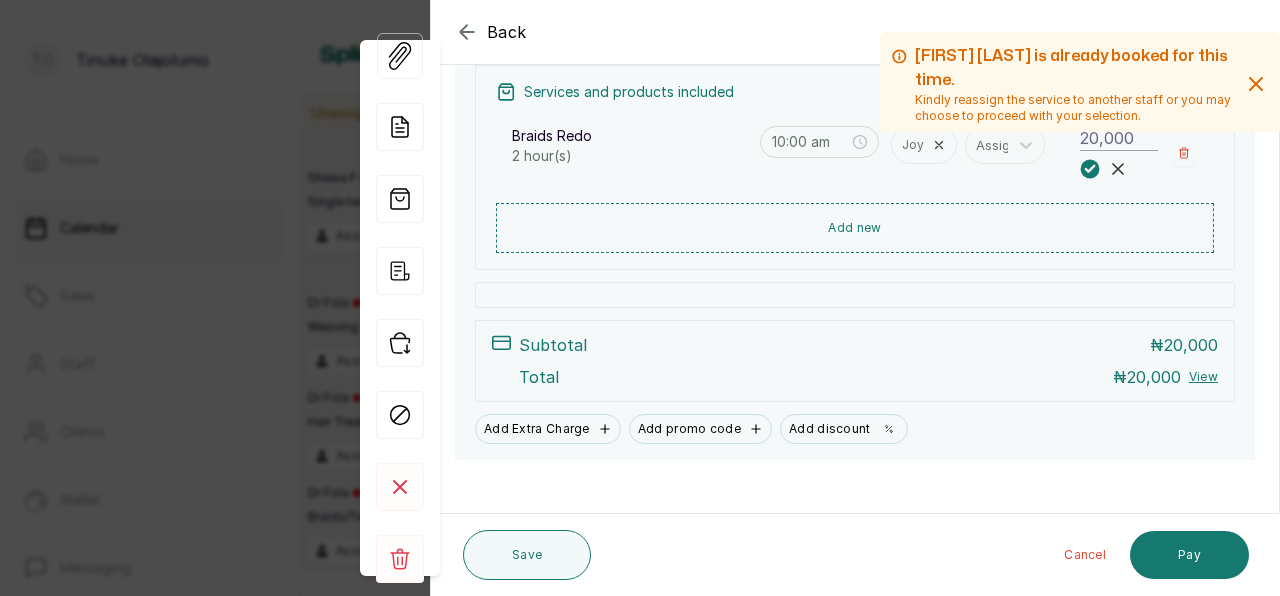 click on "20,000" at bounding box center (1119, 138) 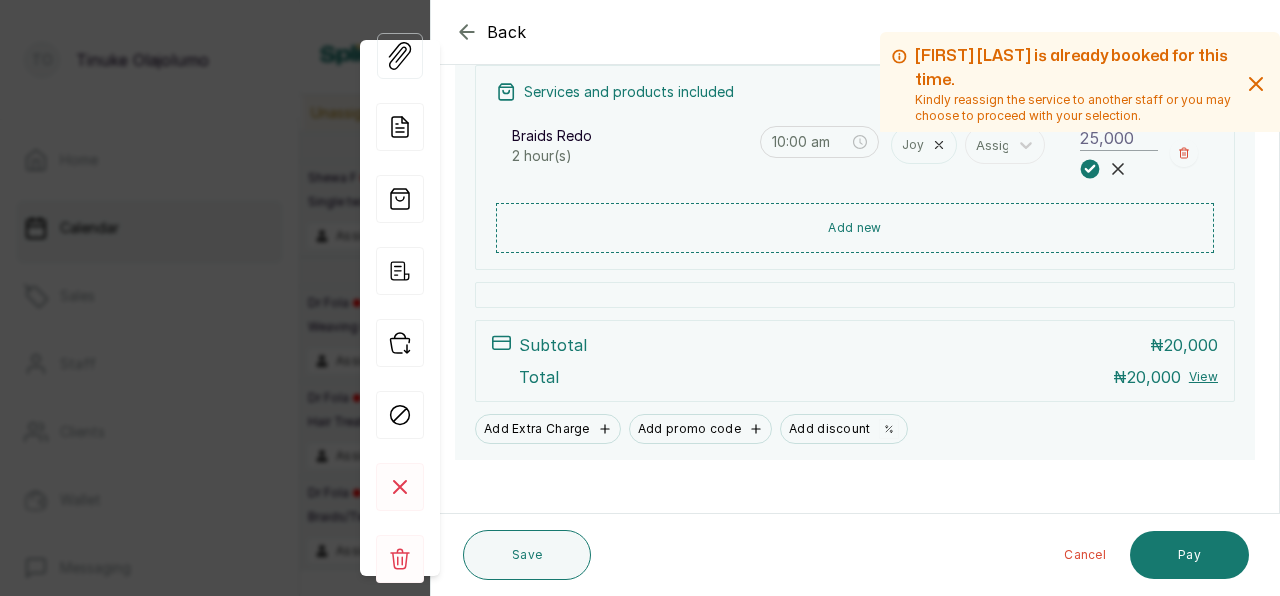 type on "25,000" 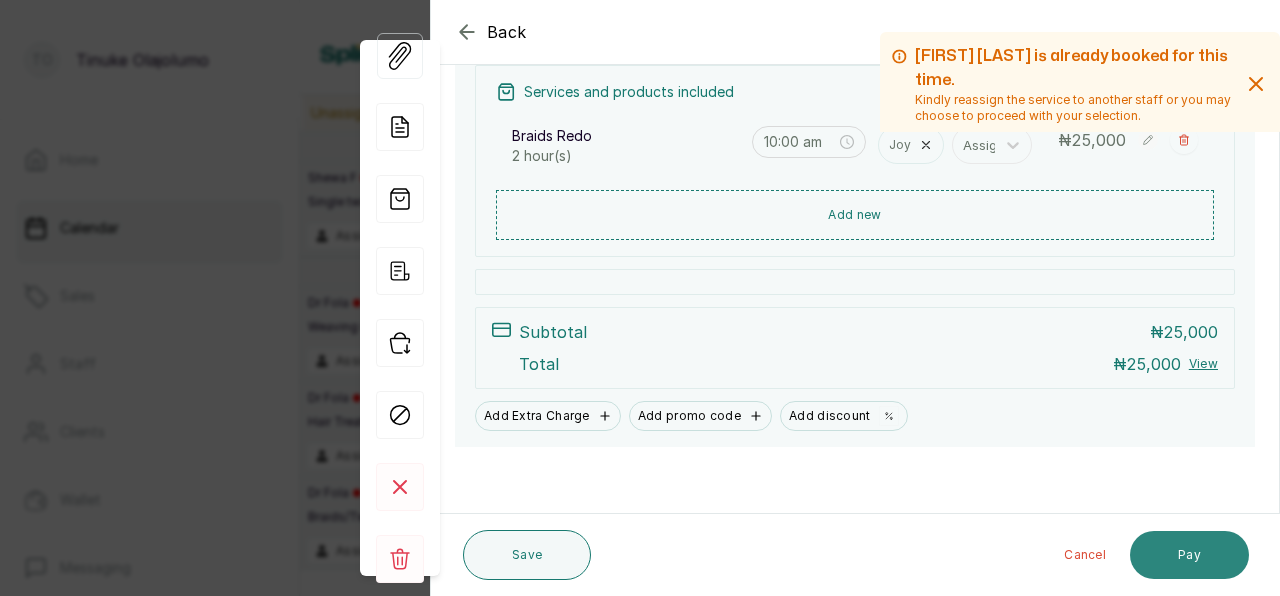 click on "Pay" at bounding box center (1189, 555) 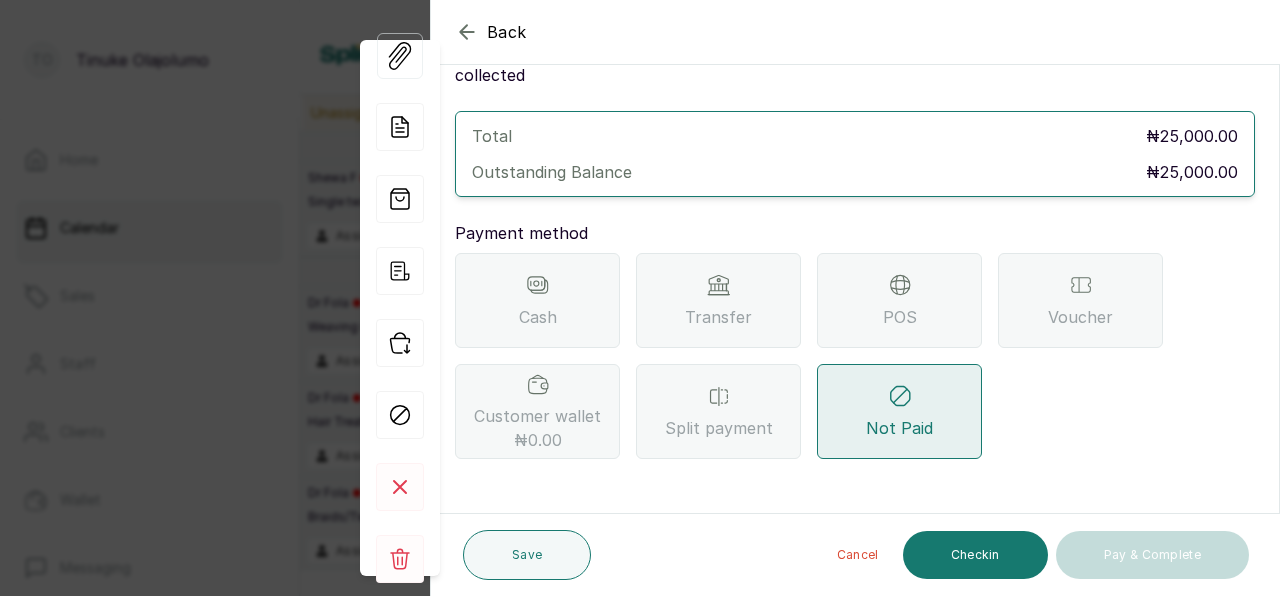 scroll, scrollTop: 66, scrollLeft: 0, axis: vertical 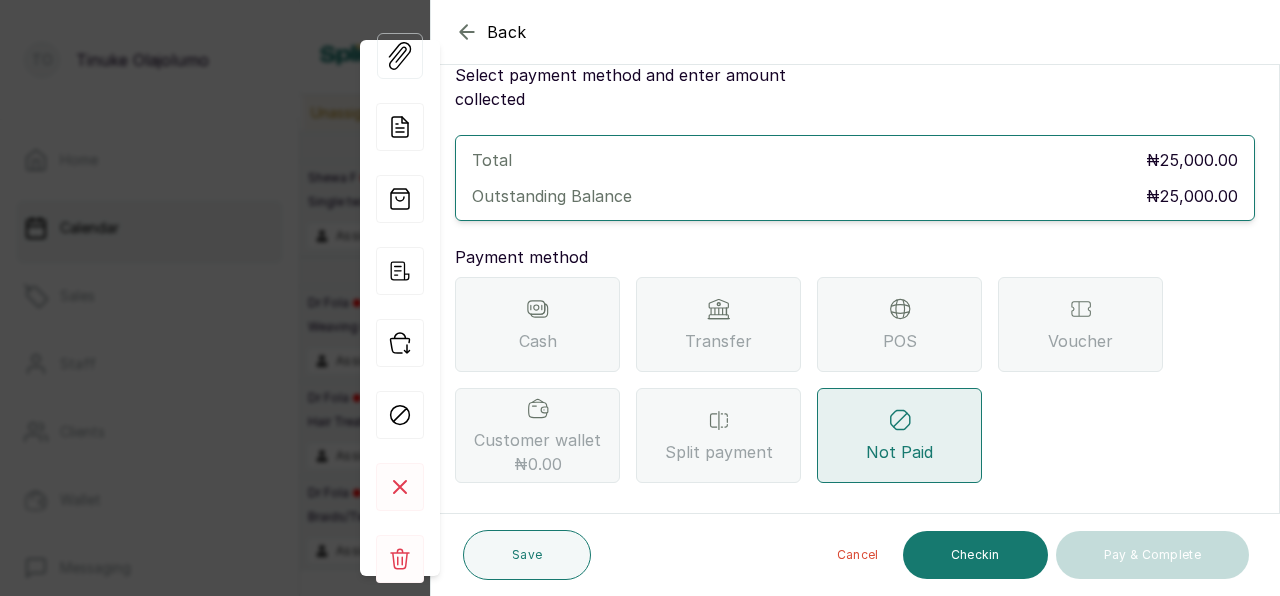 click on "Transfer" at bounding box center (718, 324) 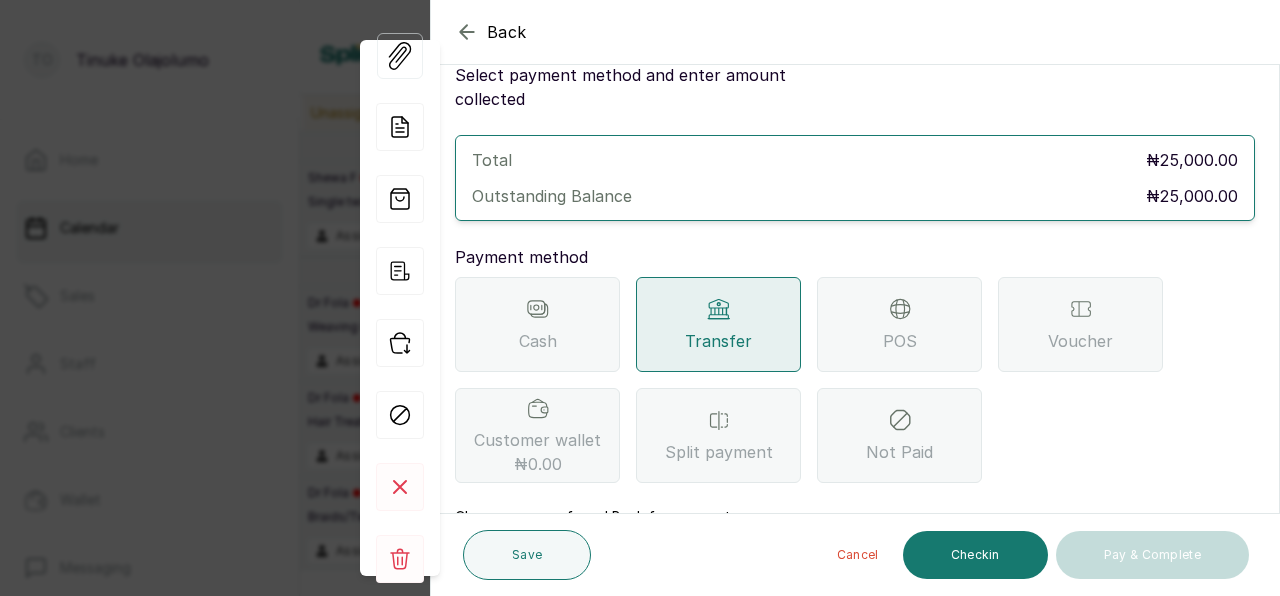 scroll, scrollTop: 305, scrollLeft: 0, axis: vertical 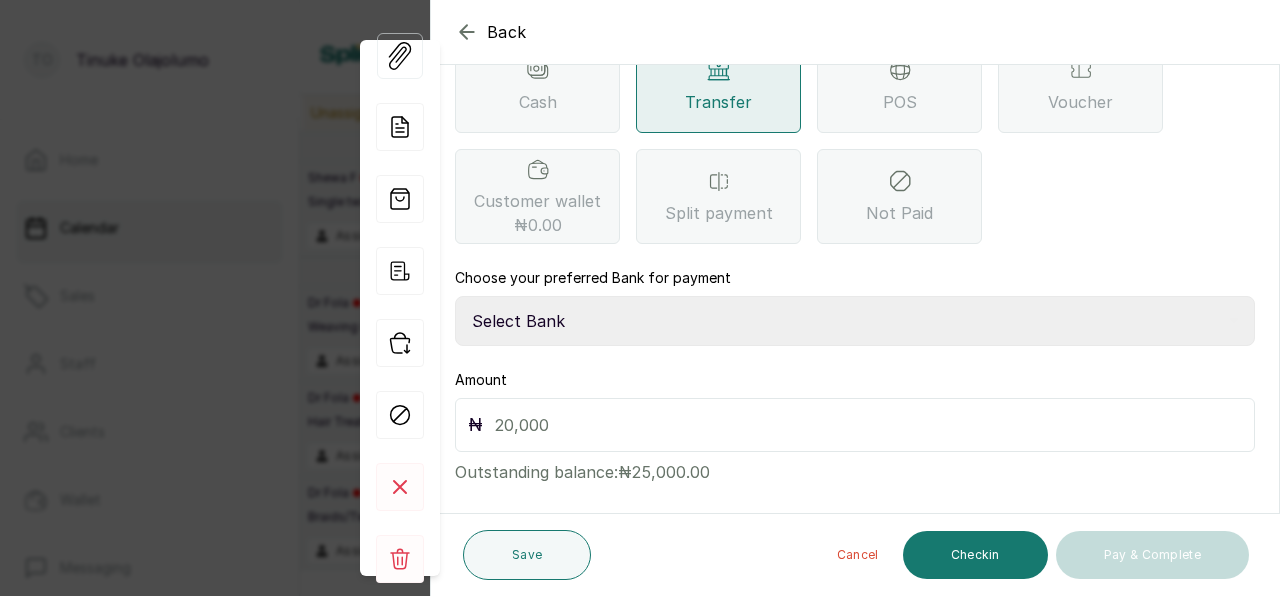 click on "Select Bank TRACTION(TRACTION) Providus Bank TASALAHQ HAIR AND BEAUTY Guaranty Trust Bank" at bounding box center (855, 321) 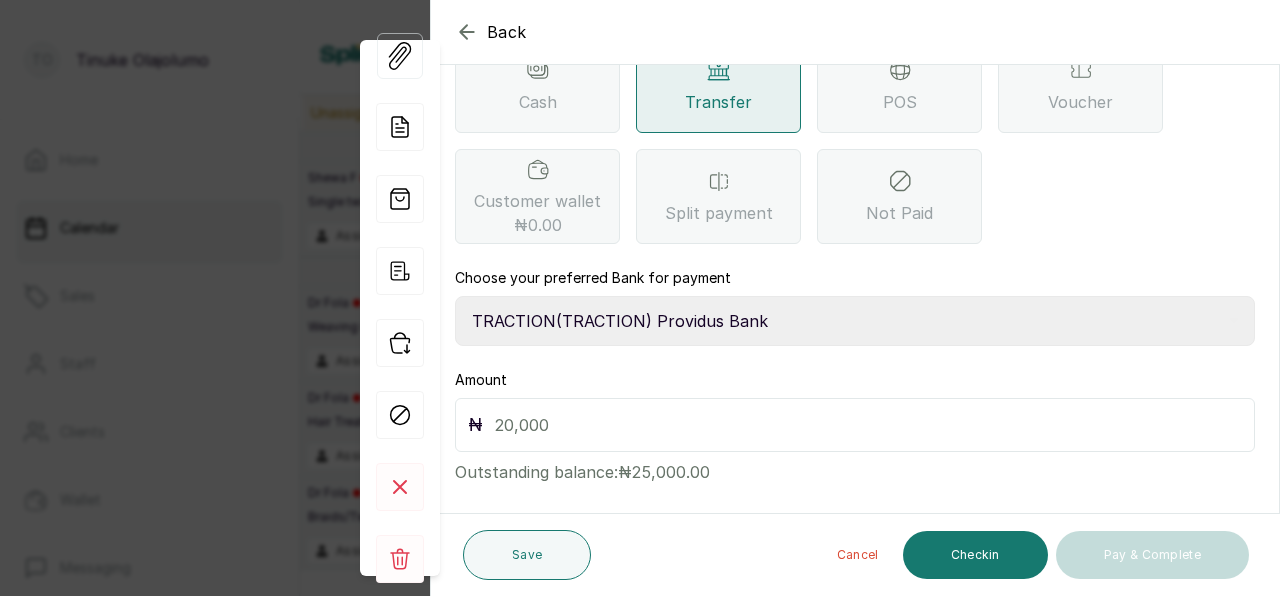 click on "TRACTION(TRACTION) Providus Bank" at bounding box center [0, 0] 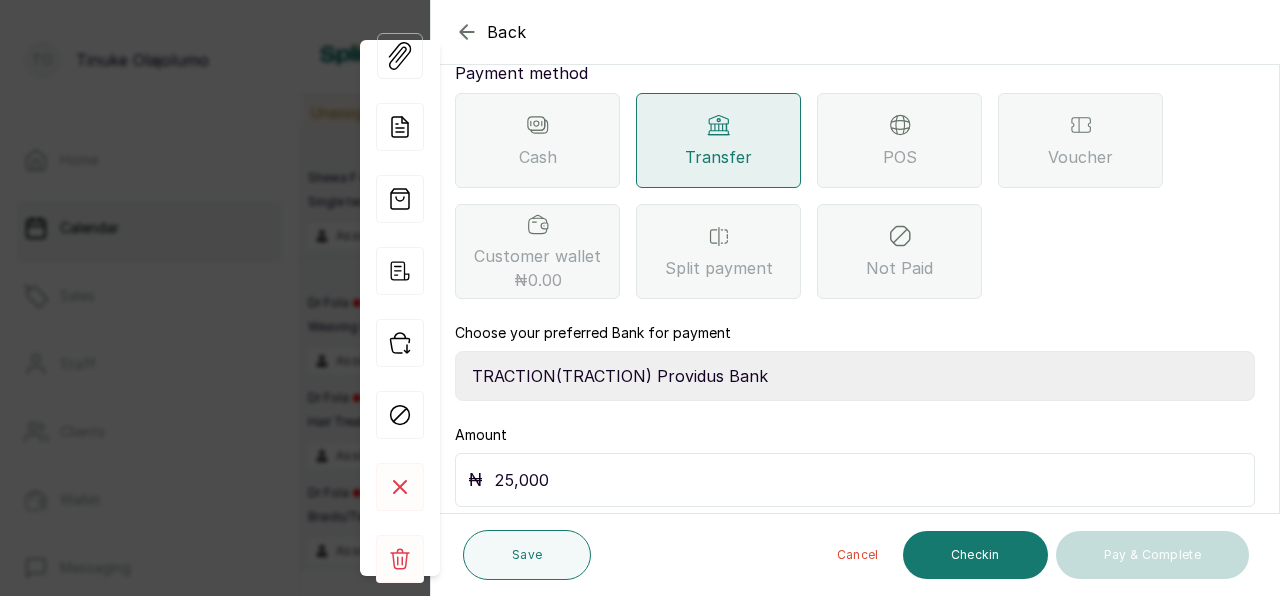 scroll, scrollTop: 256, scrollLeft: 0, axis: vertical 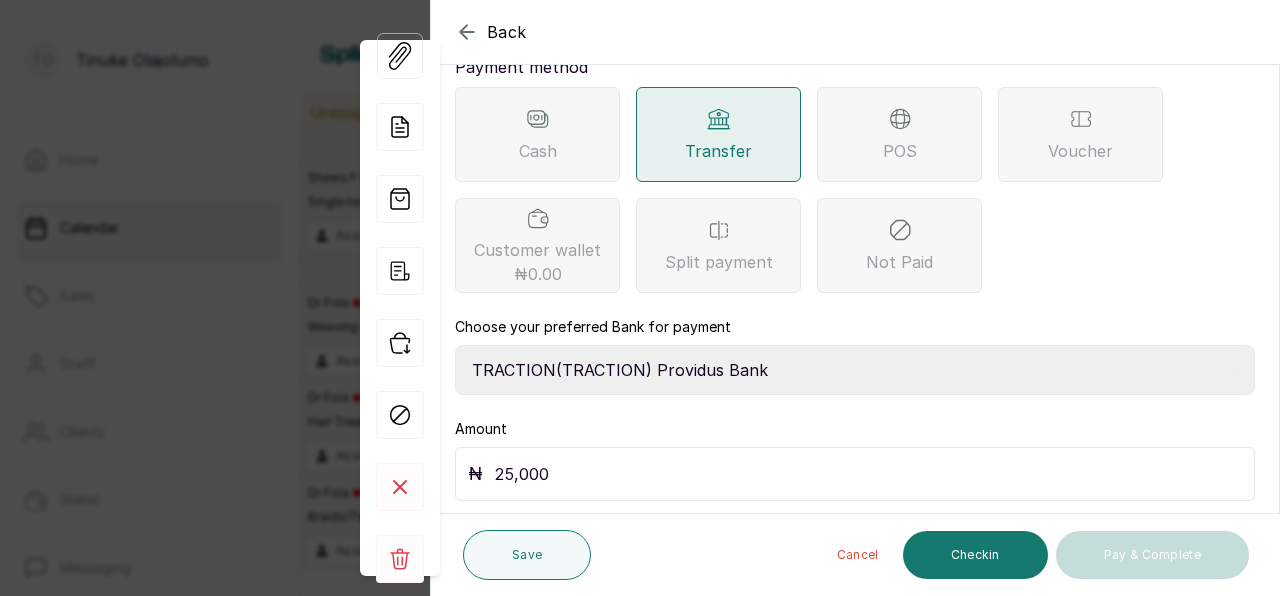type on "25,000" 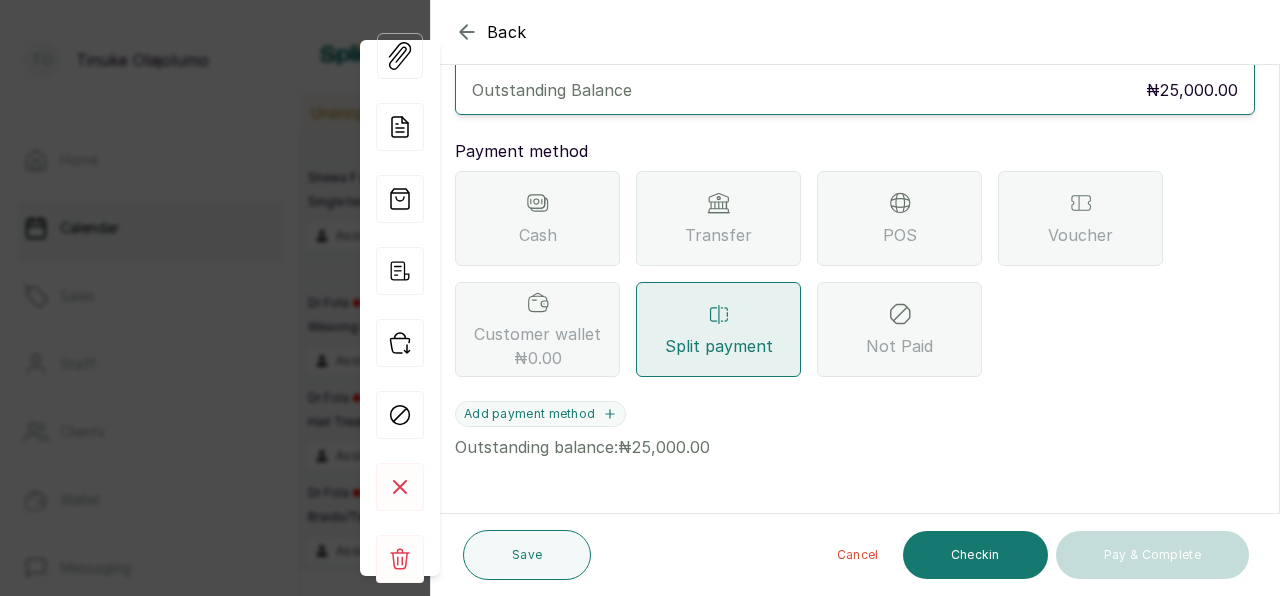scroll, scrollTop: 147, scrollLeft: 0, axis: vertical 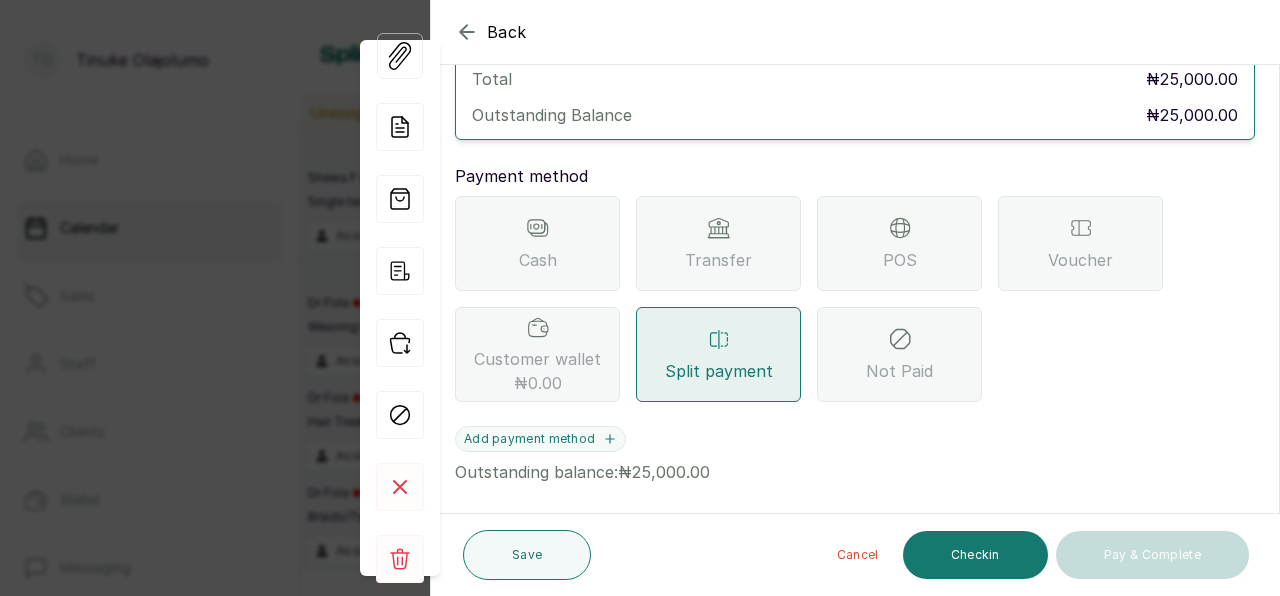 click on "Transfer" at bounding box center (718, 243) 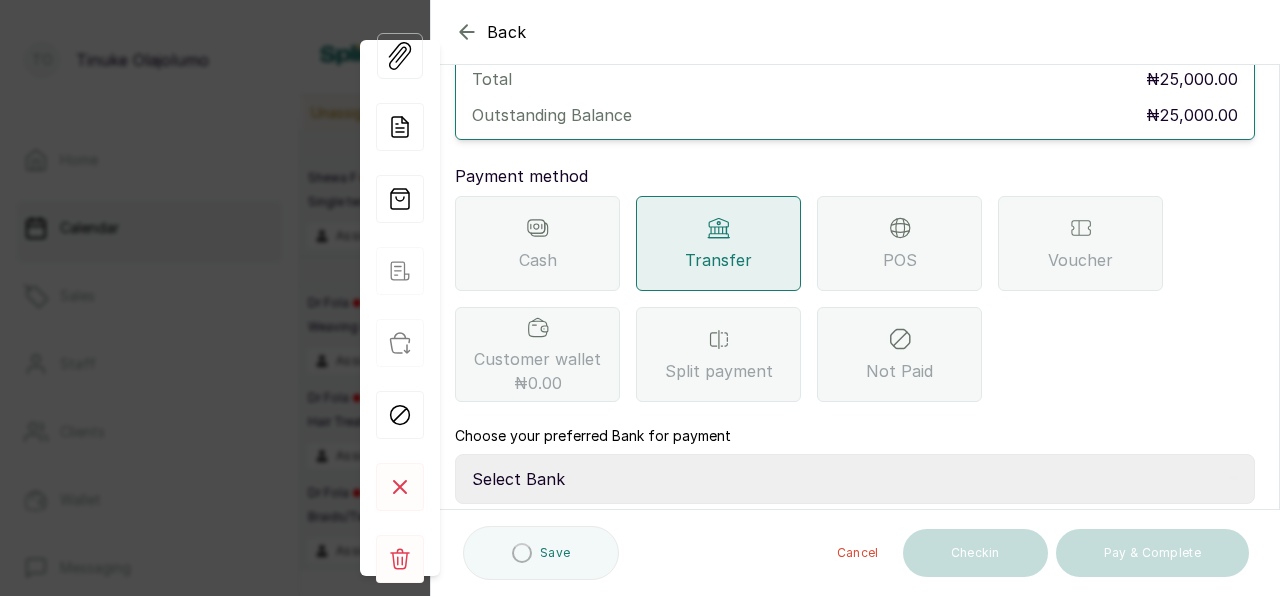 scroll, scrollTop: 305, scrollLeft: 0, axis: vertical 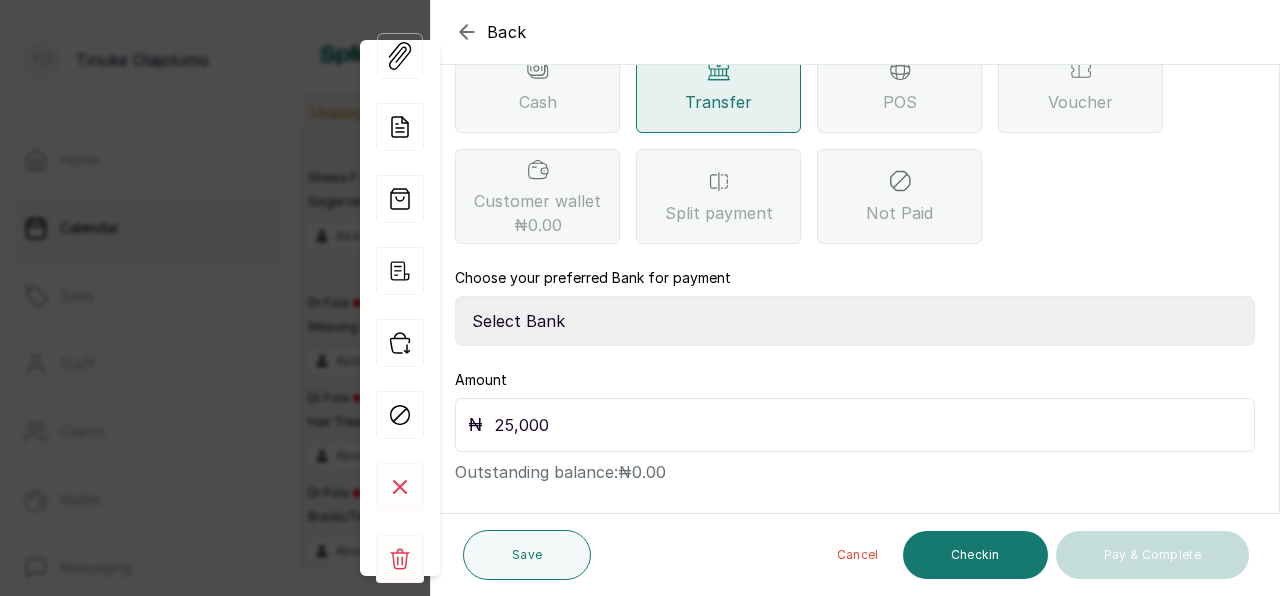click on "Select Bank TRACTION(TRACTION) Providus Bank TASALAHQ HAIR AND BEAUTY Guaranty Trust Bank" at bounding box center [855, 321] 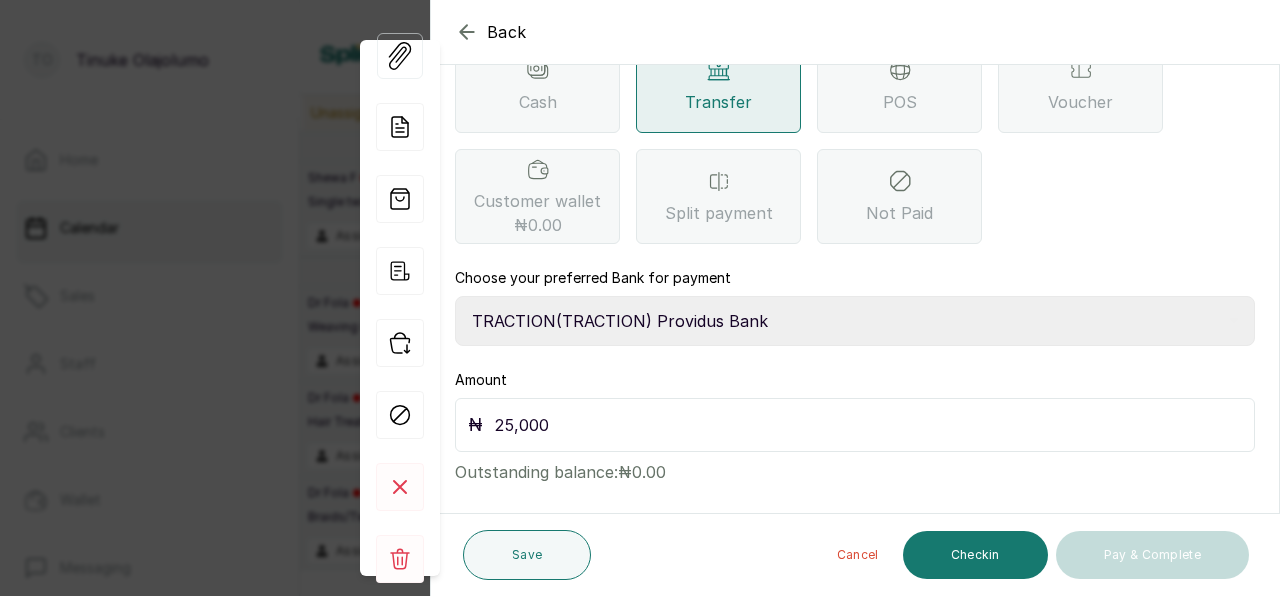 click on "TRACTION(TRACTION) Providus Bank" at bounding box center (0, 0) 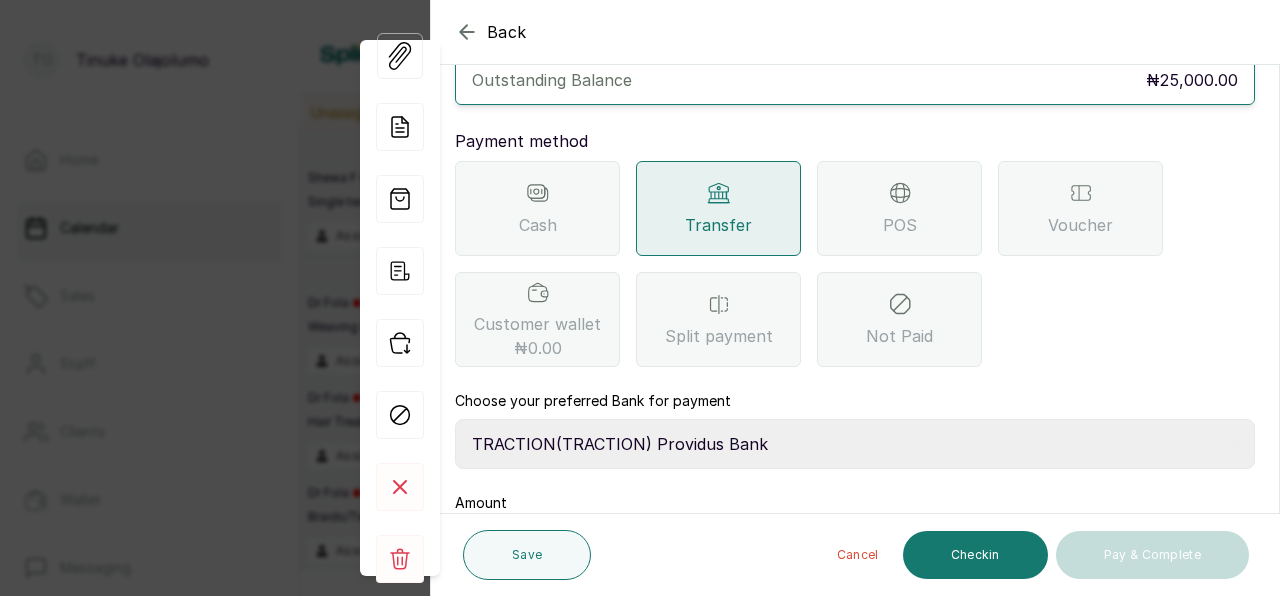 scroll, scrollTop: 182, scrollLeft: 0, axis: vertical 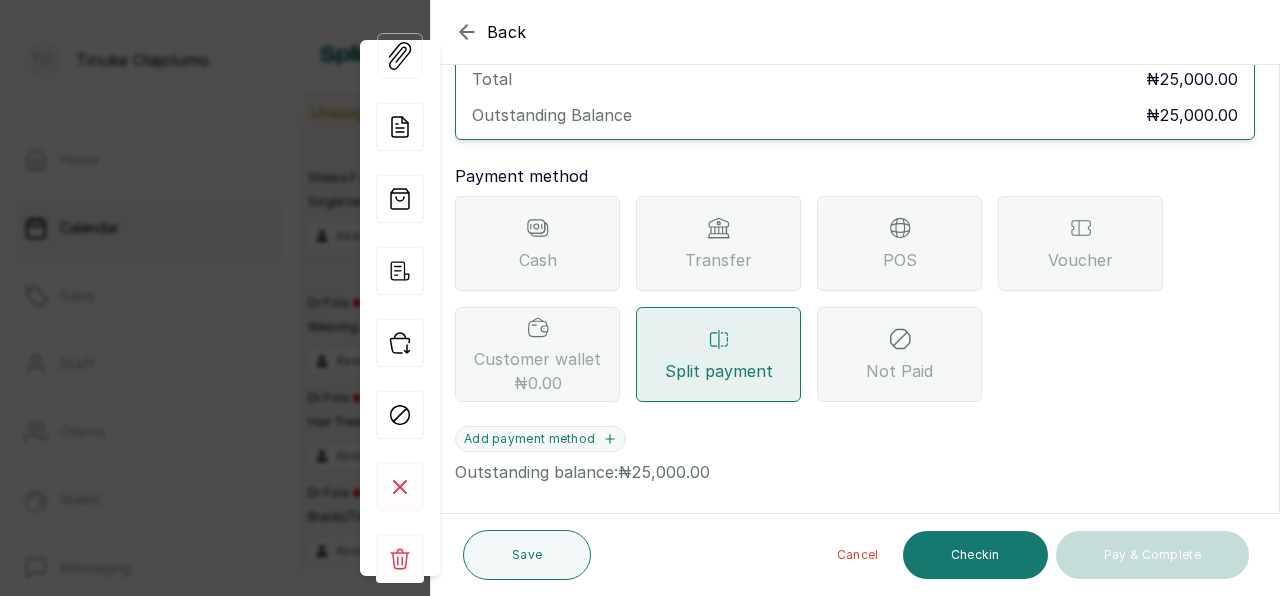 click on "Outstanding balance:  ₦25,000.00" at bounding box center [855, 468] 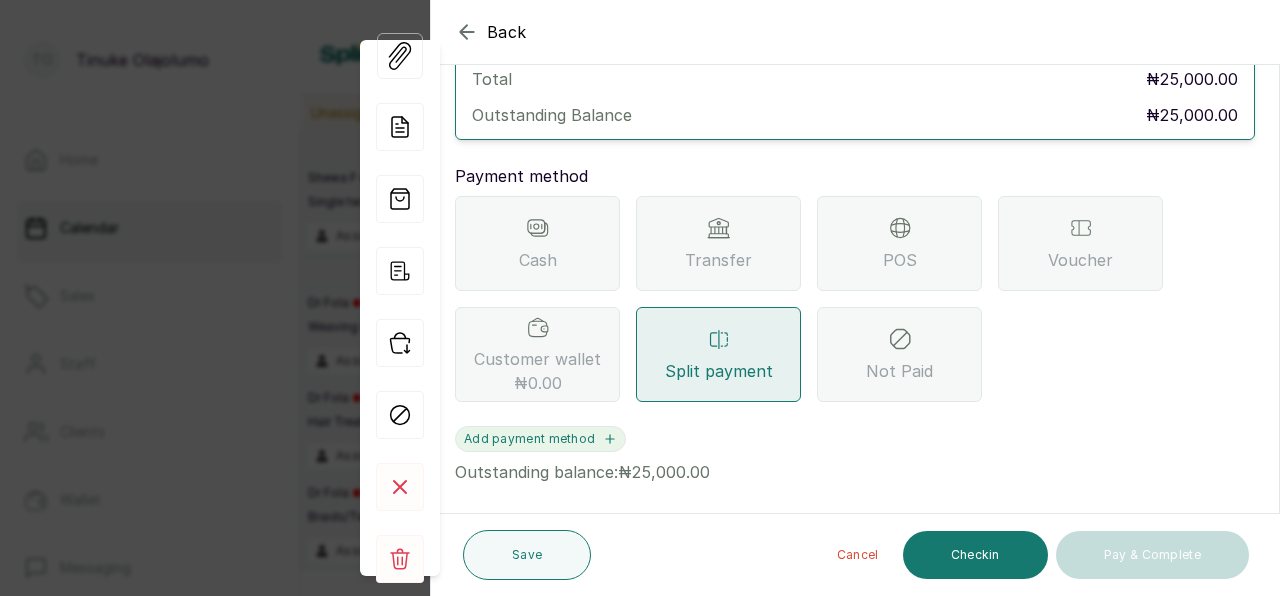 click on "Add payment method" at bounding box center [540, 439] 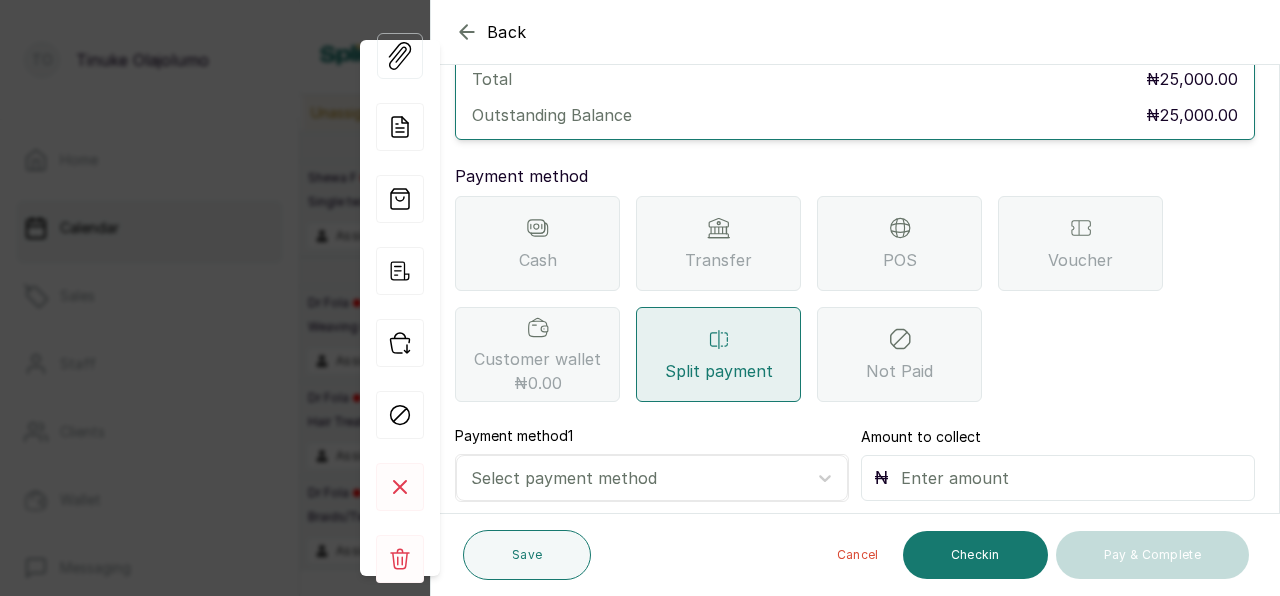 scroll, scrollTop: 229, scrollLeft: 0, axis: vertical 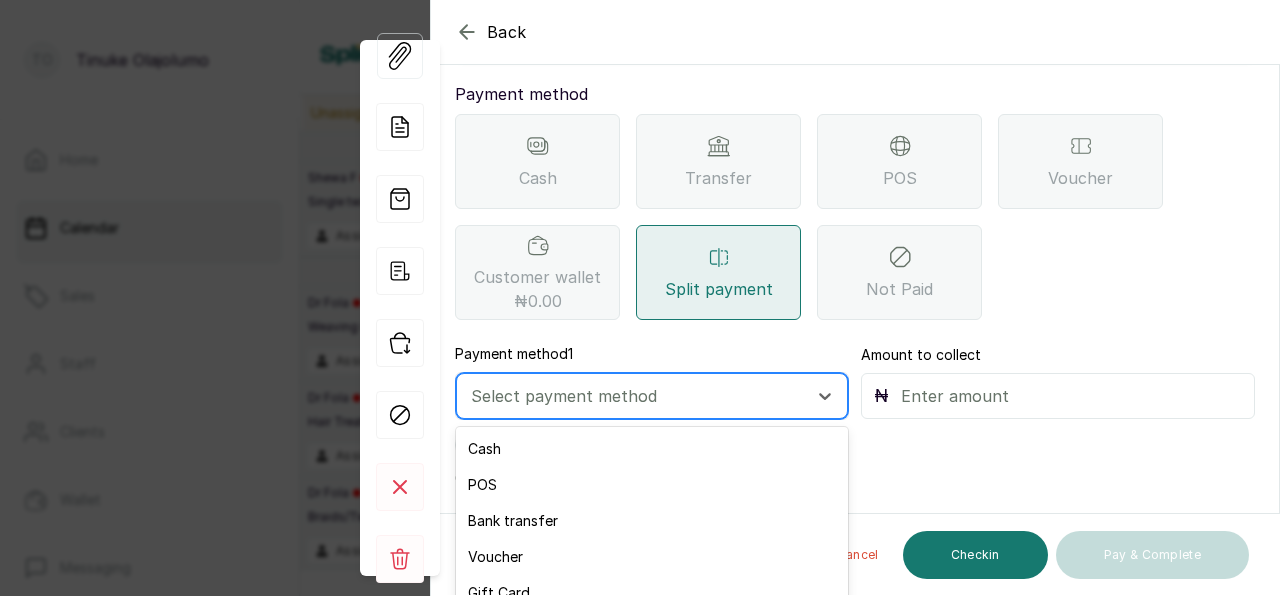 click on "Select payment method" at bounding box center [634, 396] 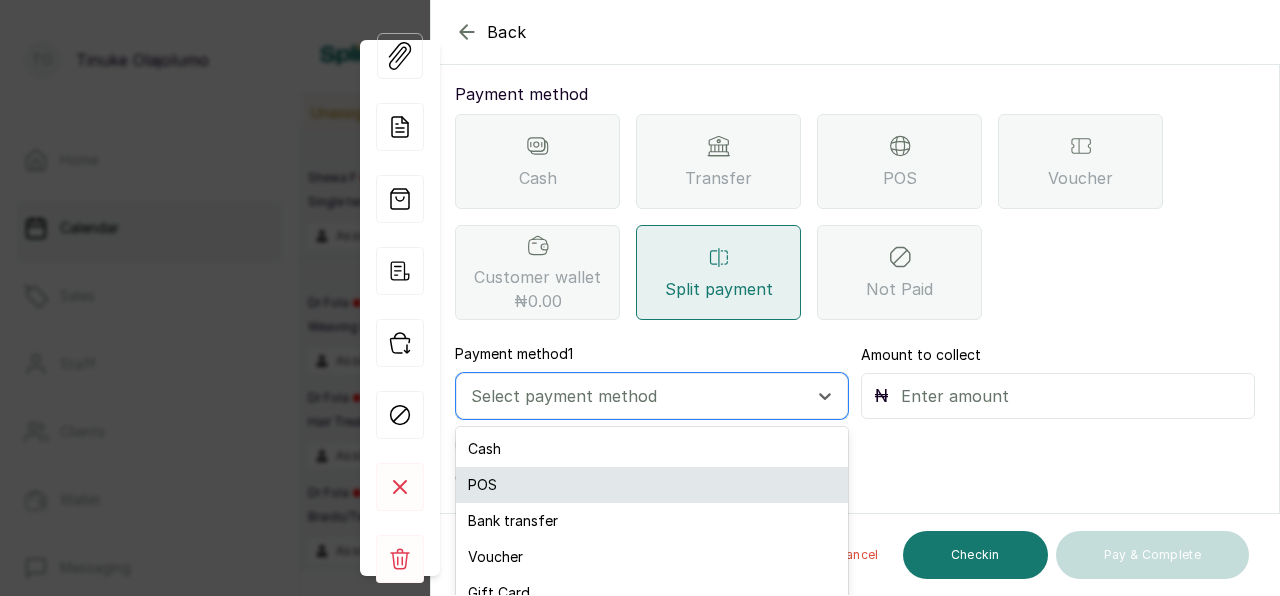 click on "POS" at bounding box center (652, 485) 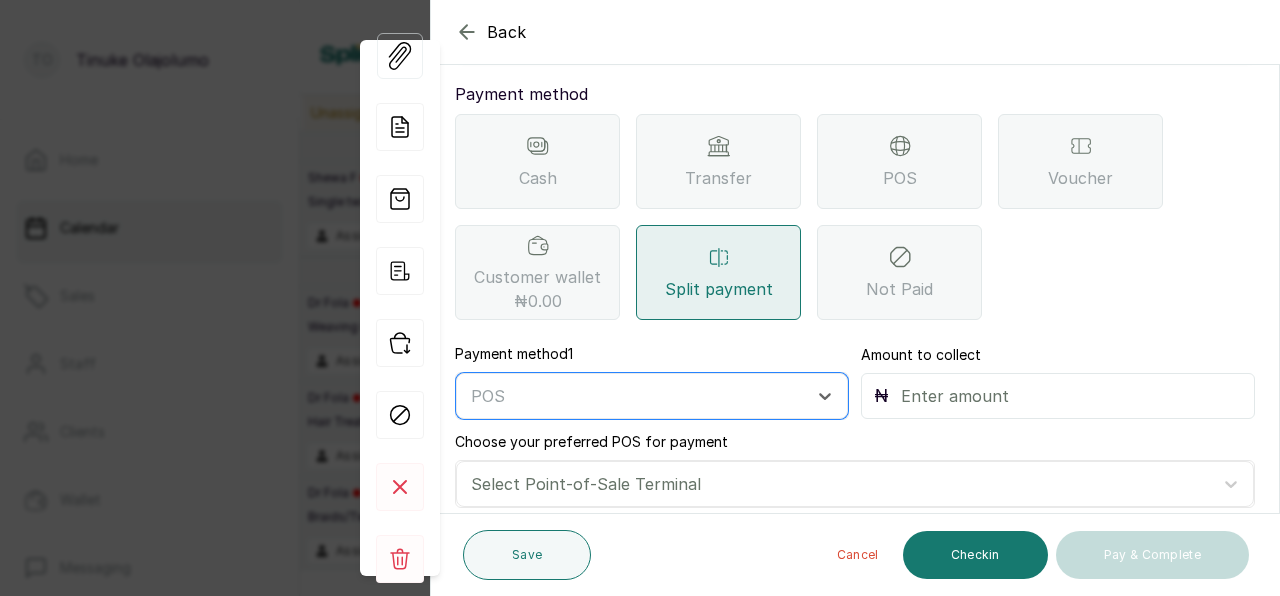 click at bounding box center (1071, 396) 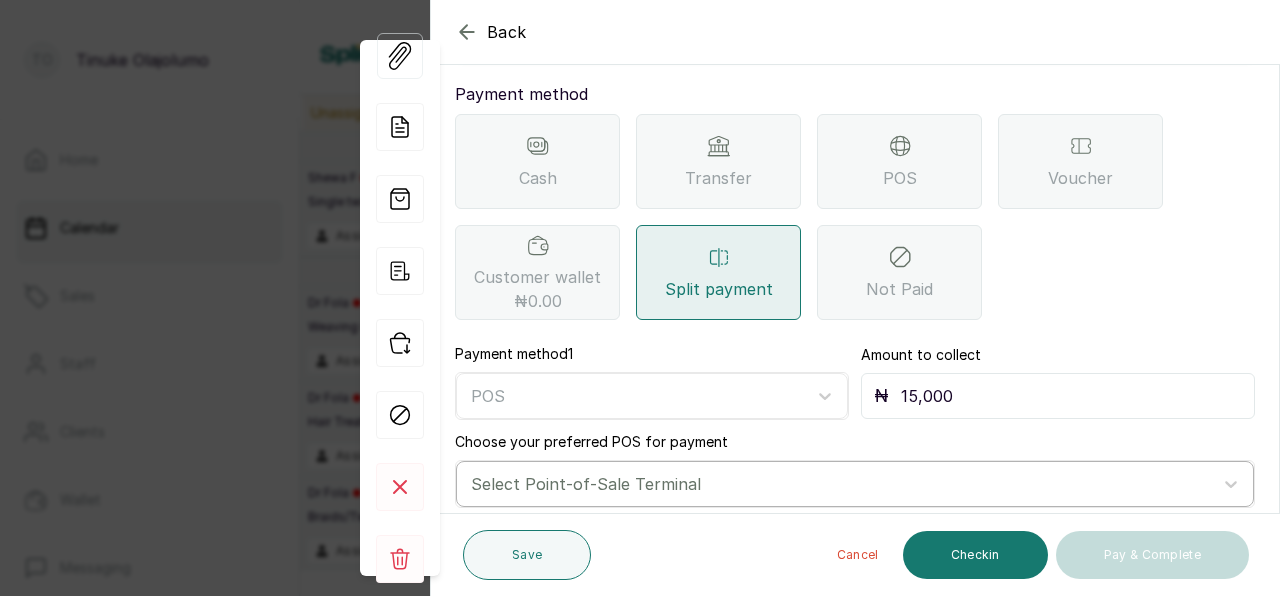 type on "15,000" 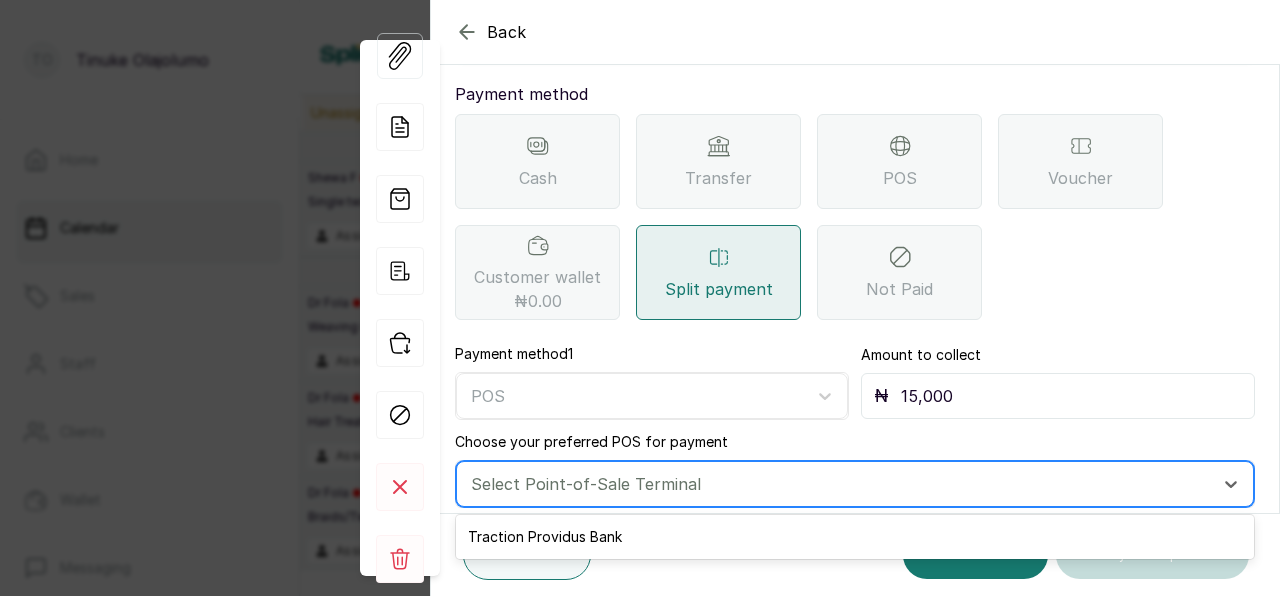 click at bounding box center (837, 484) 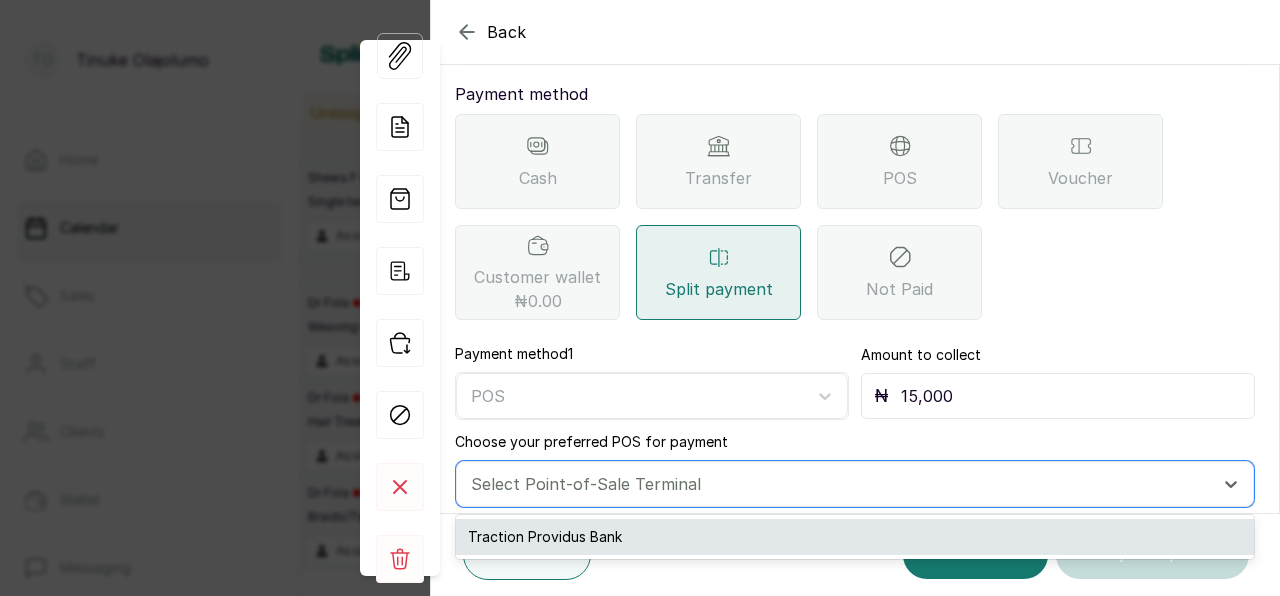 click on "Traction Providus Bank" at bounding box center (855, 537) 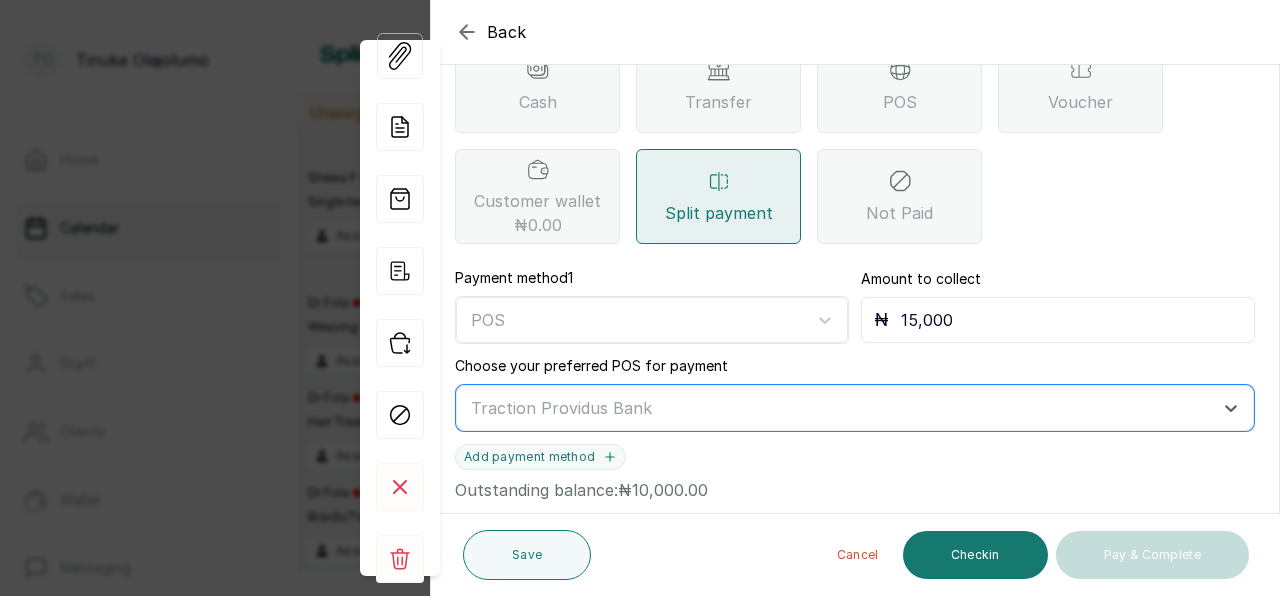 scroll, scrollTop: 322, scrollLeft: 0, axis: vertical 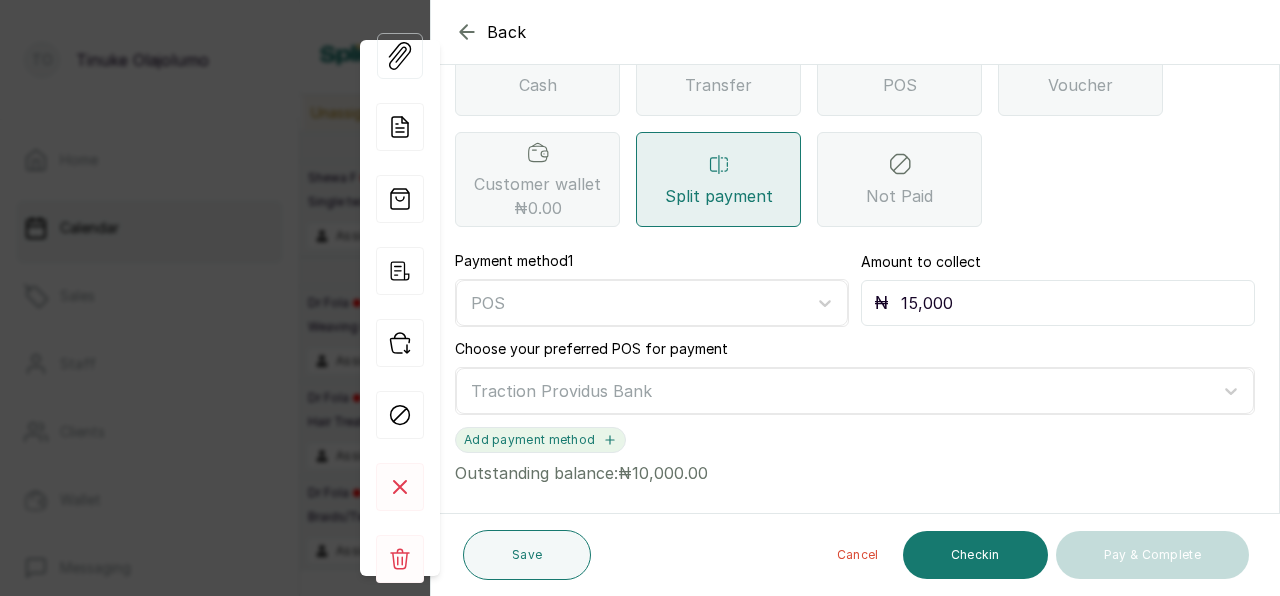 click on "Add payment method" at bounding box center [540, 440] 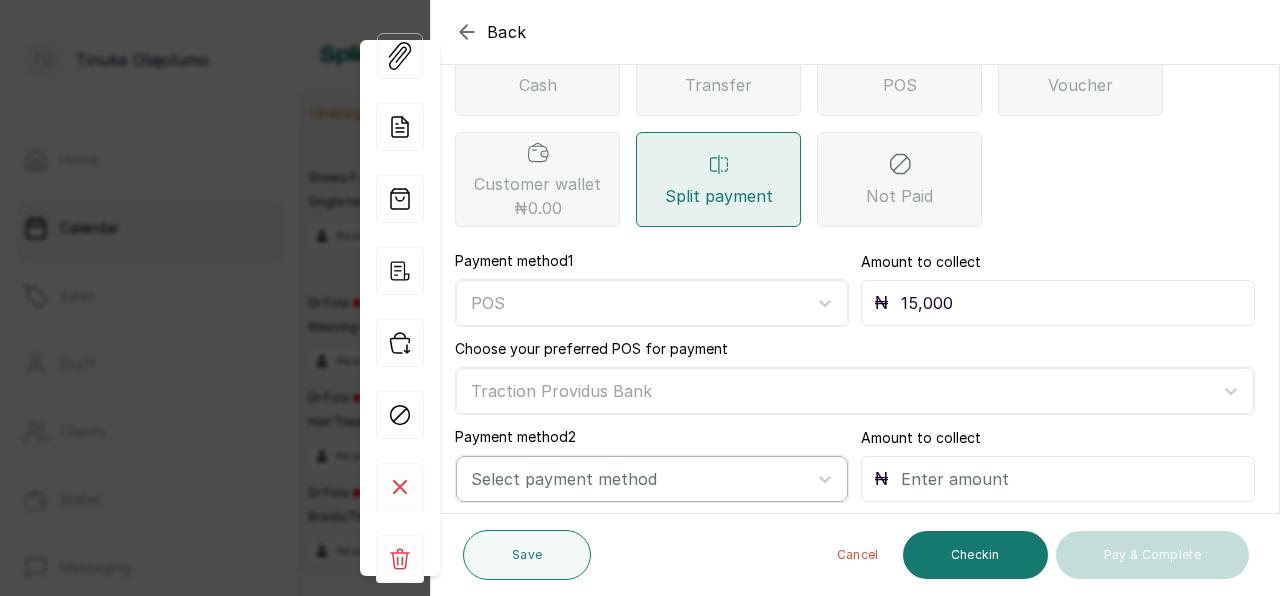click at bounding box center [634, 479] 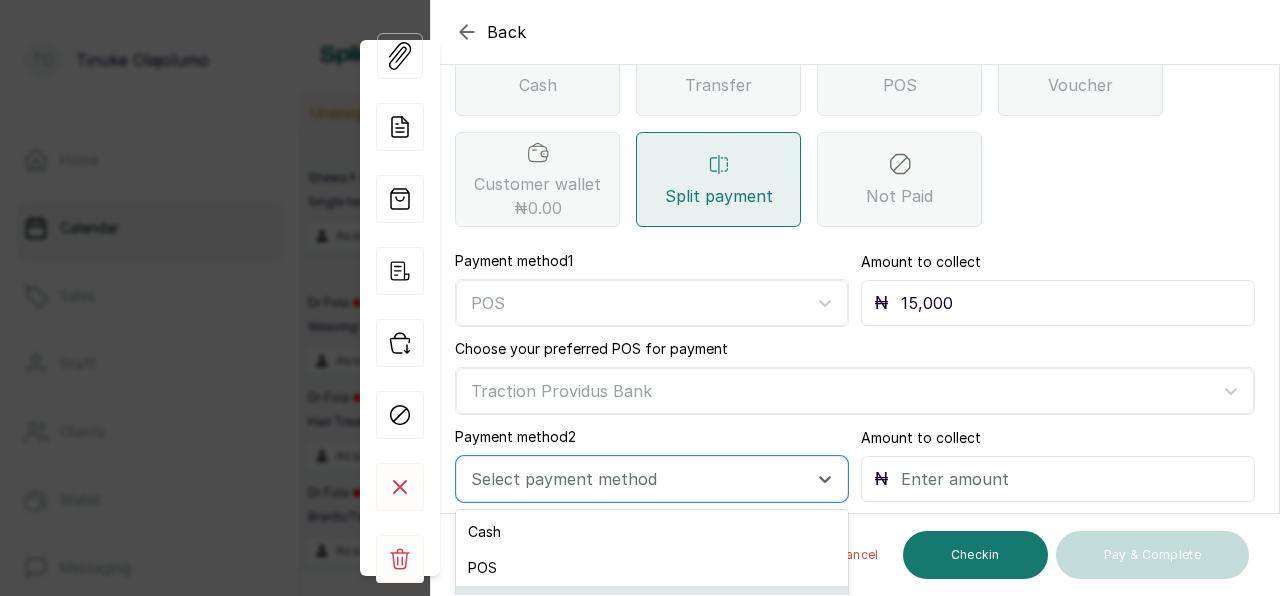 click on "Bank transfer" at bounding box center [652, 604] 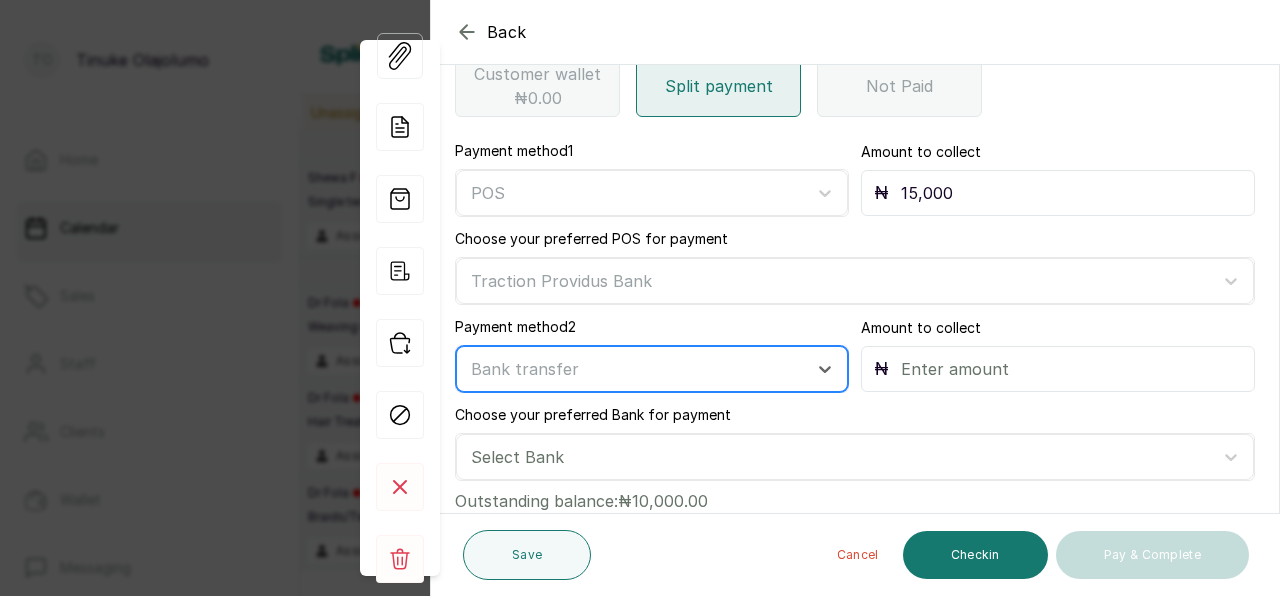 scroll, scrollTop: 433, scrollLeft: 0, axis: vertical 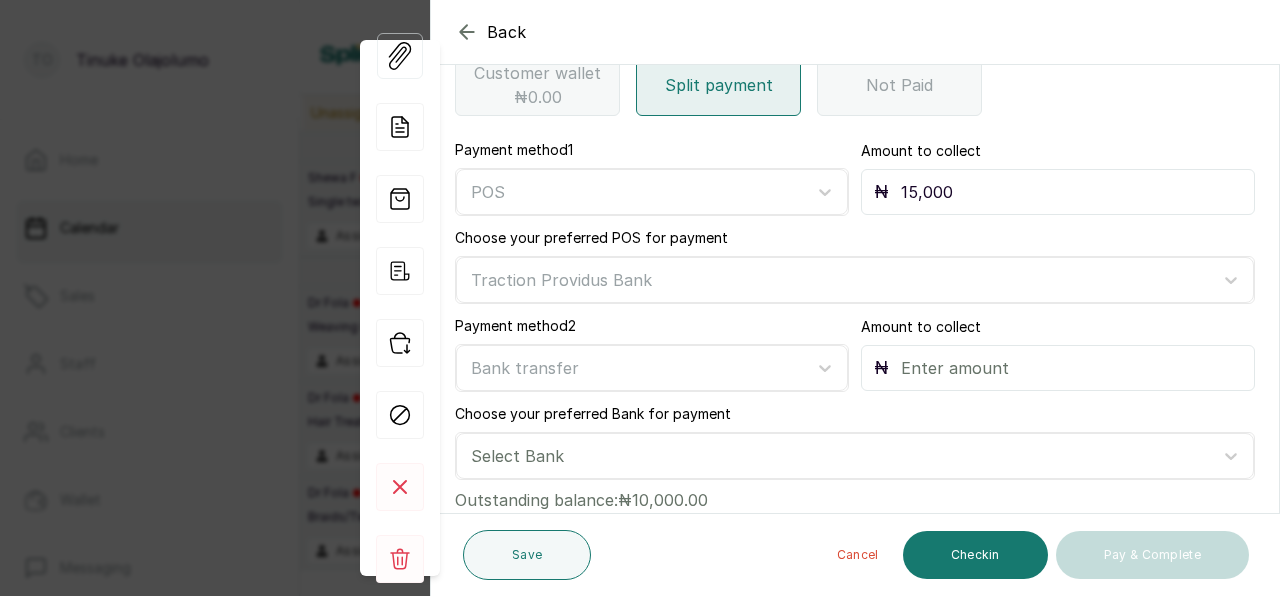 click on "₦" at bounding box center [1058, 368] 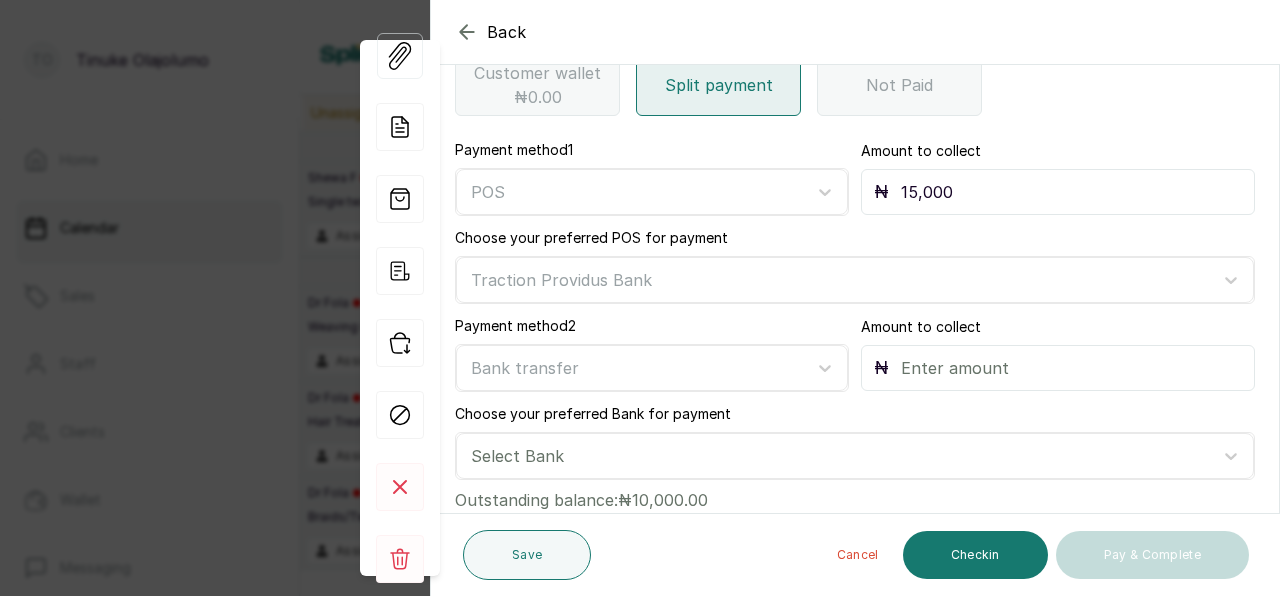 click at bounding box center [1071, 368] 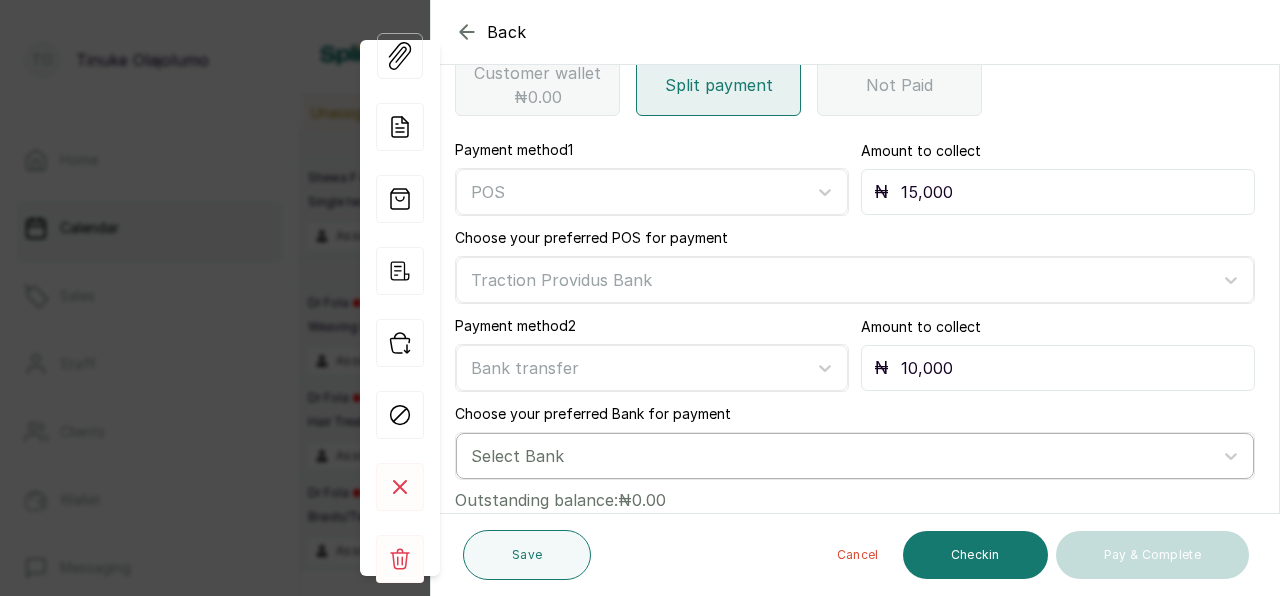 type on "10,000" 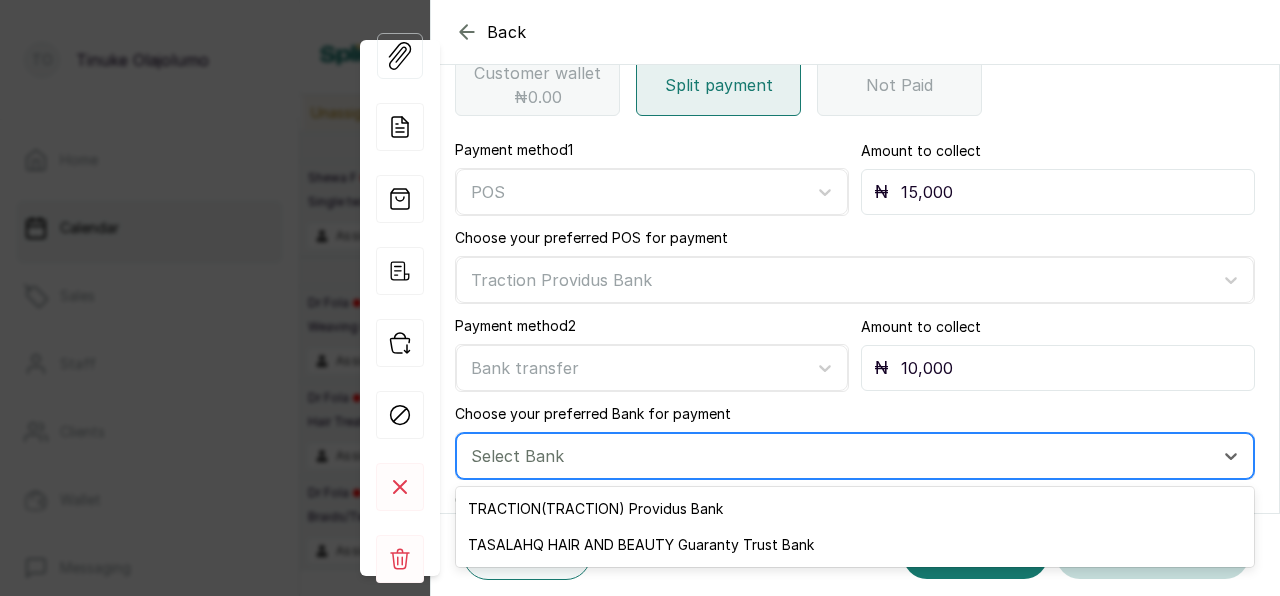 click at bounding box center [837, 456] 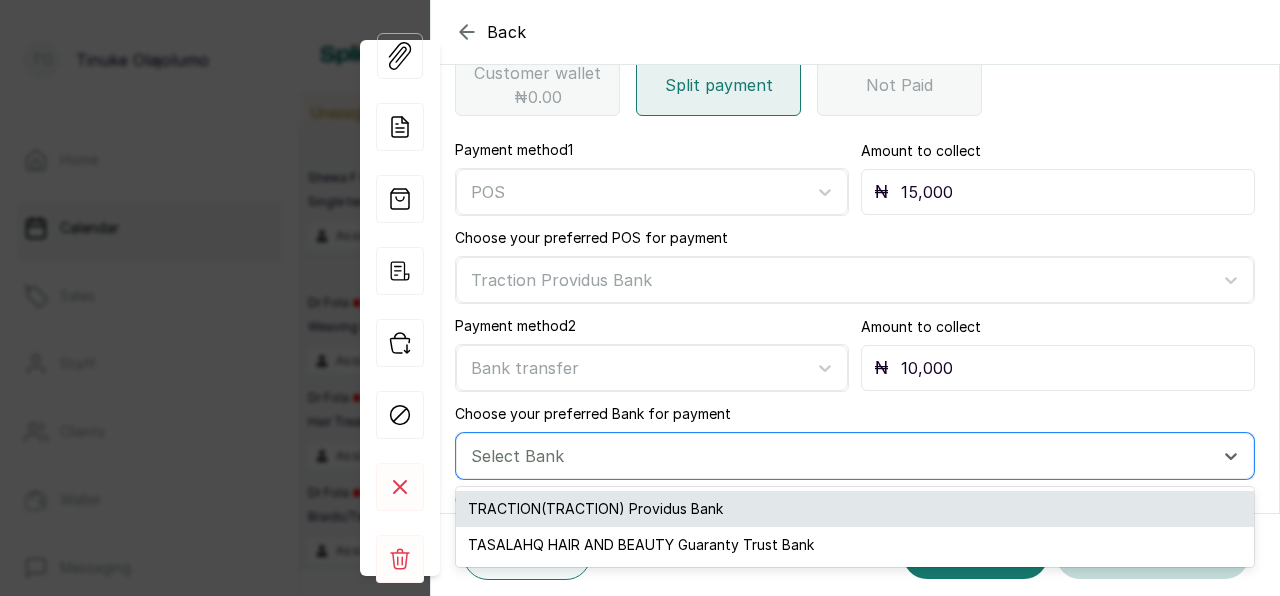 click on "TRACTION(TRACTION) Providus Bank" at bounding box center [855, 509] 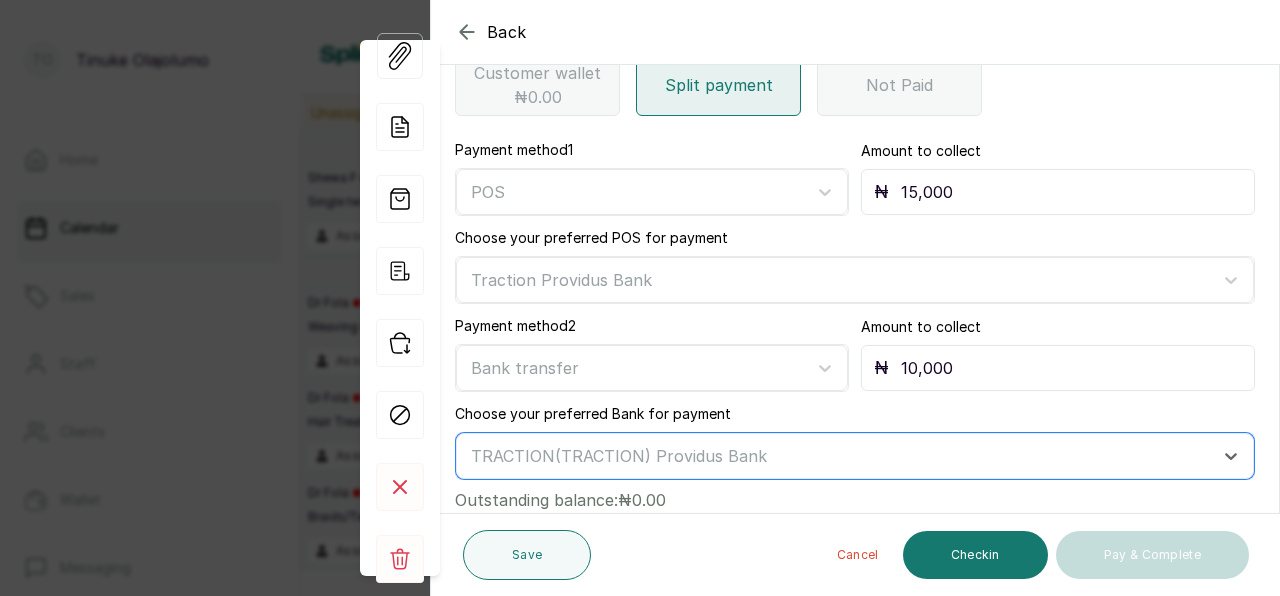 scroll, scrollTop: 458, scrollLeft: 0, axis: vertical 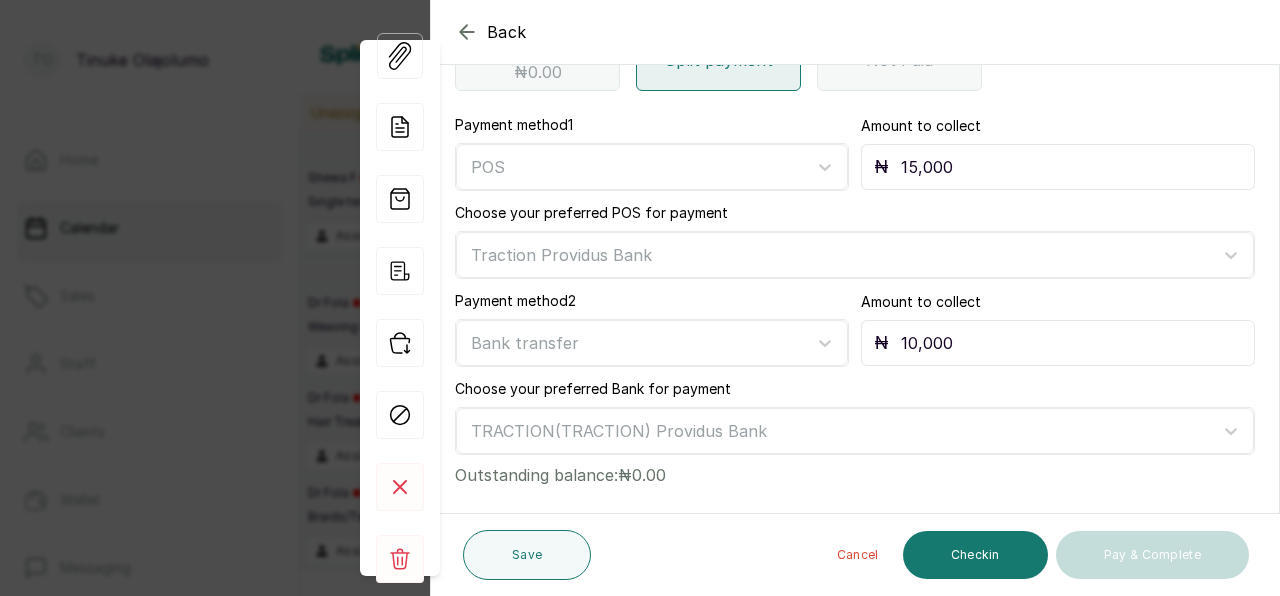 click 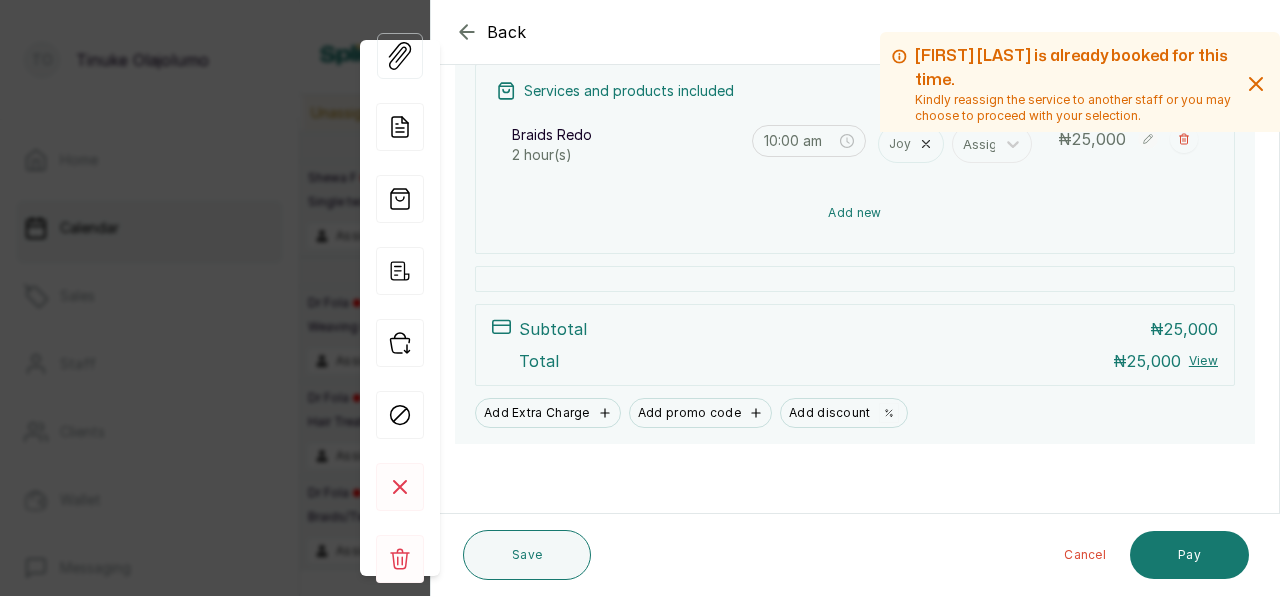 scroll, scrollTop: 300, scrollLeft: 0, axis: vertical 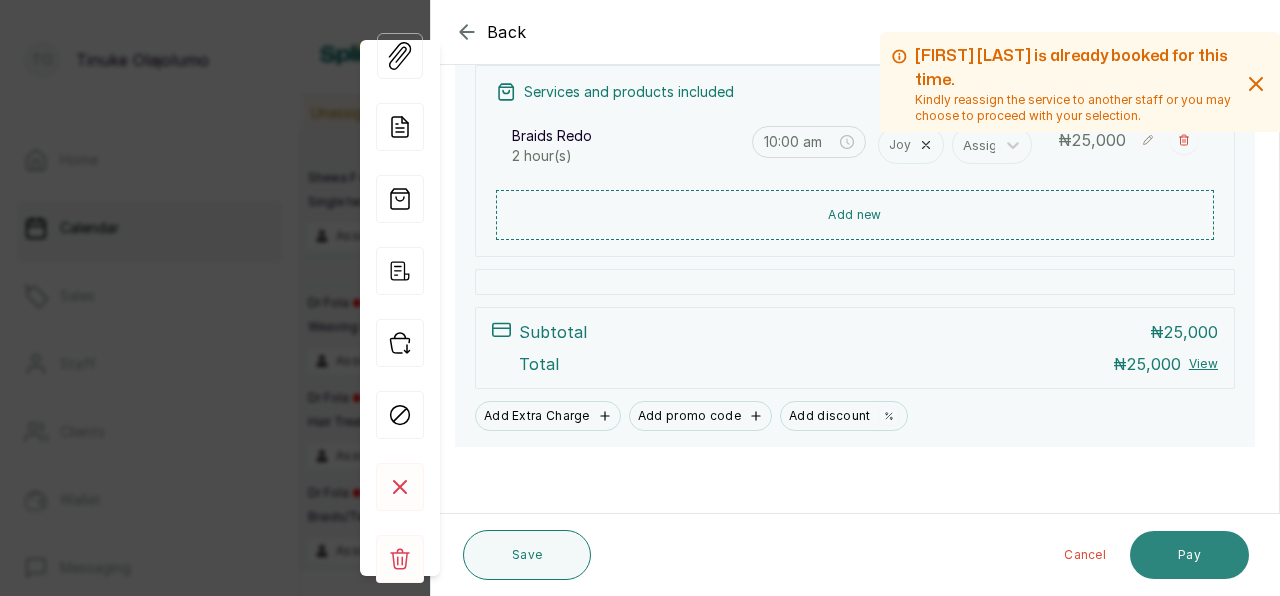 click on "Pay" at bounding box center (1189, 555) 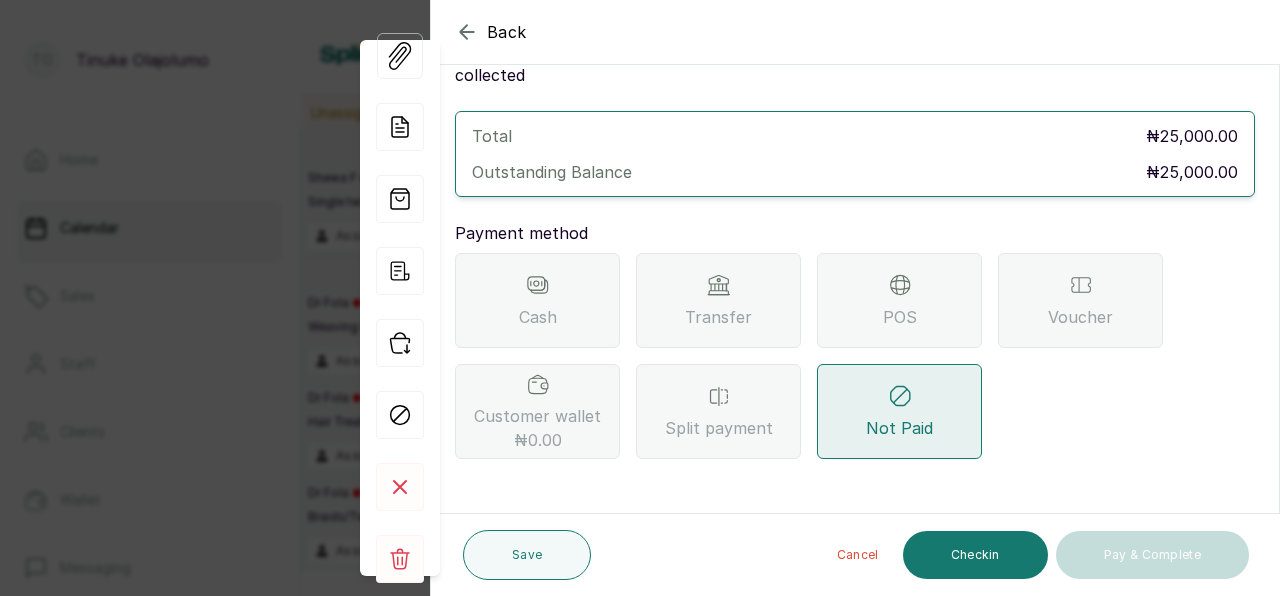scroll, scrollTop: 66, scrollLeft: 0, axis: vertical 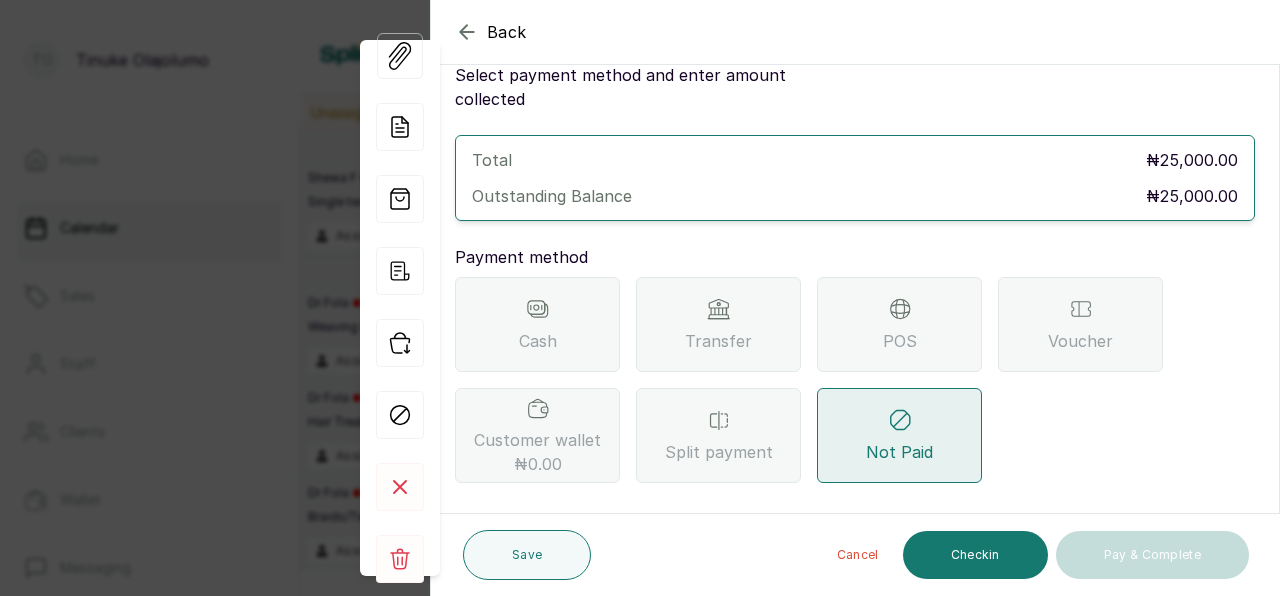 click on "Transfer" at bounding box center (718, 341) 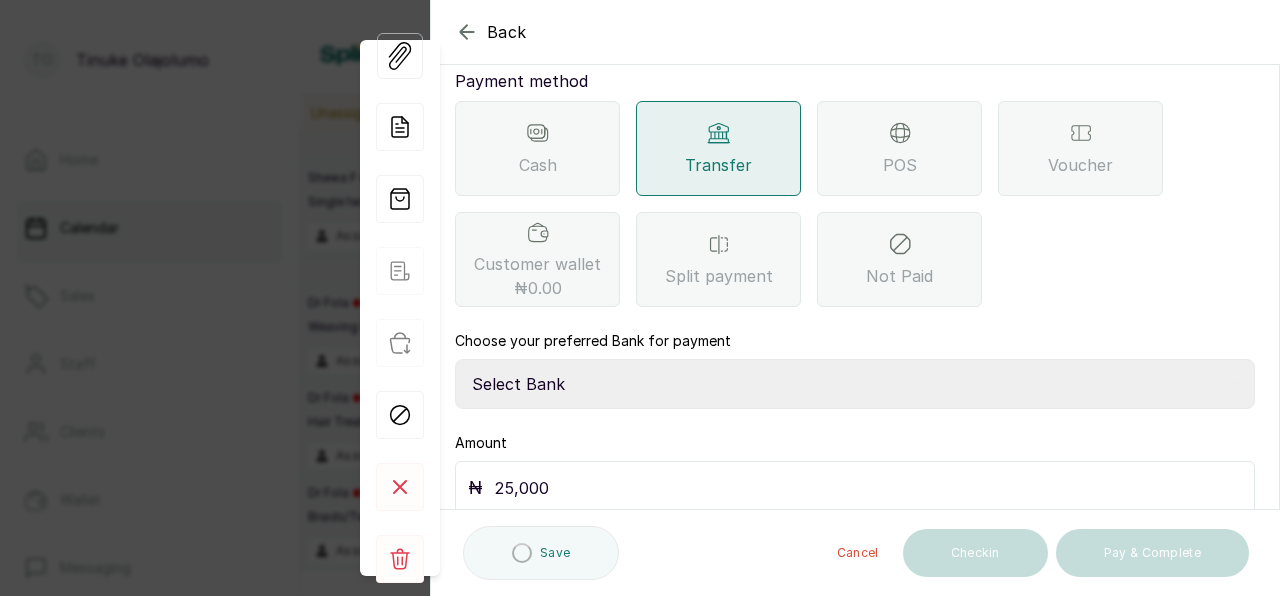 scroll, scrollTop: 246, scrollLeft: 0, axis: vertical 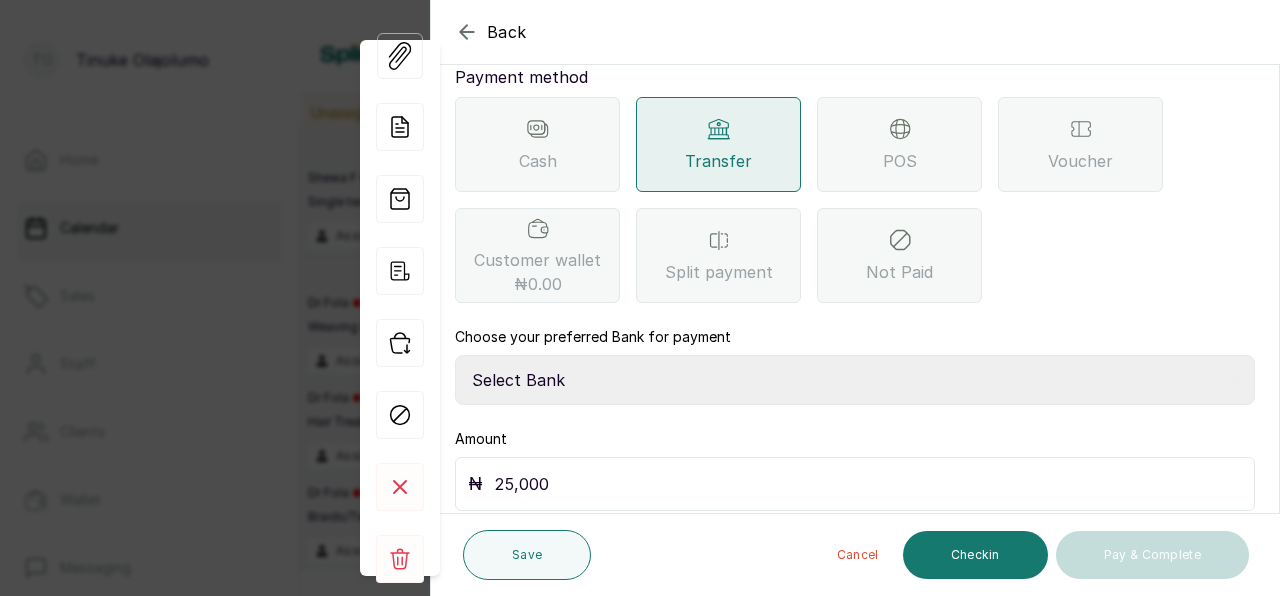 click on "Select Bank TRACTION(TRACTION) Providus Bank TASALAHQ HAIR AND BEAUTY Guaranty Trust Bank" at bounding box center (855, 380) 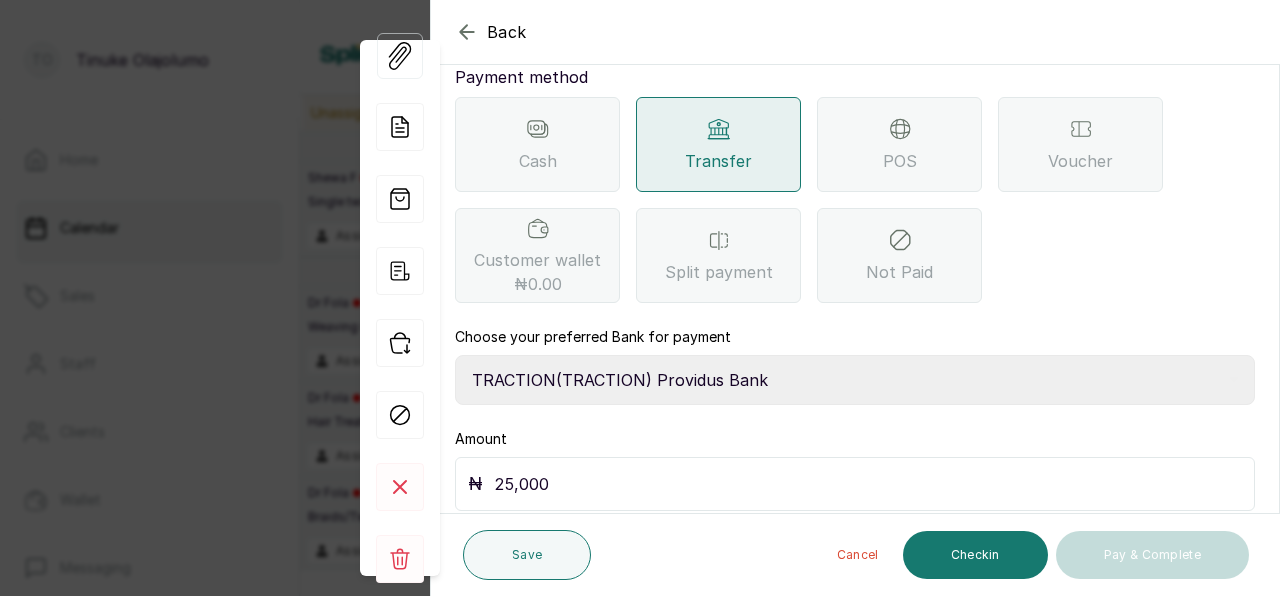 click on "TRACTION(TRACTION) Providus Bank" at bounding box center [0, 0] 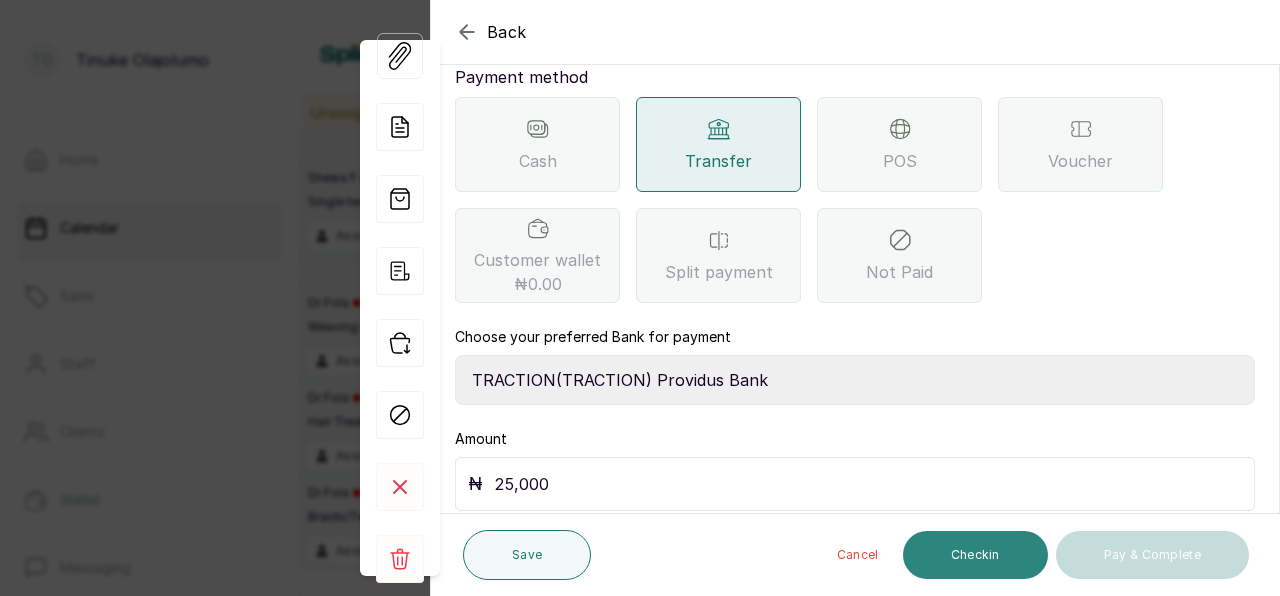 click on "Checkin" at bounding box center (975, 555) 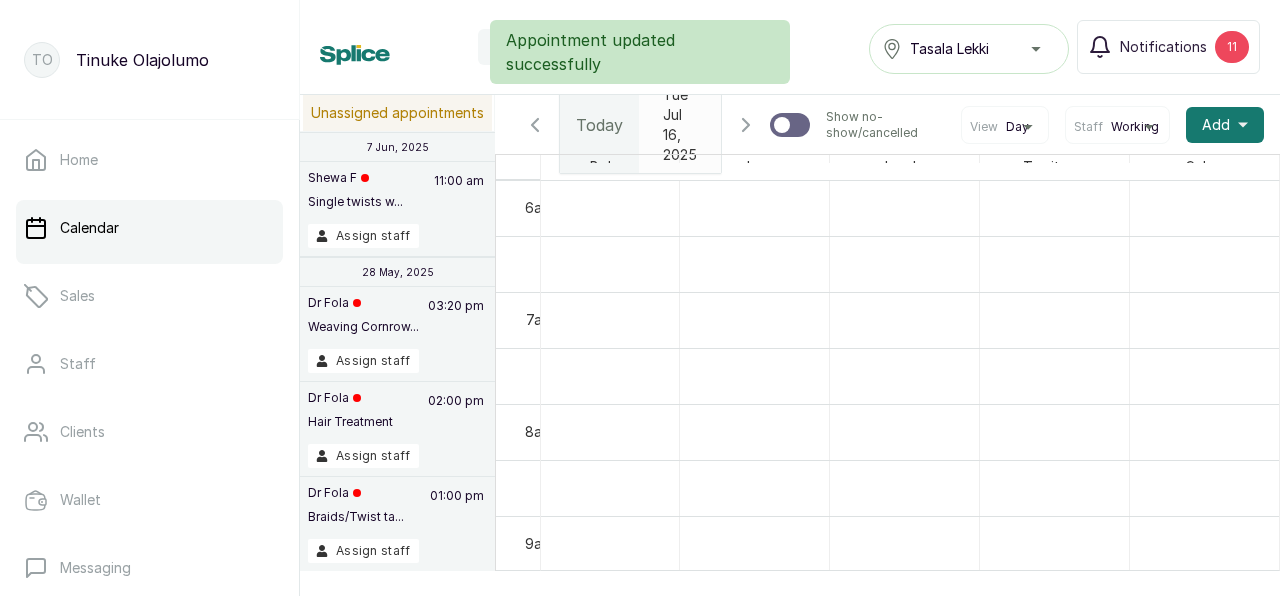 scroll, scrollTop: 978, scrollLeft: 651, axis: both 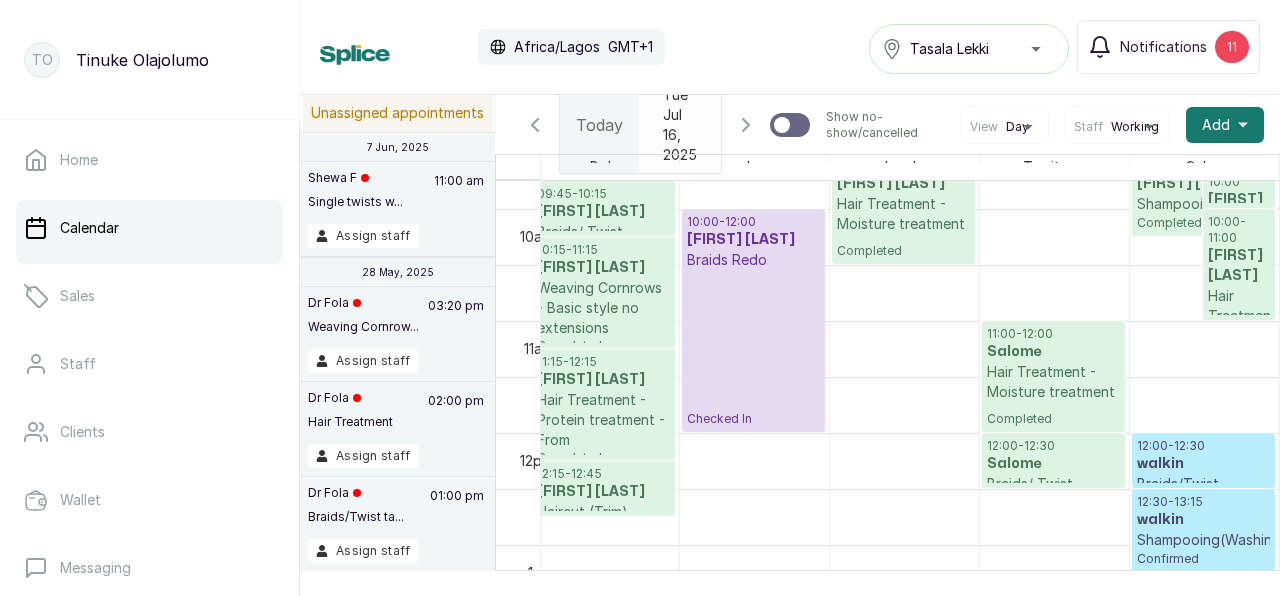click on "10:00  -  12:00 Vanessa Smith Braids Redo Checked In" at bounding box center [753, 320] 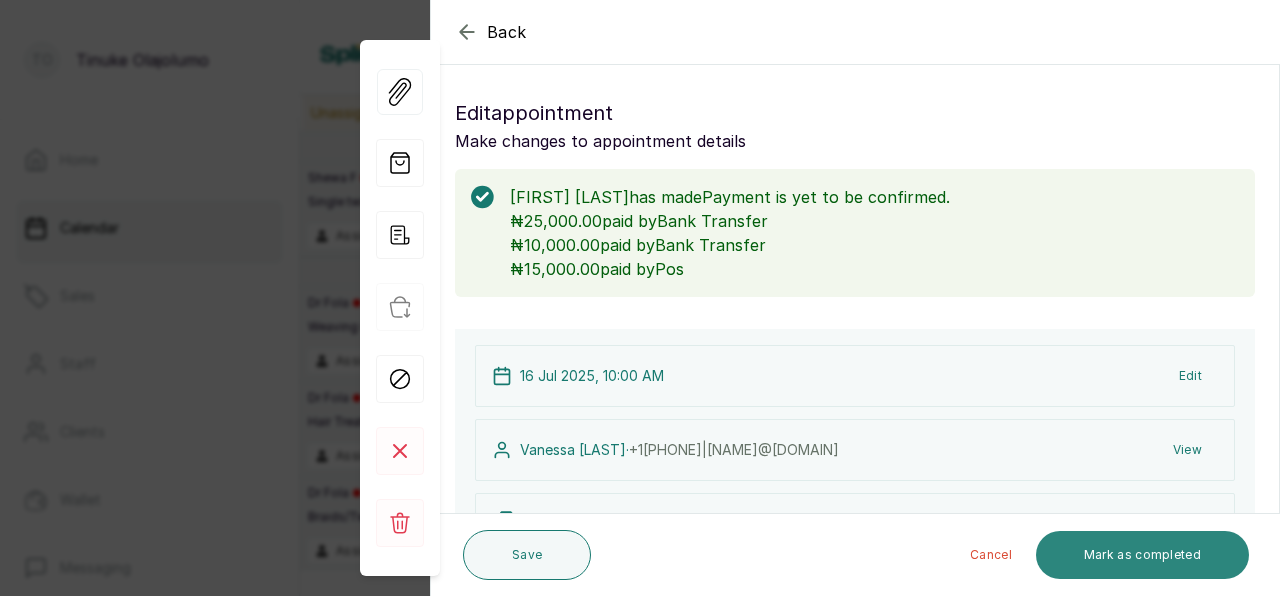 click on "Mark as completed" at bounding box center [1142, 555] 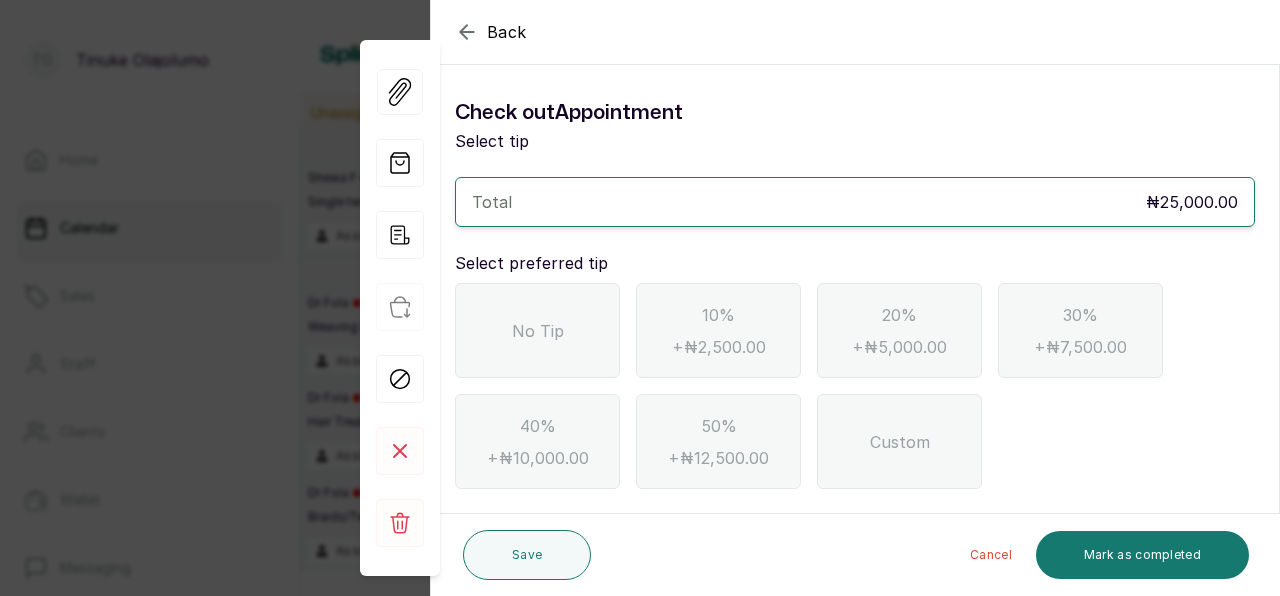 click on "No Tip" at bounding box center [538, 331] 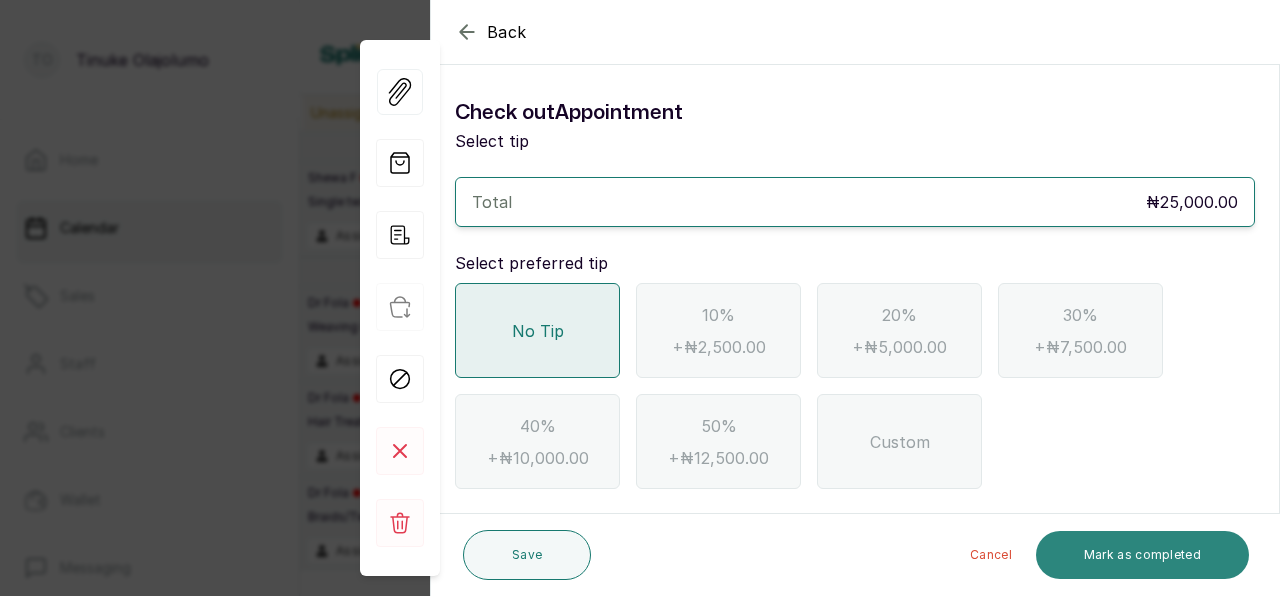 click on "Mark as completed" at bounding box center [1142, 555] 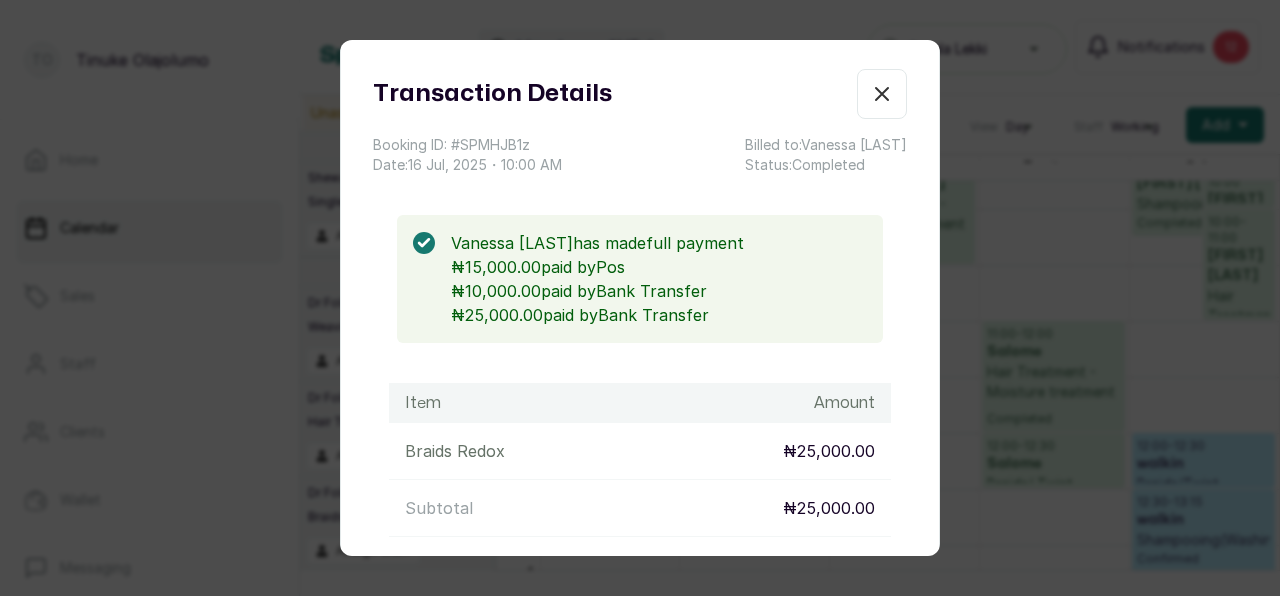 scroll, scrollTop: 0, scrollLeft: 0, axis: both 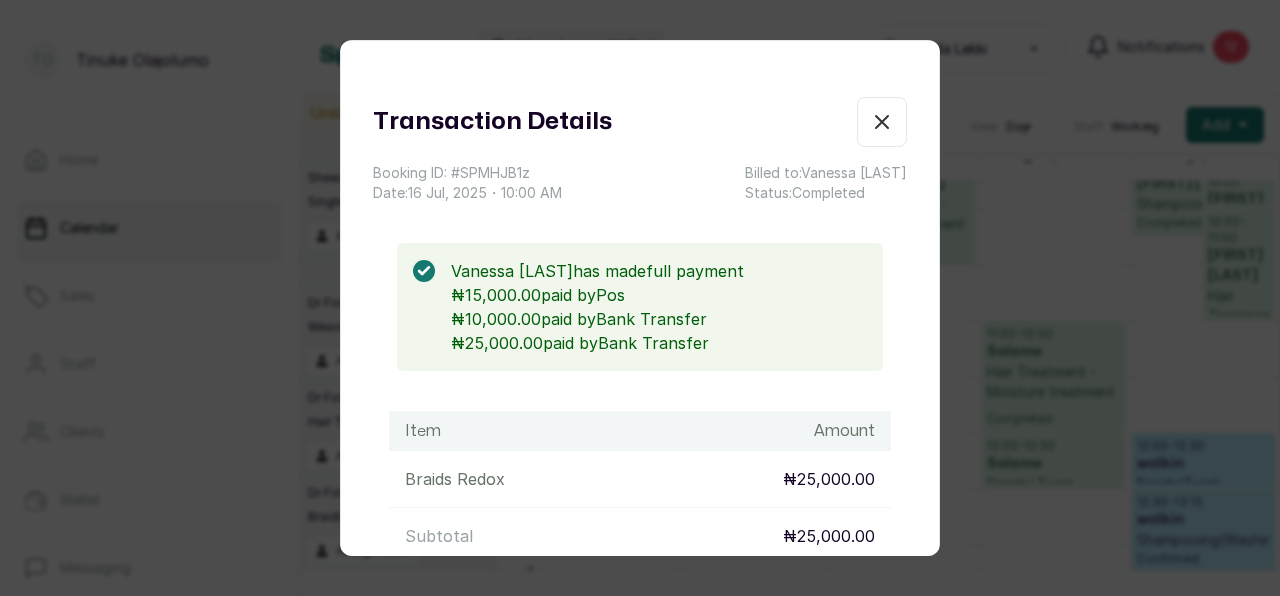 click 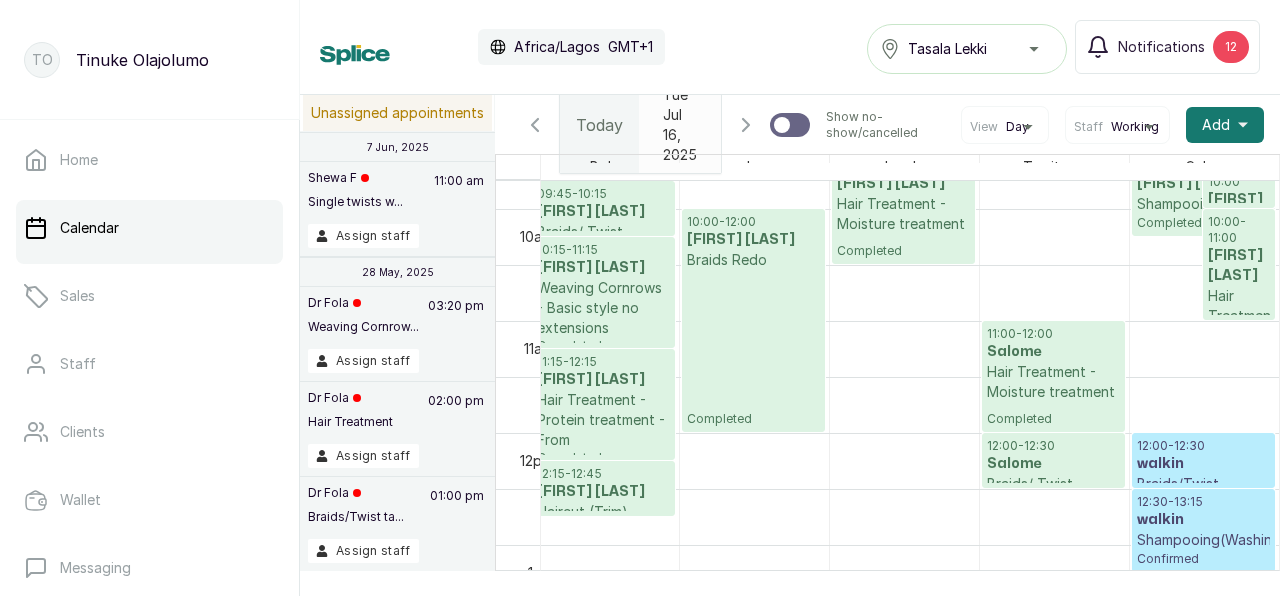 scroll, scrollTop: 1303, scrollLeft: 651, axis: both 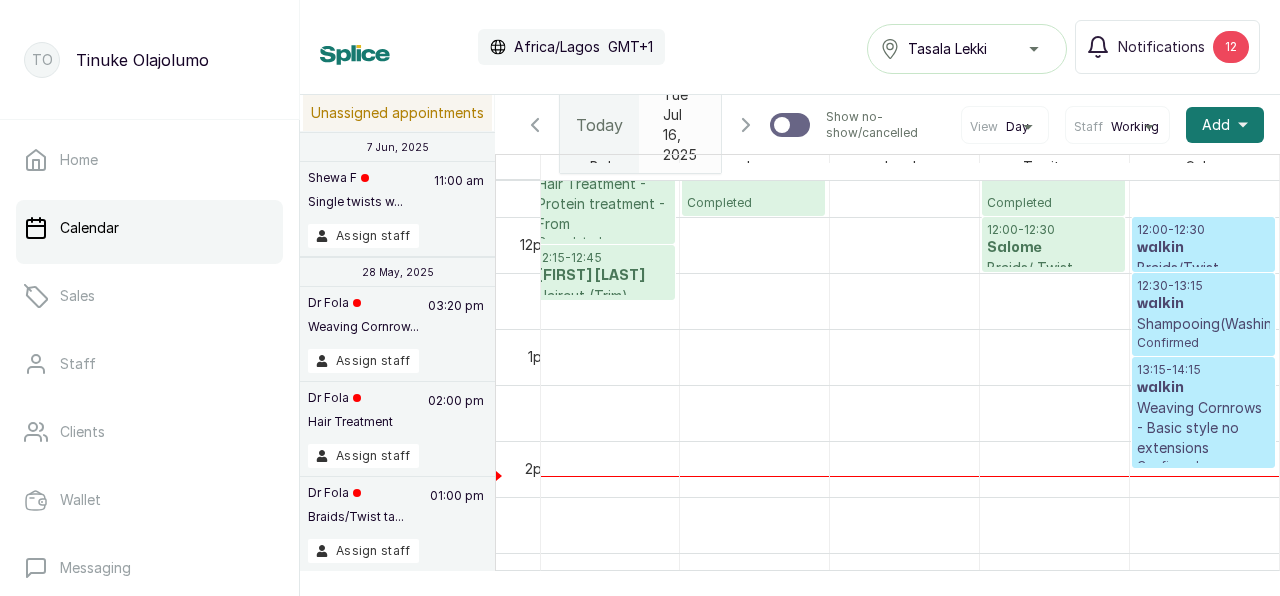 click on "walkin" at bounding box center (1204, 304) 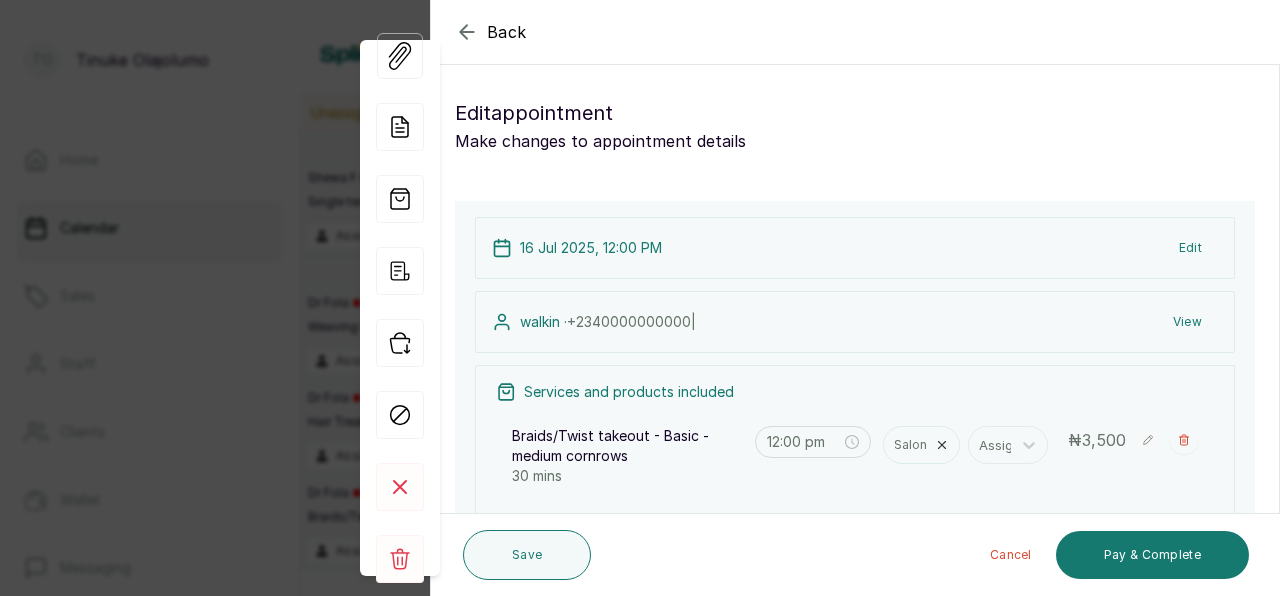 click 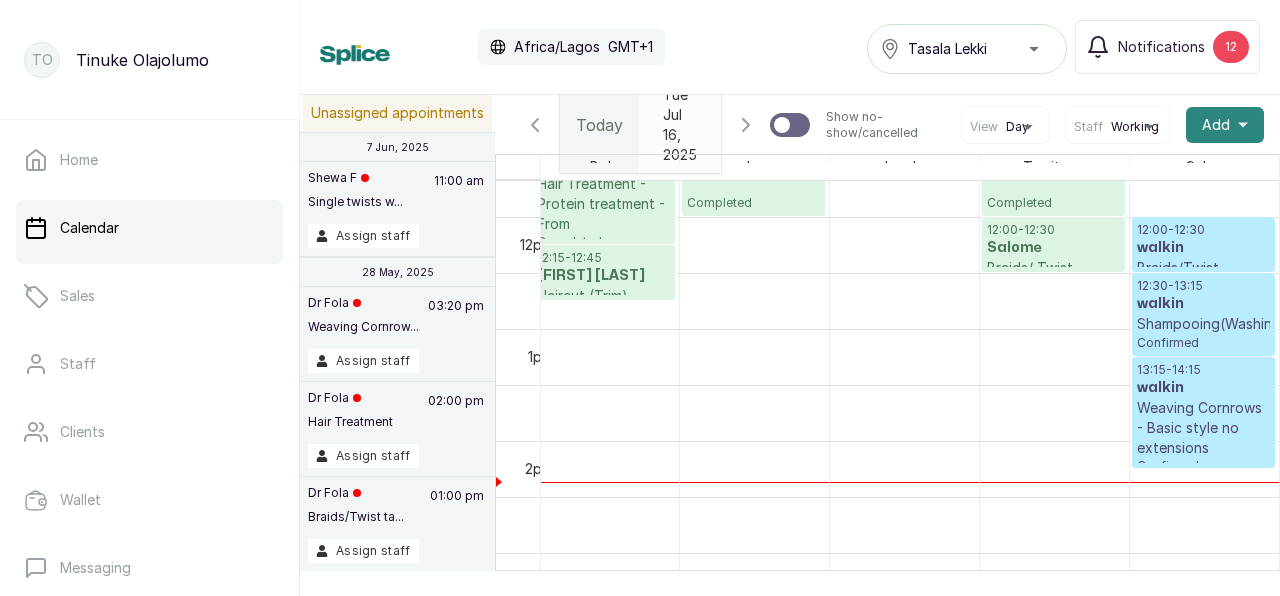 click on "Add" at bounding box center (1216, 125) 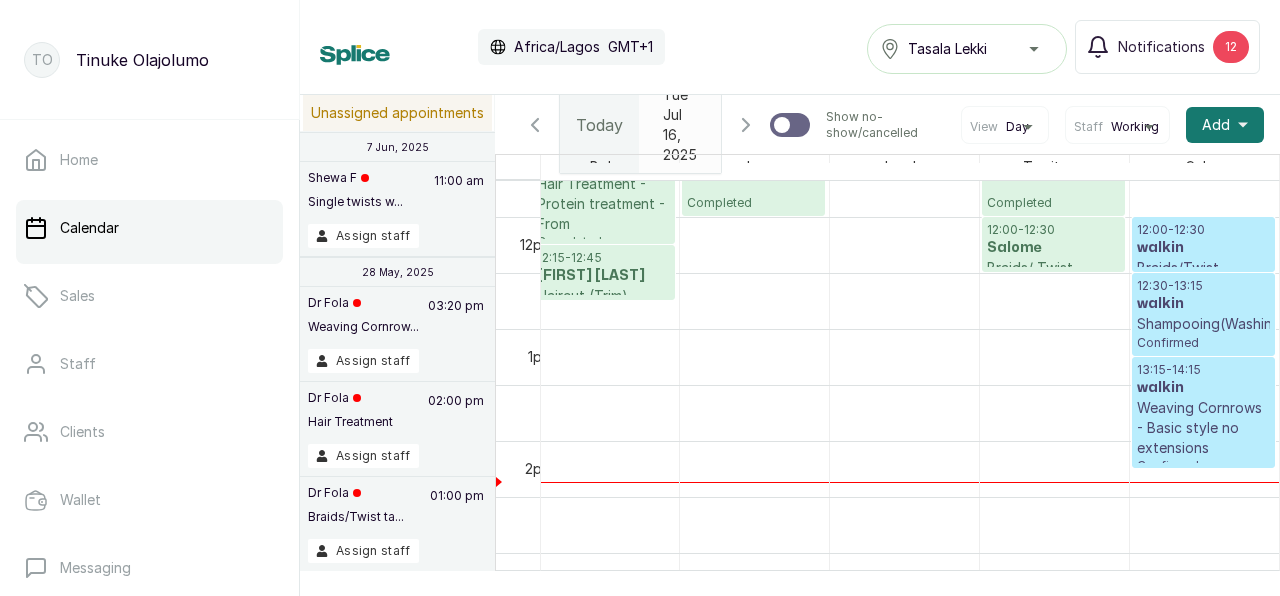 click on "Add" at bounding box center [1216, 125] 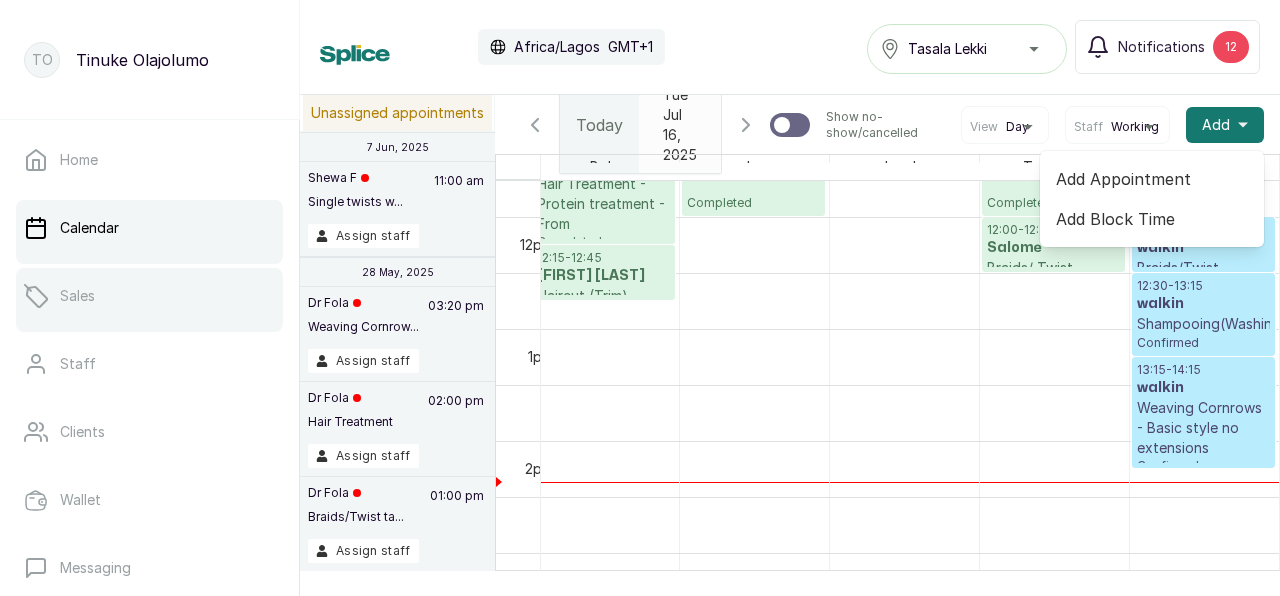 click on "Sales" at bounding box center [77, 296] 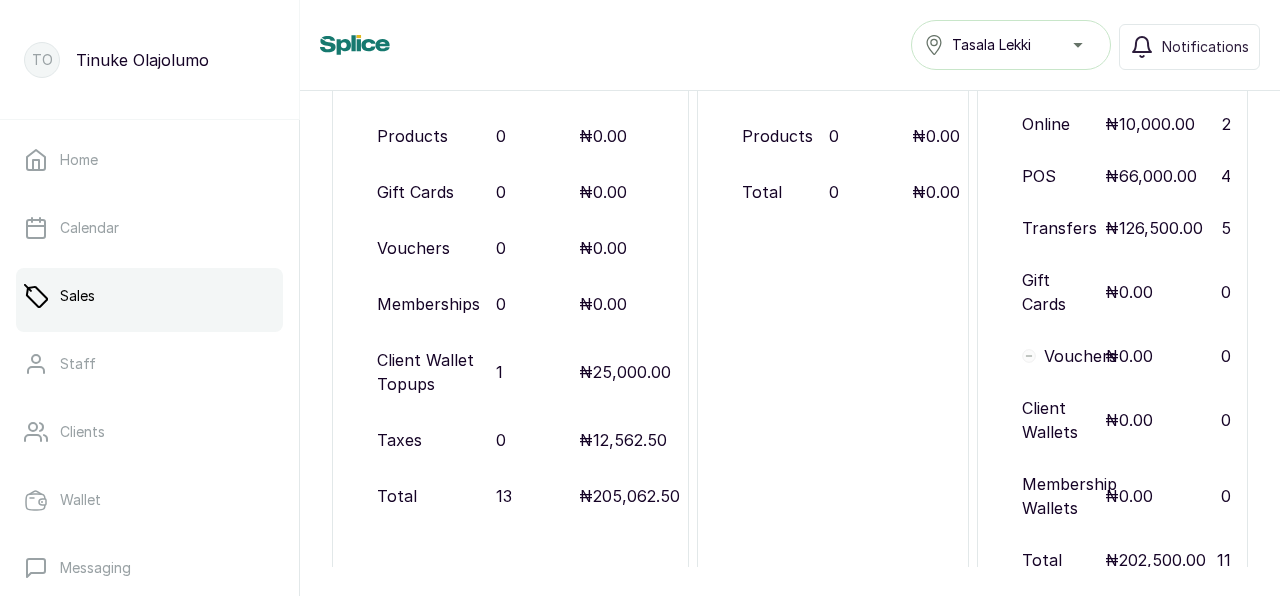 scroll, scrollTop: 441, scrollLeft: 0, axis: vertical 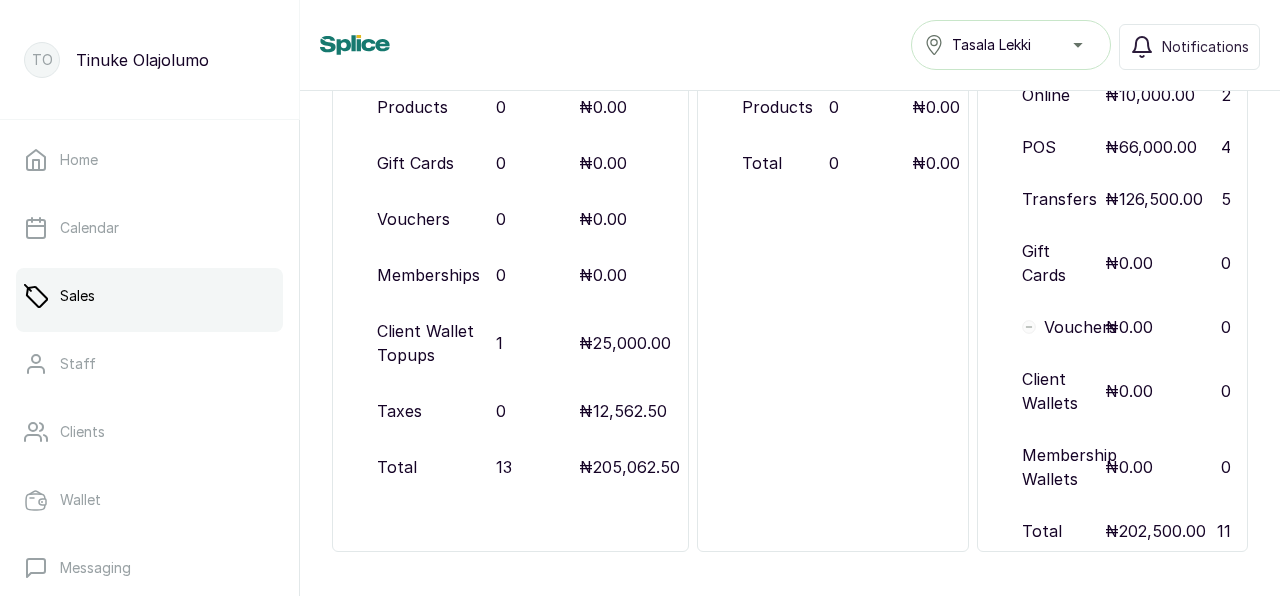 click on "Sales" at bounding box center (149, 296) 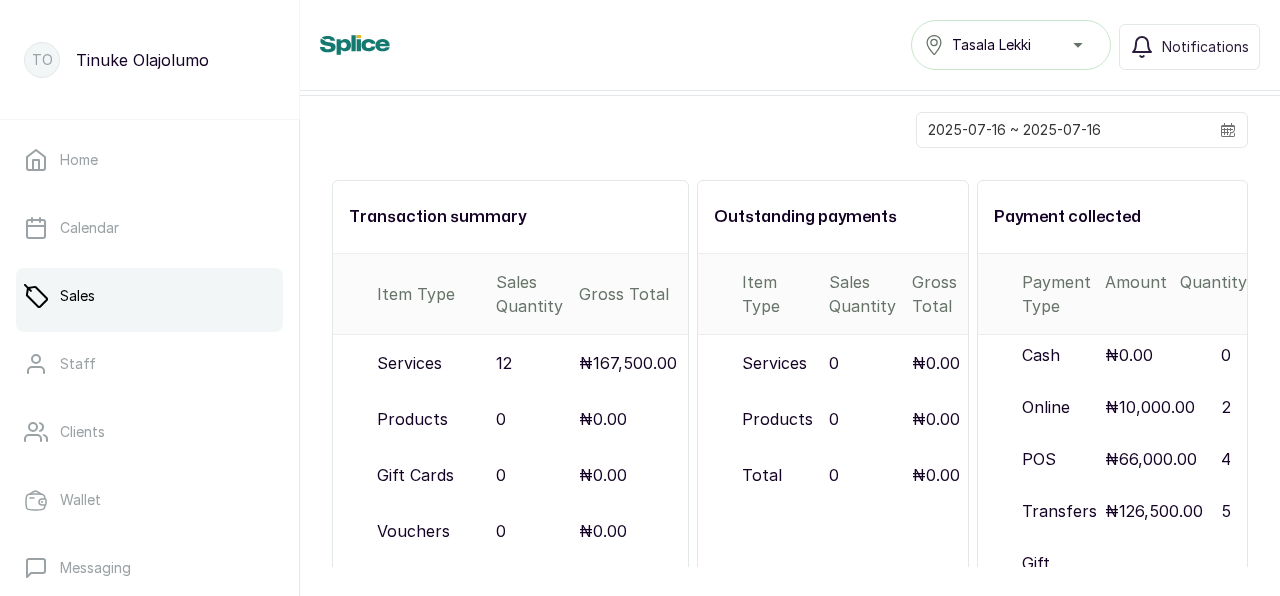 scroll, scrollTop: 0, scrollLeft: 0, axis: both 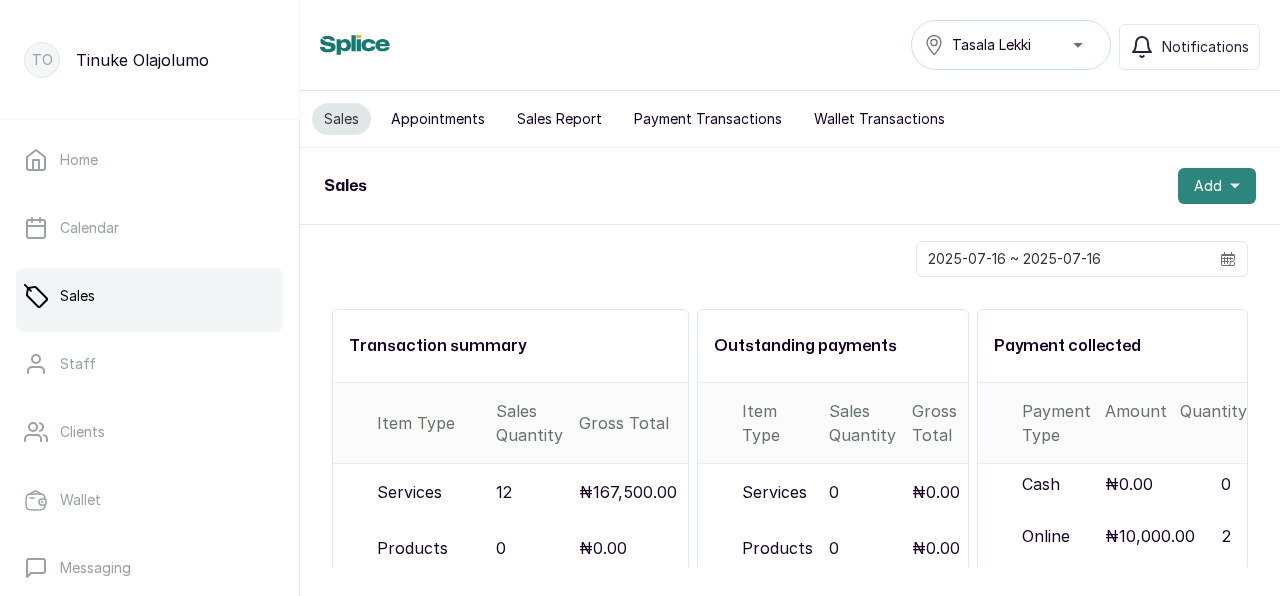 click on "Add" at bounding box center (1208, 186) 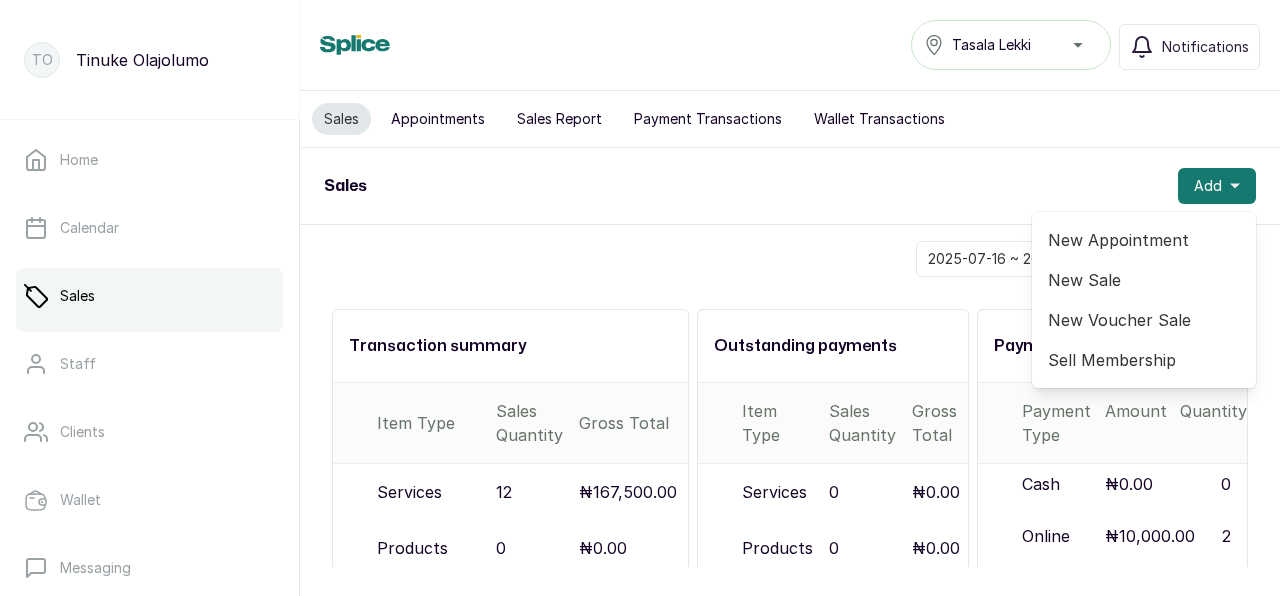 click on "New Sale" at bounding box center (1144, 280) 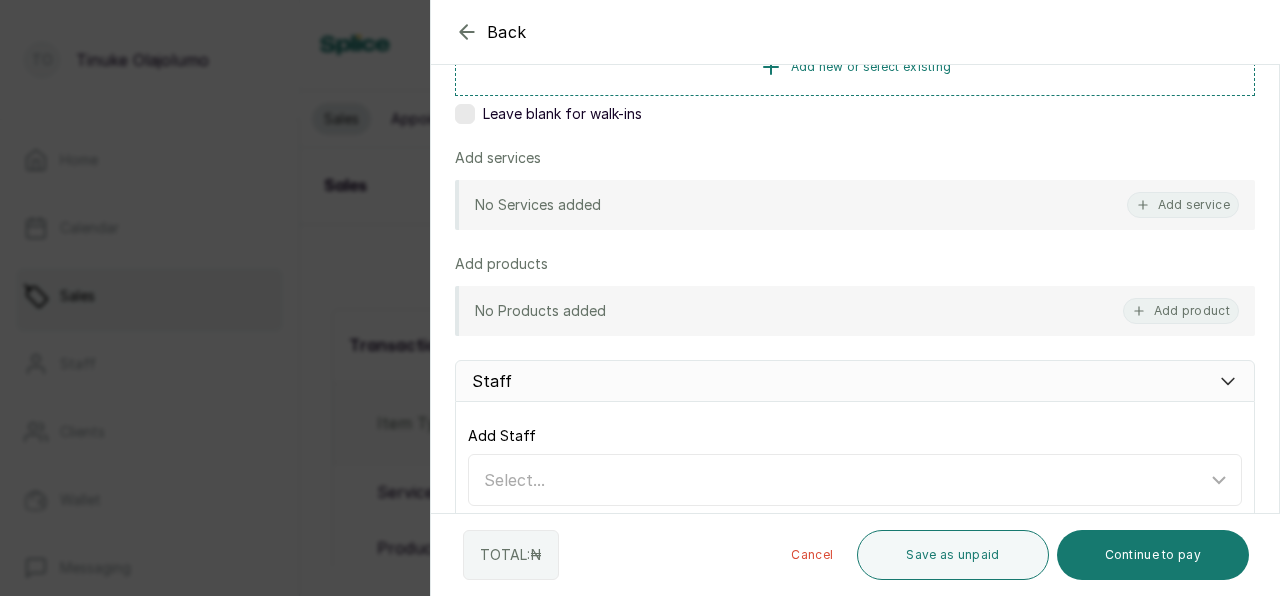 scroll, scrollTop: 317, scrollLeft: 0, axis: vertical 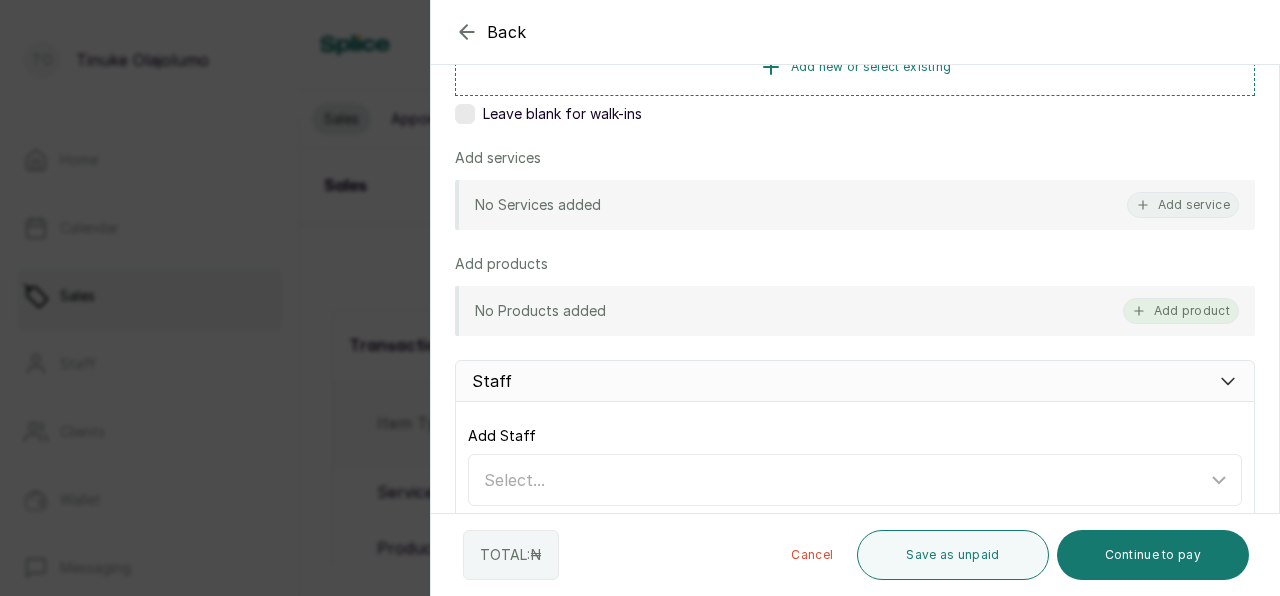 click on "Add product" at bounding box center [1181, 311] 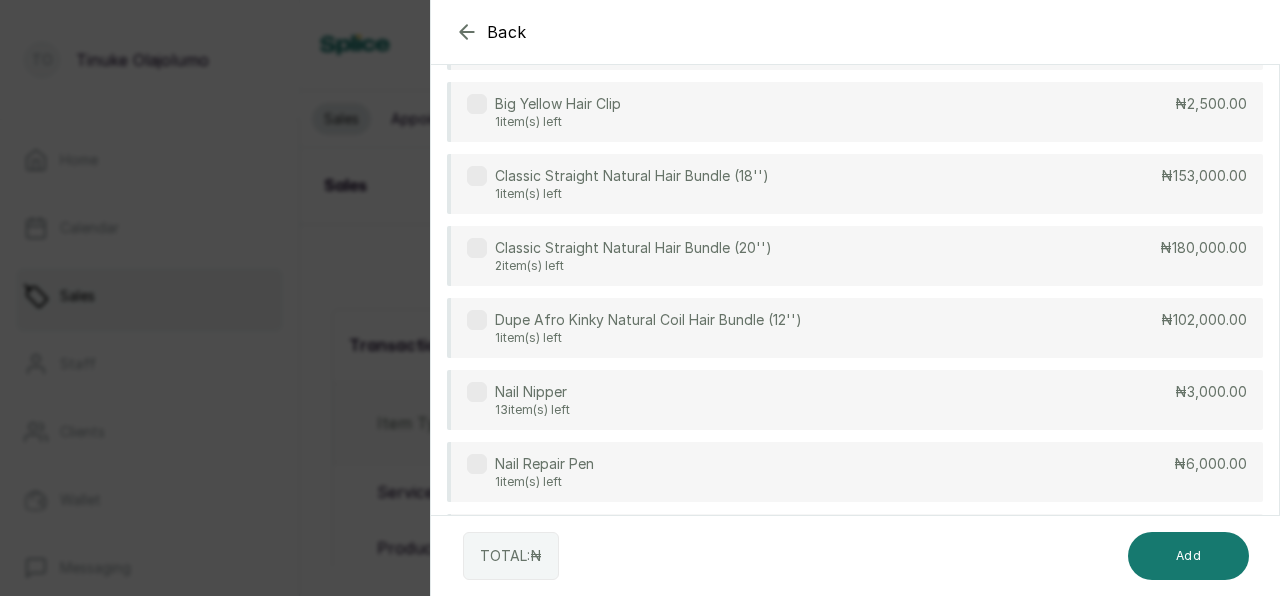 click on "Nail Nipper 13  item(s) left ₦3,000.00" at bounding box center [855, 400] 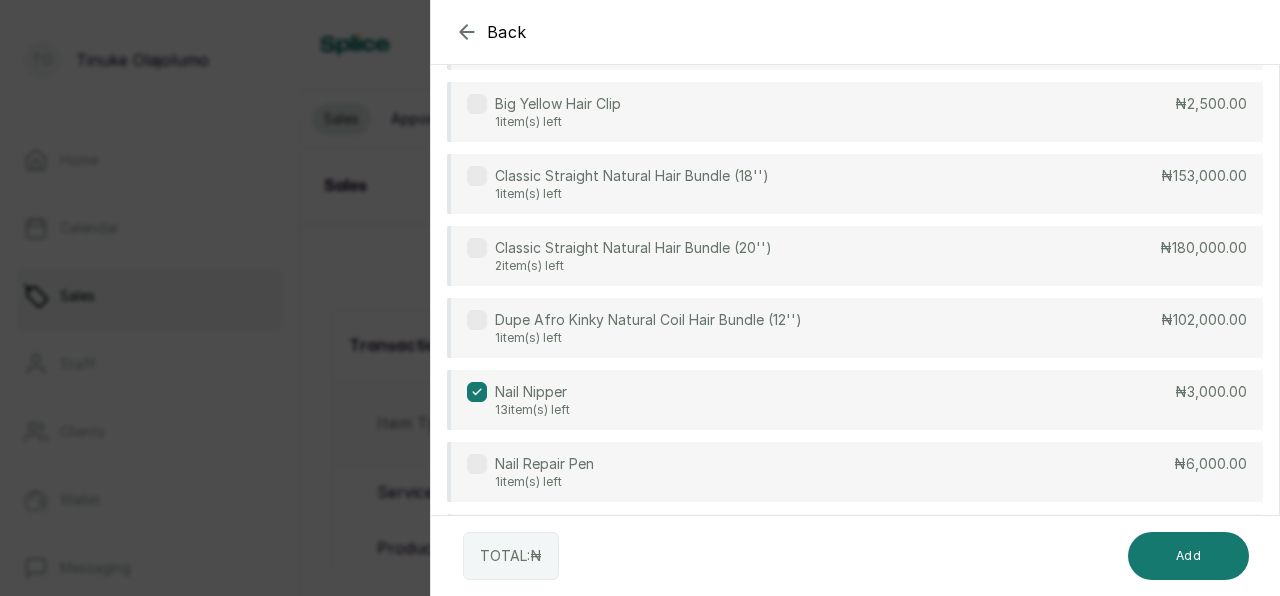 scroll, scrollTop: 0, scrollLeft: 0, axis: both 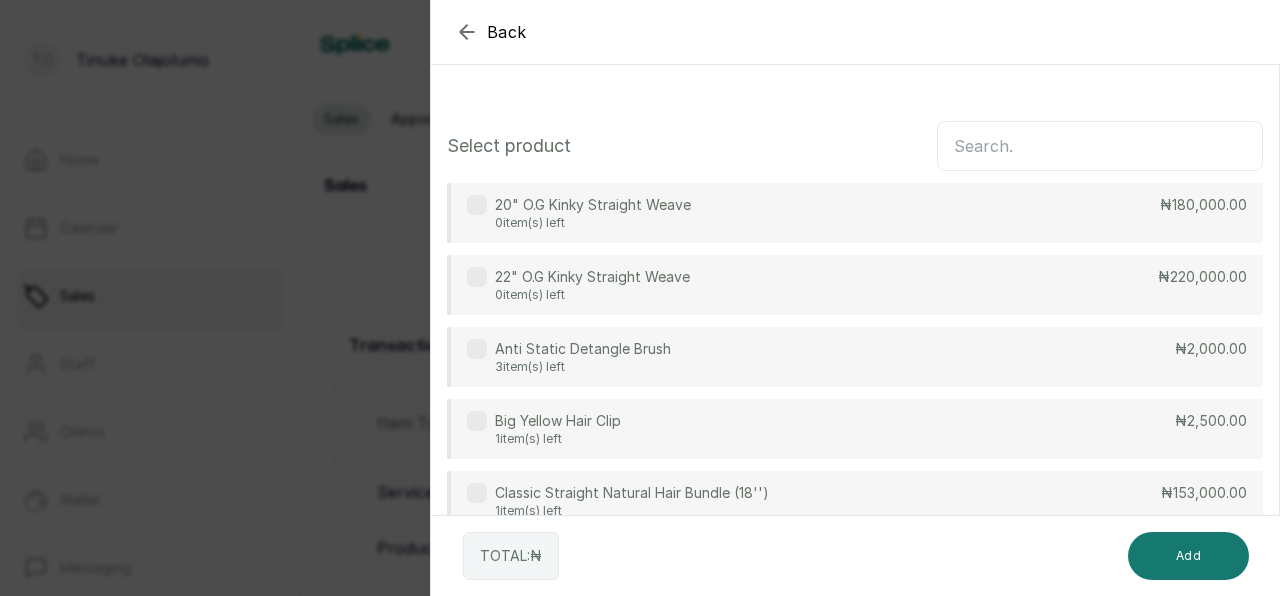 click at bounding box center [1100, 146] 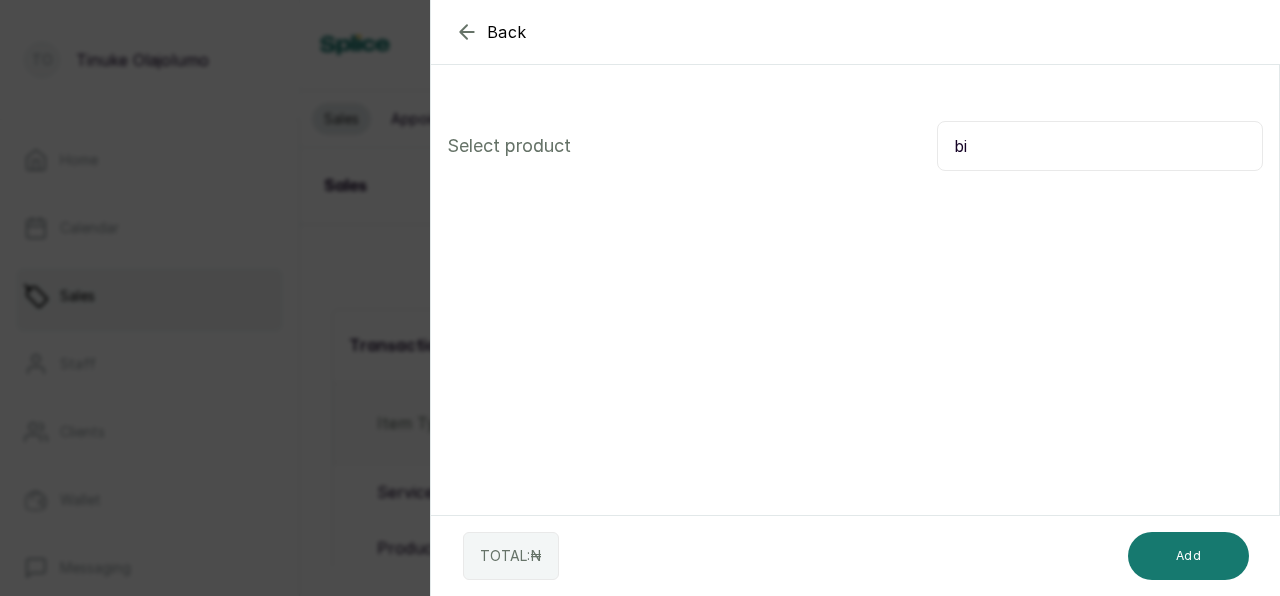 type on "b" 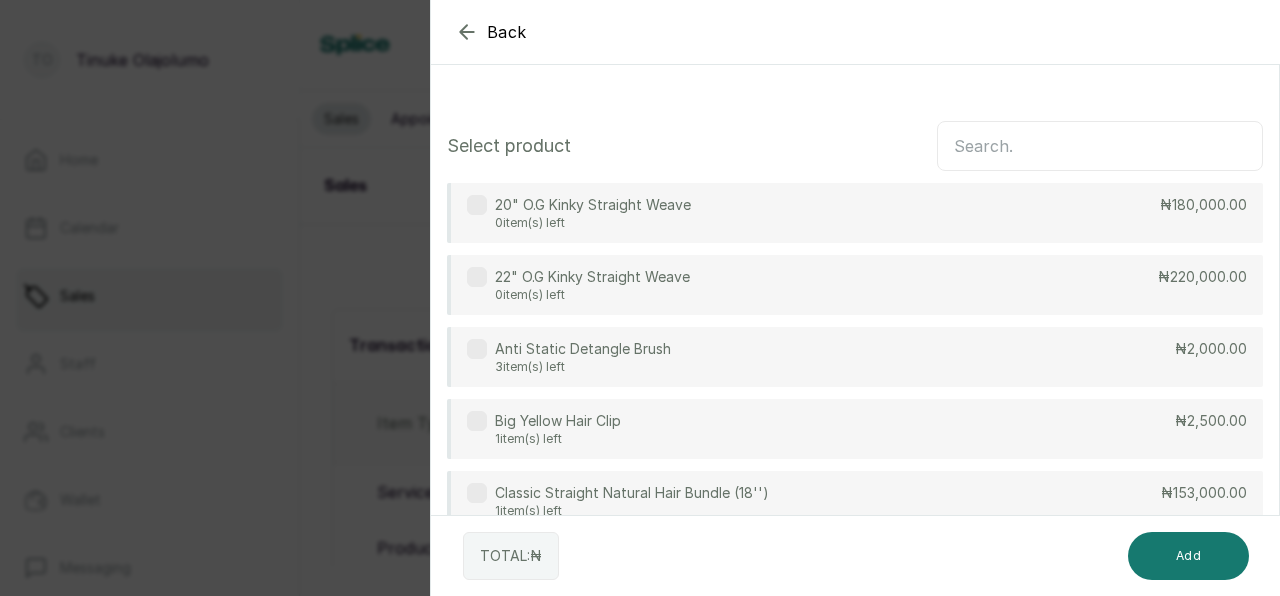 type on "b" 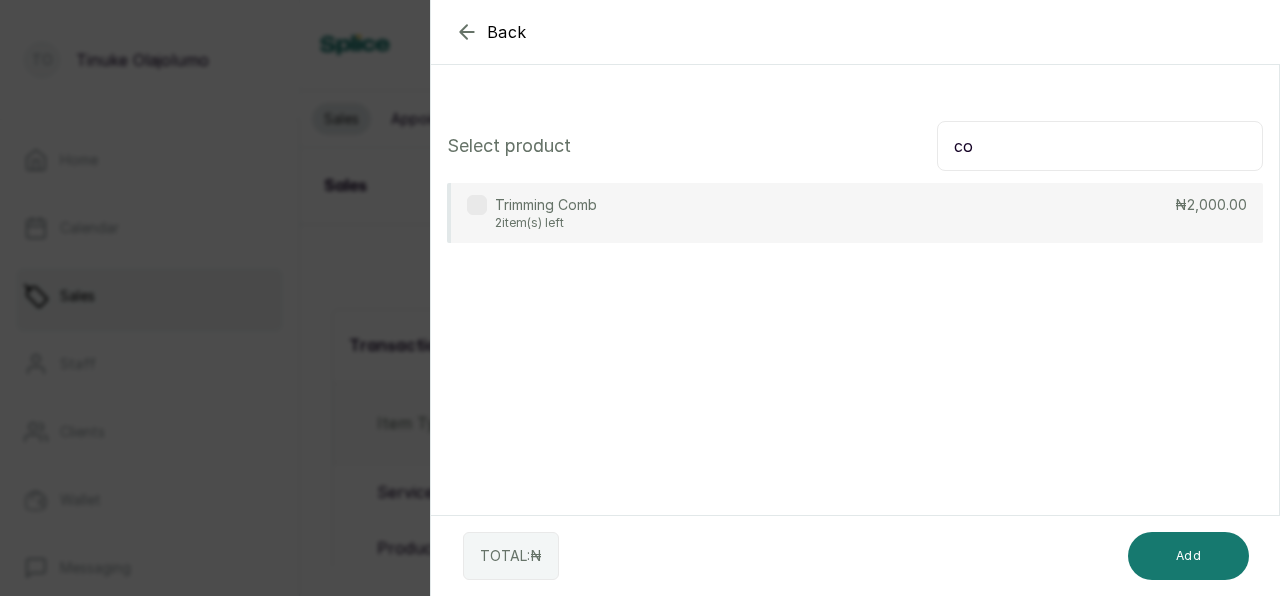 type on "c" 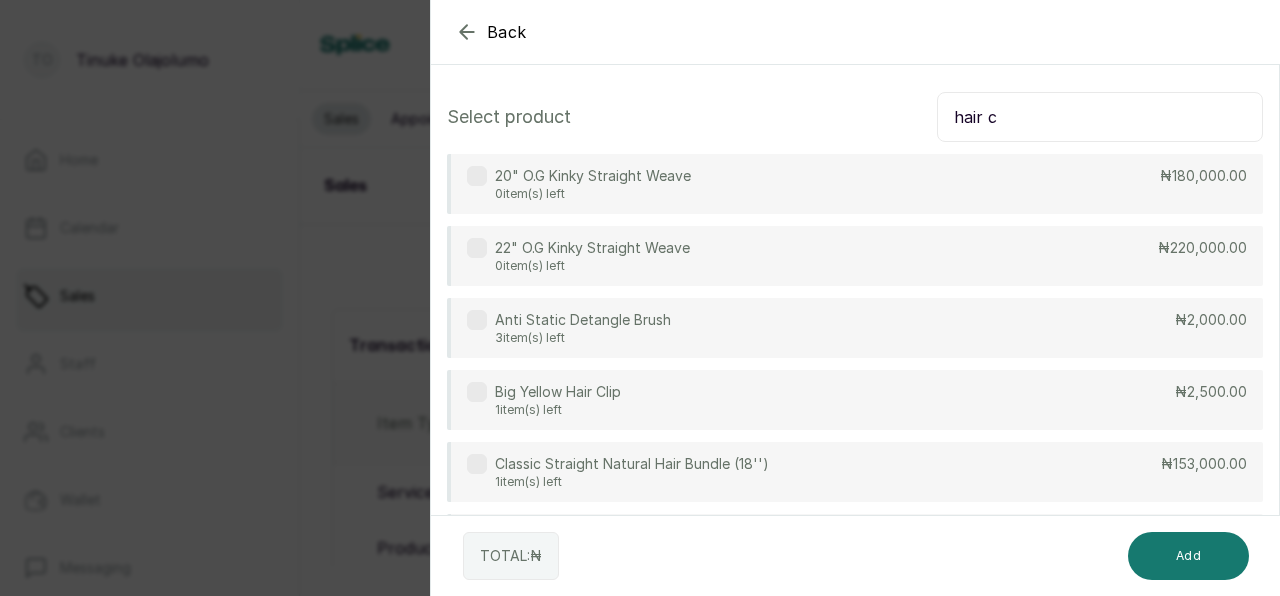 scroll, scrollTop: 0, scrollLeft: 0, axis: both 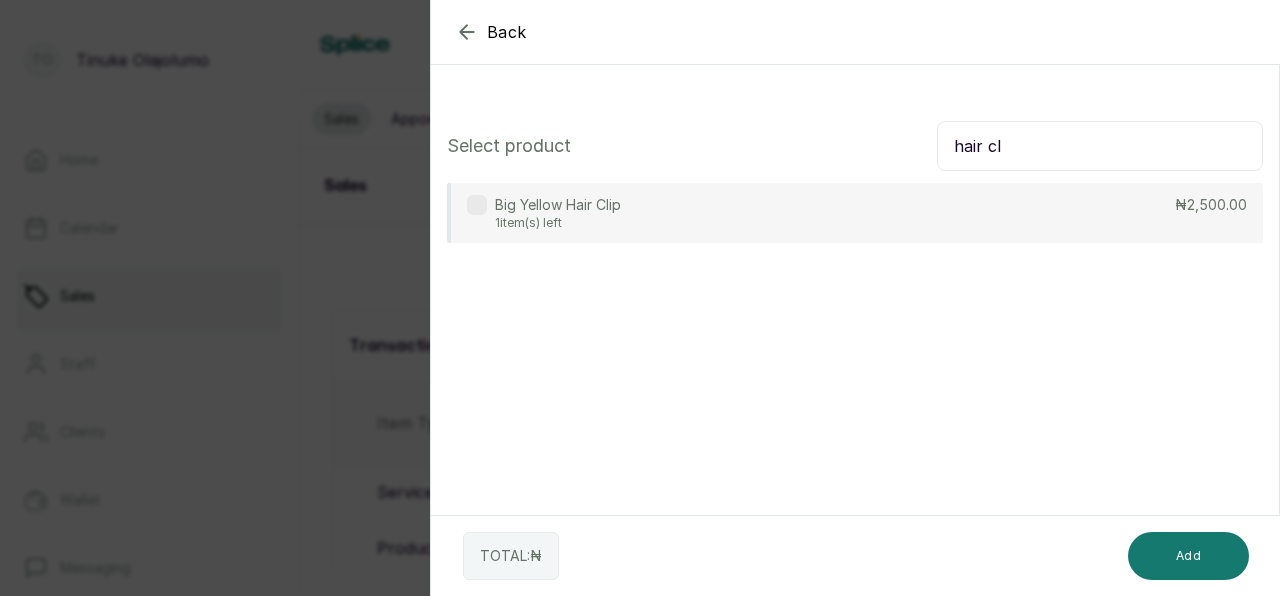type on "hair cl" 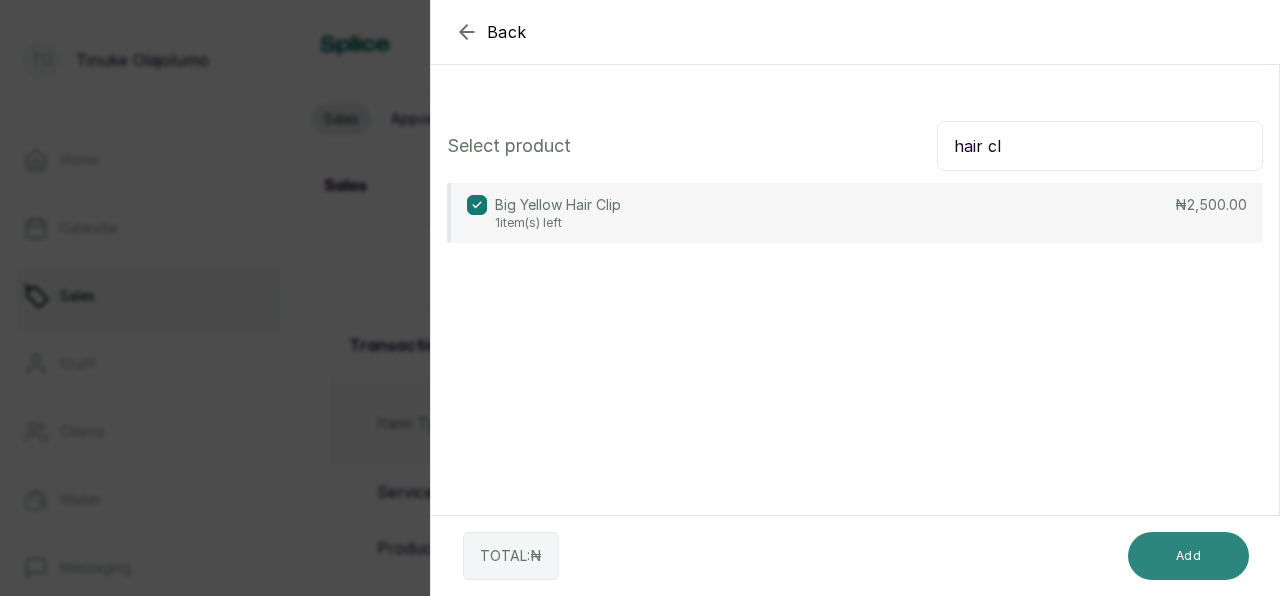 click on "Add" at bounding box center [1188, 556] 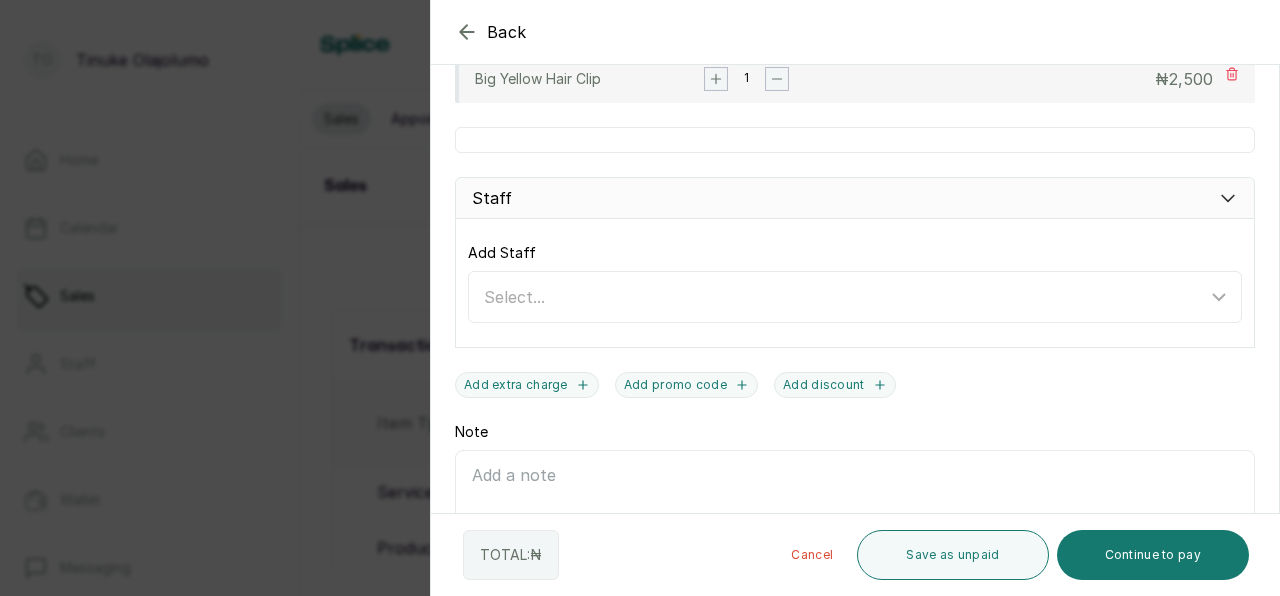 scroll, scrollTop: 766, scrollLeft: 0, axis: vertical 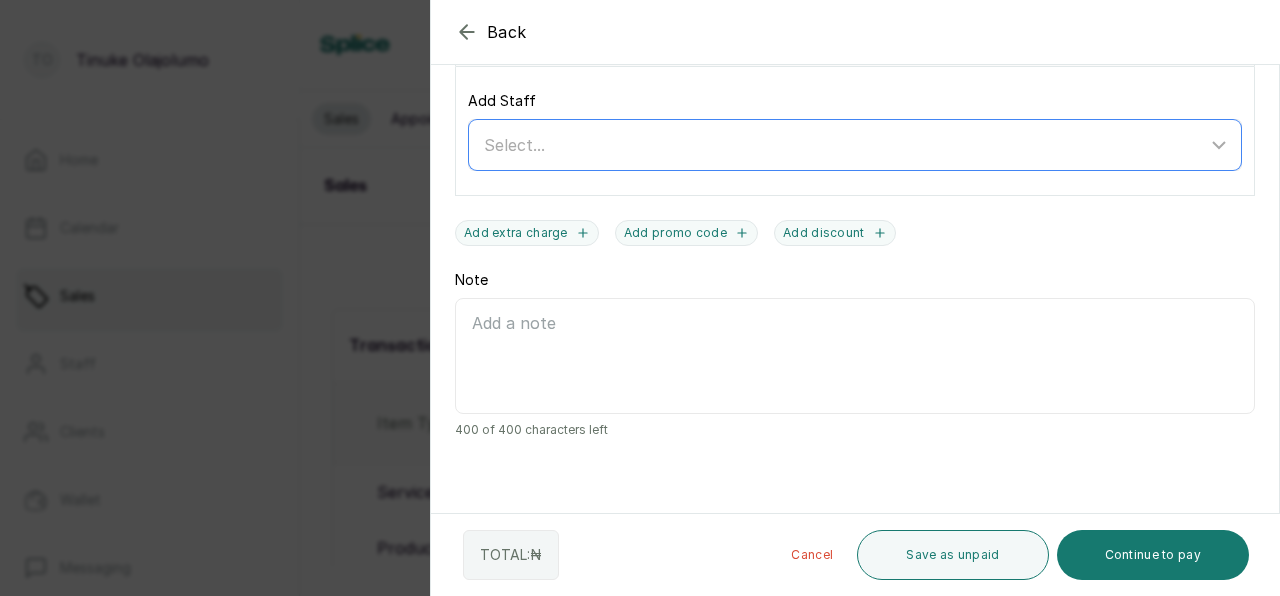 click on "Select..." at bounding box center [845, 145] 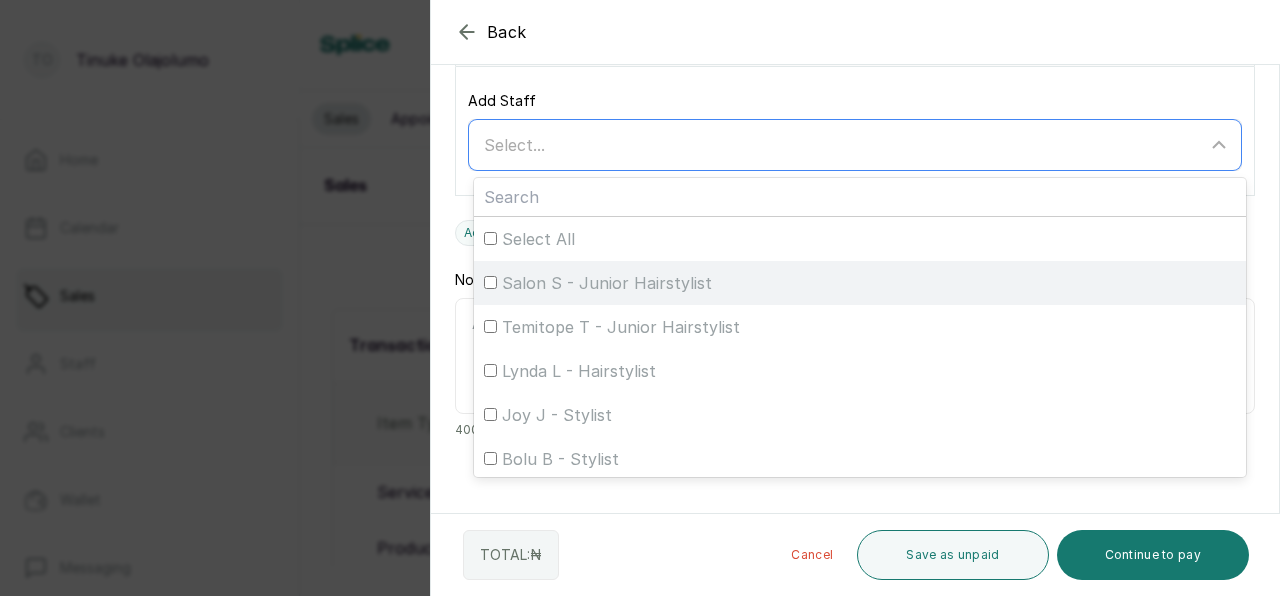 click on "Salon S - Junior Hairstylist" at bounding box center (860, 283) 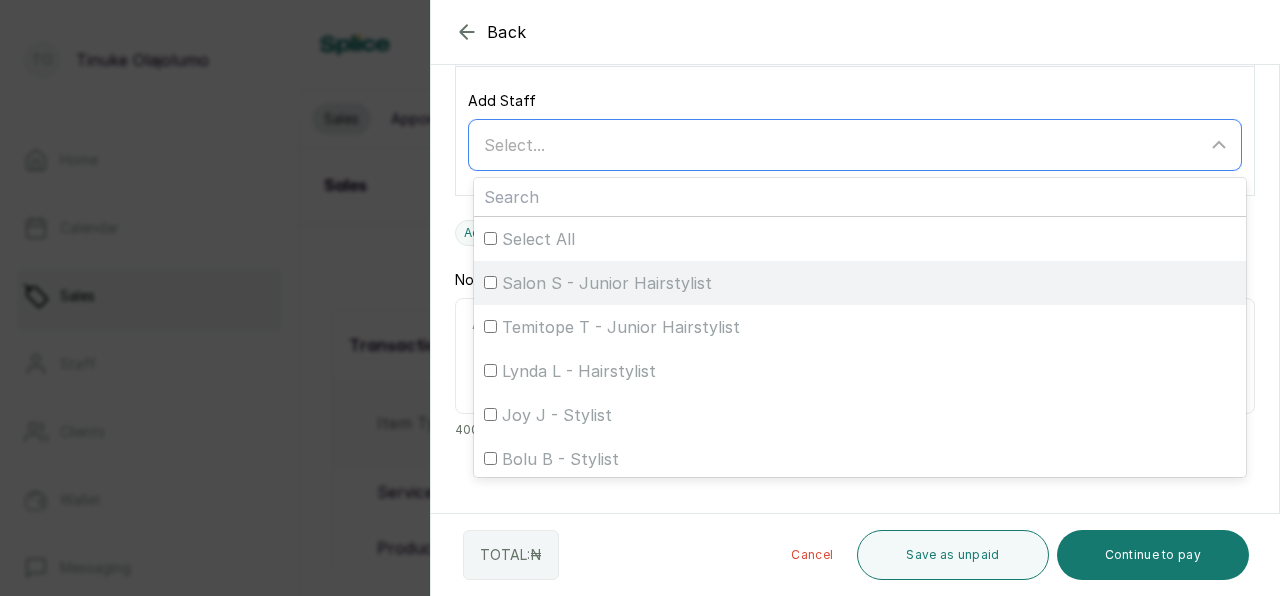click on "Salon S - Junior Hairstylist" at bounding box center [490, 282] 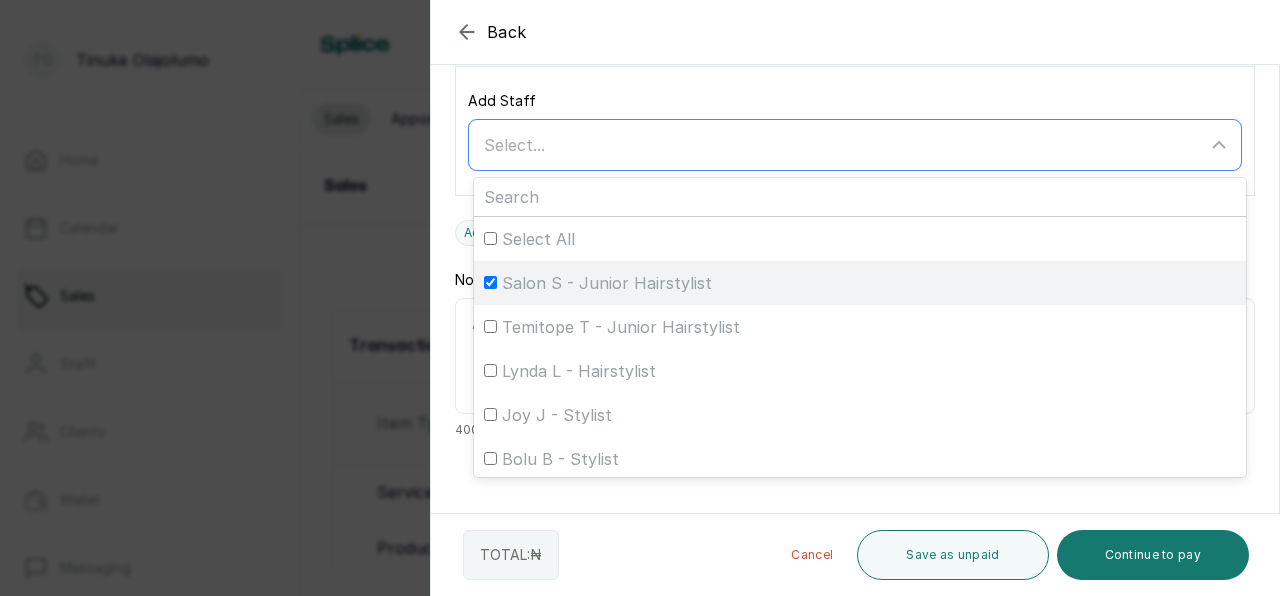 checkbox on "true" 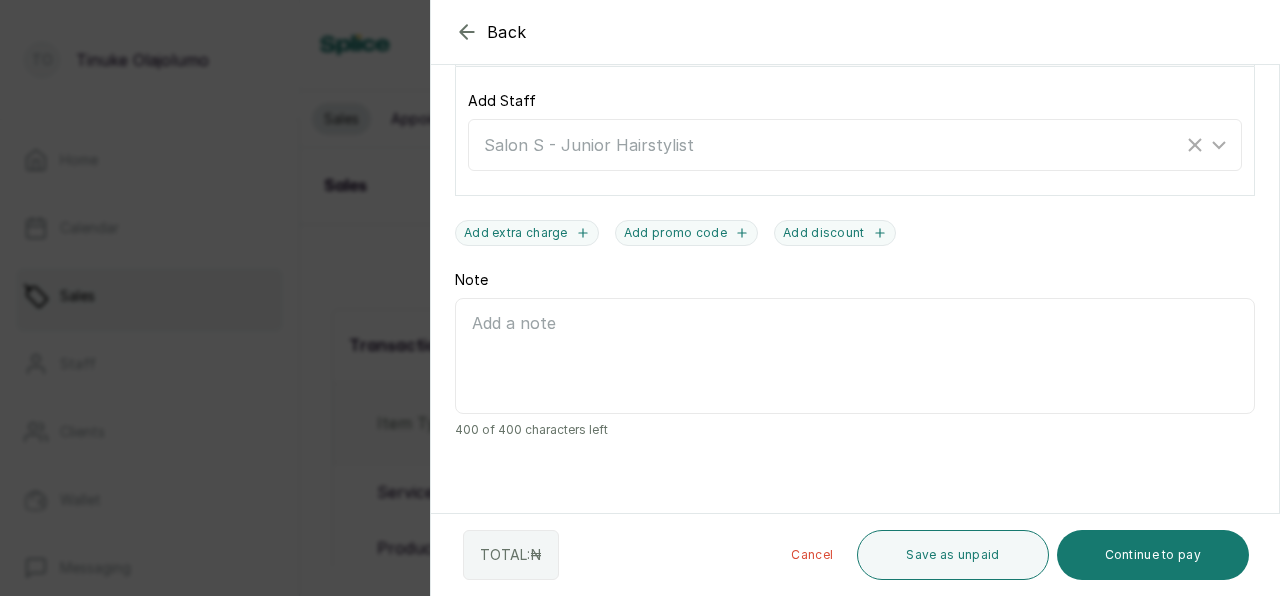 click on "TOTAL:  ₦ Cancel Save as unpaid Continue to pay" at bounding box center (856, 555) 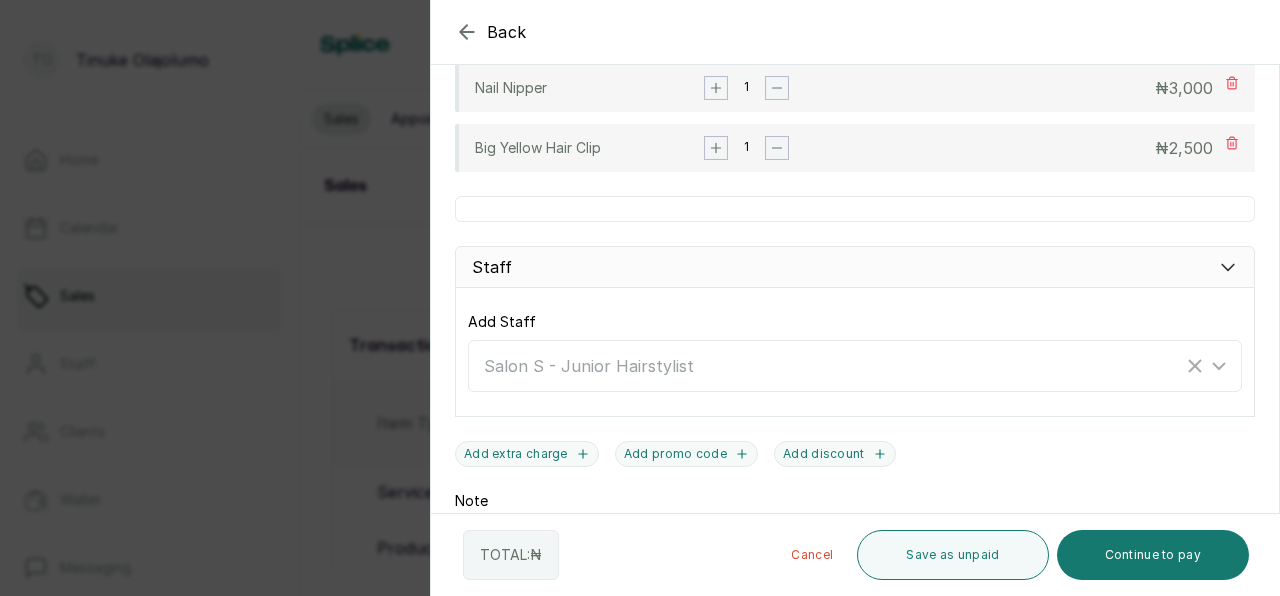 scroll, scrollTop: 766, scrollLeft: 0, axis: vertical 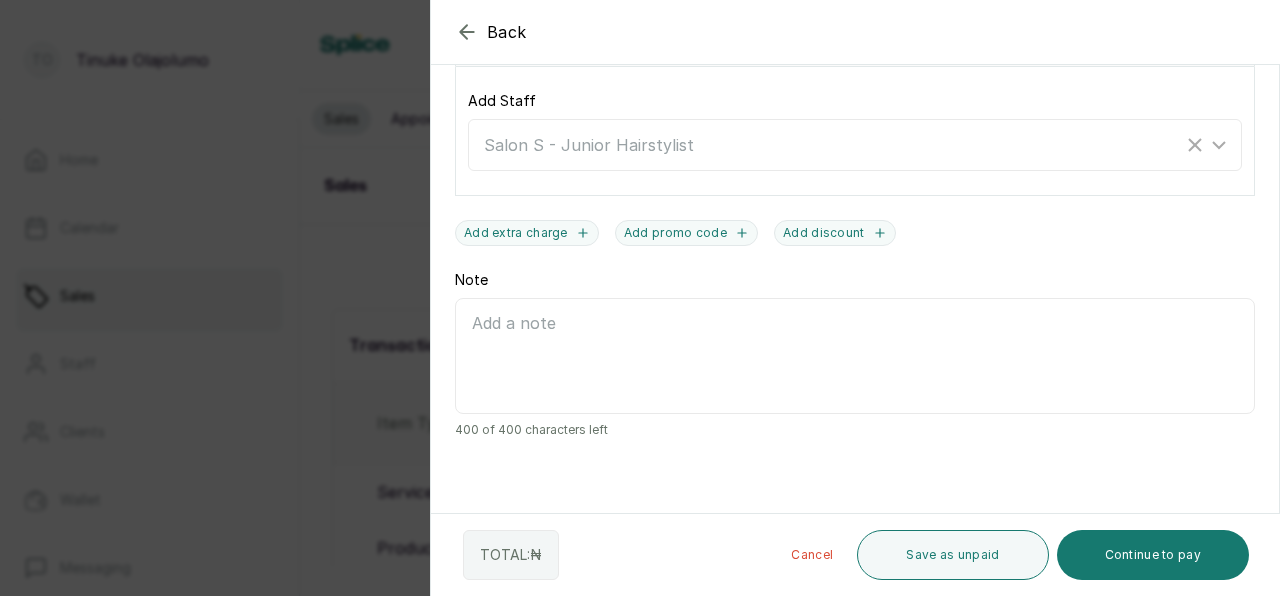 click on "Note 400 of 400 characters left" at bounding box center (855, 354) 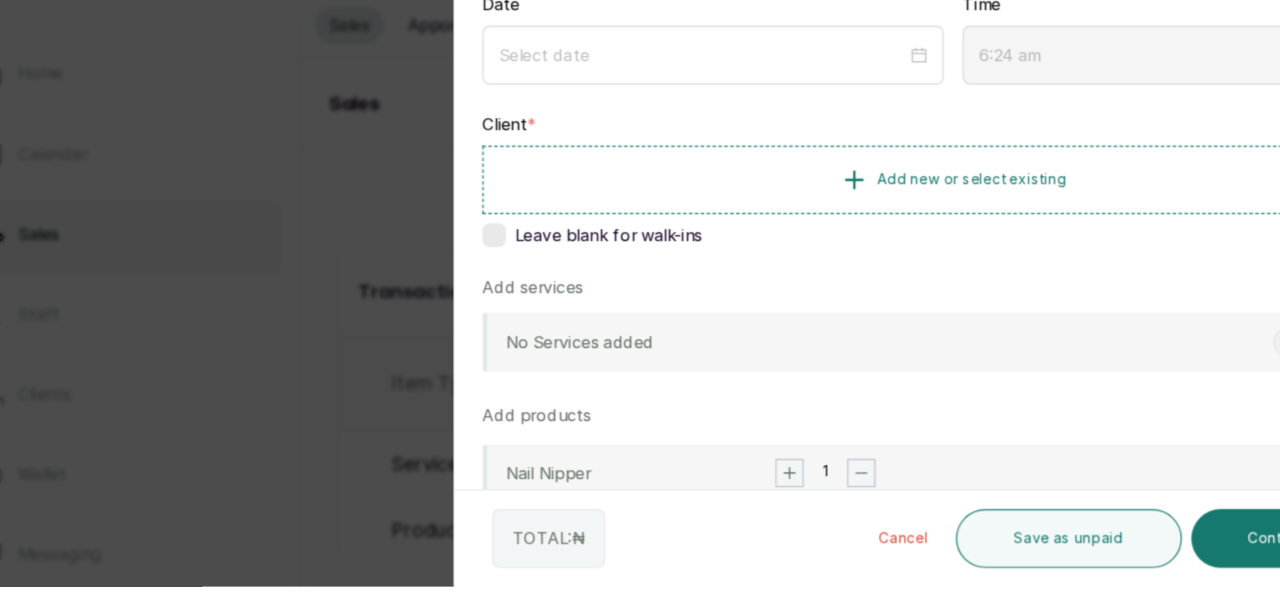 scroll, scrollTop: 0, scrollLeft: 0, axis: both 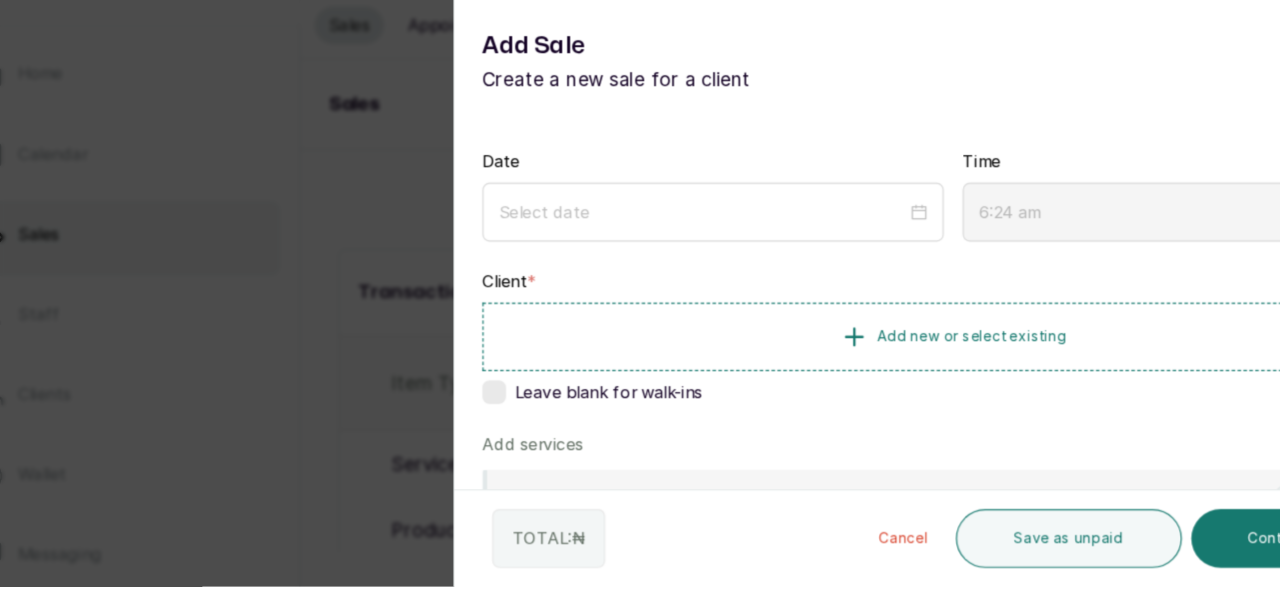 click on "Back Add Sale Add Sale   Create a new sale for a client Date Time 6:24 am Client * Add new or select existing Leave blank for walk-ins  Add services   No Services added Add service  Add products  Add product   Nail Nipper   1 ₦ 3,000   Big Yellow Hair Clip   1 ₦ 2,500 Staff Add Staff Salon S - Junior Hairstylist Add extra charge Add promo code Add discount Note 400 of 400 characters left TOTAL:  ₦ Cancel Save as unpaid Continue to pay" at bounding box center (640, 298) 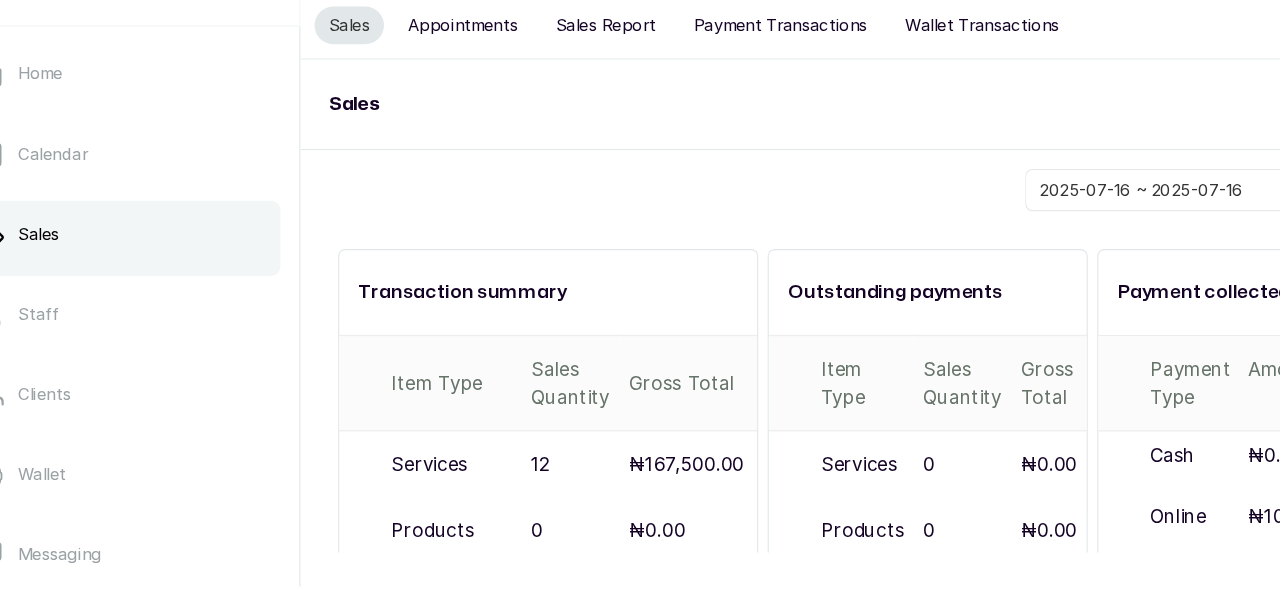 click on "Sales Add" at bounding box center [790, 186] 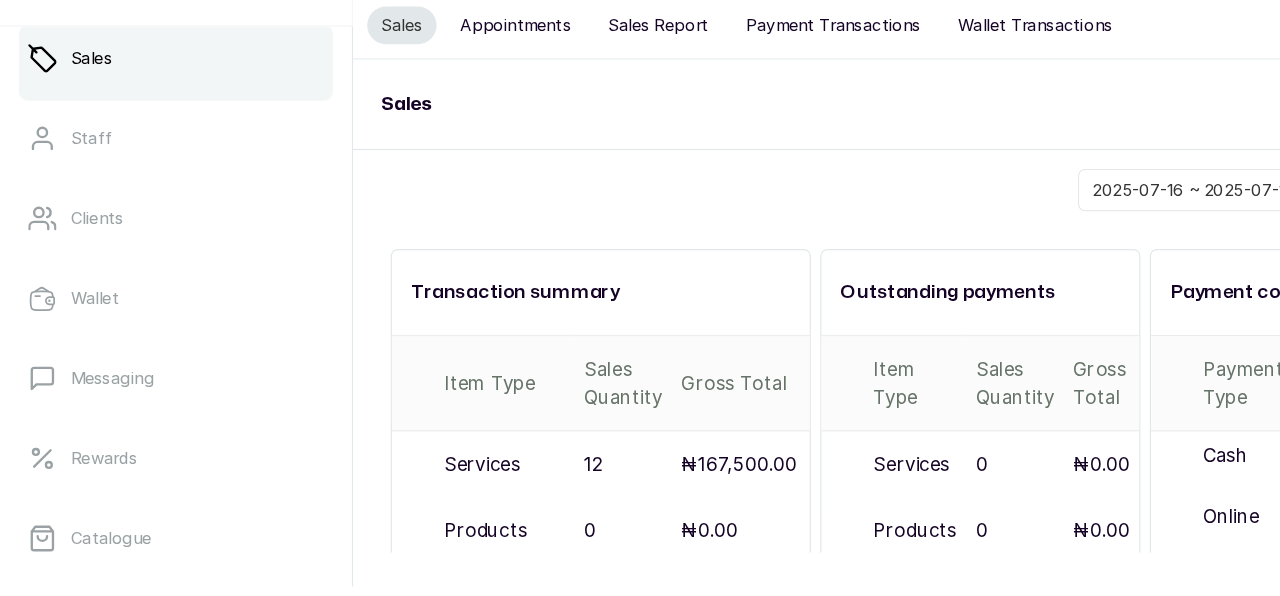 scroll, scrollTop: 149, scrollLeft: 0, axis: vertical 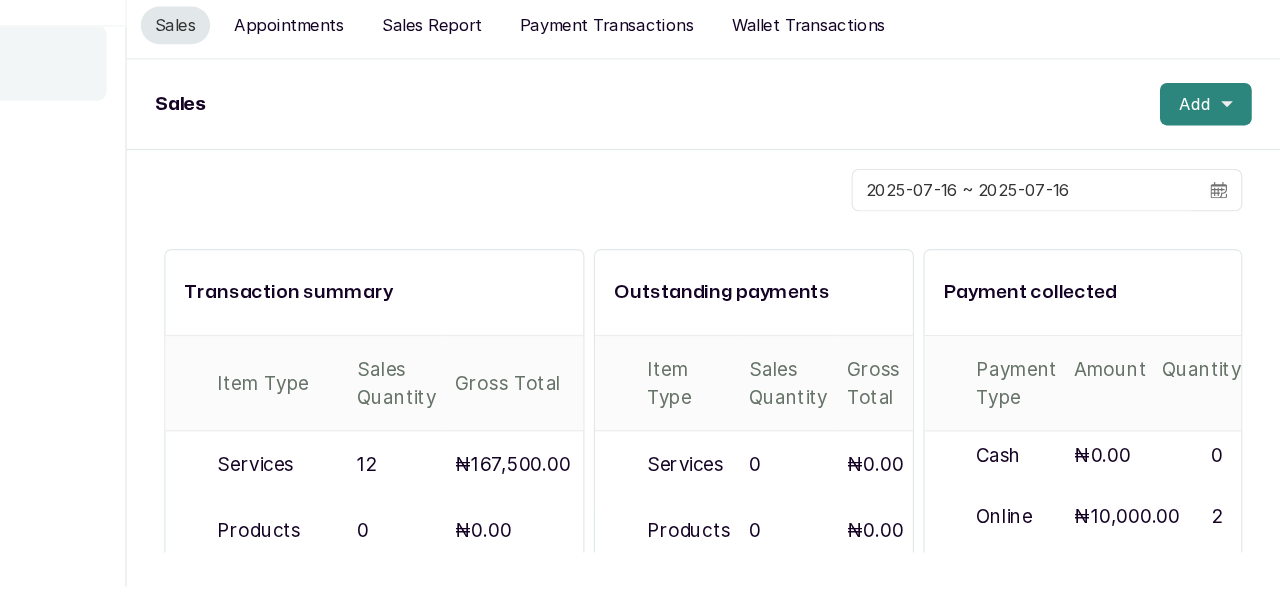 click on "Add" at bounding box center (1208, 186) 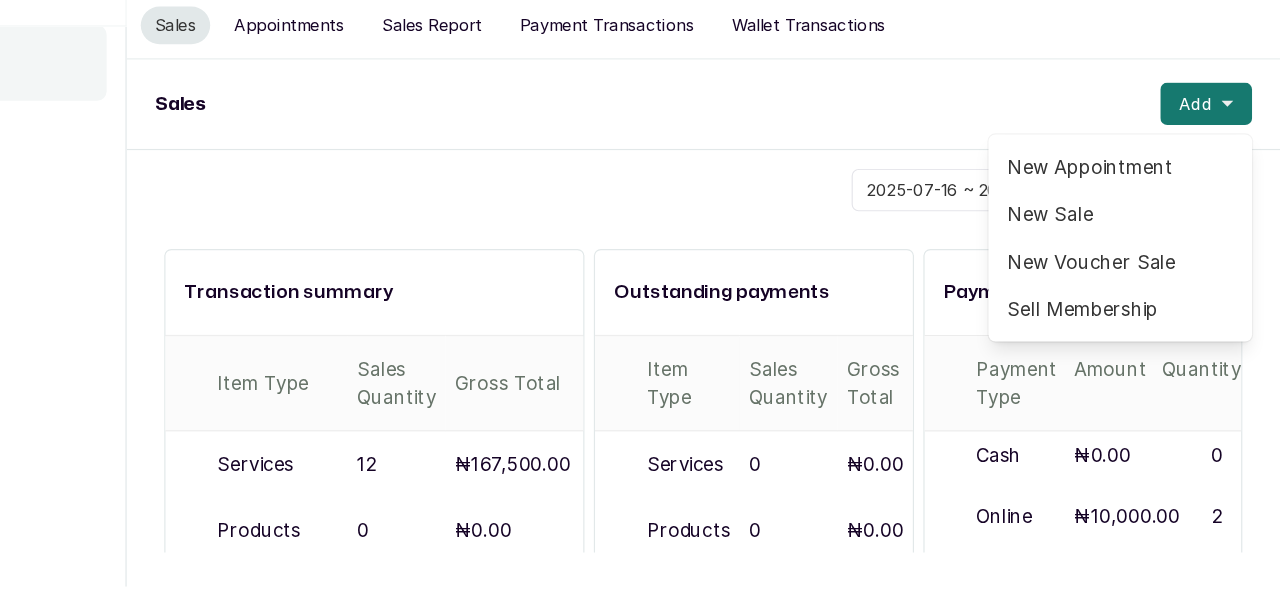 click on "2025-07-16 ~ 2025-07-16" at bounding box center (790, 259) 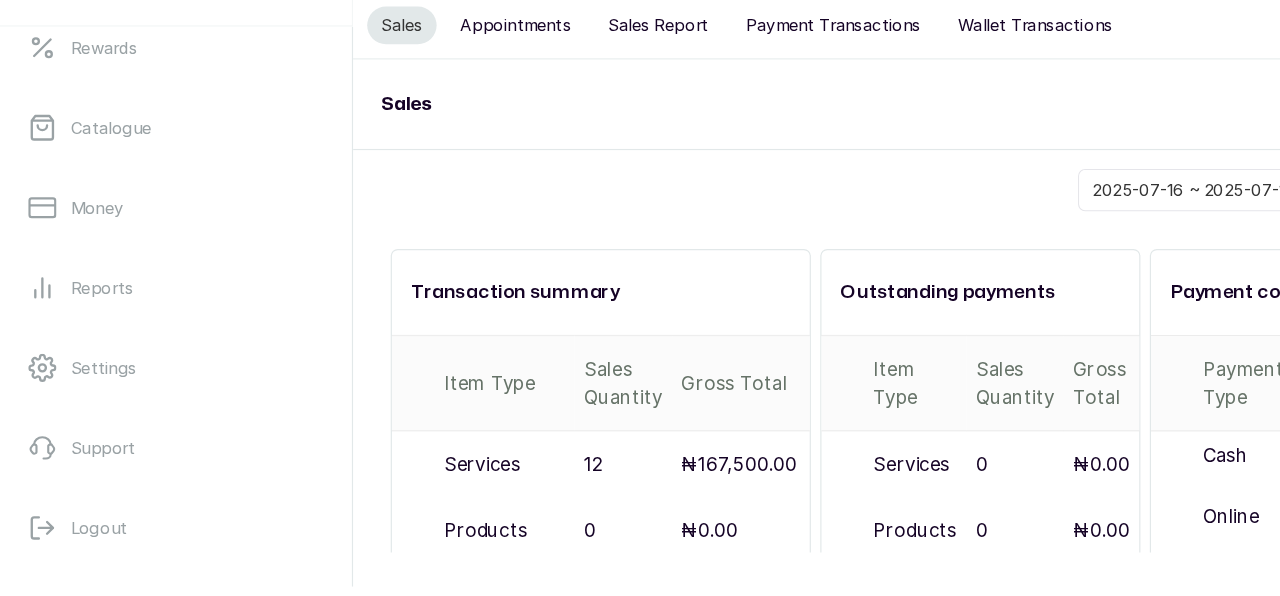 scroll, scrollTop: 0, scrollLeft: 0, axis: both 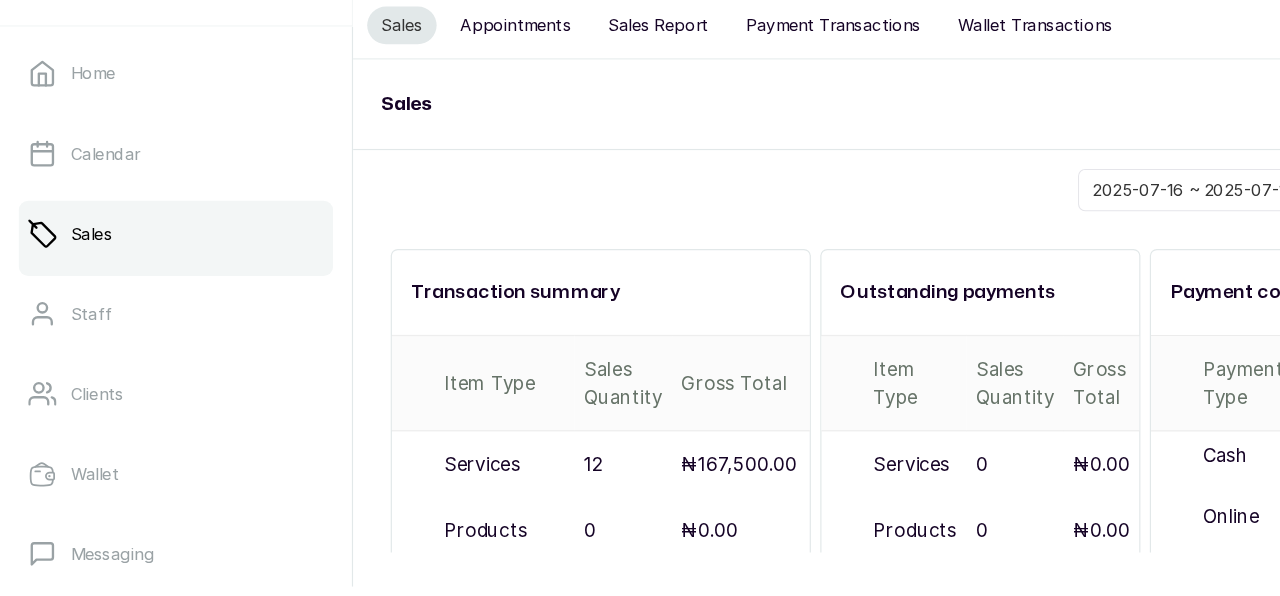 click on "Appointments" at bounding box center (438, 119) 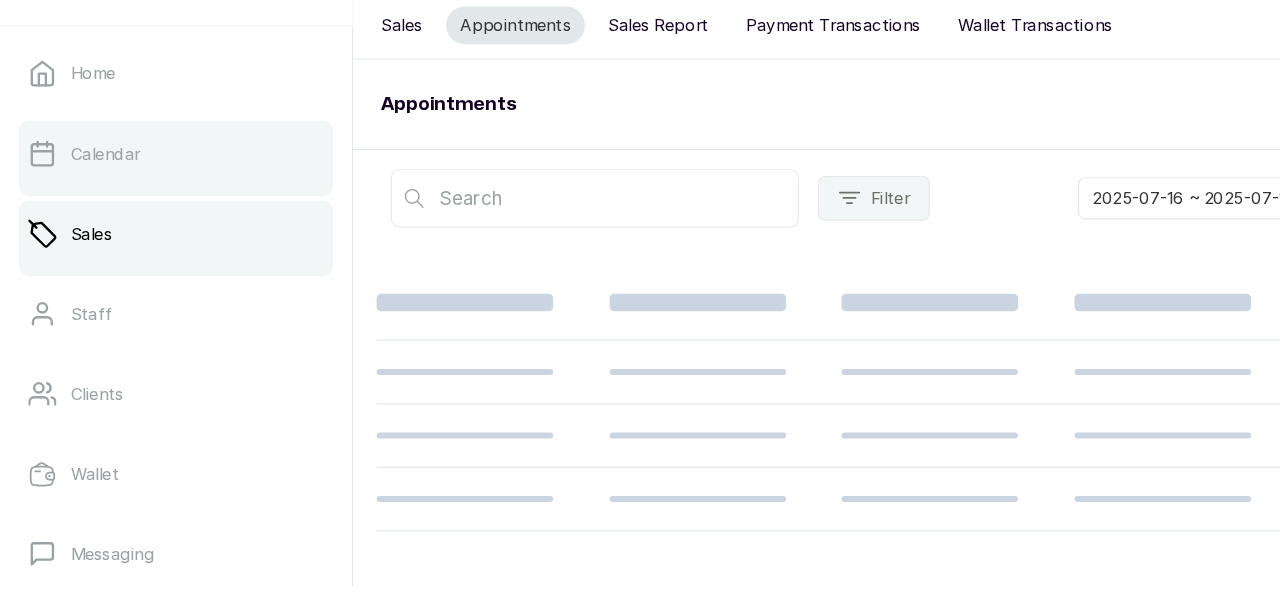 click on "Calendar" at bounding box center (89, 228) 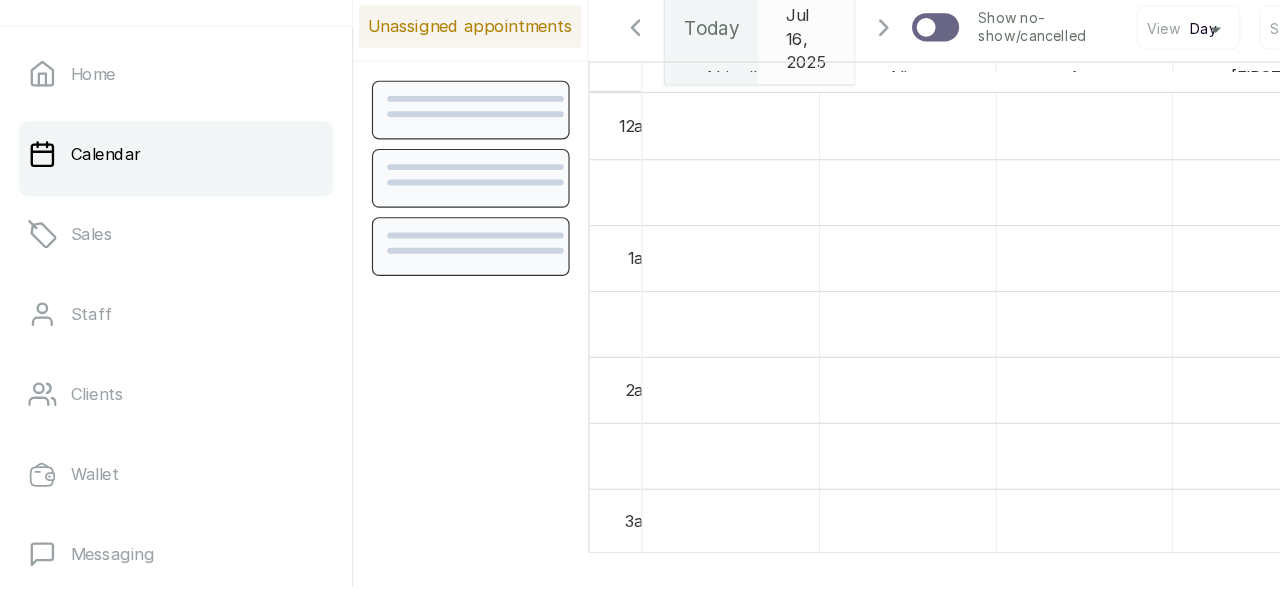 scroll, scrollTop: 673, scrollLeft: 0, axis: vertical 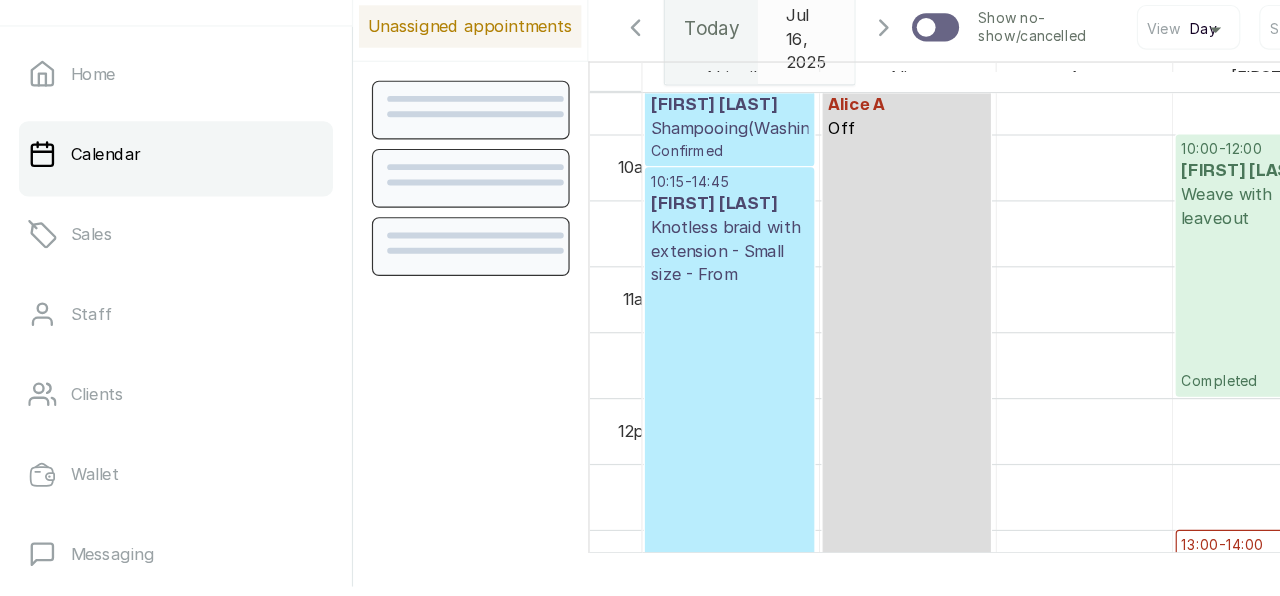 click on "Knotless braid with extension - Small size - From" at bounding box center (620, 311) 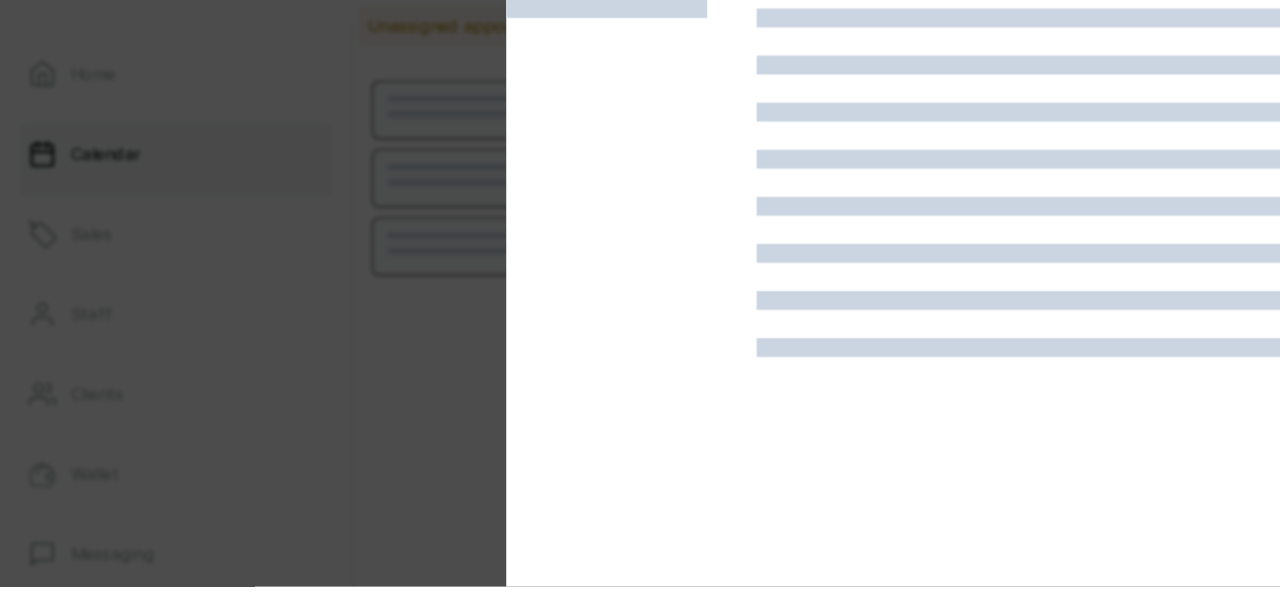 click at bounding box center (893, 323) 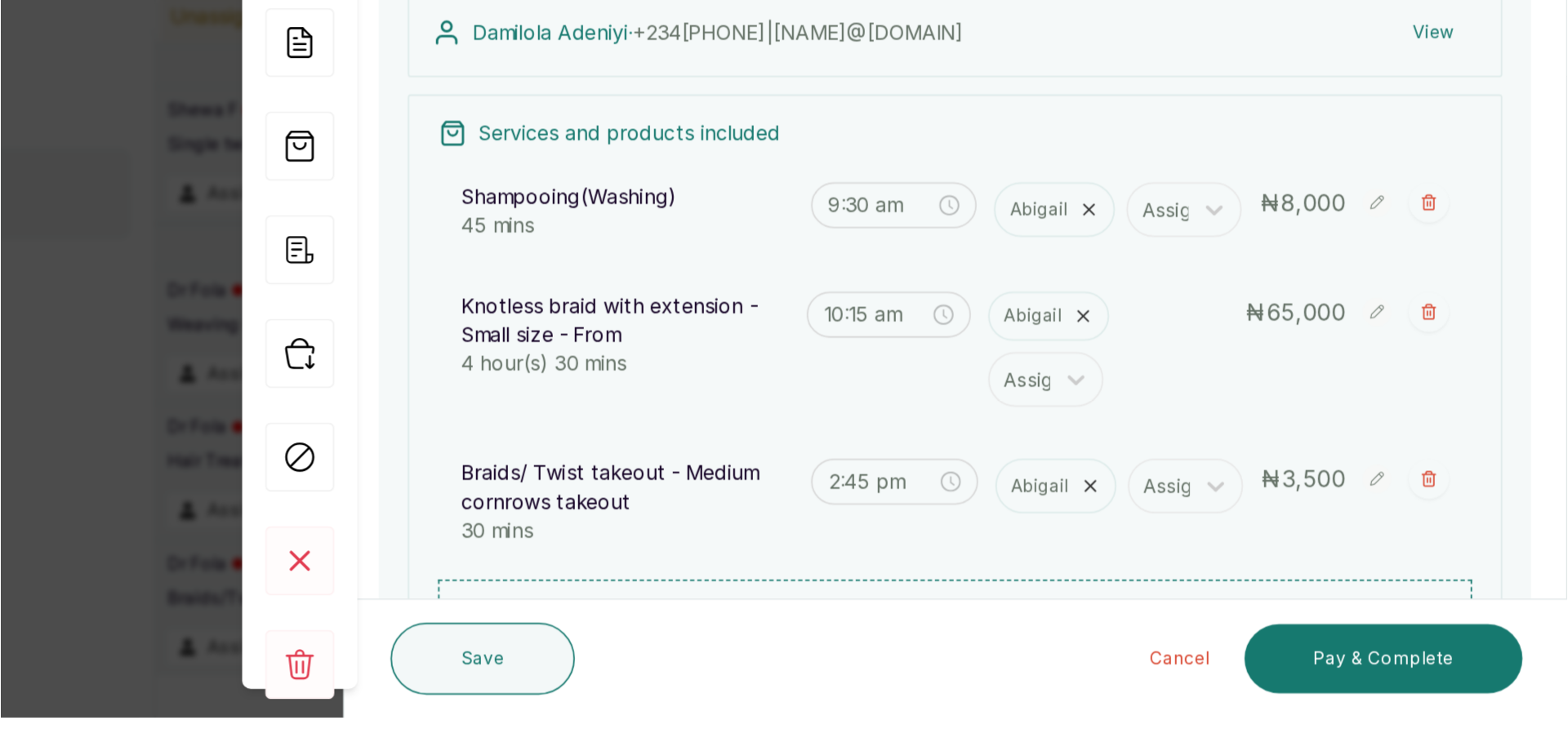 scroll, scrollTop: 166, scrollLeft: 0, axis: vertical 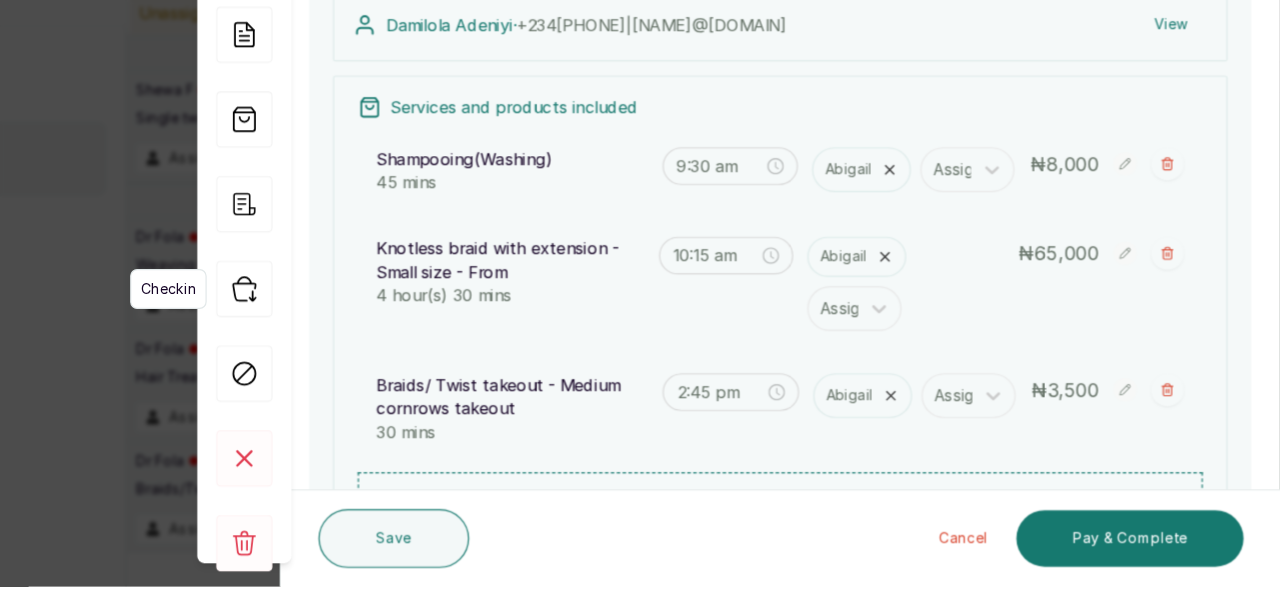 click 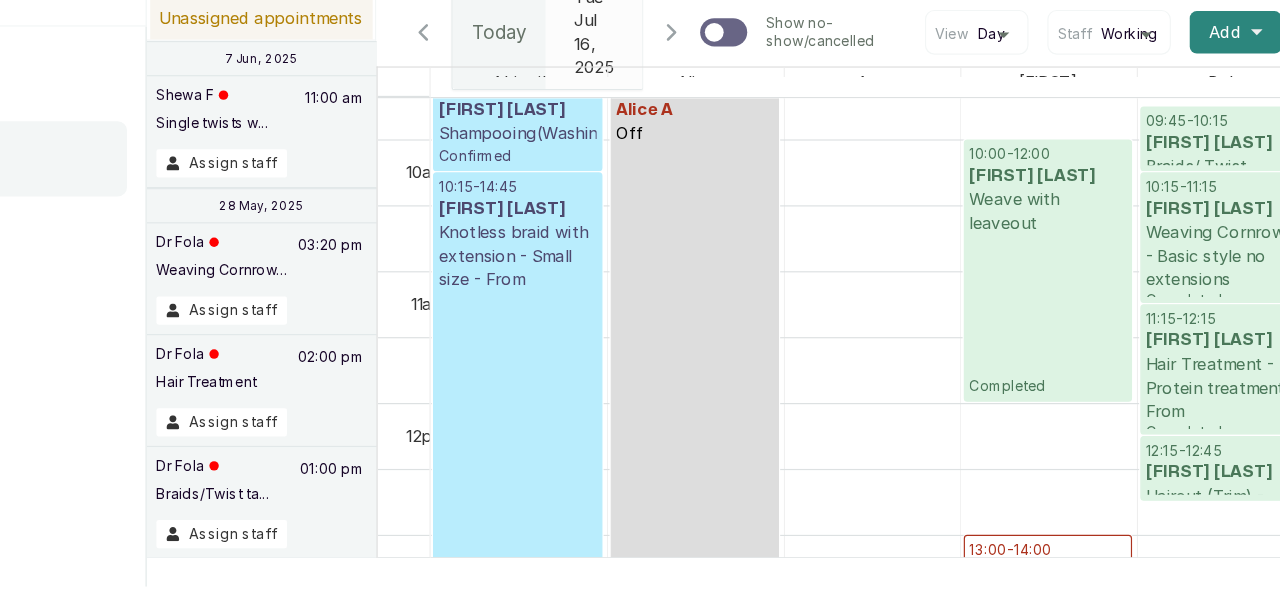 click on "Add" at bounding box center (1216, 125) 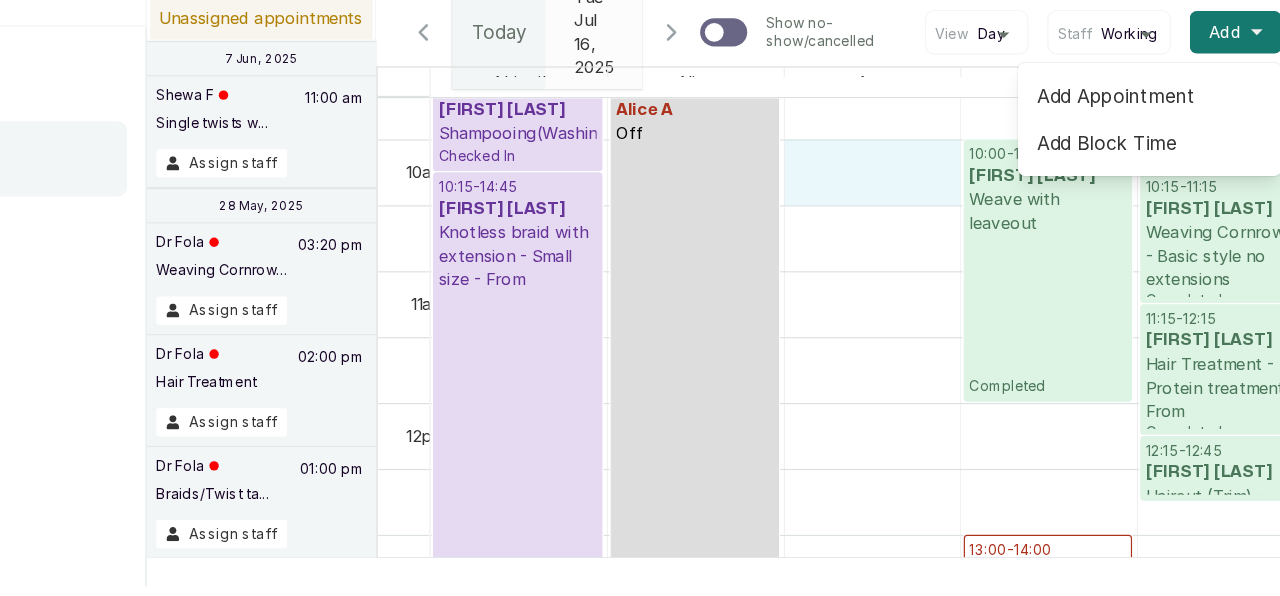 click on "09:30  -  10:15 Damilola Adeniyi Shampooing(Washing) Checked In 10:15  -  14:45 Damilola Adeniyi Knotless braid with extension - Small size - From Checked In 14:45  -  15:15 Damilola Adeniyi Braids/ Twist takeout - Medium cornrows takeout Checked In 09:30  -  18:00 Alice A Off 14:00  -  16:30 Abiose Kofo Oduntan Cornrow with extension - 2-4 With tiny weaving  - From Confirmed 10:00  -  12:00 Boluwatife Ogboye Weave with leaveout Completed 13:00  -  14:00 Moti Adurogboye Braids/ Twist takeout - Crochet with cornrow/med twist Deposit Pending 14:00  -  16:00 Moti Adurogboye Silk Press  - From Deposit Pending 16:00  -  16:25 Moti Adurogboye Scalp exforliation Deposit Pending 09:45  -  10:15 Margaret Unutame Braids/ Twist takeout - Medium cornrows takeout Completed 10:15  -  11:15 Margaret Unutame Weaving Cornrows - Basic style no extensions Completed 11:15  -  12:15 Margaret Unutame Hair Treatment  - Protein treatment  - From Completed 12:15  -  12:45 Margaret Unutame Haircut (Trim) - From Completed 10:00  -   -" at bounding box center (1216, 440) 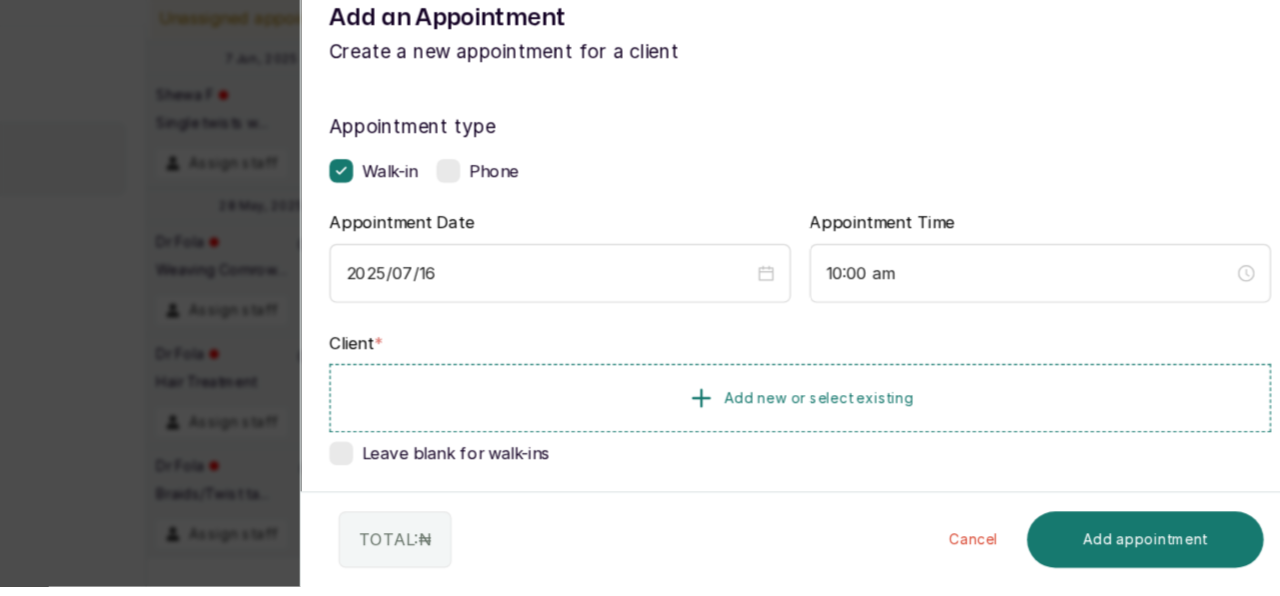click on "Back Add Appointment Add an Appointment Create a new appointment for a client Appointment type Walk-in Phone Appointment Date 2025/07/16 Appointment Time 10:00 am Client * Add new or select existing Leave blank for walk-ins  Add services   No Services added Add service  Add products   No Products added Add product Add Extra Charge Add promo code Add discount Note 1000 of 1000 characters left TOTAL:  ₦ Cancel Add appointment" at bounding box center (640, 298) 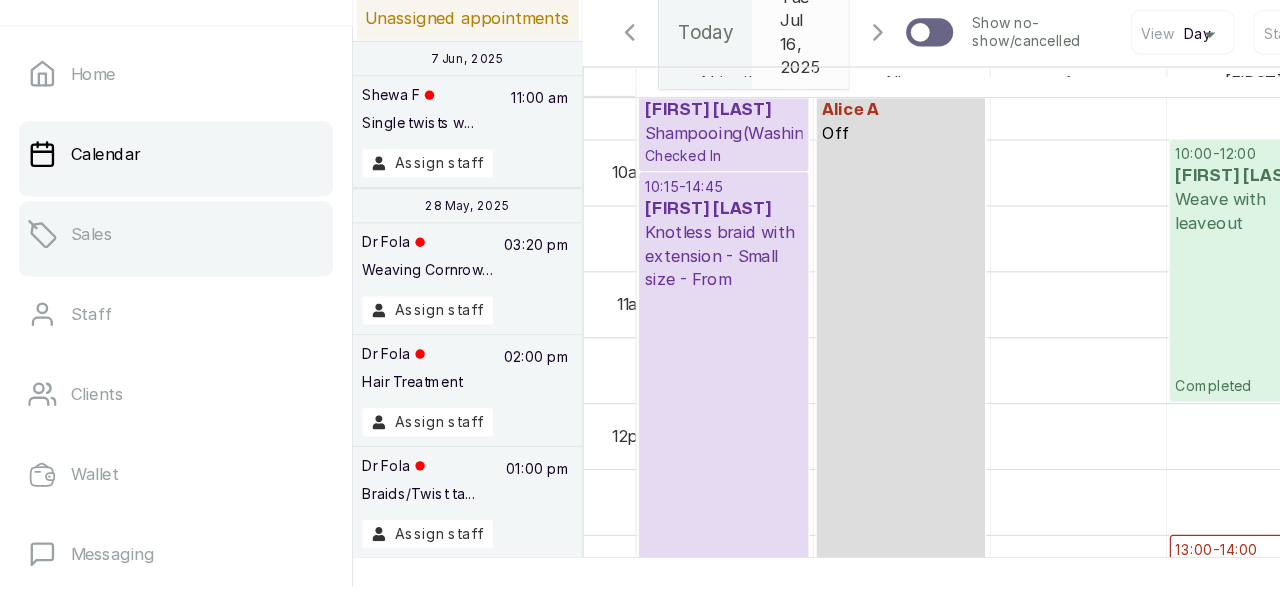 click on "Sales" at bounding box center (149, 296) 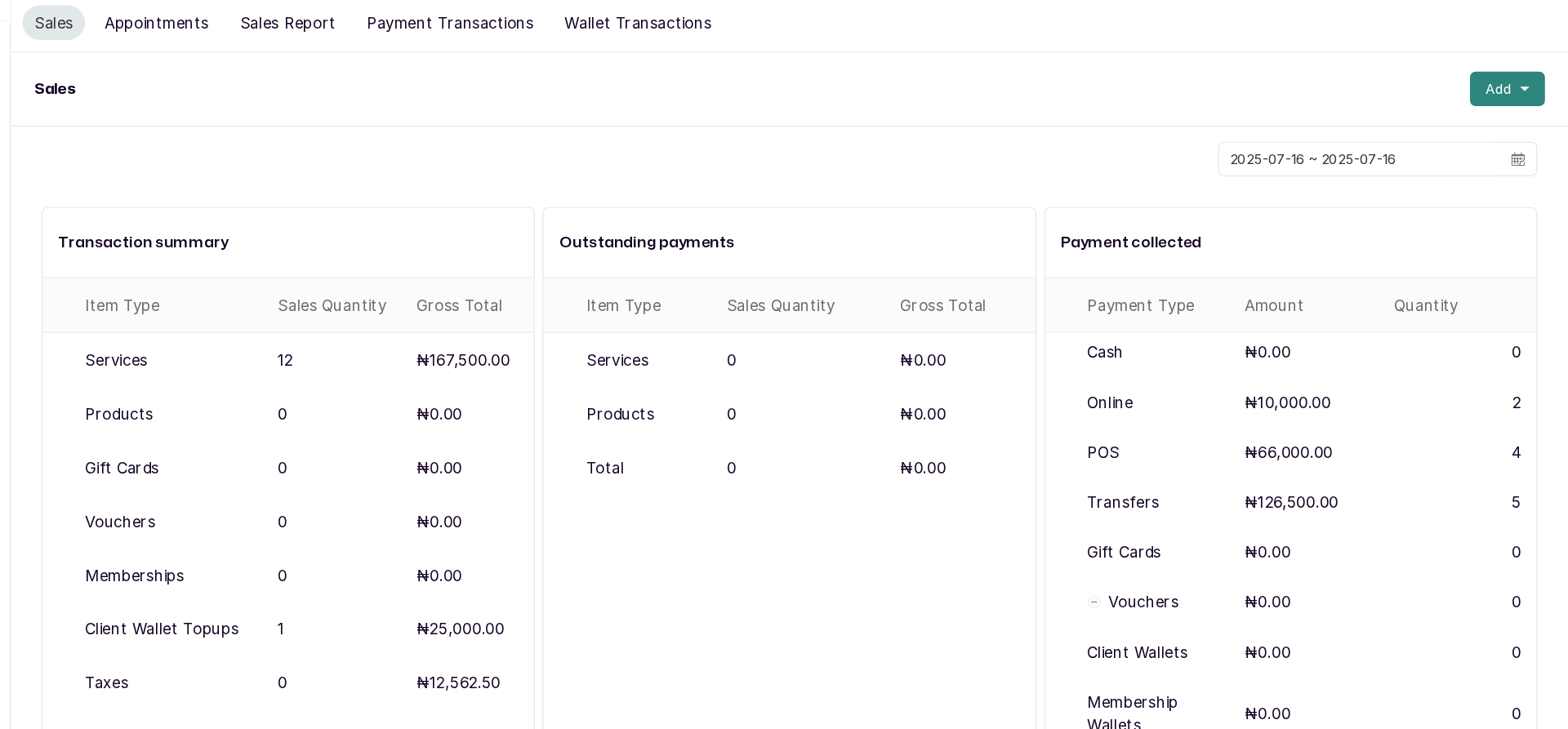 click on "Add" at bounding box center [1517, 155] 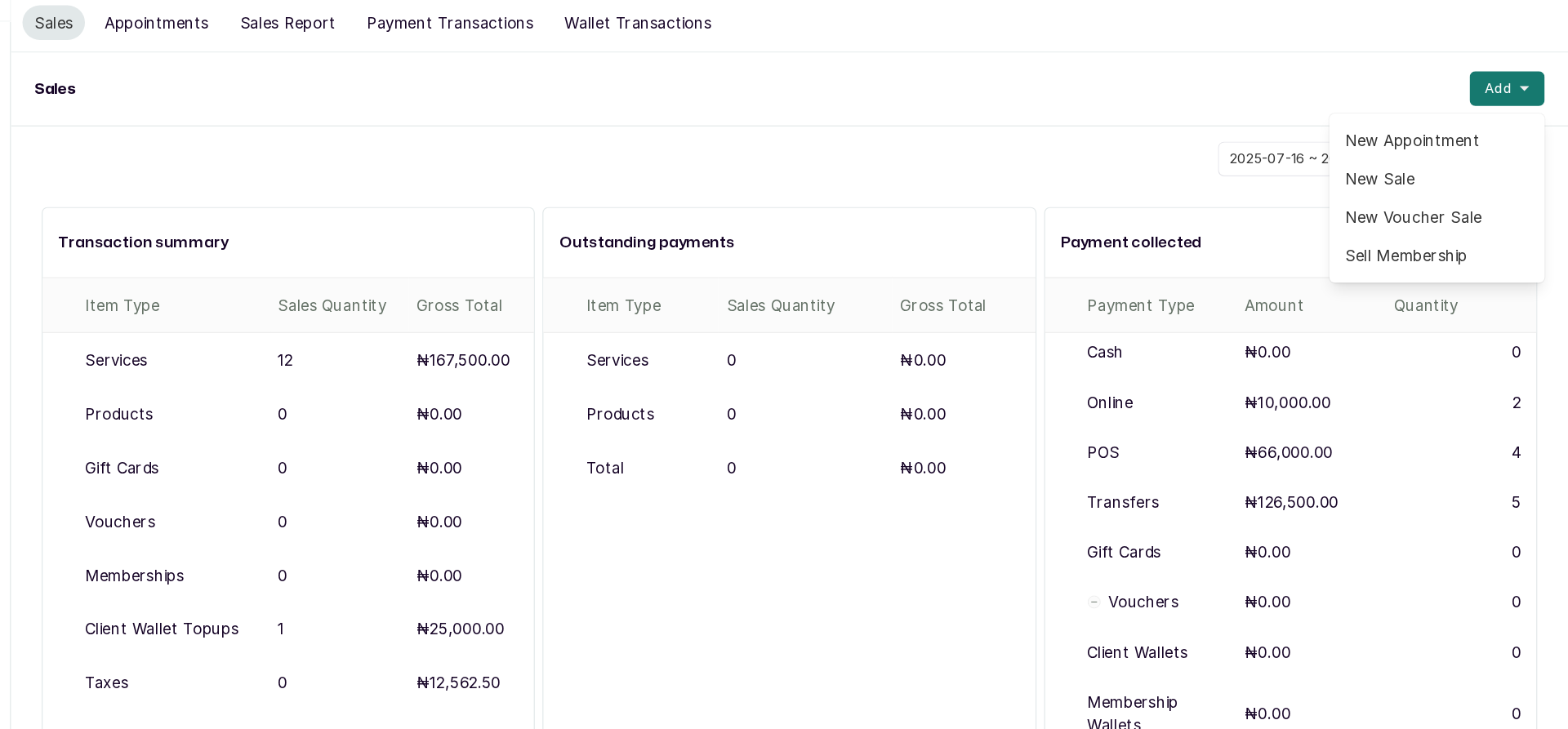 click on "New Sale" at bounding box center [1457, 232] 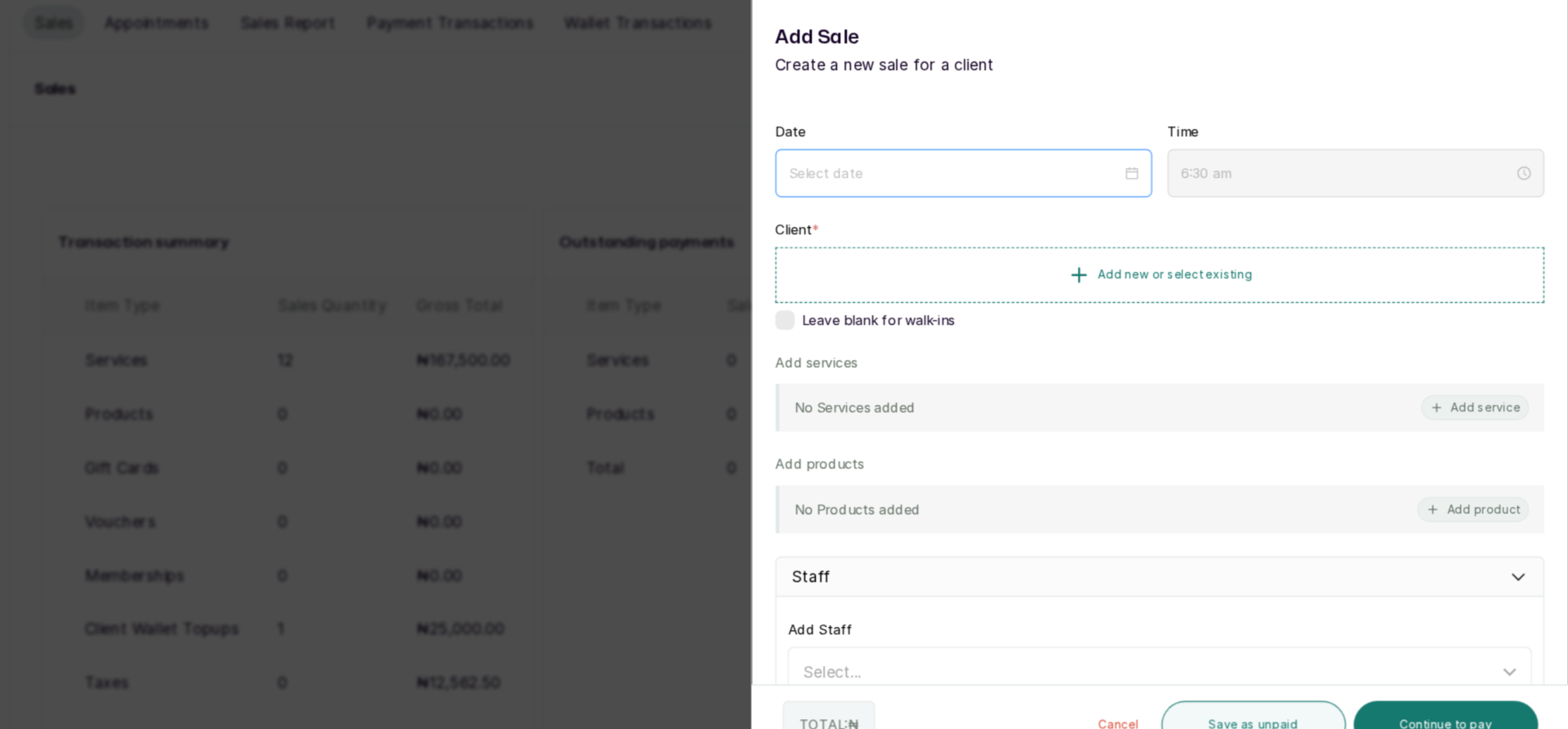 click at bounding box center (1054, 227) 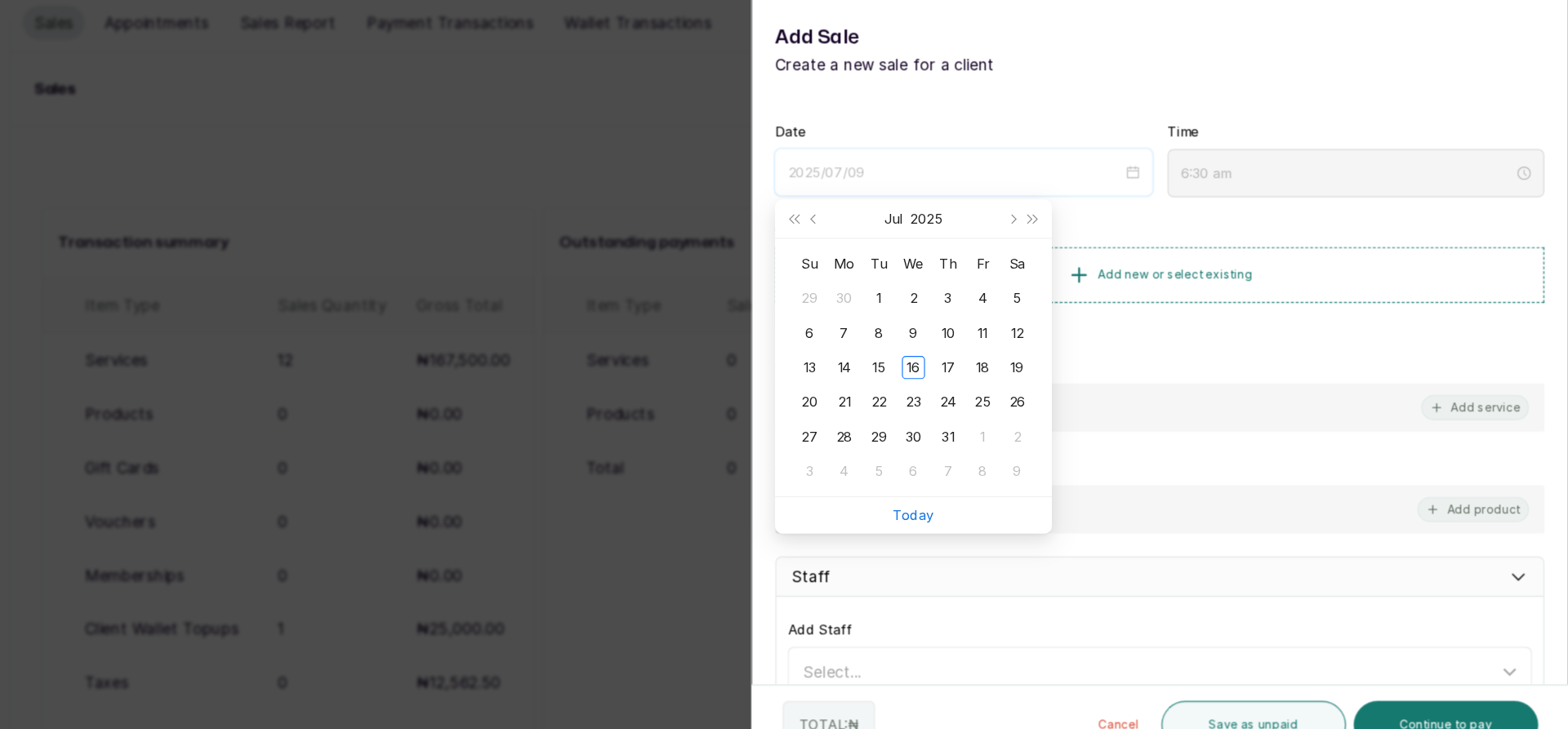 type on "2025/07/01" 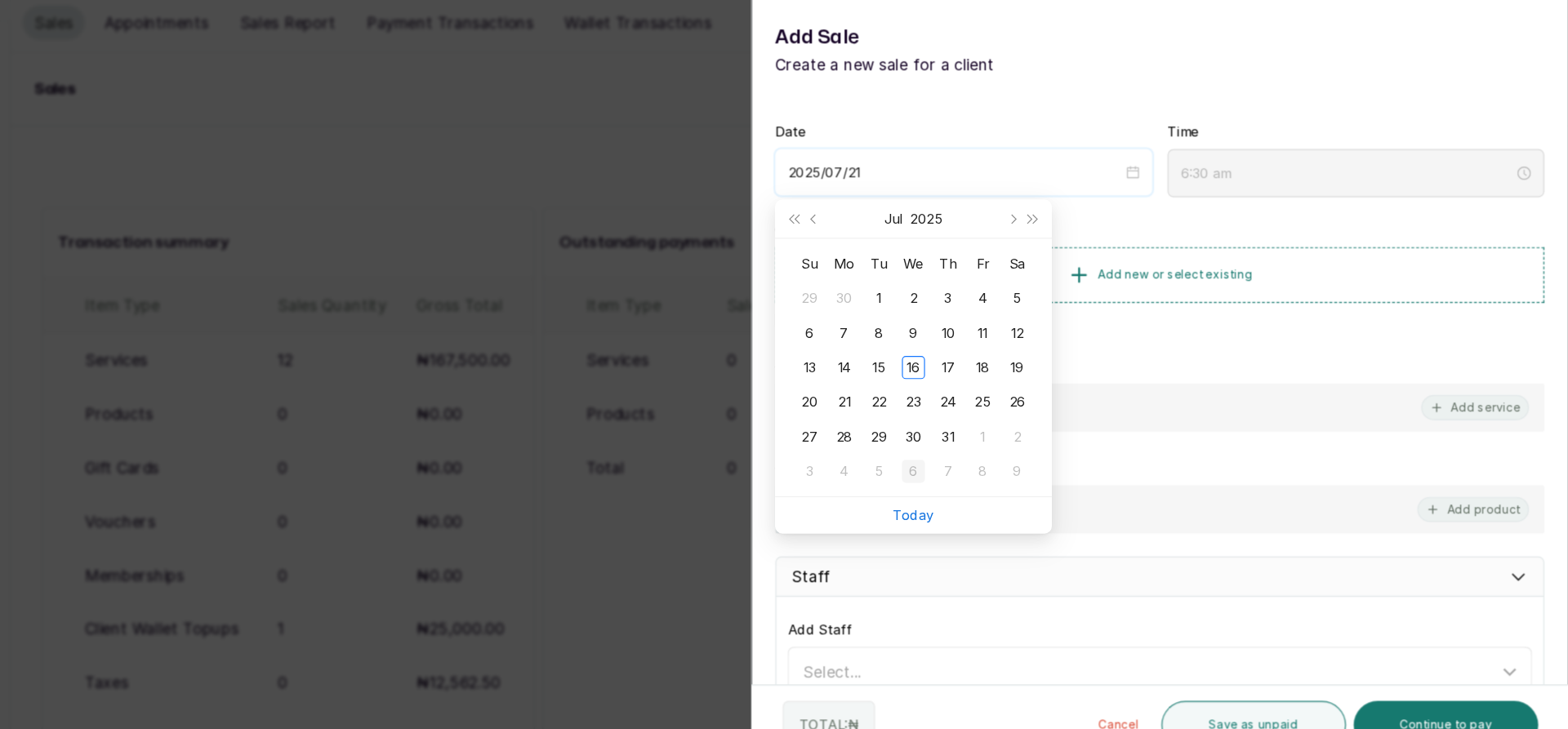 type on "2025/08/06" 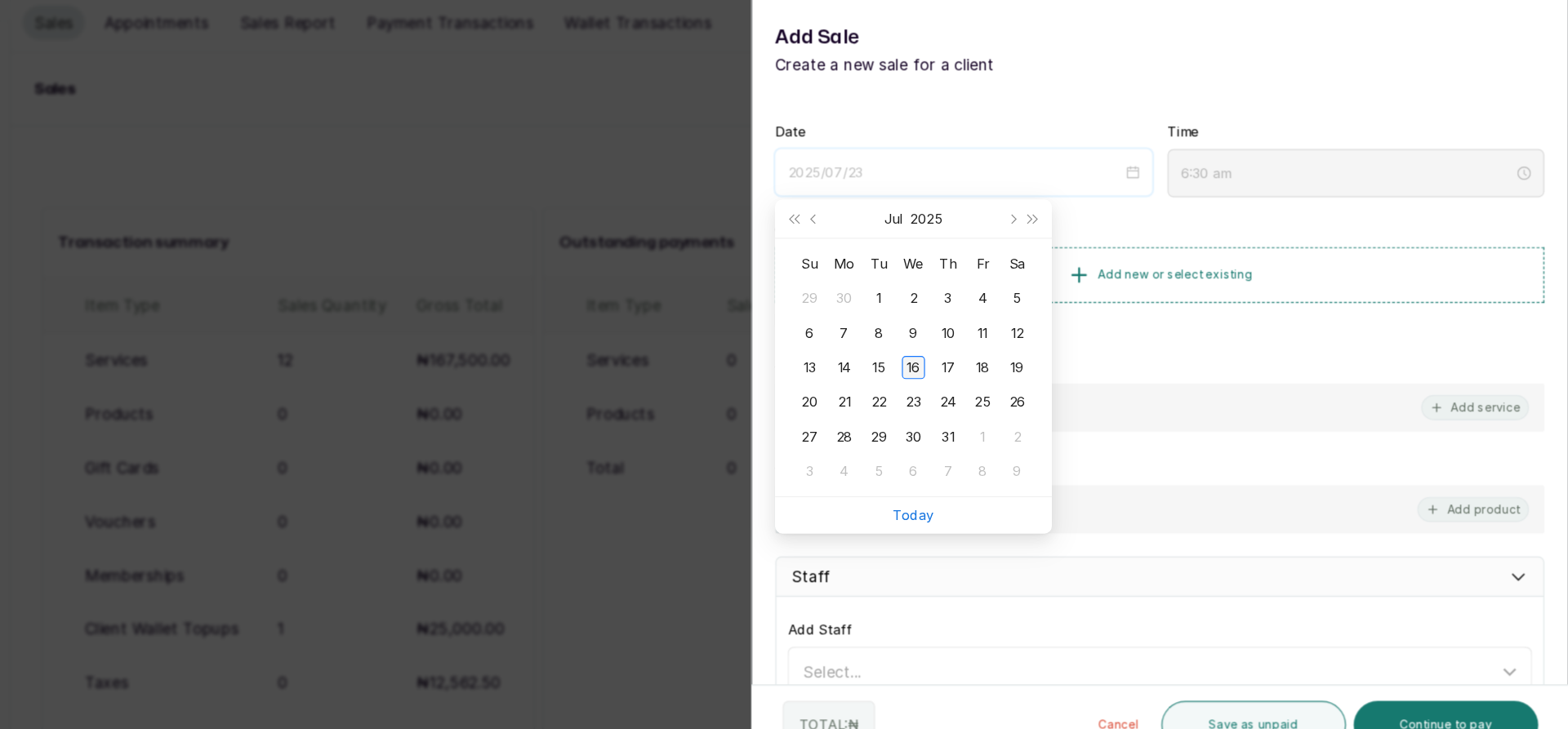 type on "2025/07/16" 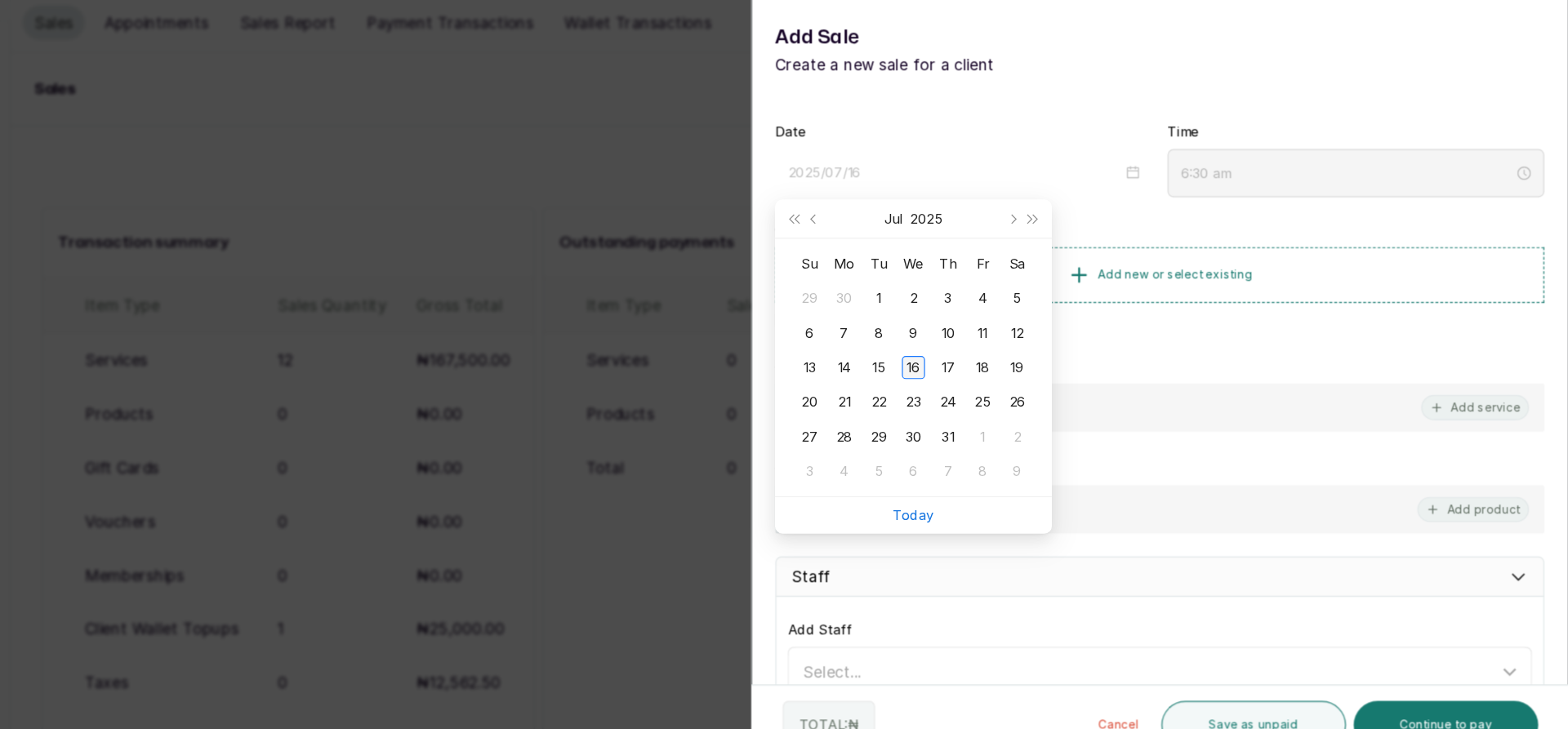 click on "16" at bounding box center [1012, 392] 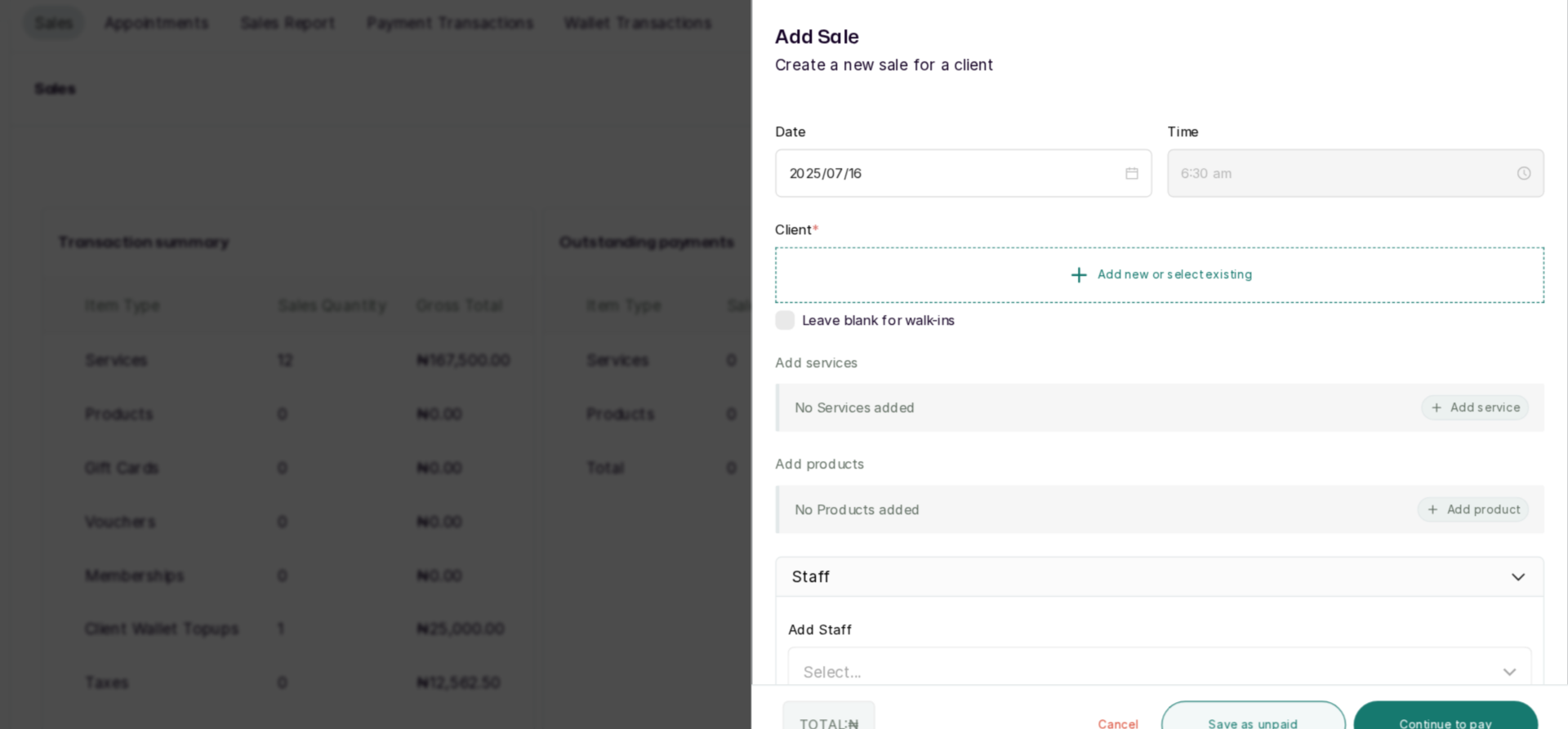 click at bounding box center [902, 352] 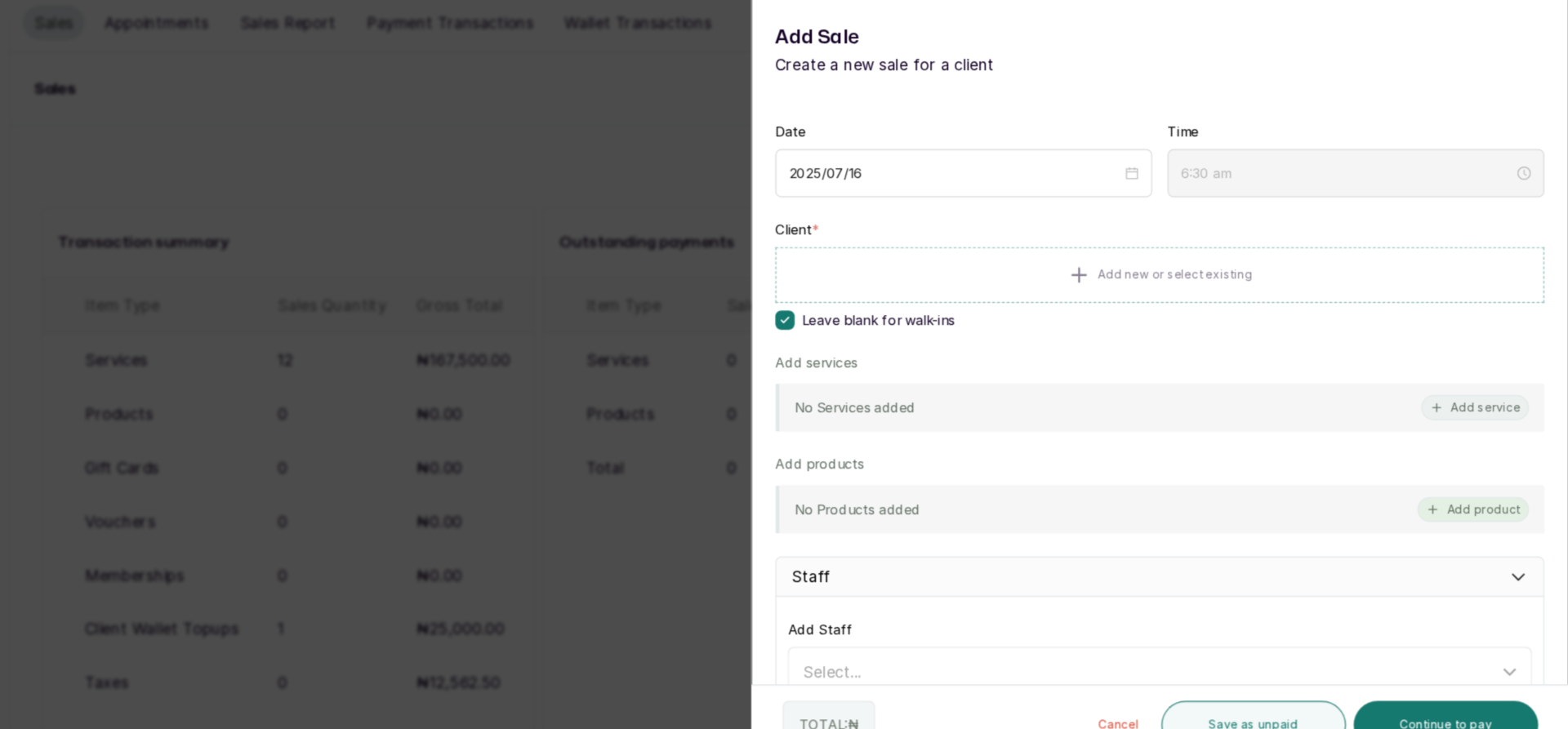 click on "Add product" at bounding box center [1487, 513] 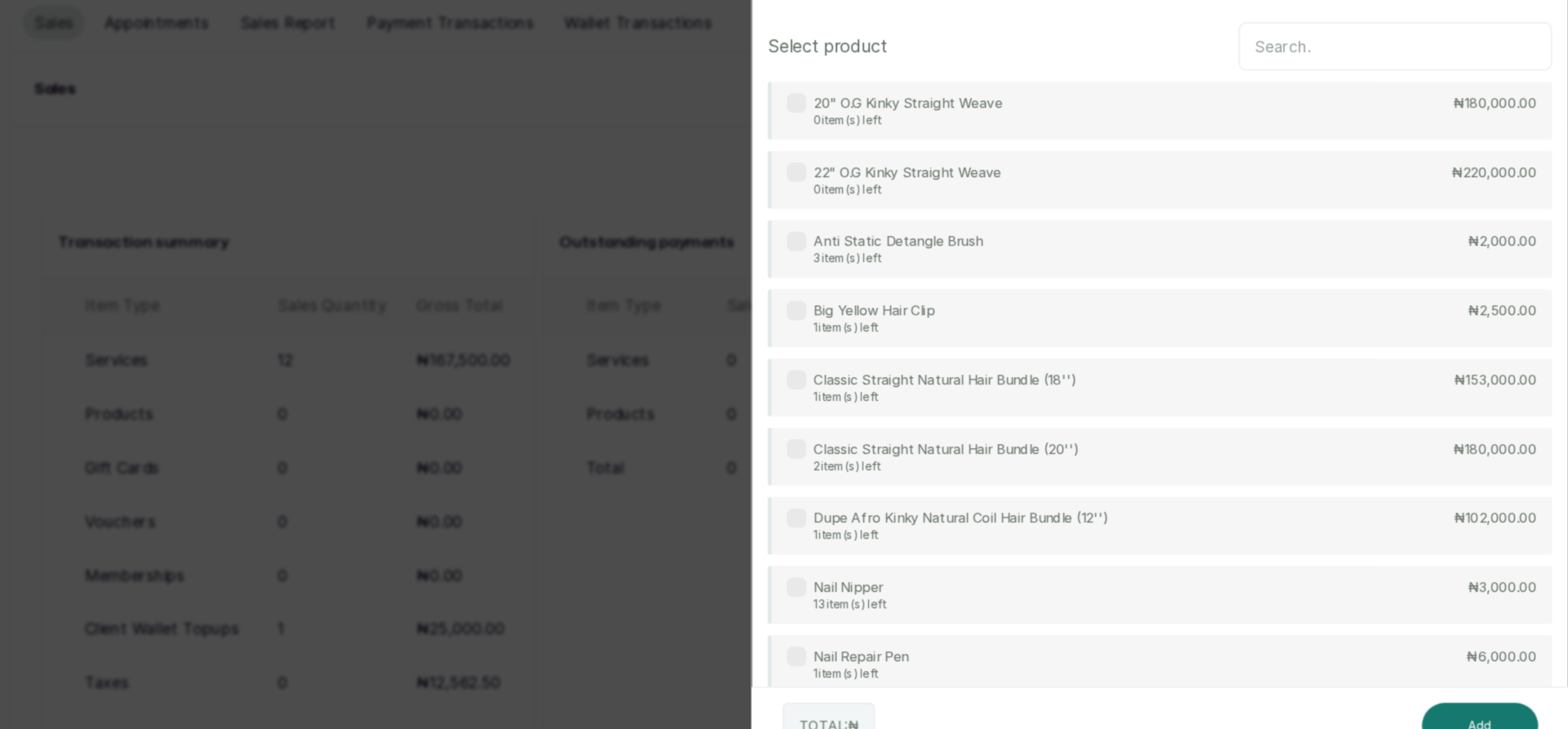click on "20" O.G Kinky Straight Weave" at bounding box center [1007, 167] 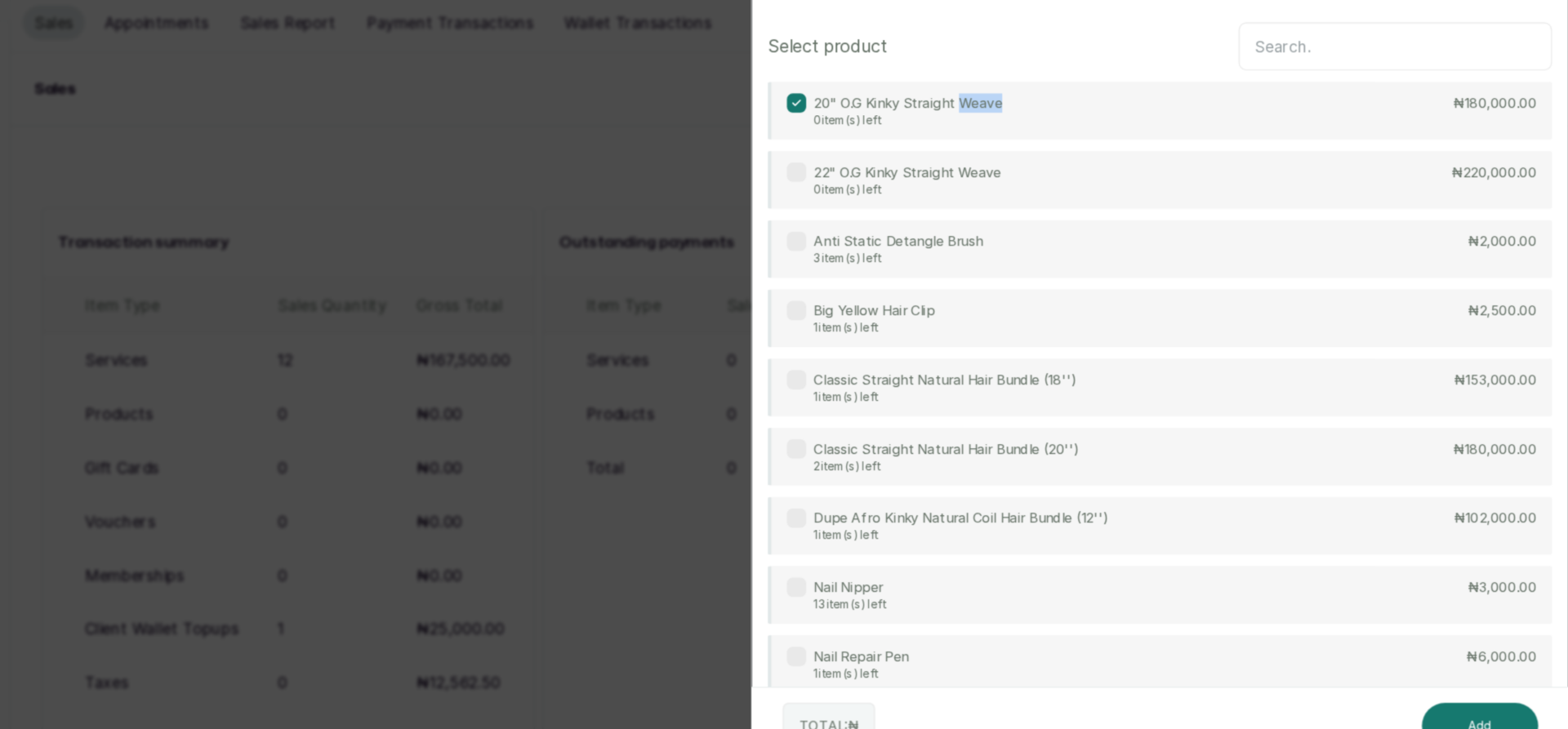 click on "20" O.G Kinky Straight Weave" at bounding box center [1007, 167] 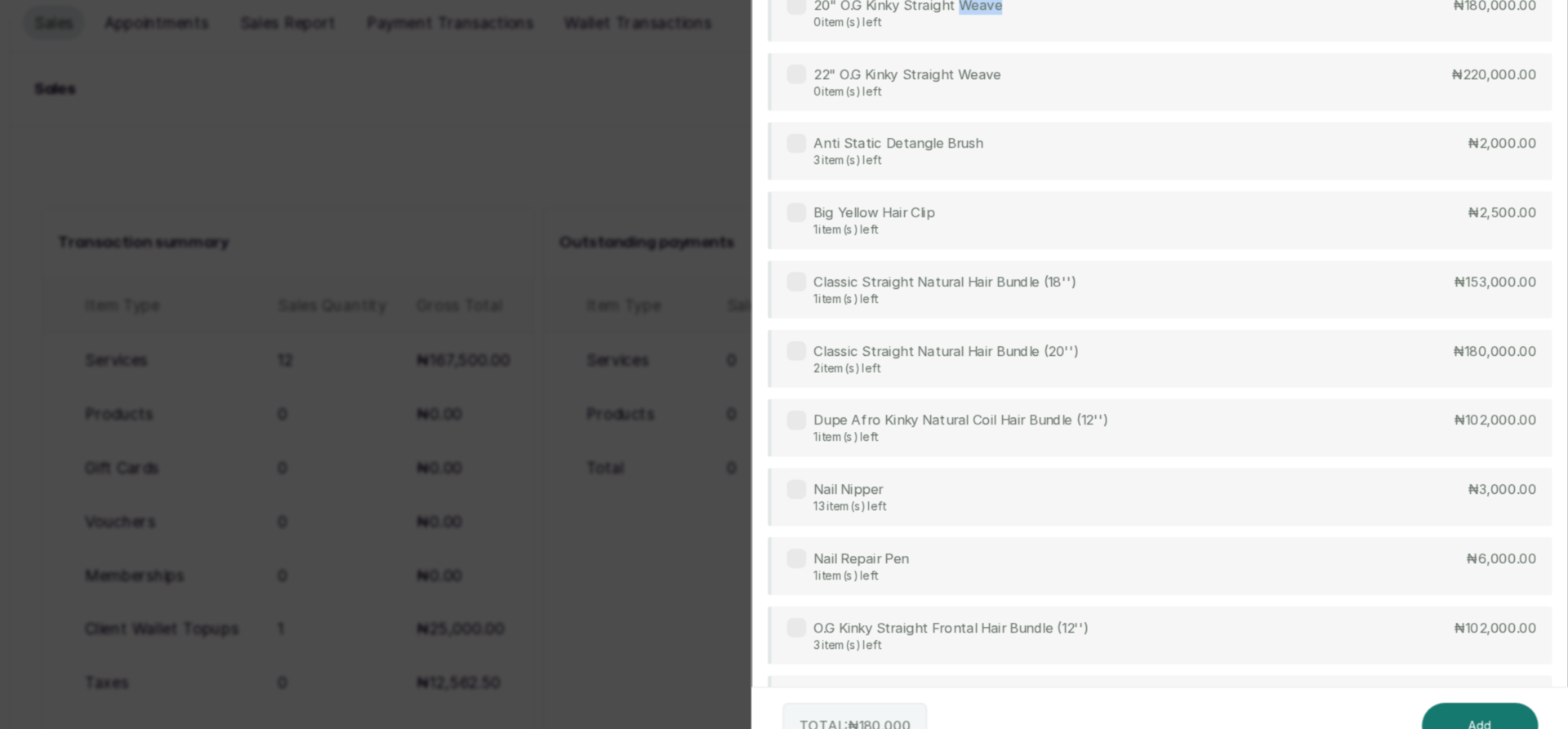 scroll, scrollTop: 83, scrollLeft: 0, axis: vertical 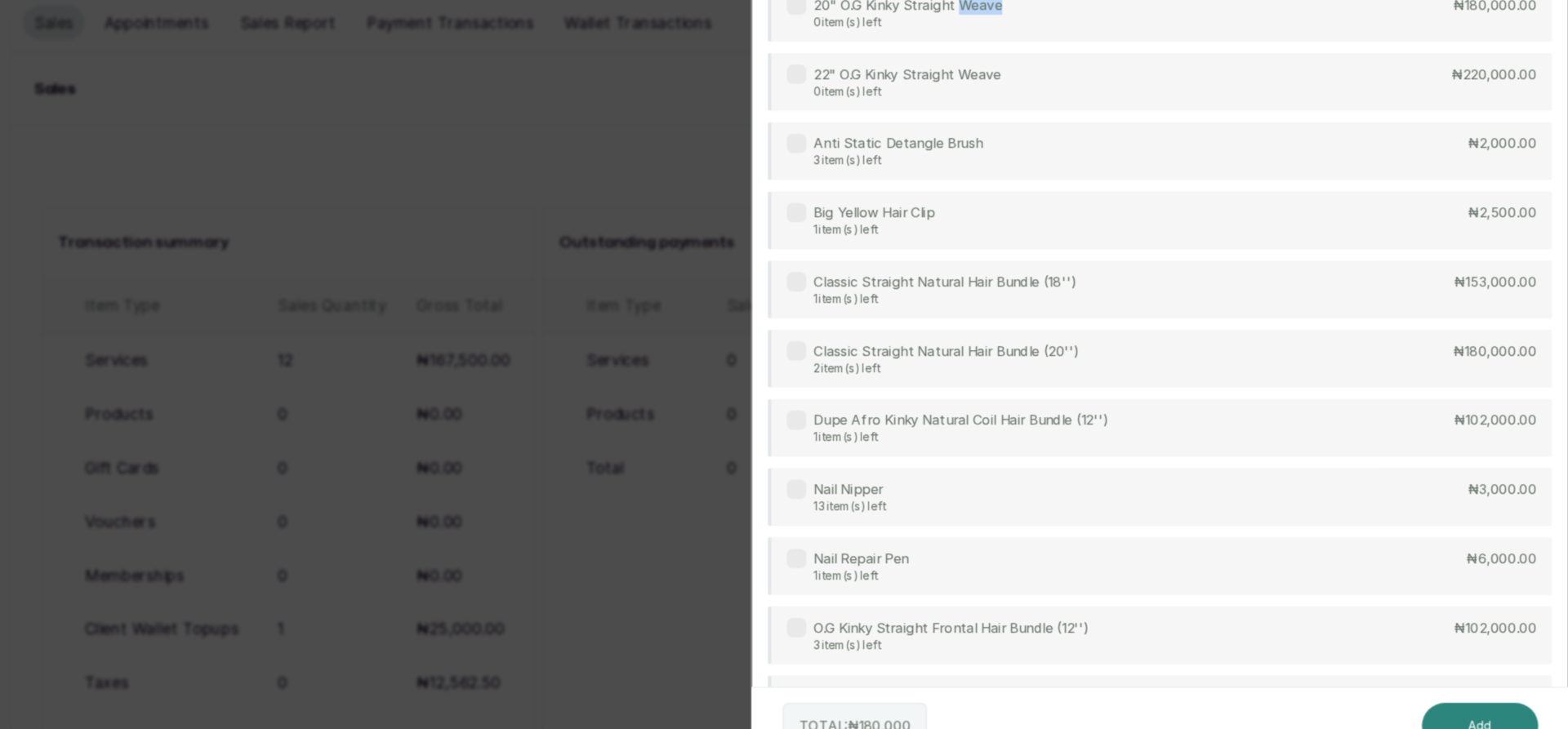 click on "Add" at bounding box center [1493, 696] 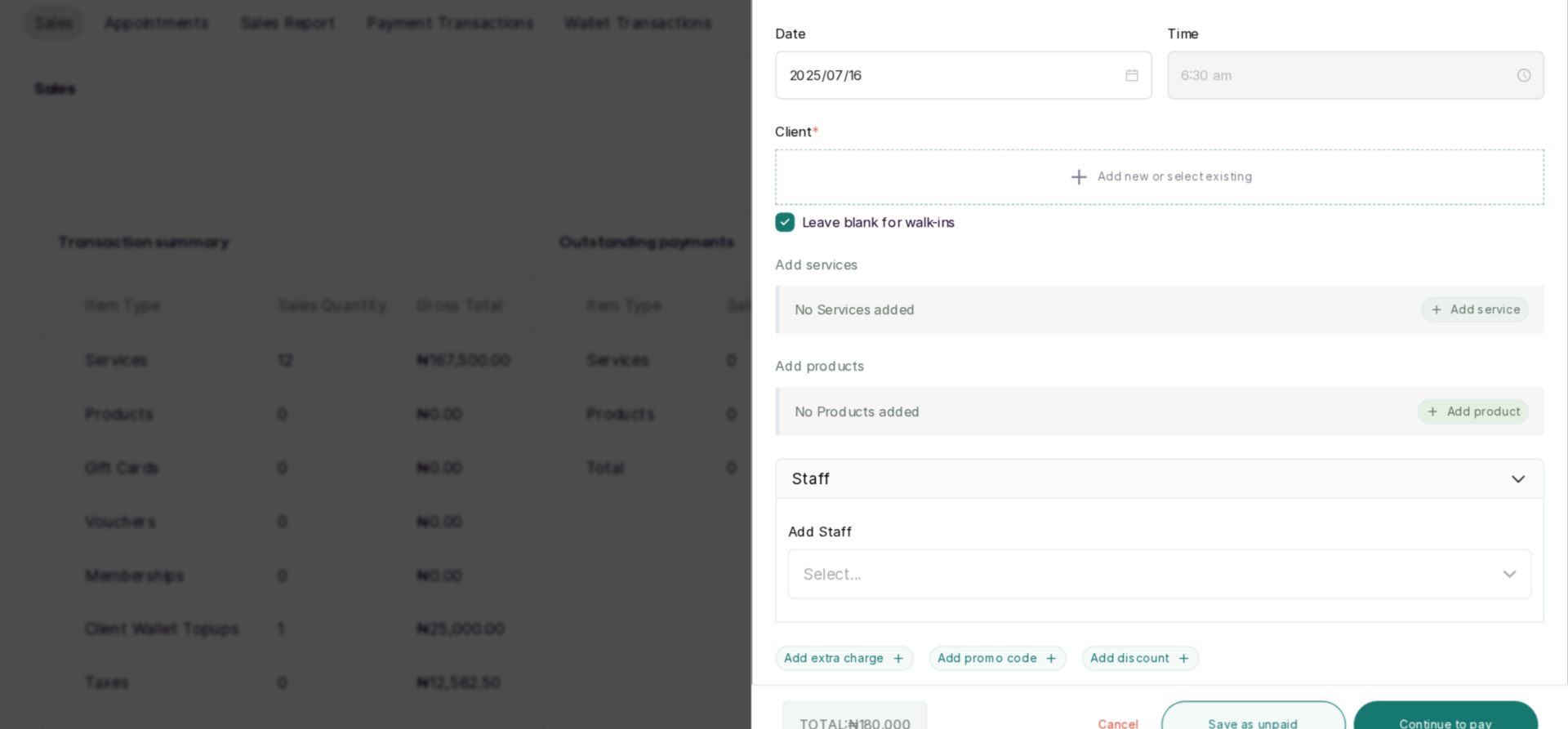 click on "Add product" at bounding box center [1487, 429] 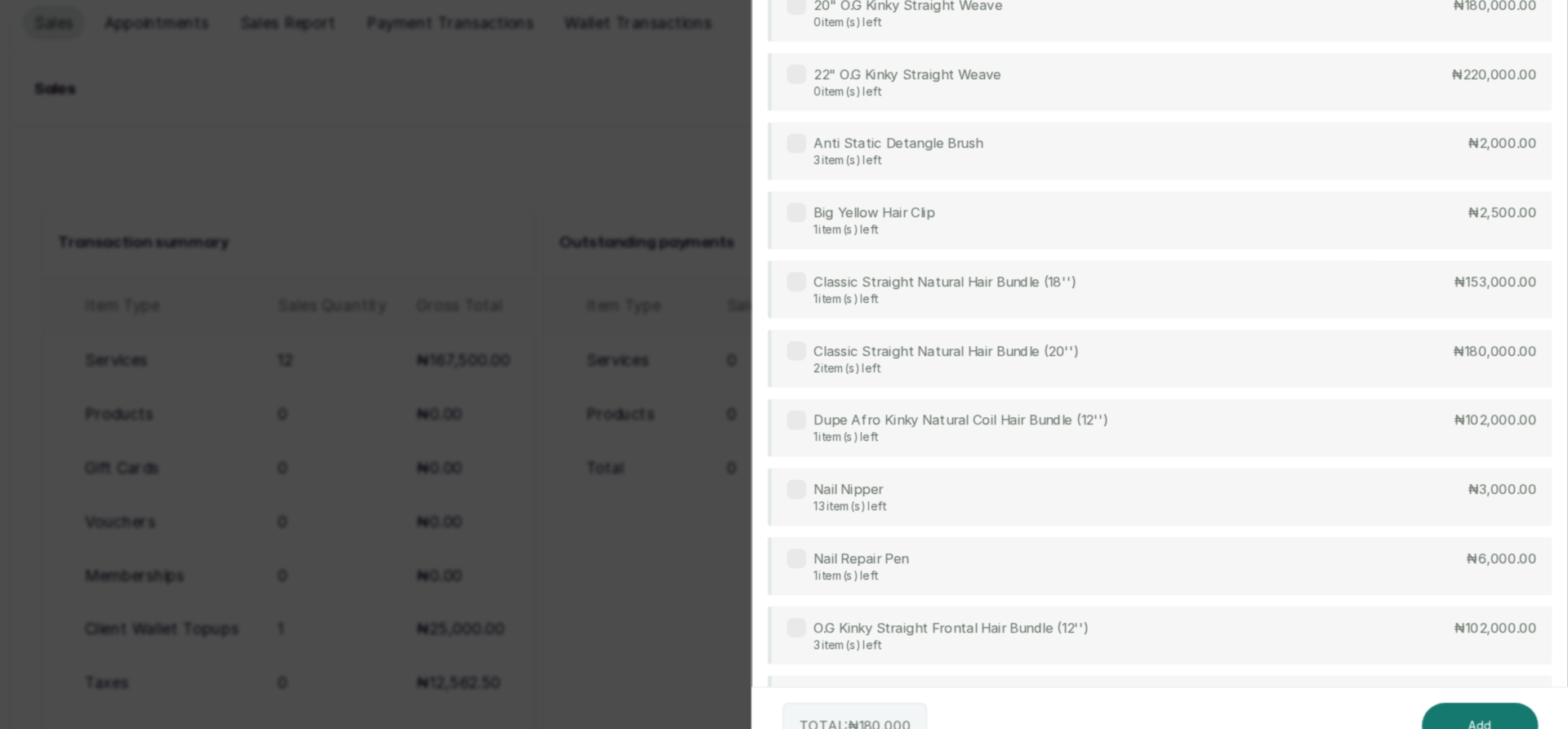 click at bounding box center [912, 143] 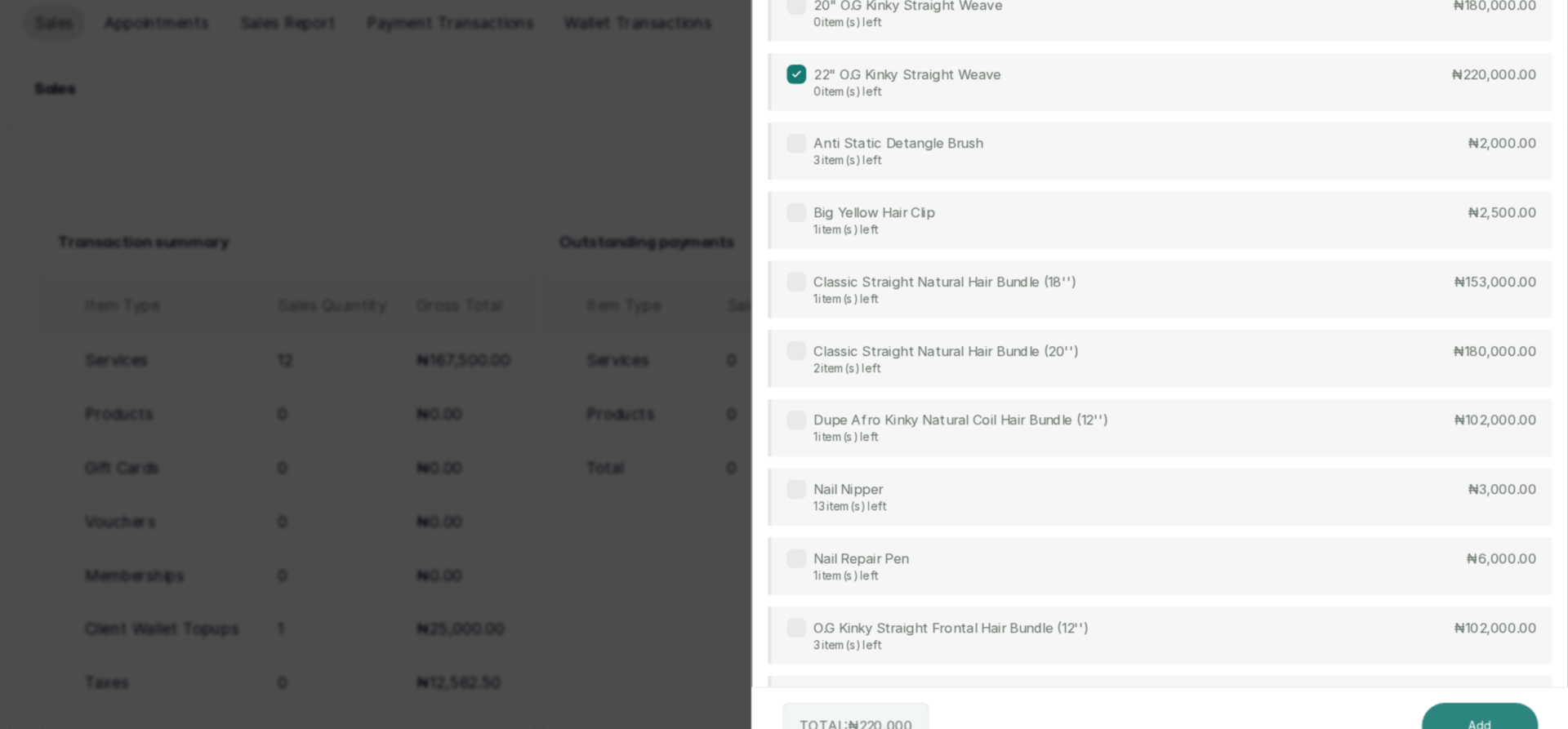 click on "Add" at bounding box center (1493, 696) 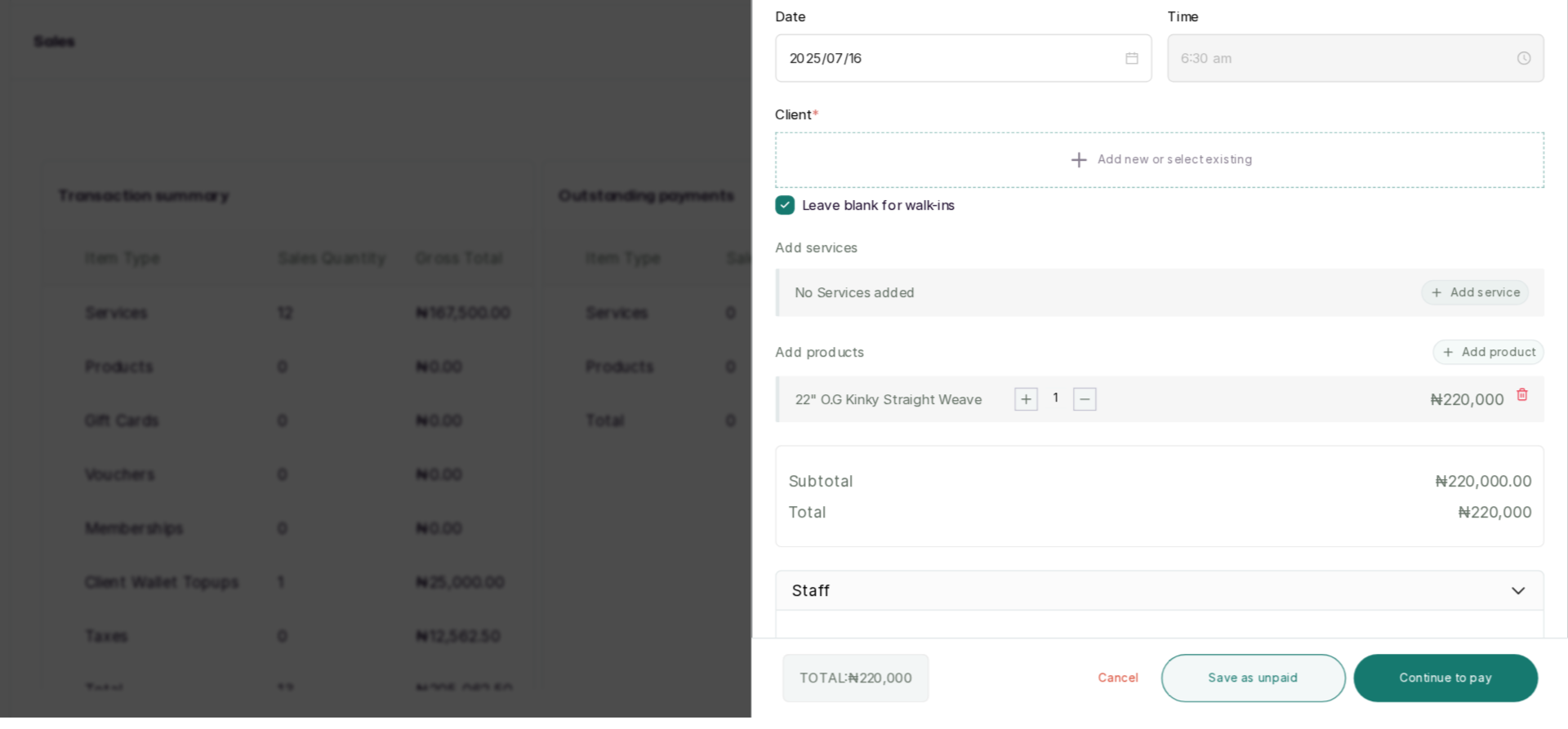 scroll, scrollTop: 0, scrollLeft: 0, axis: both 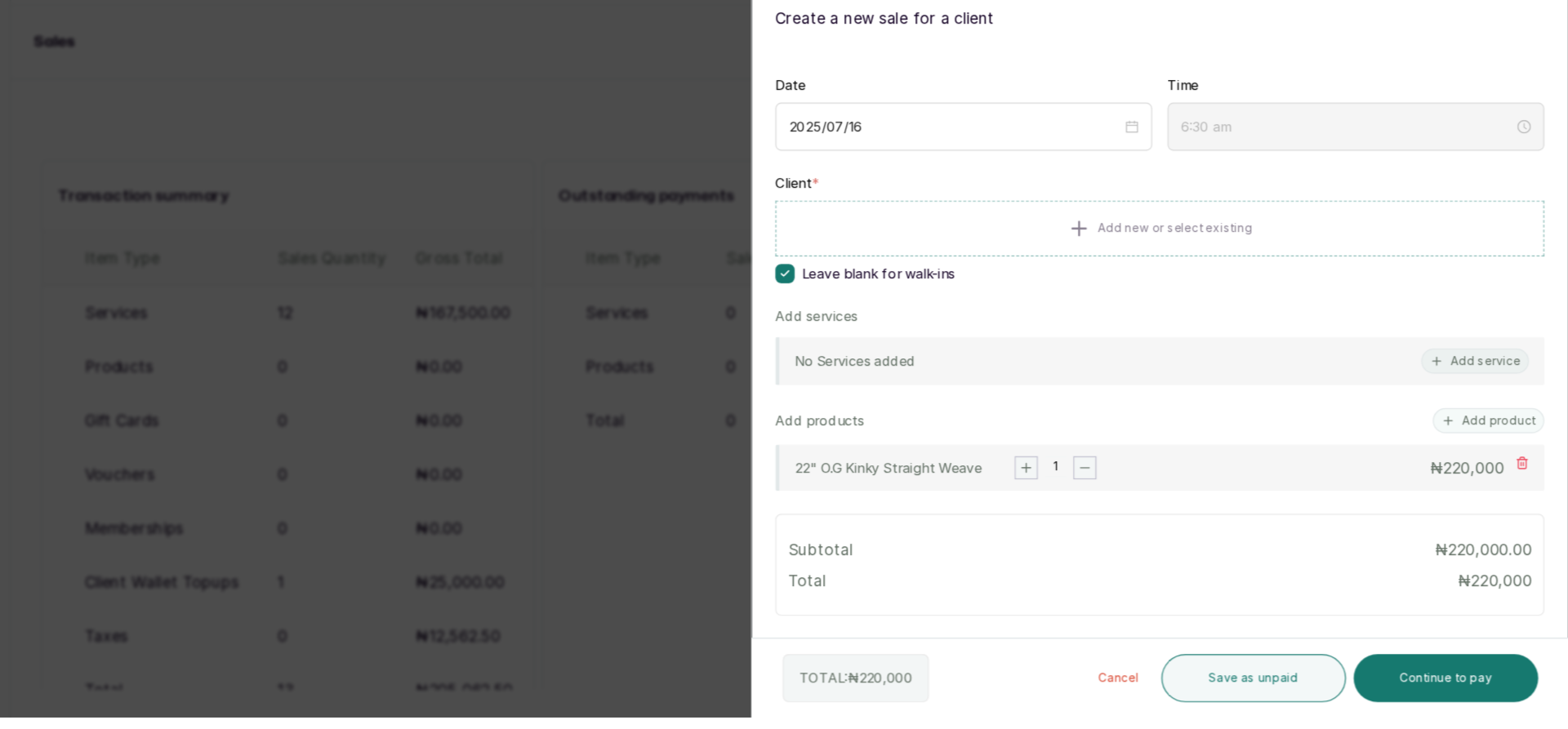 click on "Back Add Sale Add Sale   Create a new sale for a client Date 2025/07/16 Time 6:30 am Client * Add new or select existing Leave blank for walk-ins  Add services   No Services added Add service  Add products  Add product   22" O.G Kinky Straight Weave   1 ₦ 220,000 Subtotal ₦220,000.00 Total ₦ 220,000 Staff Add Staff Select... Add extra charge Add promo code Add discount Note 400 of 400 characters left TOTAL:  ₦ 220,000 Cancel Save as unpaid Continue to pay" at bounding box center [784, 364] 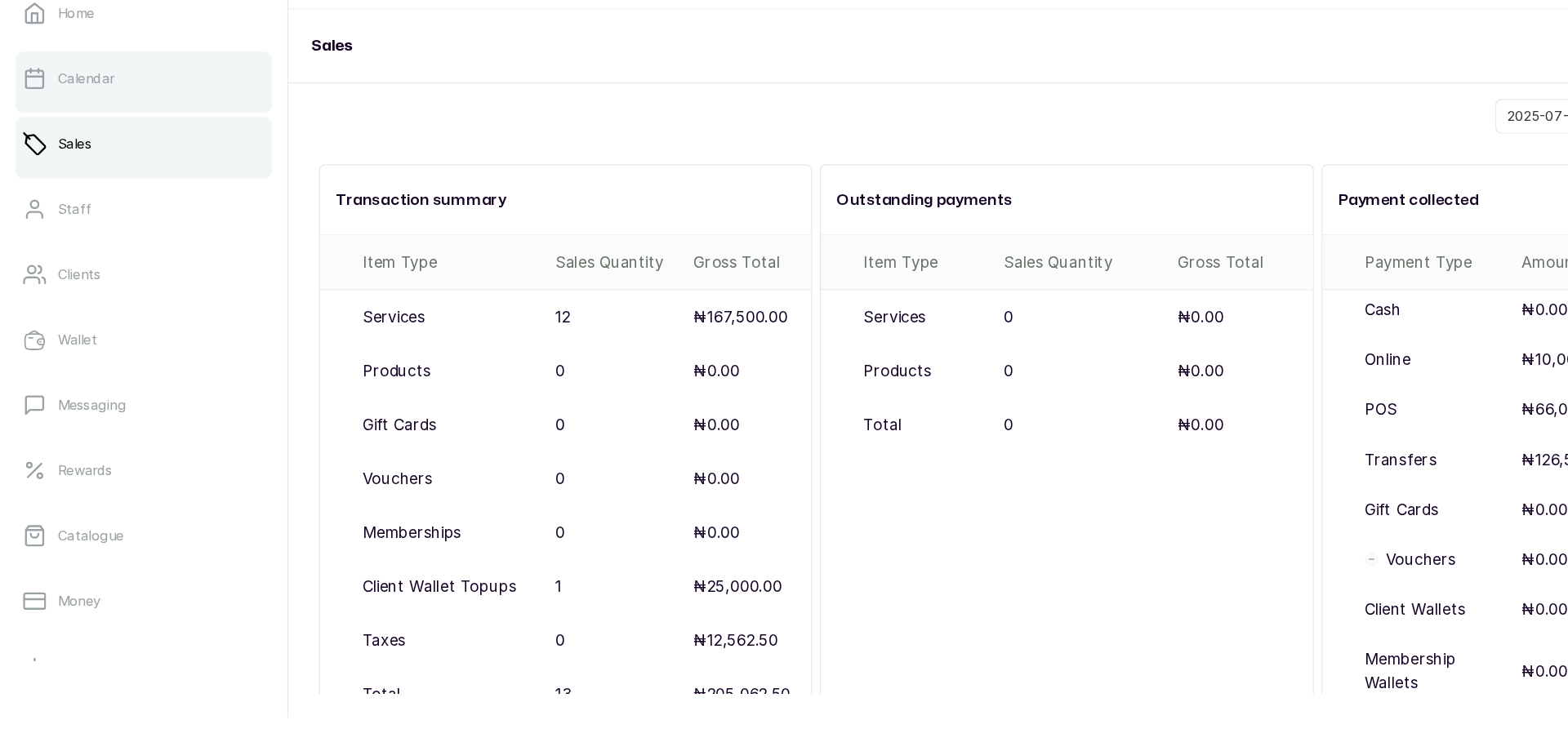 click on "Calendar" at bounding box center [73, 186] 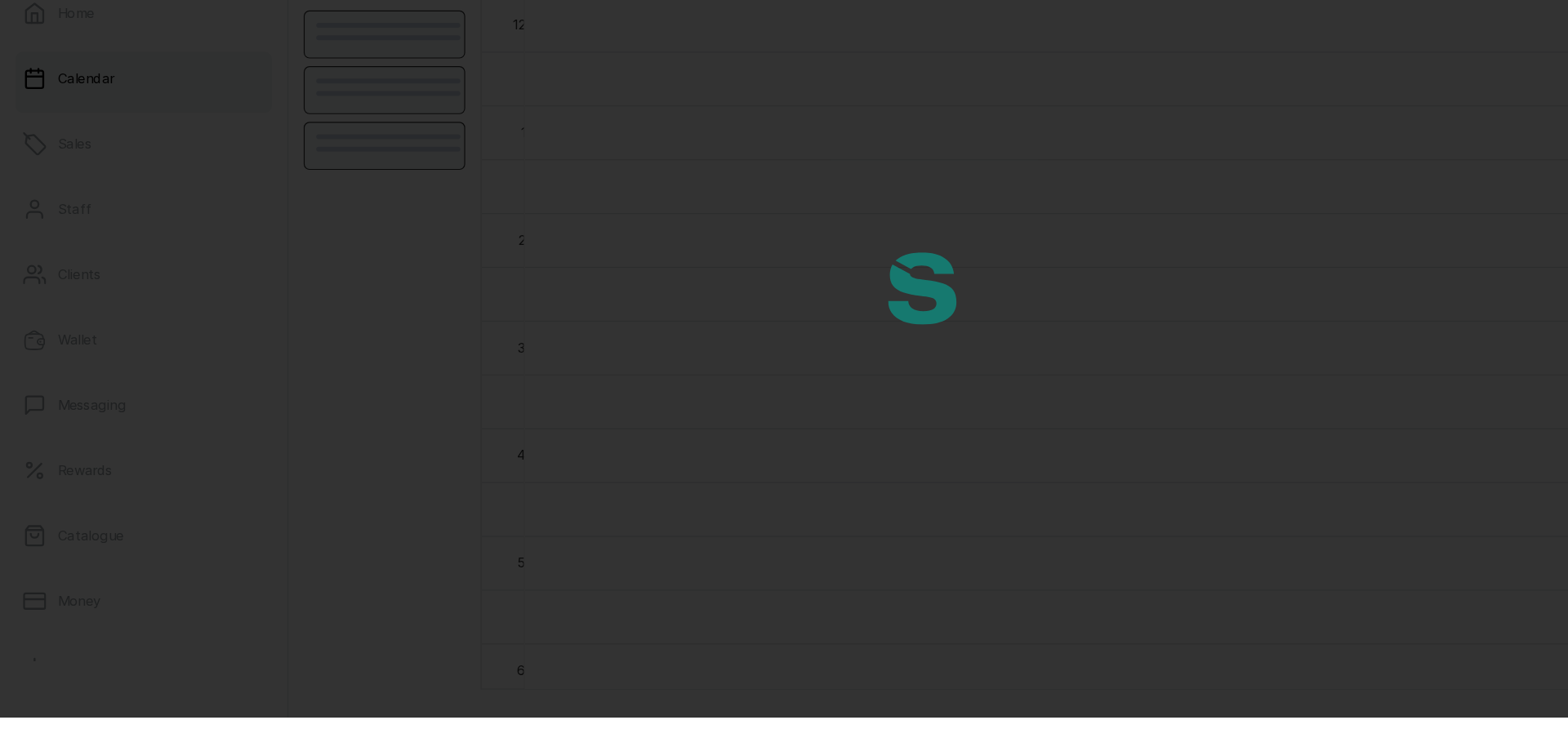 scroll, scrollTop: 550, scrollLeft: 0, axis: vertical 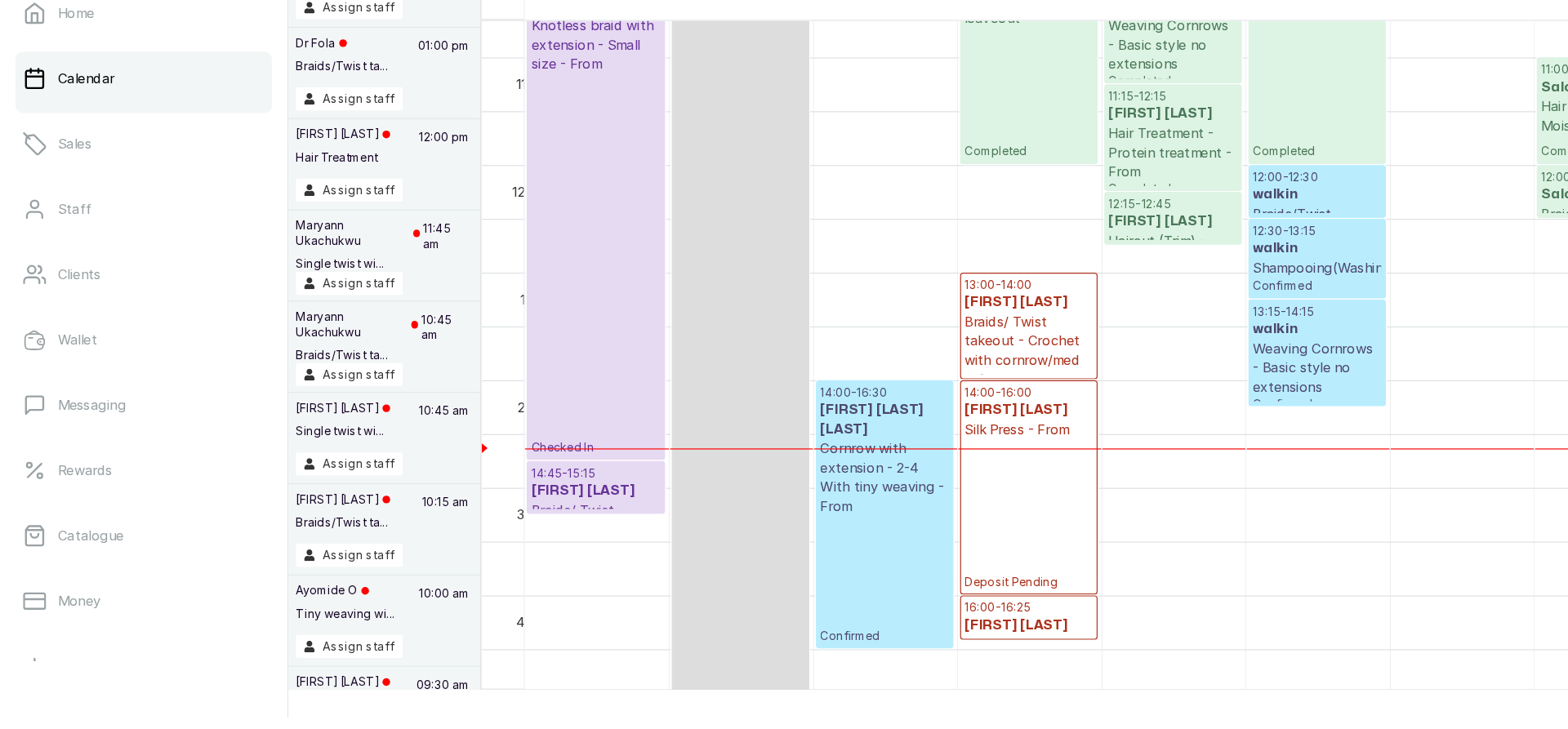click on "10:15  -  14:45 Damilola Adeniyi Knotless braid with extension - Small size - From Checked In" at bounding box center [506, 304] 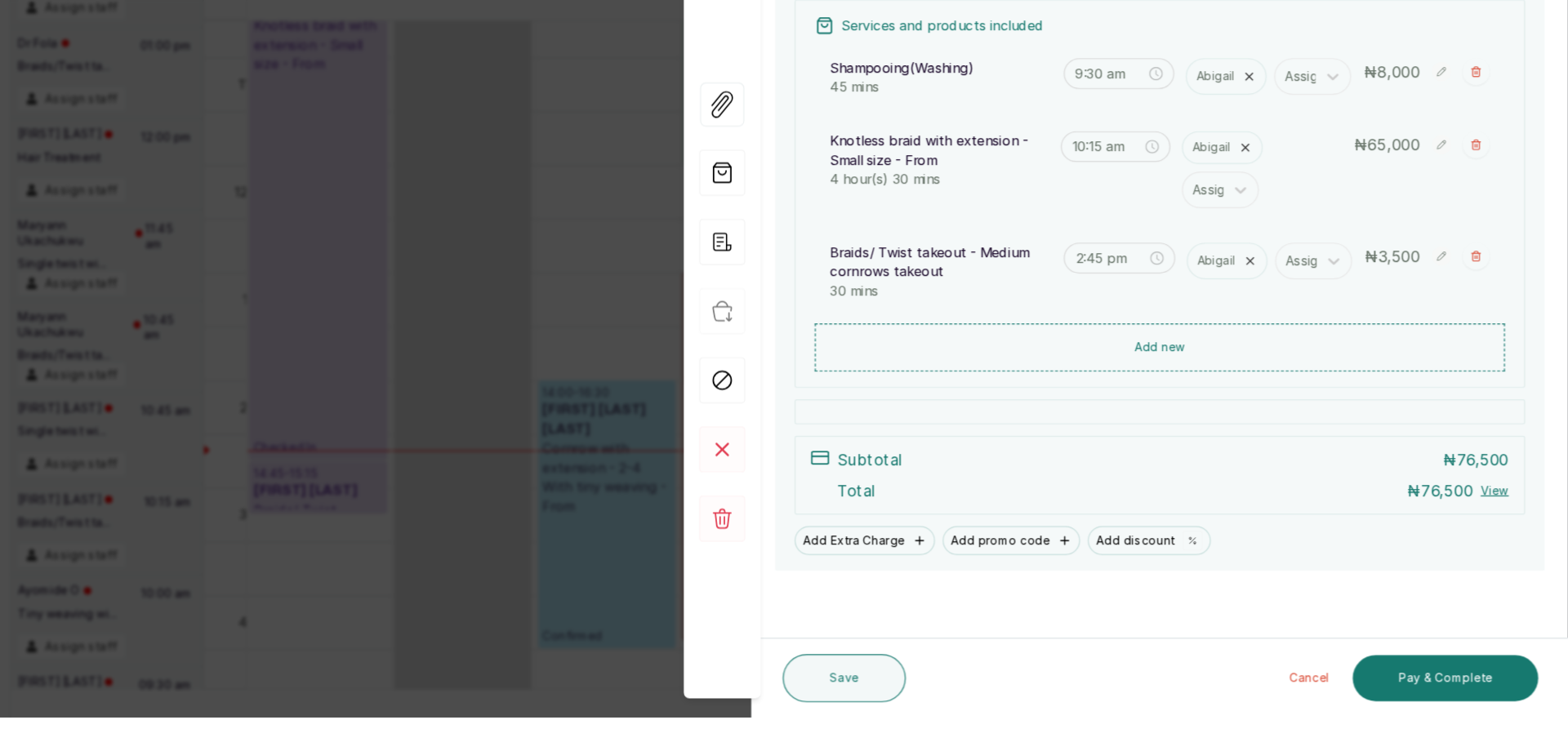 scroll, scrollTop: 219, scrollLeft: 0, axis: vertical 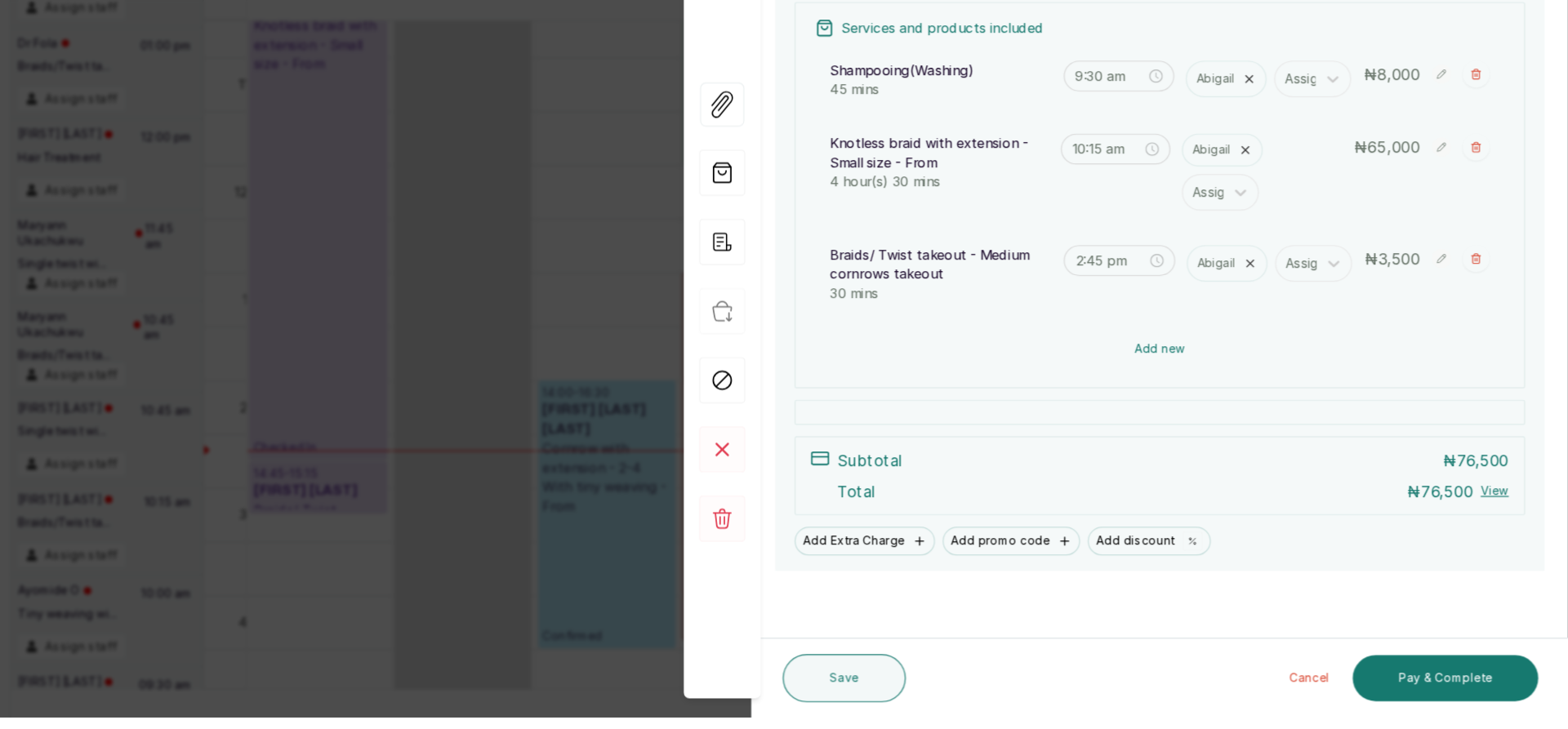 click on "Add new" at bounding box center [1221, 416] 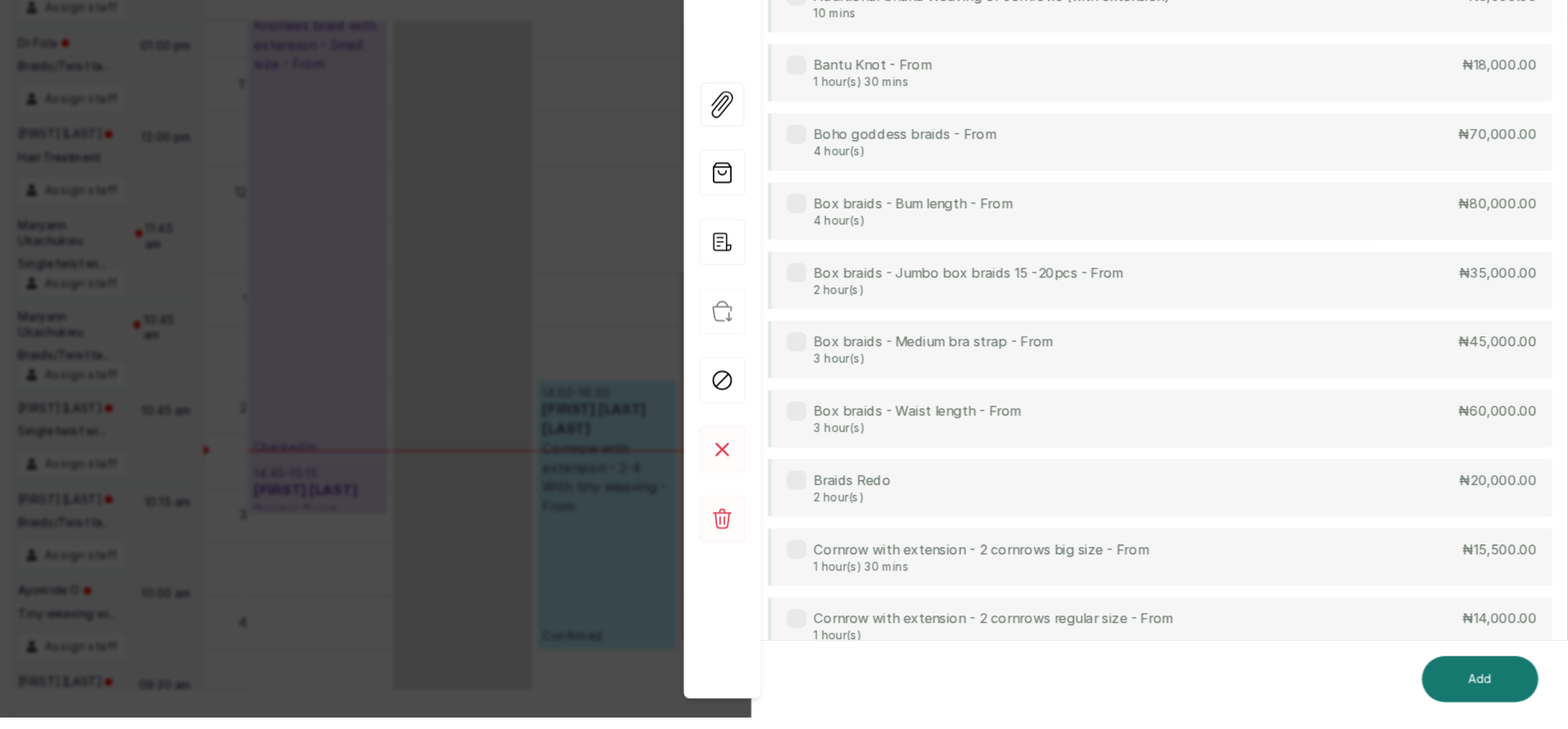 scroll, scrollTop: 0, scrollLeft: 0, axis: both 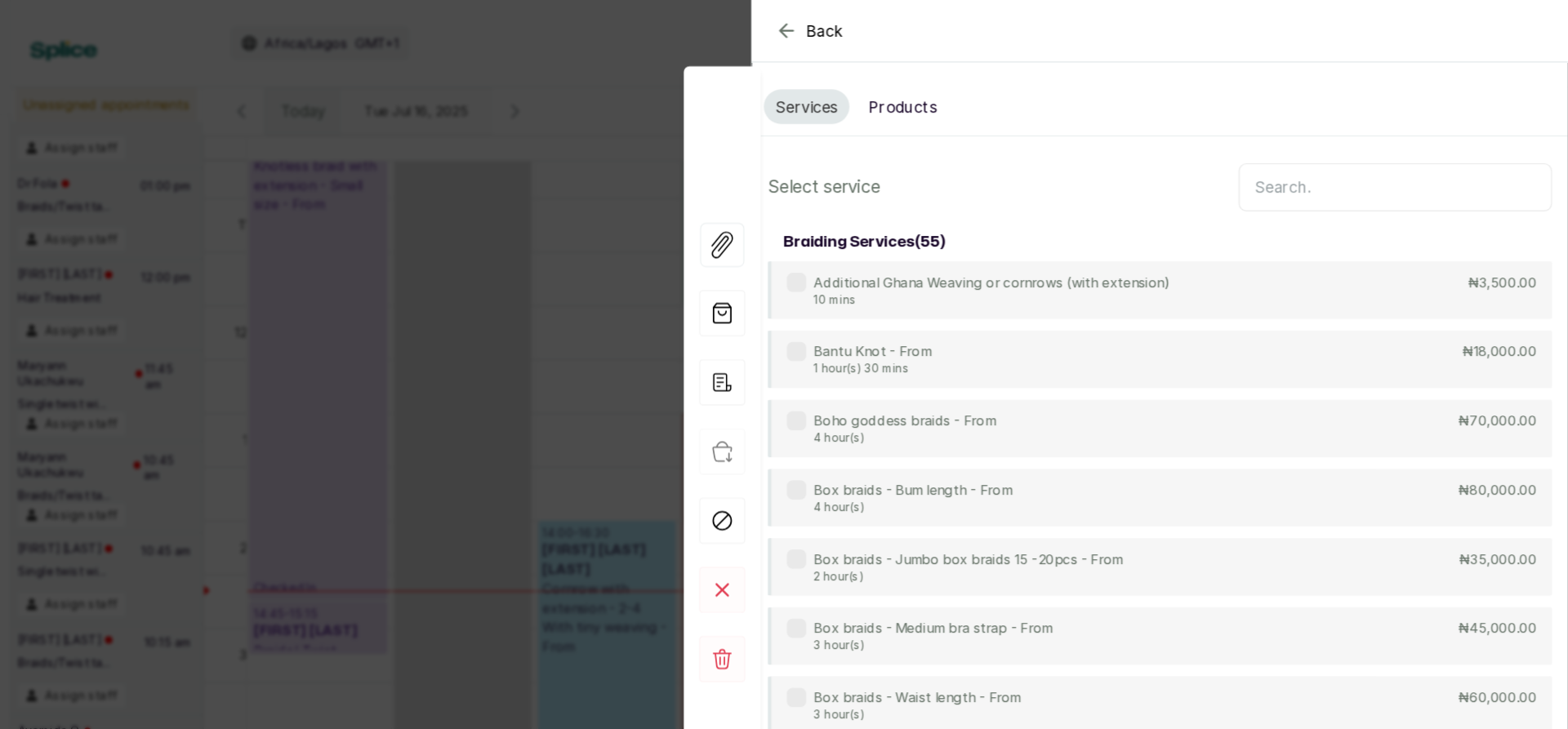 click on "Products" at bounding box center [1002, 91] 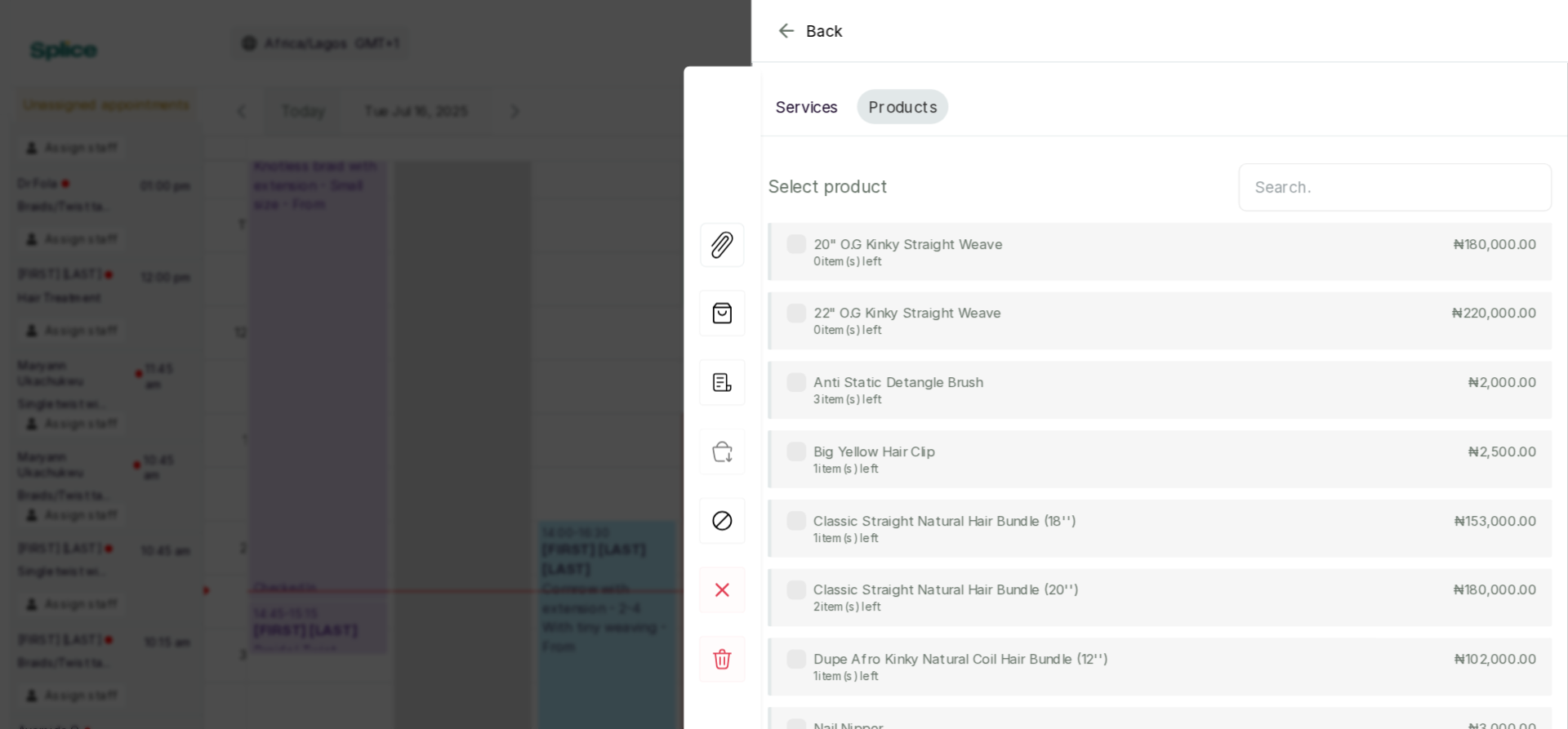 click at bounding box center [1421, 159] 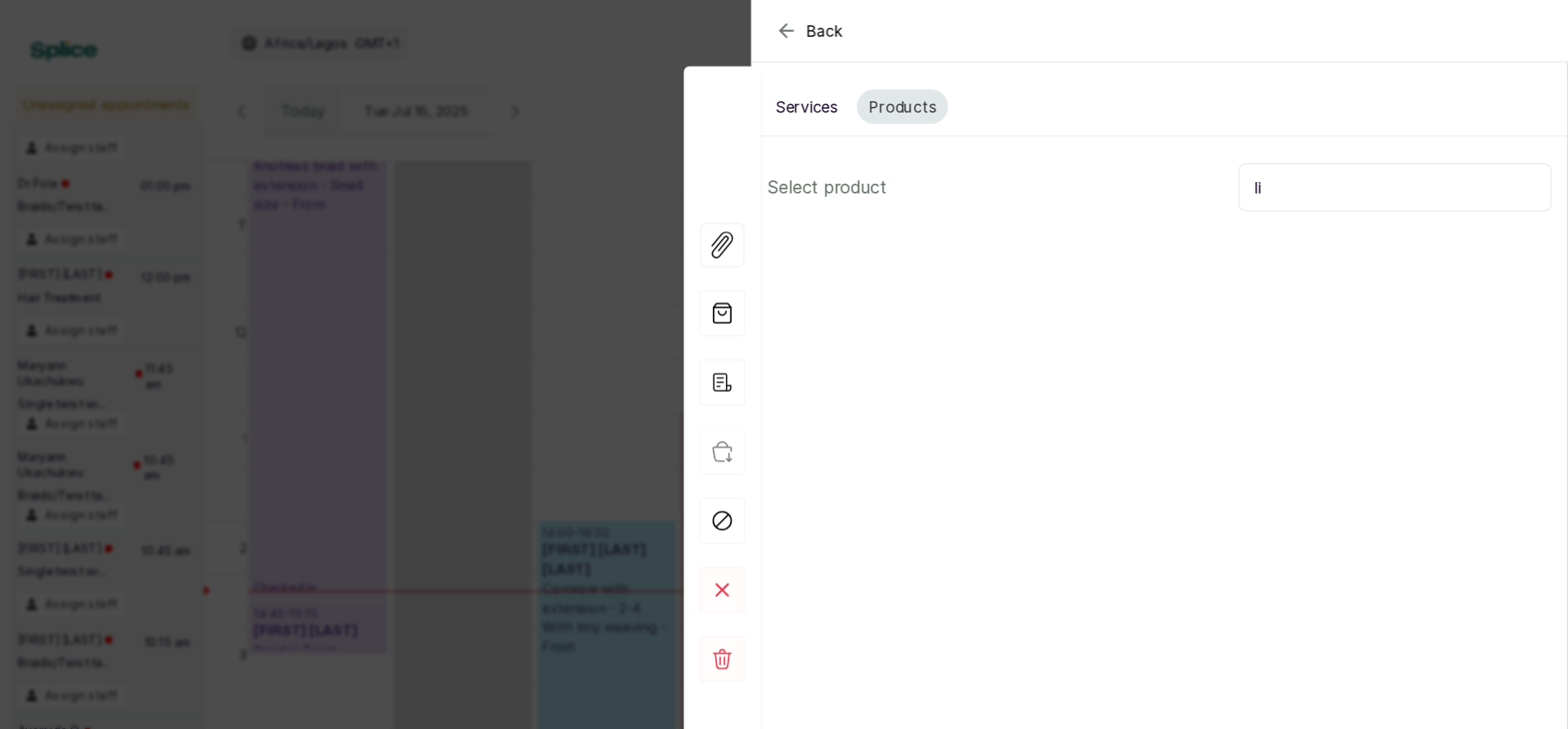 type on "l" 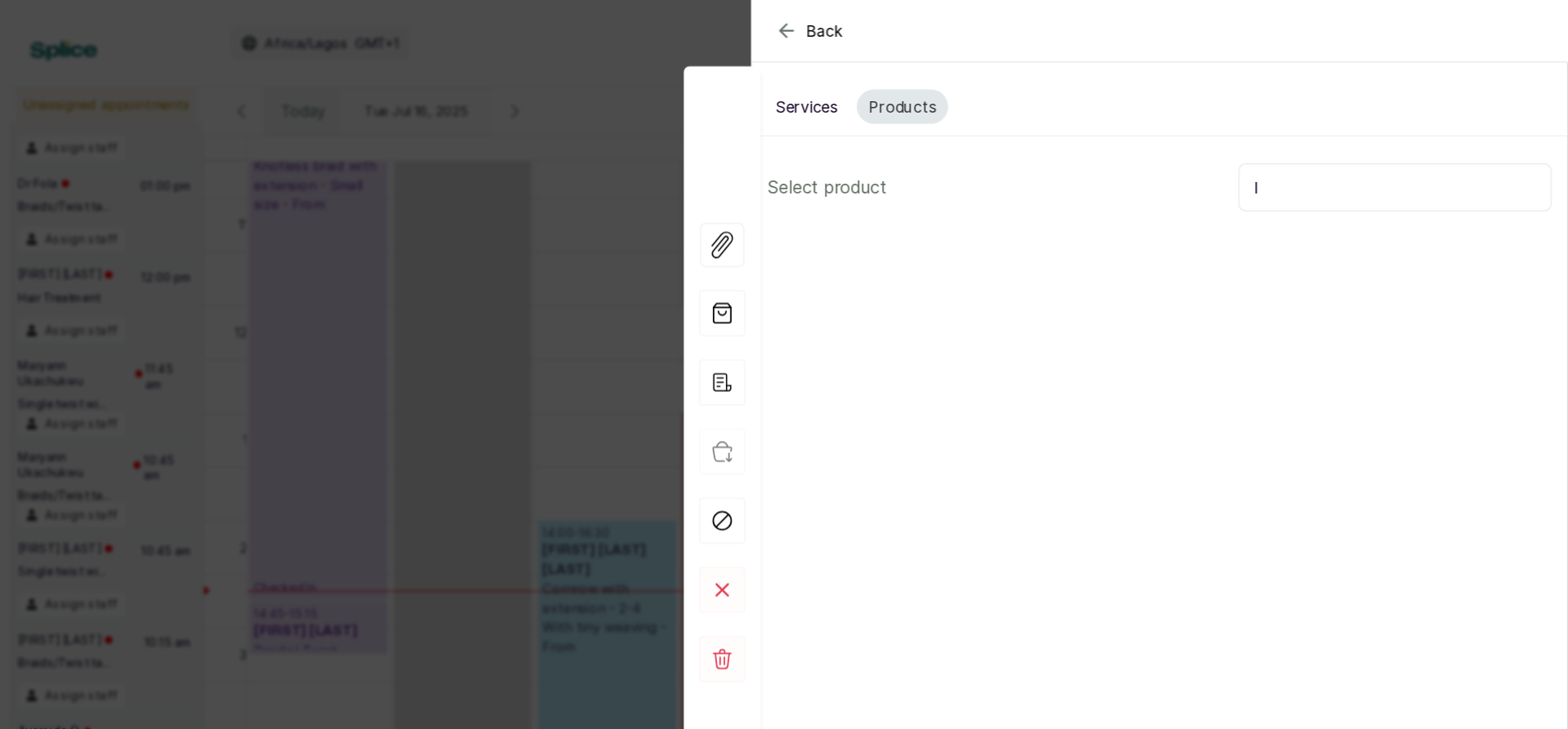 type 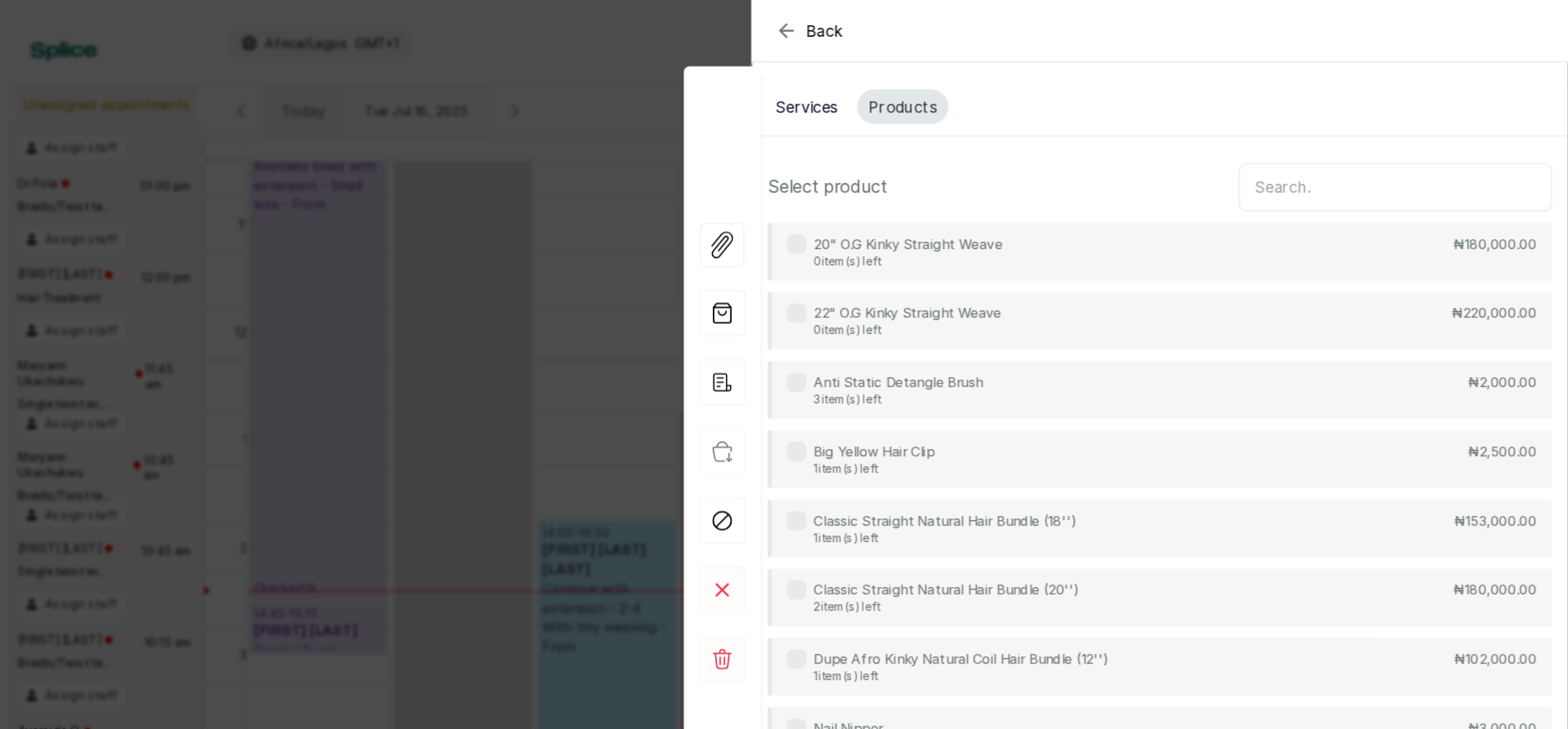 click on "Back" at bounding box center [1659, 26] 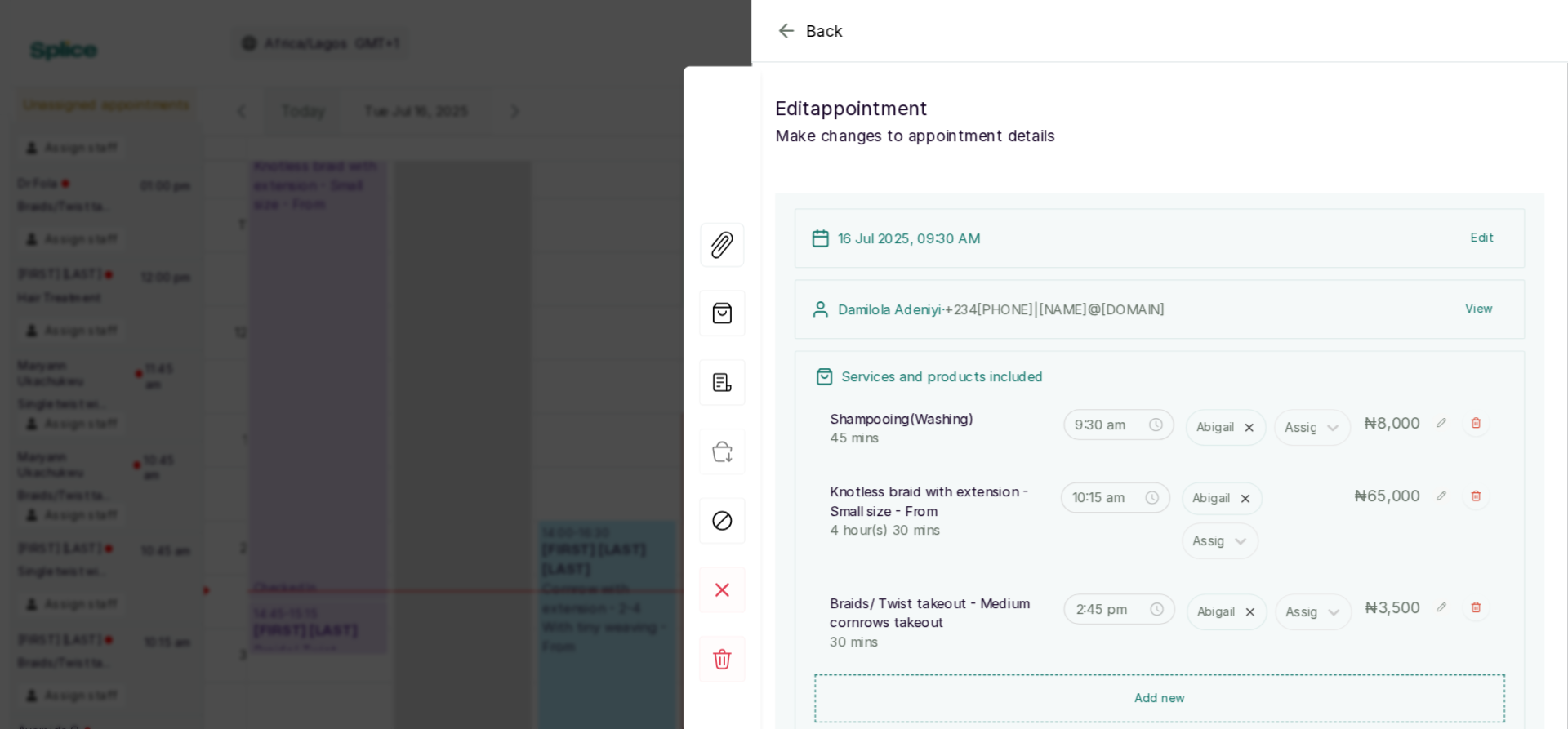 click 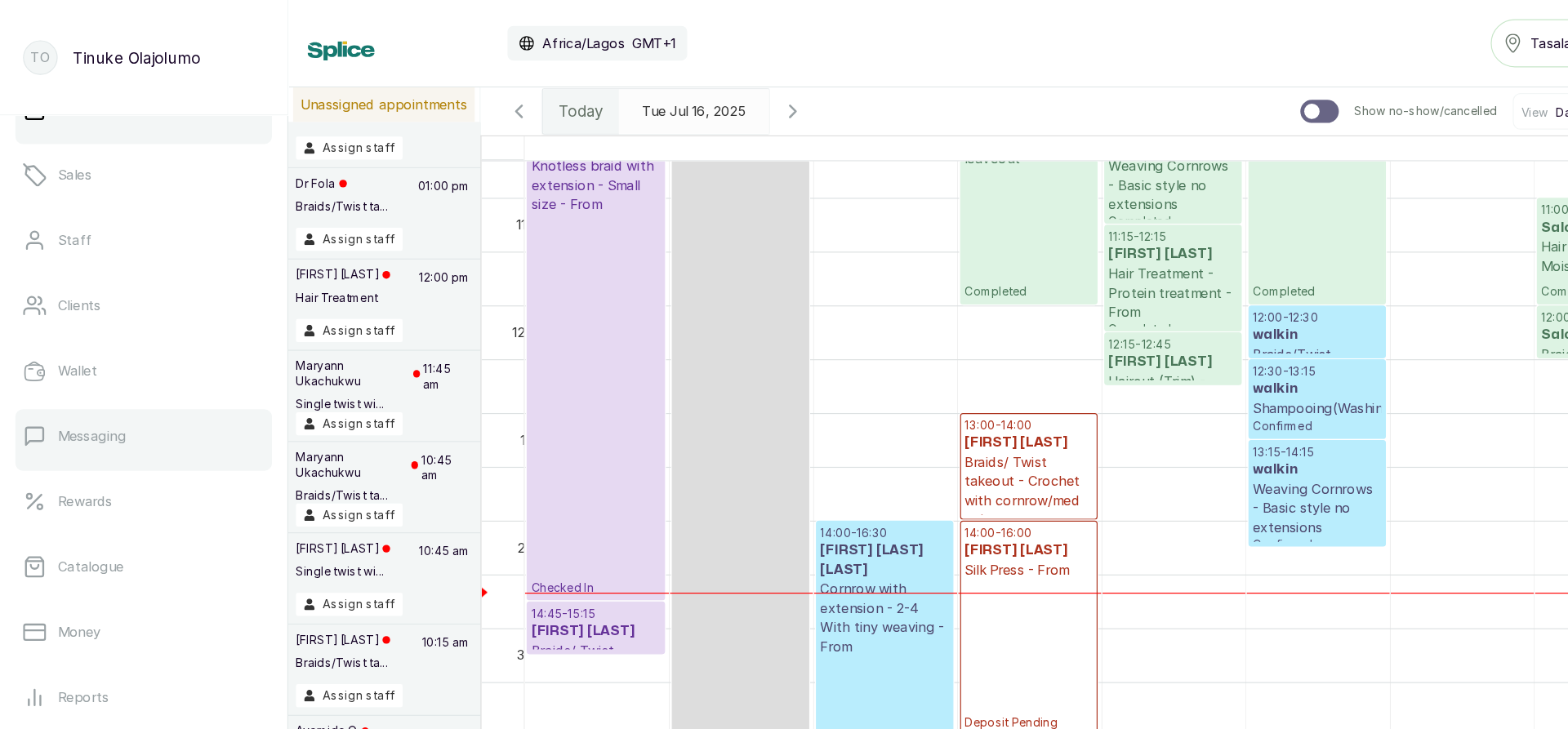 scroll, scrollTop: 95, scrollLeft: 0, axis: vertical 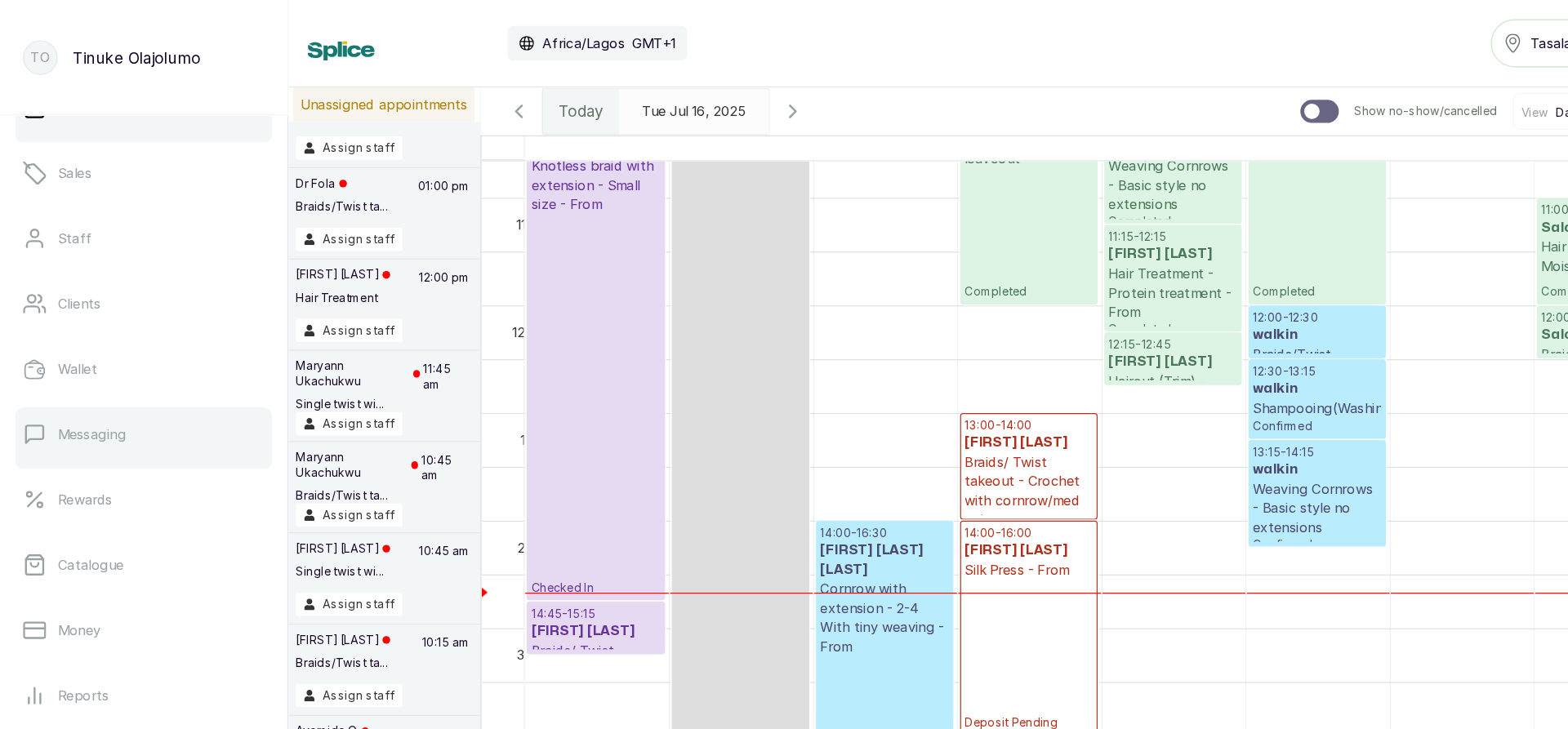 click on "Catalogue" at bounding box center (122, 480) 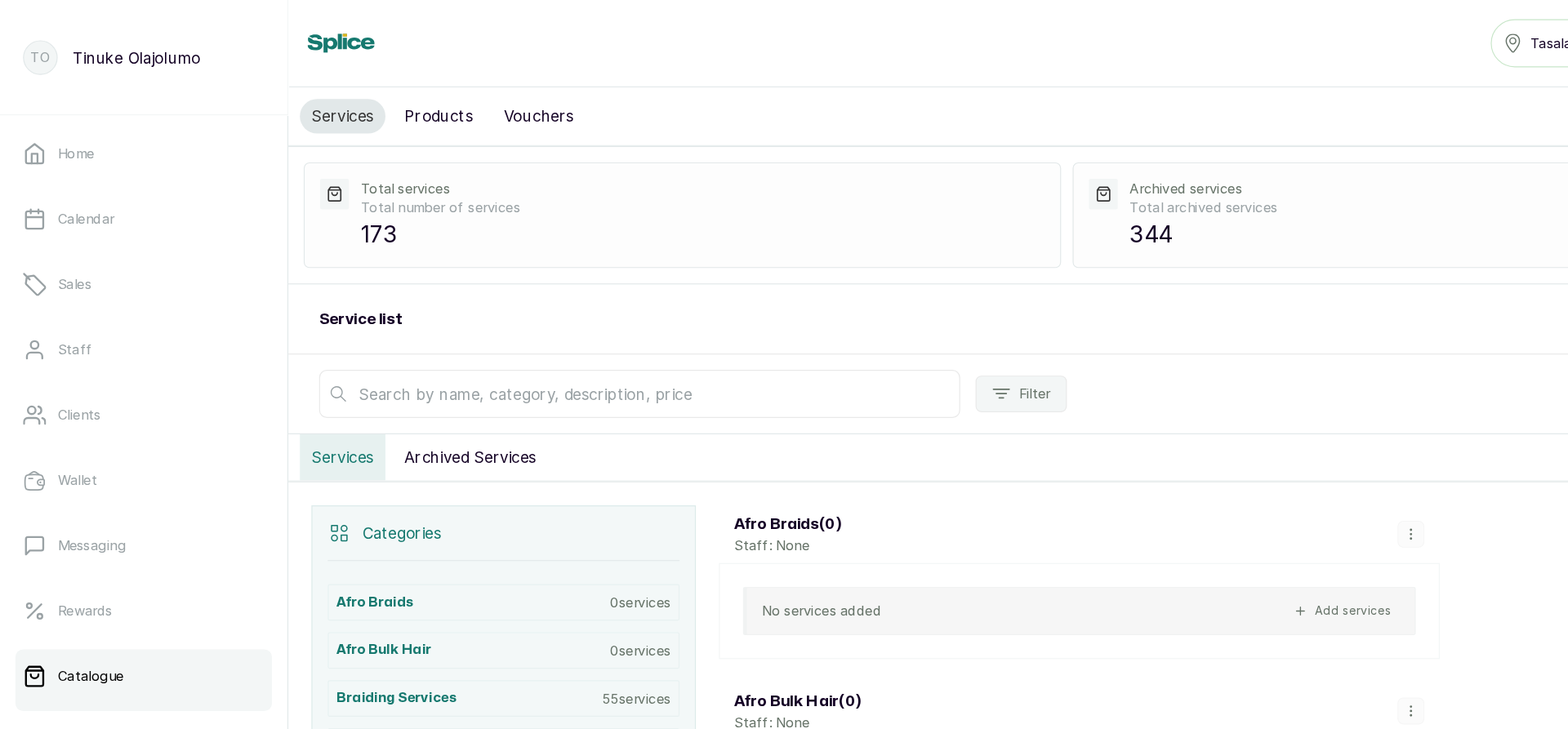 click on "Products" at bounding box center (372, 99) 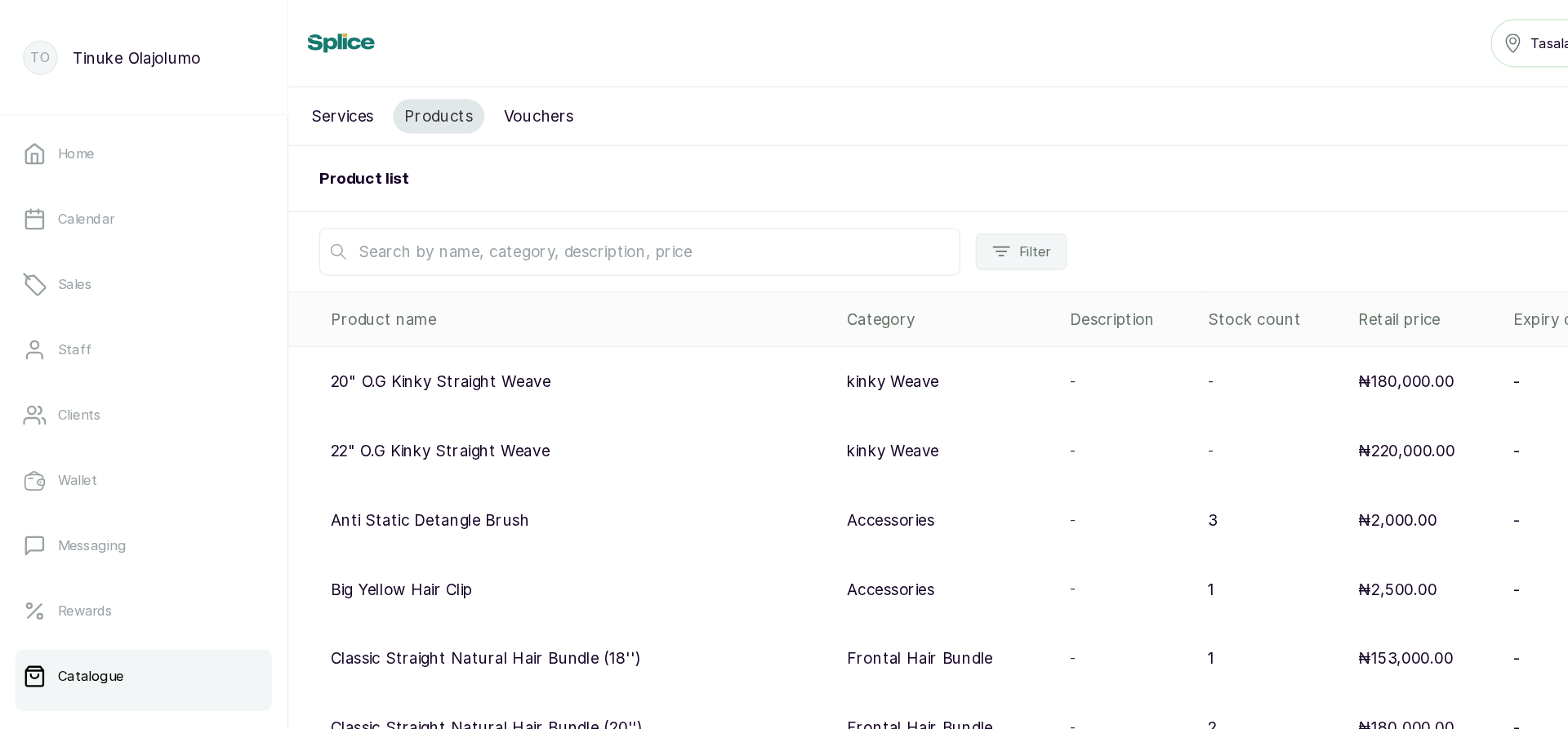 click at bounding box center (543, 214) 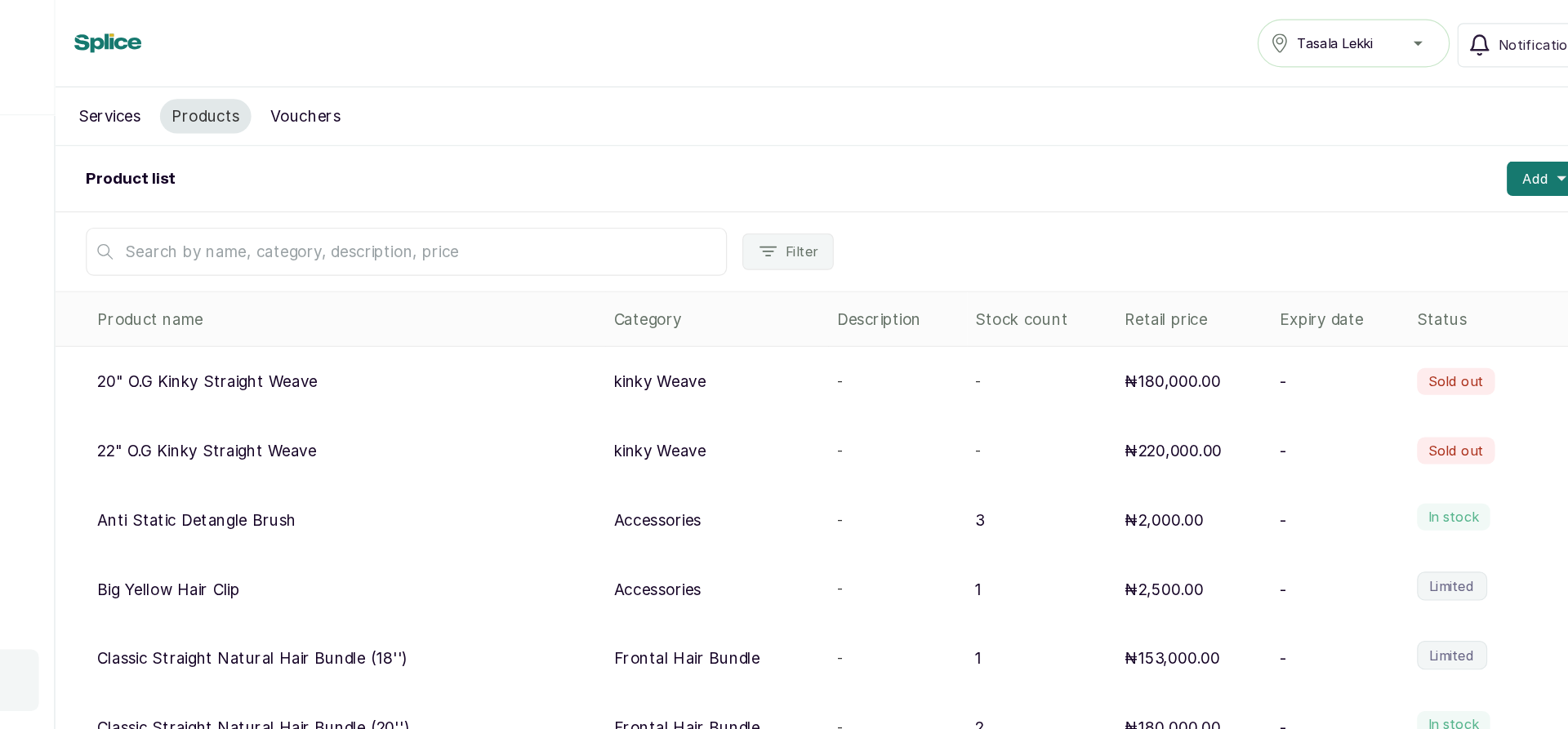 click at bounding box center (543, 214) 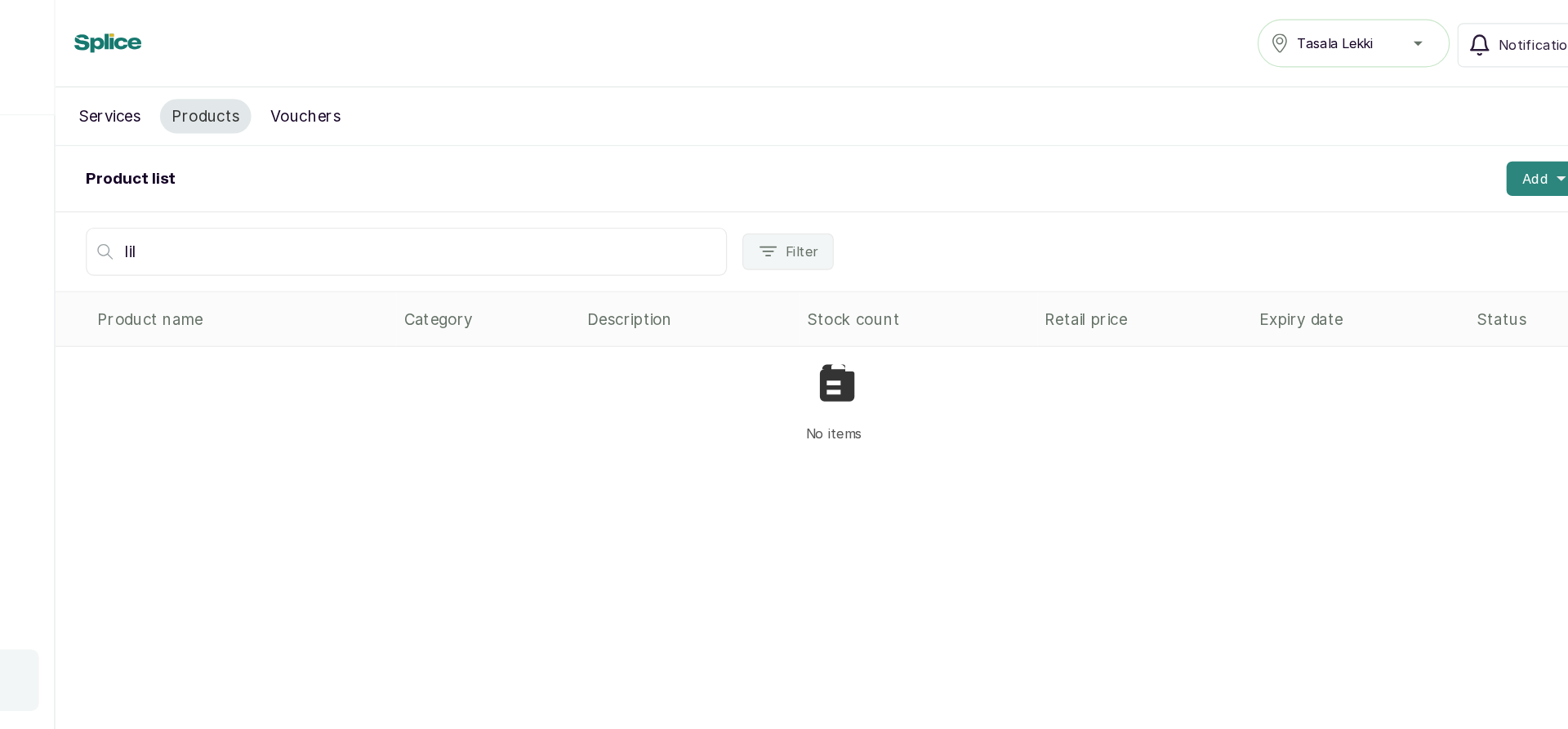 type on "lil" 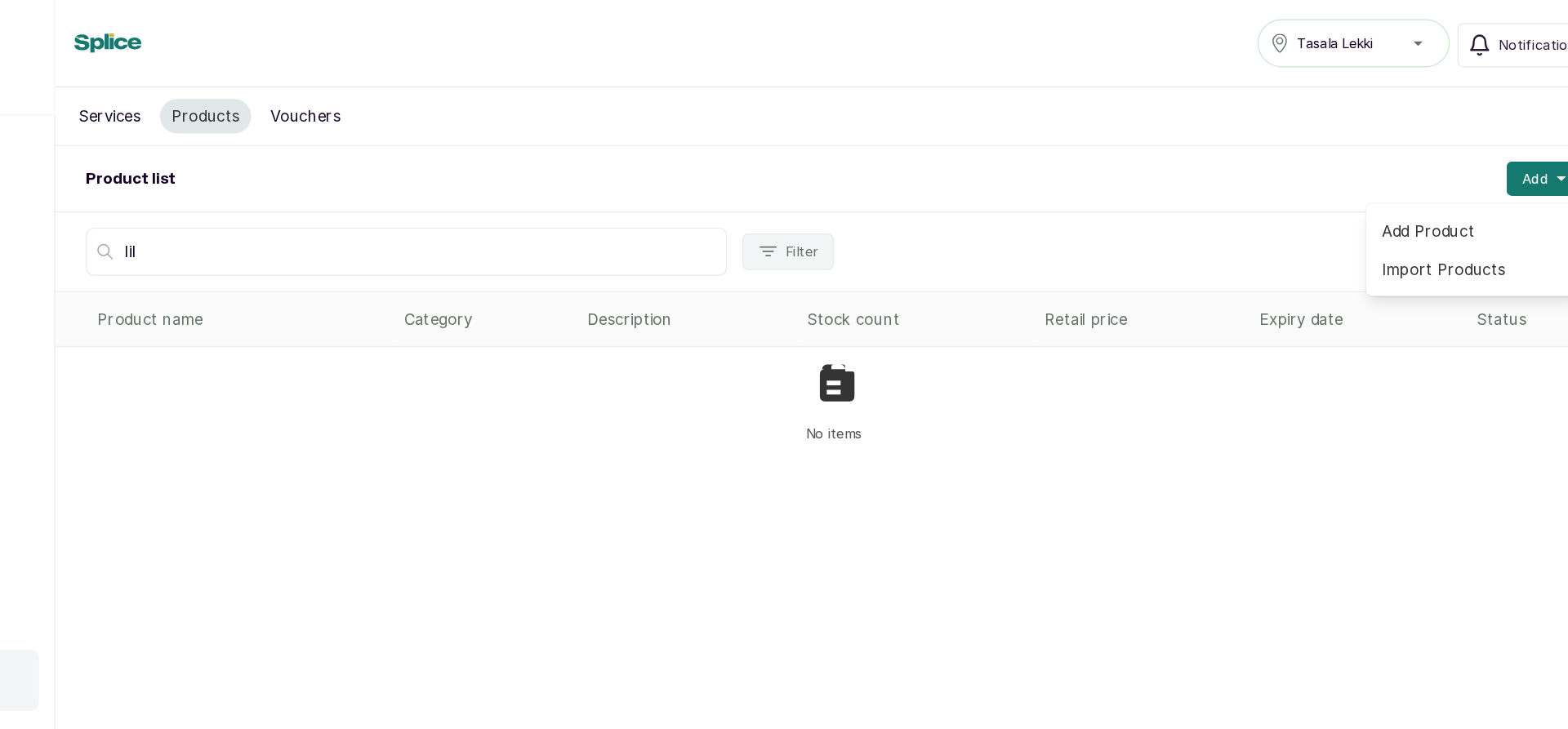 click on "Add Product" at bounding box center [1450, 196] 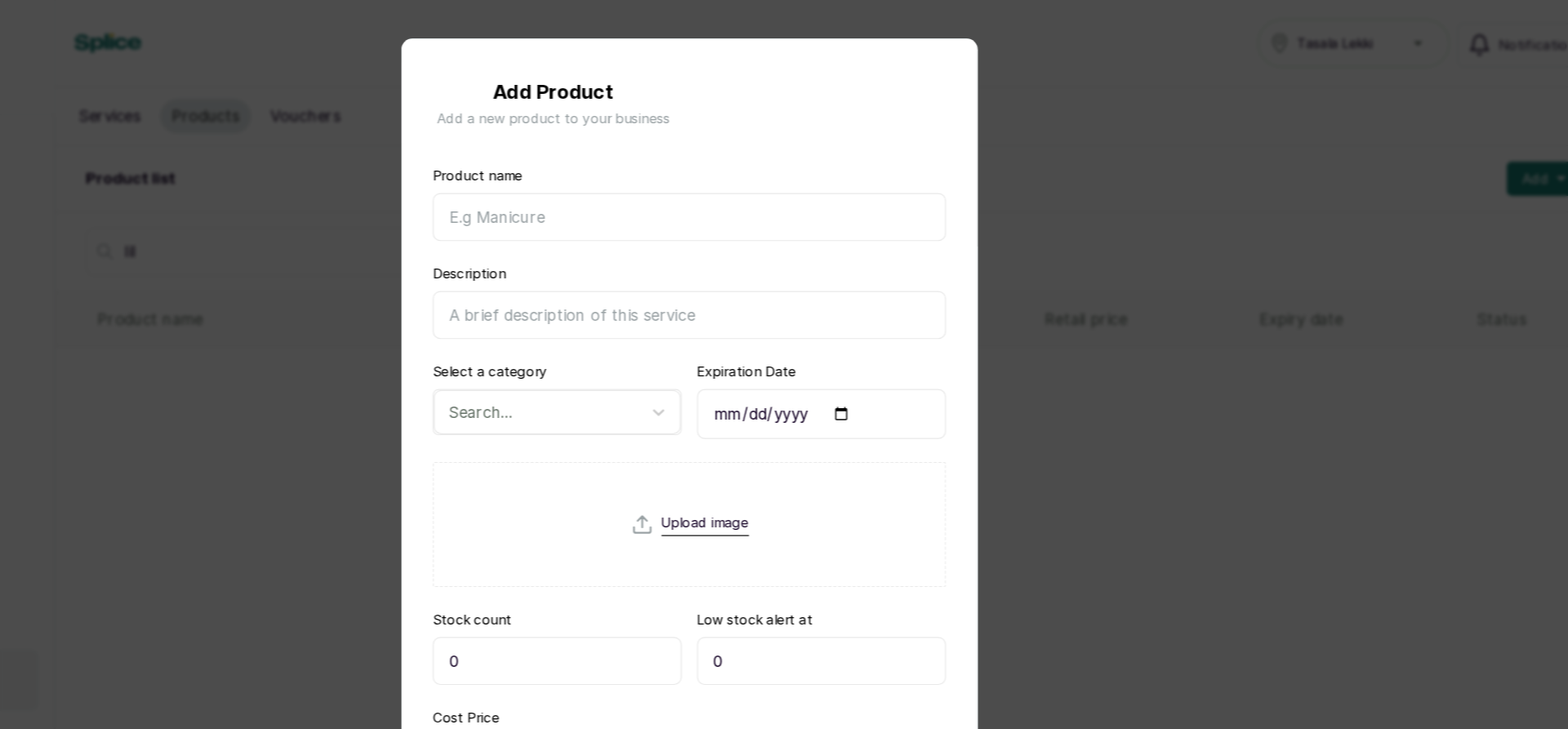 click on "Product name" at bounding box center (784, 184) 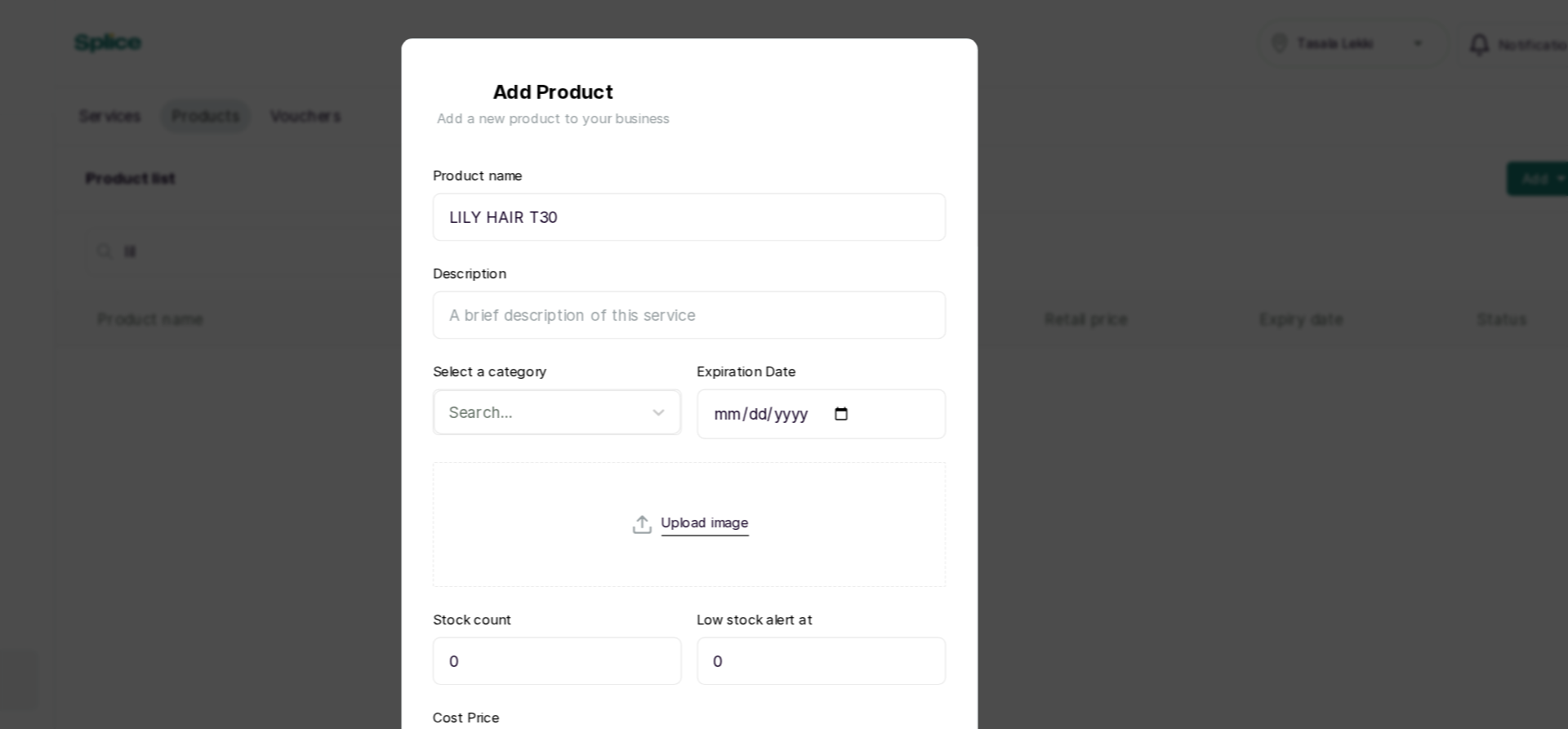type on "LILY HAIR T30" 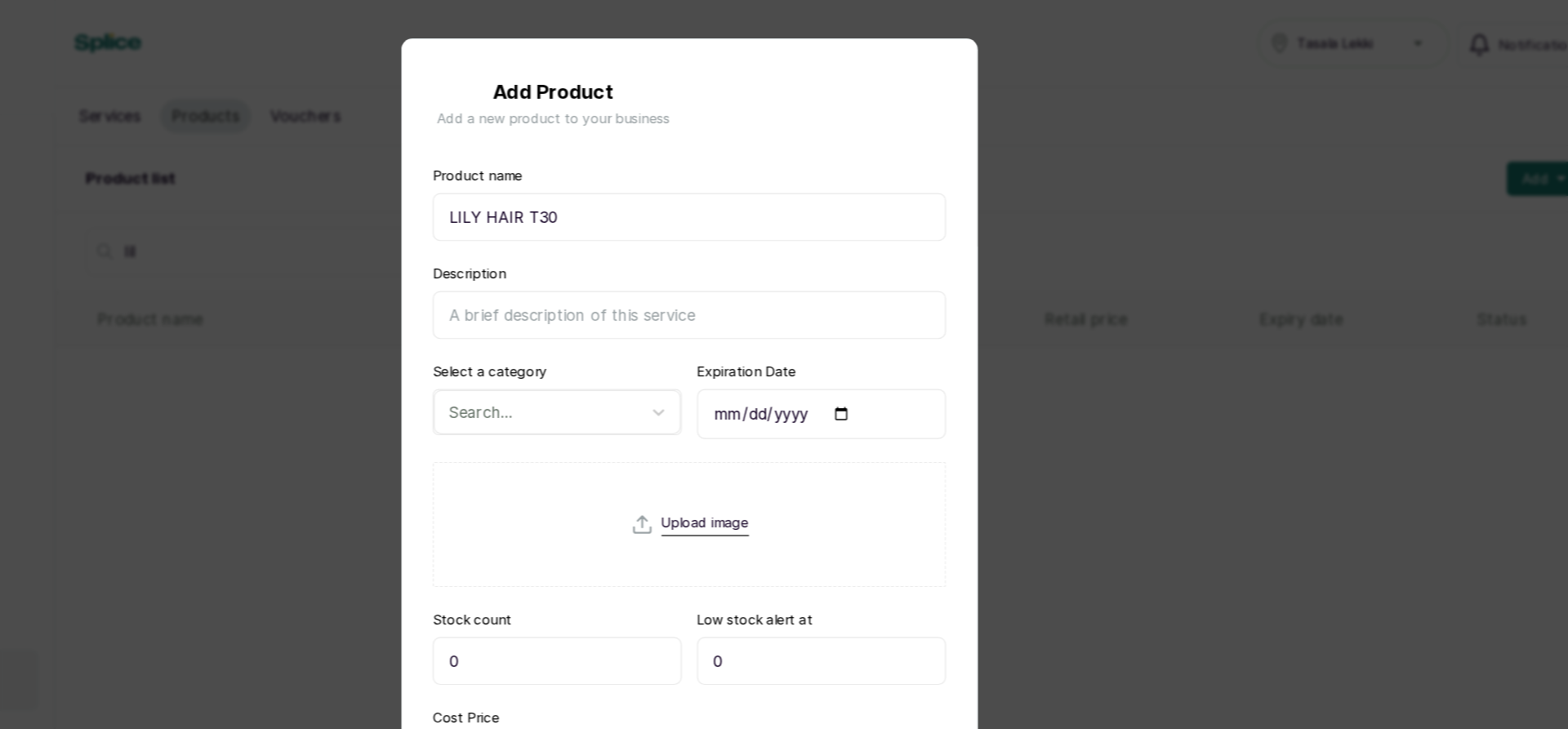 click on "Description" at bounding box center [784, 268] 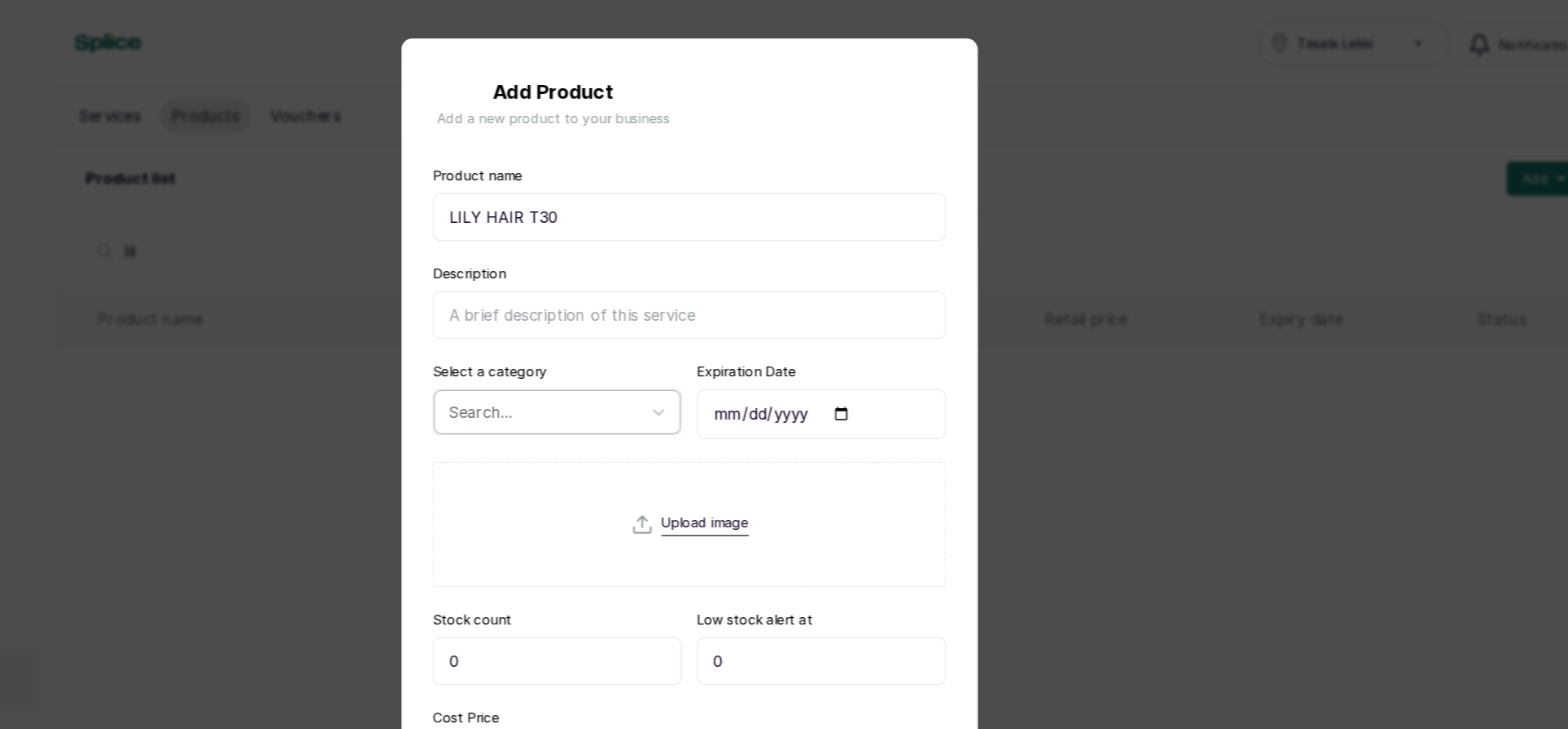 click at bounding box center [657, 350] 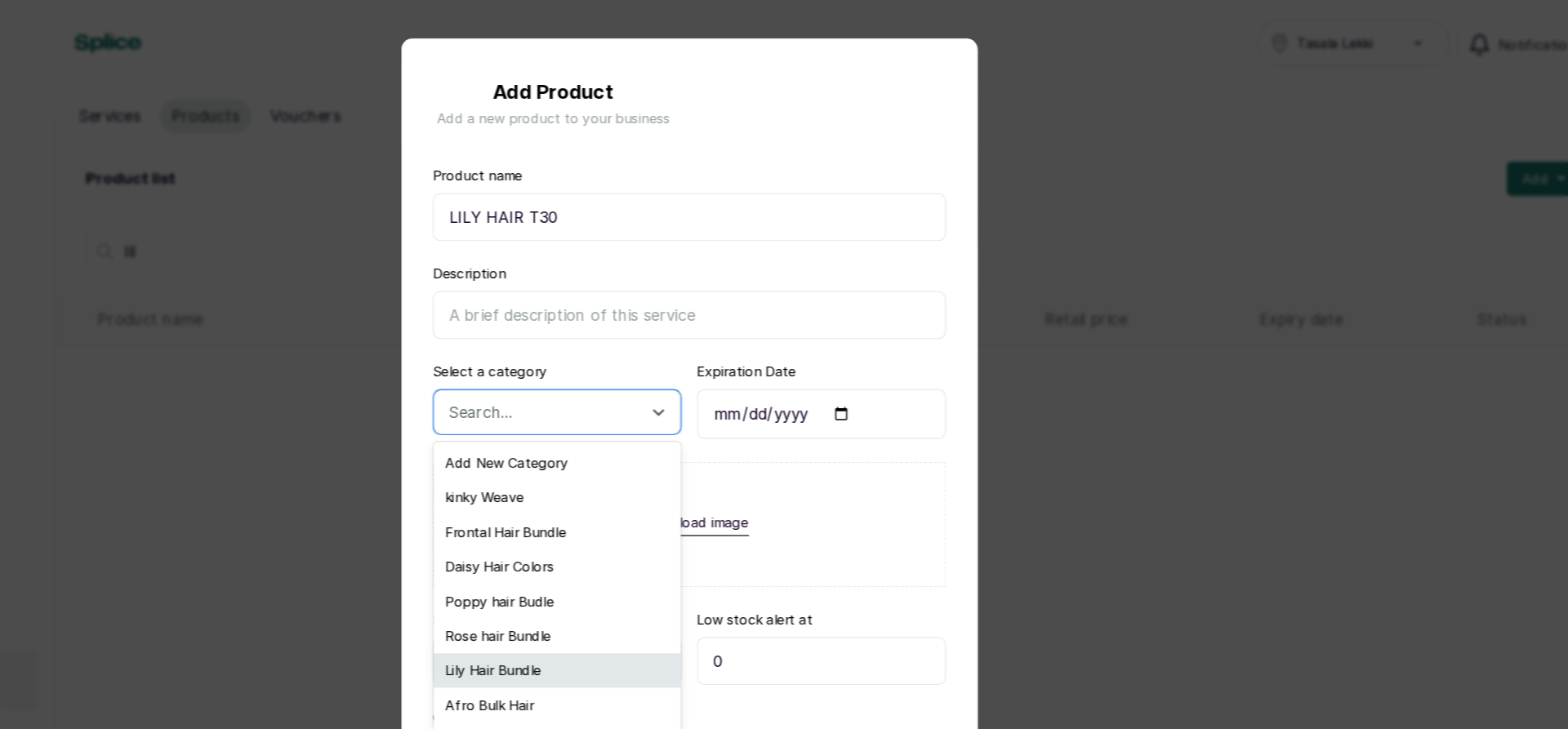 click on "Lily Hair Bundle" at bounding box center [671, 570] 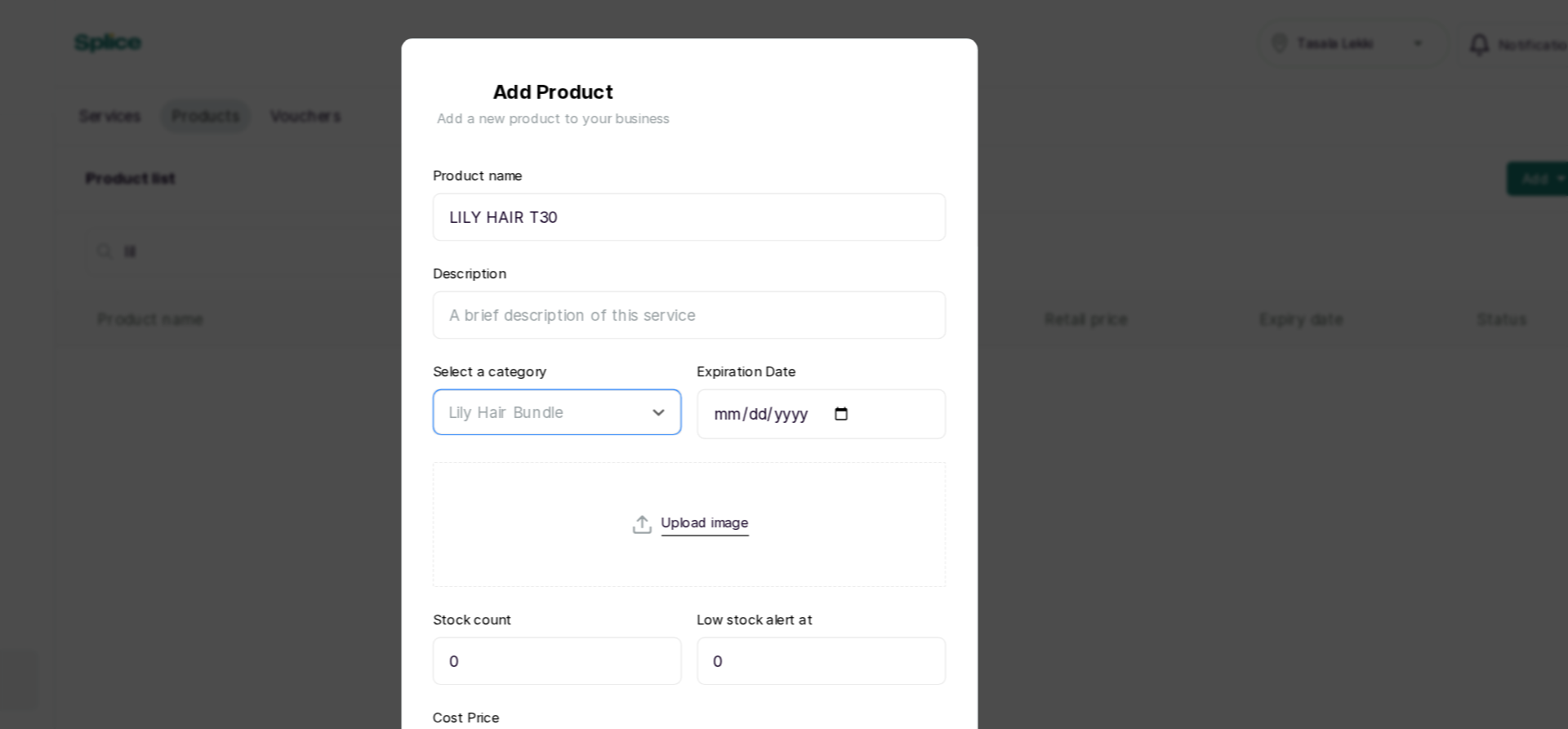 scroll, scrollTop: 104, scrollLeft: 0, axis: vertical 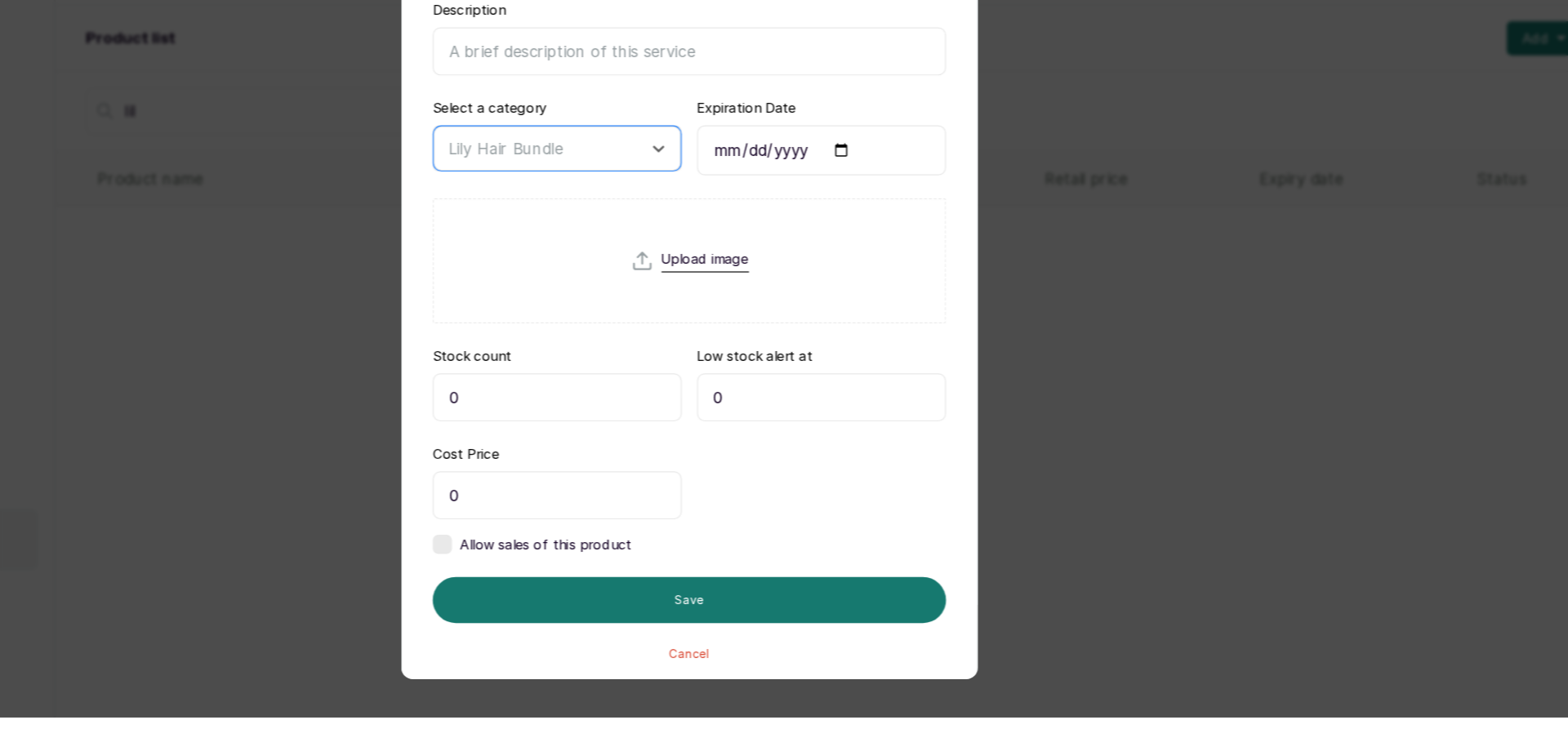 click on "0" at bounding box center [671, 457] 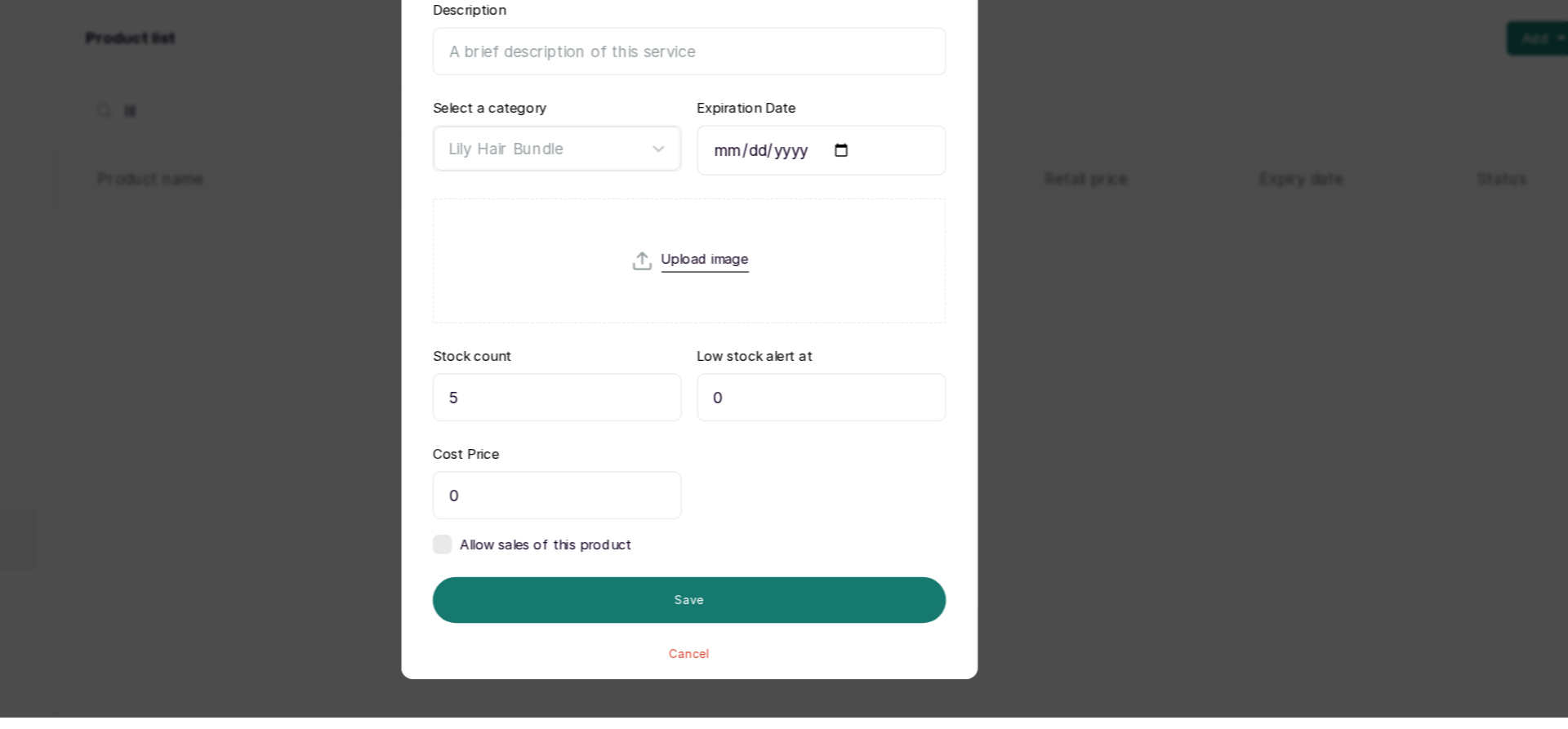 type on "5" 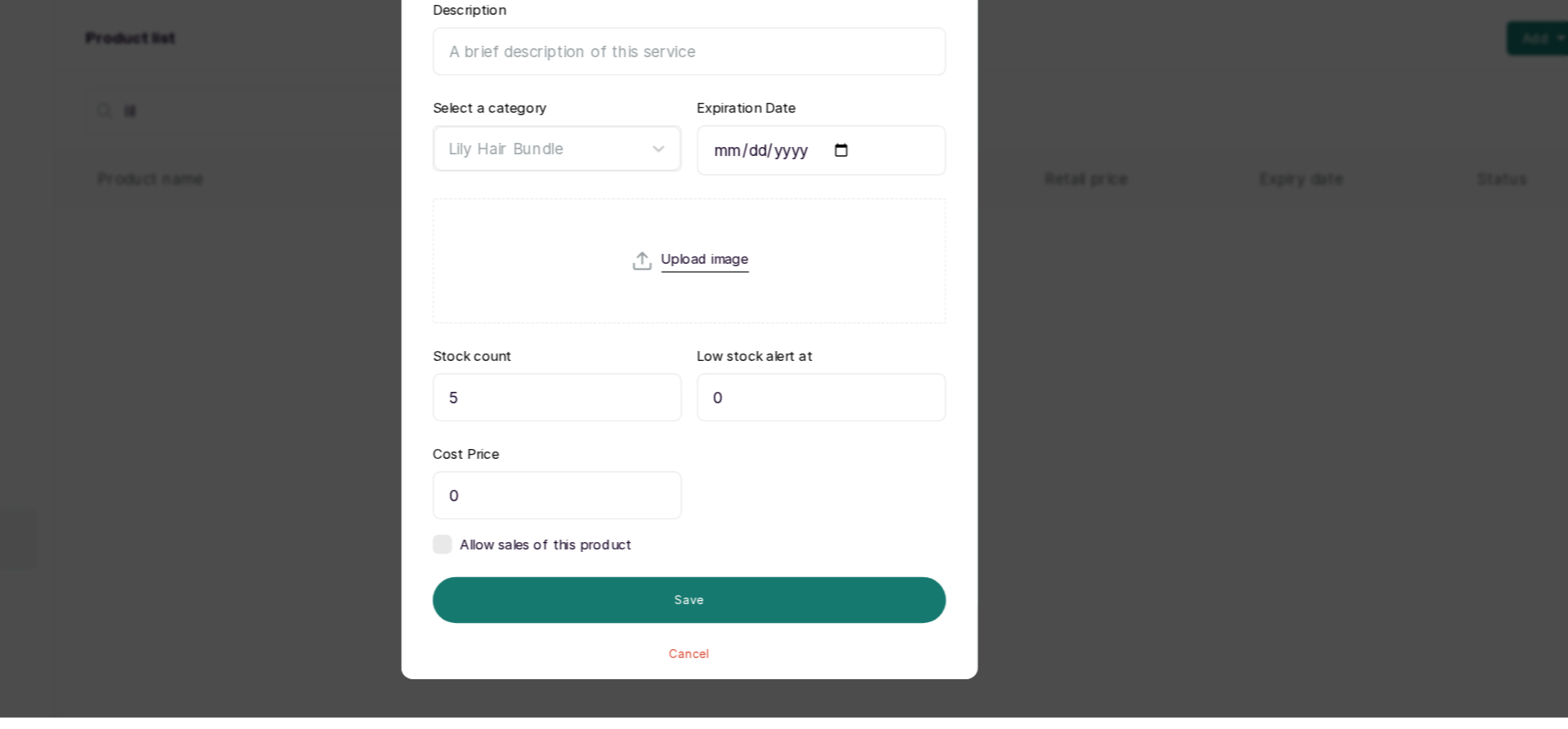 click on "0" at bounding box center (671, 540) 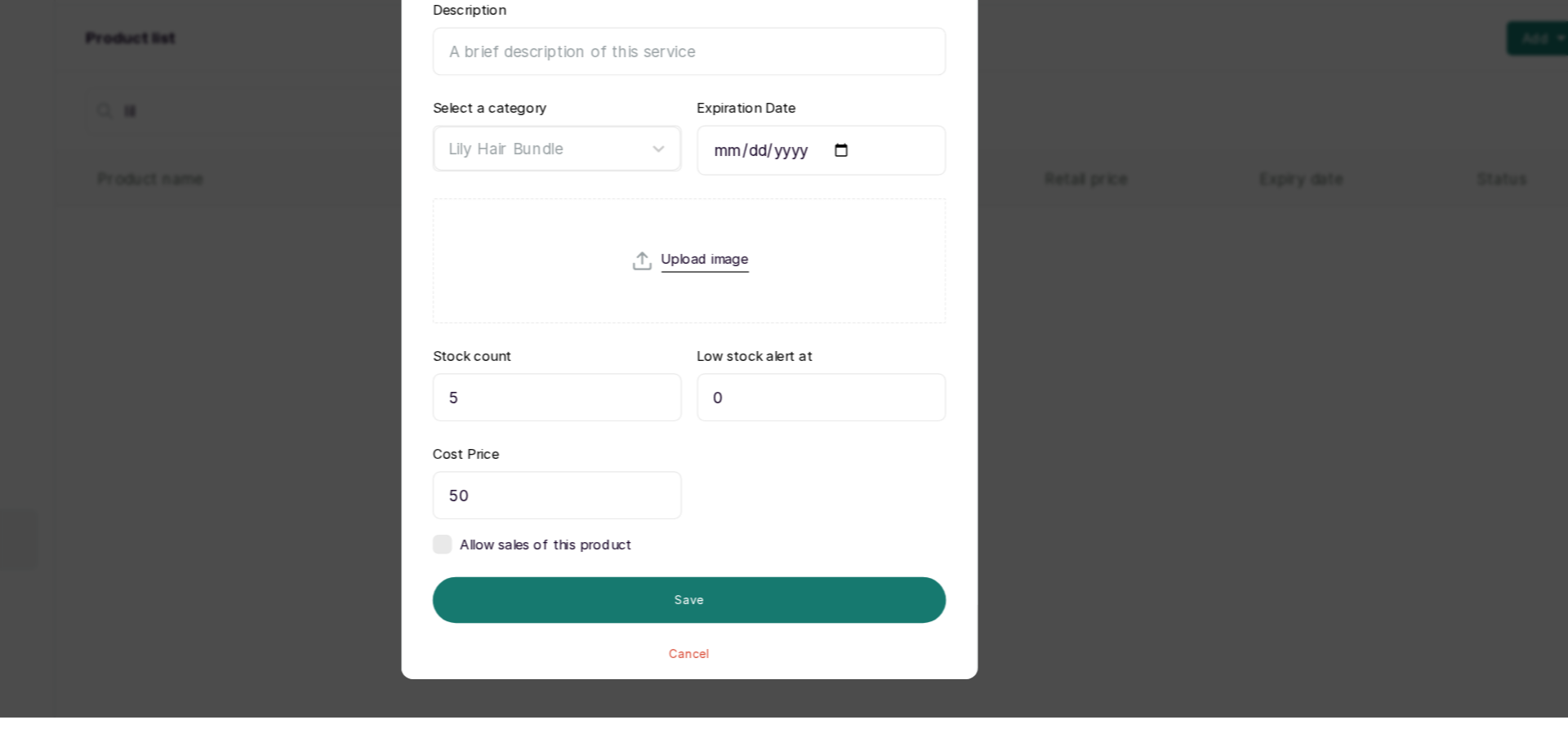 type on "5" 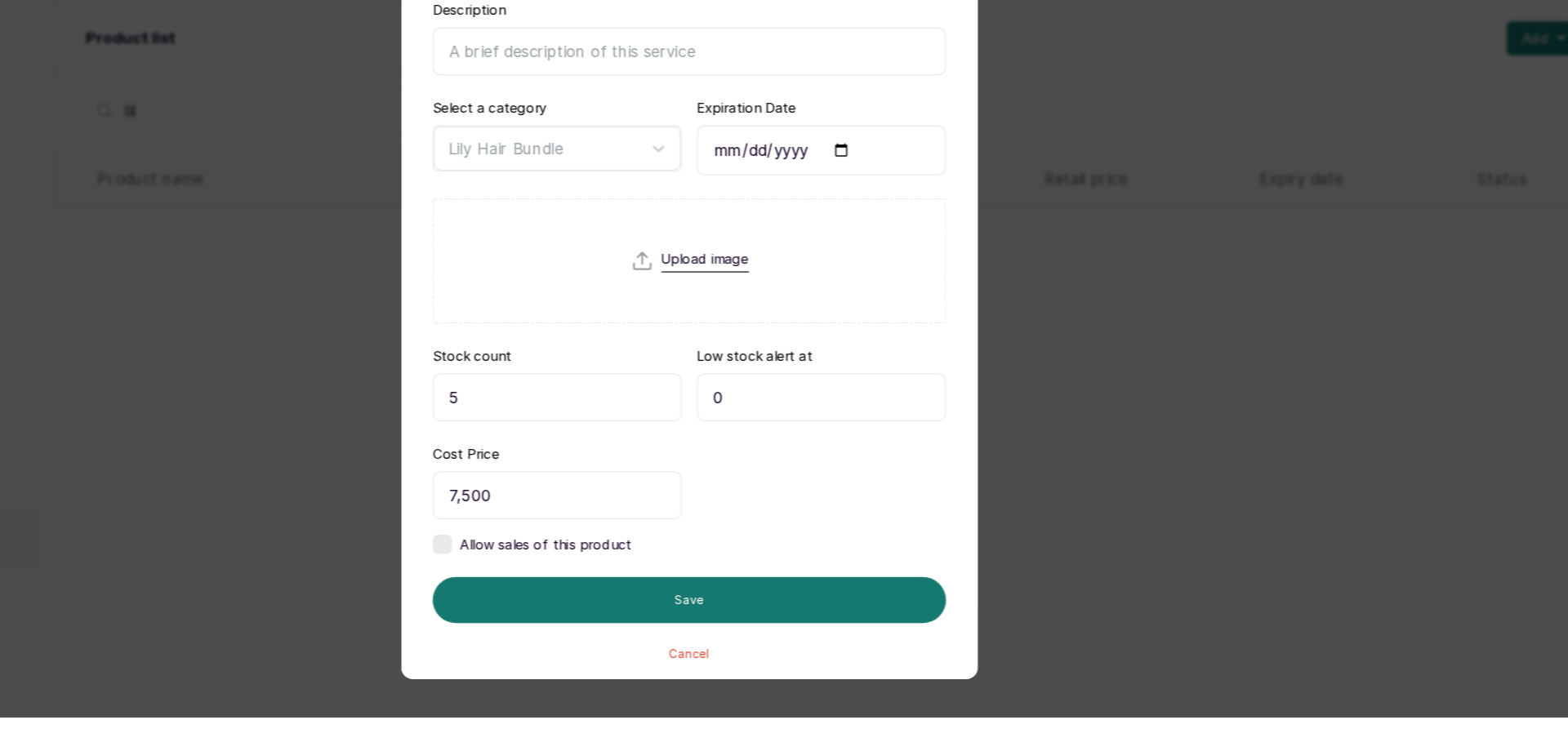 type on "7,500" 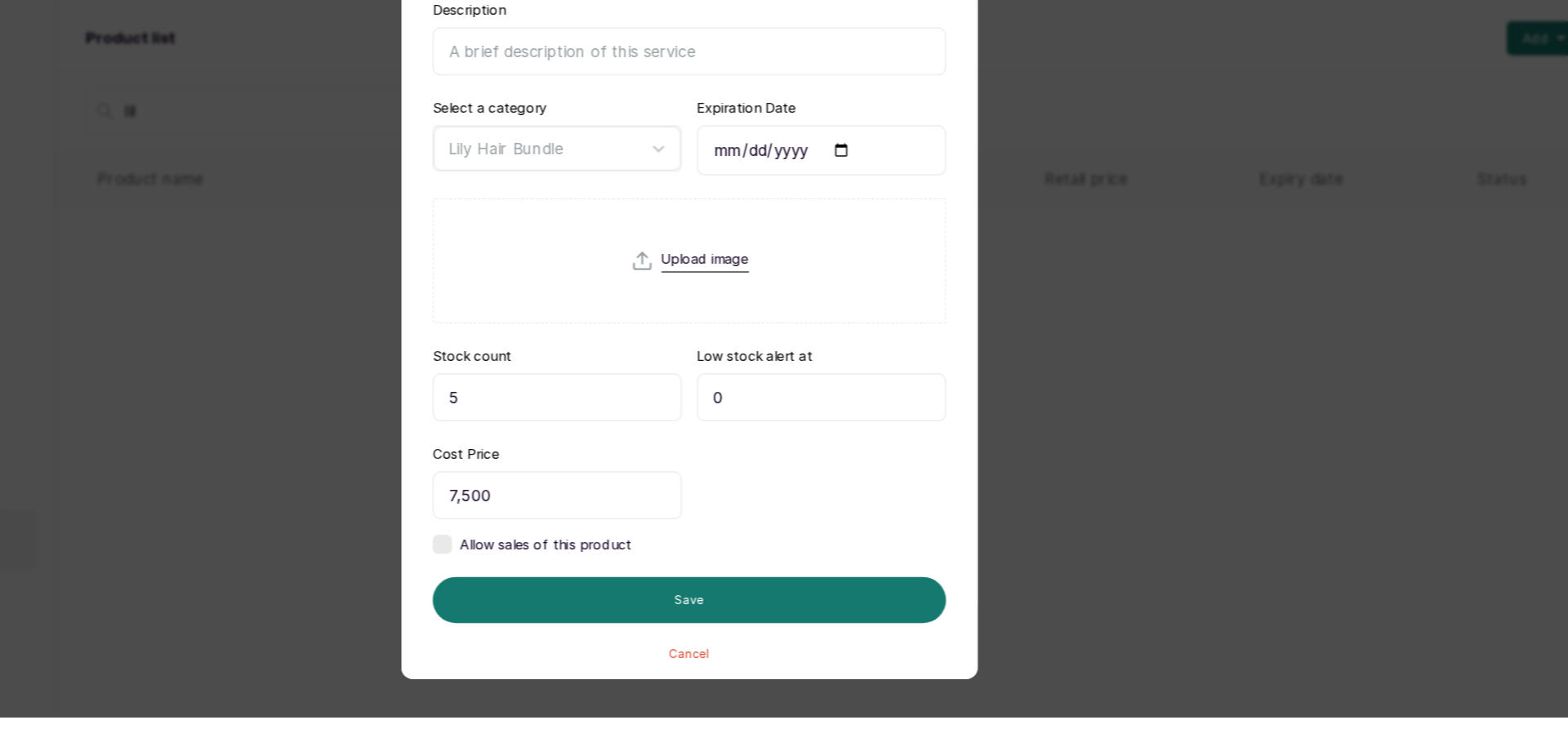 click at bounding box center (574, 582) 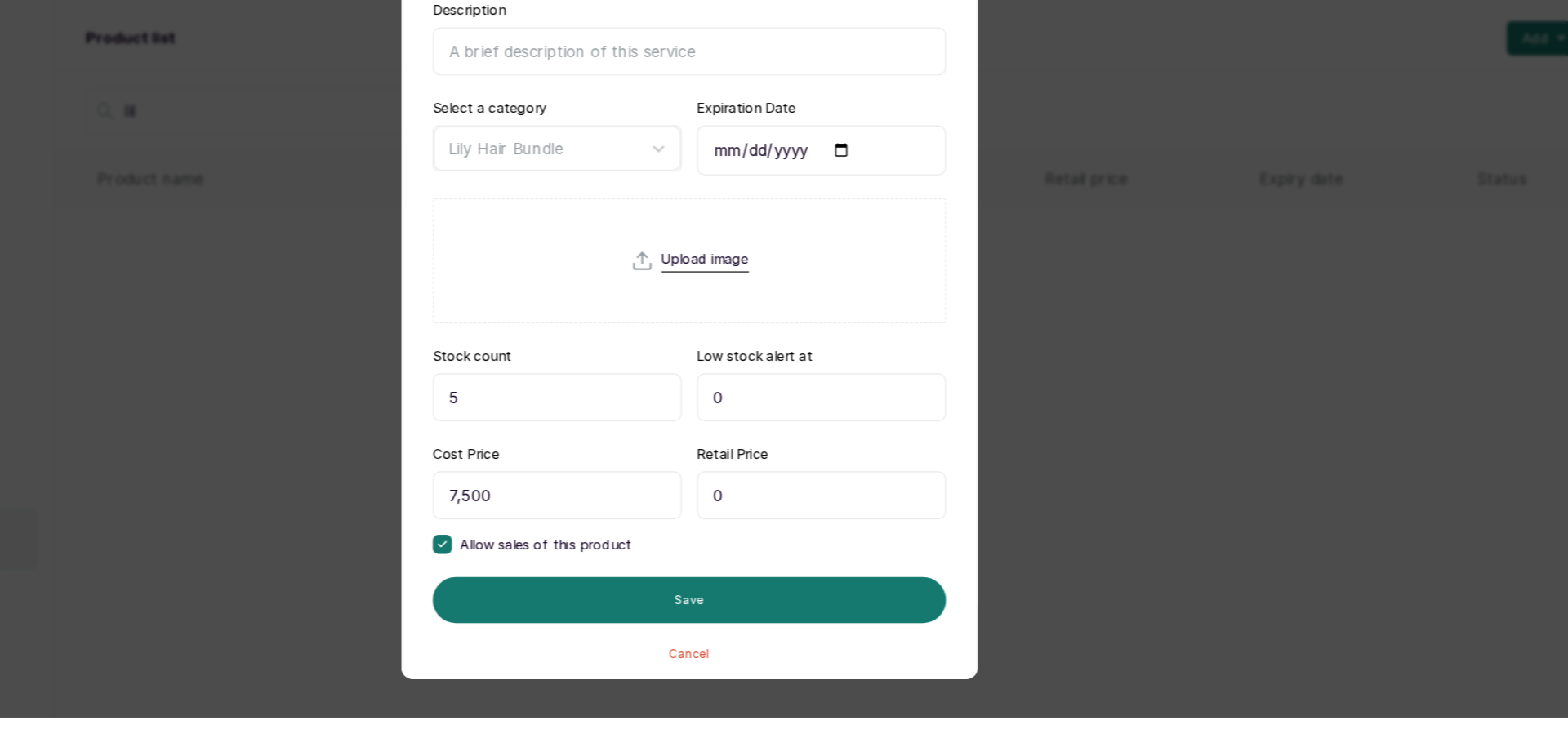 click on "0" at bounding box center [896, 540] 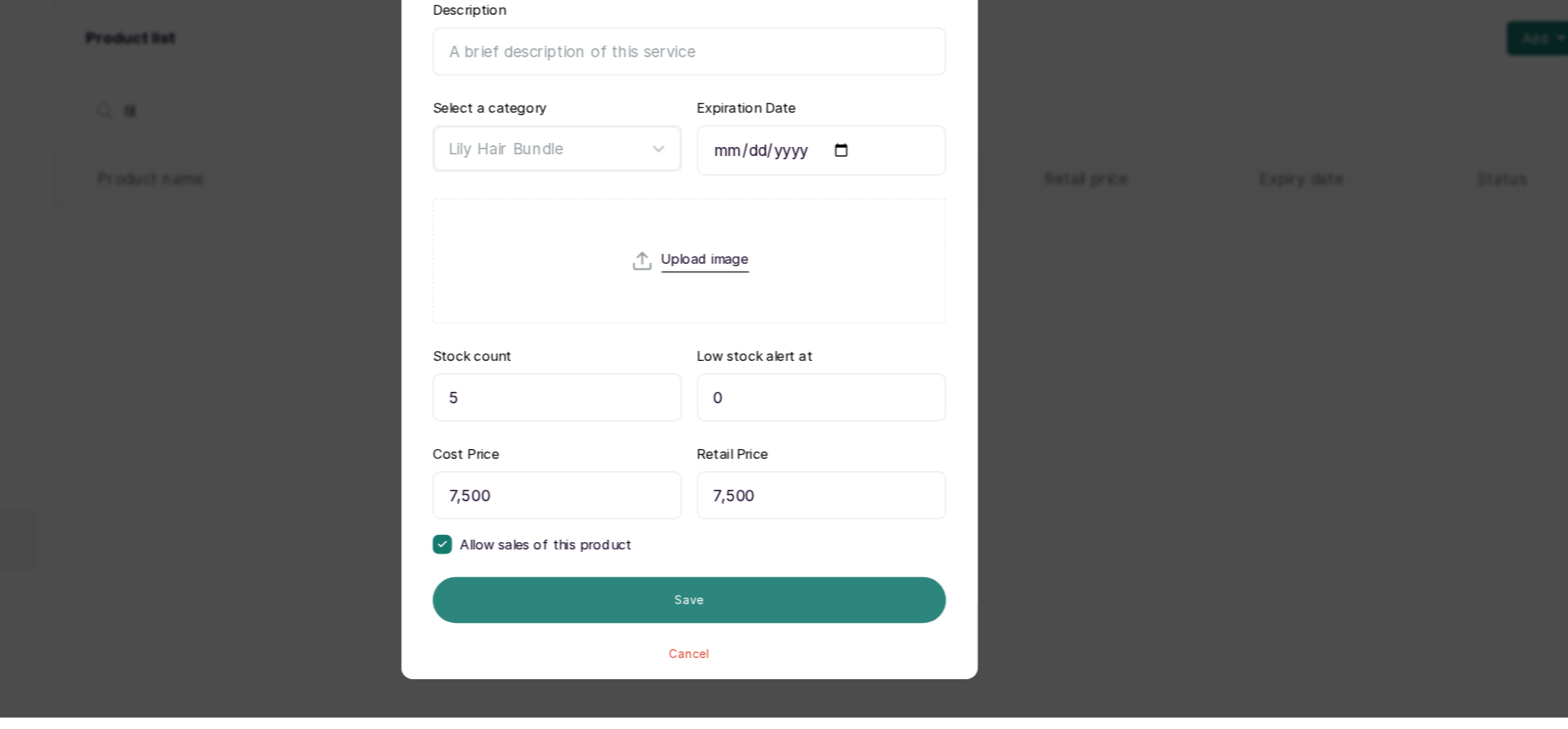 type on "7,500" 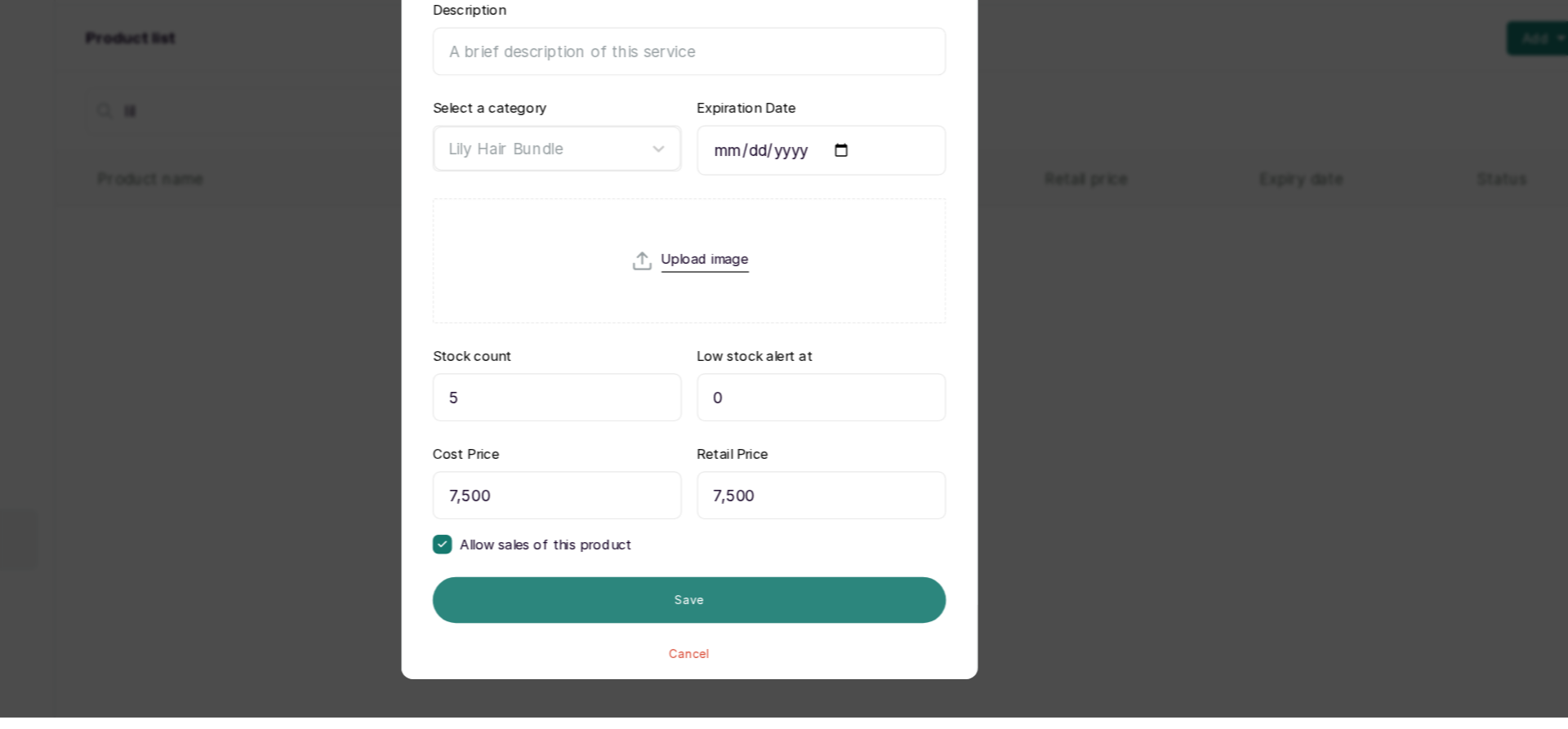 click on "Save" at bounding box center [784, 629] 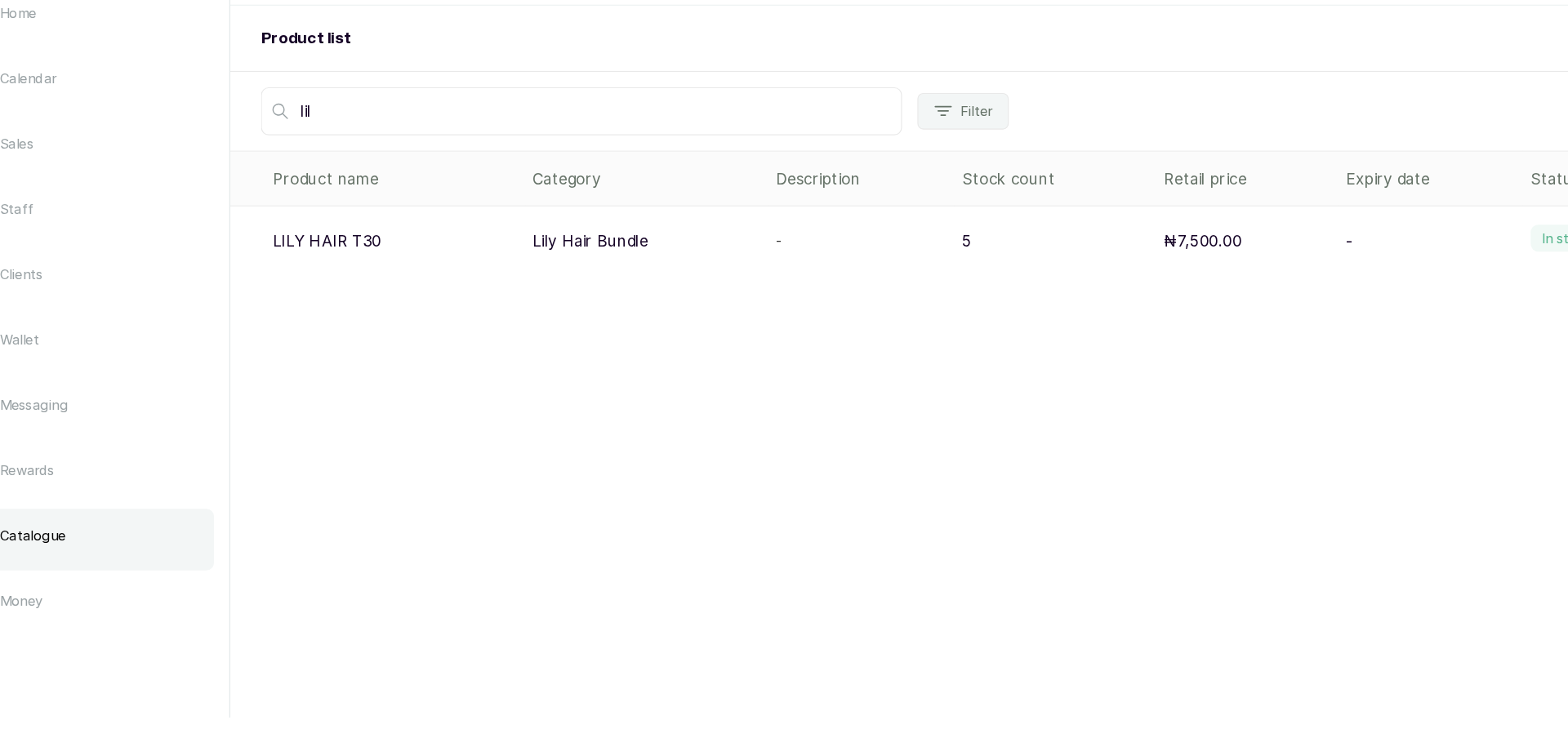 click on "Lily Hair Bundle" at bounding box center (599, 324) 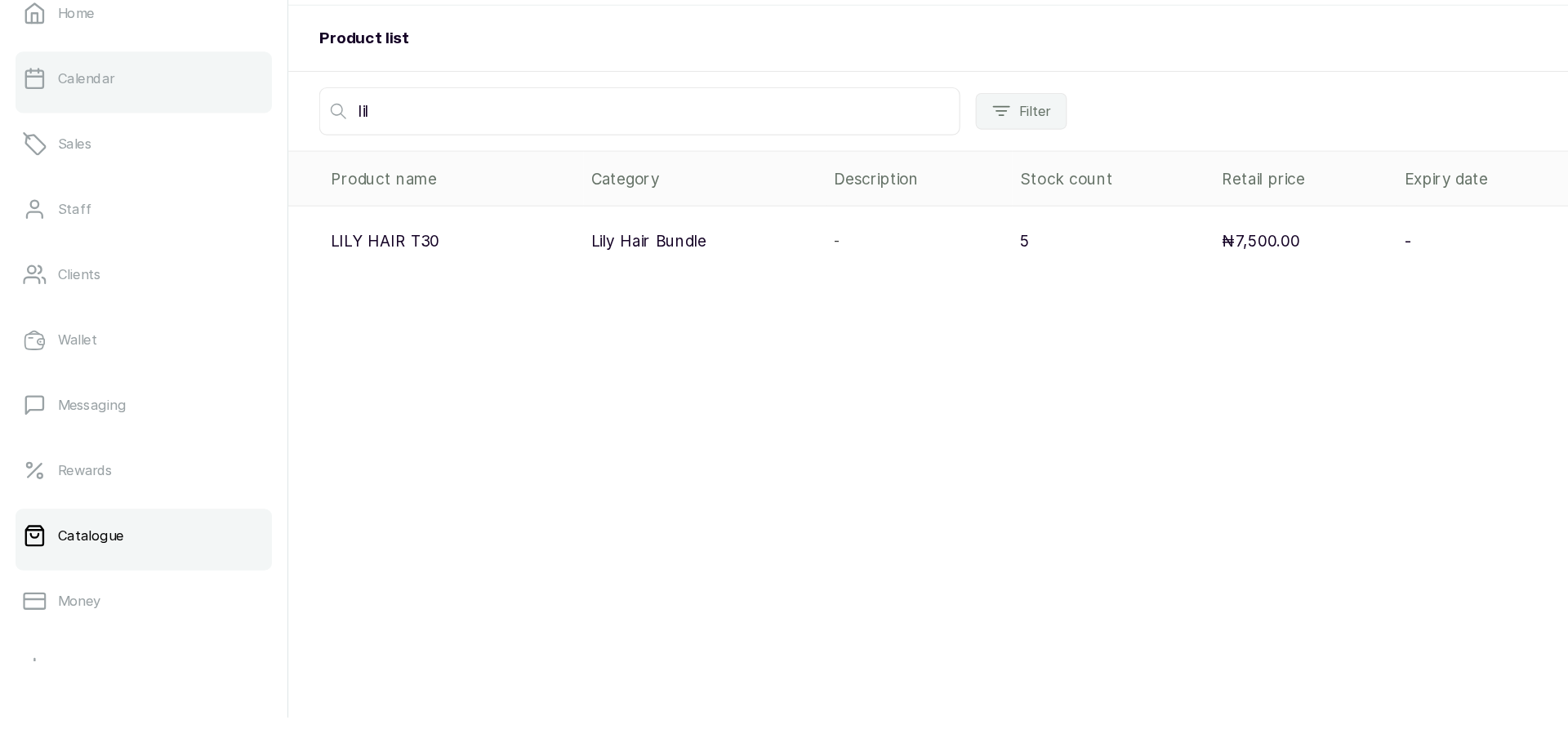 click on "Calendar" at bounding box center [73, 186] 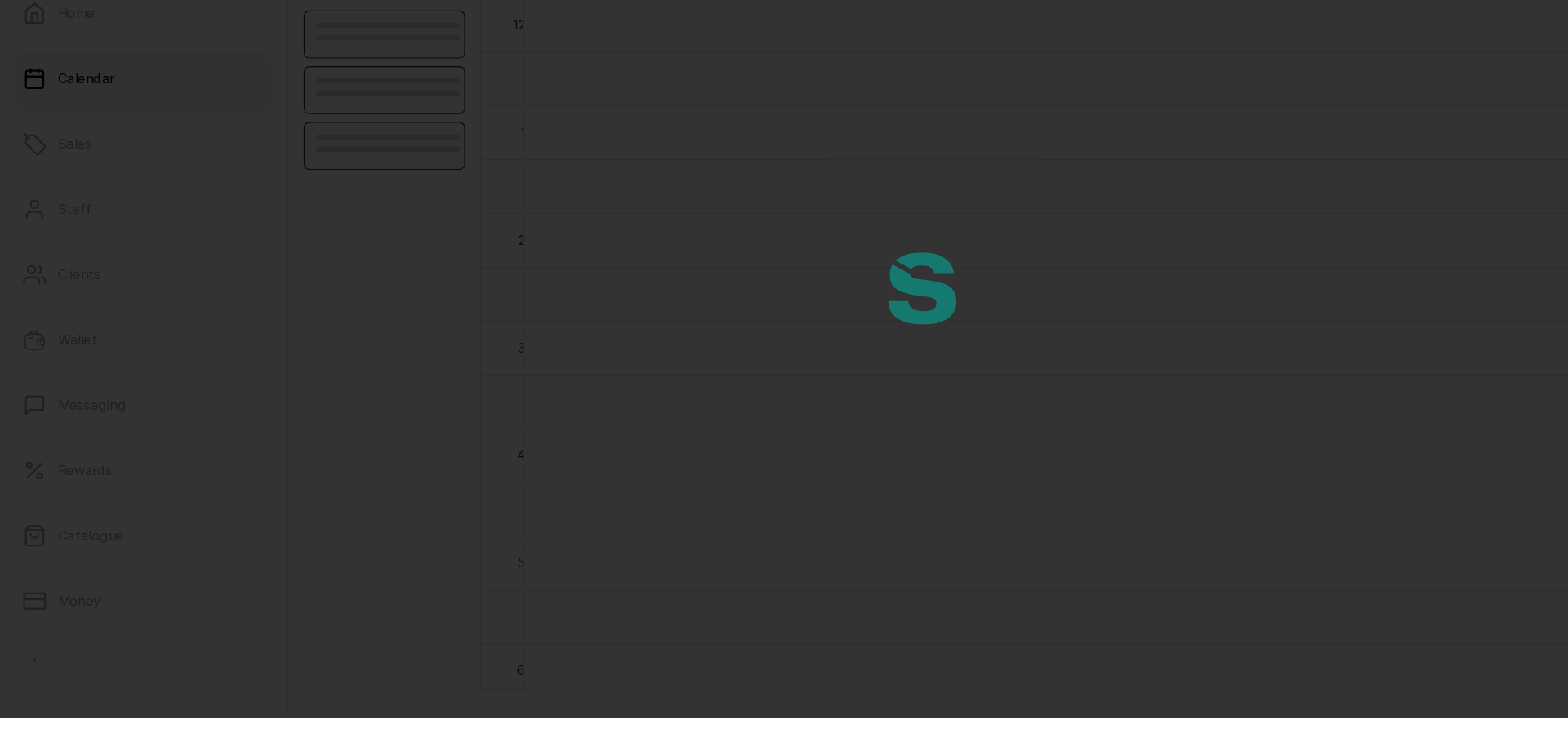 scroll, scrollTop: 550, scrollLeft: 0, axis: vertical 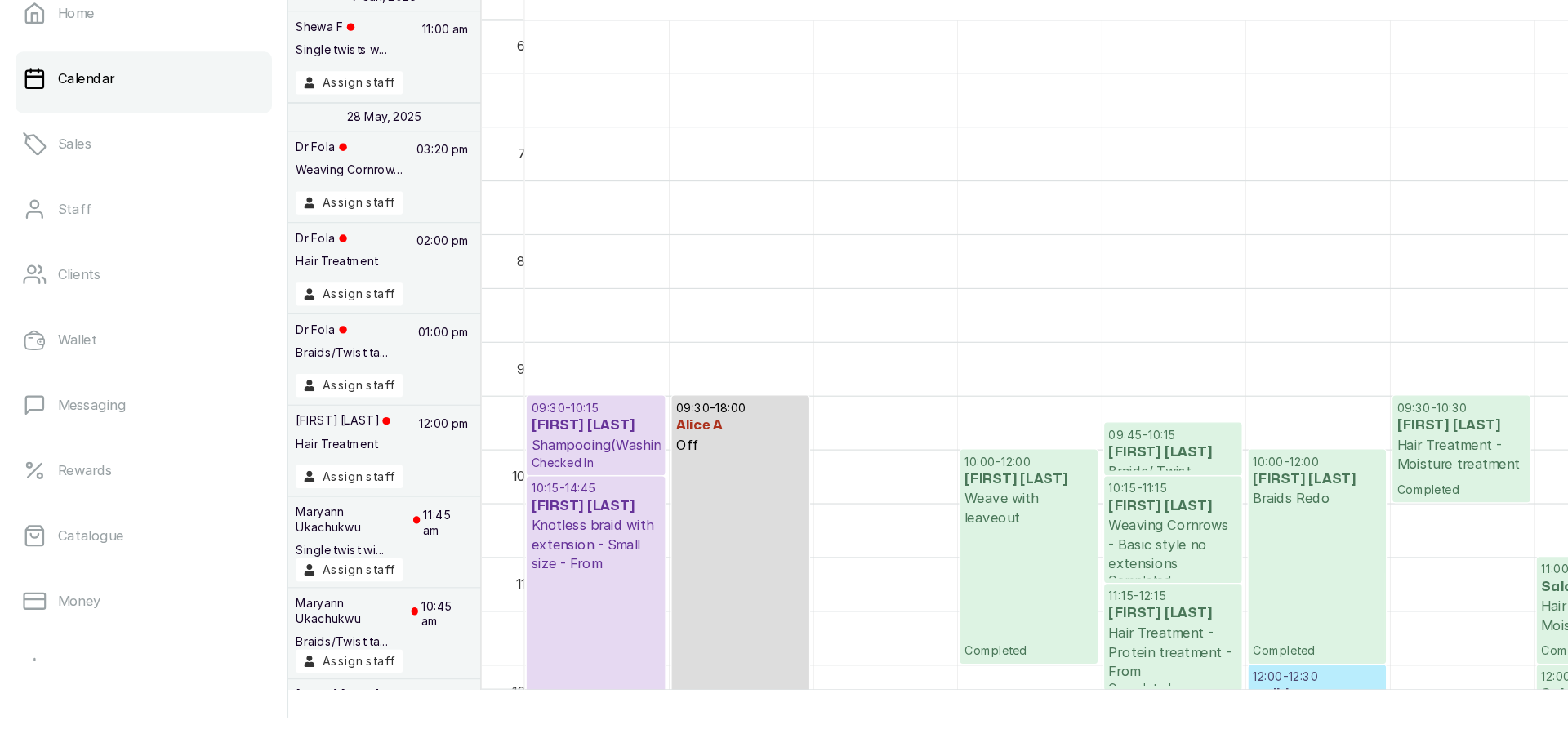 click at bounding box center (506, 522) 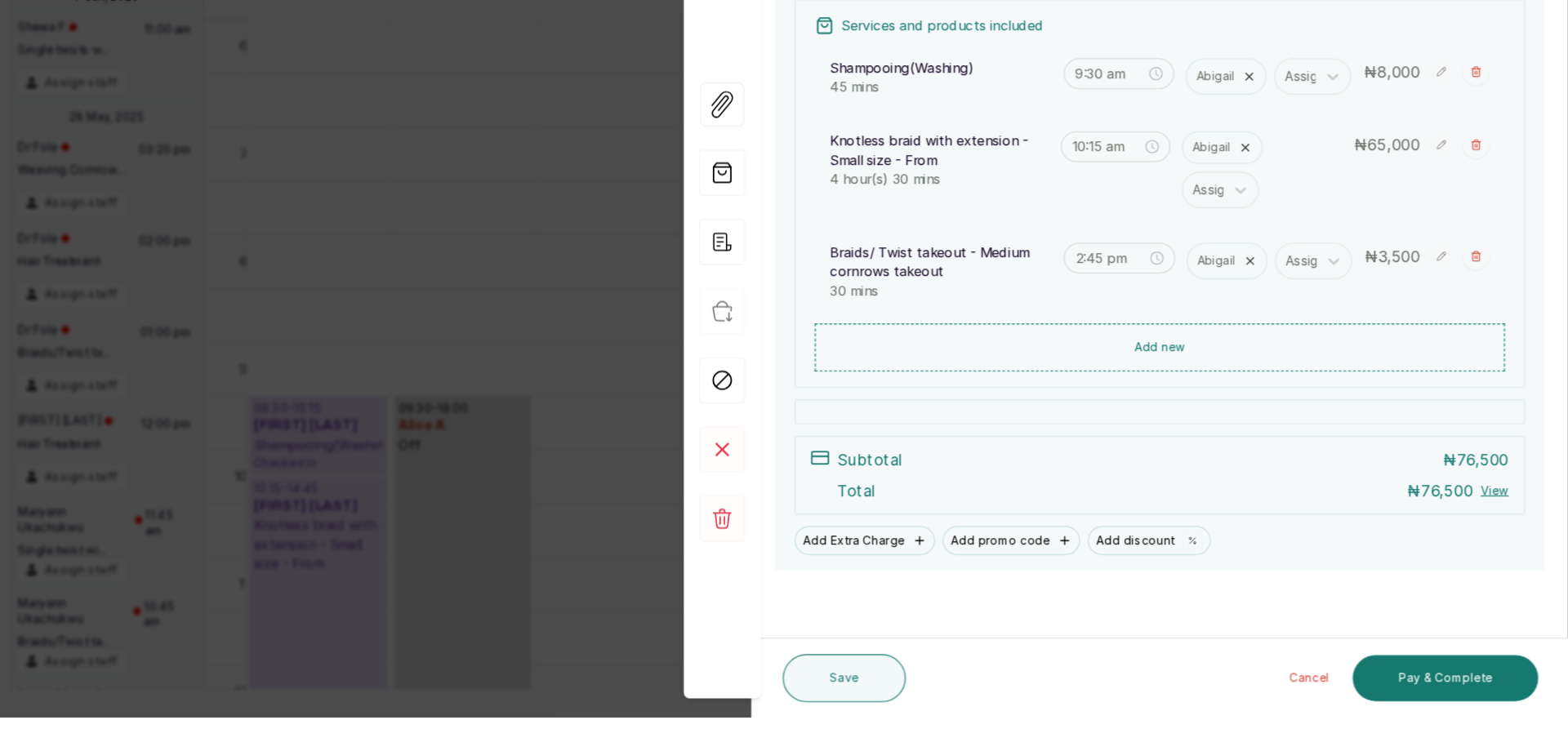 scroll, scrollTop: 219, scrollLeft: 0, axis: vertical 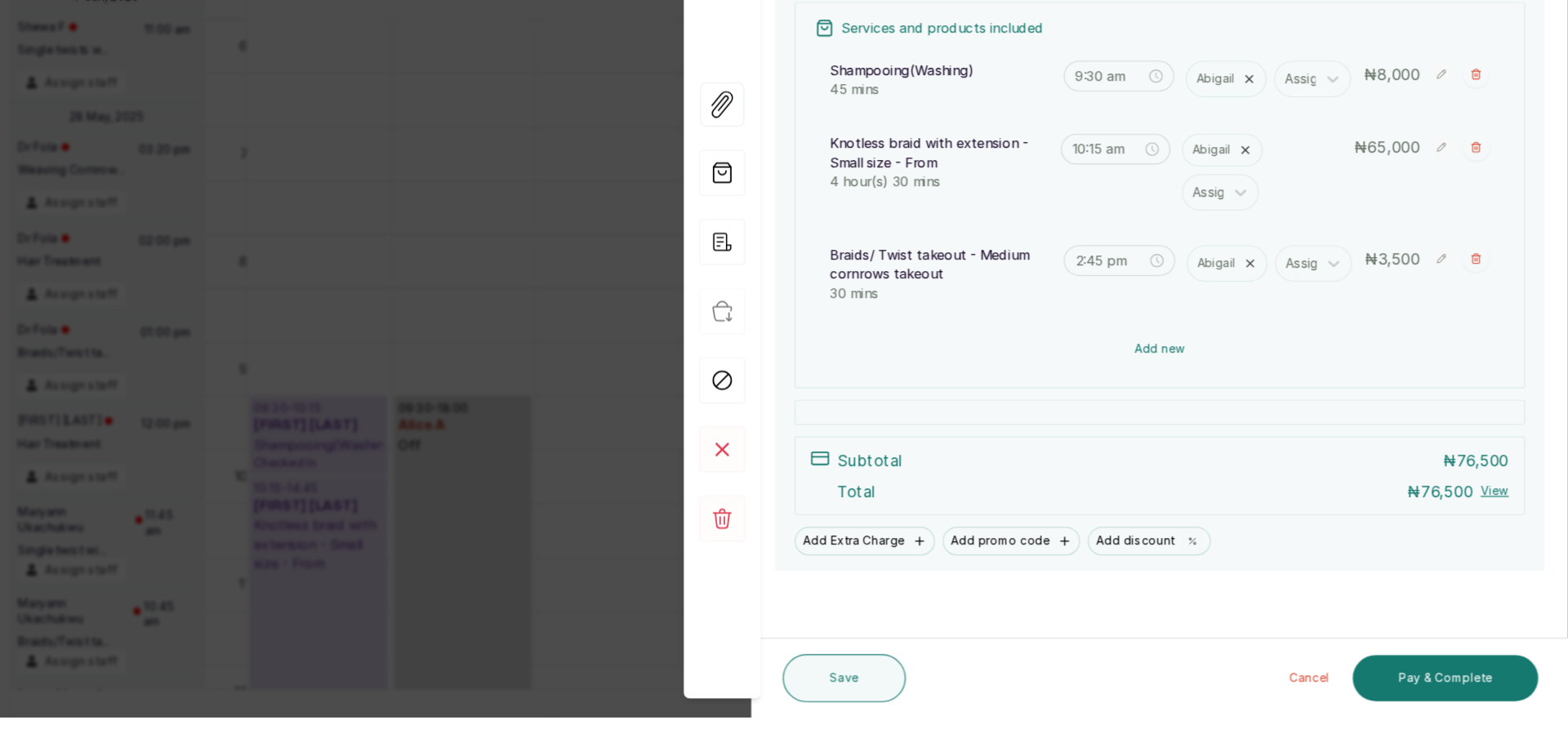 click on "Add new" at bounding box center [1221, 416] 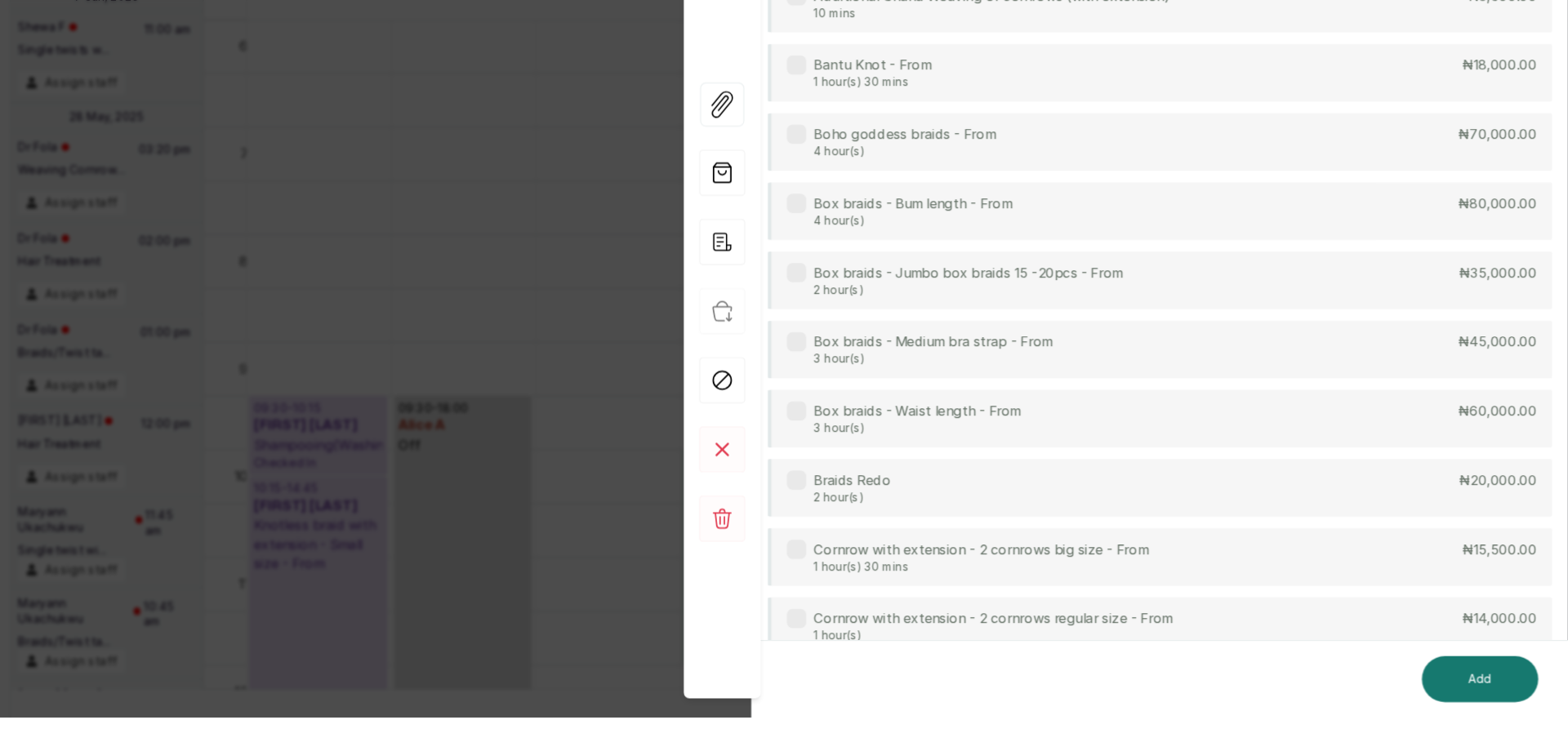 scroll, scrollTop: 0, scrollLeft: 0, axis: both 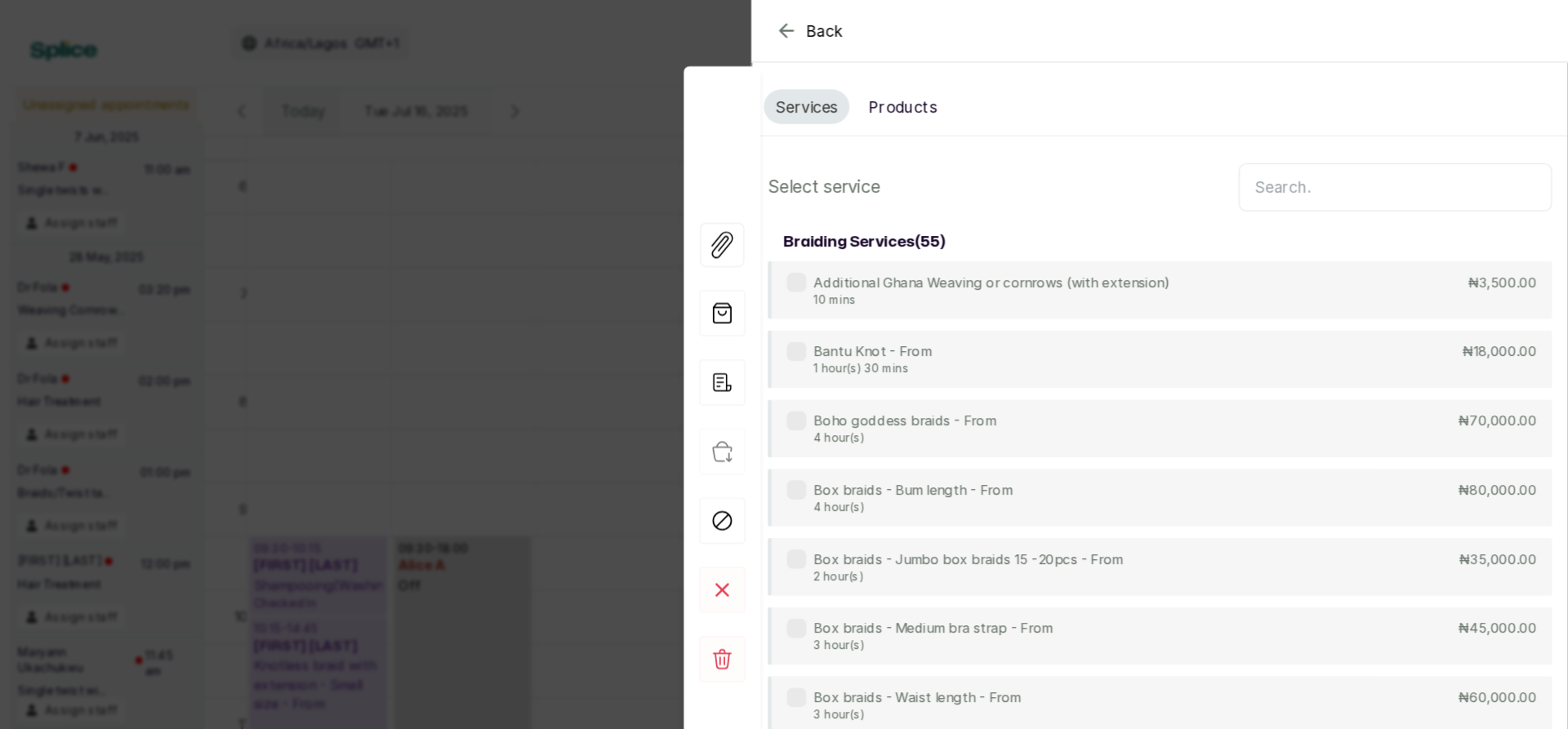 click on "Products" at bounding box center (1002, 91) 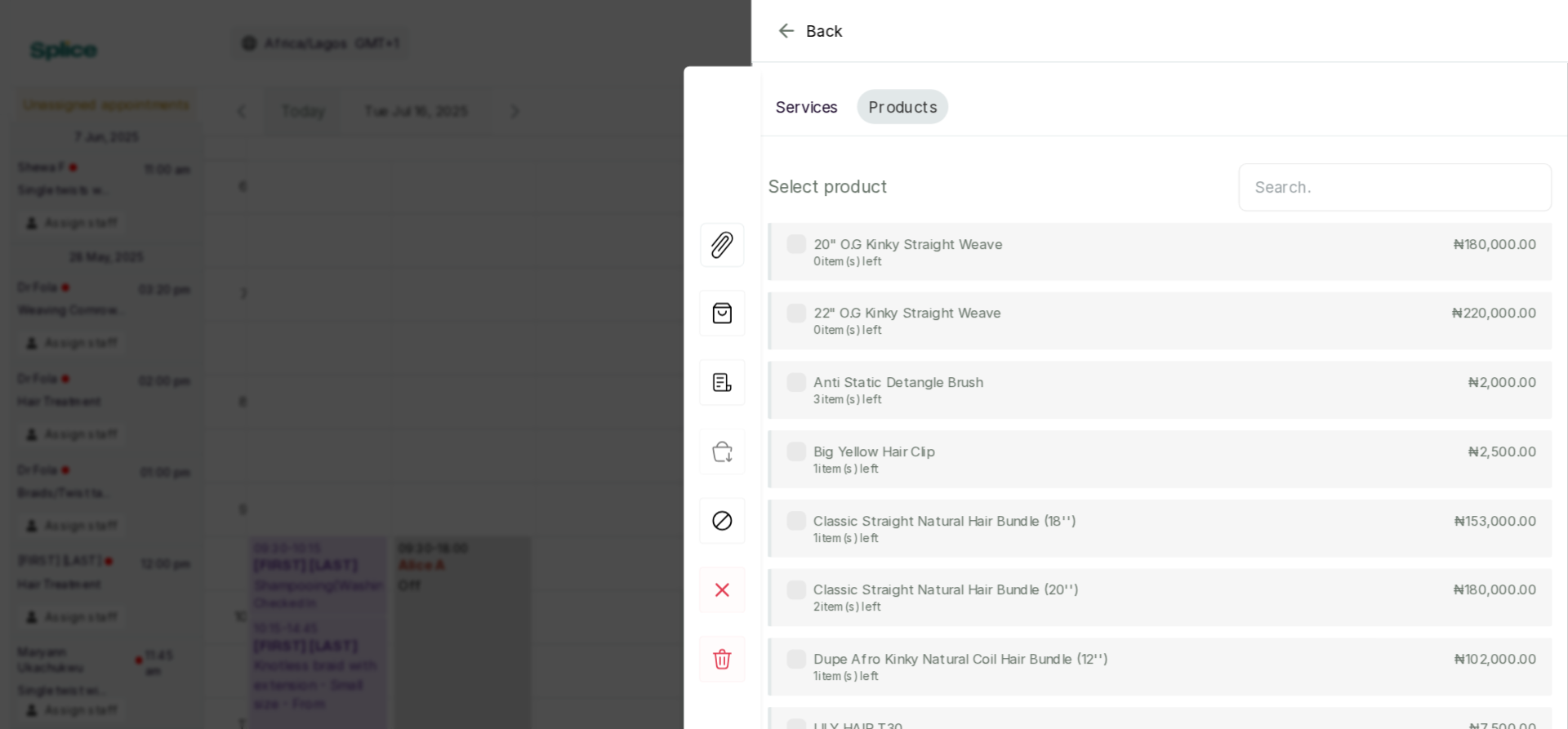 click at bounding box center (1421, 159) 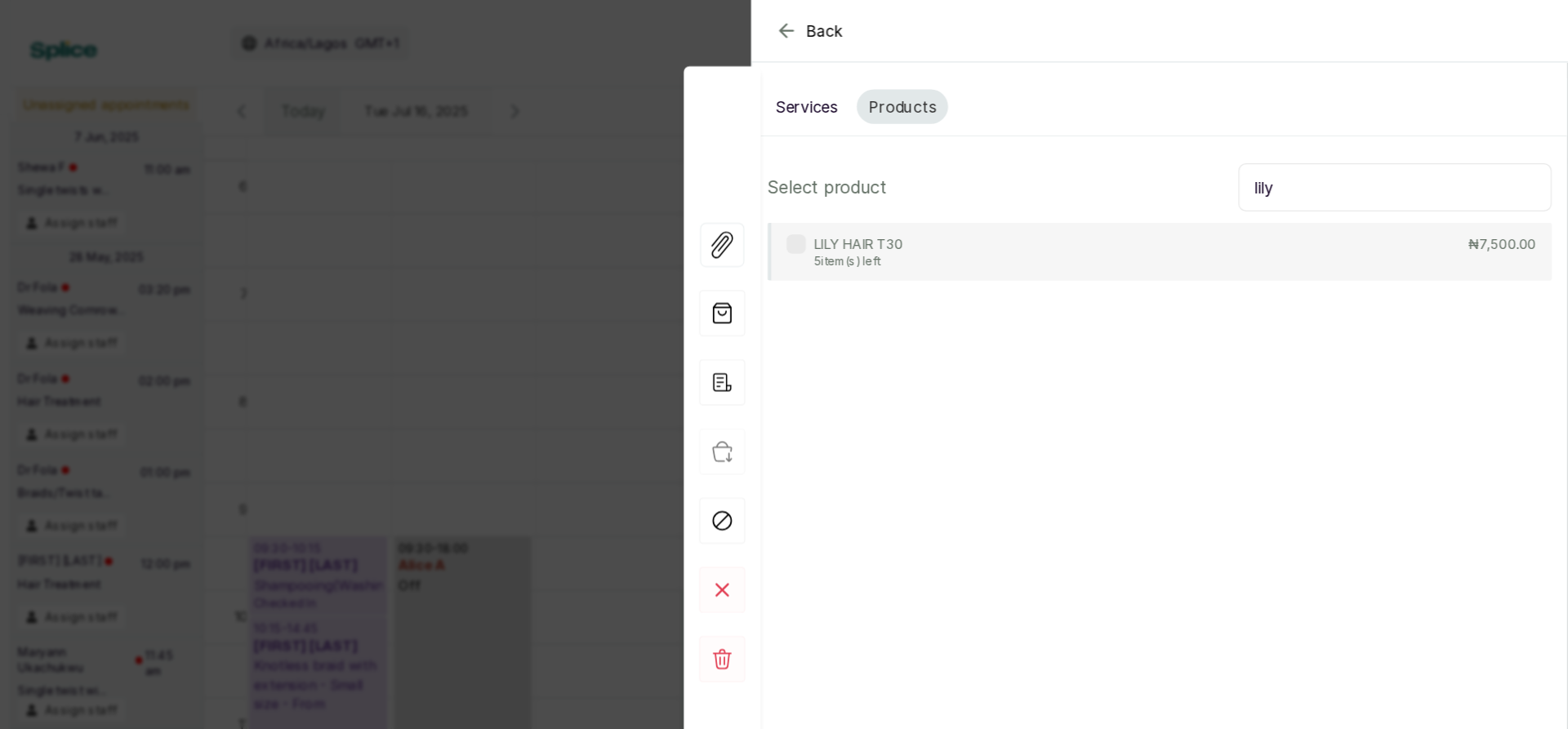 type on "lily" 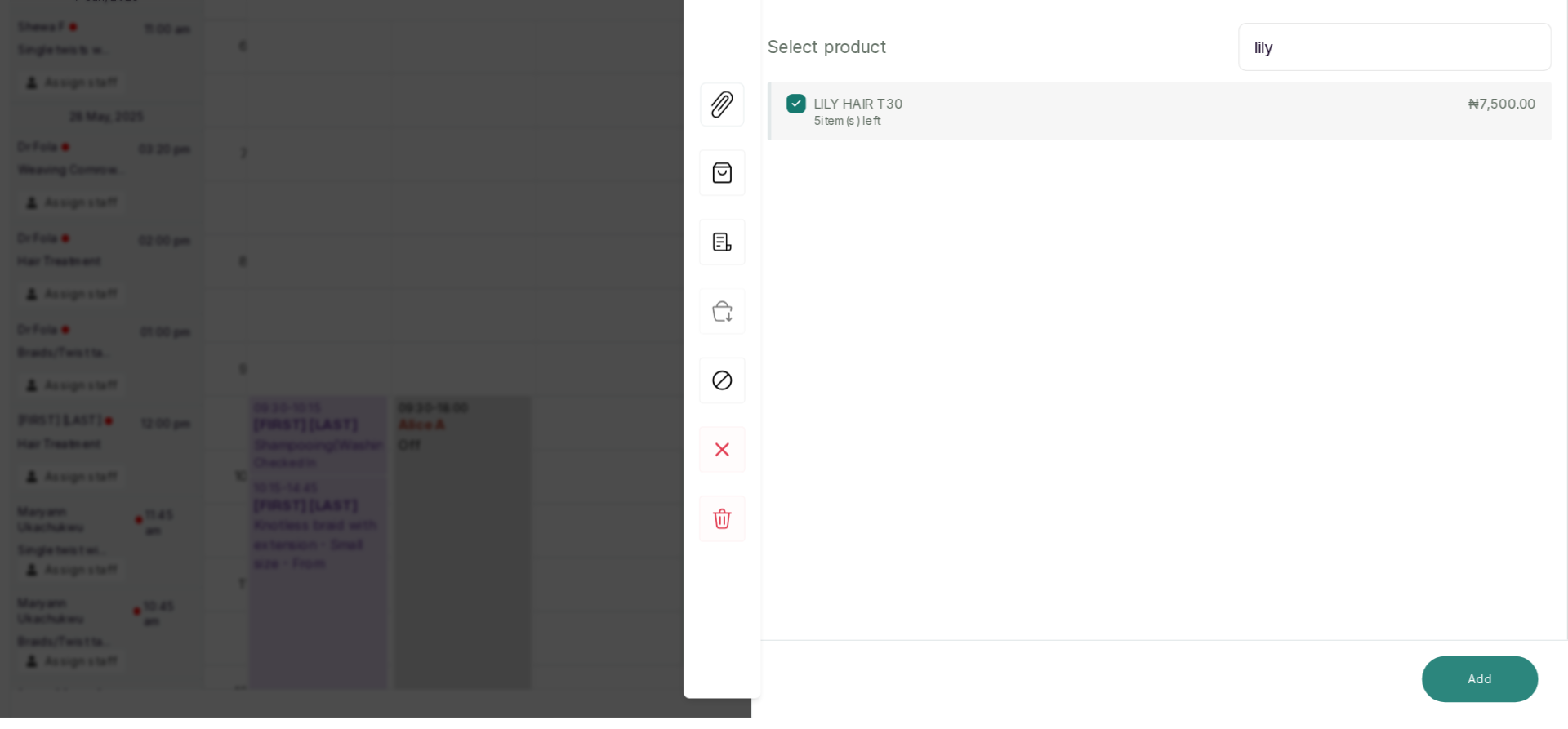 click on "Add" at bounding box center (1493, 696) 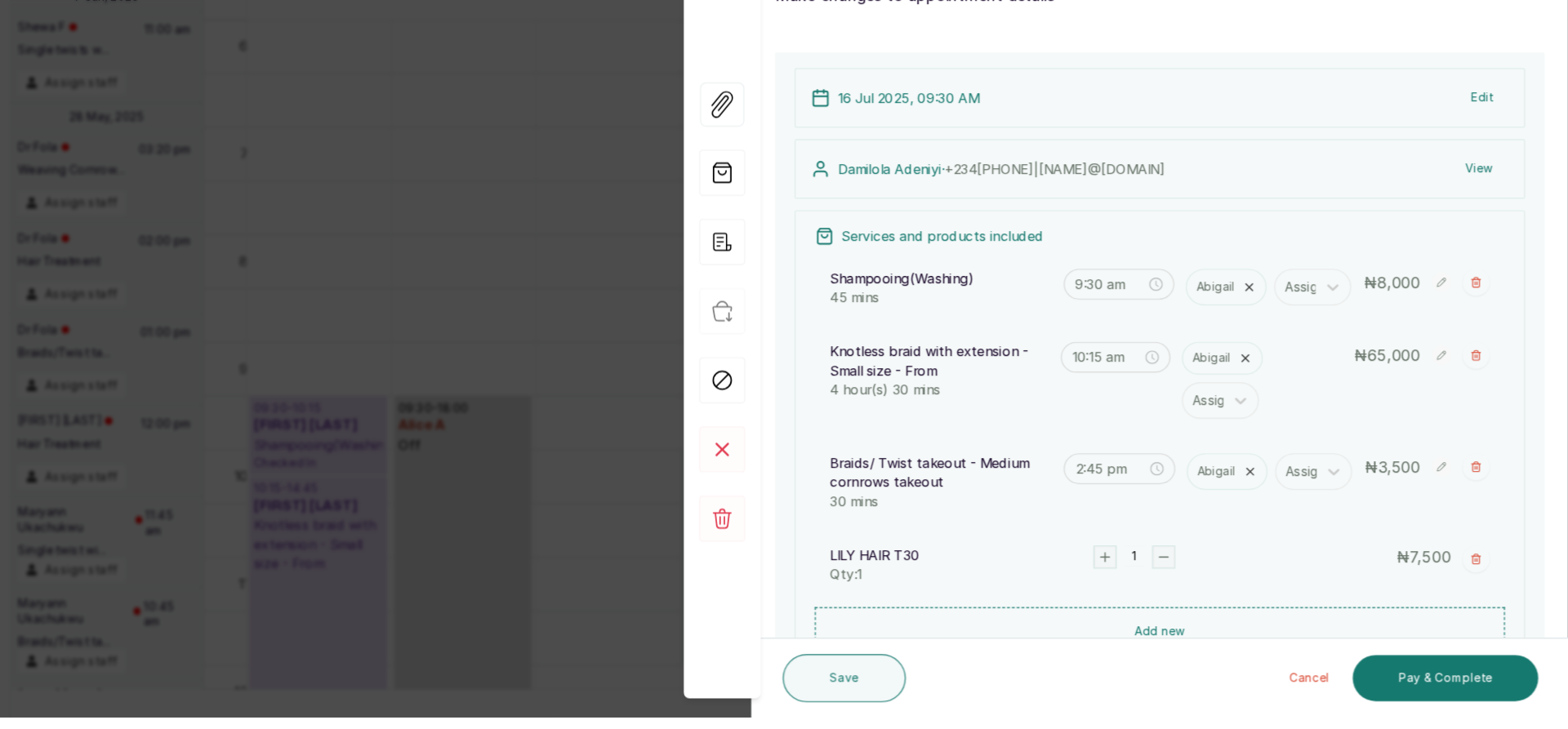 click on "1" at bounding box center [1199, 592] 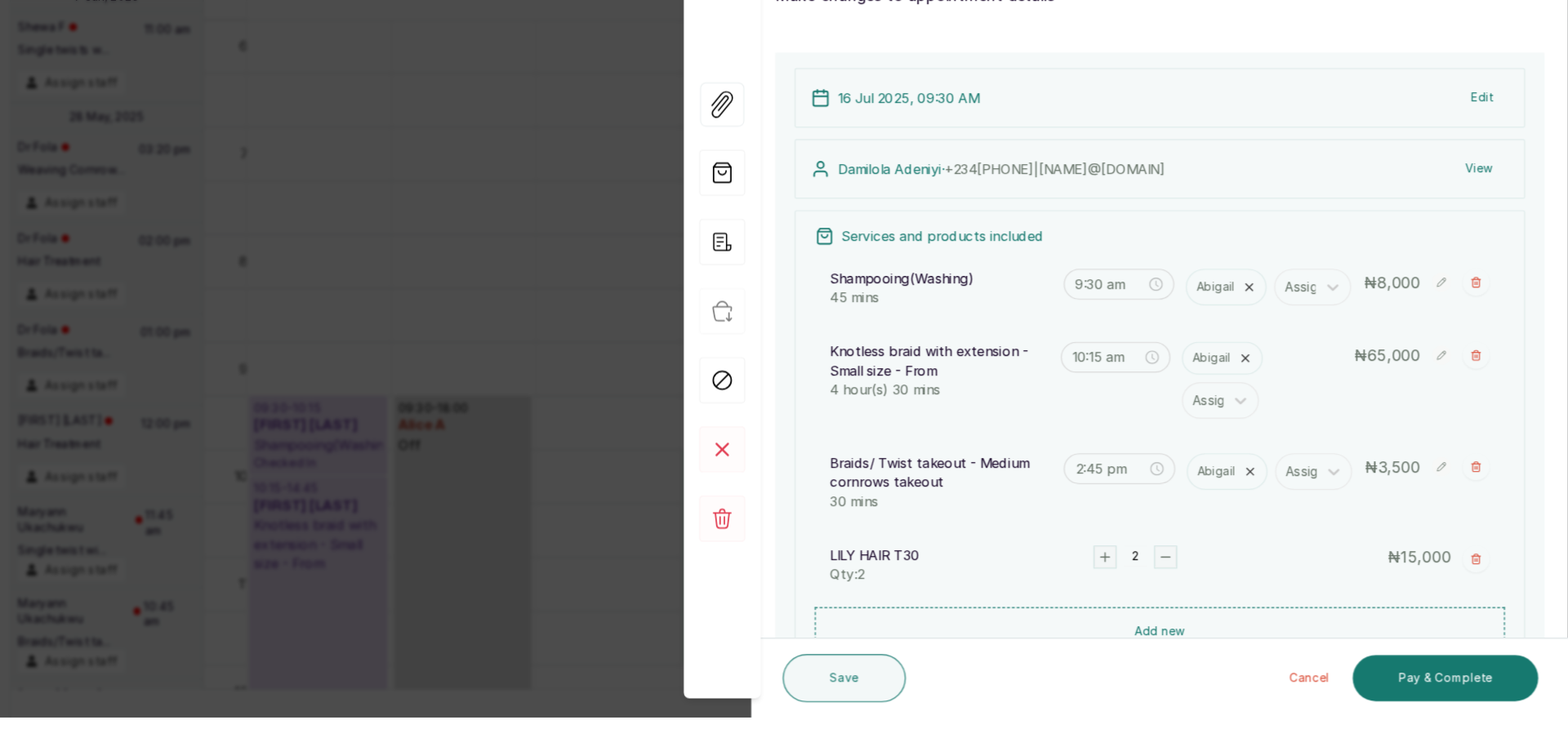 click 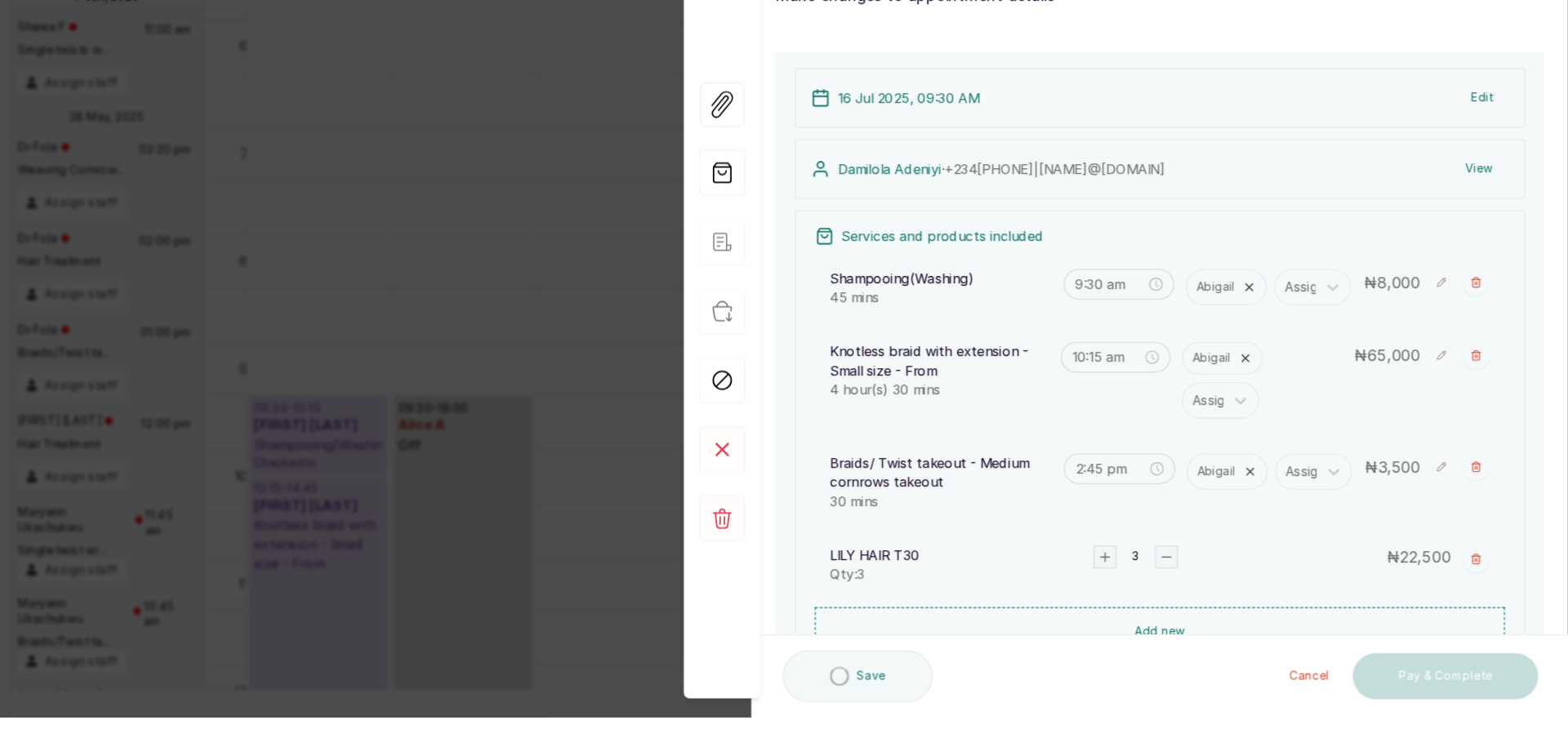 click 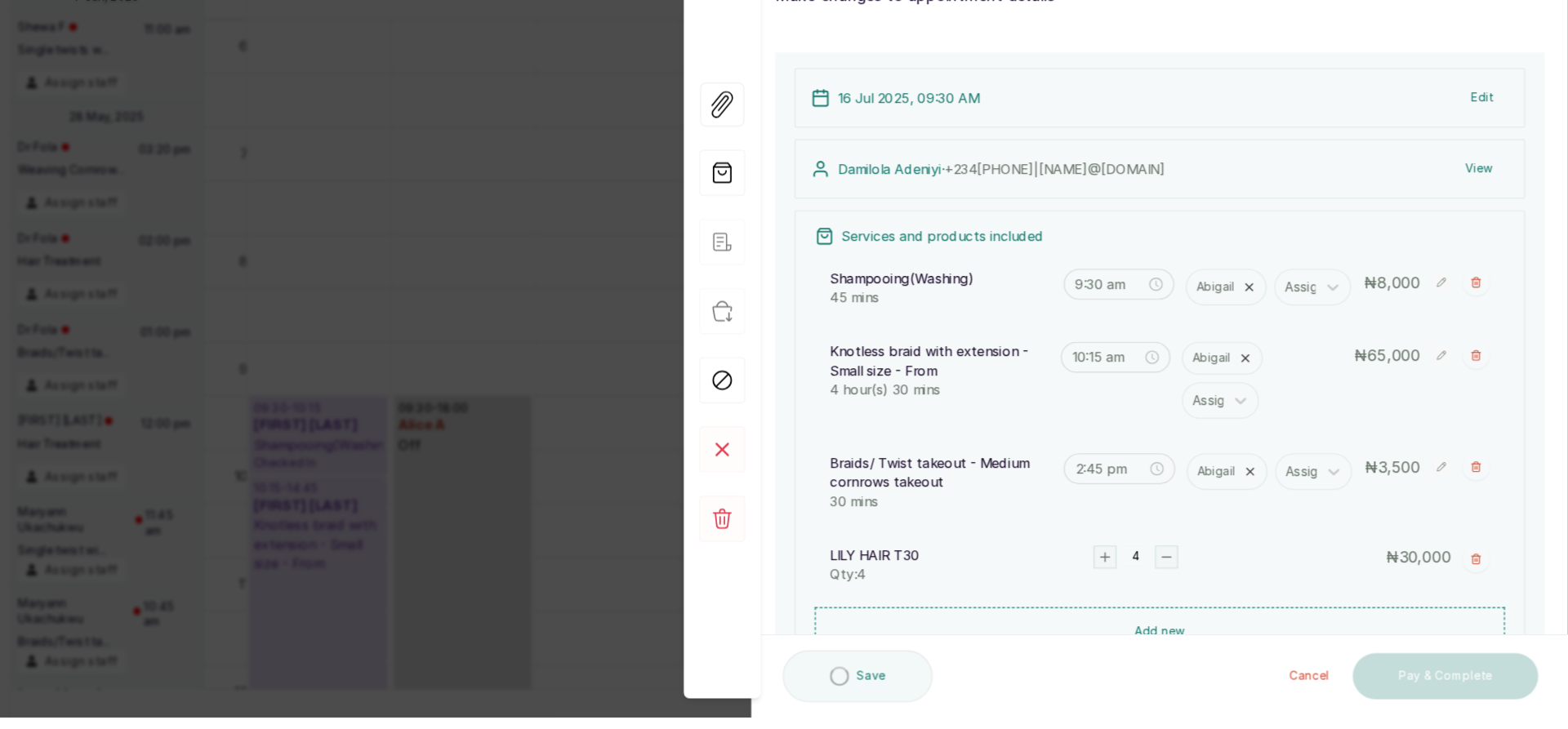 click 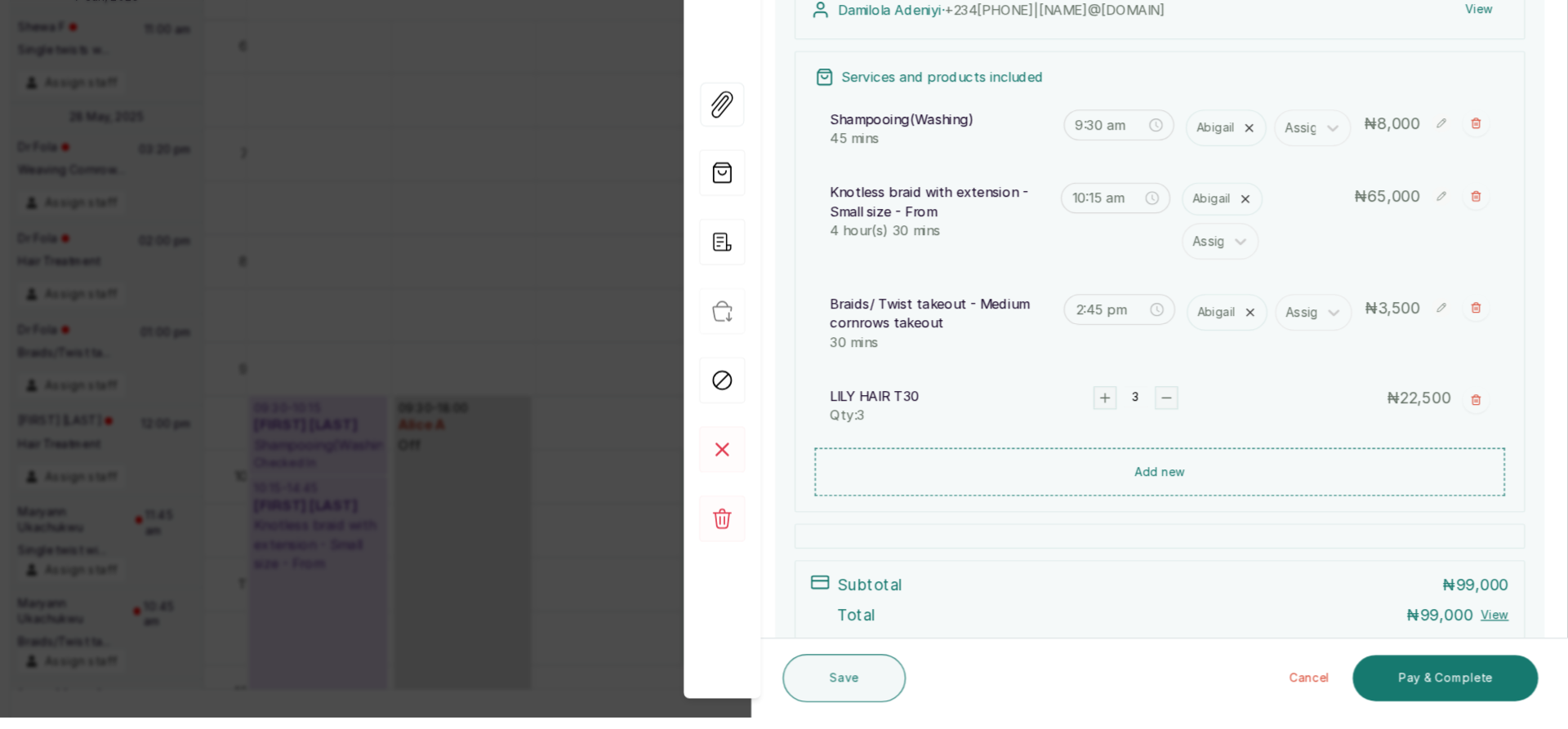 scroll, scrollTop: 135, scrollLeft: 0, axis: vertical 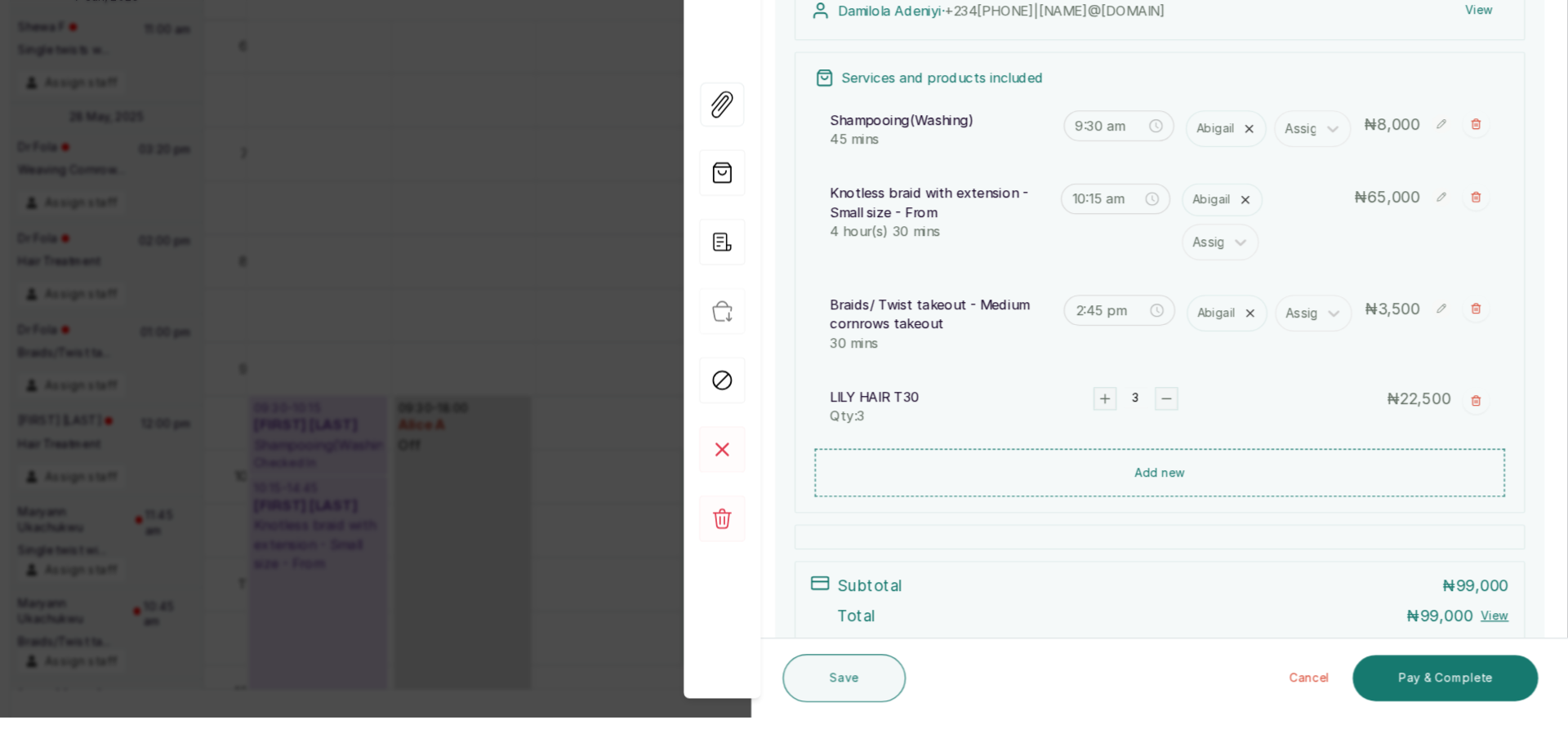 click on "Knotless braid with extension - Small size - From" at bounding box center (1034, 291) 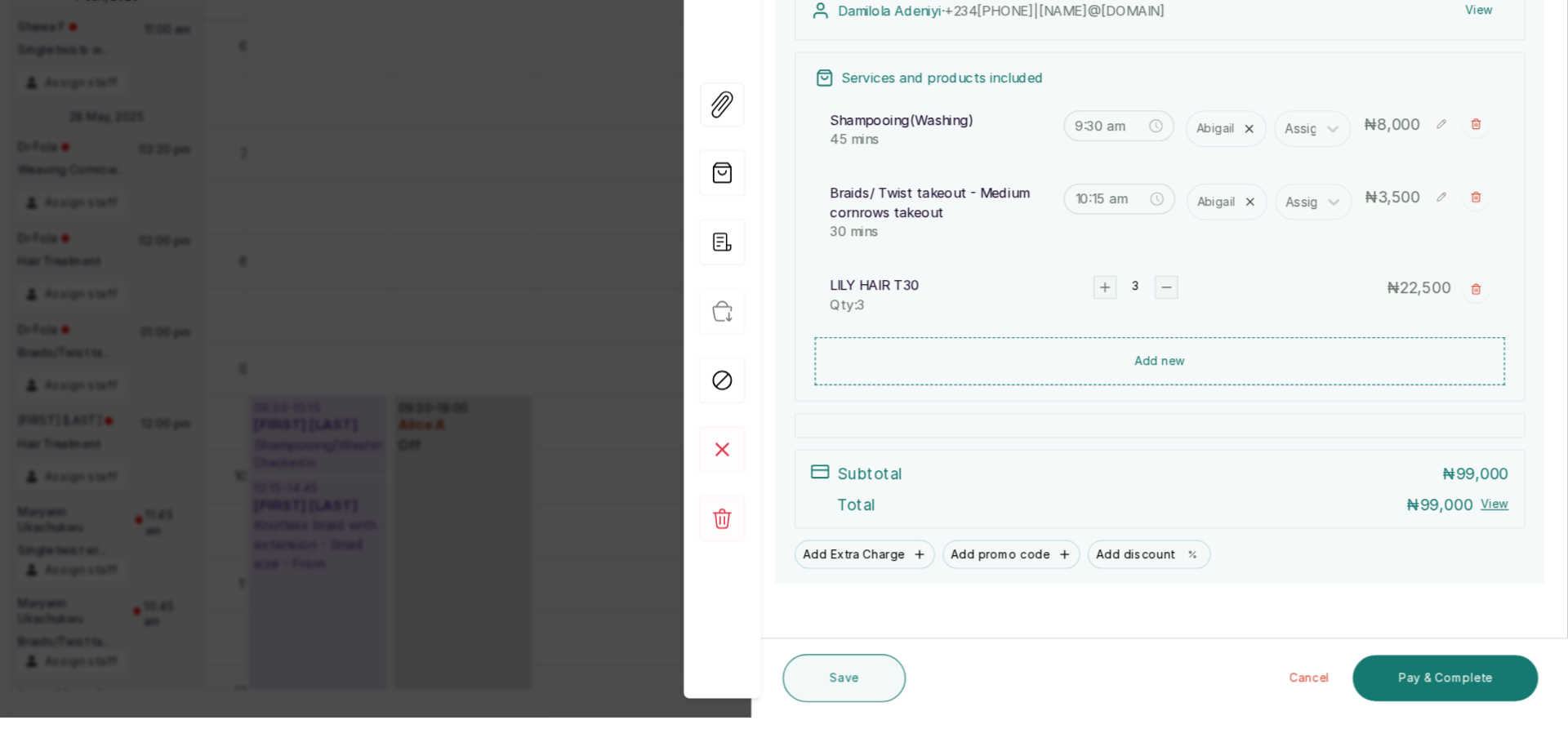 type on "2:45 pm" 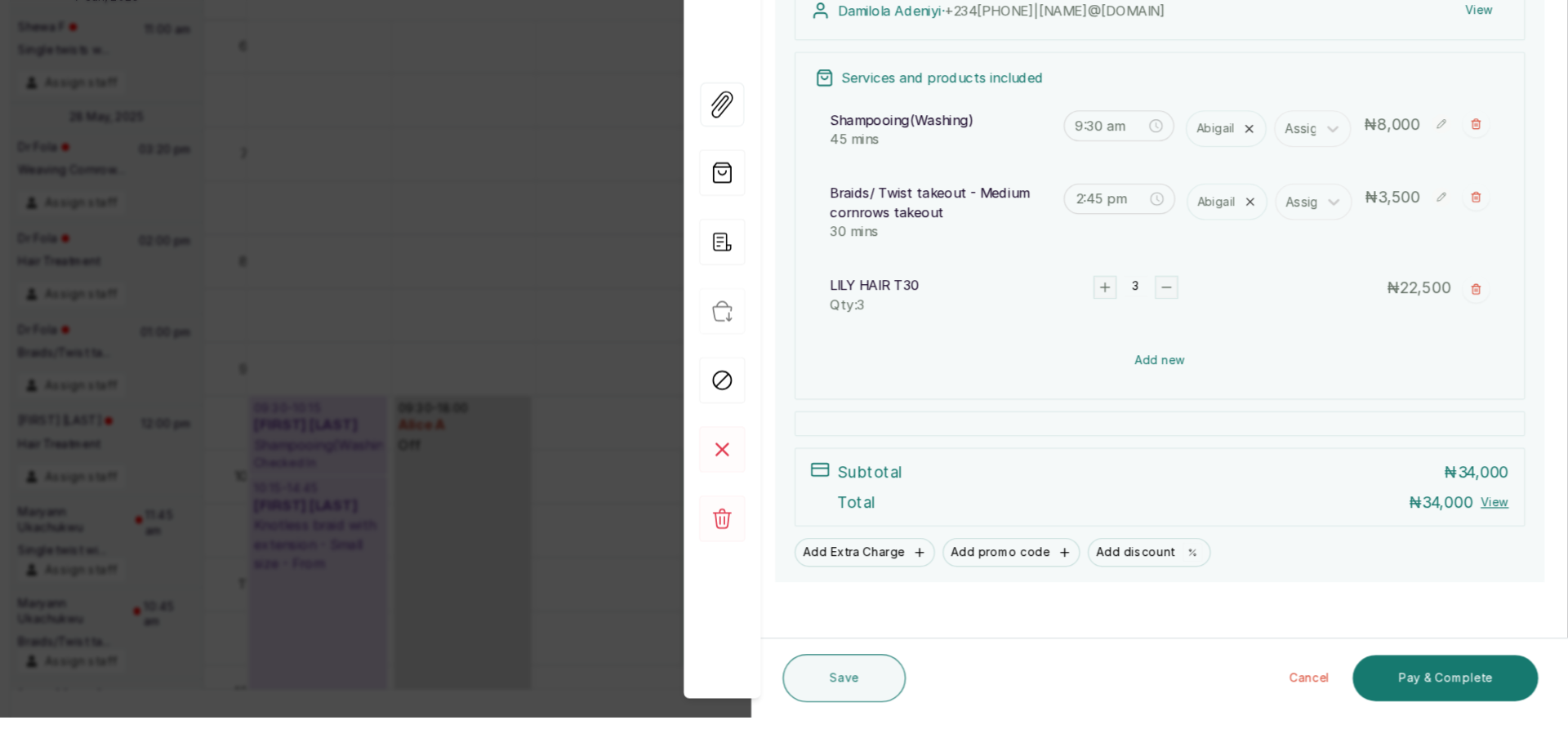 click on "Add new" at bounding box center (1221, 425) 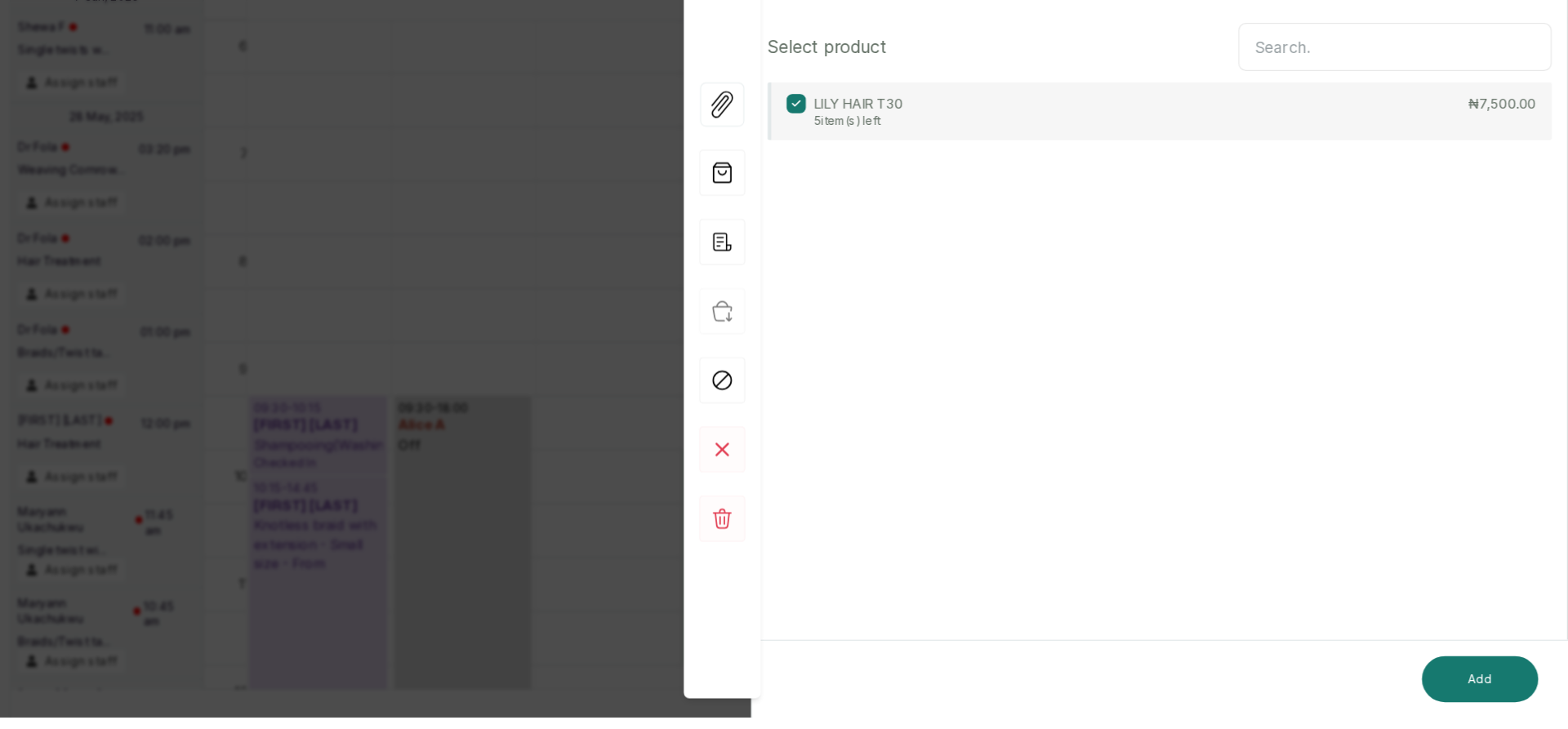 scroll, scrollTop: 0, scrollLeft: 0, axis: both 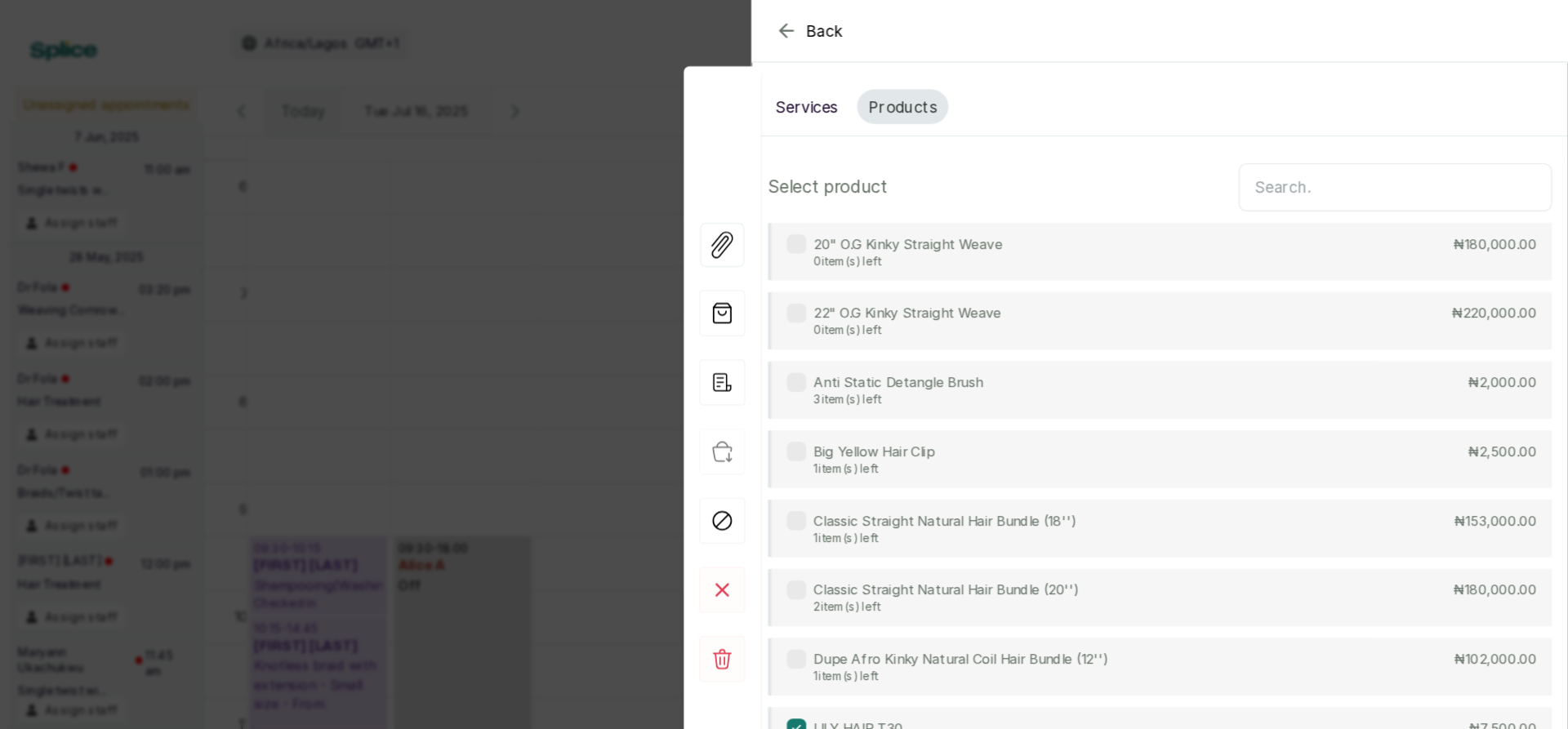 click on "Services" at bounding box center (920, 91) 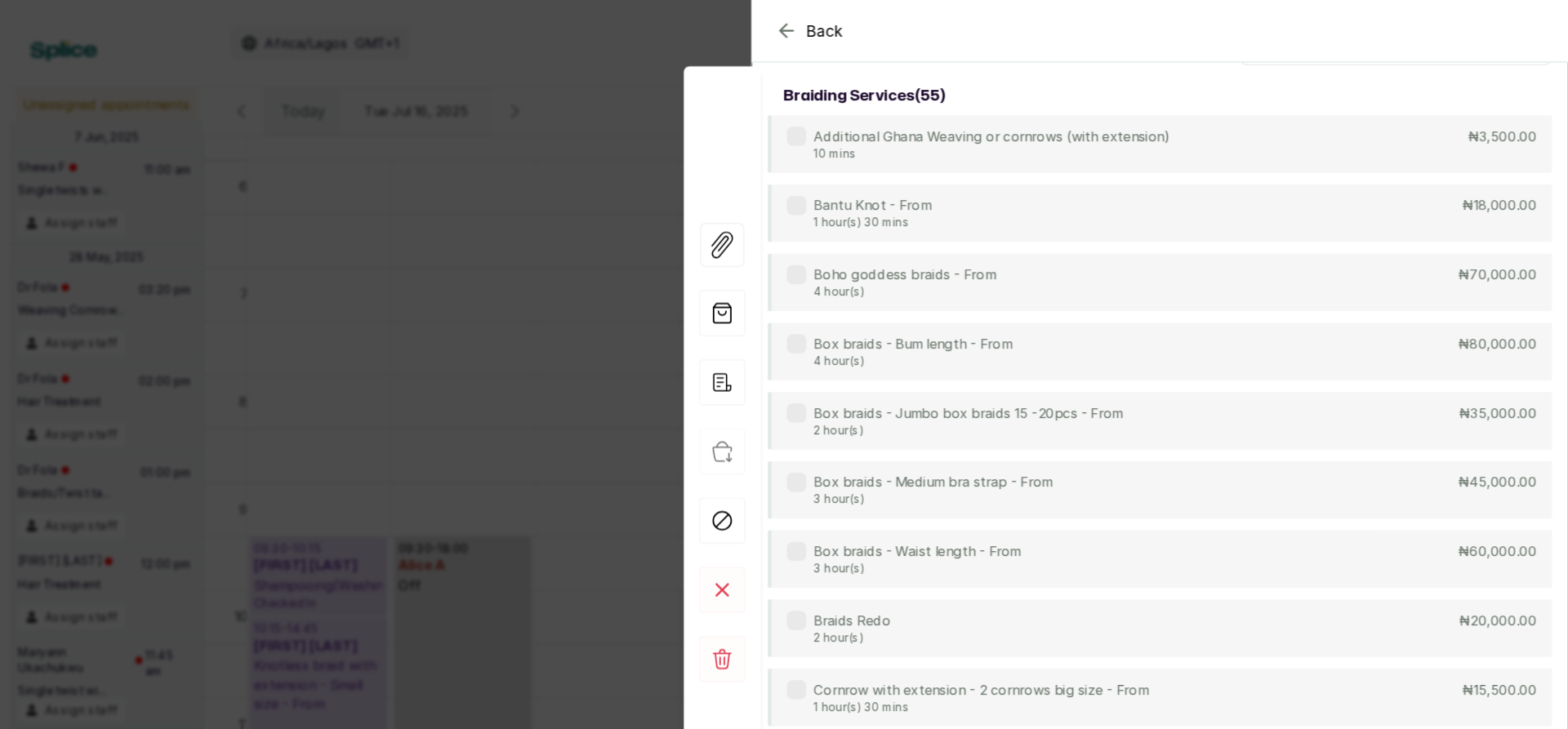 scroll, scrollTop: 0, scrollLeft: 0, axis: both 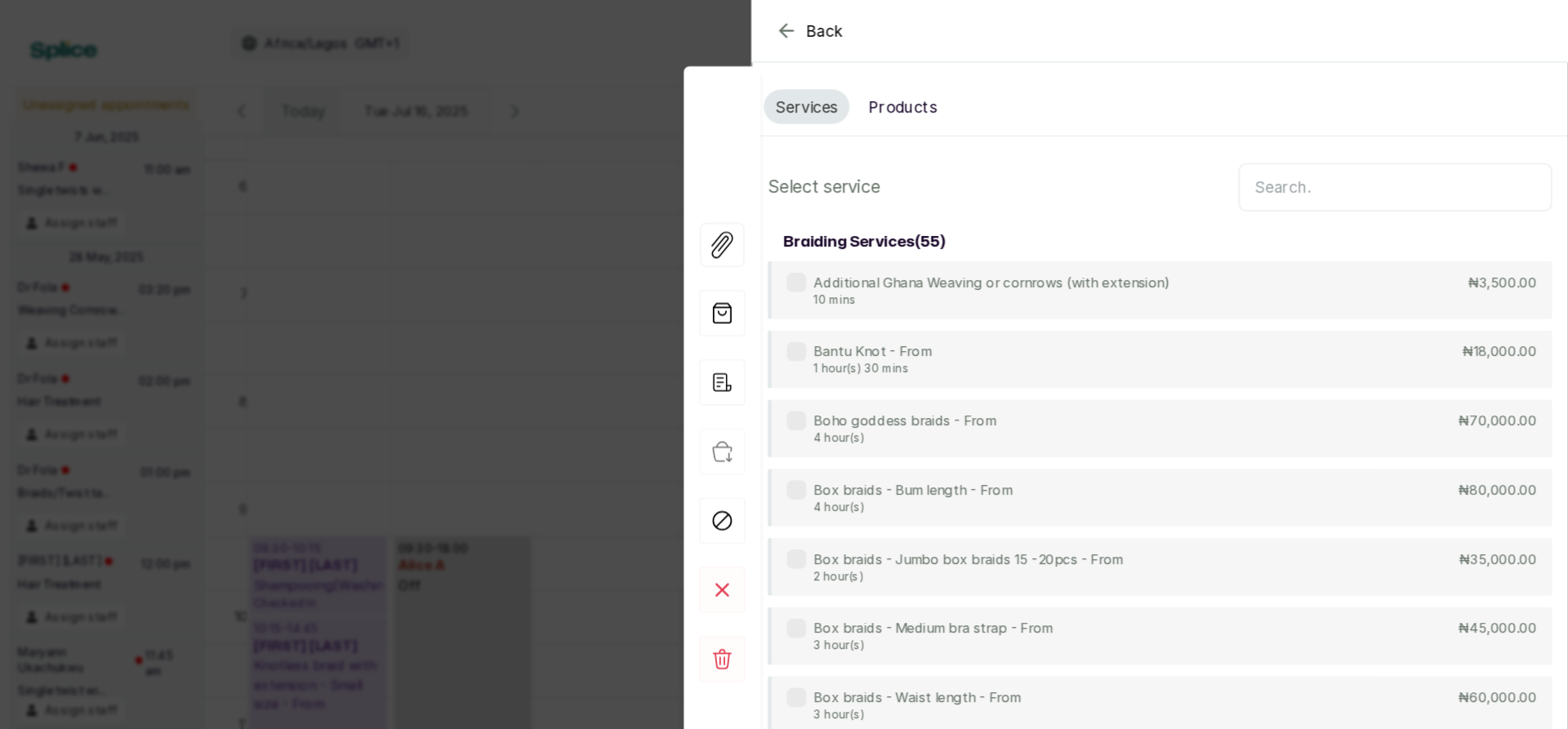 click at bounding box center (1421, 159) 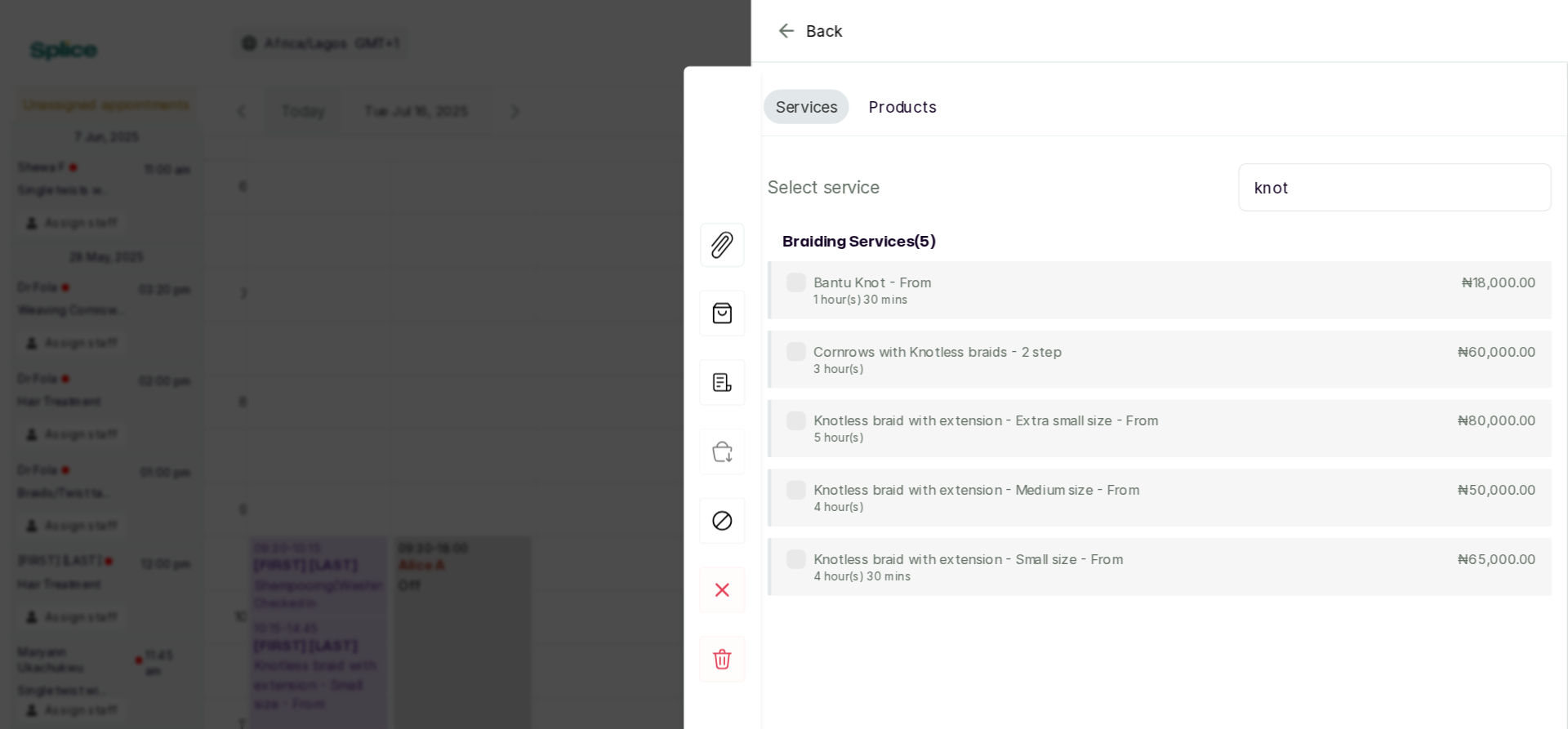type on "knot" 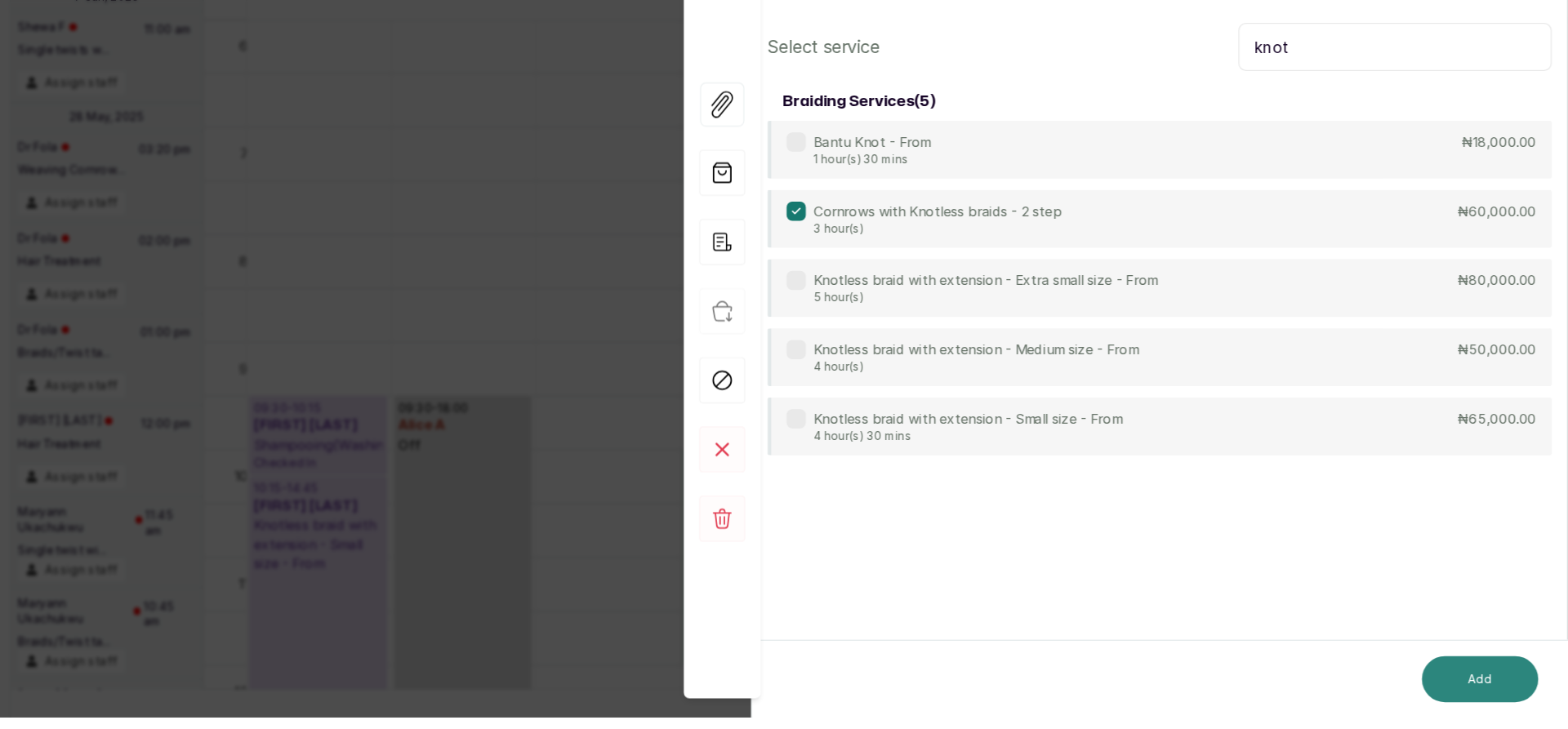 click on "Add" at bounding box center [1493, 696] 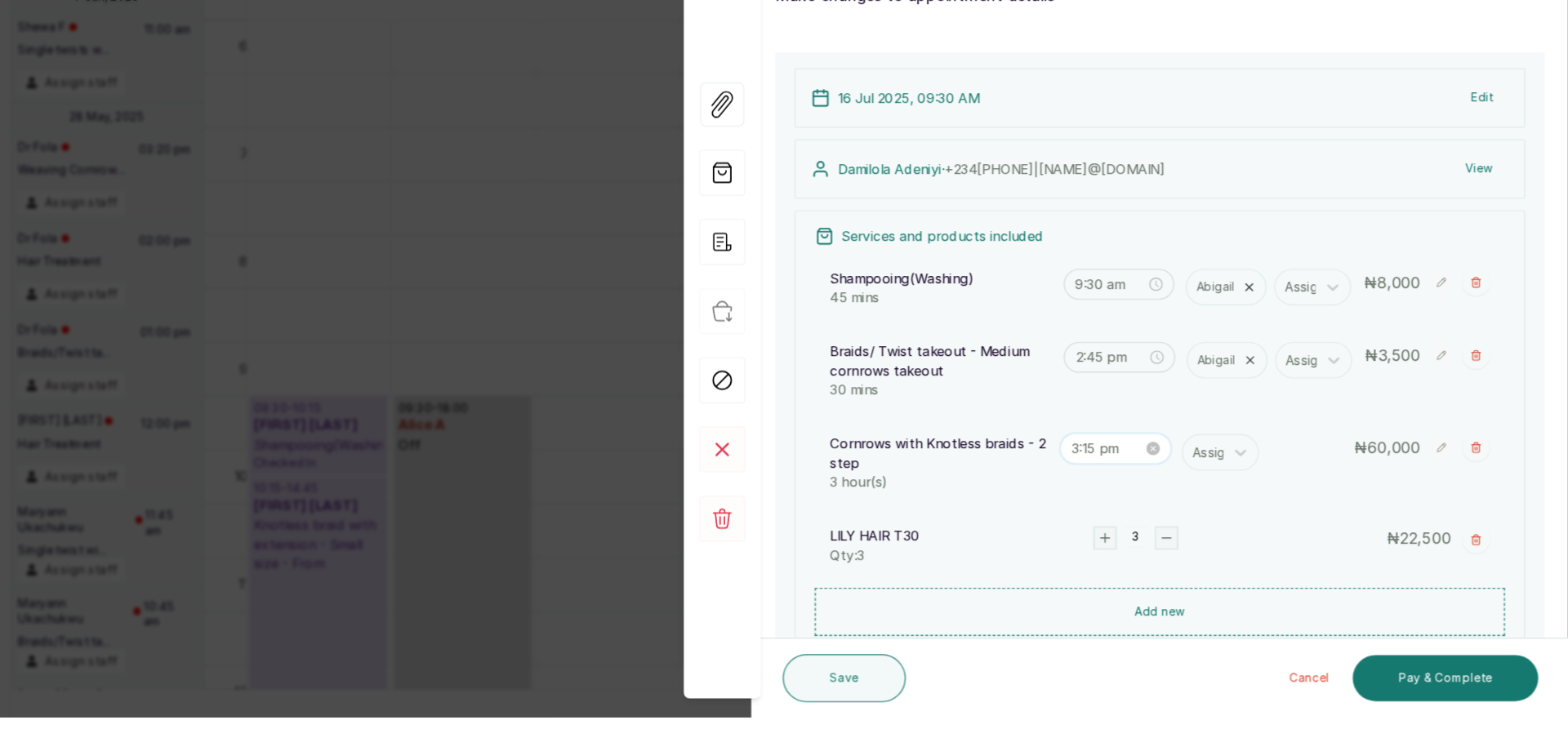 click on "3:15 pm" at bounding box center [1176, 500] 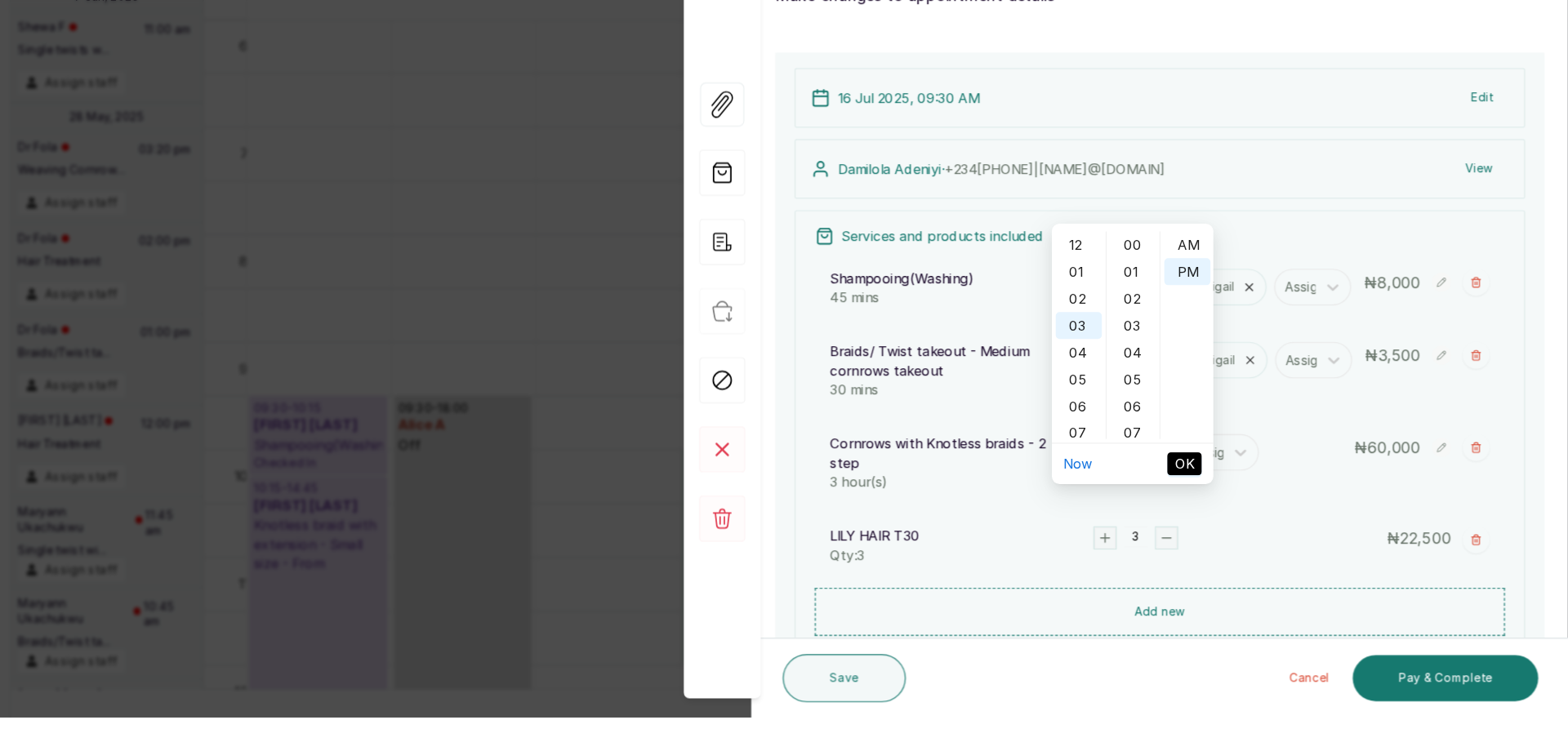 scroll, scrollTop: 69, scrollLeft: 0, axis: vertical 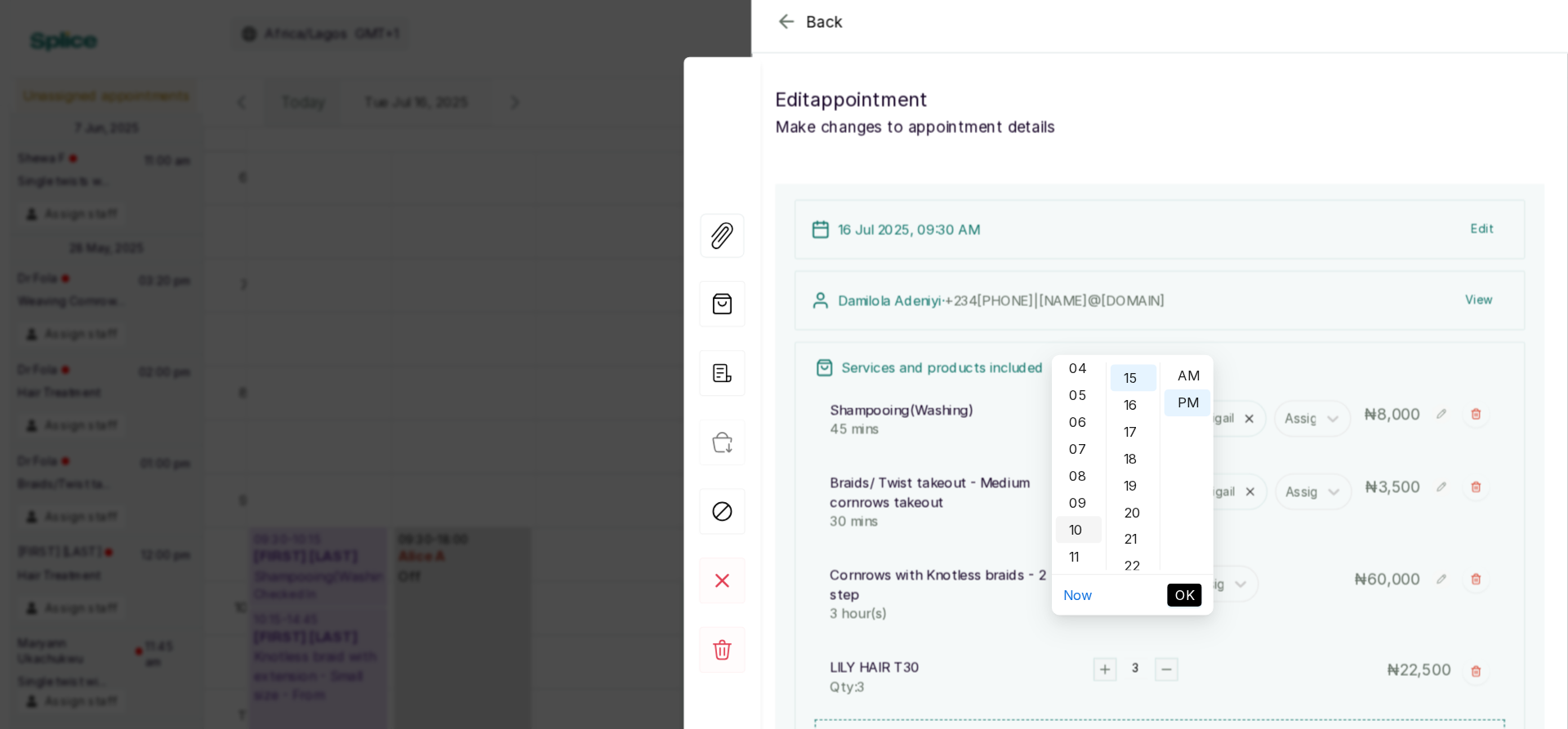 click on "10" at bounding box center (1152, 458) 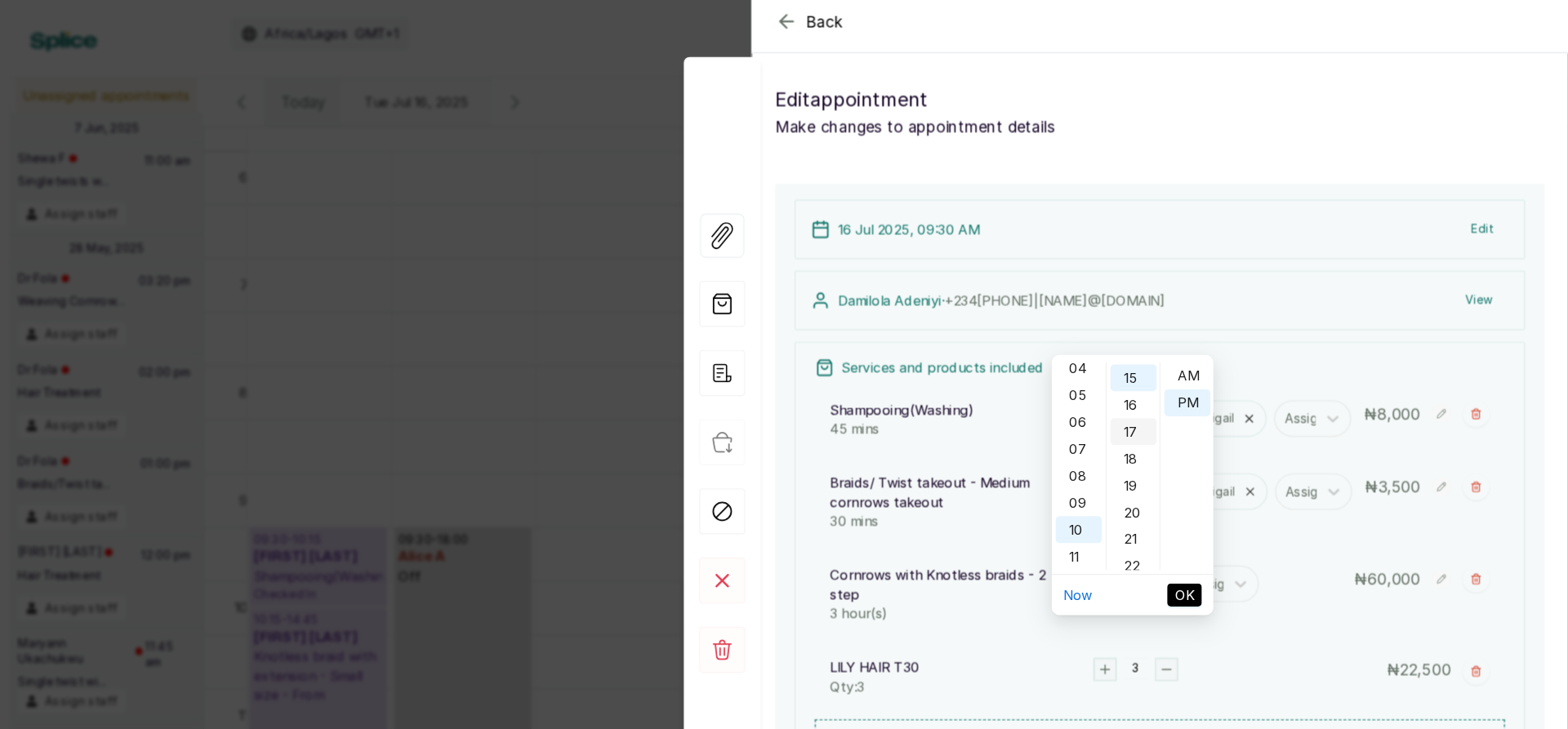 scroll, scrollTop: 341, scrollLeft: 0, axis: vertical 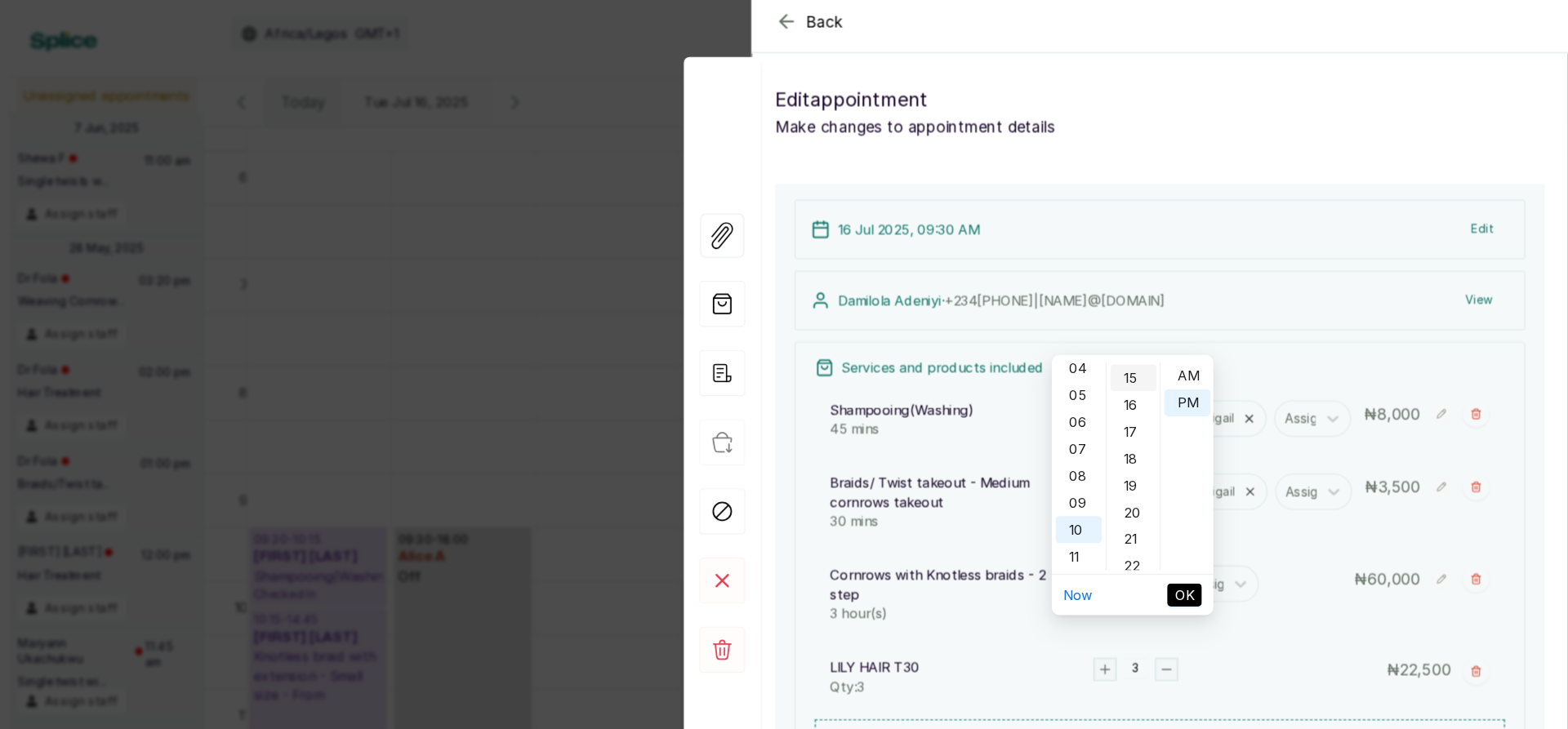 type on "10:15 pm" 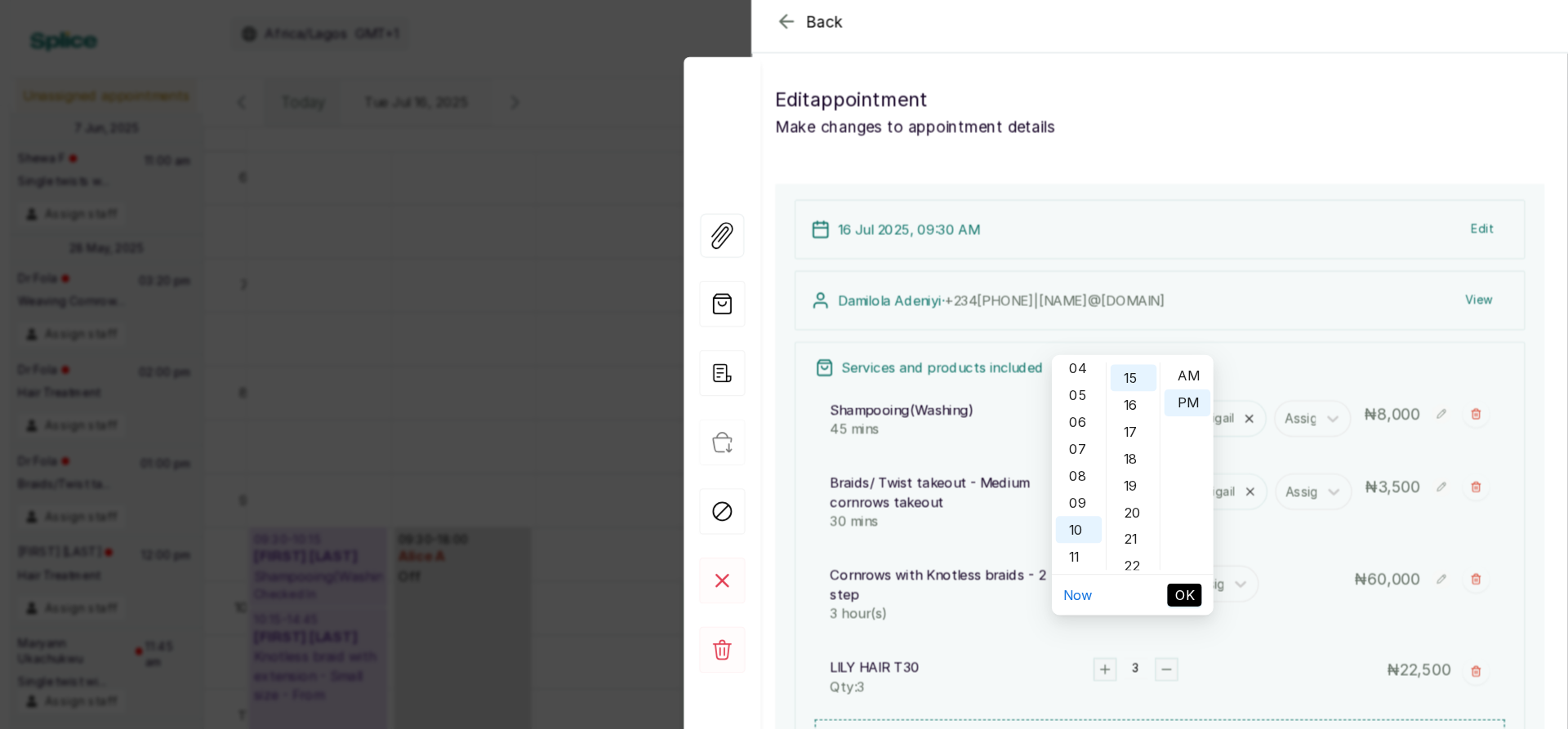 click on "OK" at bounding box center [1242, 513] 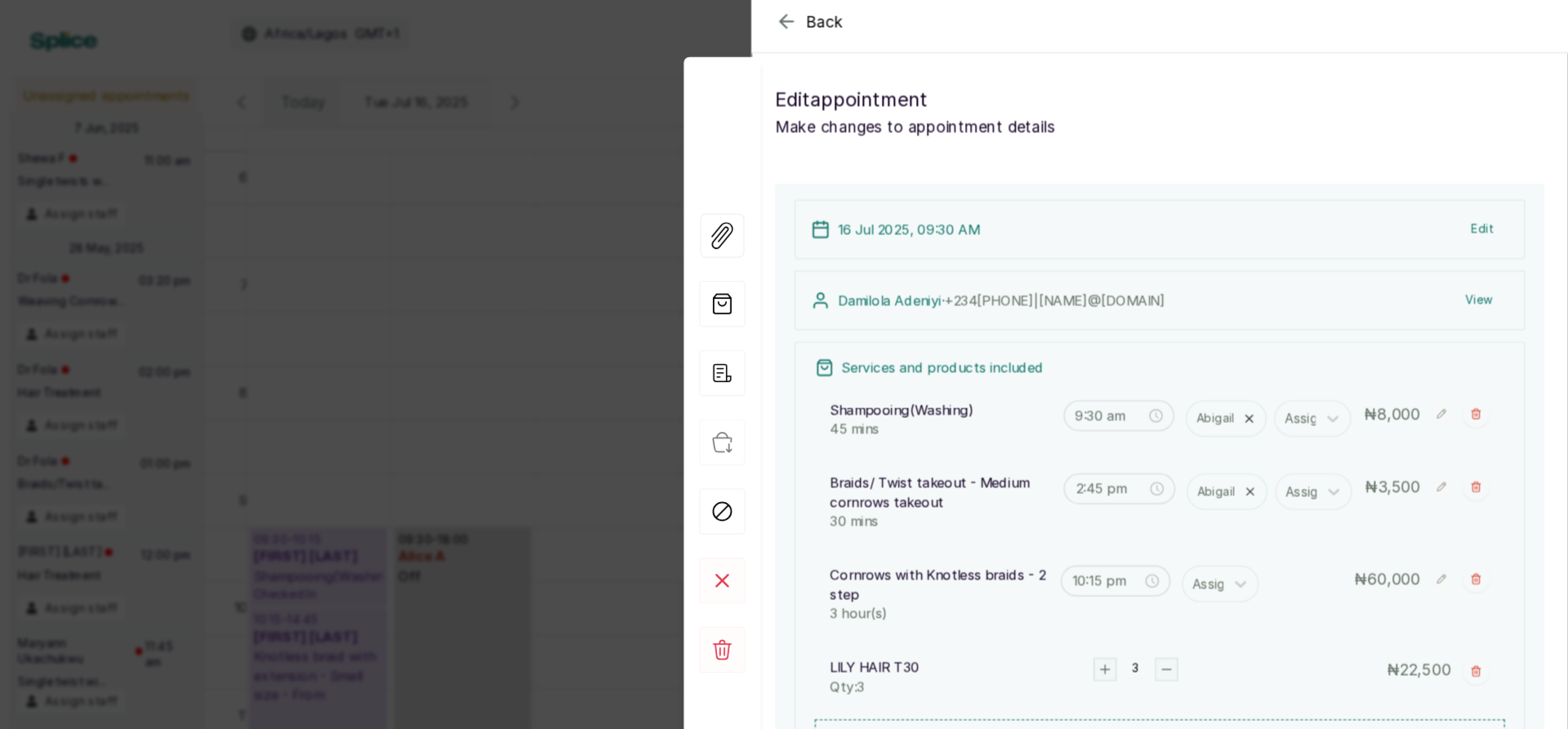 click on "Braids/ Twist takeout - Medium cornrows takeout 30 mins 2:45 pm Abigail Assign ₦ 3,500" at bounding box center (1221, 434) 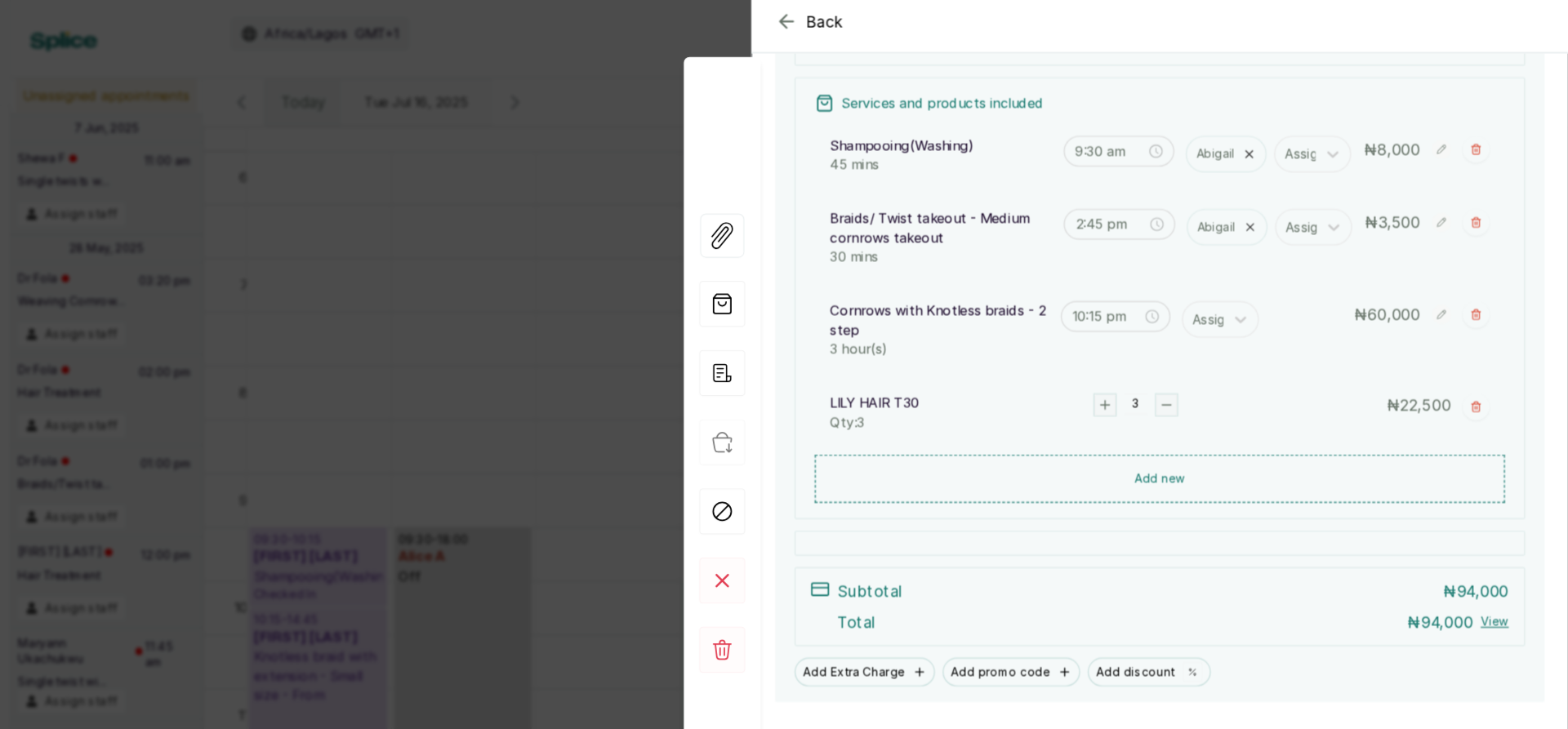 scroll, scrollTop: 267, scrollLeft: 0, axis: vertical 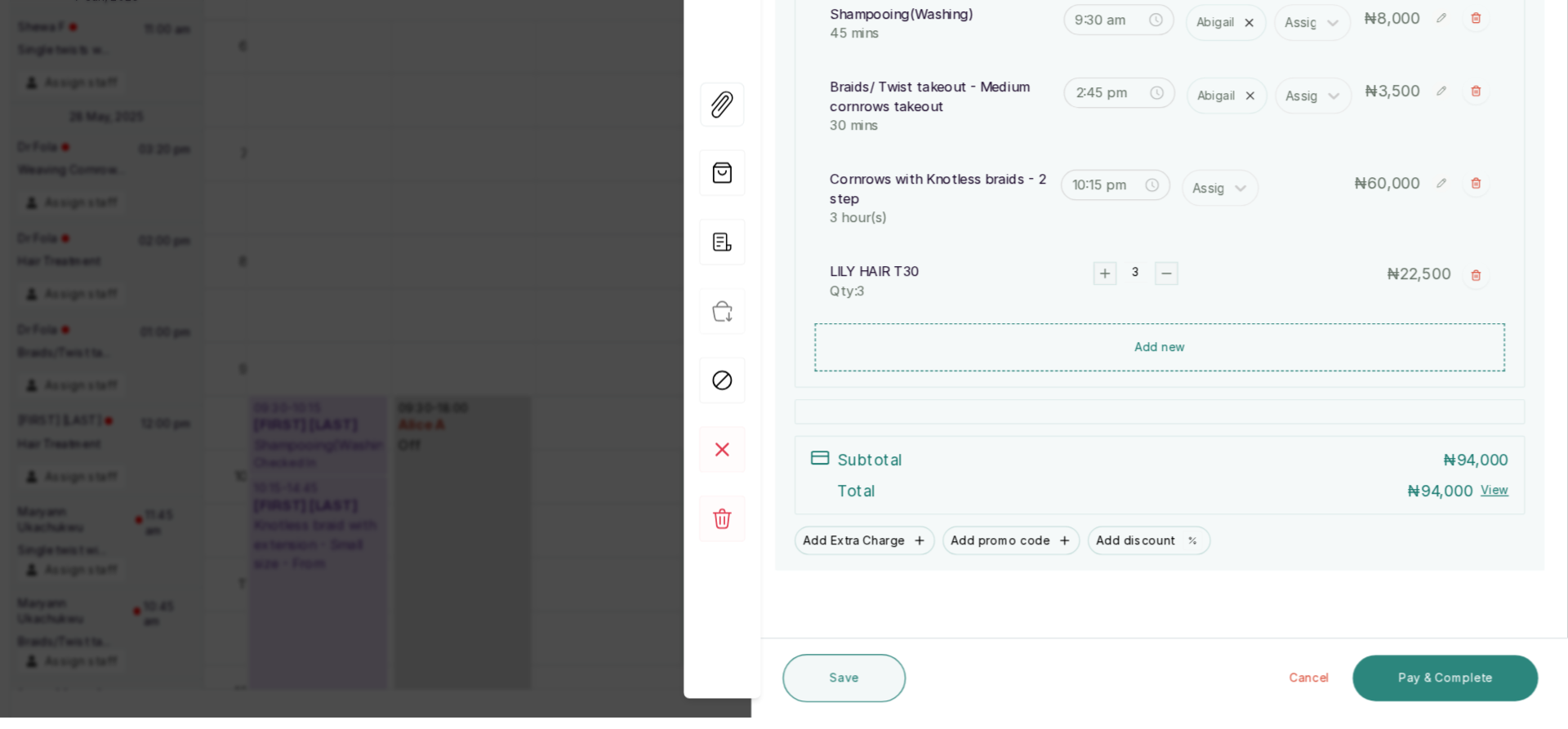 click on "Pay & Complete" at bounding box center (1463, 696) 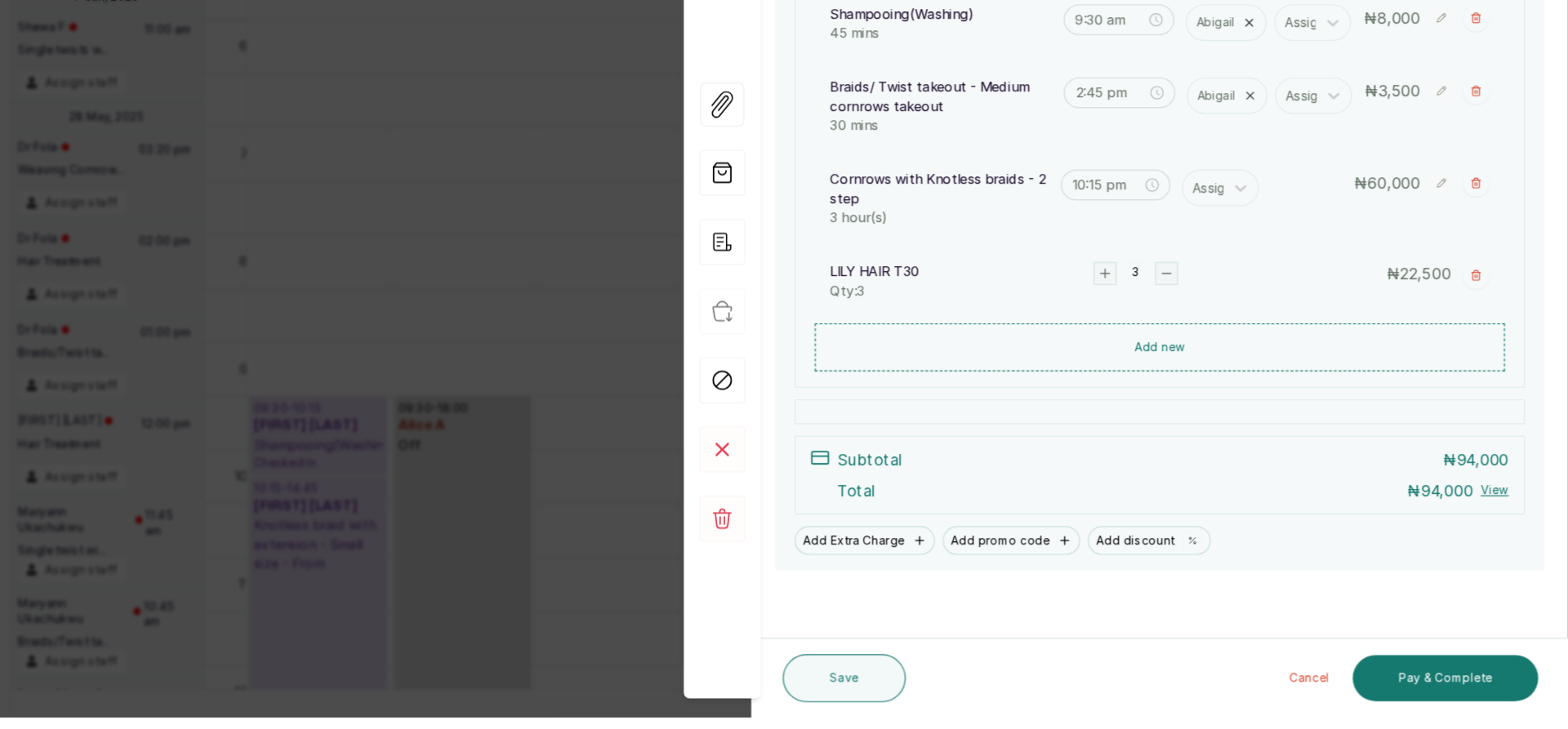 scroll, scrollTop: 265, scrollLeft: 0, axis: vertical 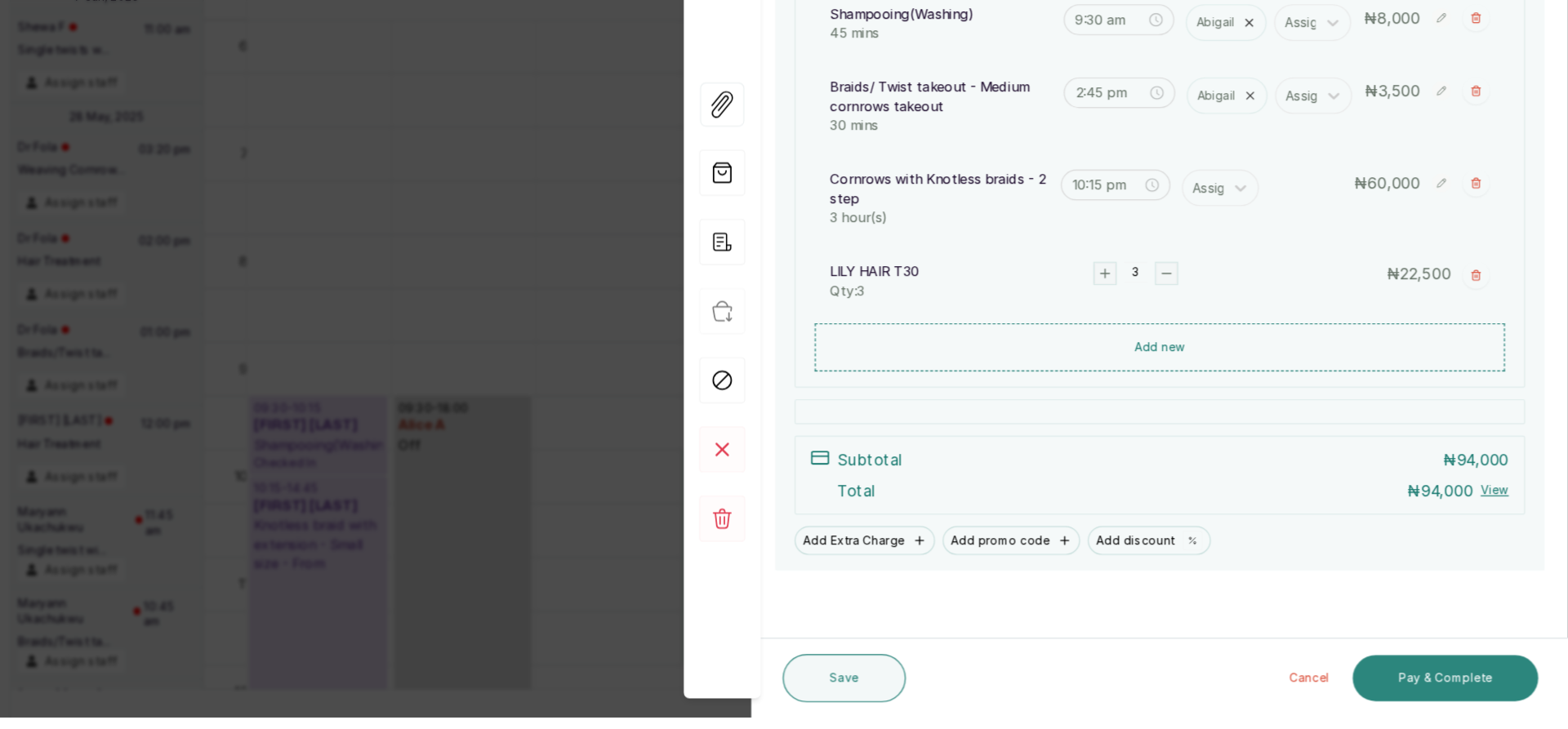 click on "Pay & Complete" at bounding box center (1463, 696) 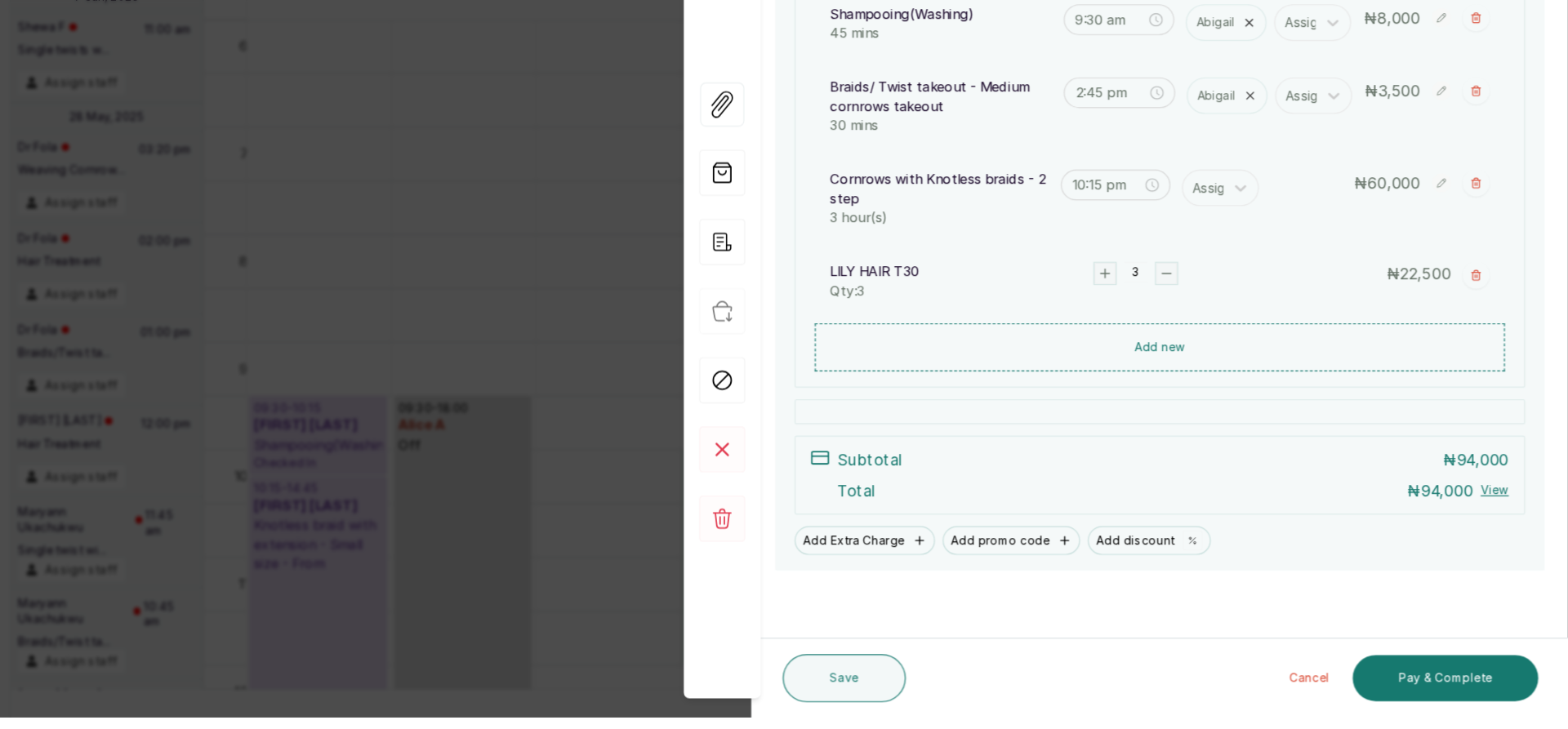 click on "Cancel Pay & Complete" at bounding box center (1277, 696) 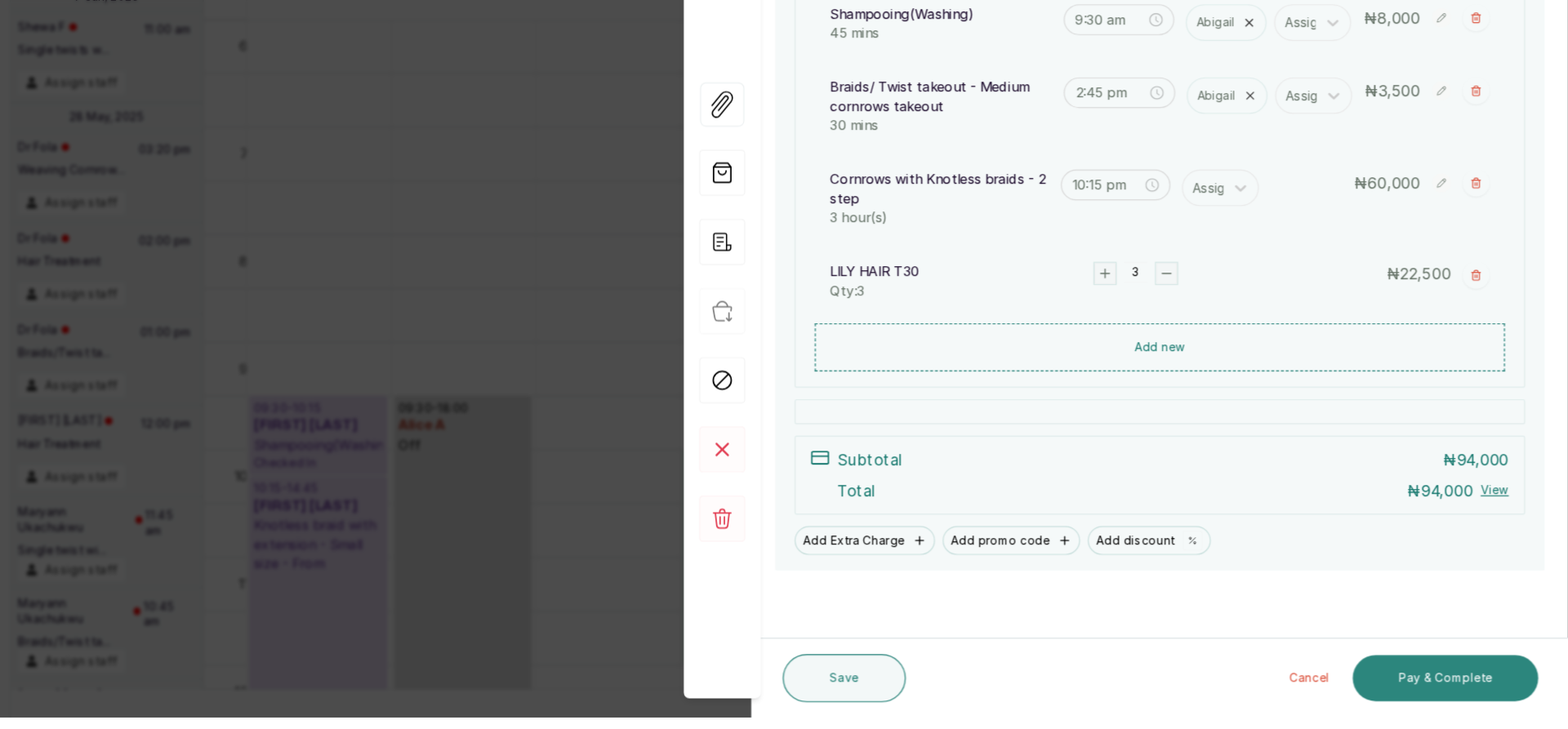 click on "Pay & Complete" at bounding box center (1463, 696) 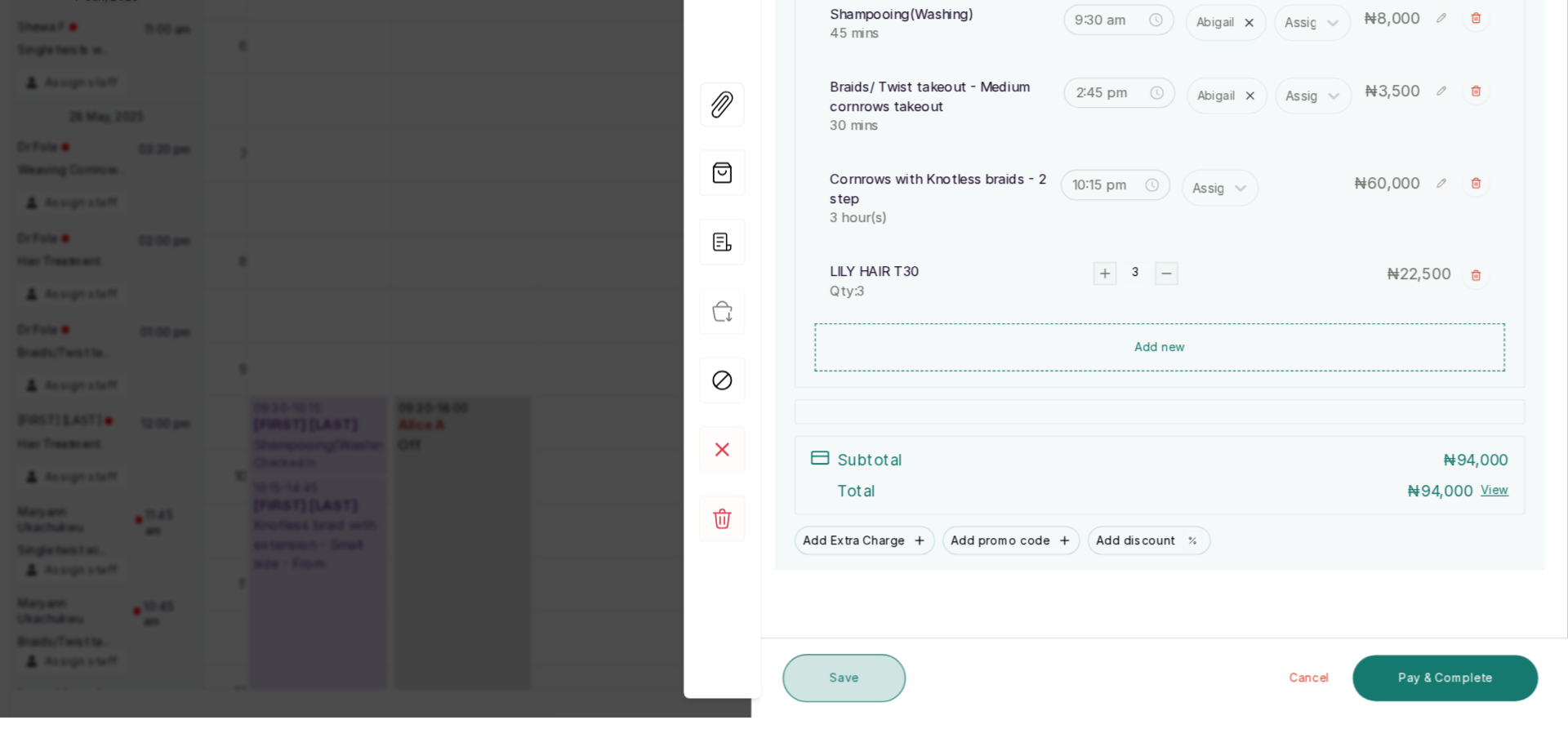 click on "Save" at bounding box center (953, 696) 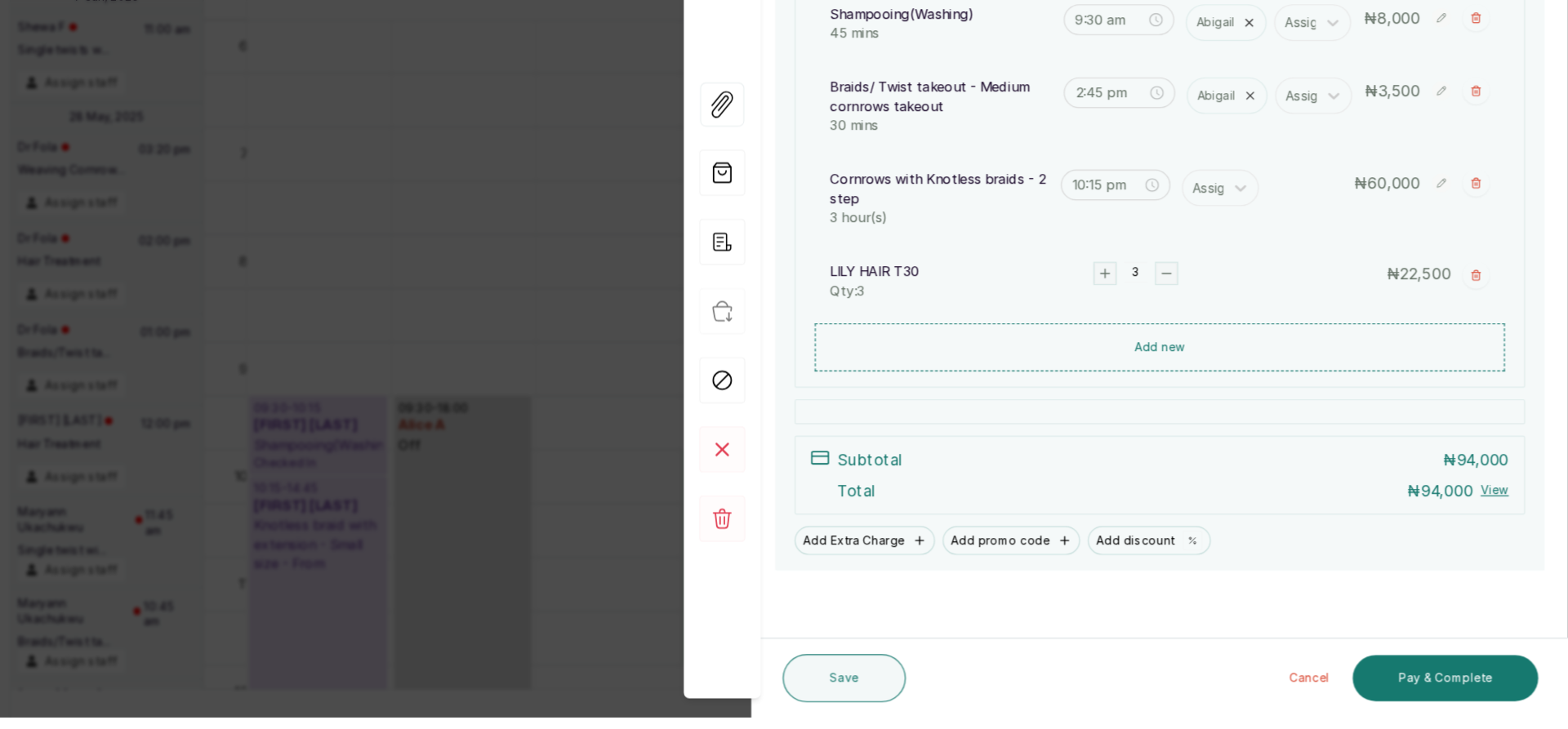 scroll, scrollTop: 265, scrollLeft: 0, axis: vertical 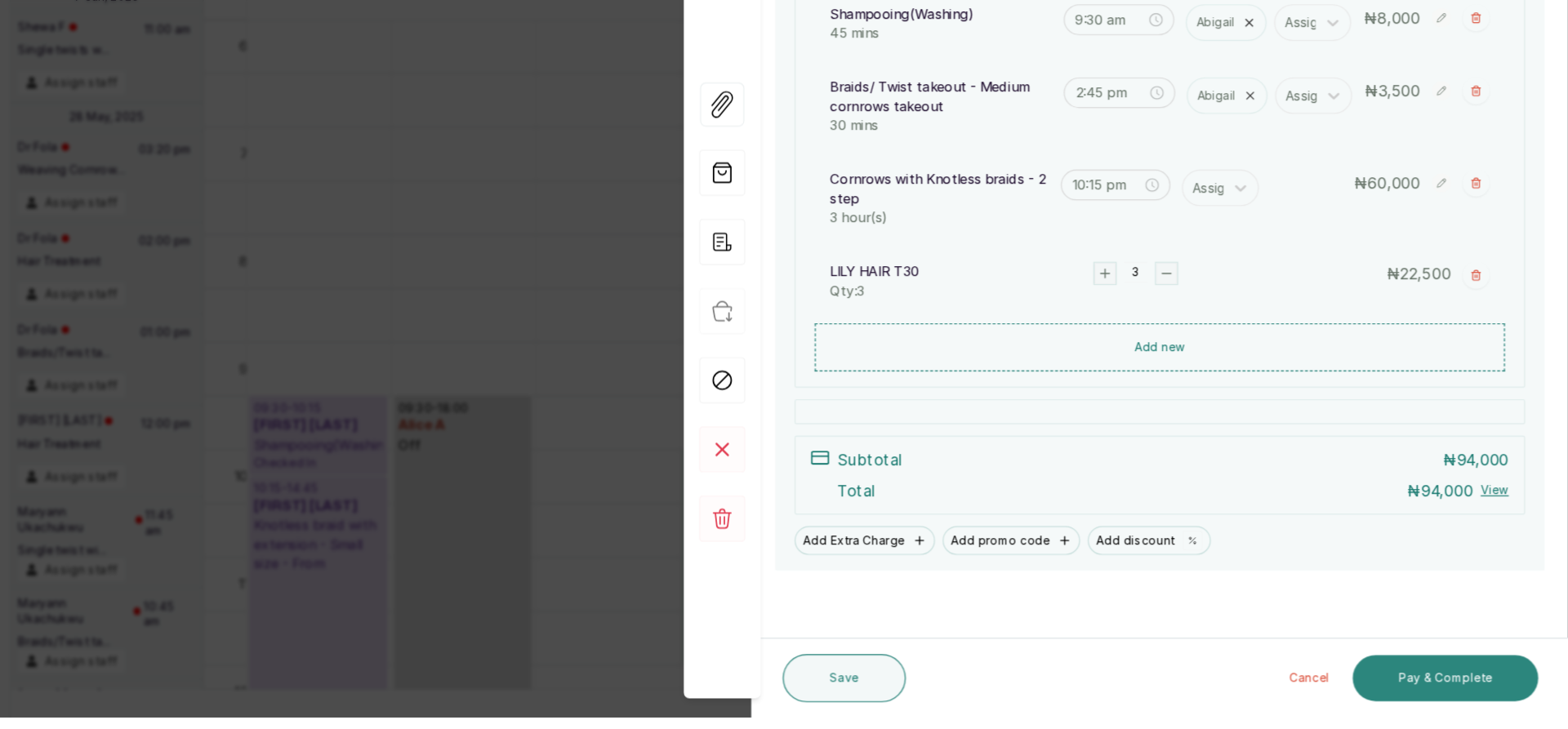 click on "Pay & Complete" at bounding box center [1463, 696] 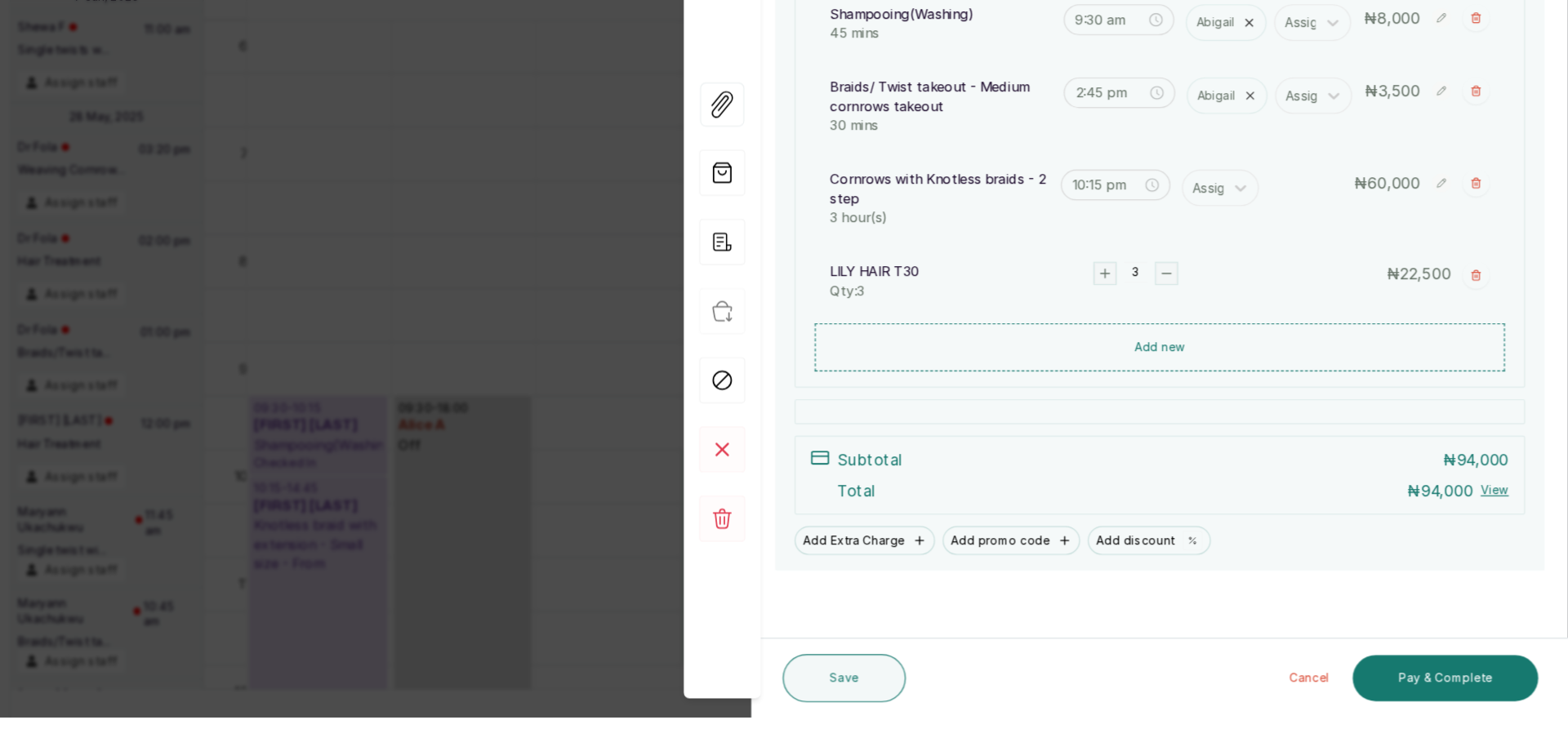 click on "View Forms Add services and products View receipt Checkin Mark as no show Cancel appointment Delete appointment" at bounding box center [849, 385] 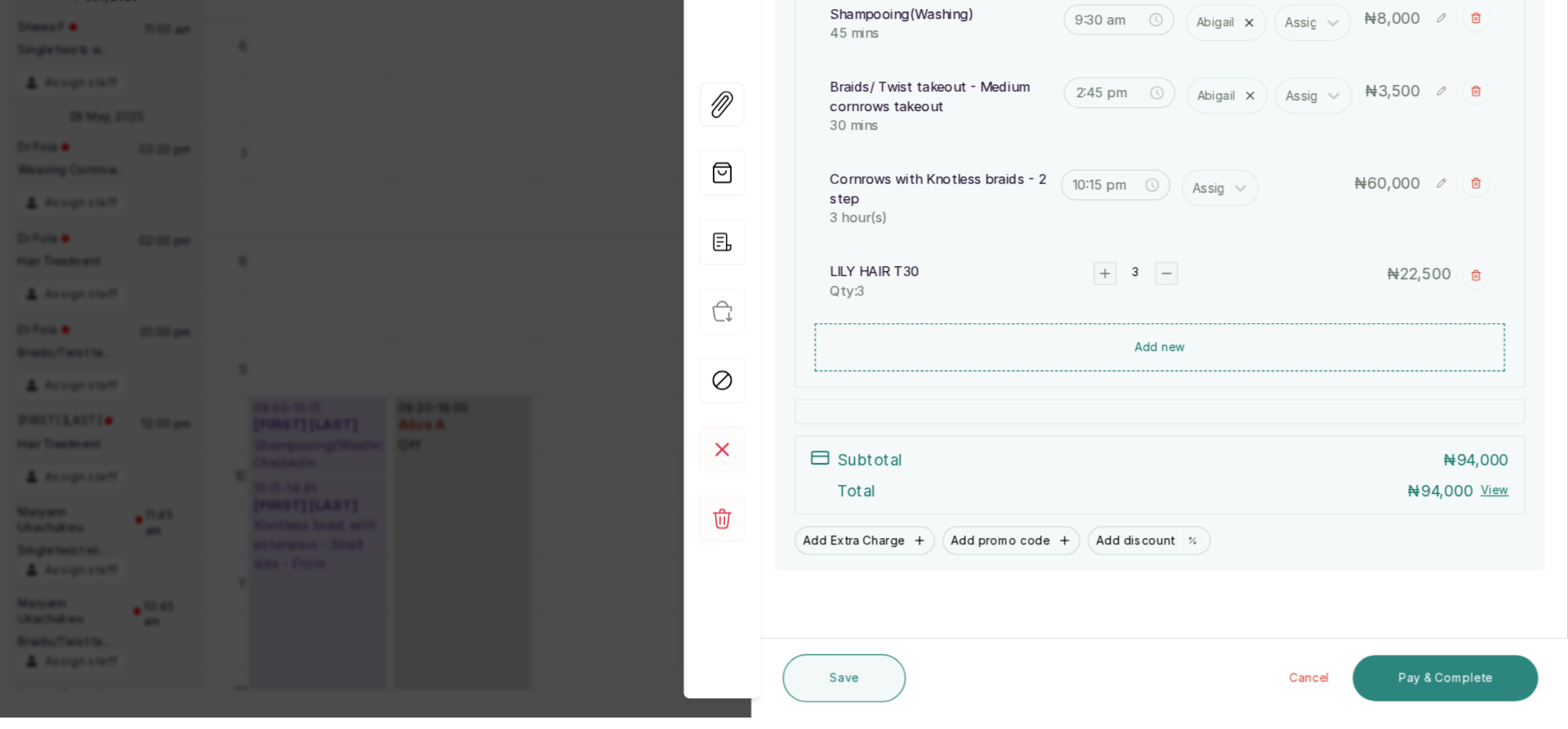 click on "Pay & Complete" at bounding box center (1463, 696) 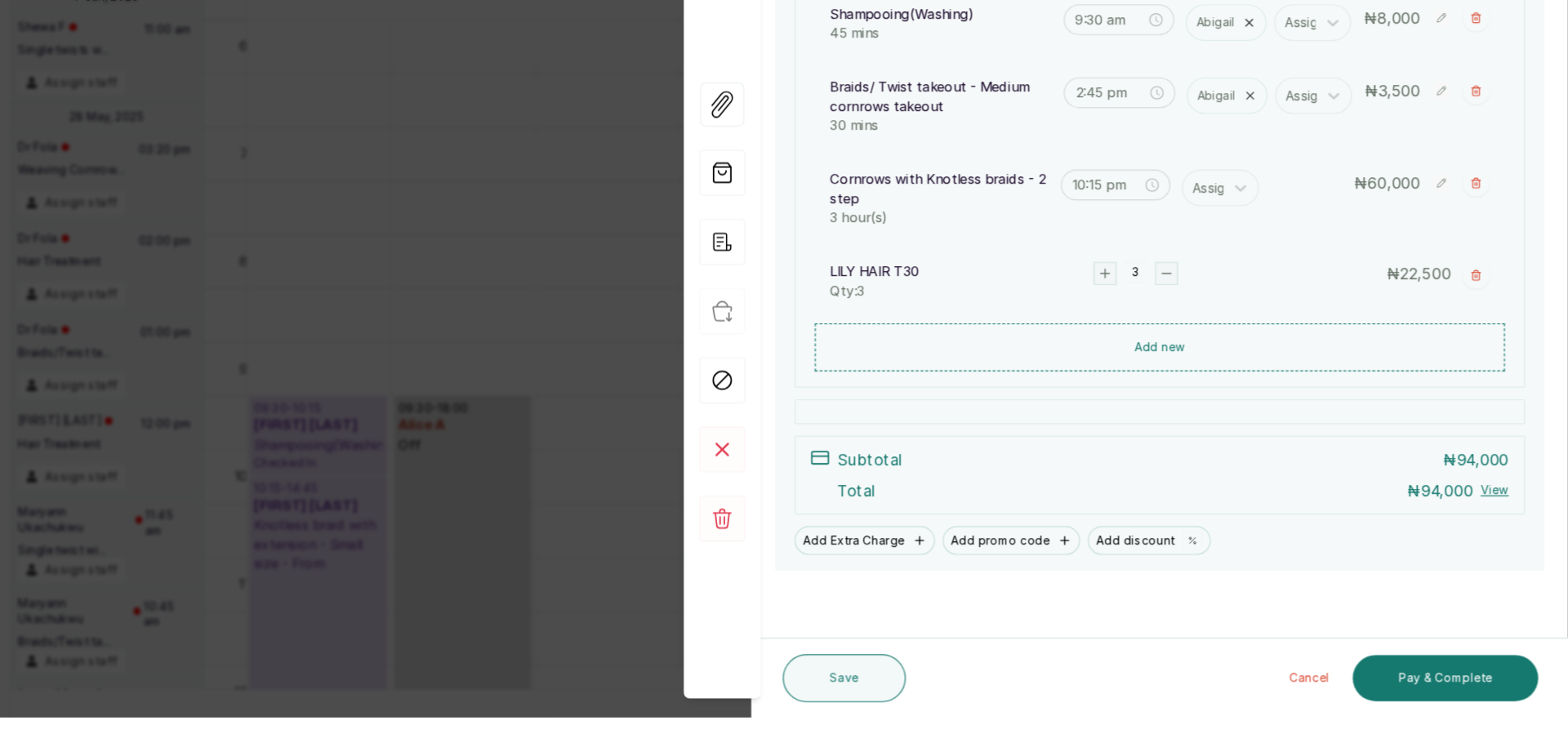 click at bounding box center (1221, 469) 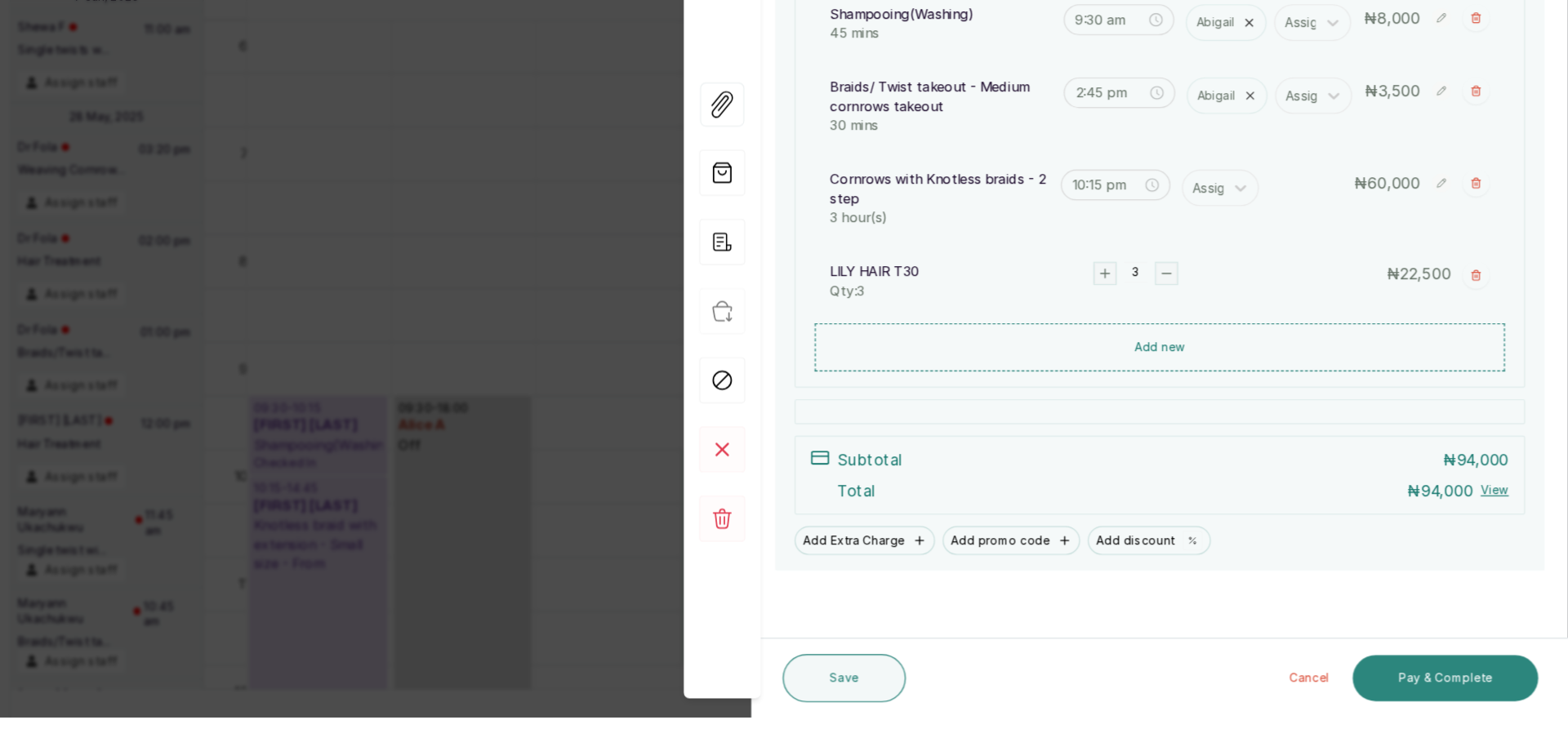 click on "Pay & Complete" at bounding box center [1463, 696] 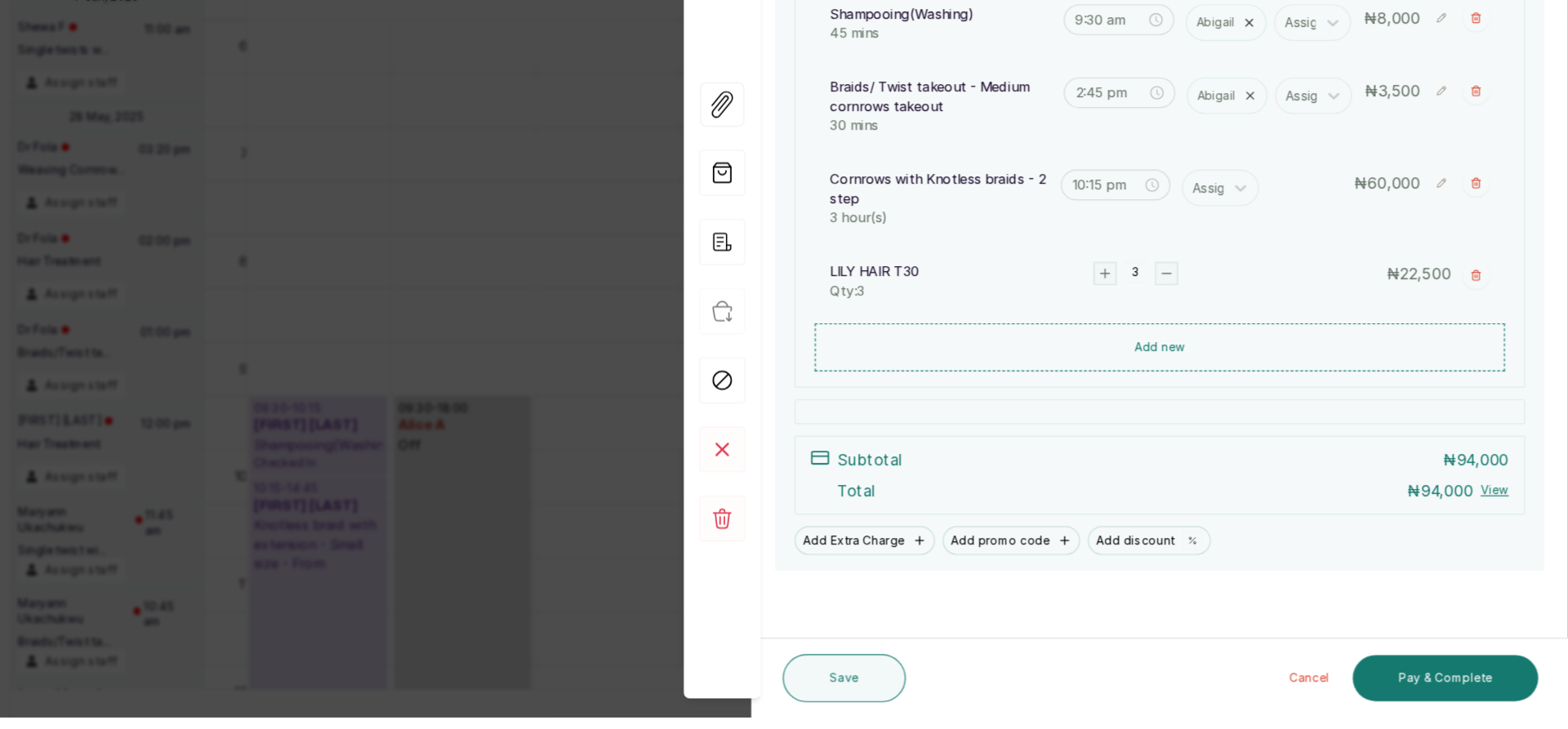 click on "Cancel Pay & Complete" at bounding box center [1277, 696] 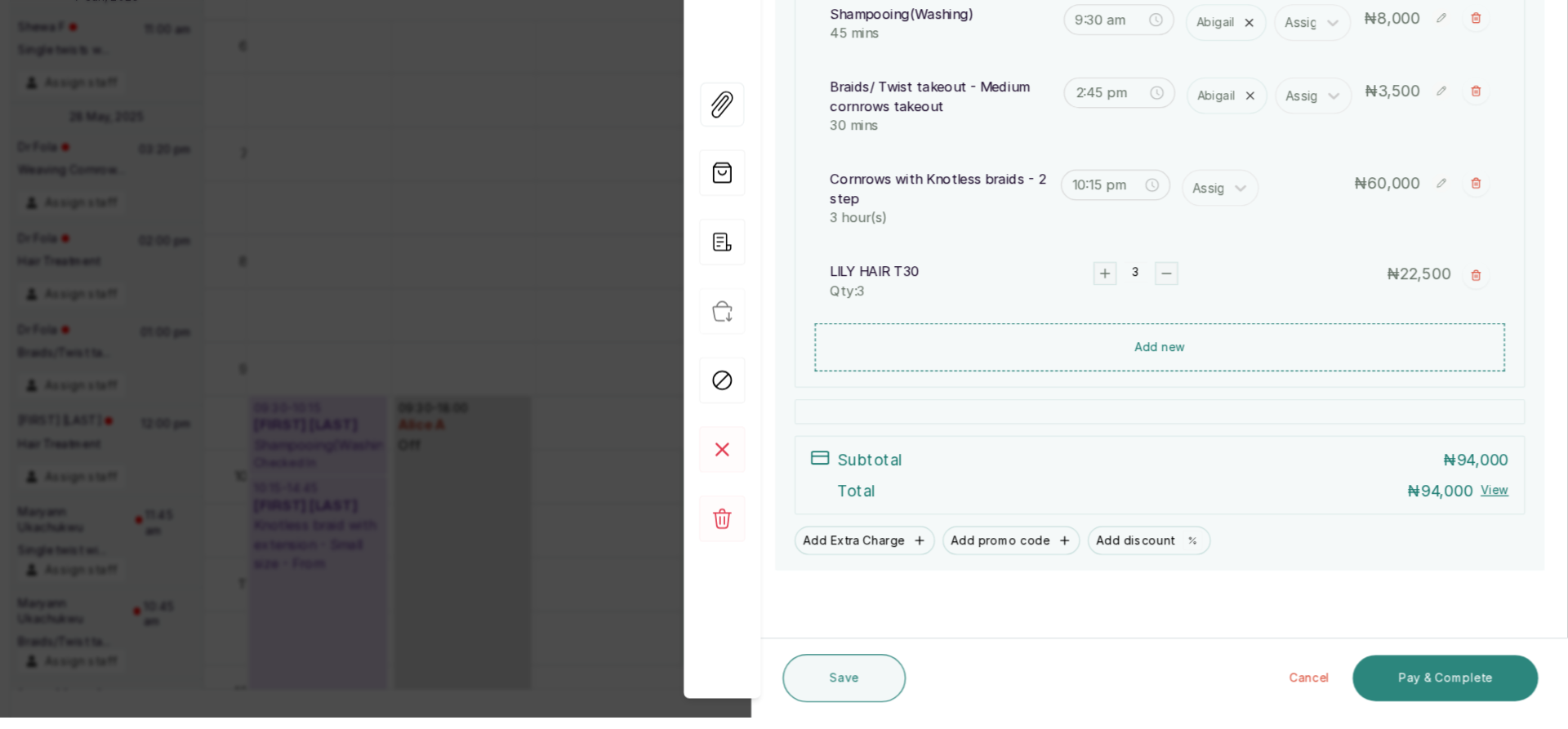click on "Pay & Complete" at bounding box center [1463, 696] 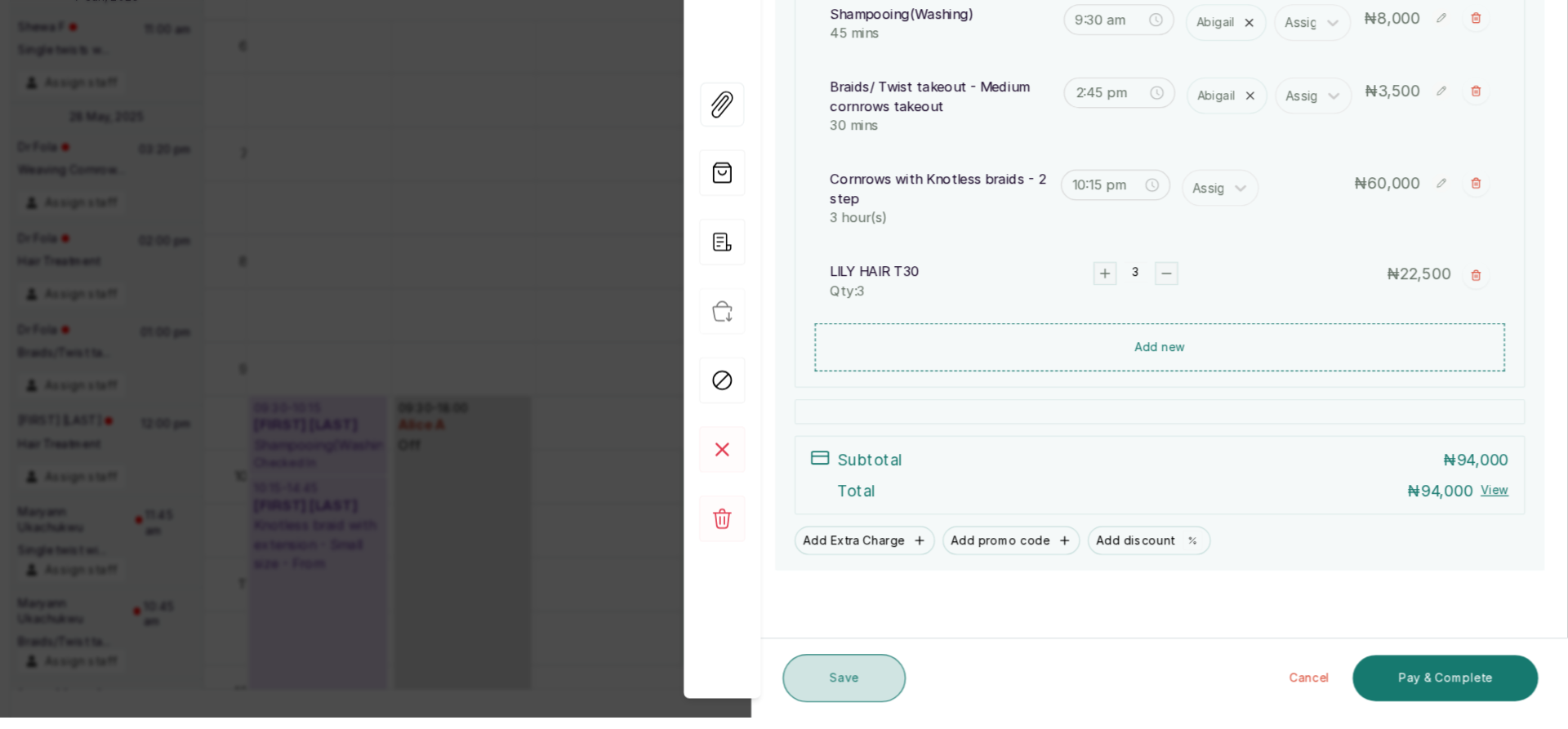 click on "Save" at bounding box center [953, 696] 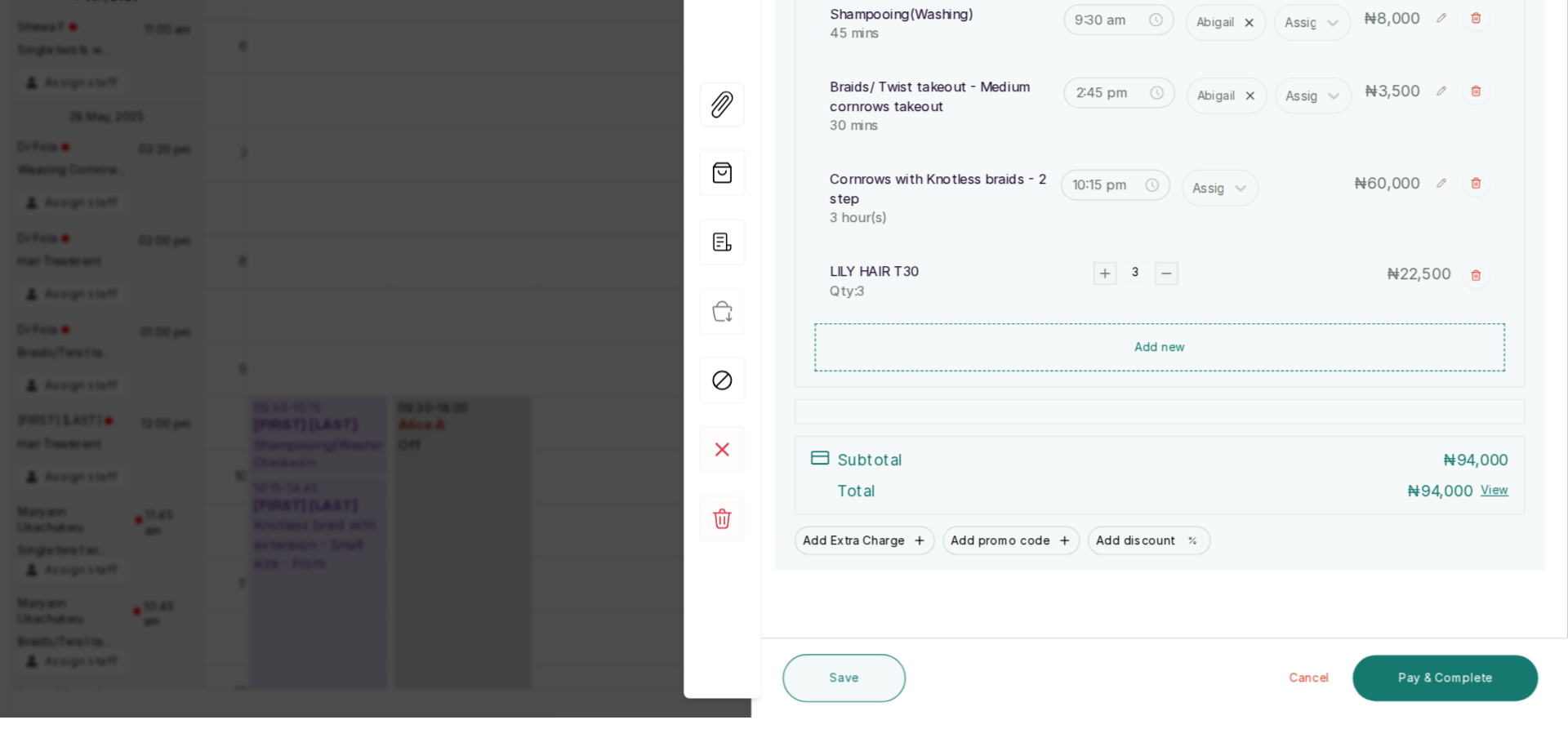 drag, startPoint x: 959, startPoint y: 695, endPoint x: 687, endPoint y: 285, distance: 492.02 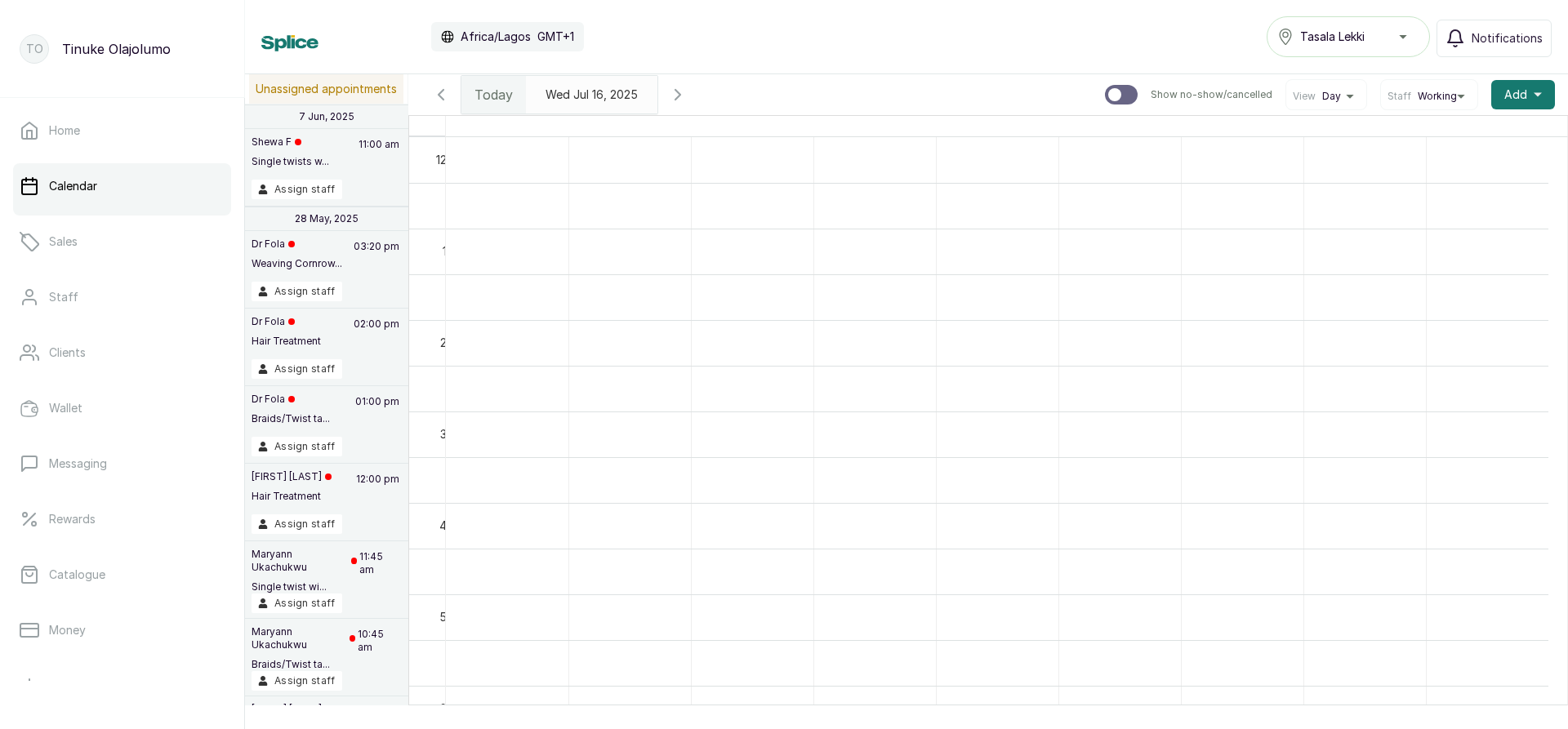 scroll, scrollTop: 0, scrollLeft: 0, axis: both 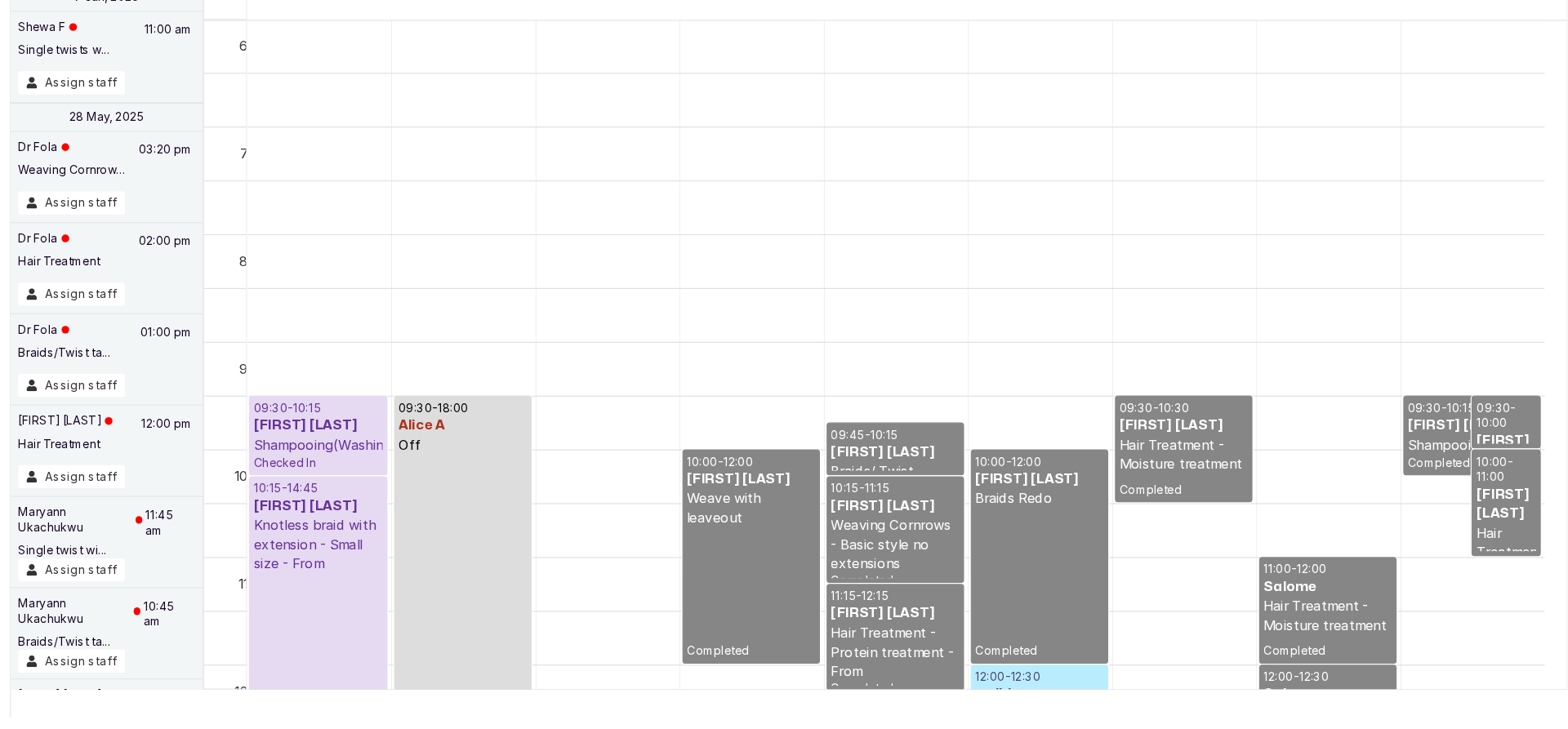 click on "[FIRST] [LAST]" at bounding box center [506, 481] 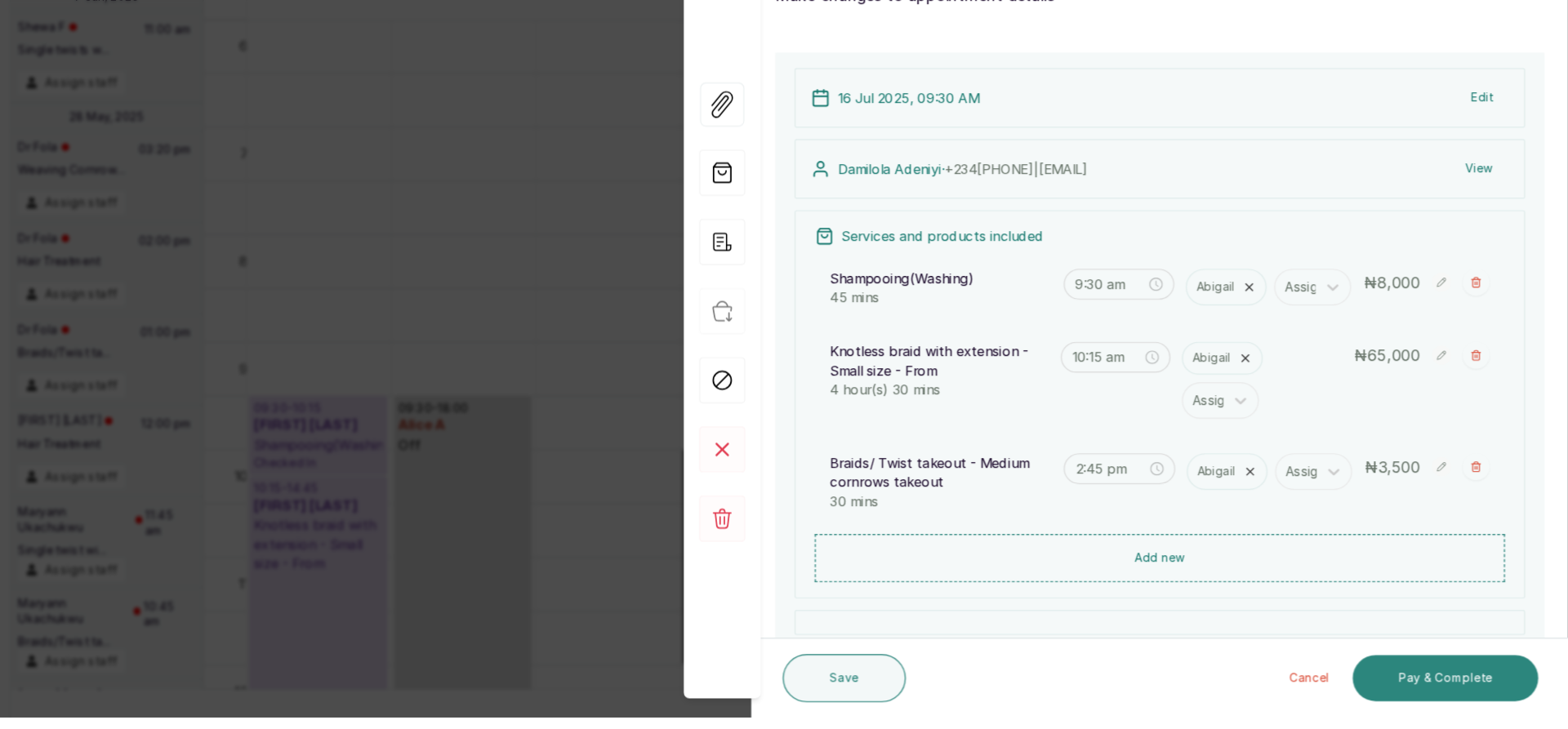 click on "Pay & Complete" at bounding box center (1463, 696) 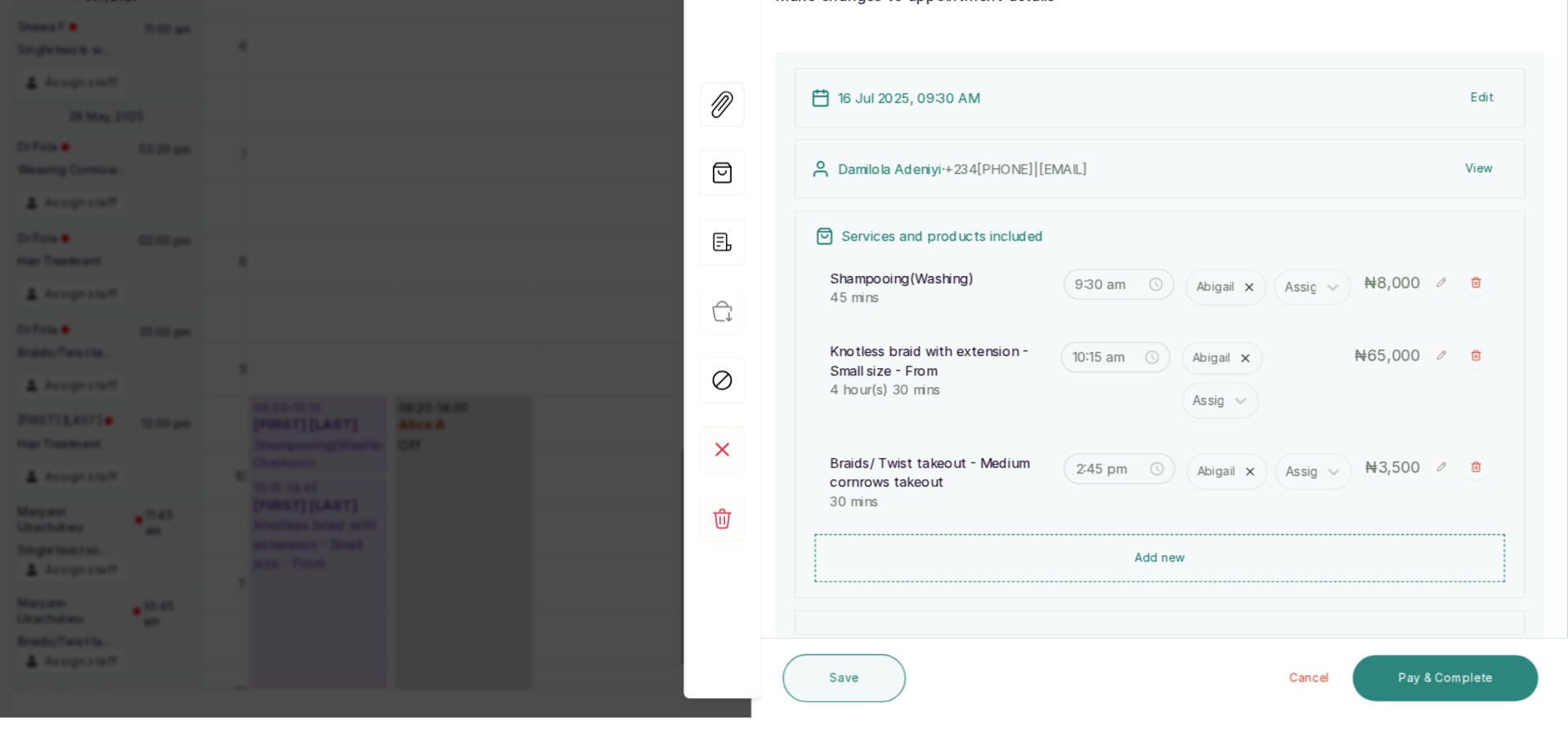 click on "Pay & Complete" at bounding box center (1463, 696) 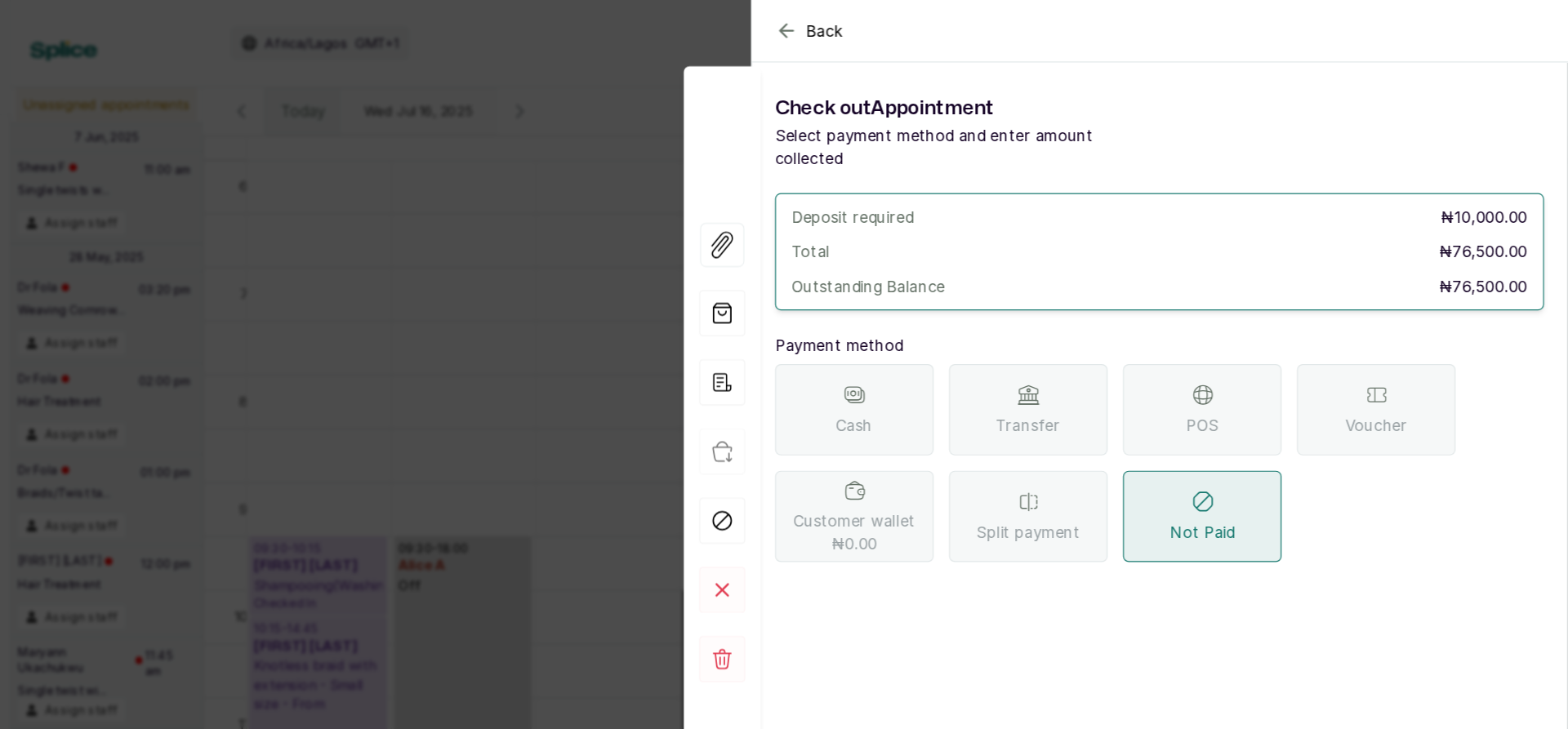 click 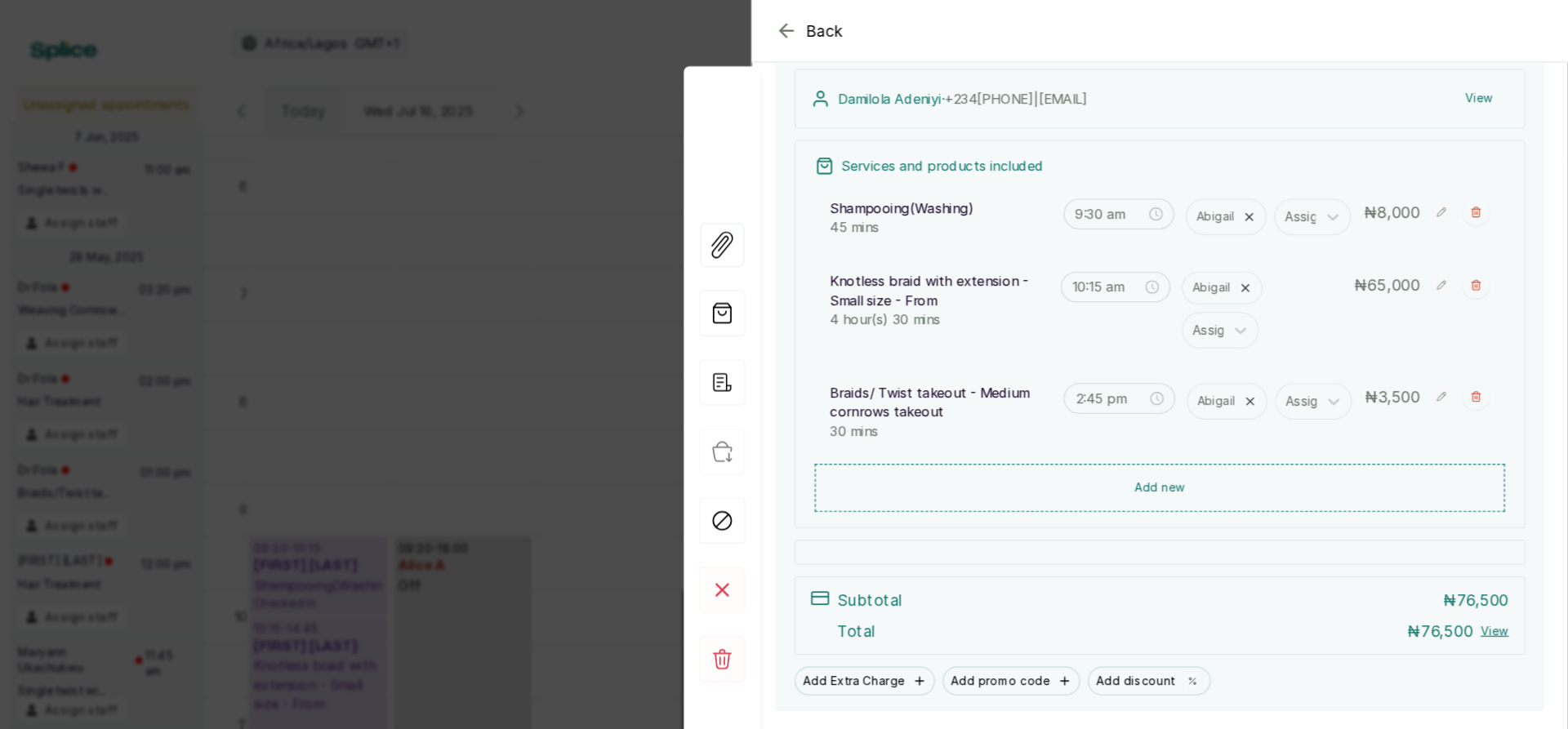scroll, scrollTop: 203, scrollLeft: 0, axis: vertical 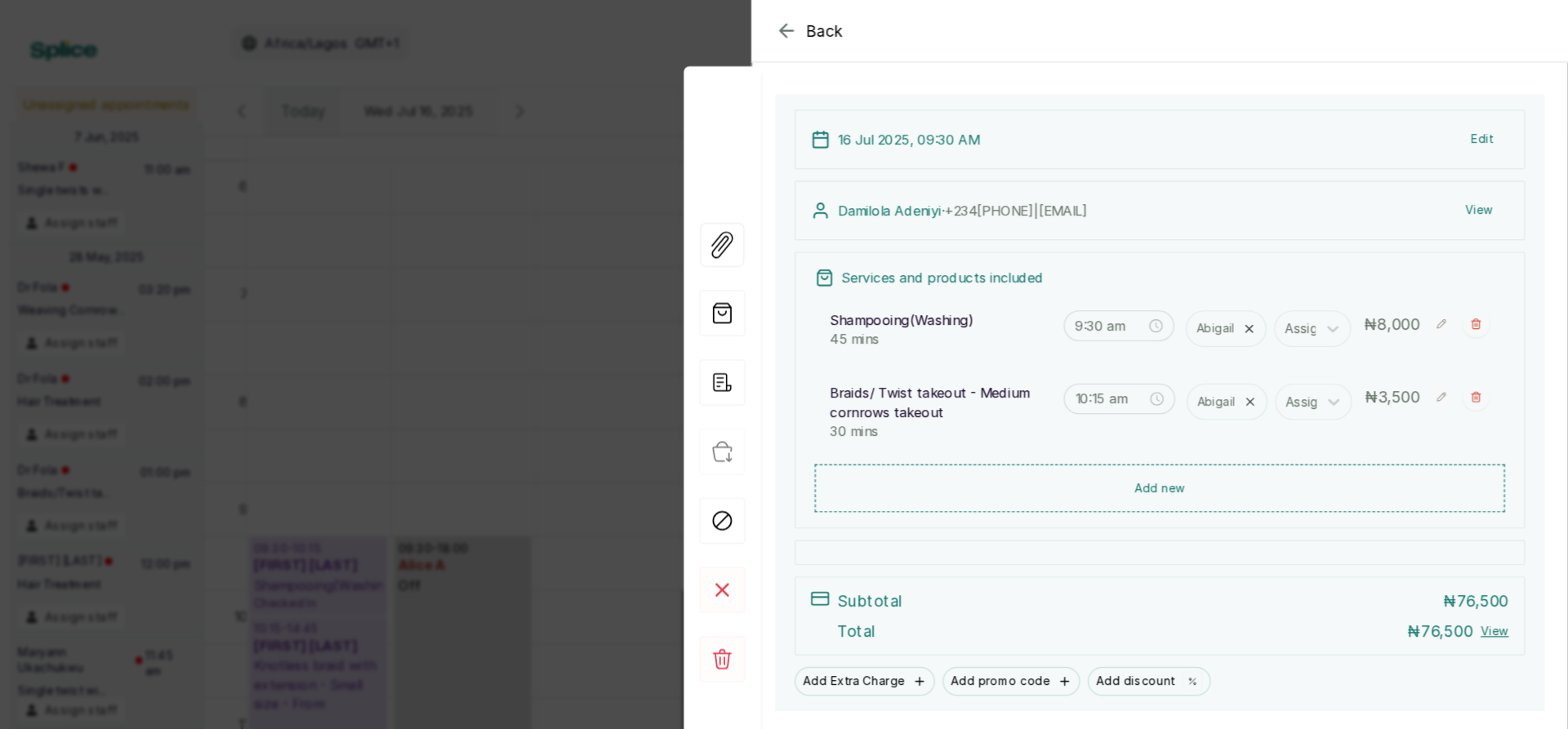 type on "2:45 pm" 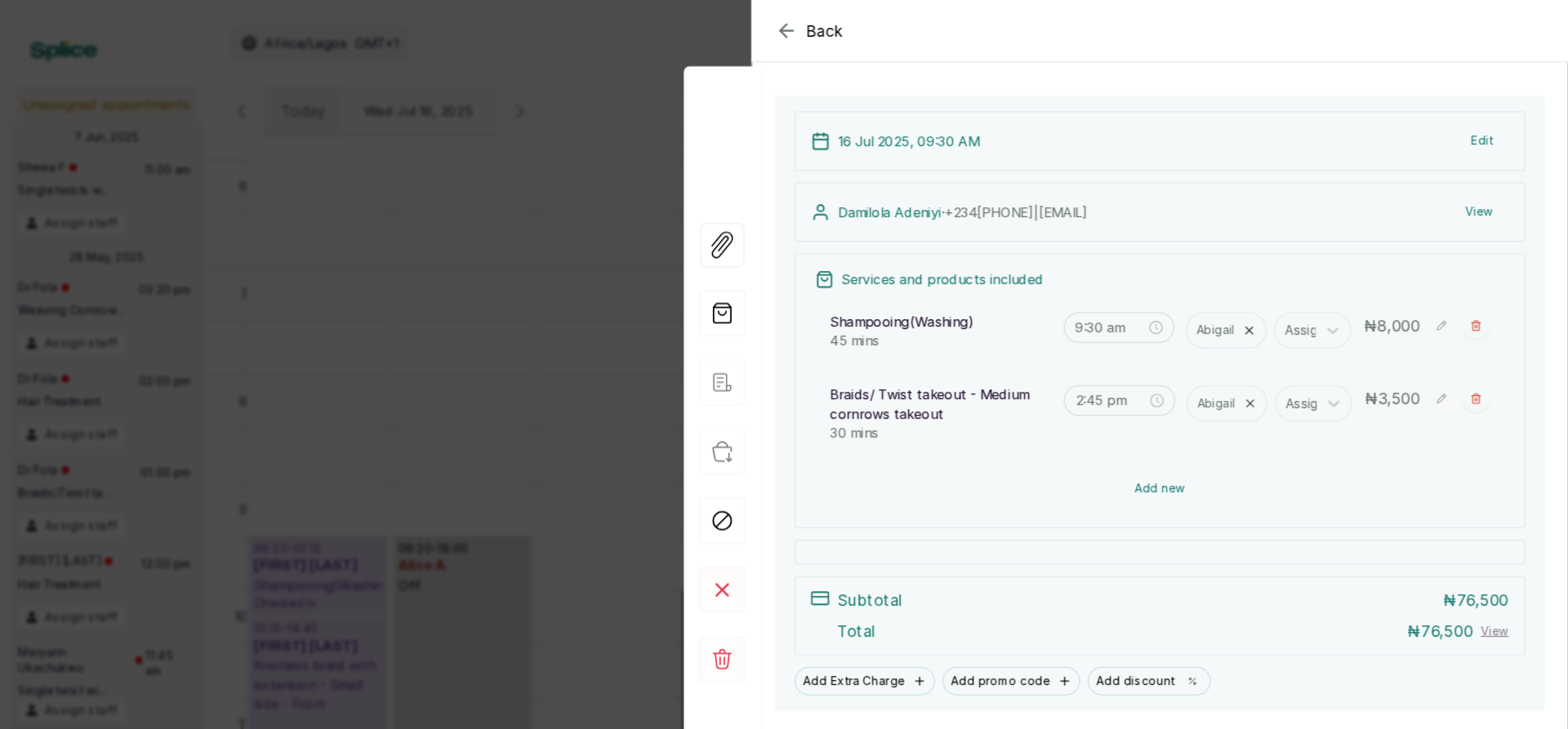 scroll, scrollTop: 125, scrollLeft: 0, axis: vertical 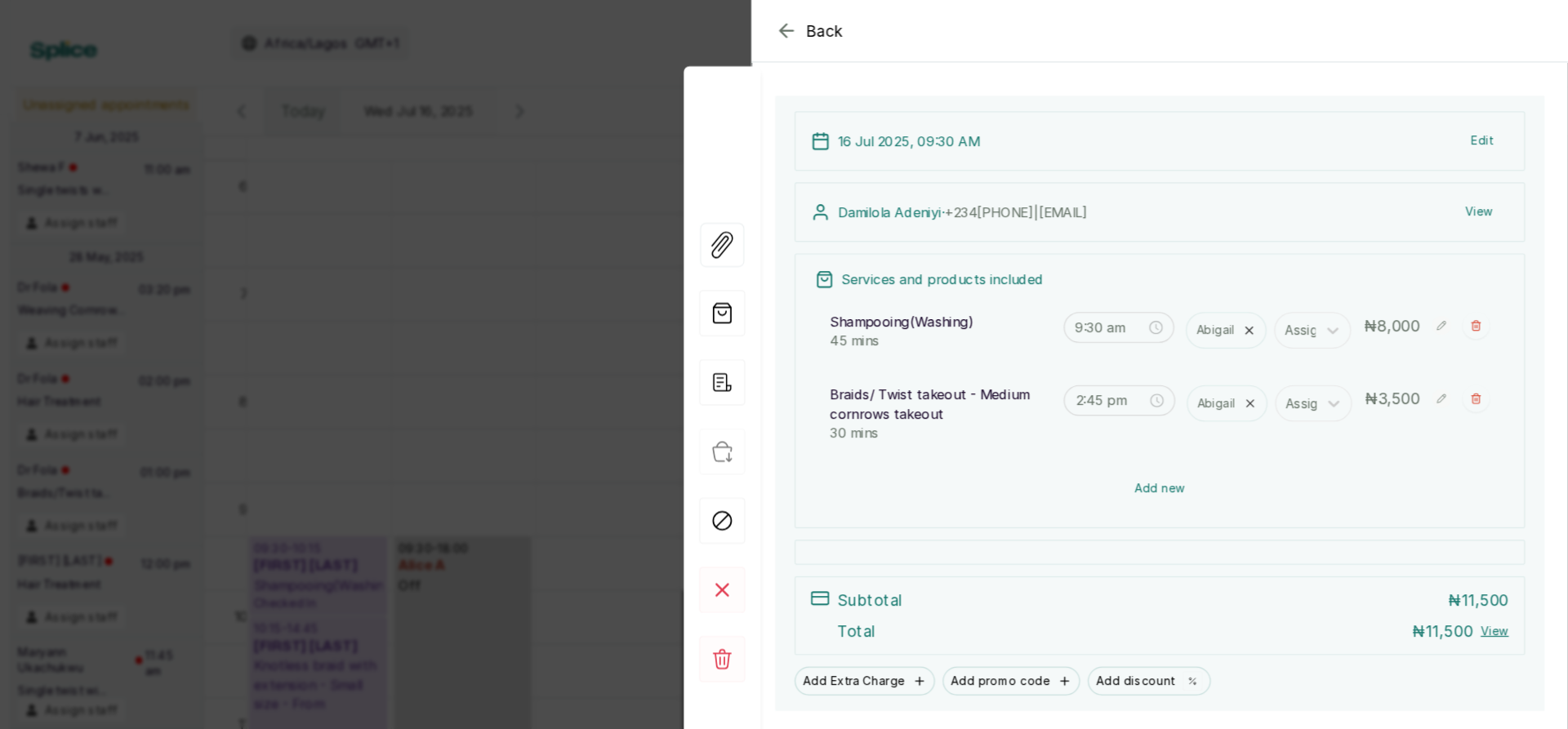 click on "Add new" at bounding box center (1221, 416) 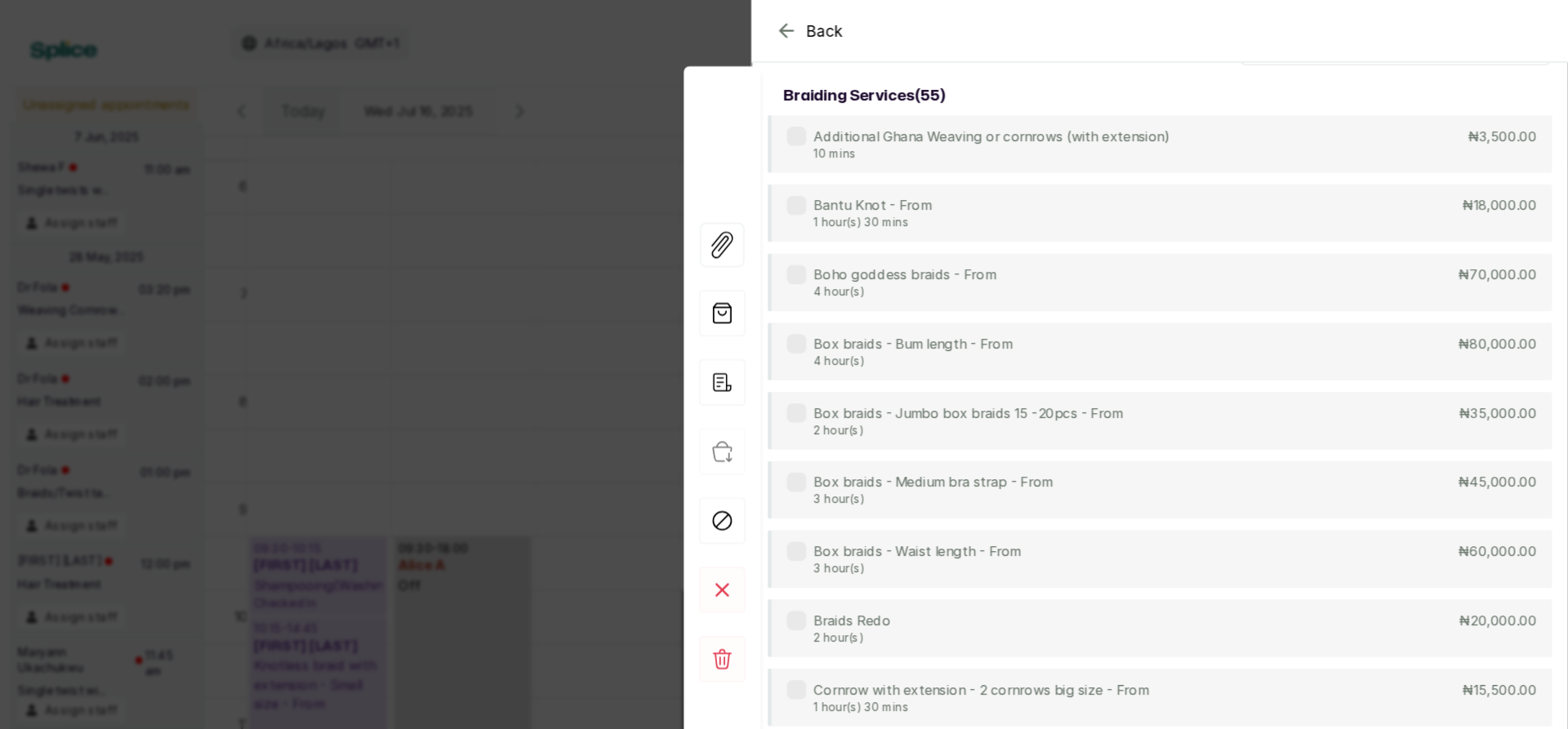 scroll, scrollTop: 0, scrollLeft: 0, axis: both 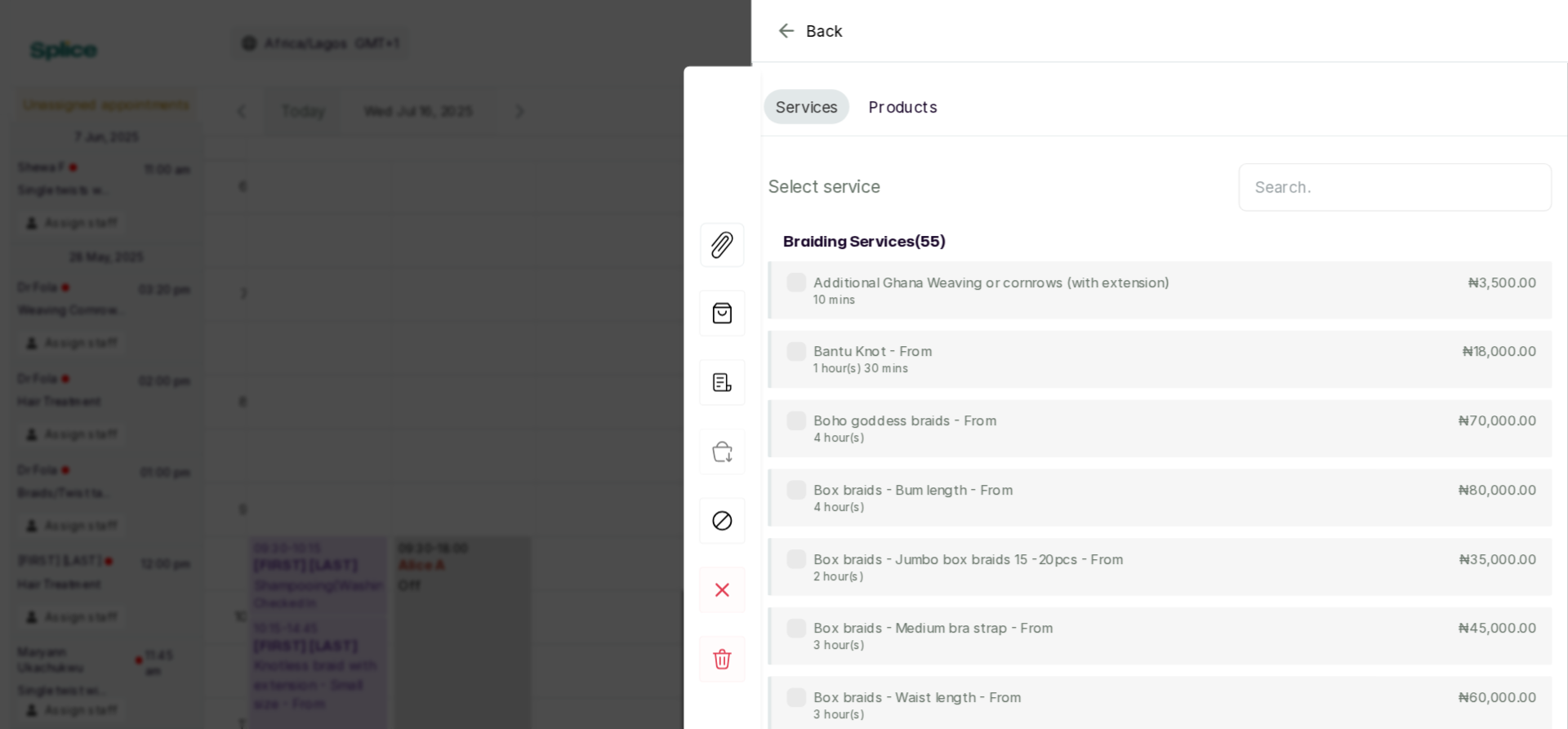 click at bounding box center (1421, 159) 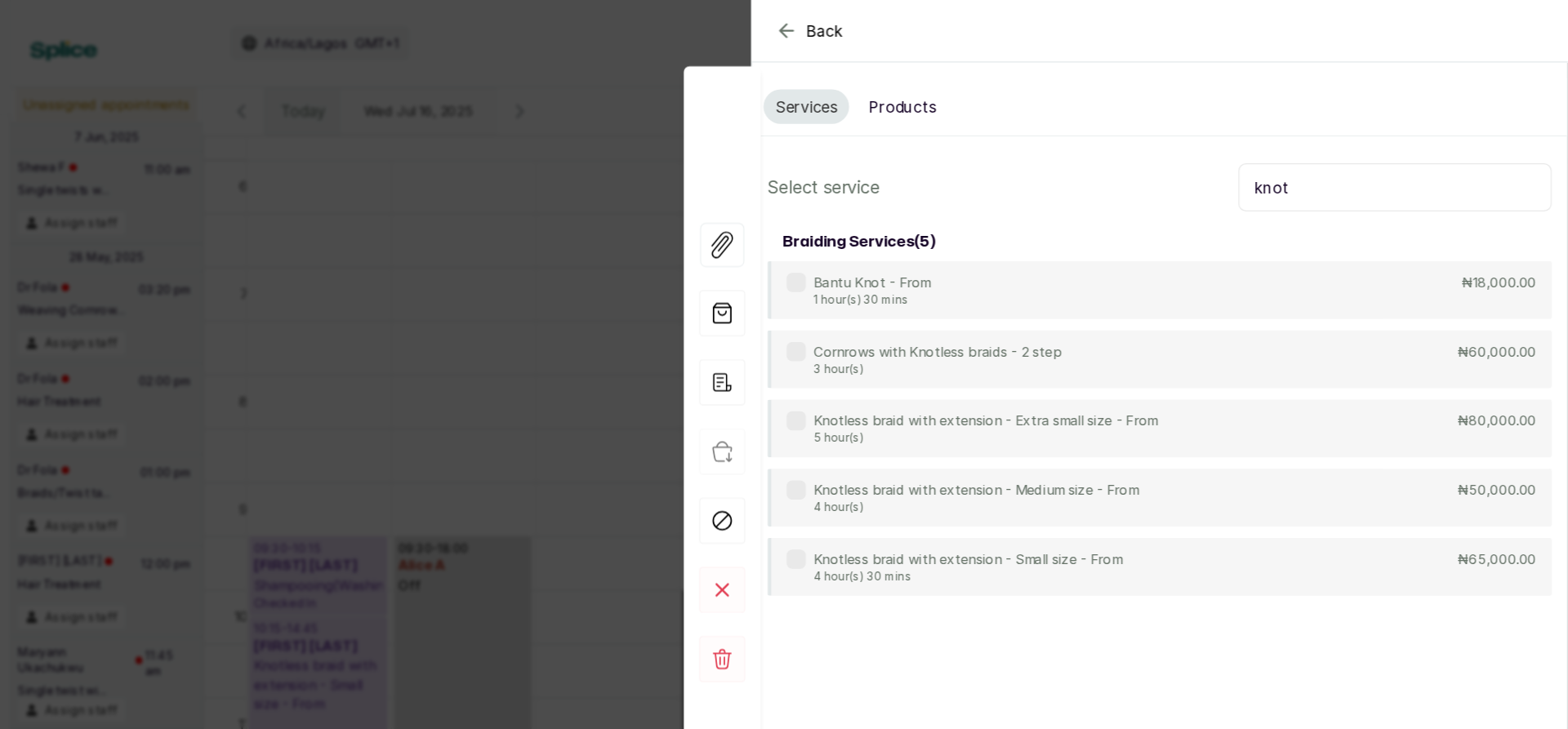 type on "knot" 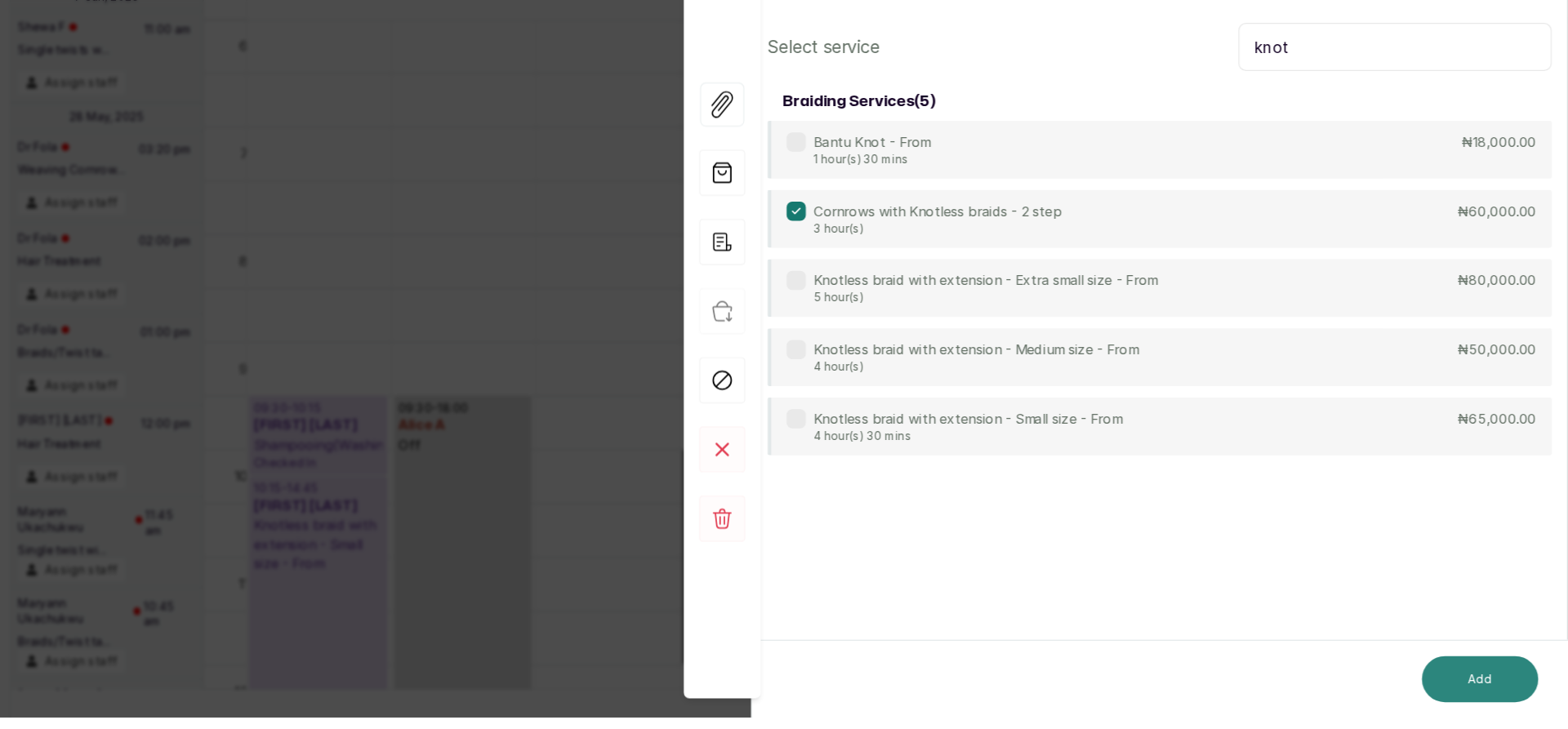 click on "Add" at bounding box center [1493, 696] 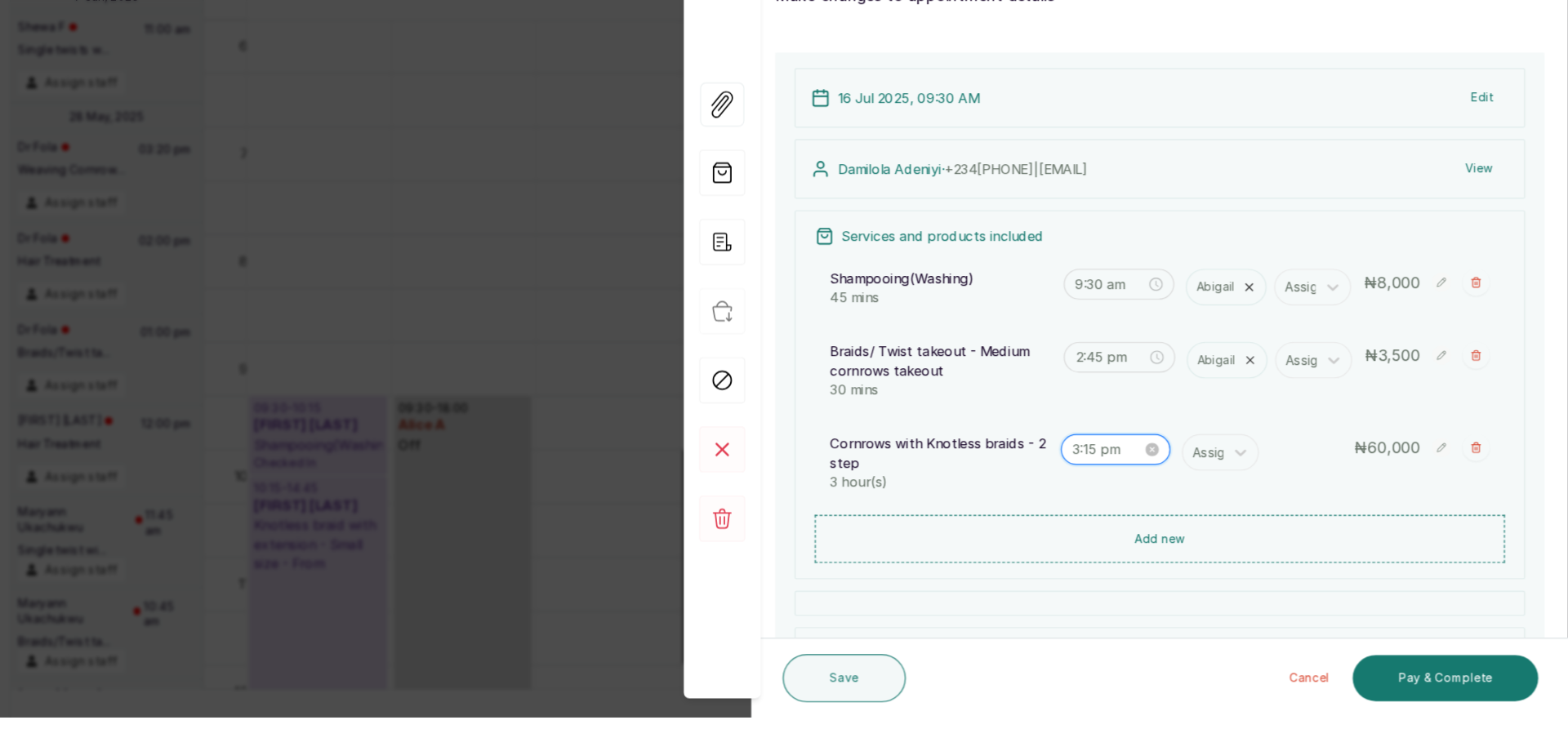 click on "3:15 pm" at bounding box center [1176, 501] 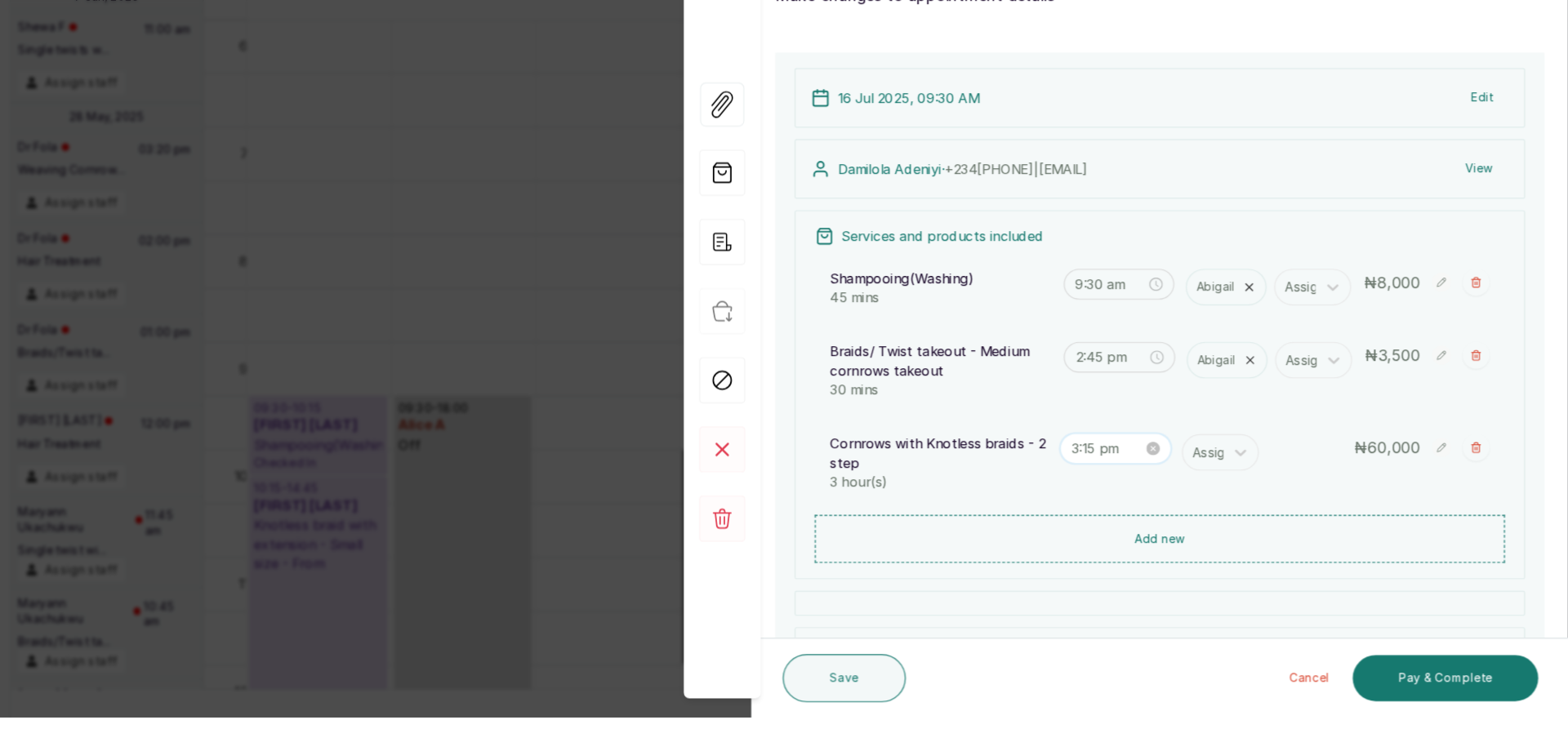 scroll, scrollTop: 64, scrollLeft: 0, axis: vertical 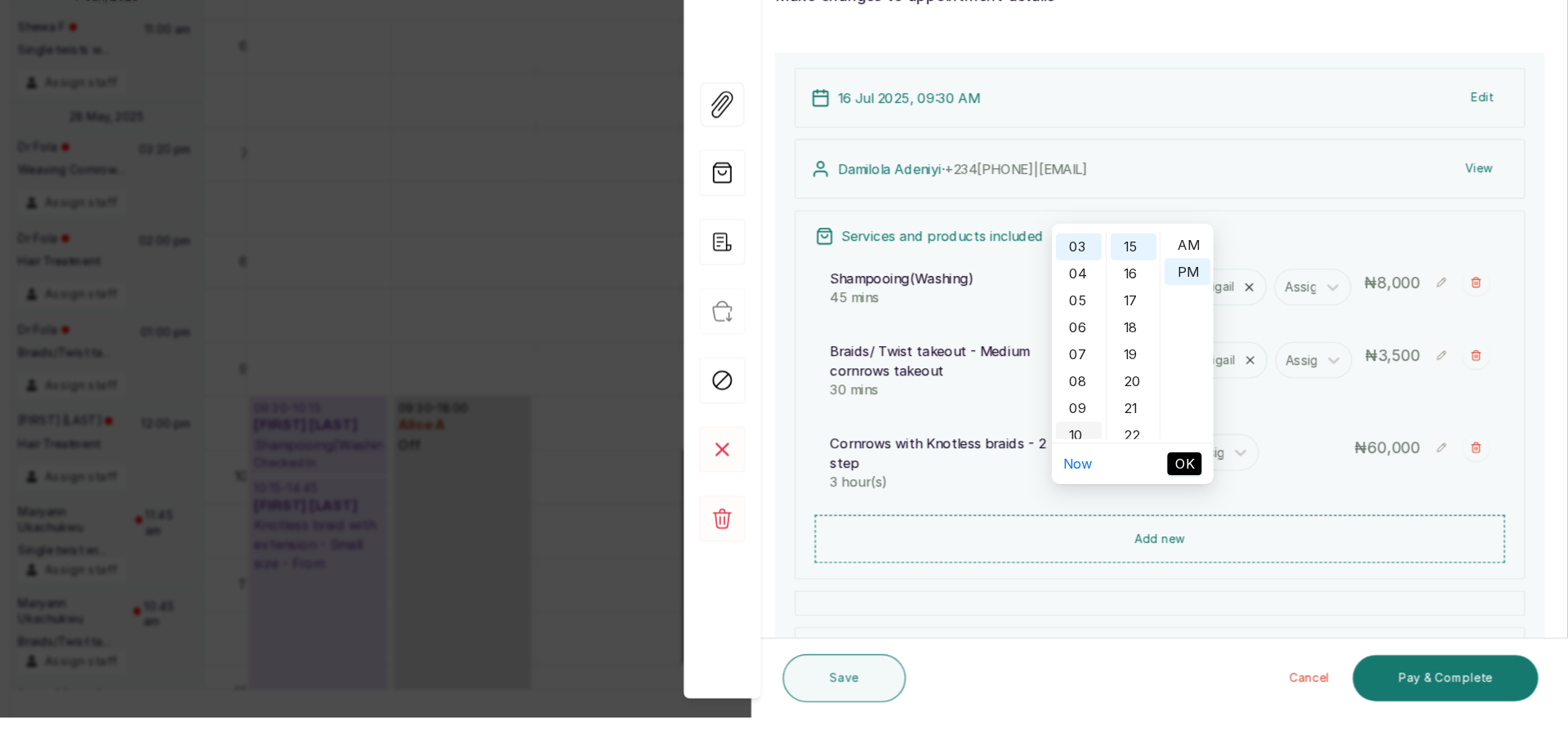 click on "10" at bounding box center (1152, 489) 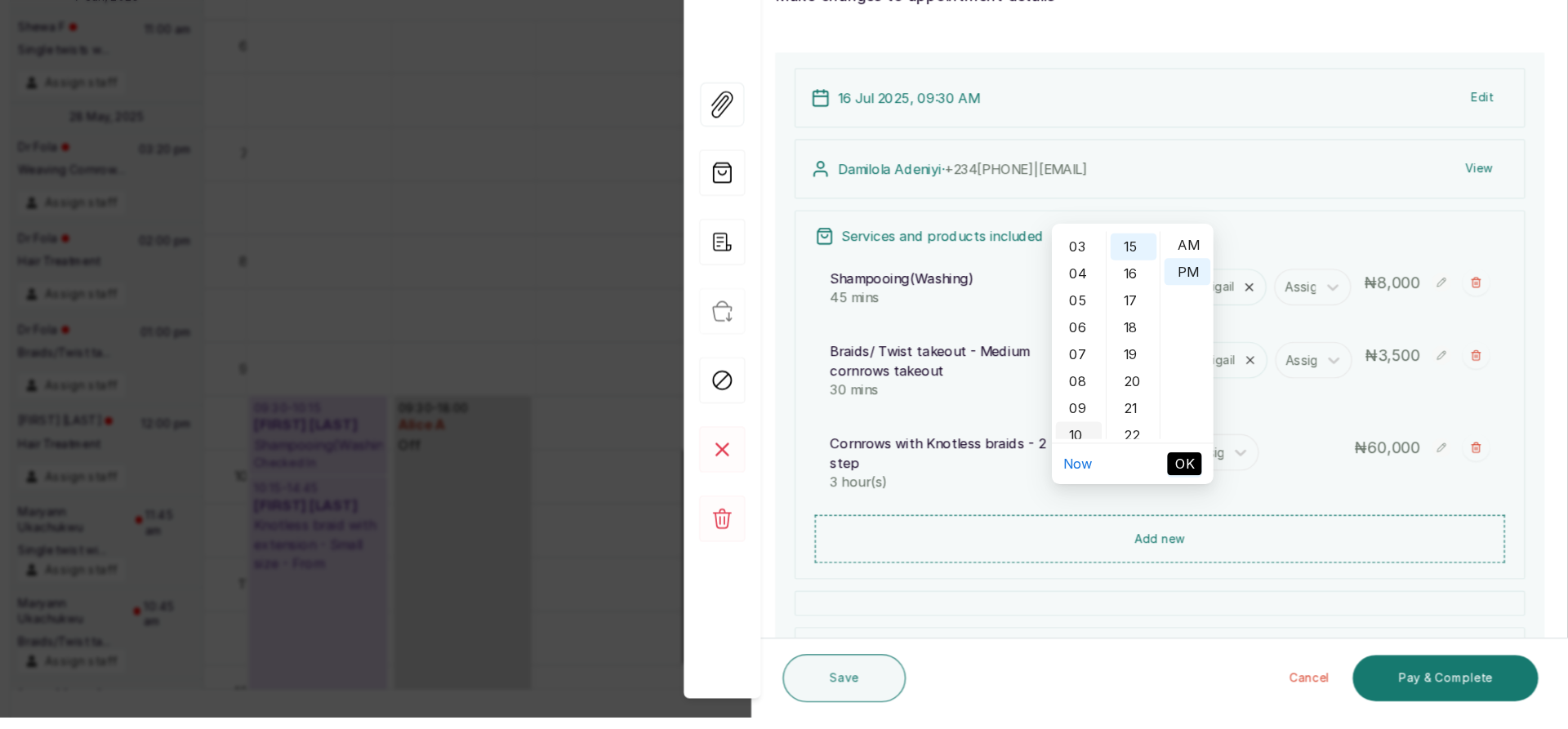scroll, scrollTop: 98, scrollLeft: 0, axis: vertical 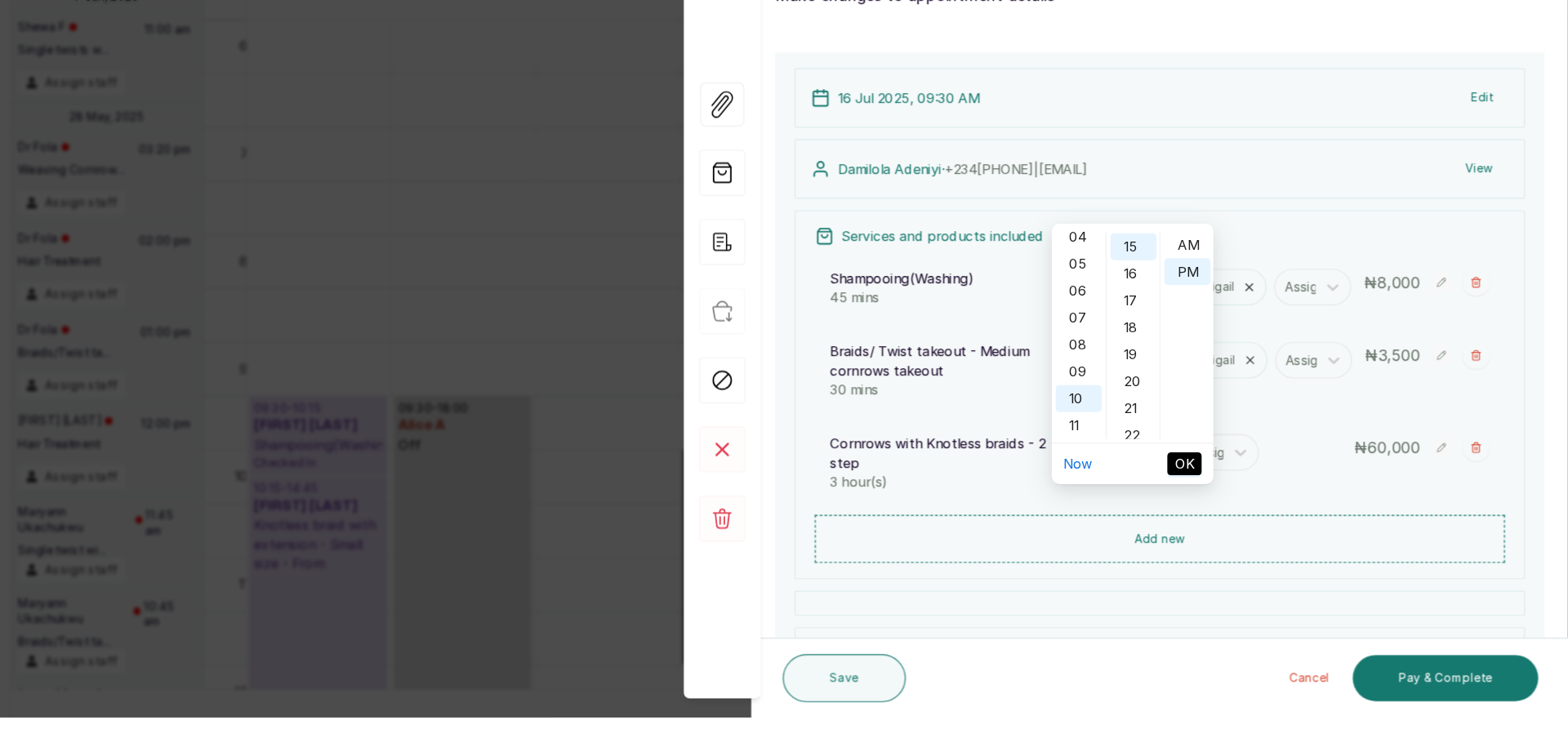 type on "10:15 pm" 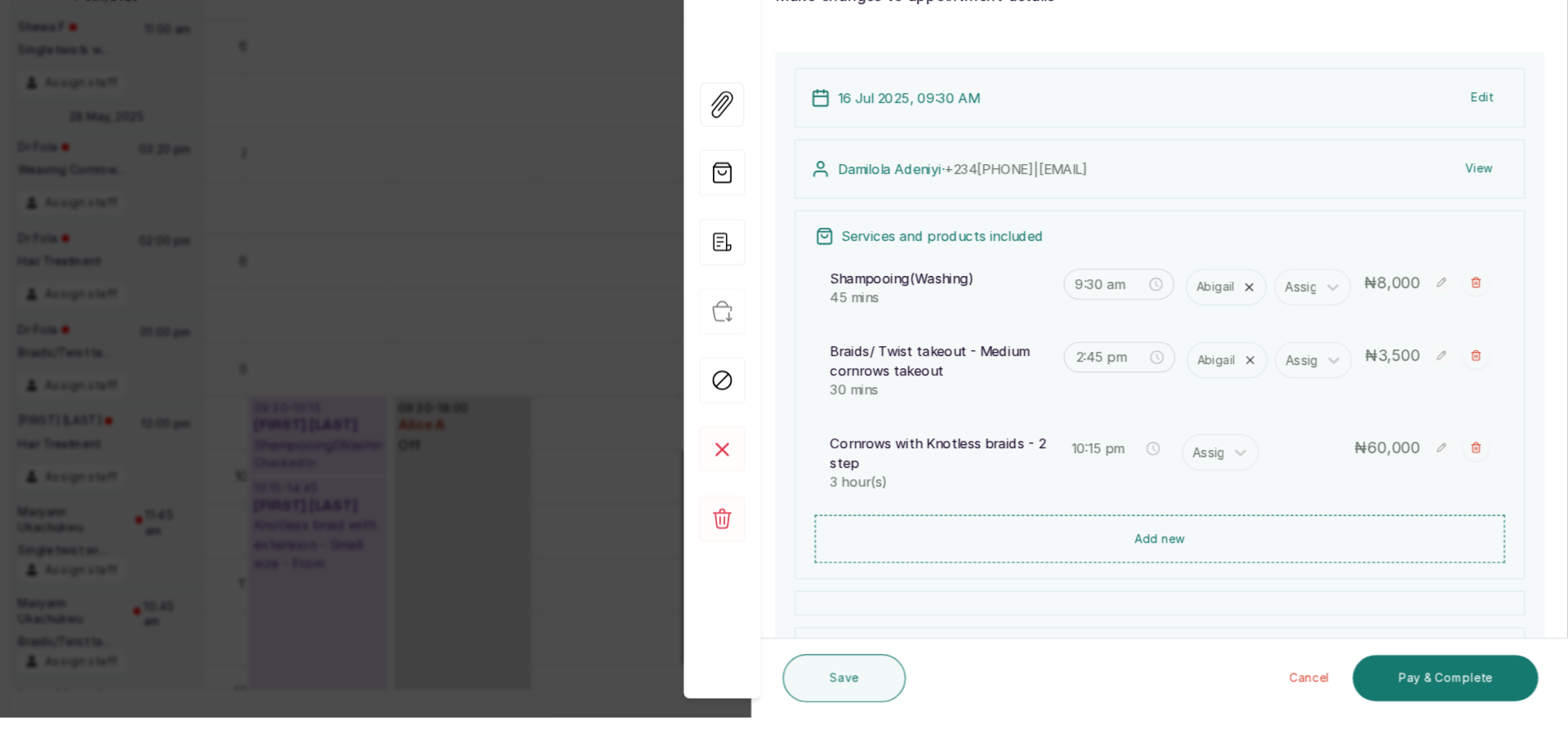 scroll, scrollTop: 98, scrollLeft: 0, axis: vertical 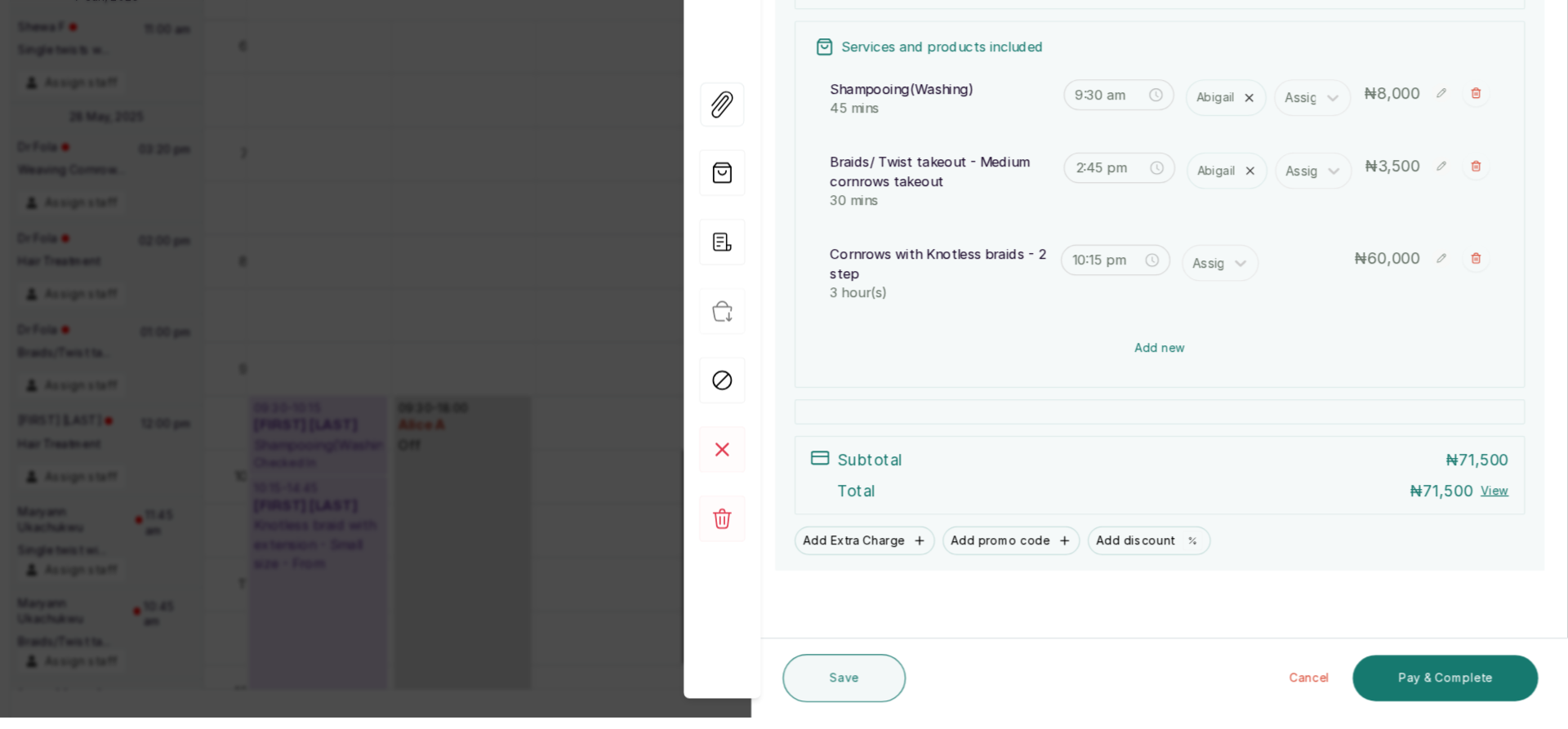 click on "Add new" at bounding box center (1221, 416) 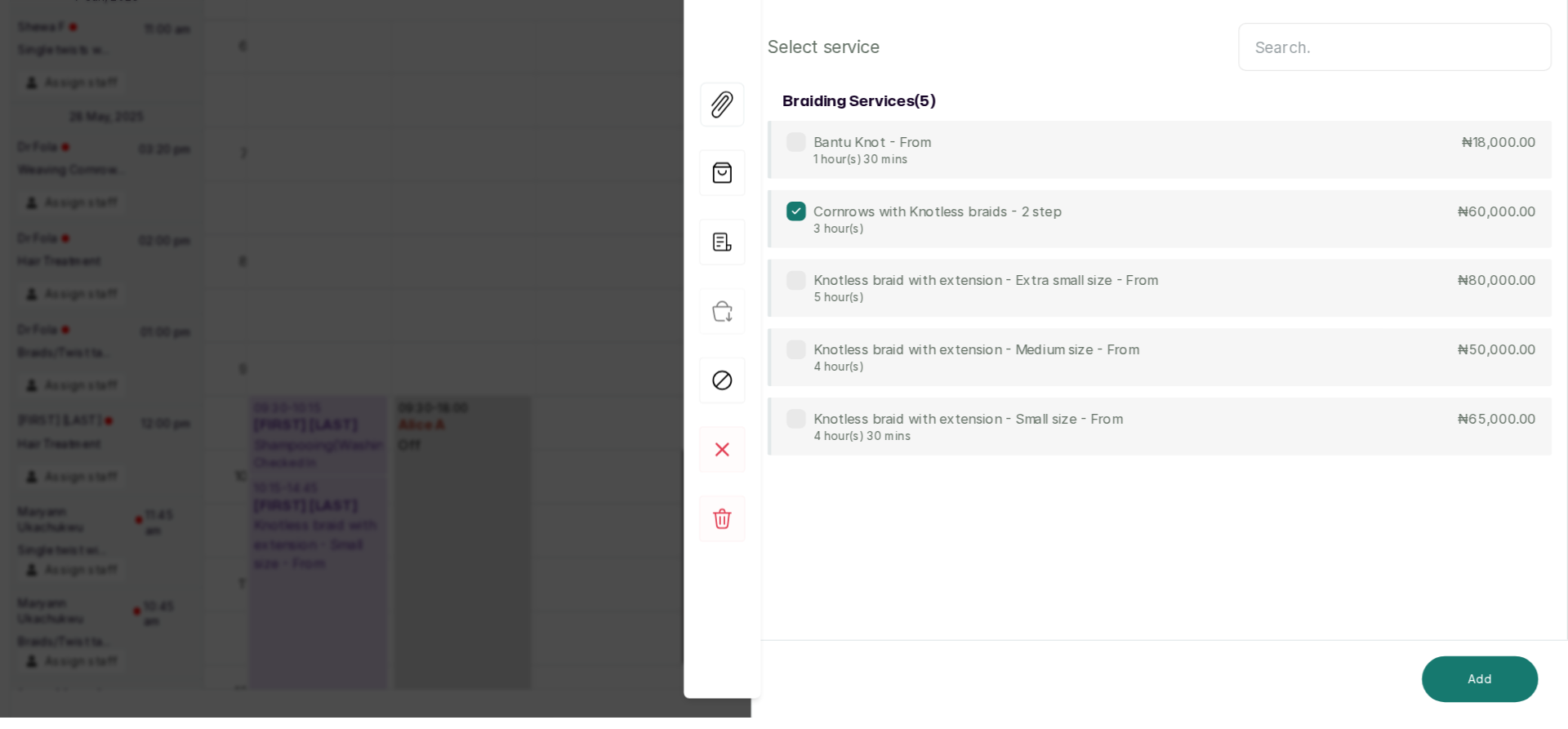scroll, scrollTop: 0, scrollLeft: 0, axis: both 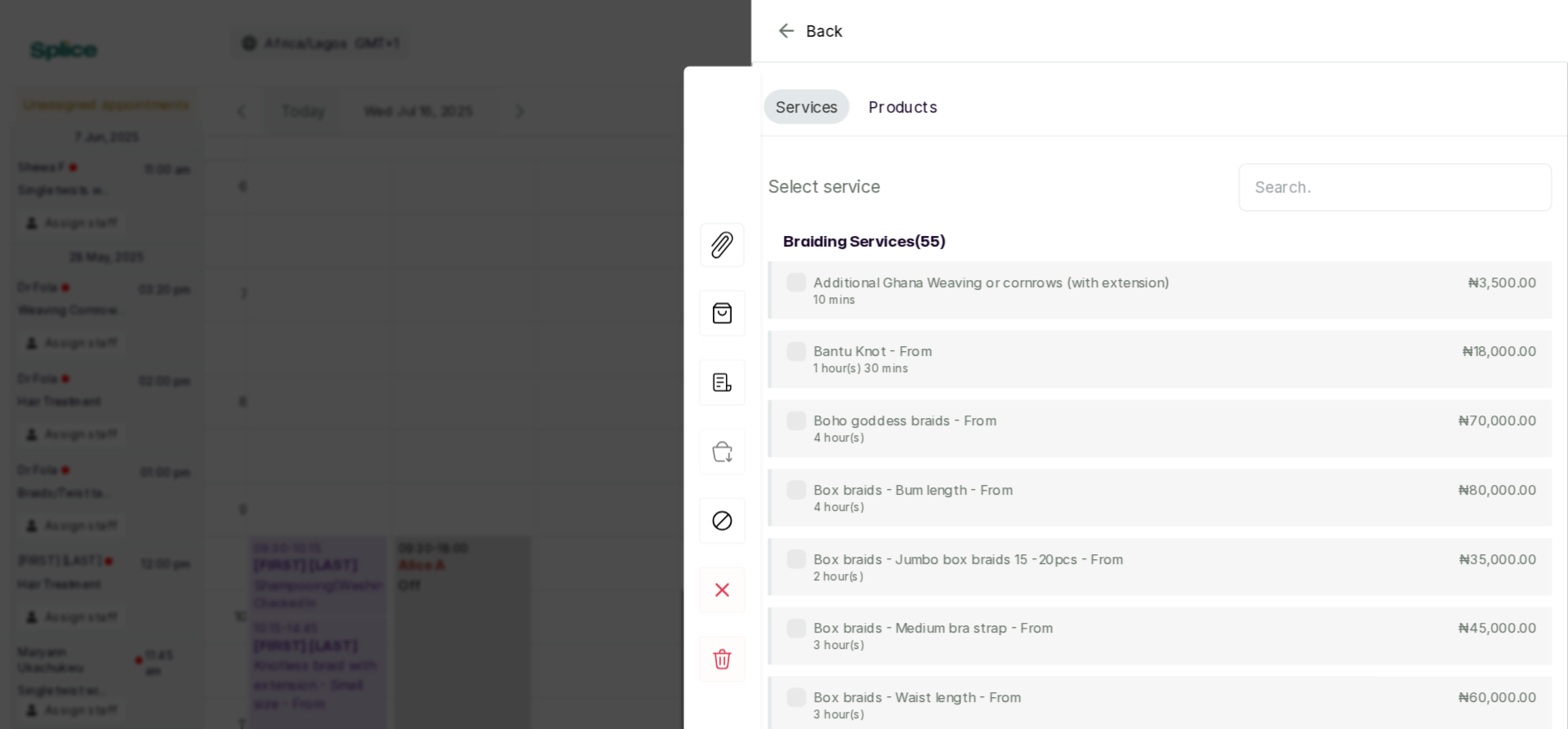 click on "Products" at bounding box center (1002, 91) 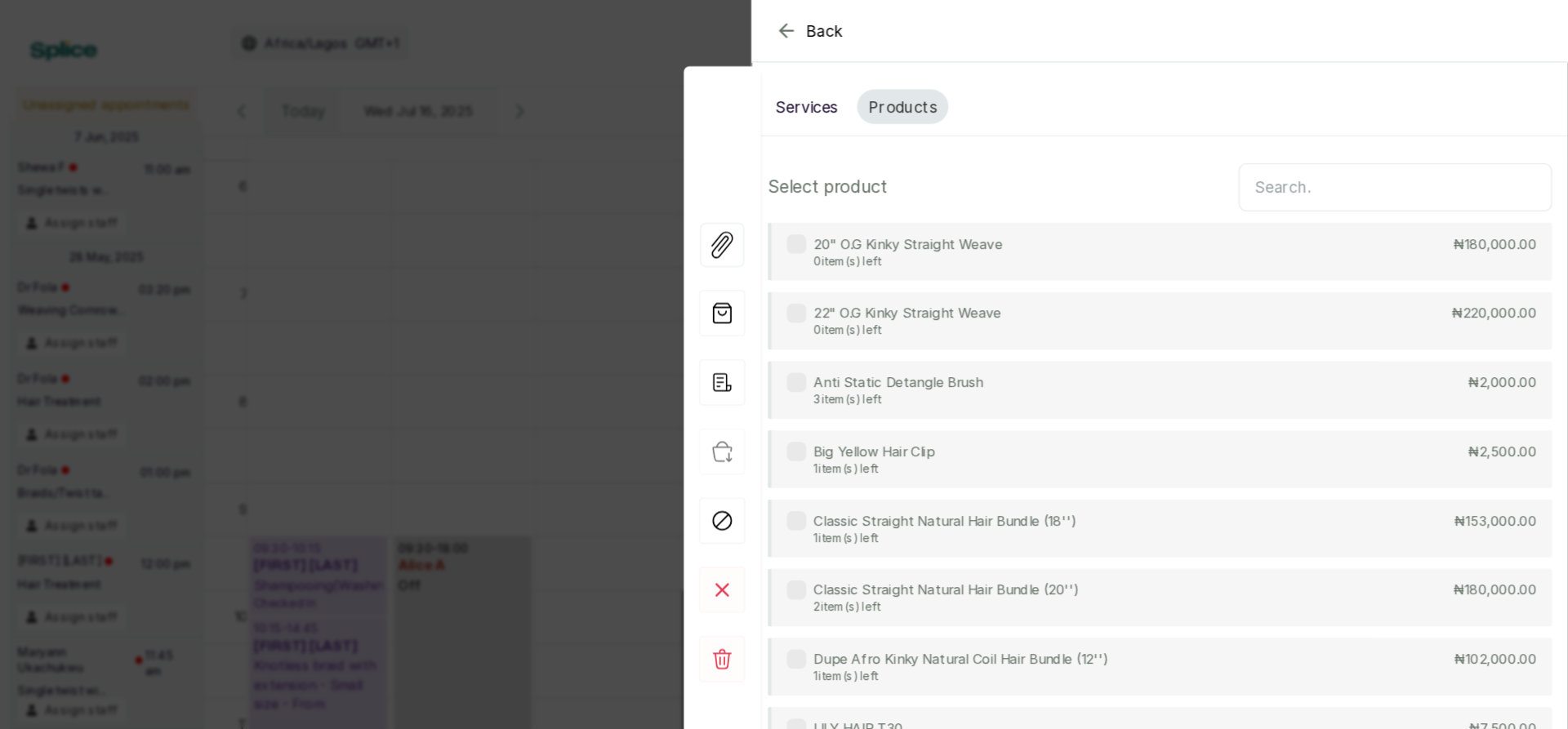 click at bounding box center [1421, 159] 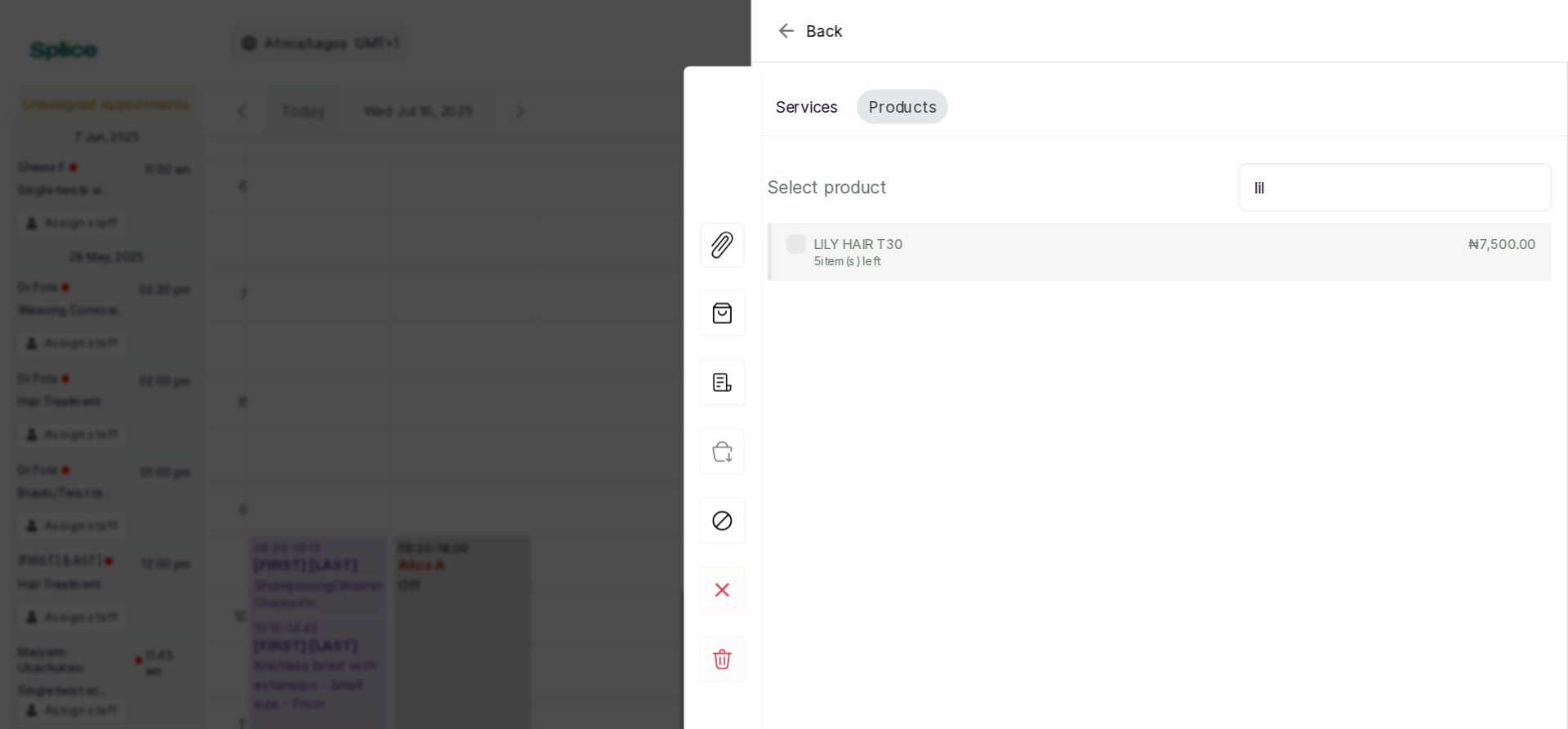 type on "lil" 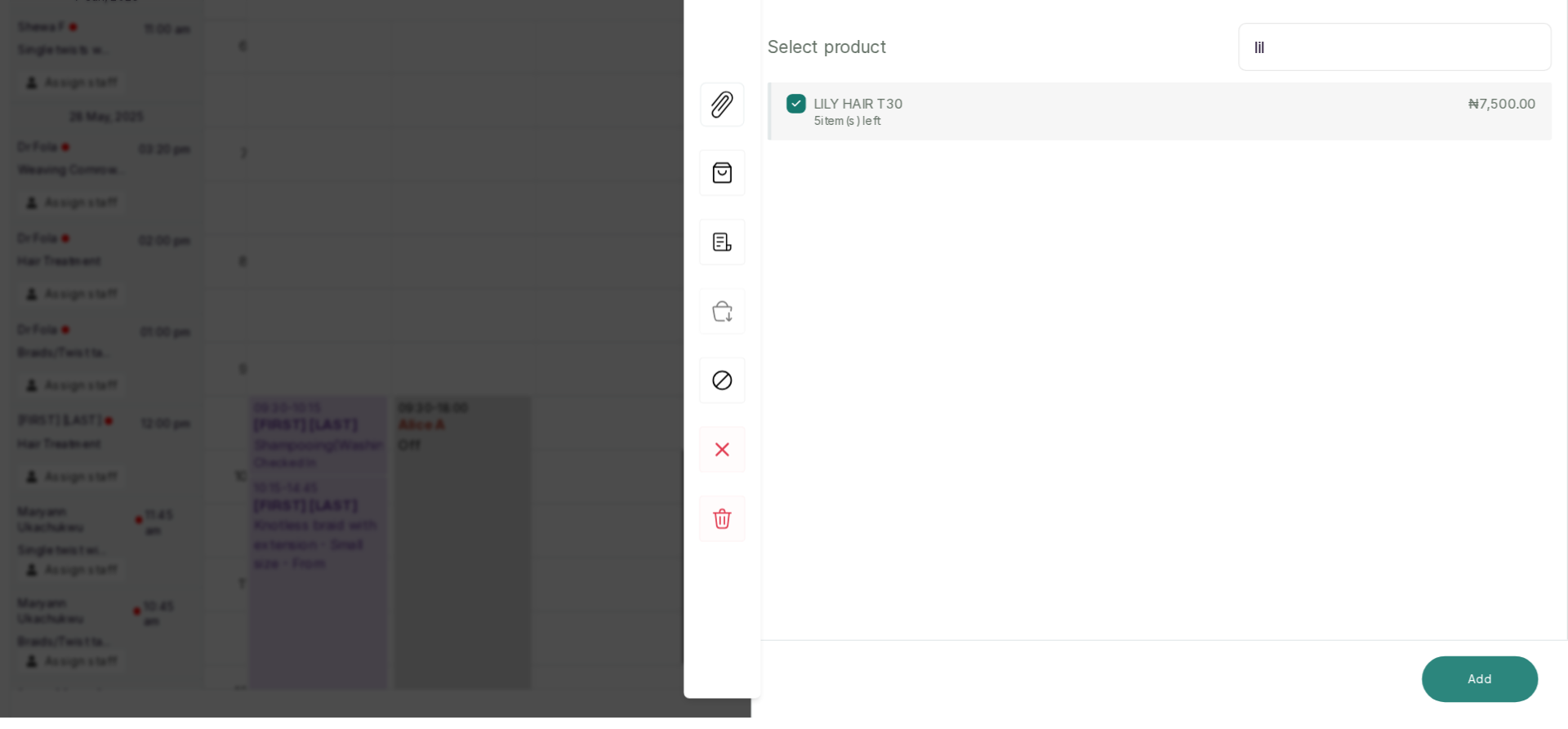 click on "Add" at bounding box center [1493, 696] 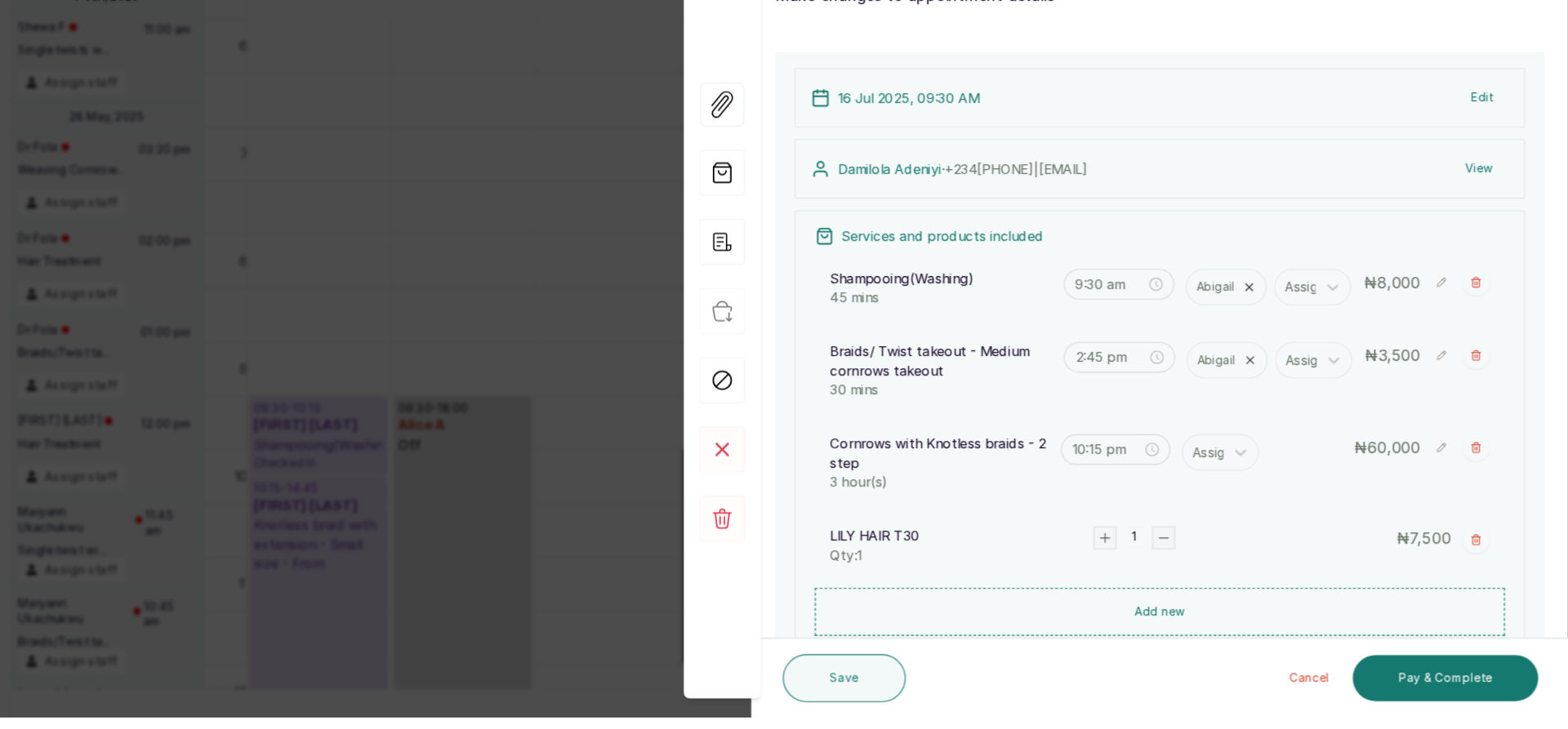 click 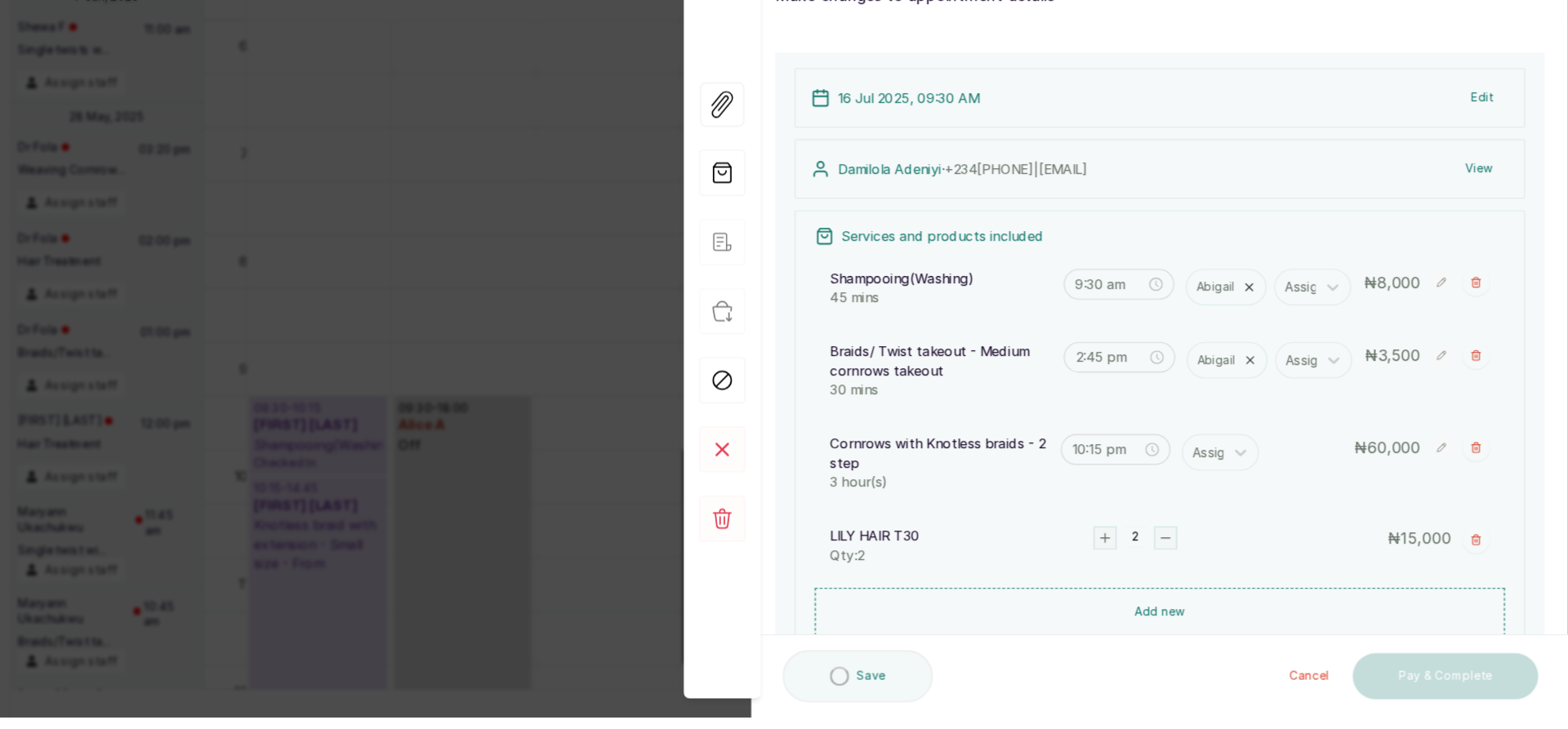 click 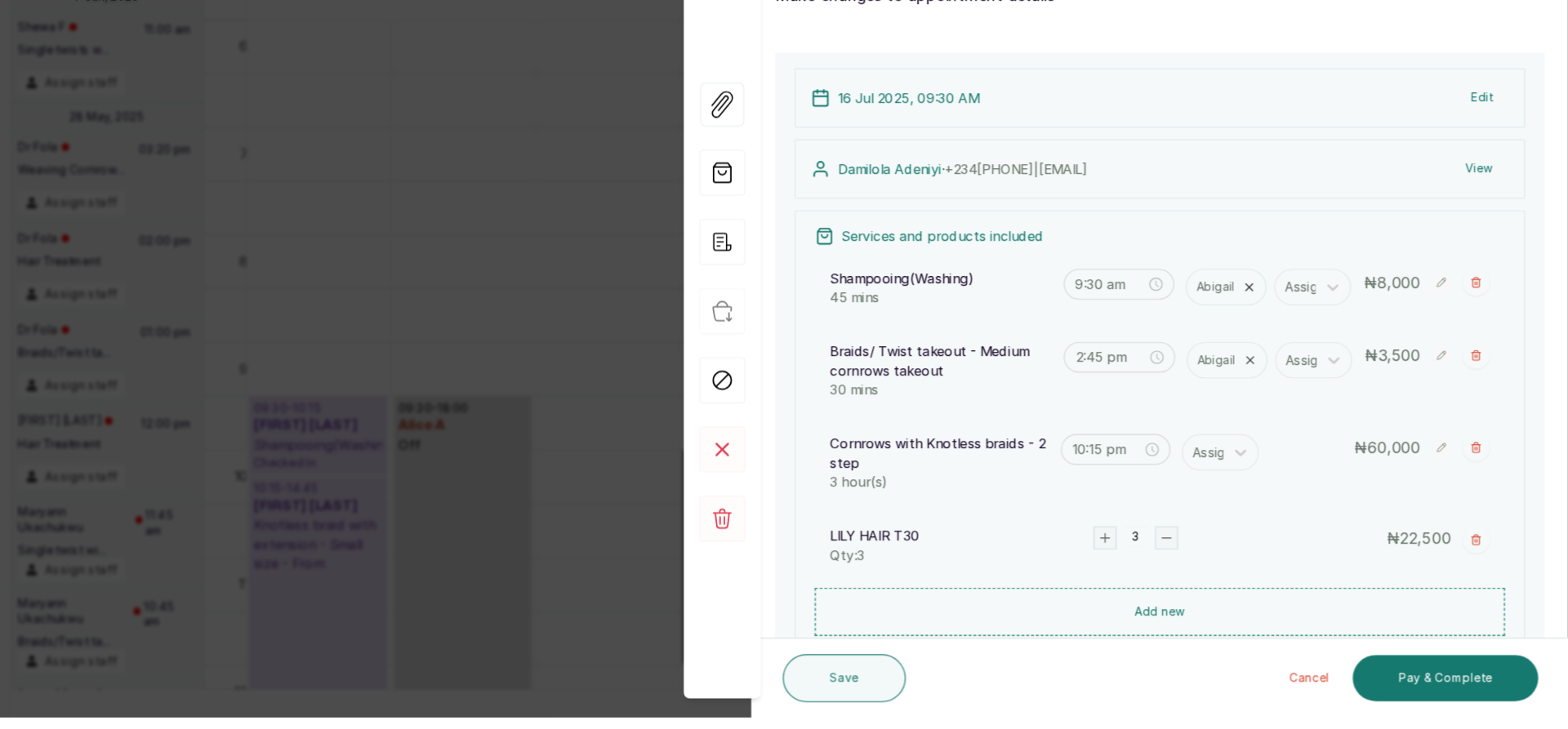 scroll, scrollTop: 267, scrollLeft: 0, axis: vertical 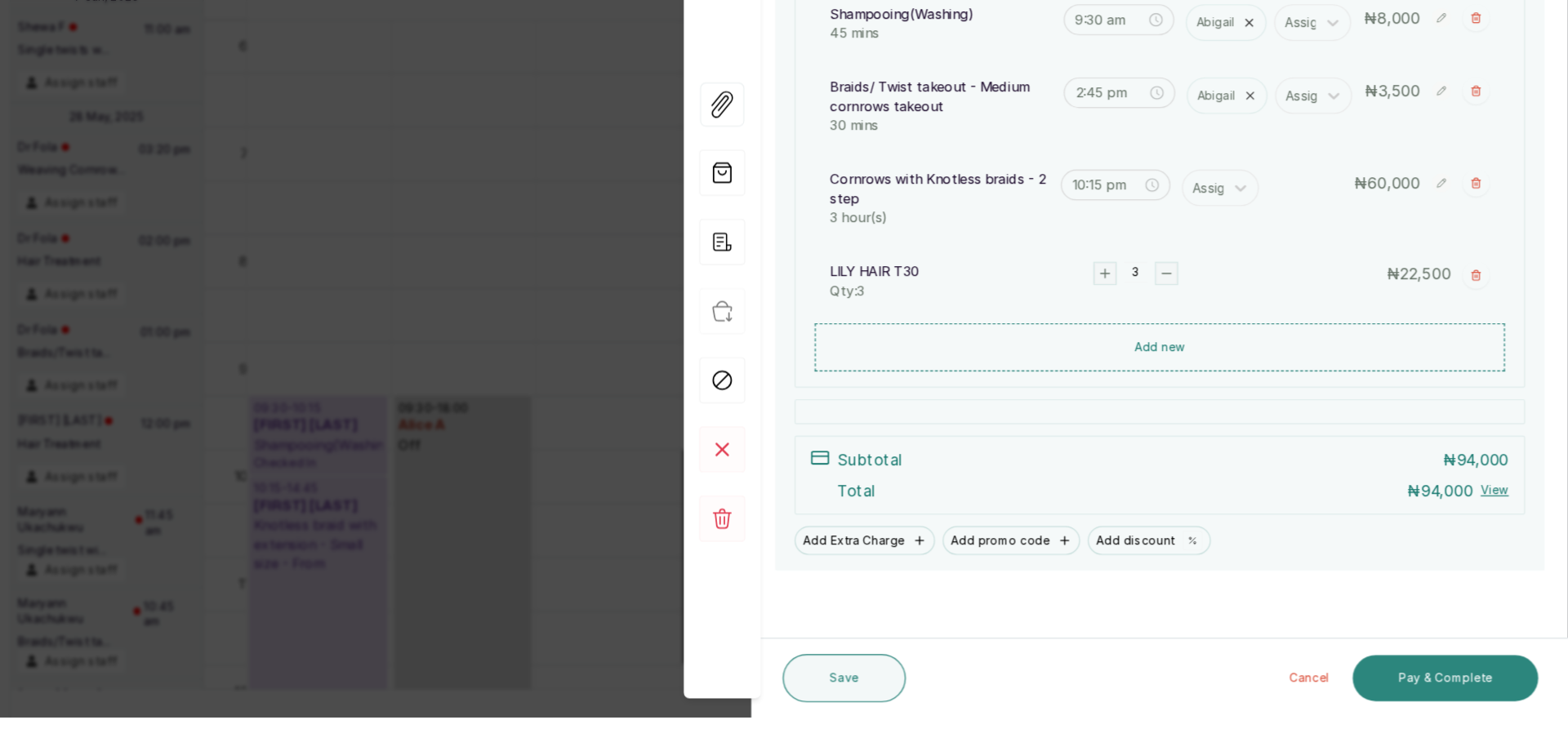click on "Pay & Complete" at bounding box center [1463, 696] 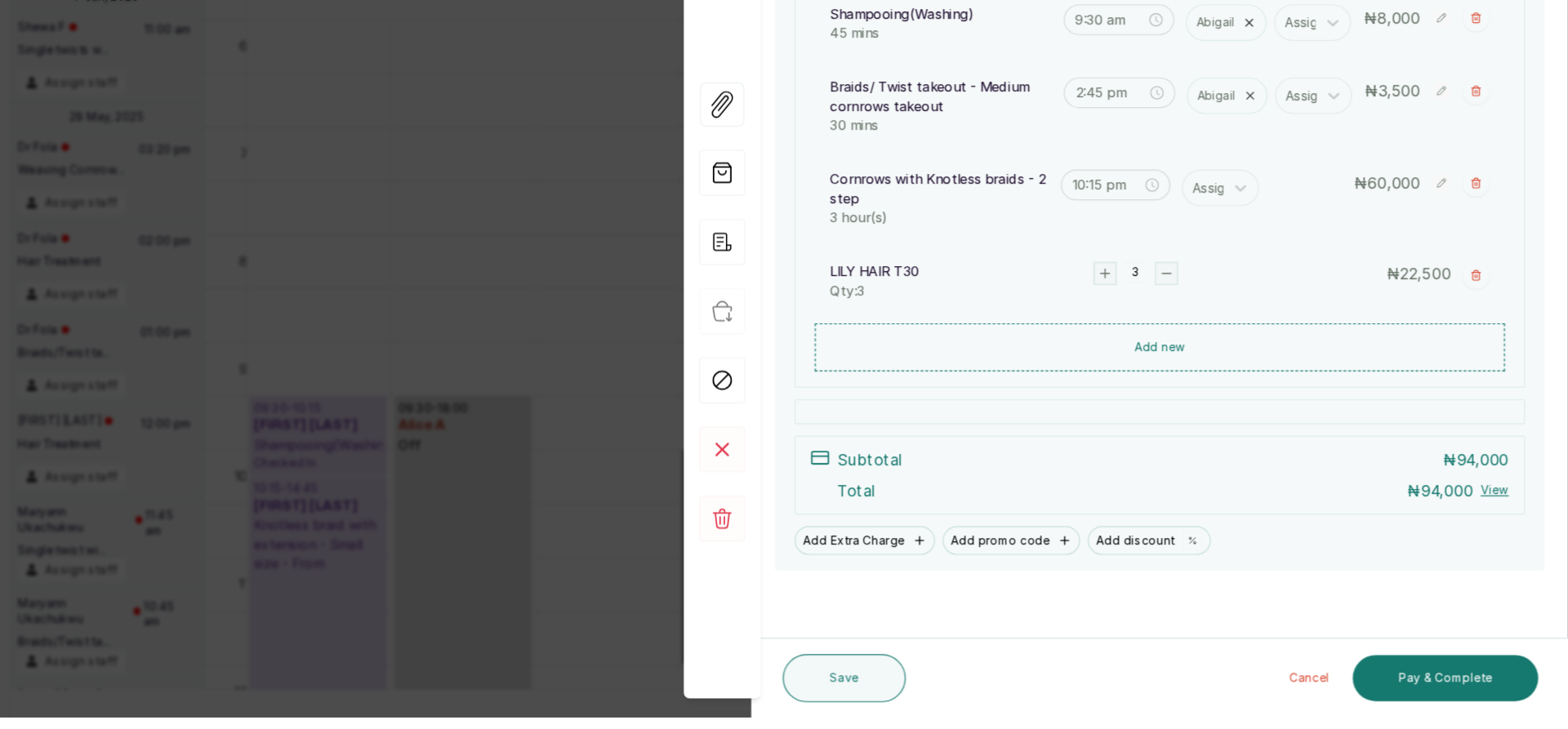 click on "Pay & Complete" at bounding box center [1463, 696] 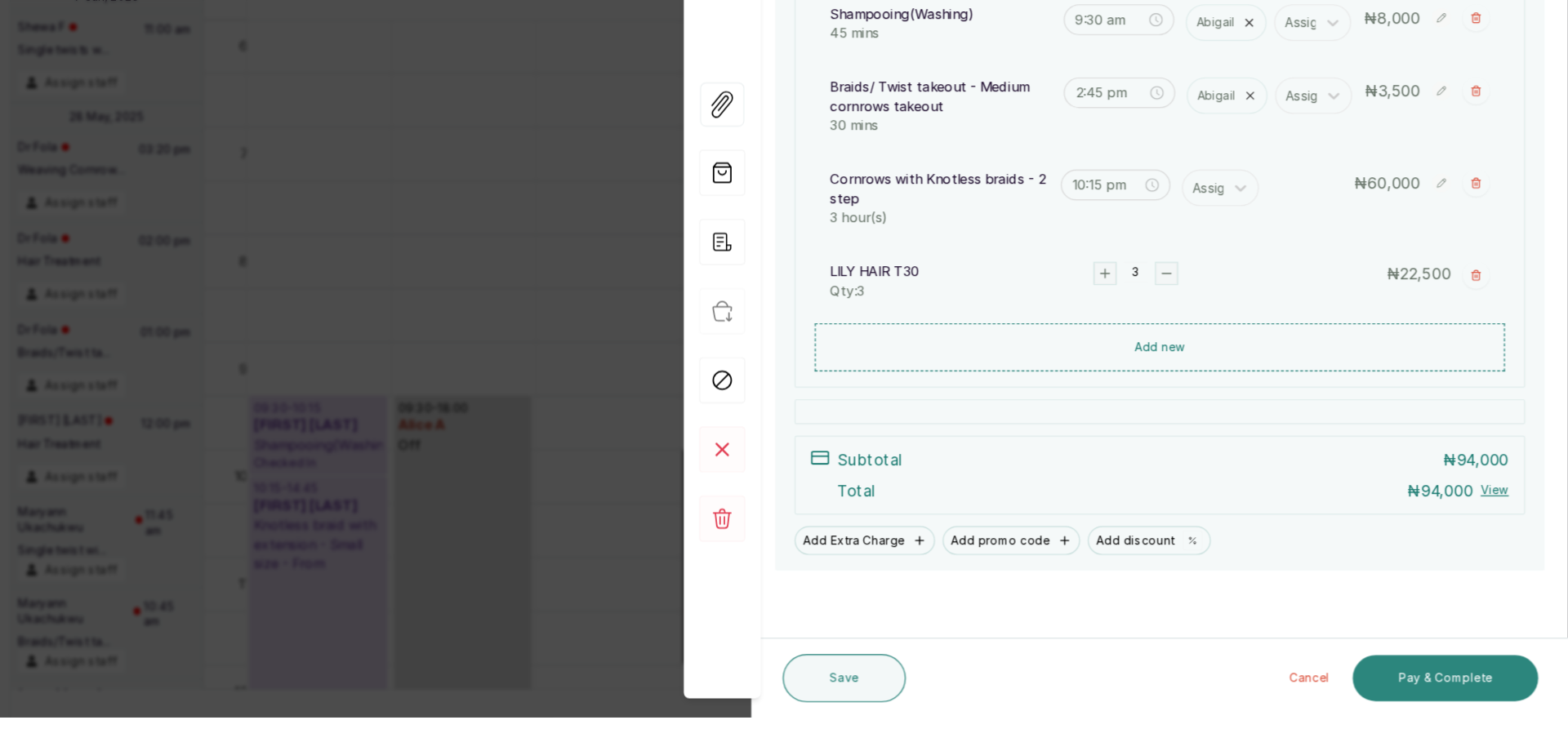 click on "Pay & Complete" at bounding box center [1463, 696] 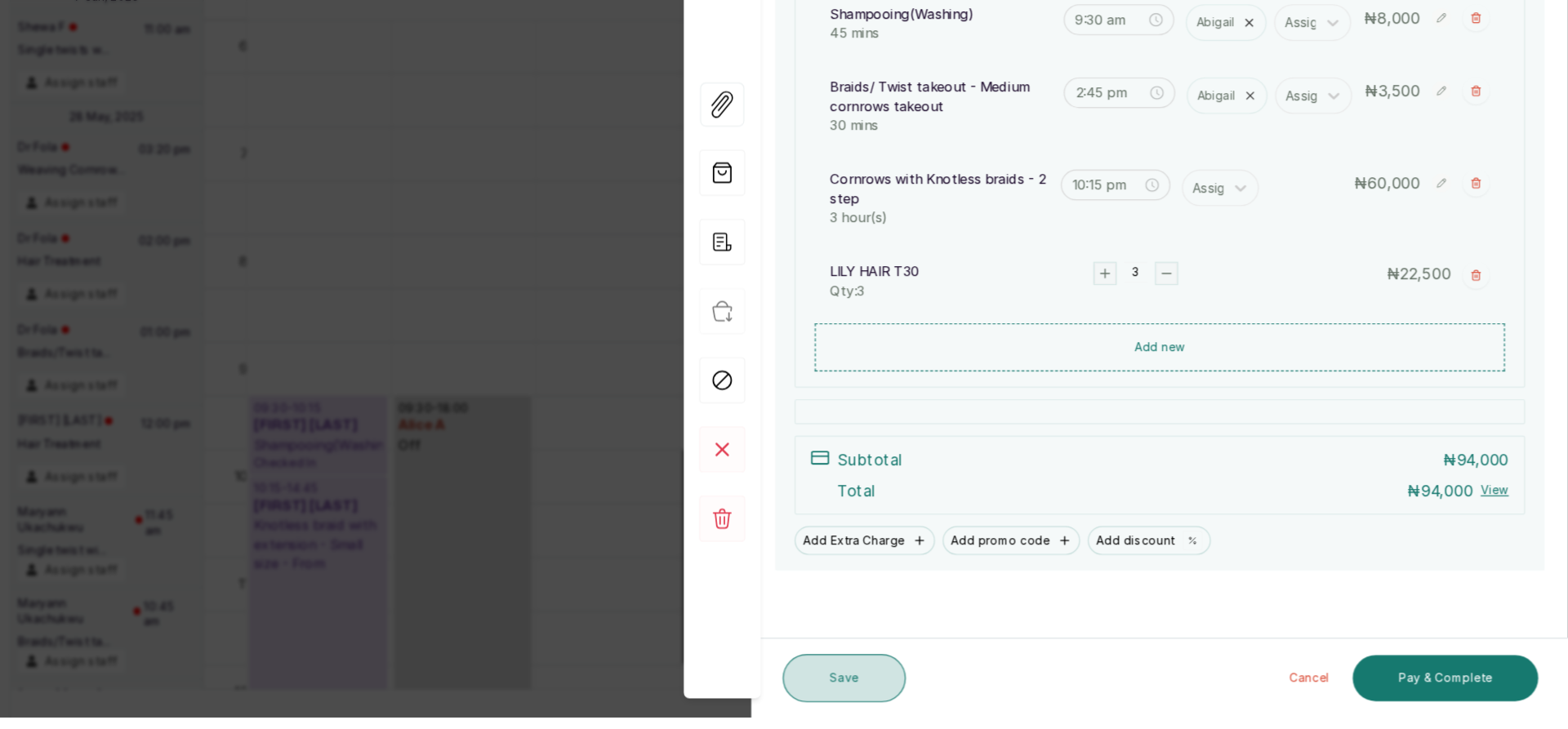 click on "Save" at bounding box center [953, 696] 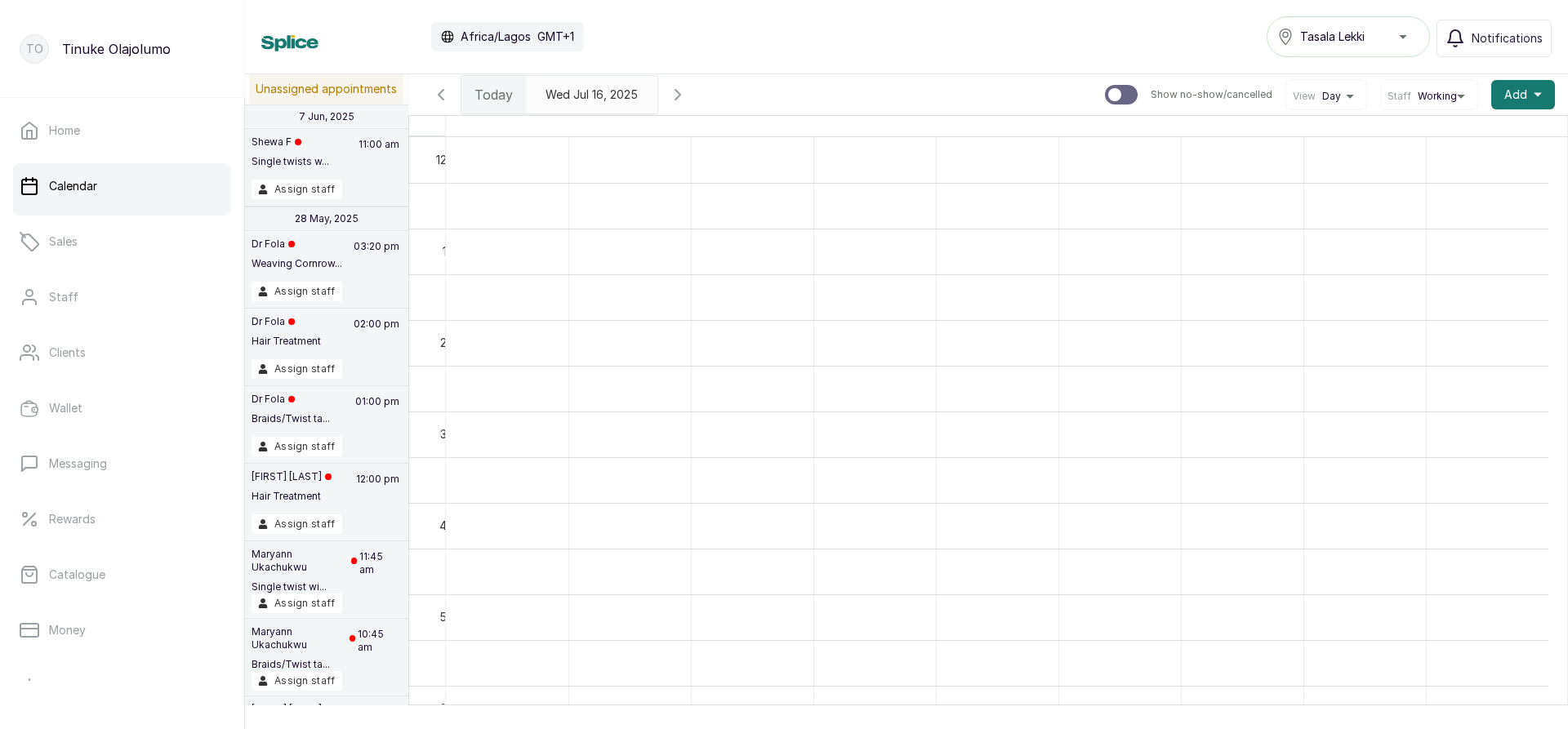 scroll, scrollTop: 0, scrollLeft: 0, axis: both 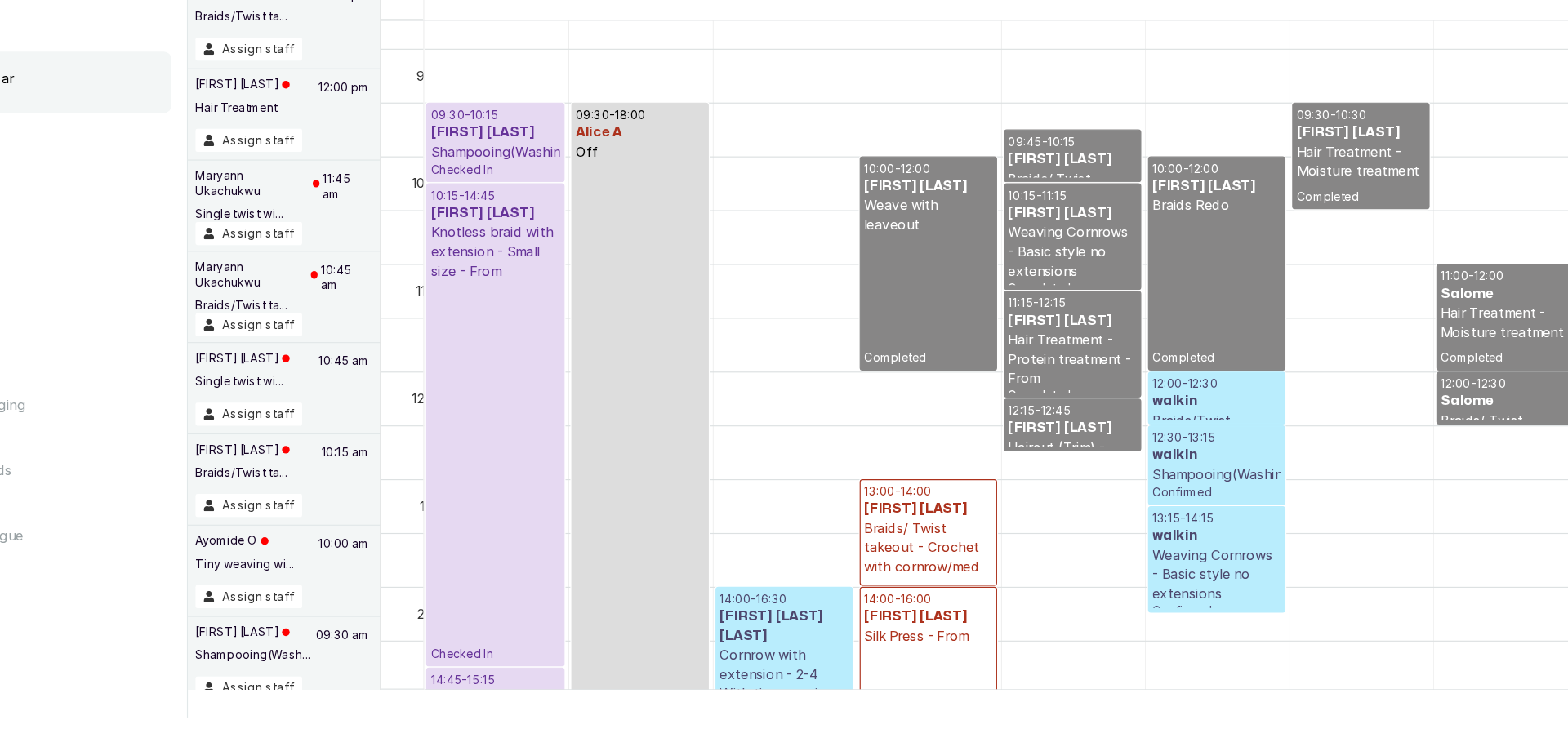 click on "10:15  -  14:45 [FIRST] [LAST] Knotless braid with extension - Small size - From Checked In" at bounding box center (506, 480) 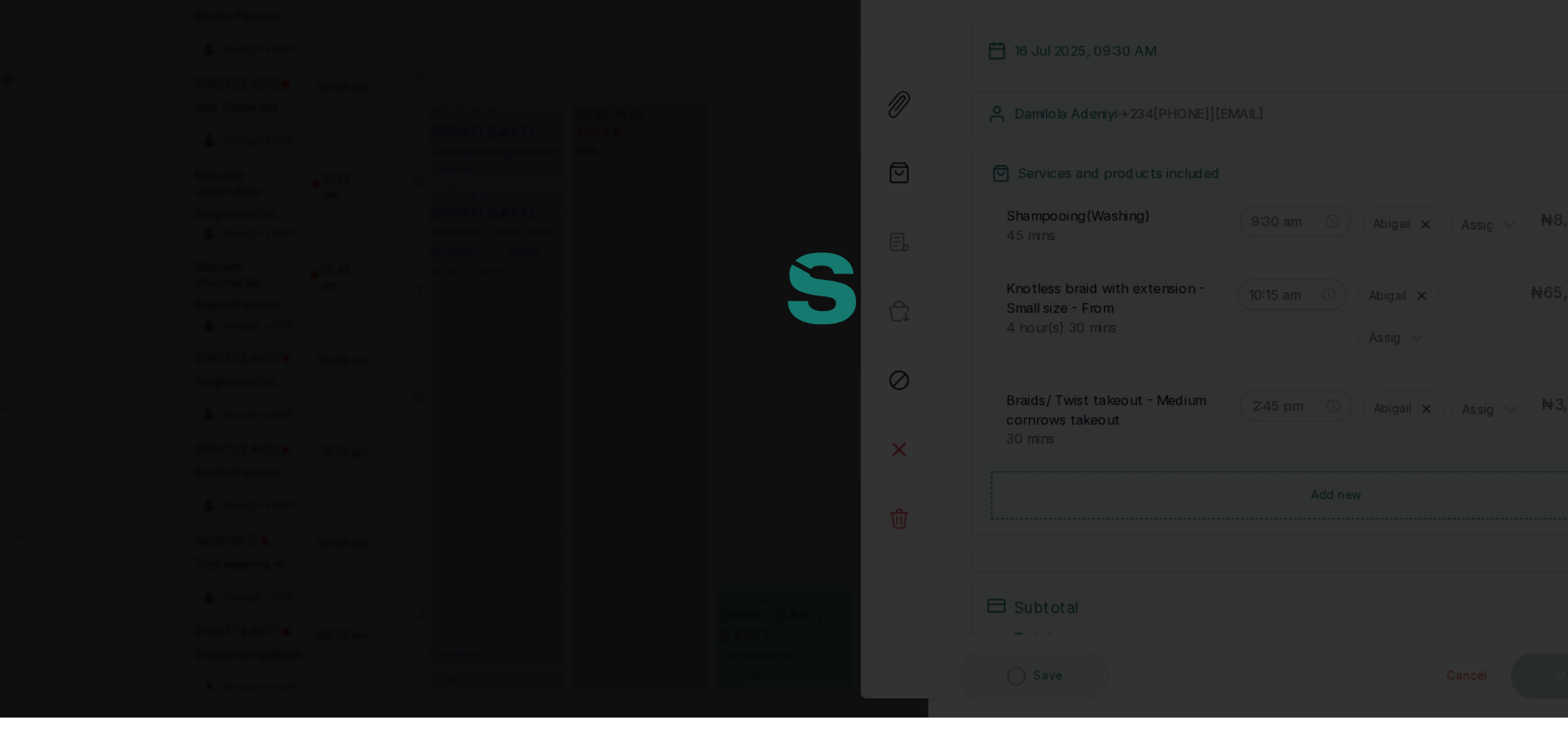 scroll, scrollTop: 0, scrollLeft: 0, axis: both 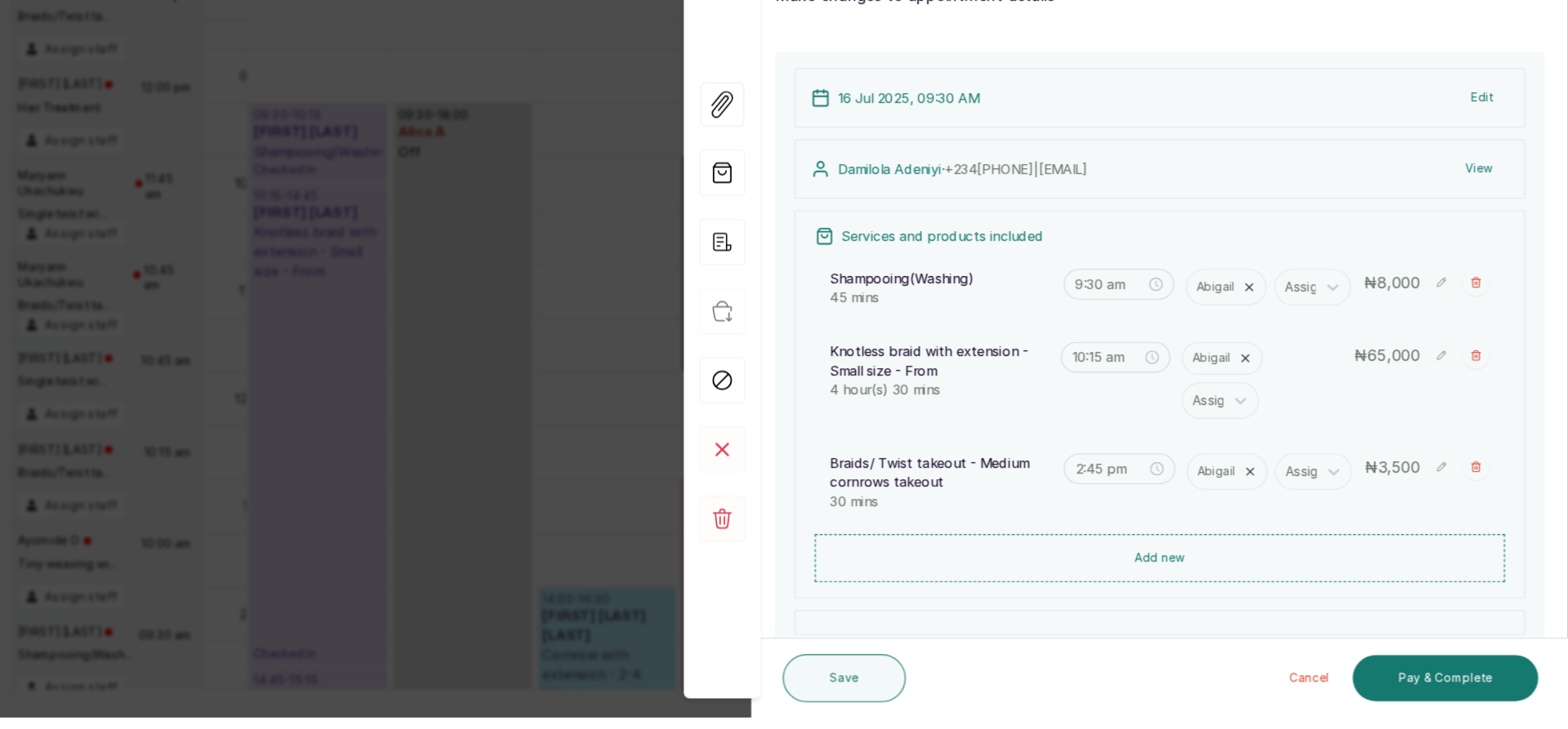 click 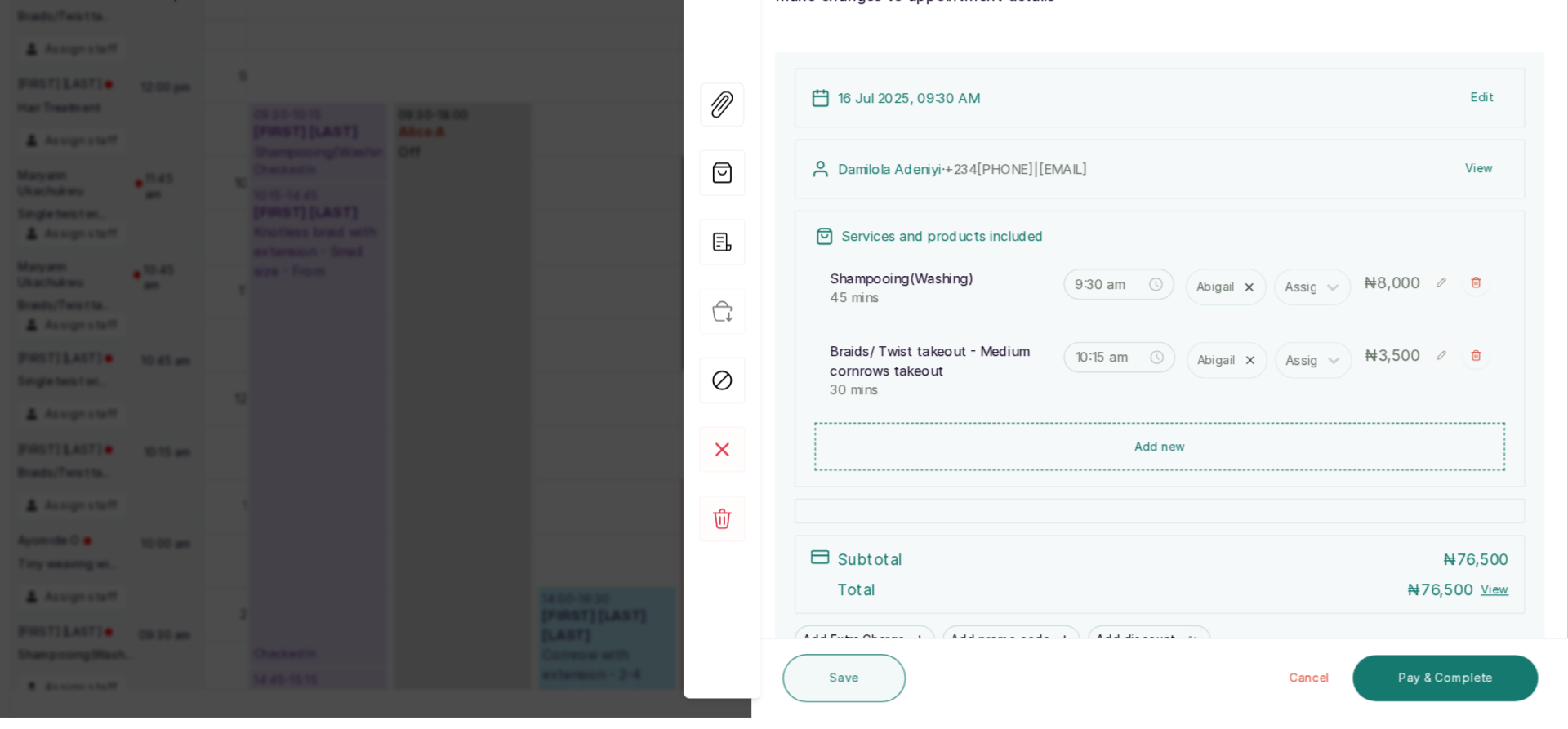 type on "2:45 pm" 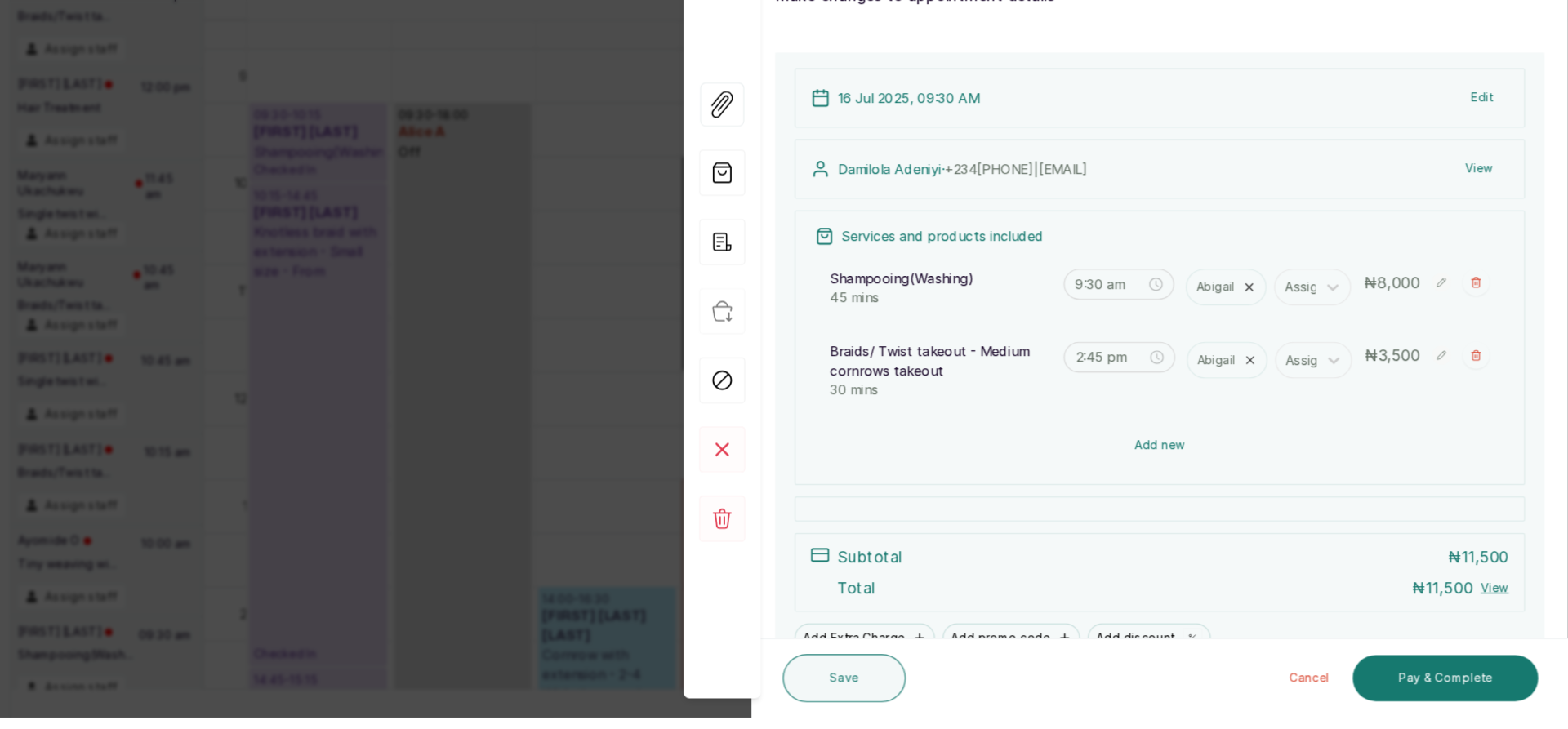 click on "Add new" at bounding box center (1221, 498) 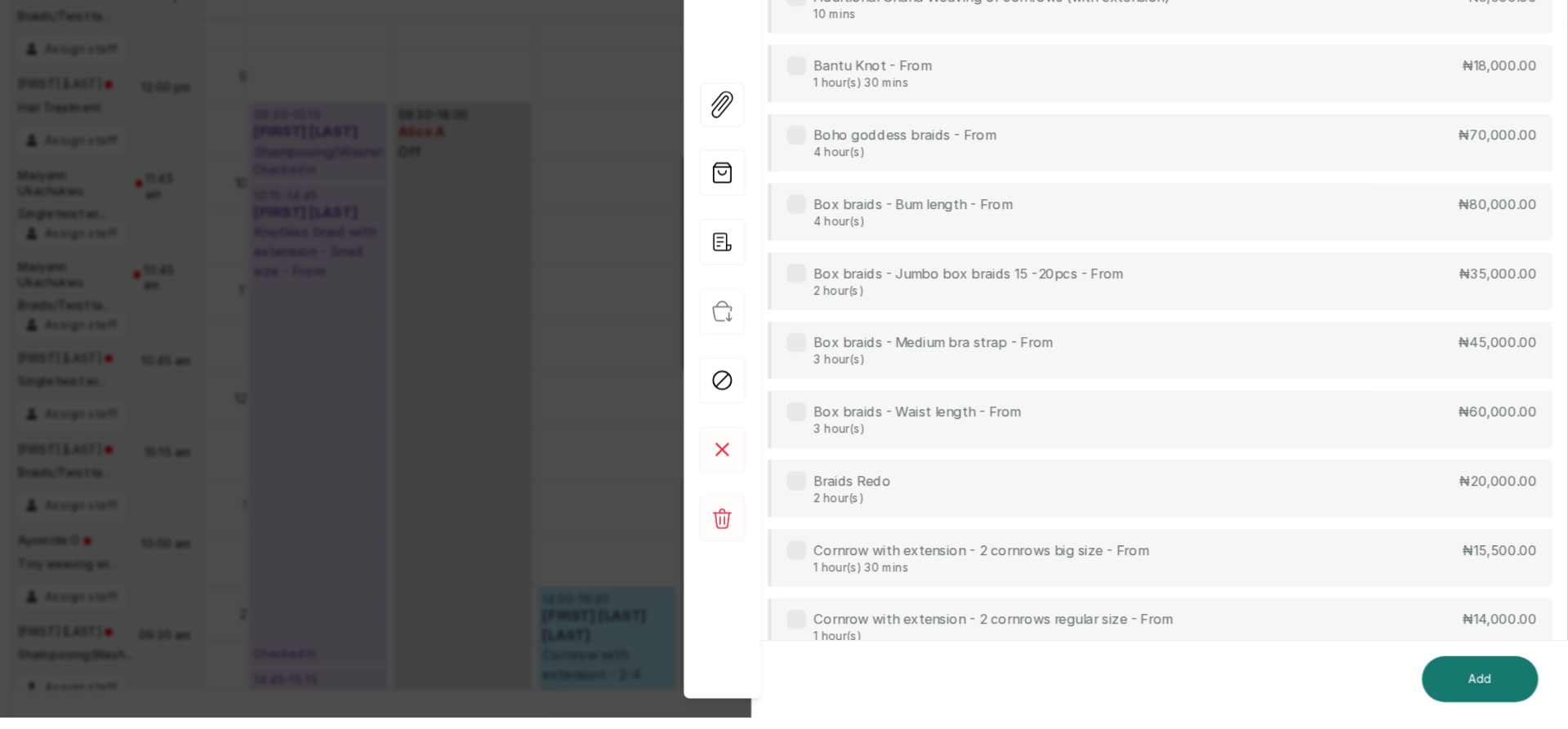 scroll, scrollTop: 124, scrollLeft: 0, axis: vertical 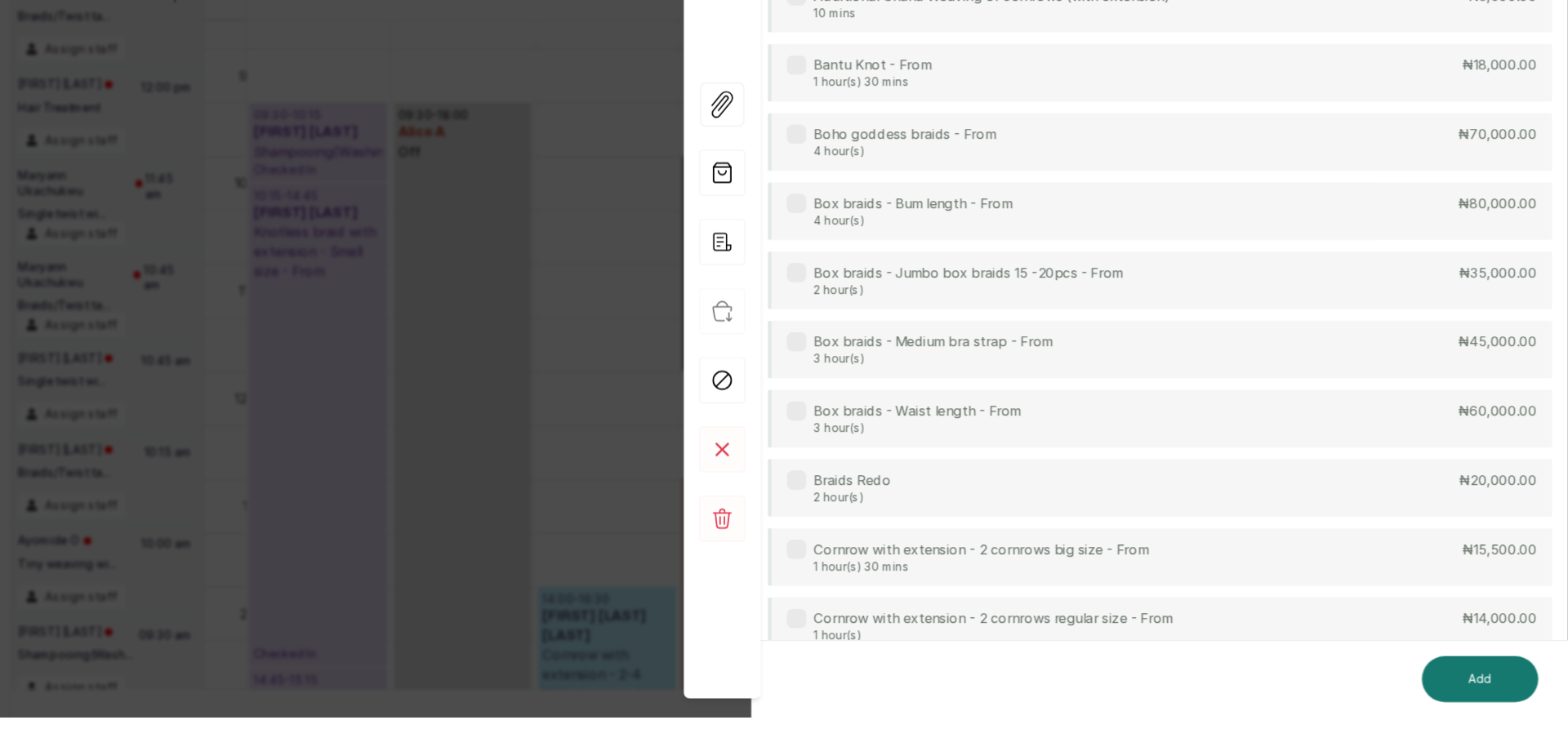click at bounding box center (1421, 35) 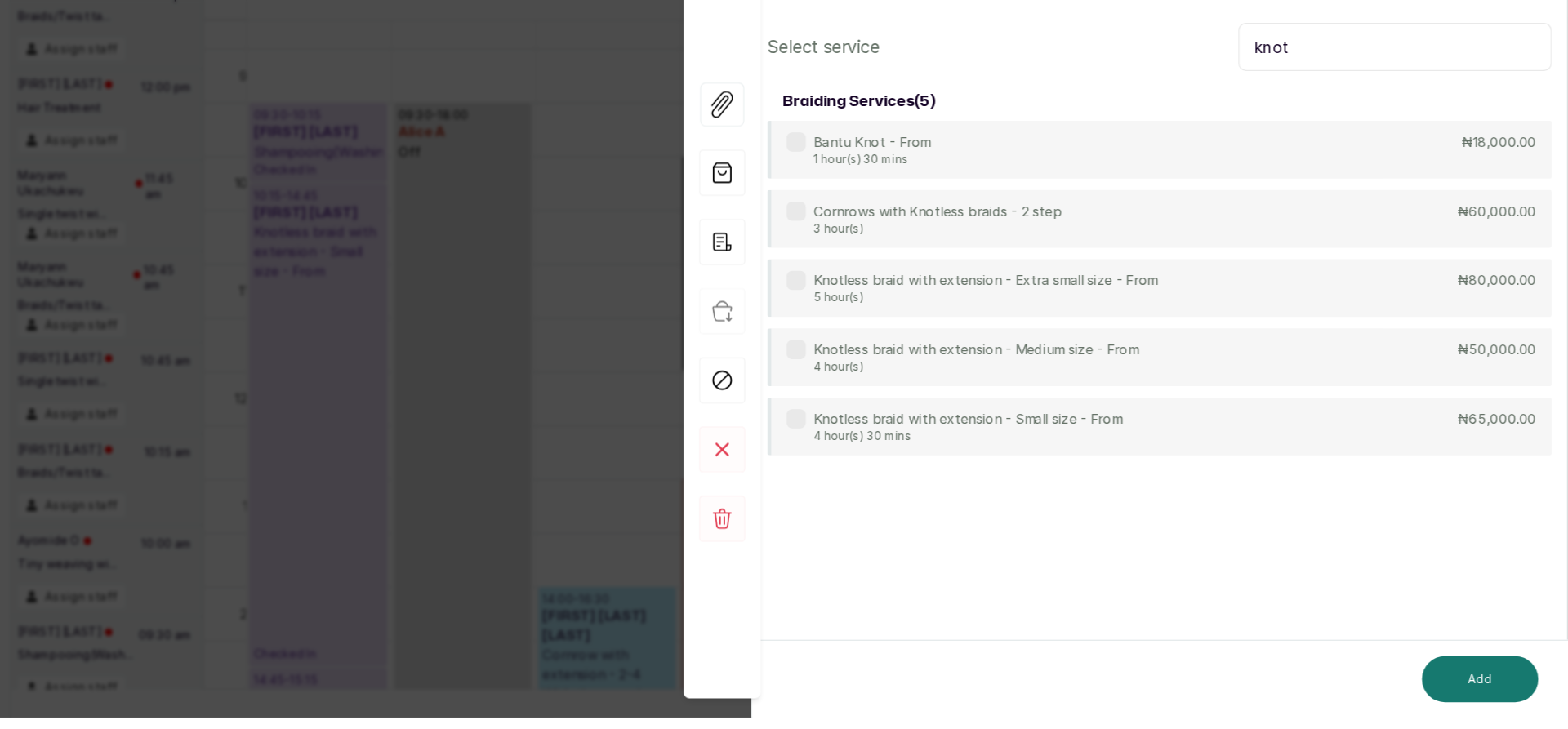 type on "knot" 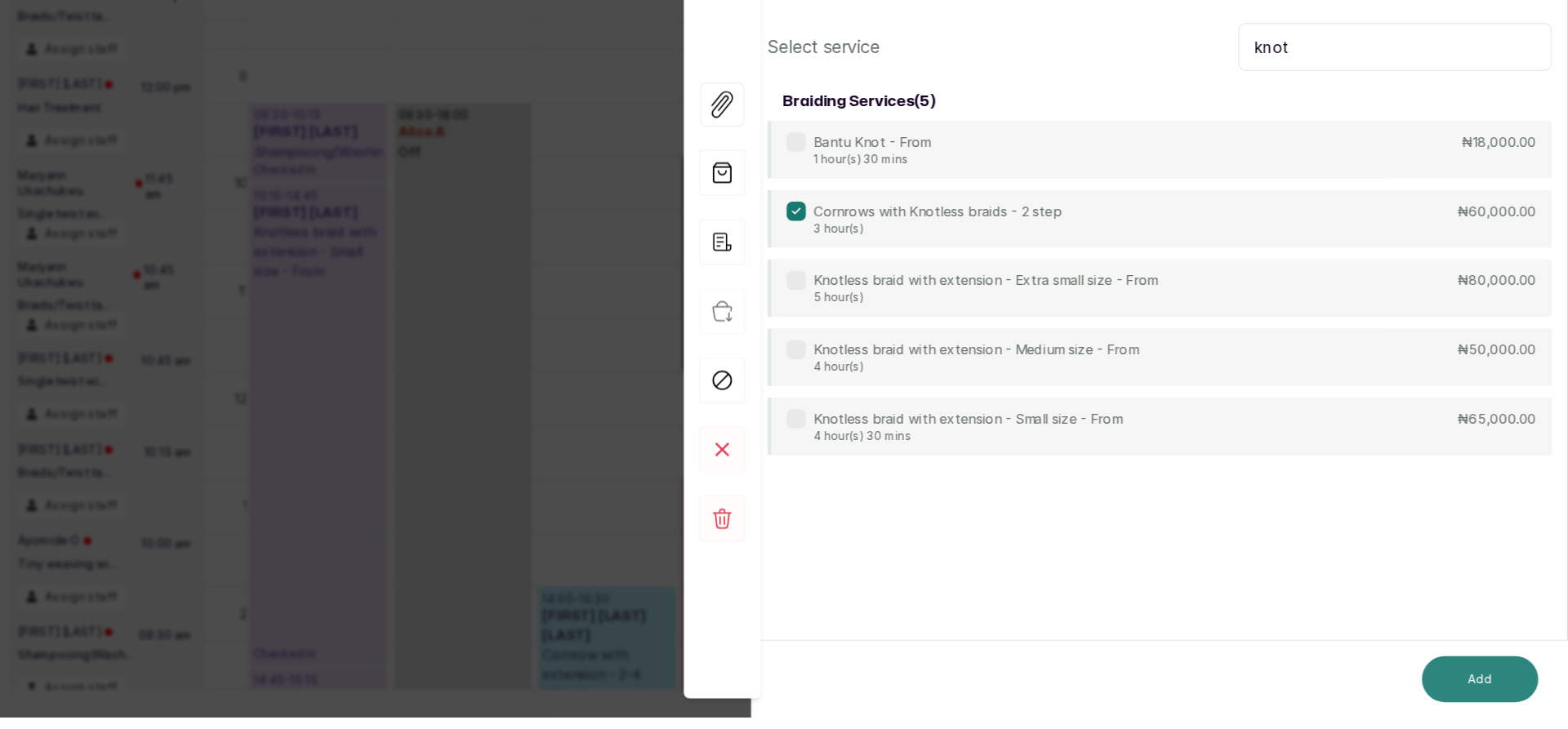 click on "Add" at bounding box center [1493, 696] 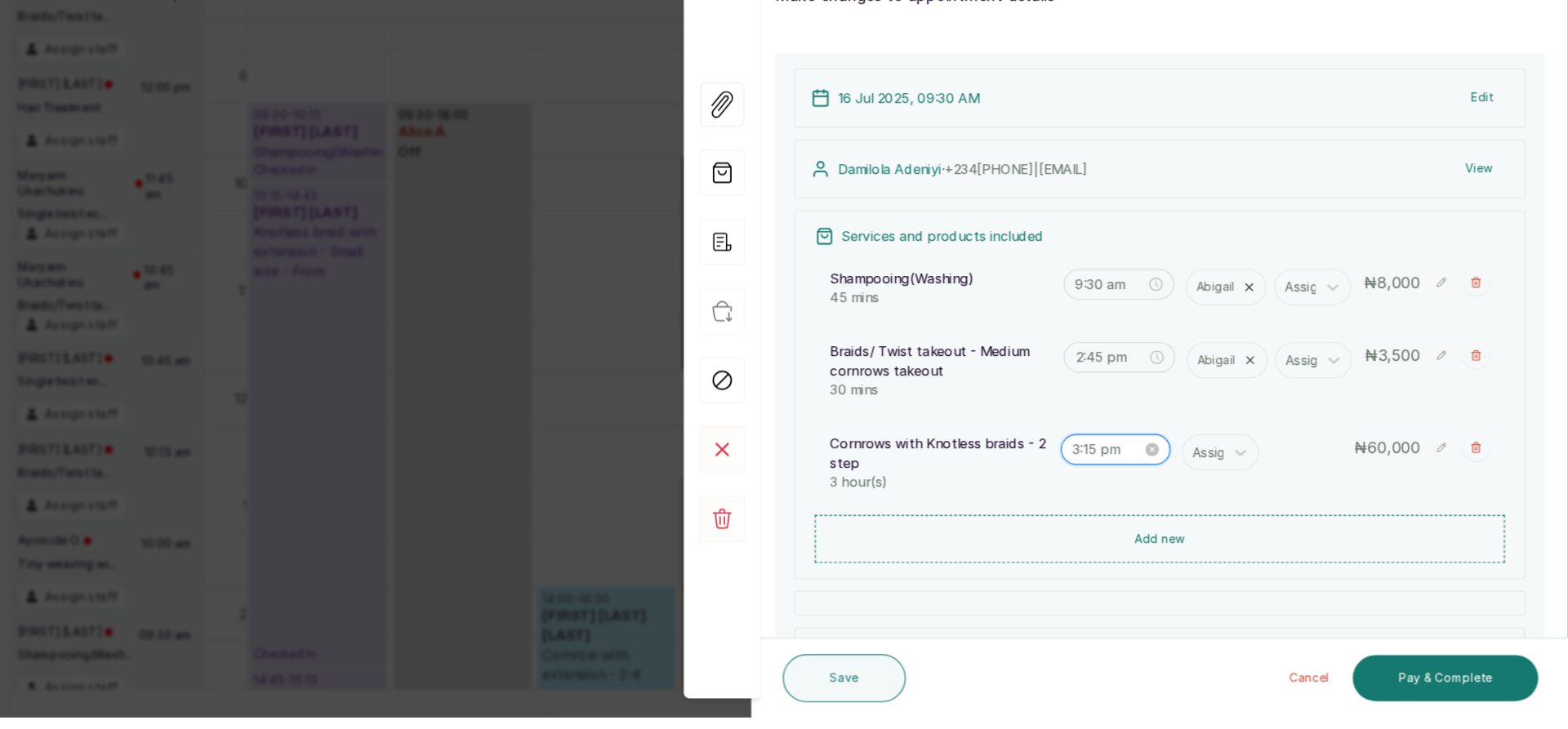 click on "3:15 pm" at bounding box center (1176, 501) 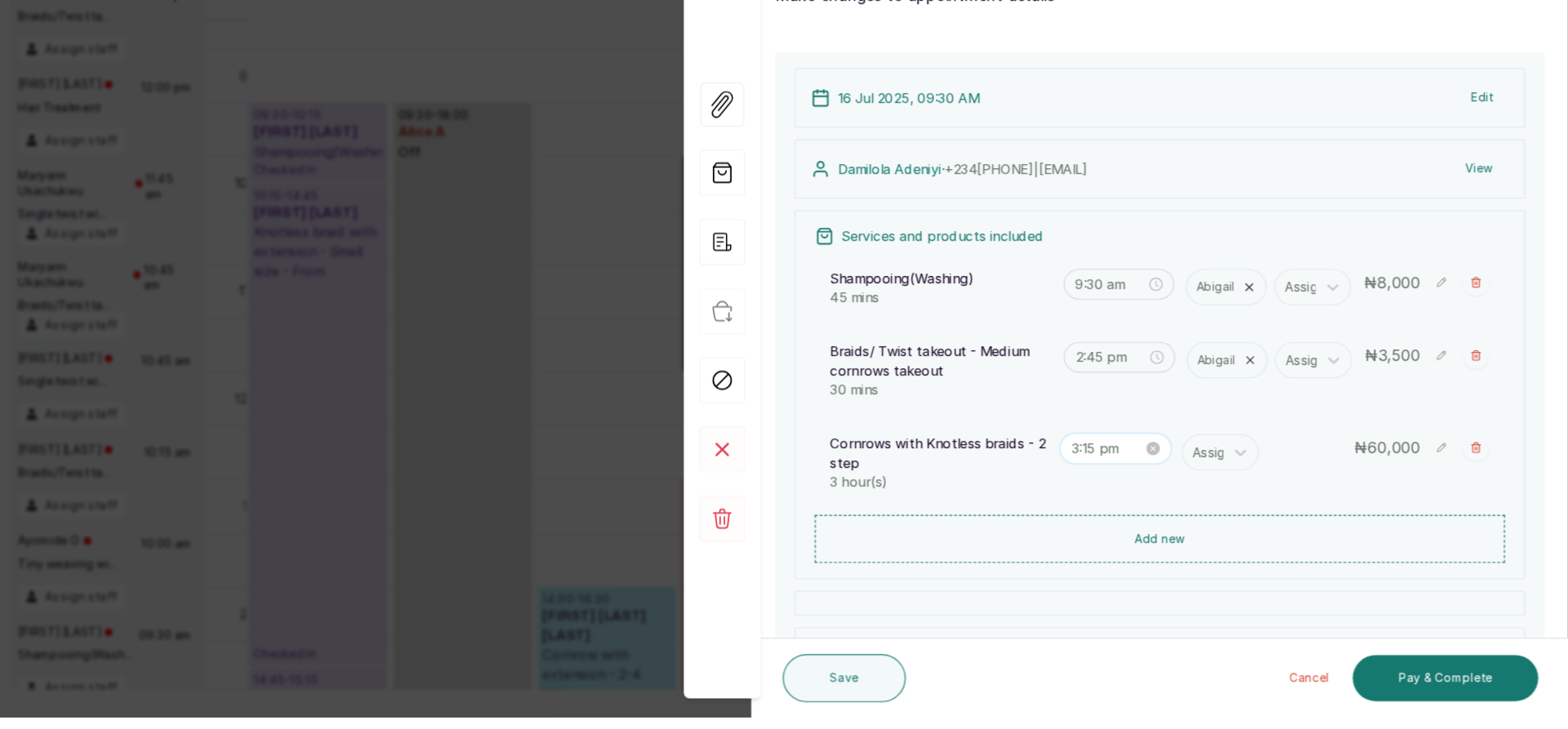 scroll, scrollTop: 69, scrollLeft: 0, axis: vertical 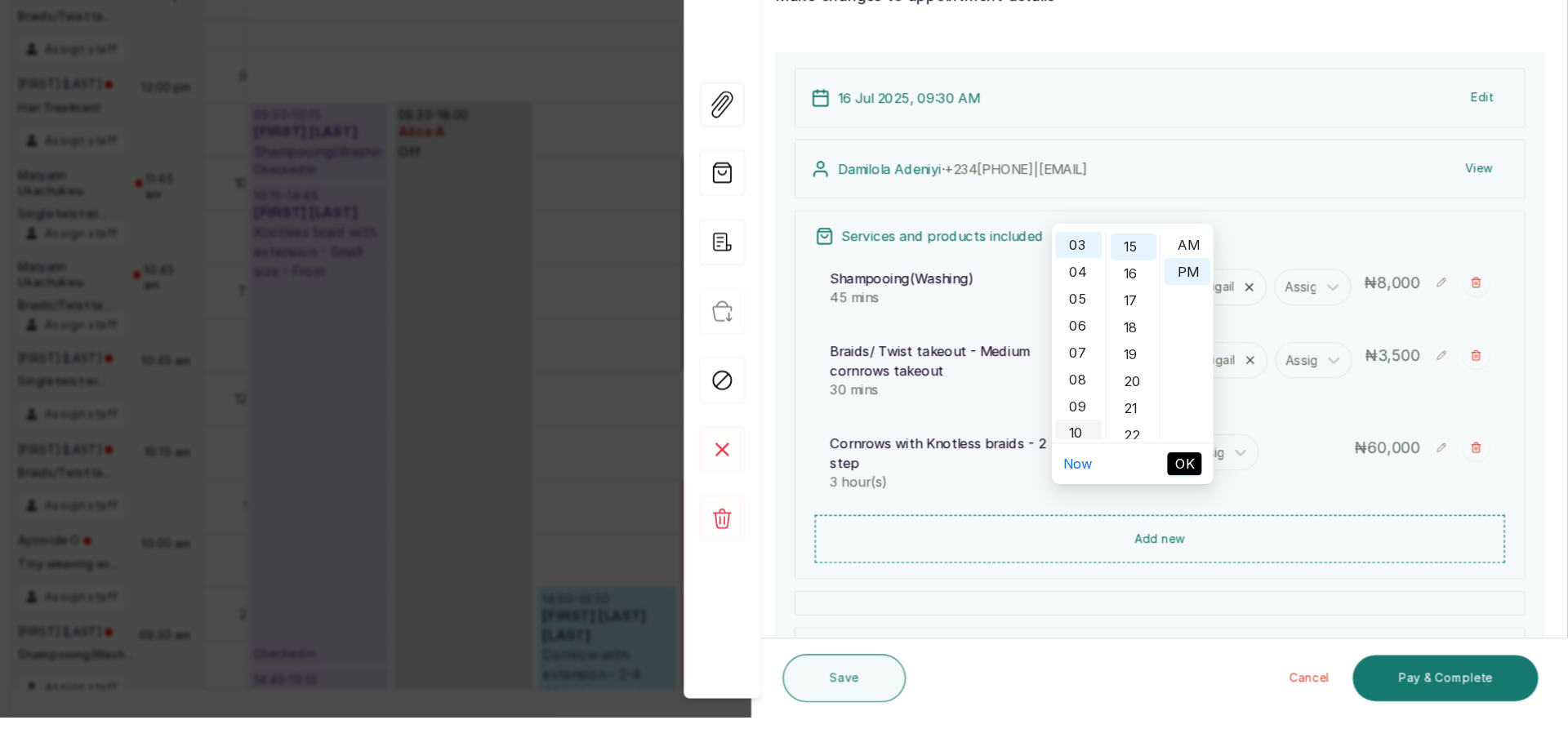 click on "10" at bounding box center [1152, 487] 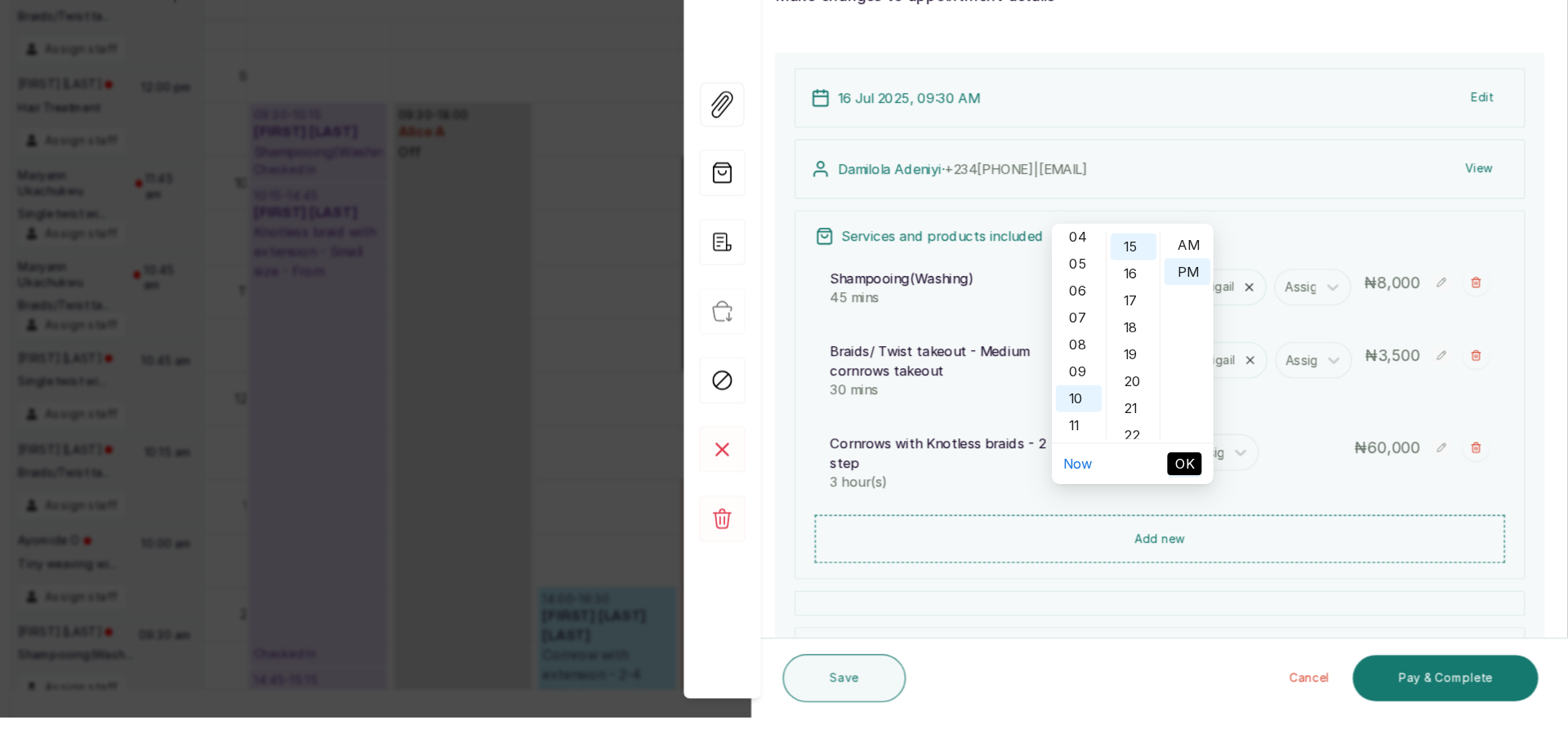 type on "10:15 pm" 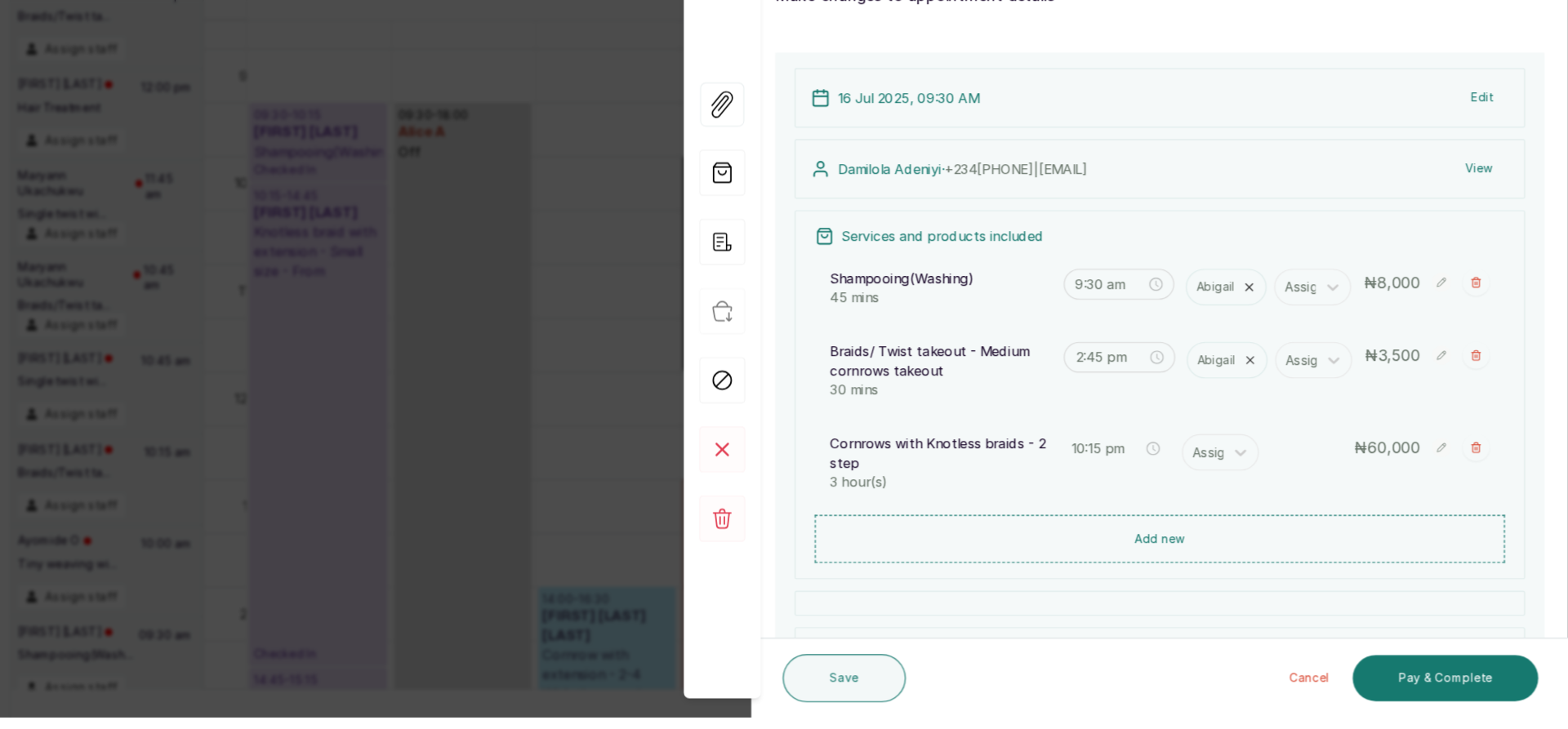 scroll, scrollTop: 98, scrollLeft: 0, axis: vertical 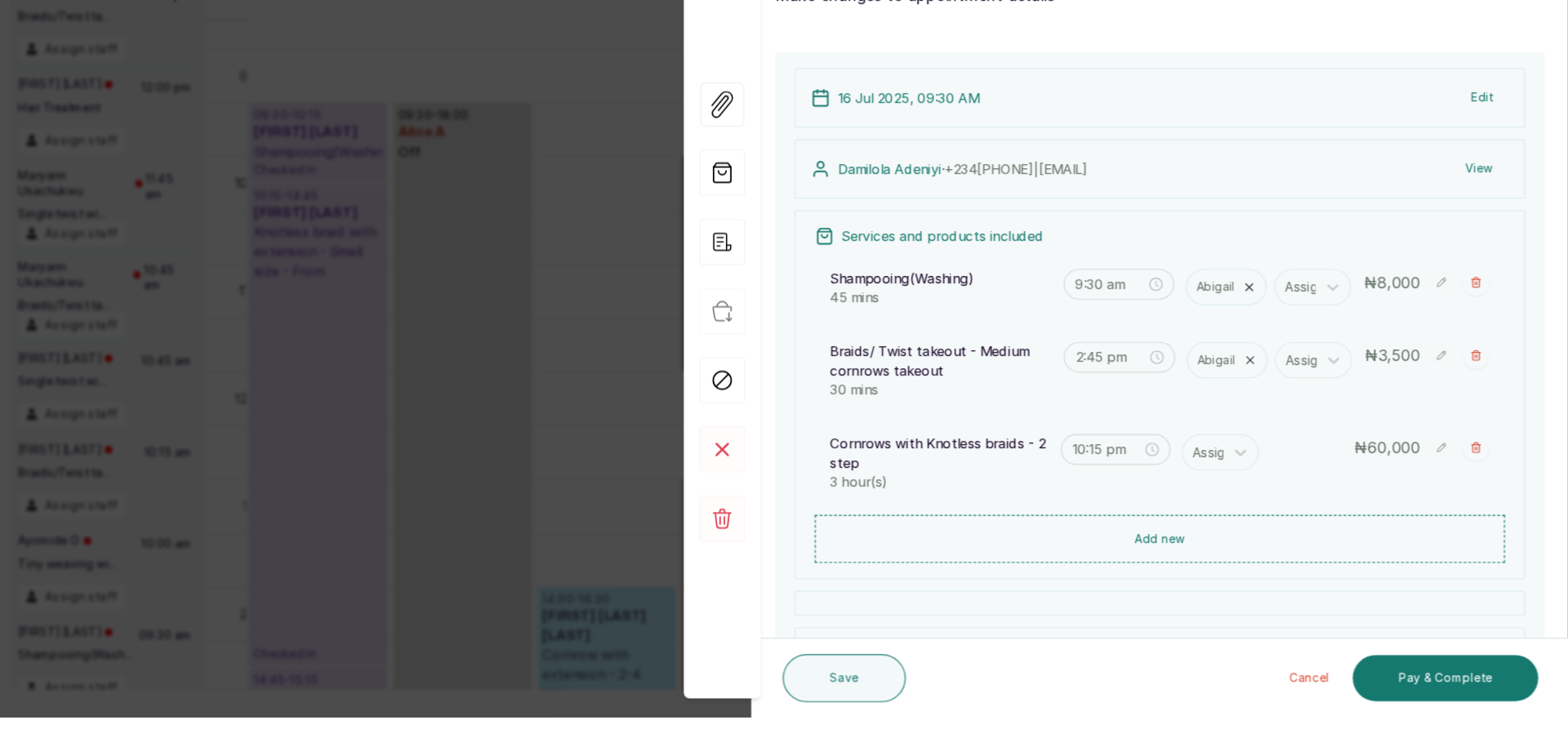 click on "Braids/ Twist takeout - Medium cornrows takeout 30 mins 2:45 pm Abigail Assign ₦ 3,500" at bounding box center [1221, 434] 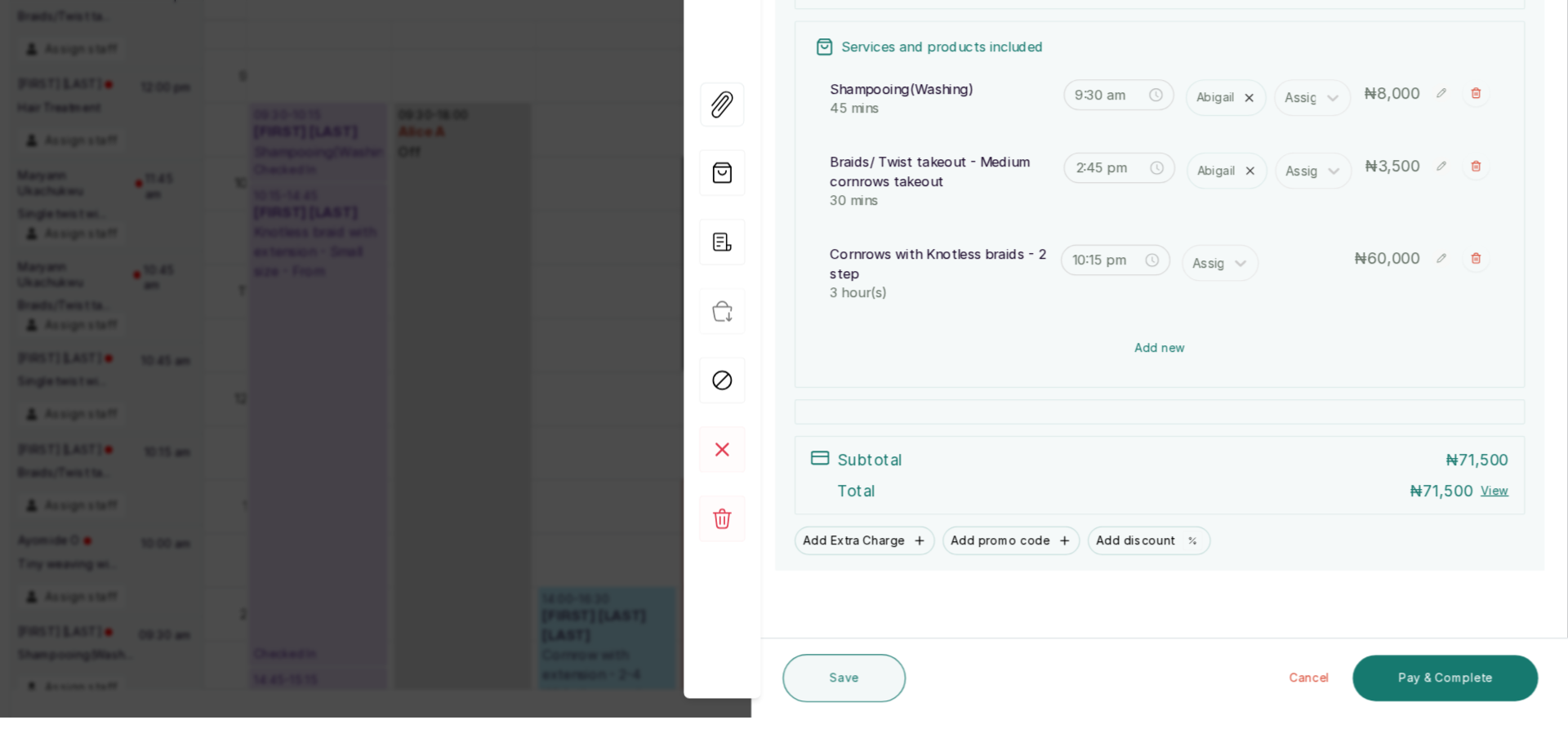 scroll, scrollTop: 203, scrollLeft: 0, axis: vertical 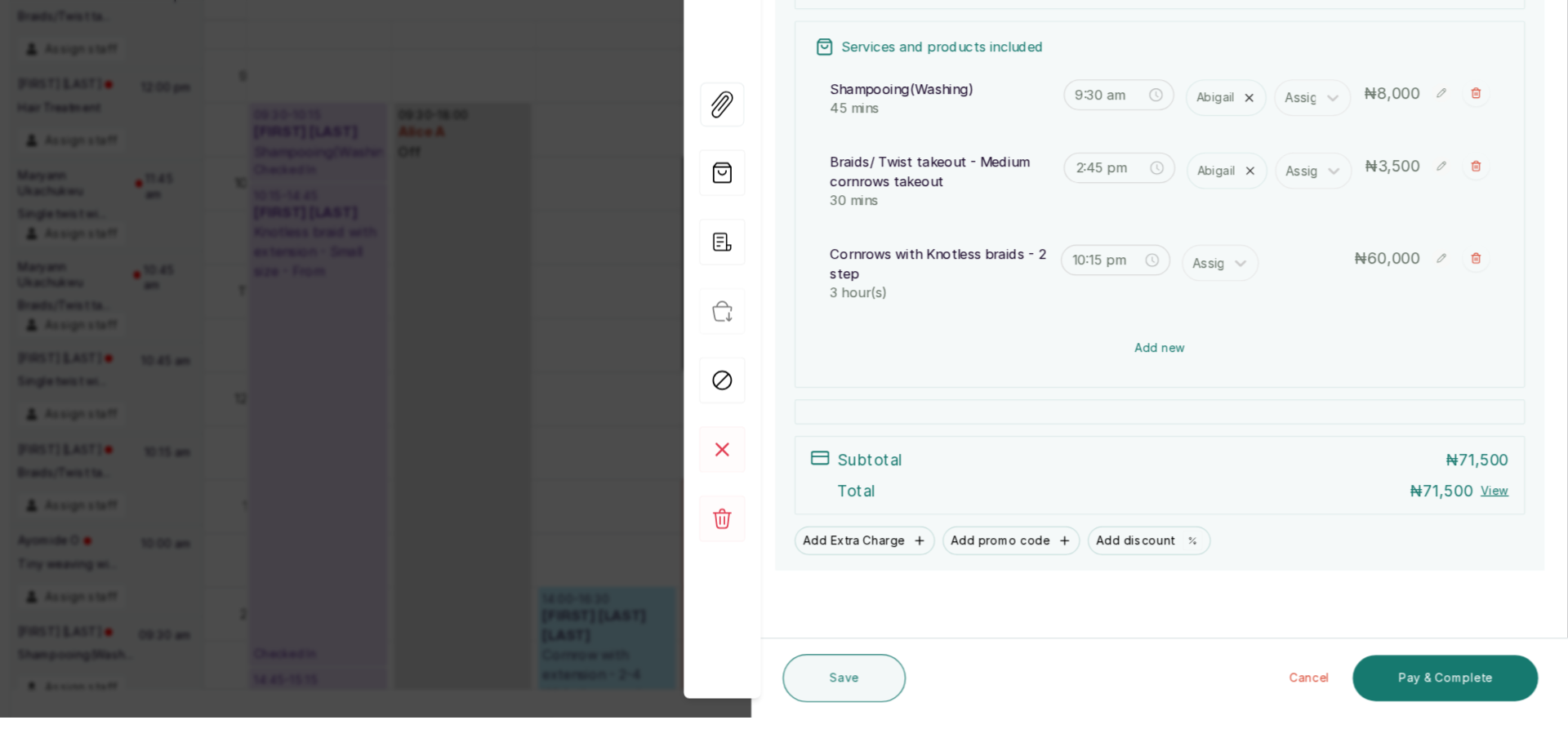 click on "Add new" at bounding box center [1221, 416] 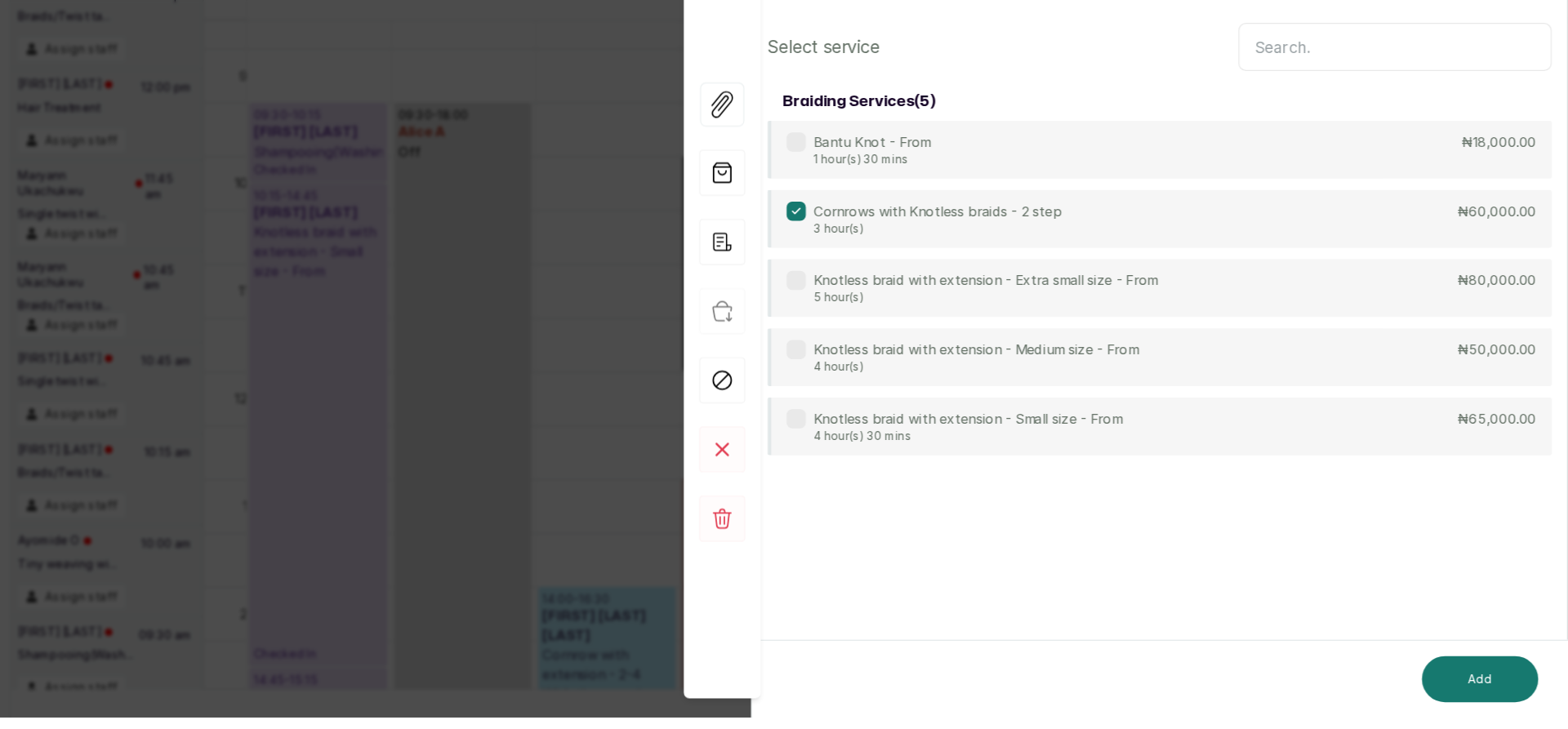 scroll, scrollTop: 0, scrollLeft: 0, axis: both 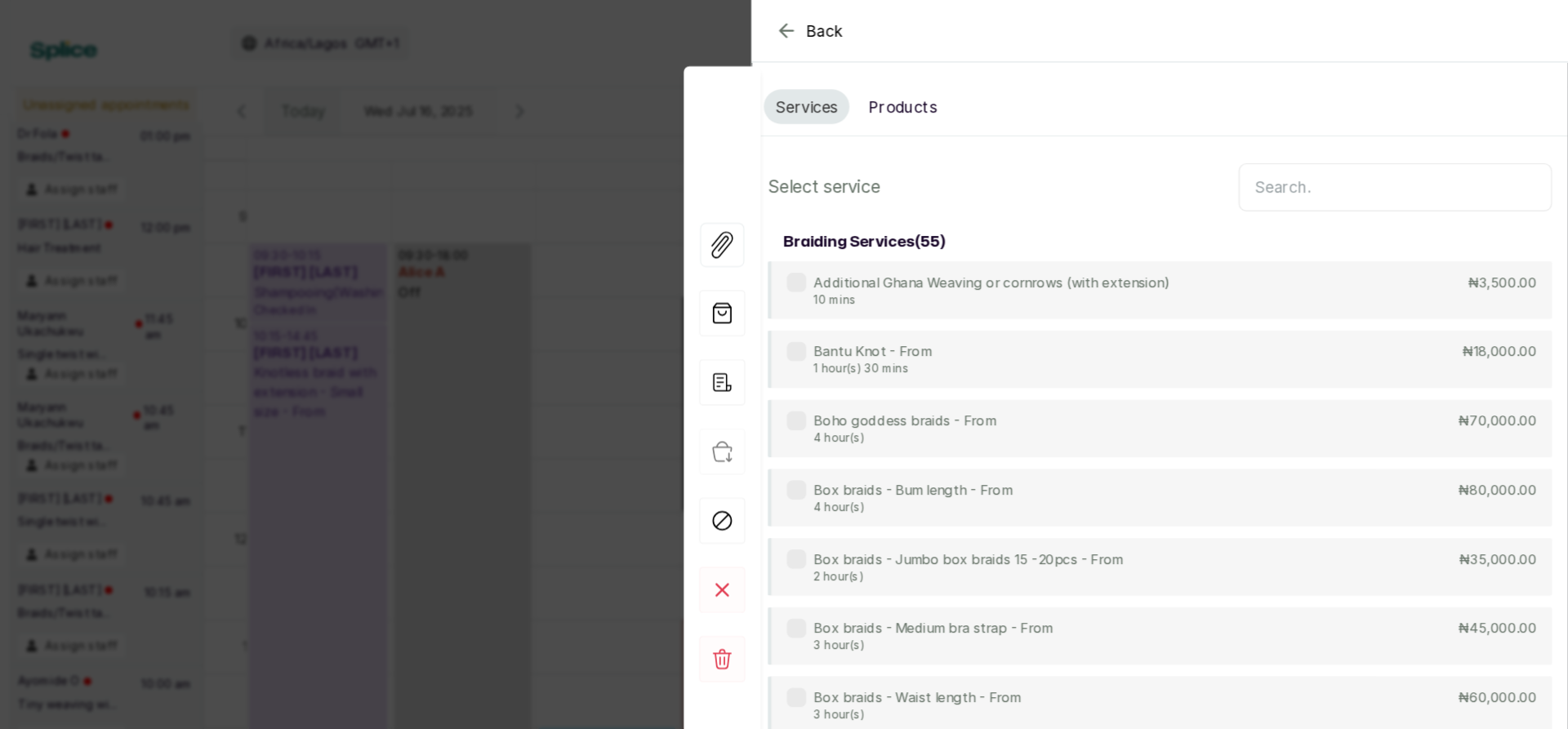 click on "Products" at bounding box center [1002, 91] 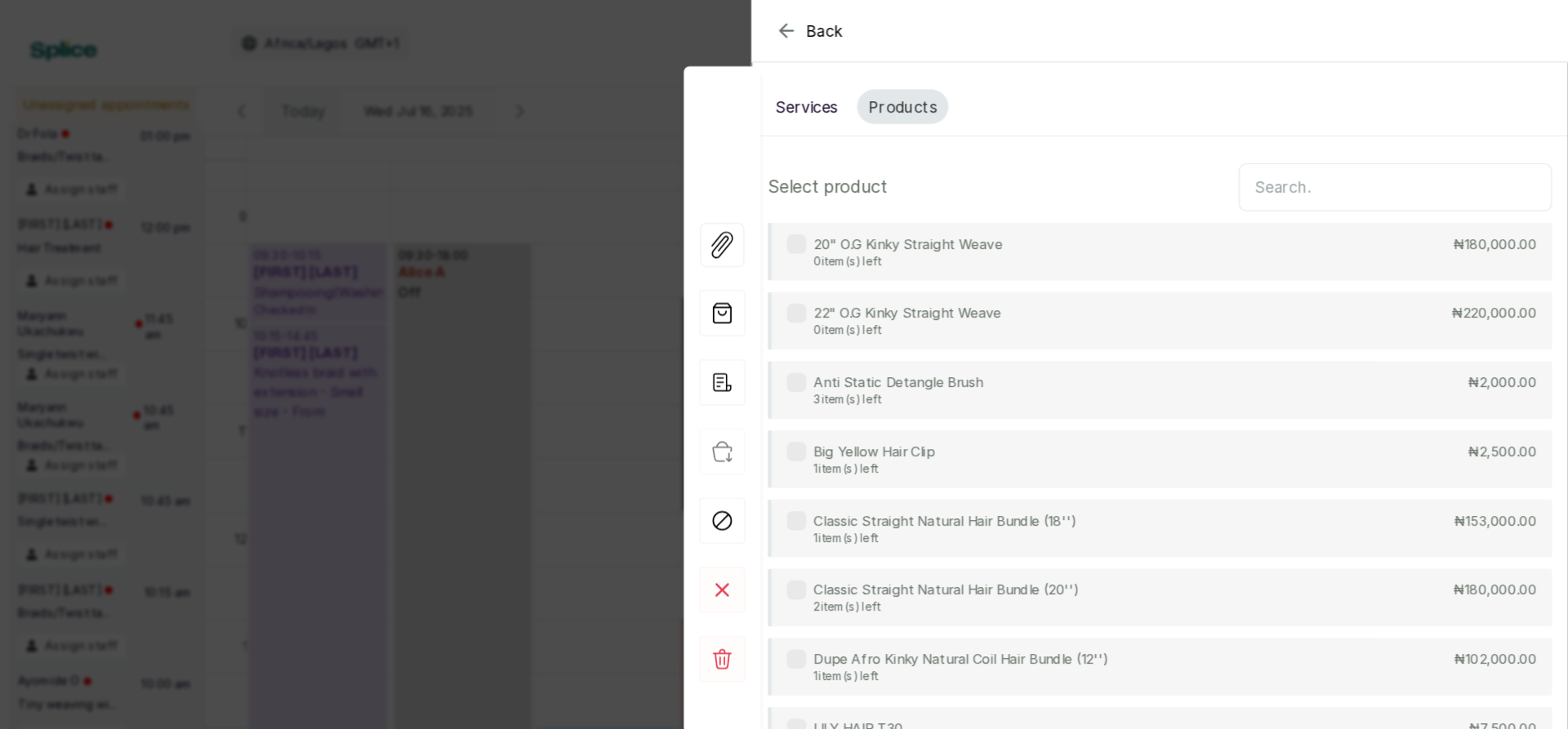 click at bounding box center (1421, 159) 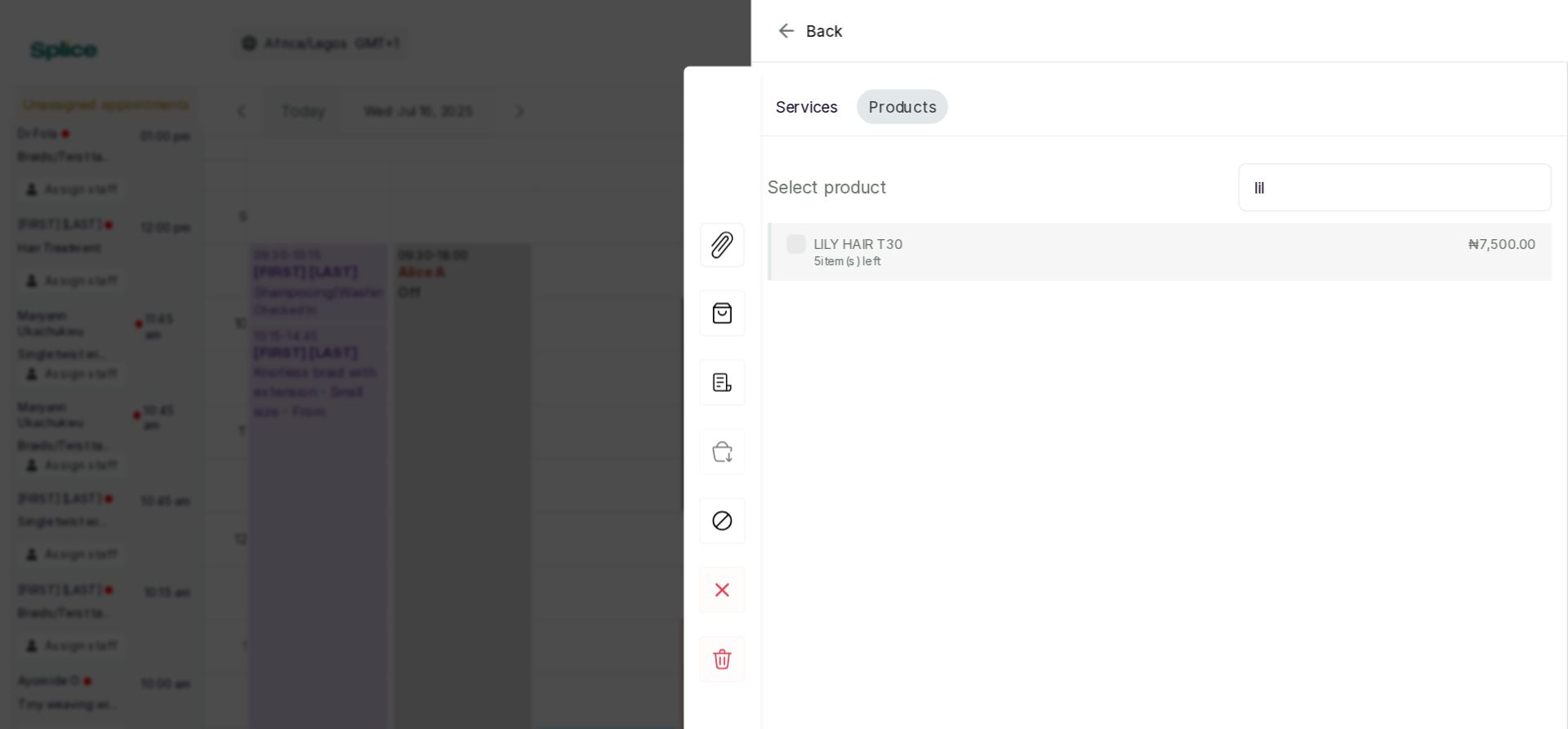 type on "lil" 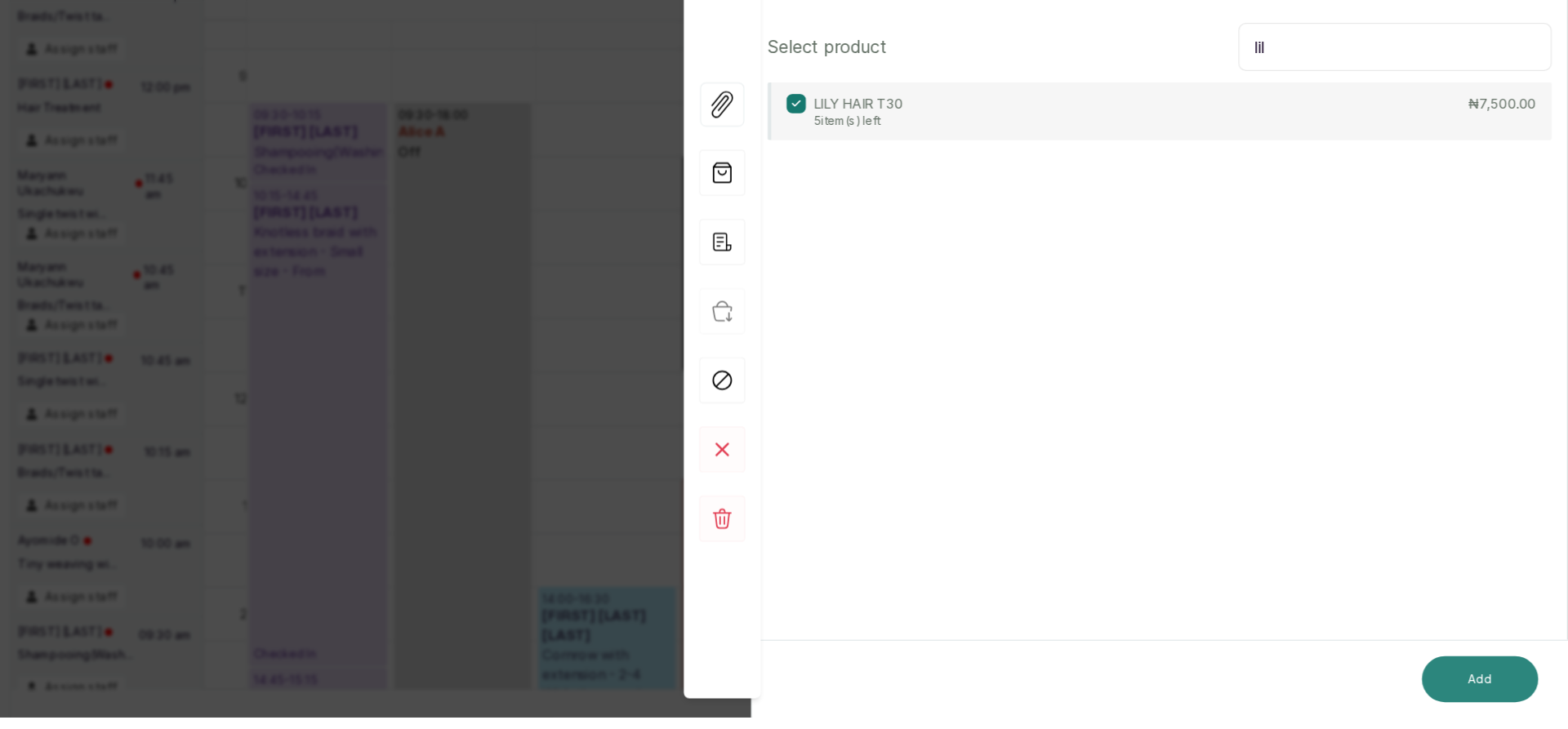 click on "Add" at bounding box center [1493, 696] 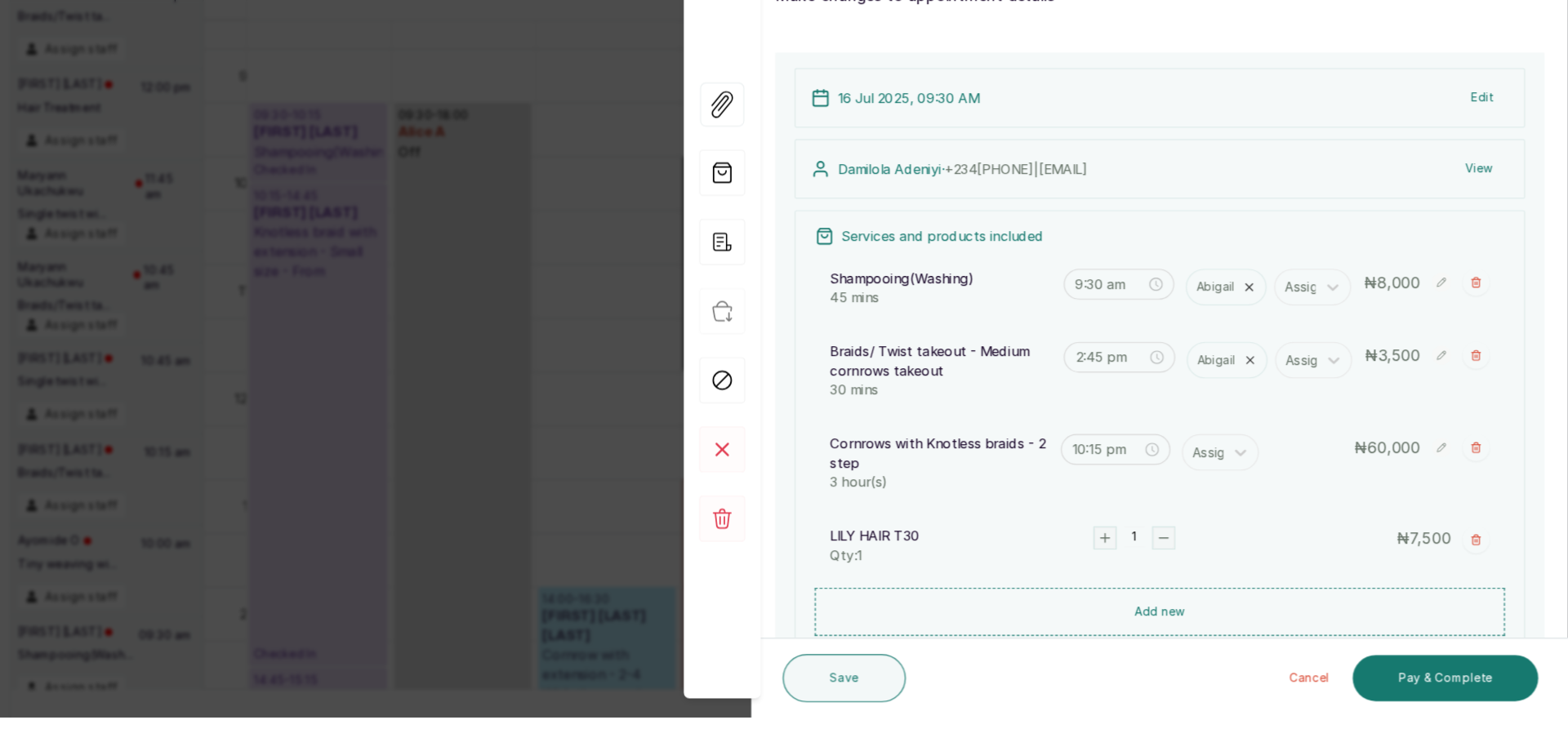 click 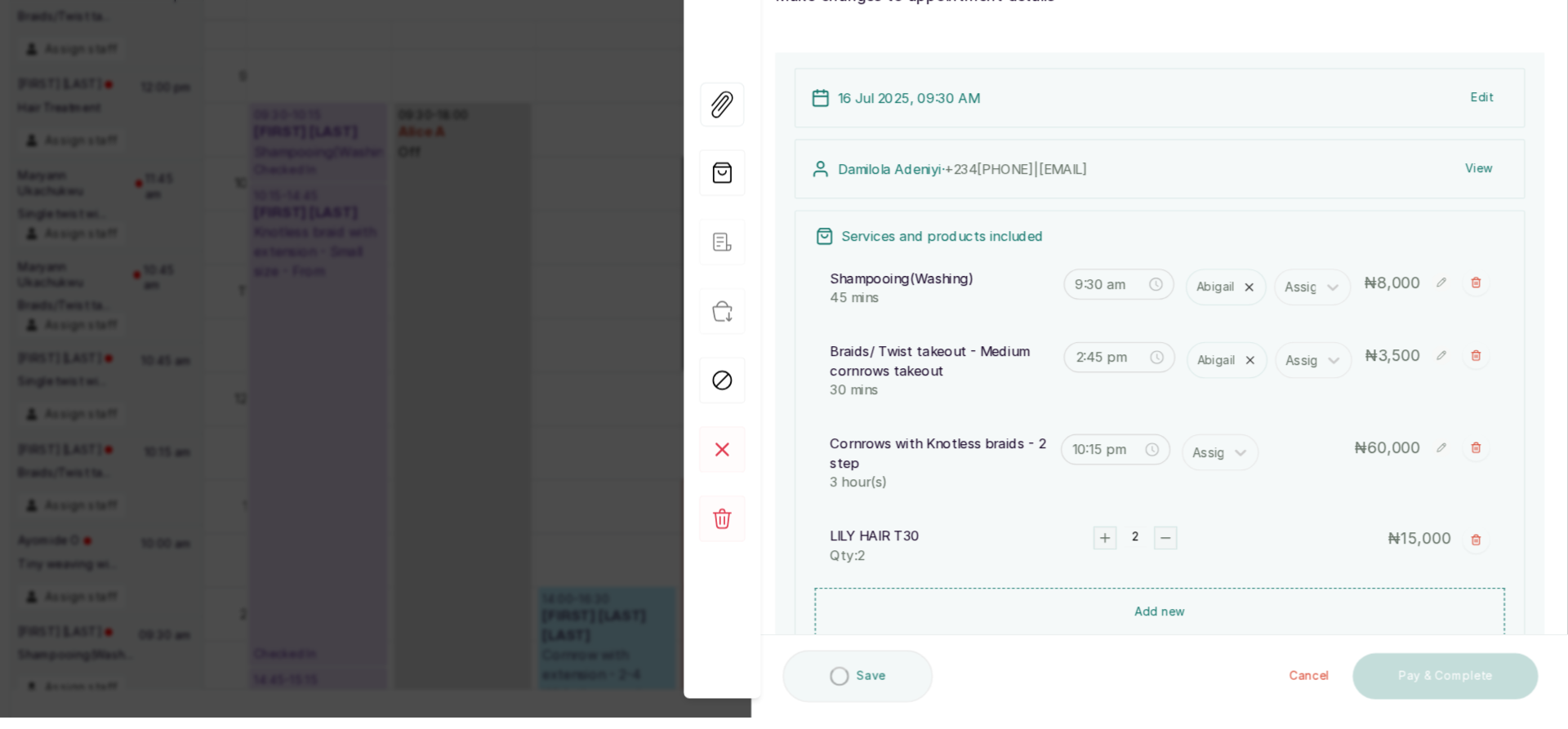 click 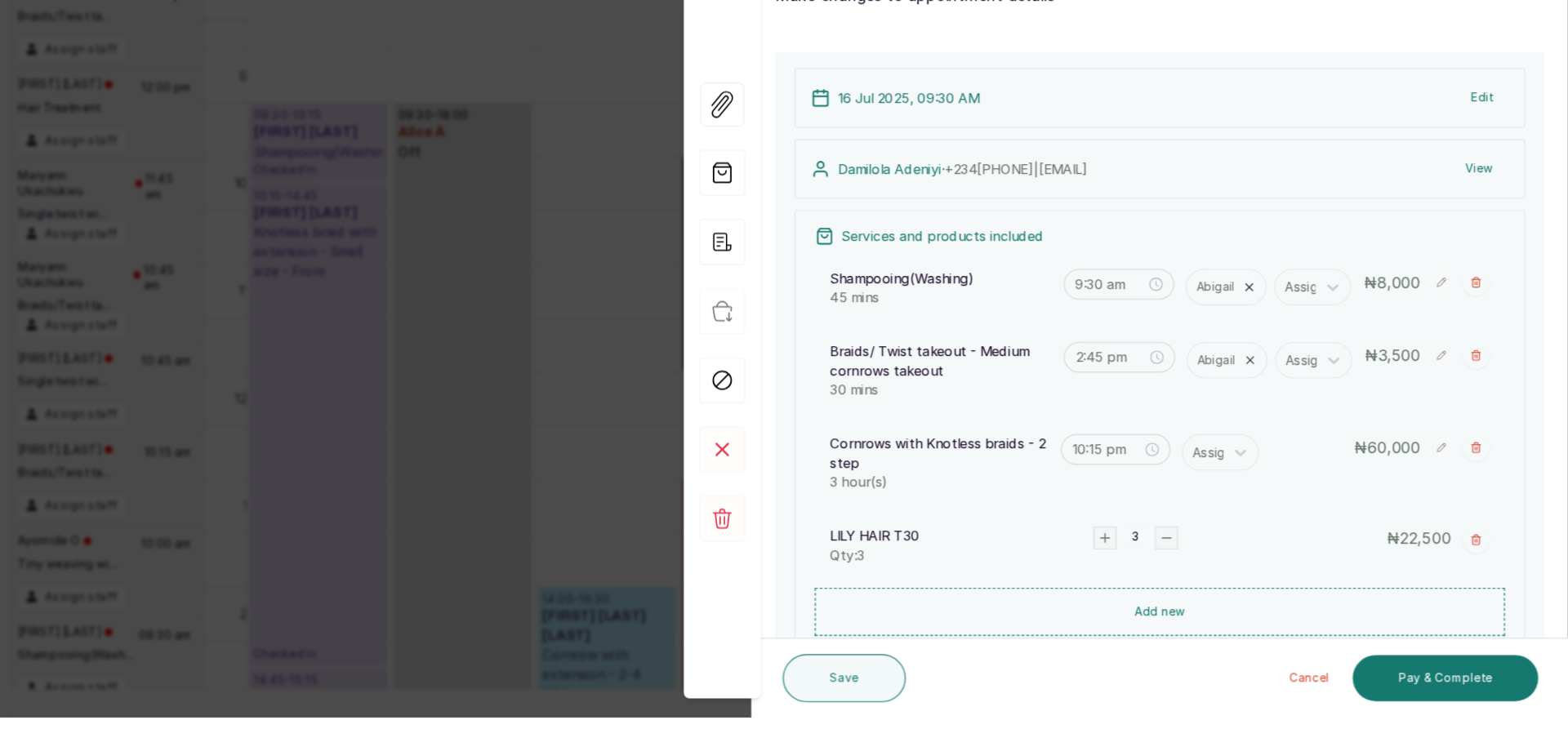 scroll, scrollTop: 183, scrollLeft: 0, axis: vertical 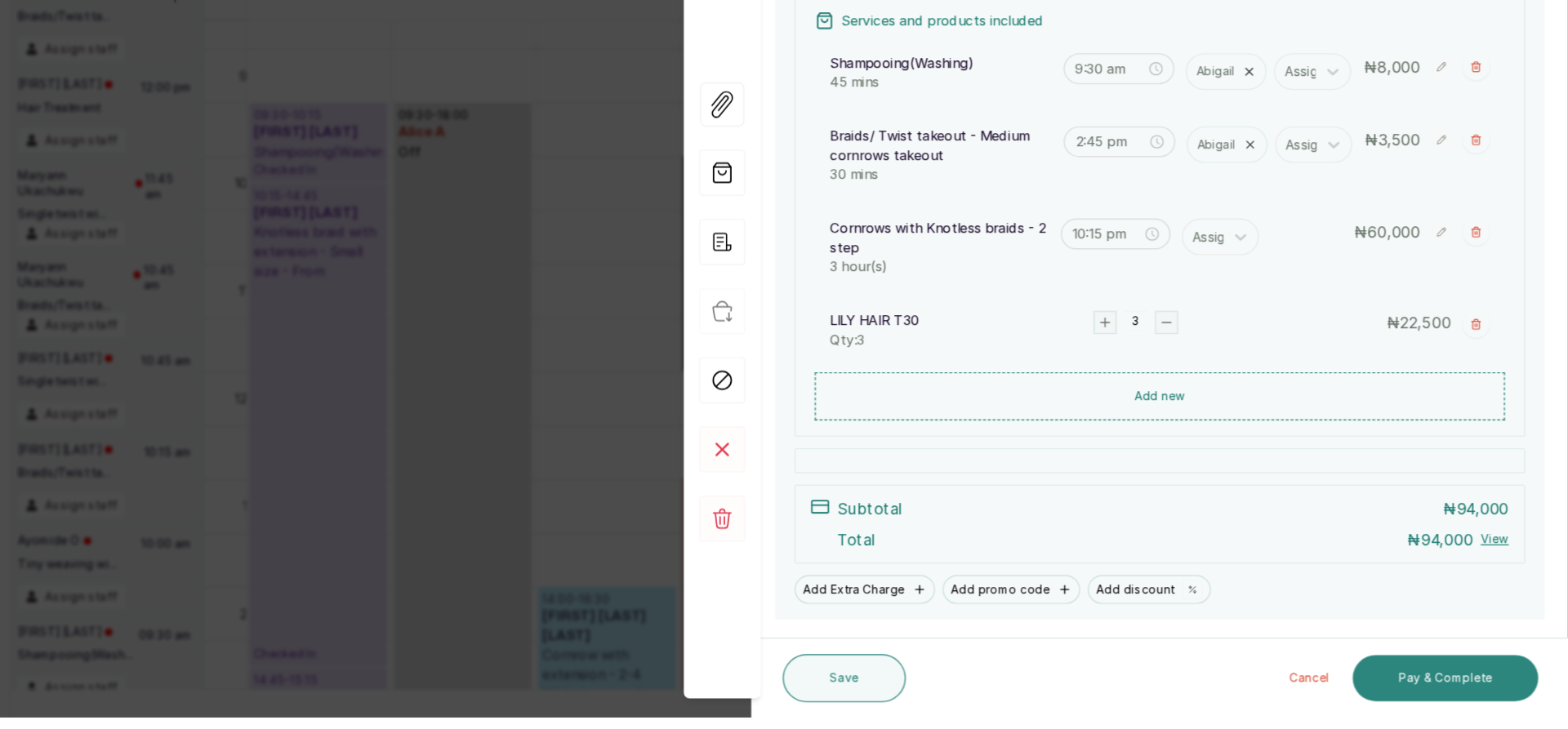 click on "Pay & Complete" at bounding box center (1463, 696) 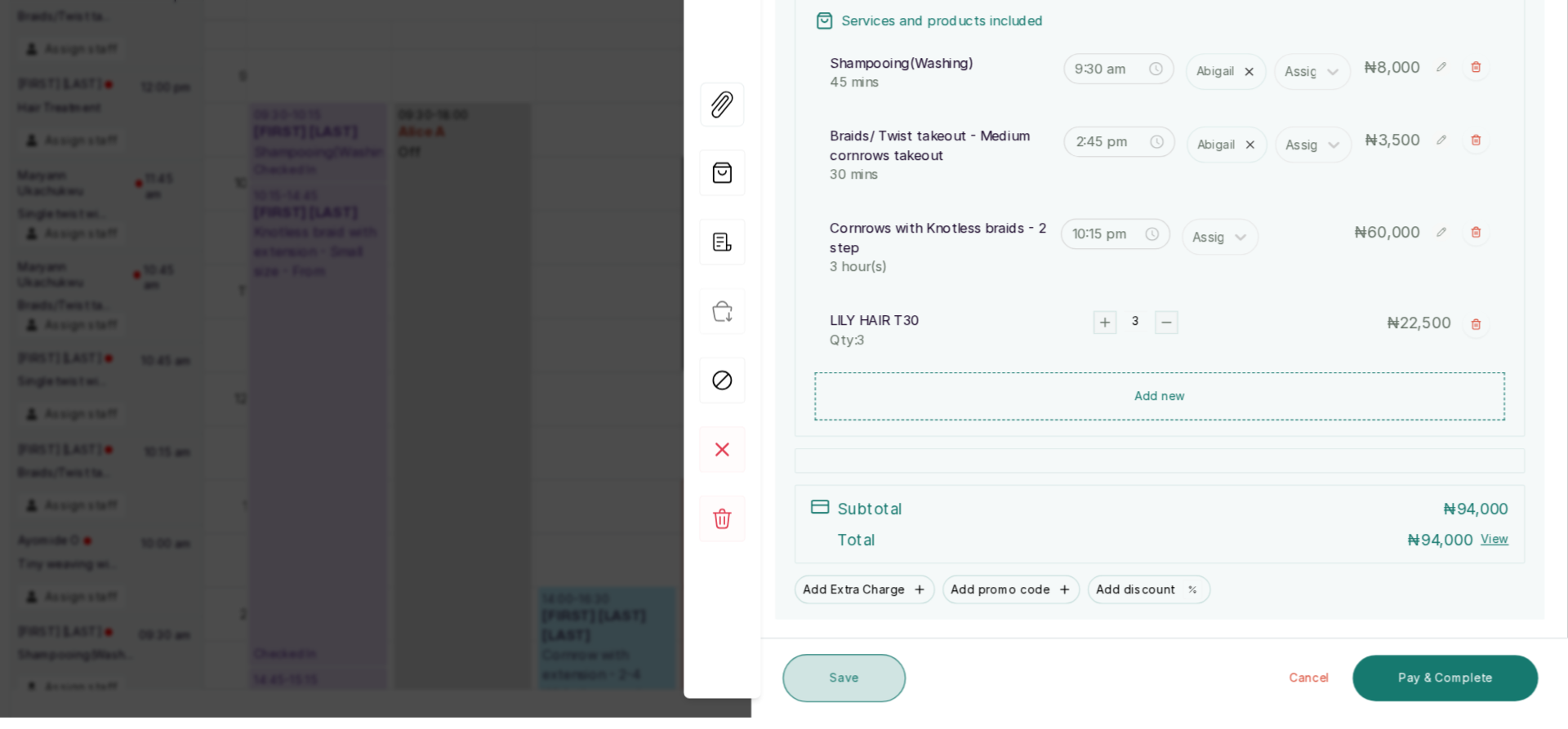 click on "Save" at bounding box center (953, 696) 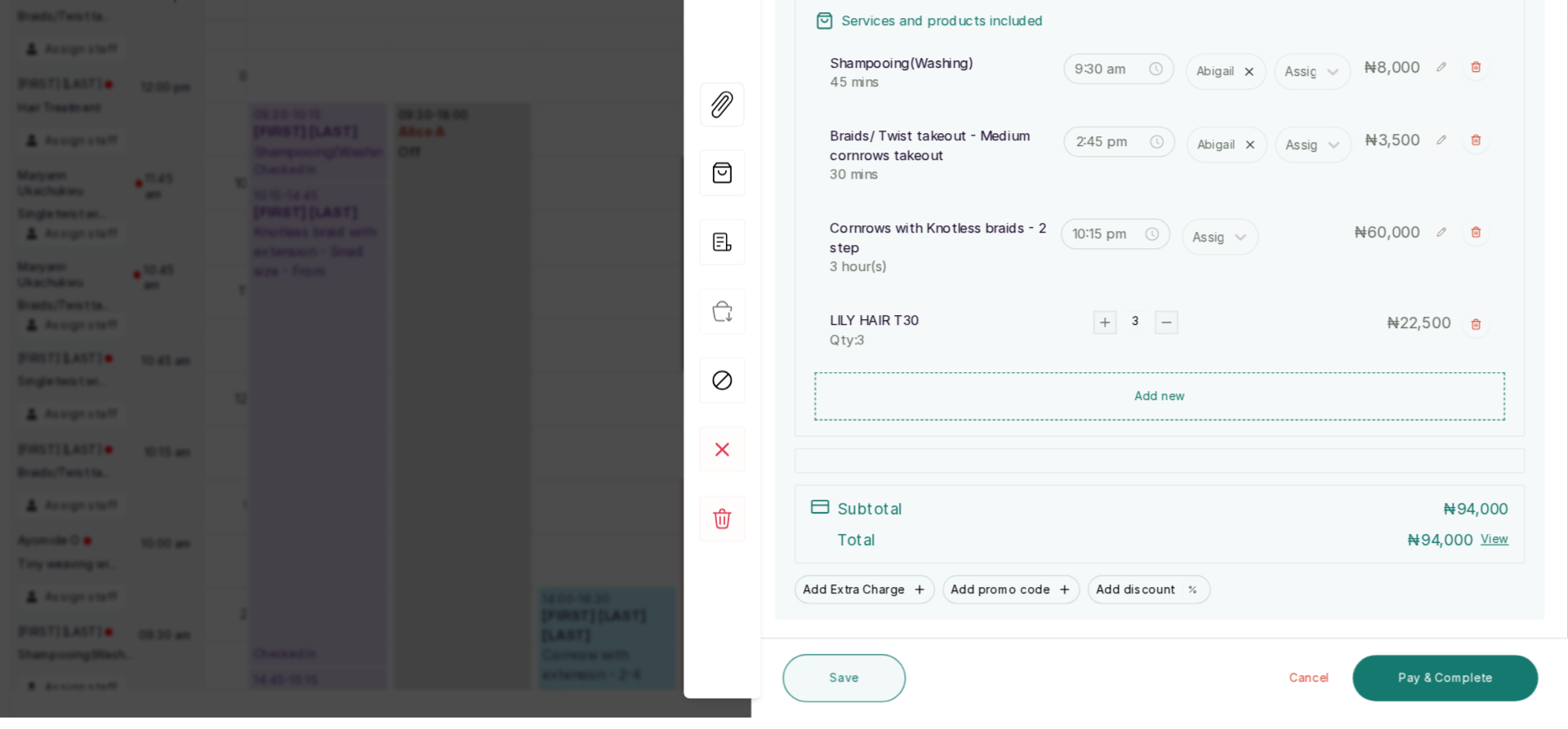 scroll, scrollTop: 267, scrollLeft: 0, axis: vertical 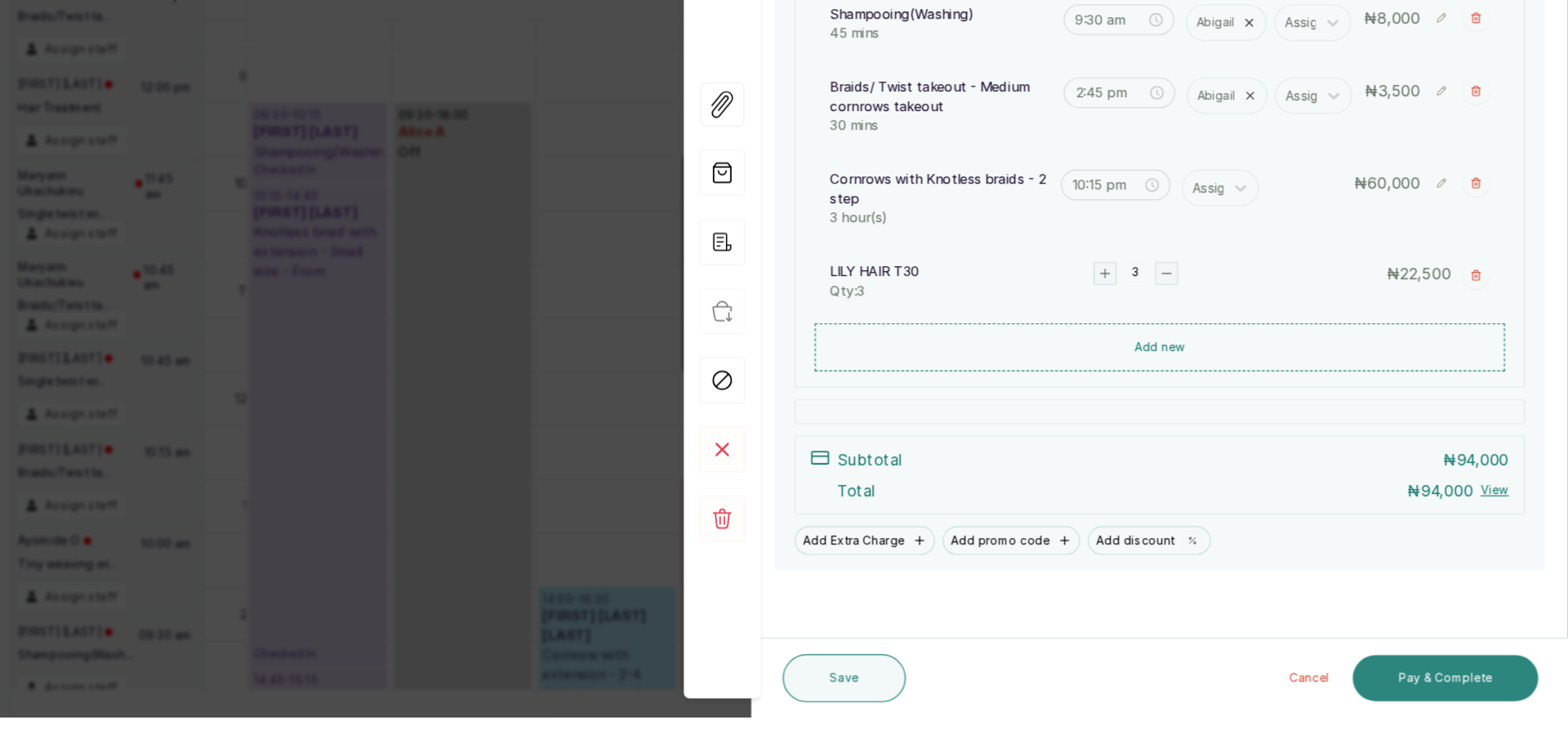 click on "Pay & Complete" at bounding box center (1463, 696) 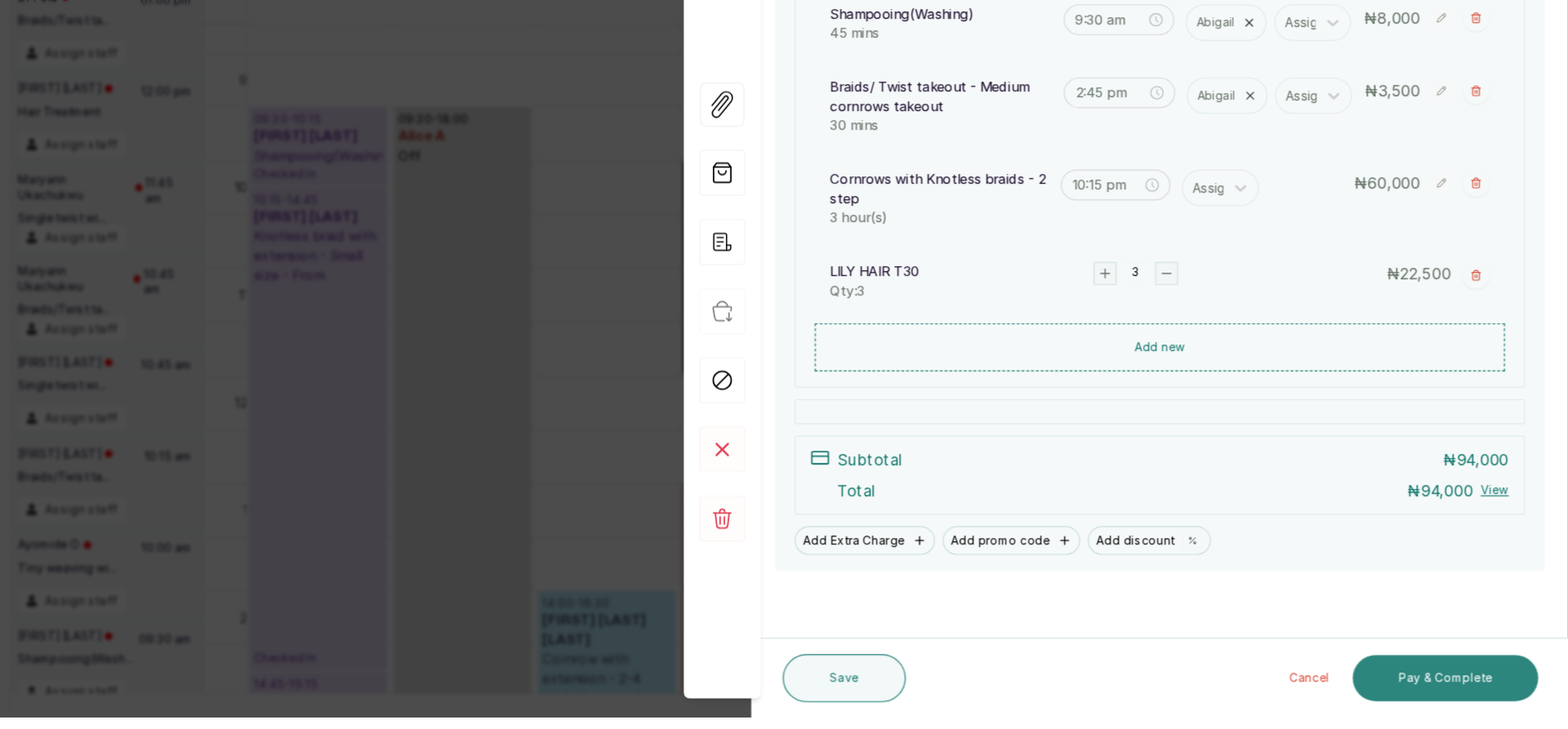 click on "Pay & Complete" at bounding box center [1463, 696] 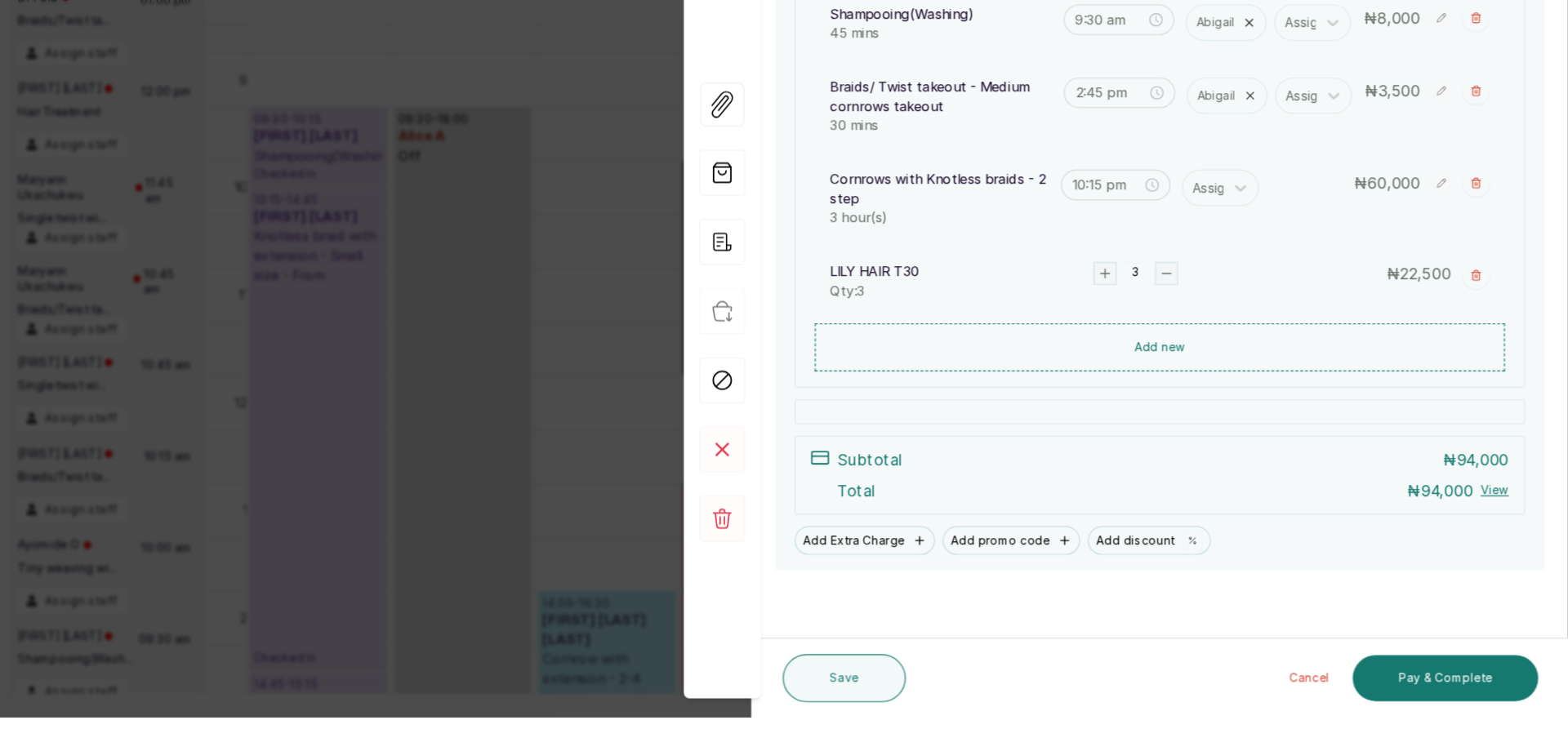 scroll, scrollTop: 265, scrollLeft: 0, axis: vertical 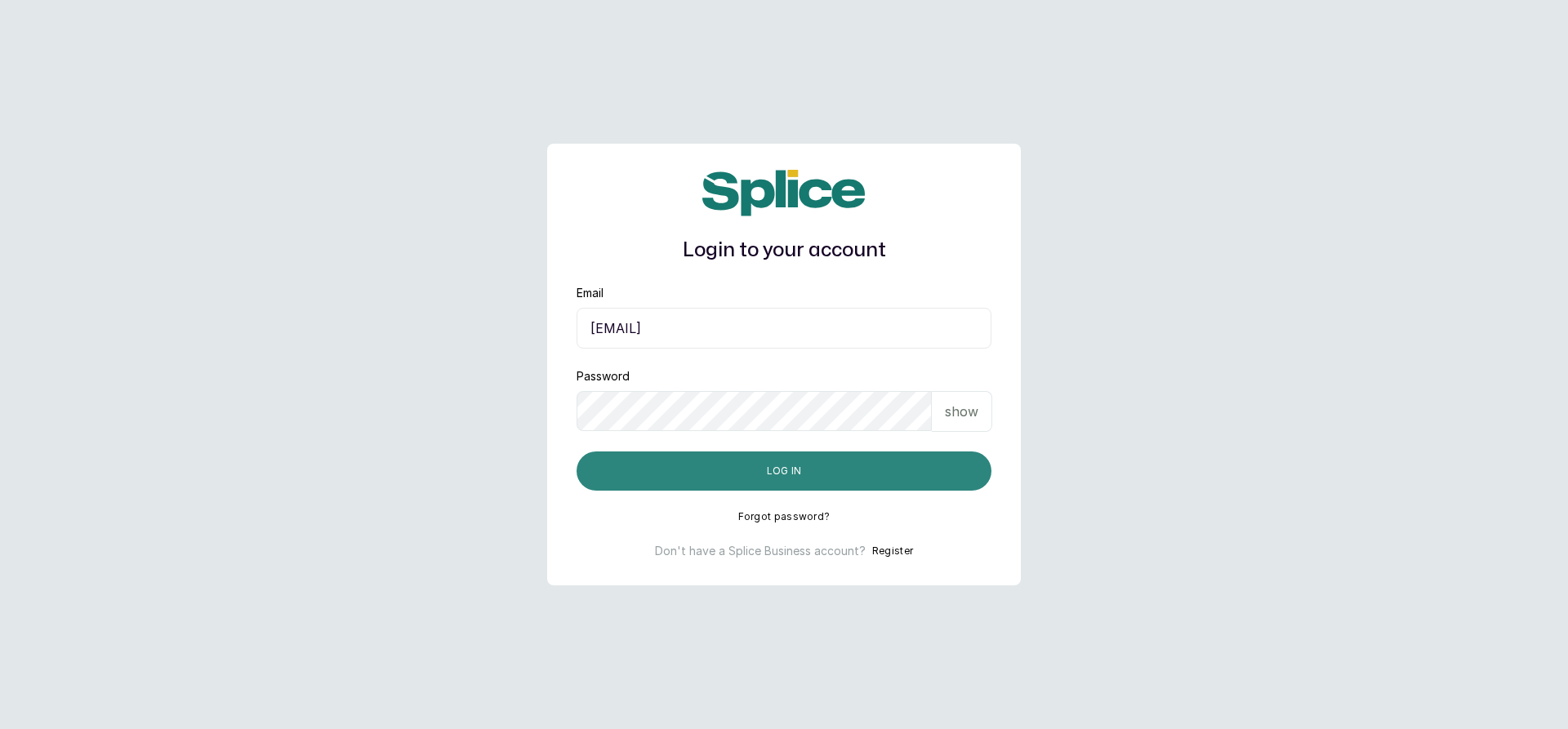 click on "Log in" at bounding box center (784, 471) 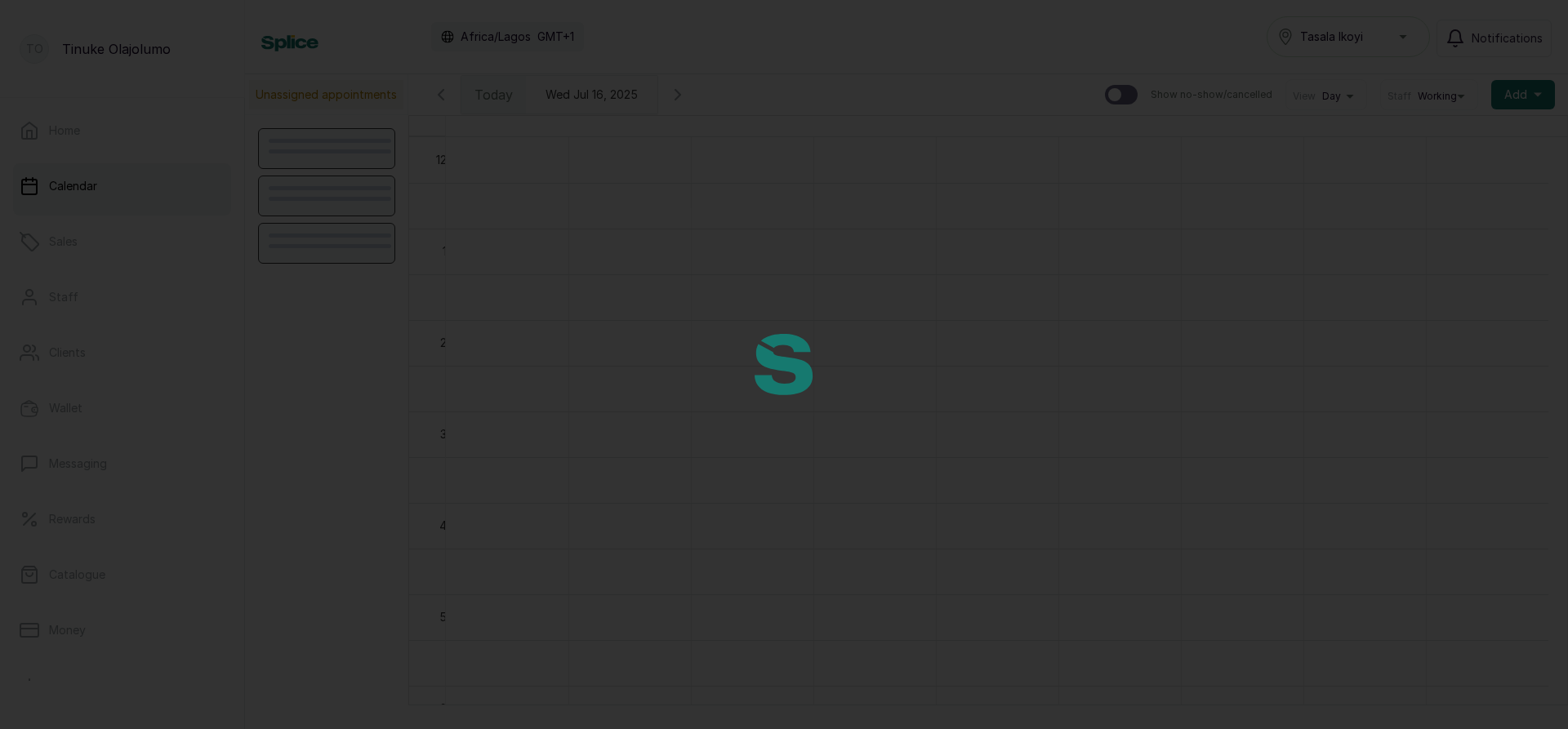 scroll, scrollTop: 0, scrollLeft: 0, axis: both 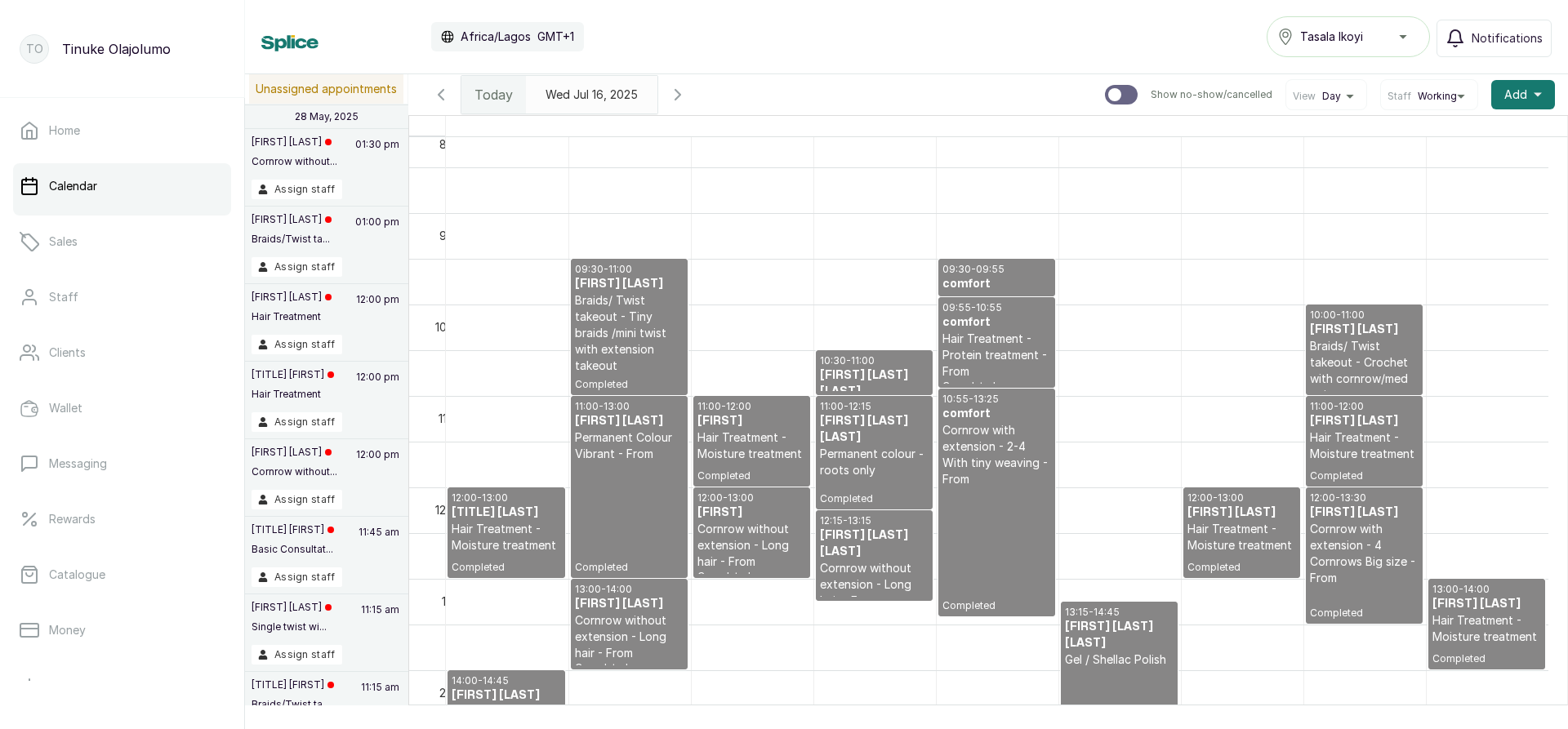click on "Tasala Ikoyi" at bounding box center (1348, 37) 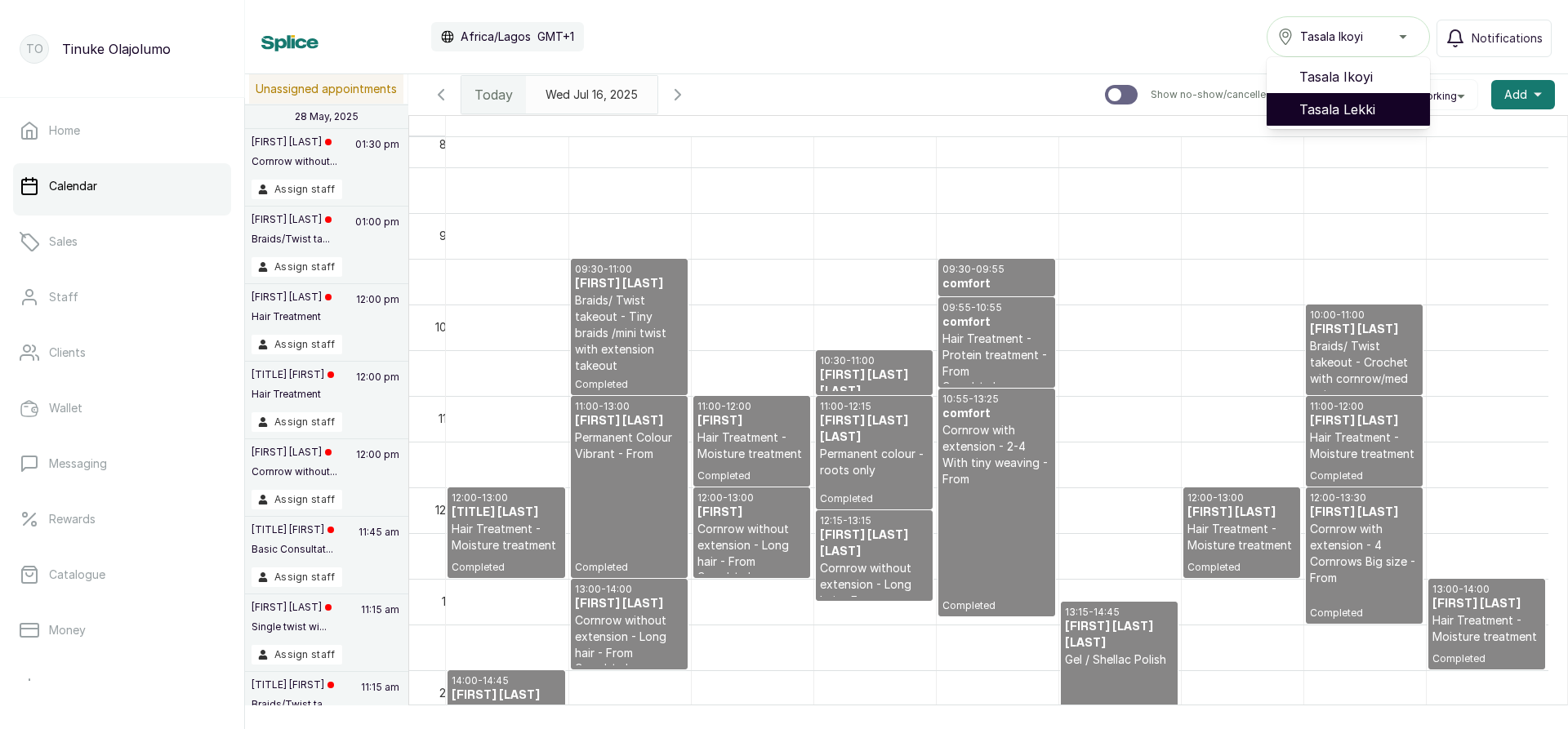 click on "Tasala Lekki" at bounding box center (1358, 109) 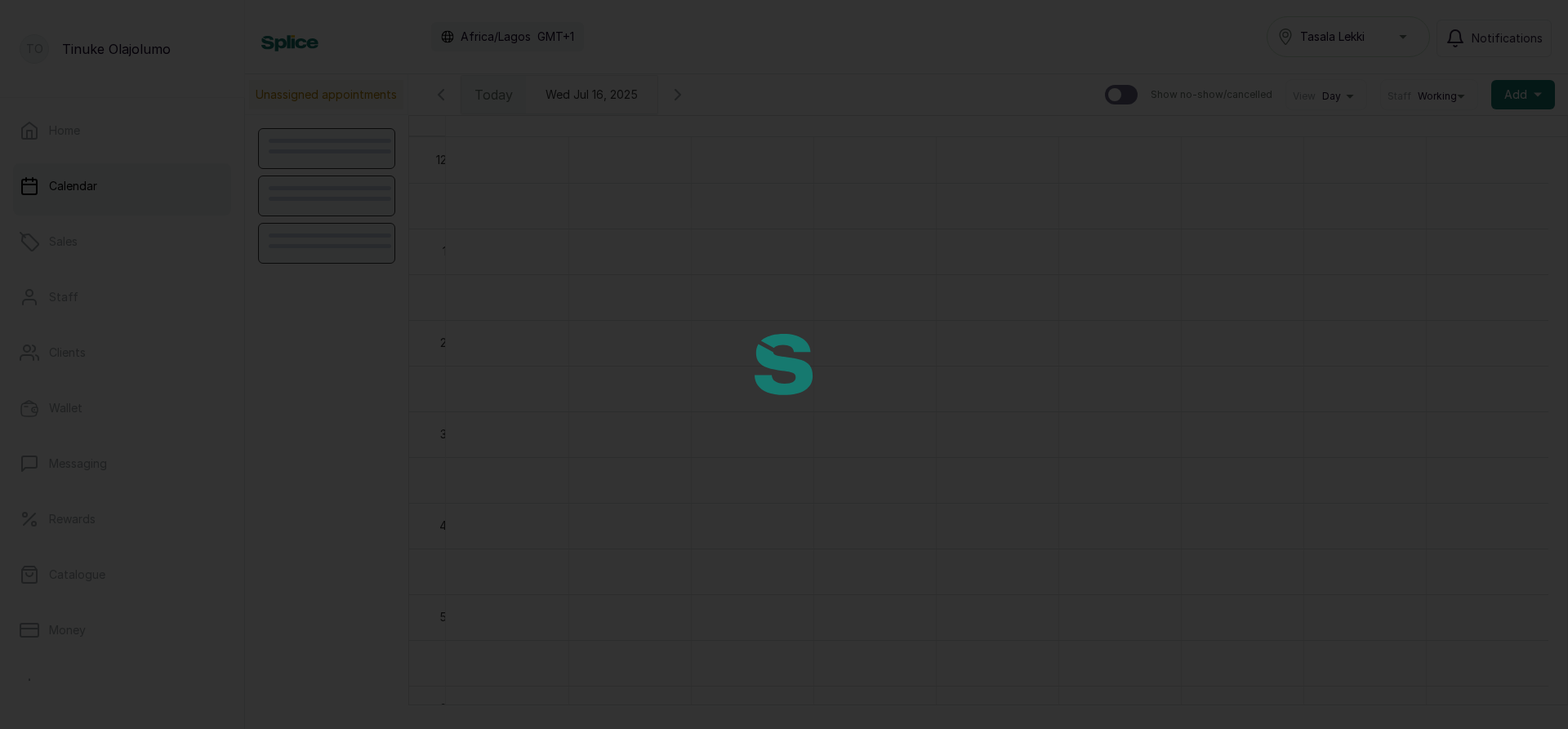 scroll, scrollTop: 0, scrollLeft: 0, axis: both 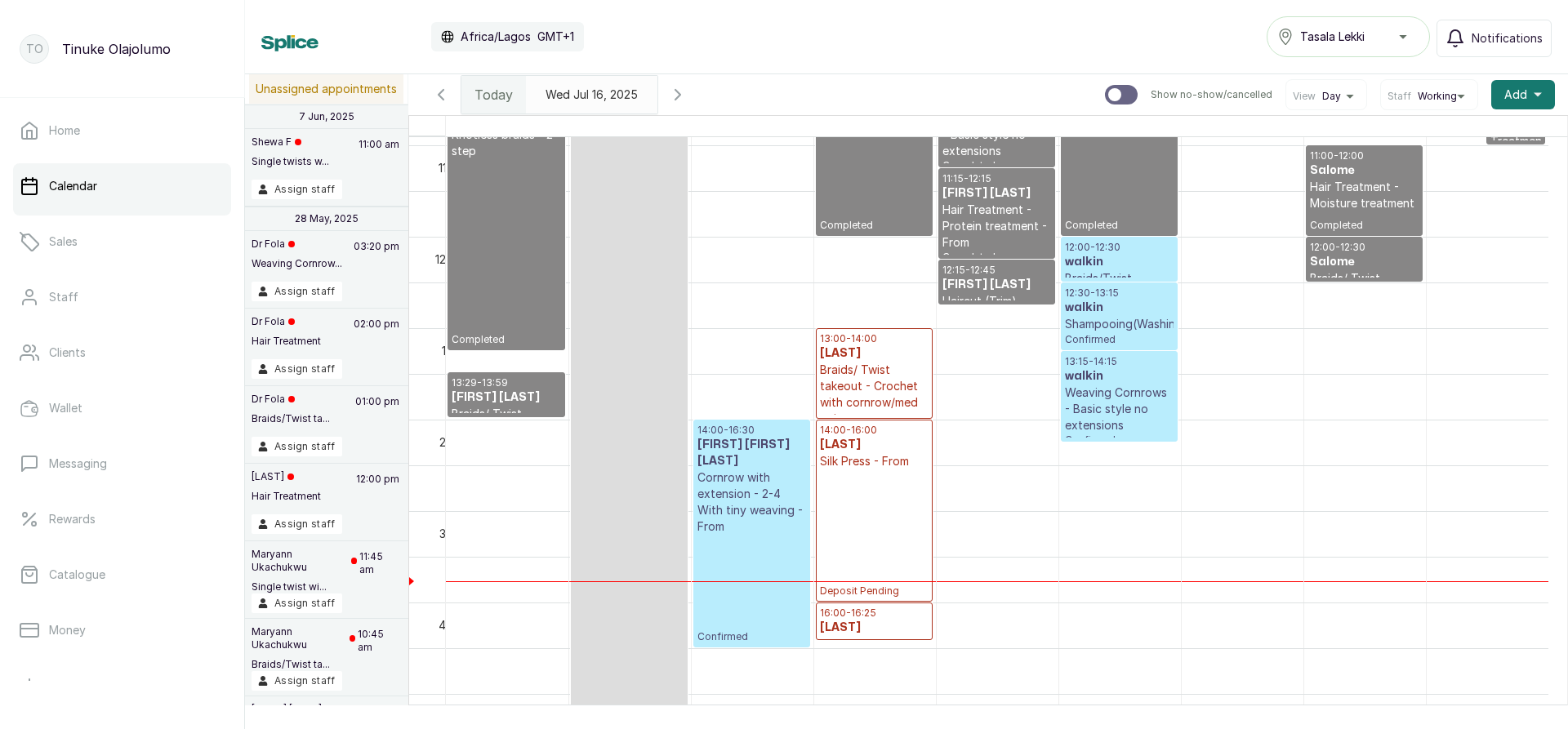 click on "Braids/ Twist takeout - Crochet with cornrow/med twist" at bounding box center [874, 394] 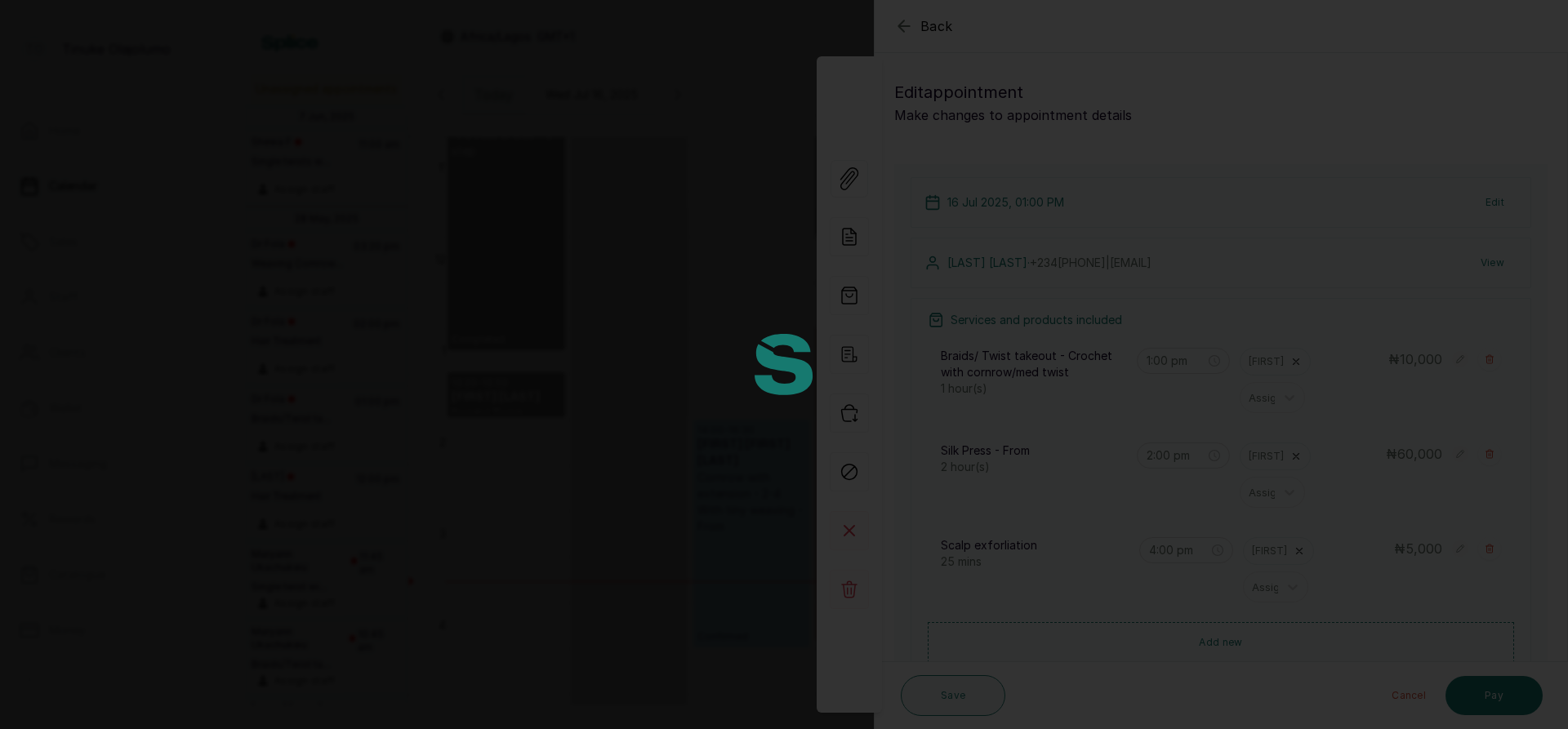 click at bounding box center [784, 364] 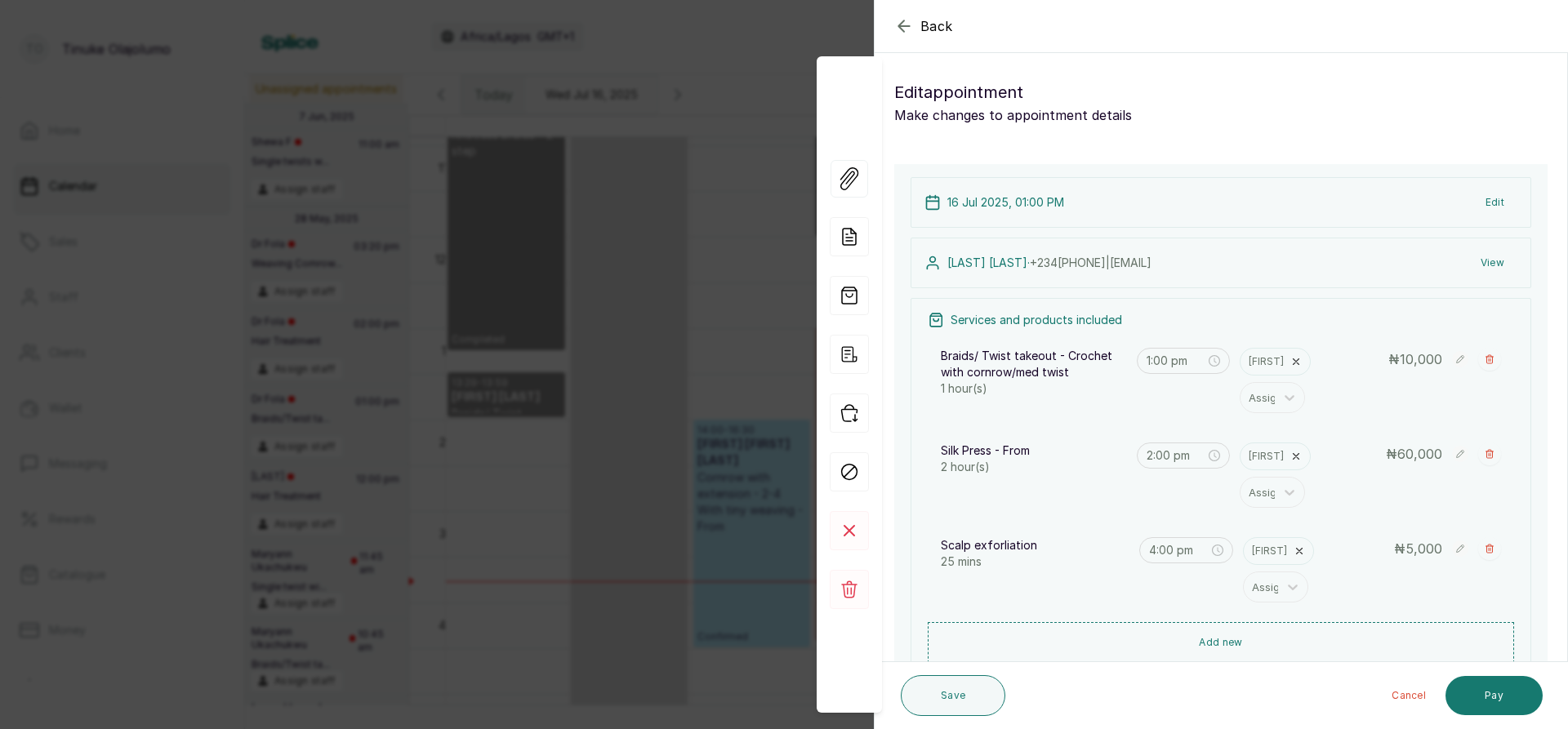 click 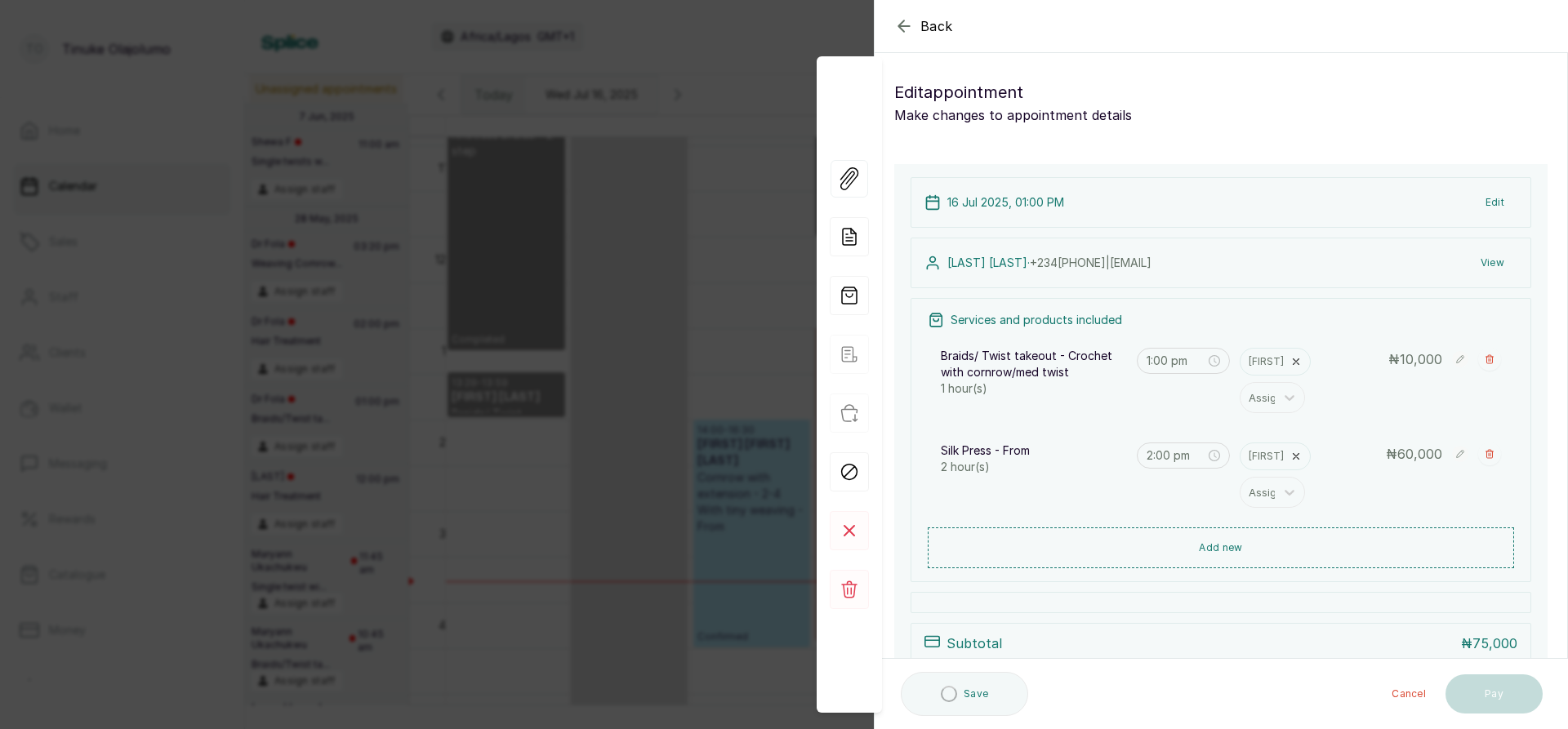 click on "Show no-show/cancelled" at bounding box center [1490, 454] 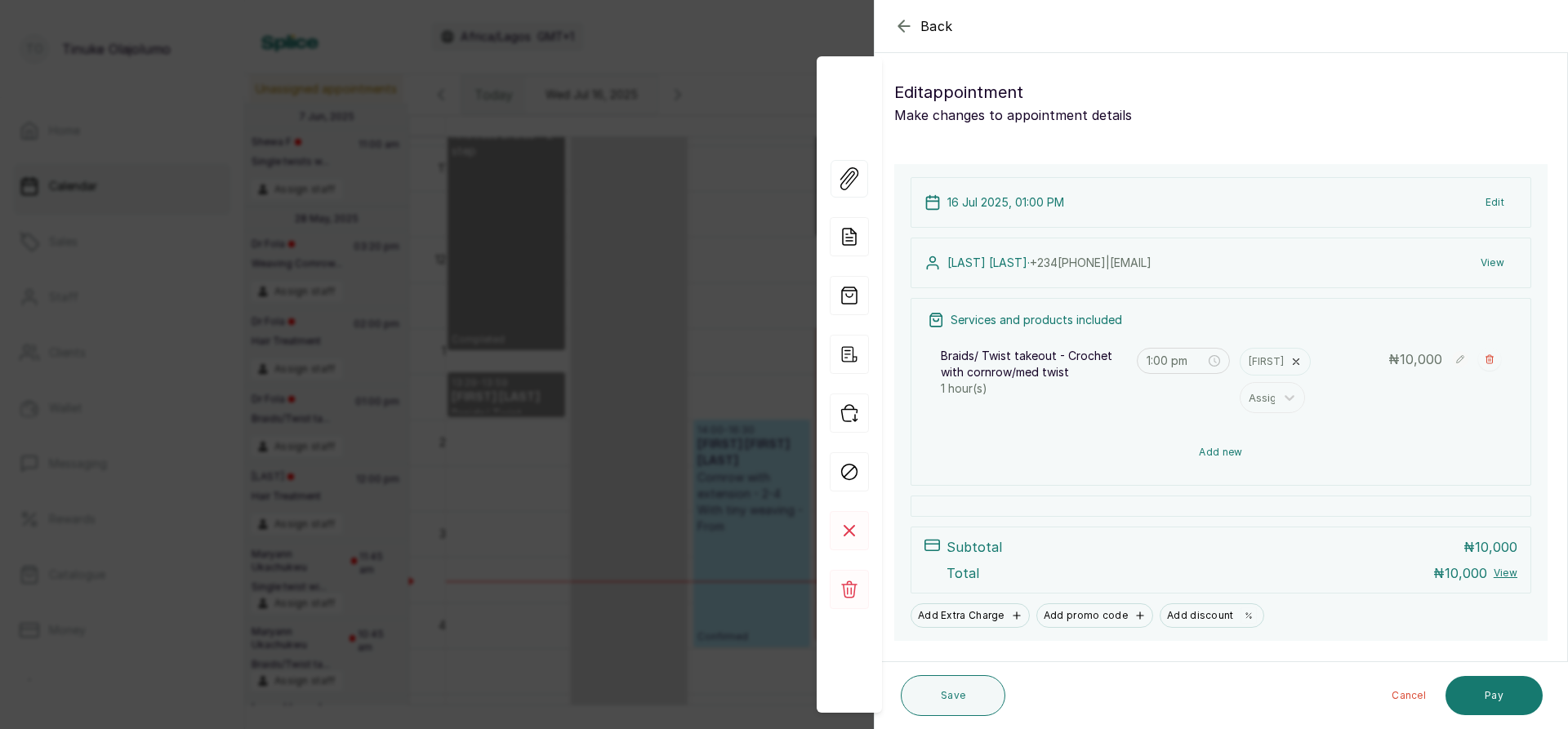 click on "Add new" at bounding box center [1221, 452] 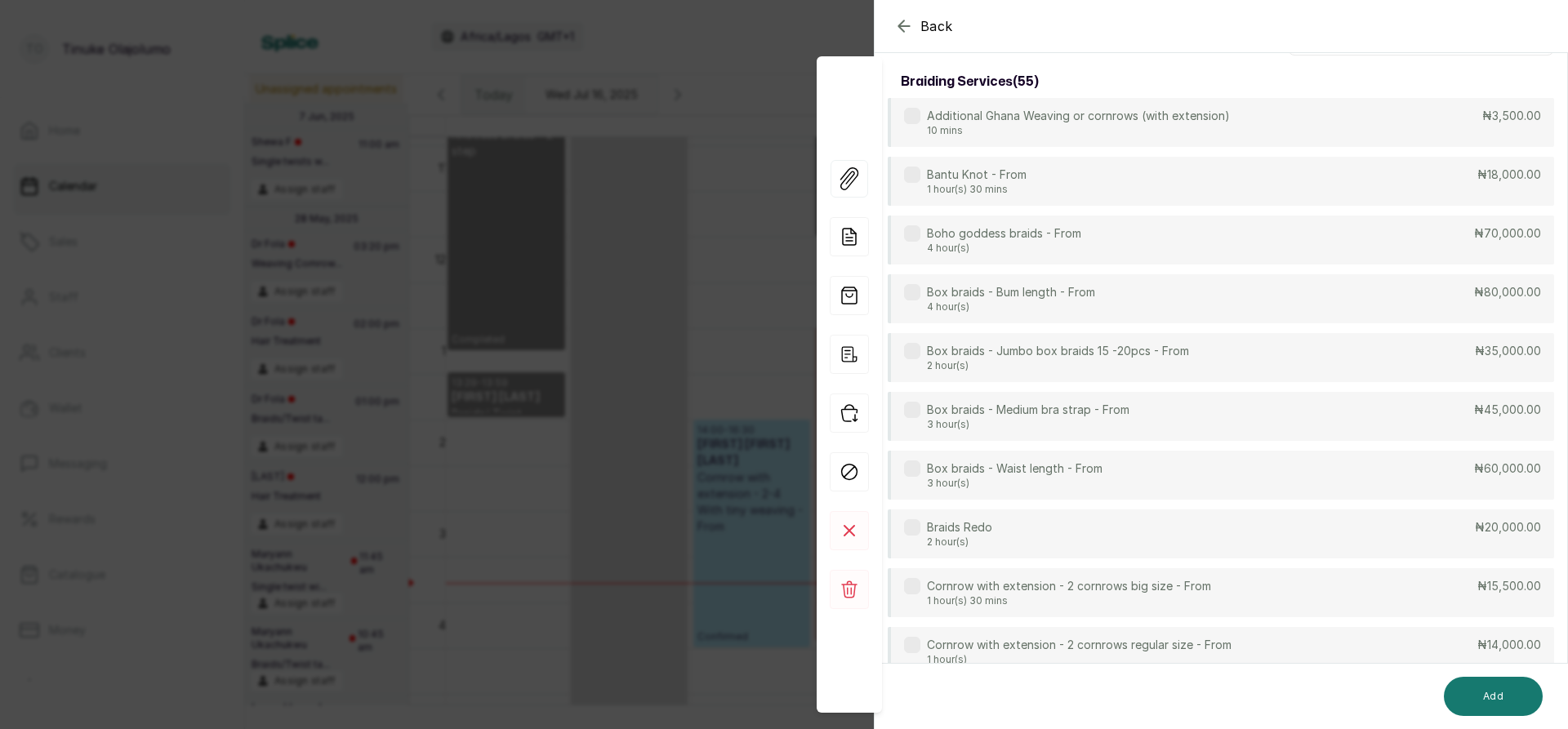 scroll, scrollTop: 0, scrollLeft: 0, axis: both 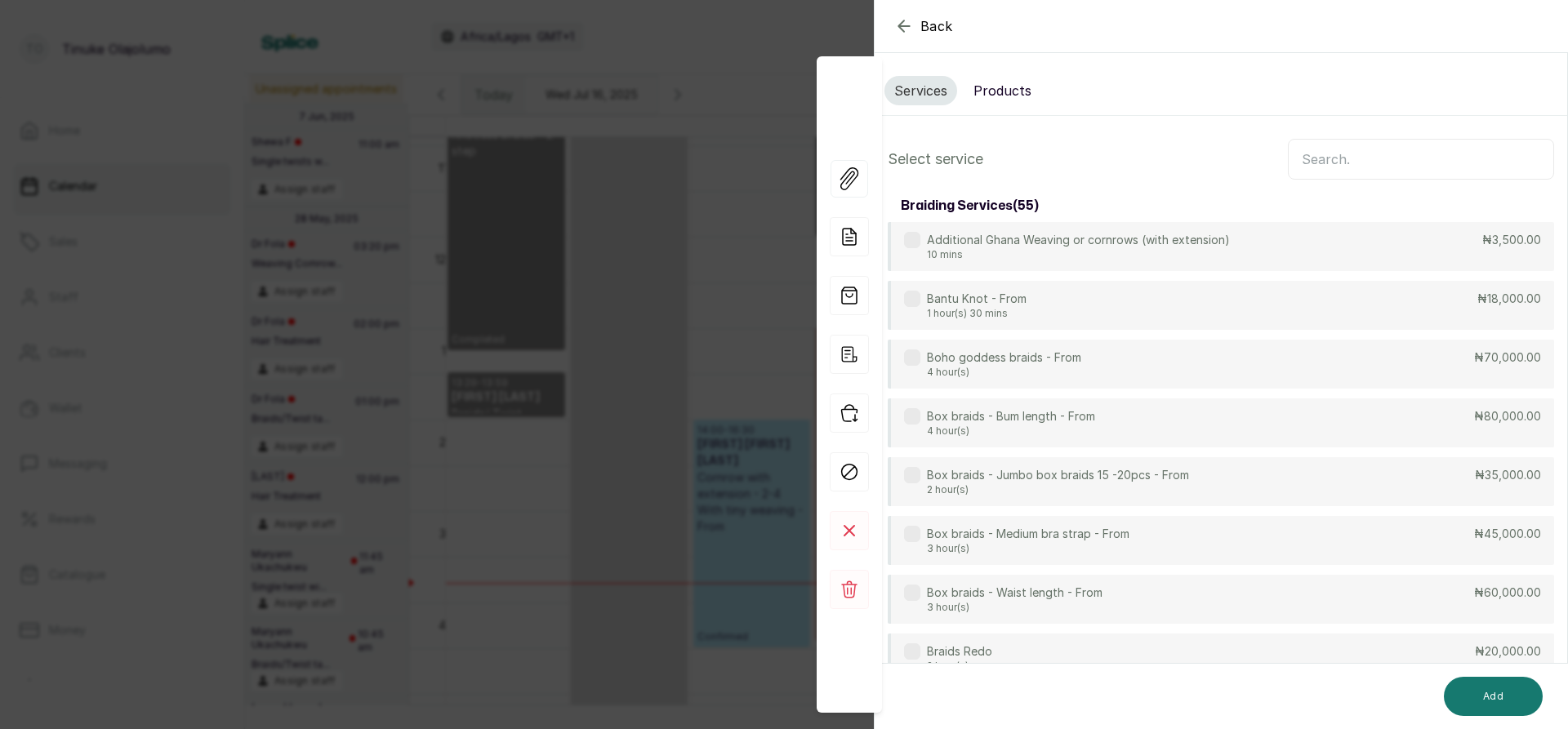 click at bounding box center [1421, 159] 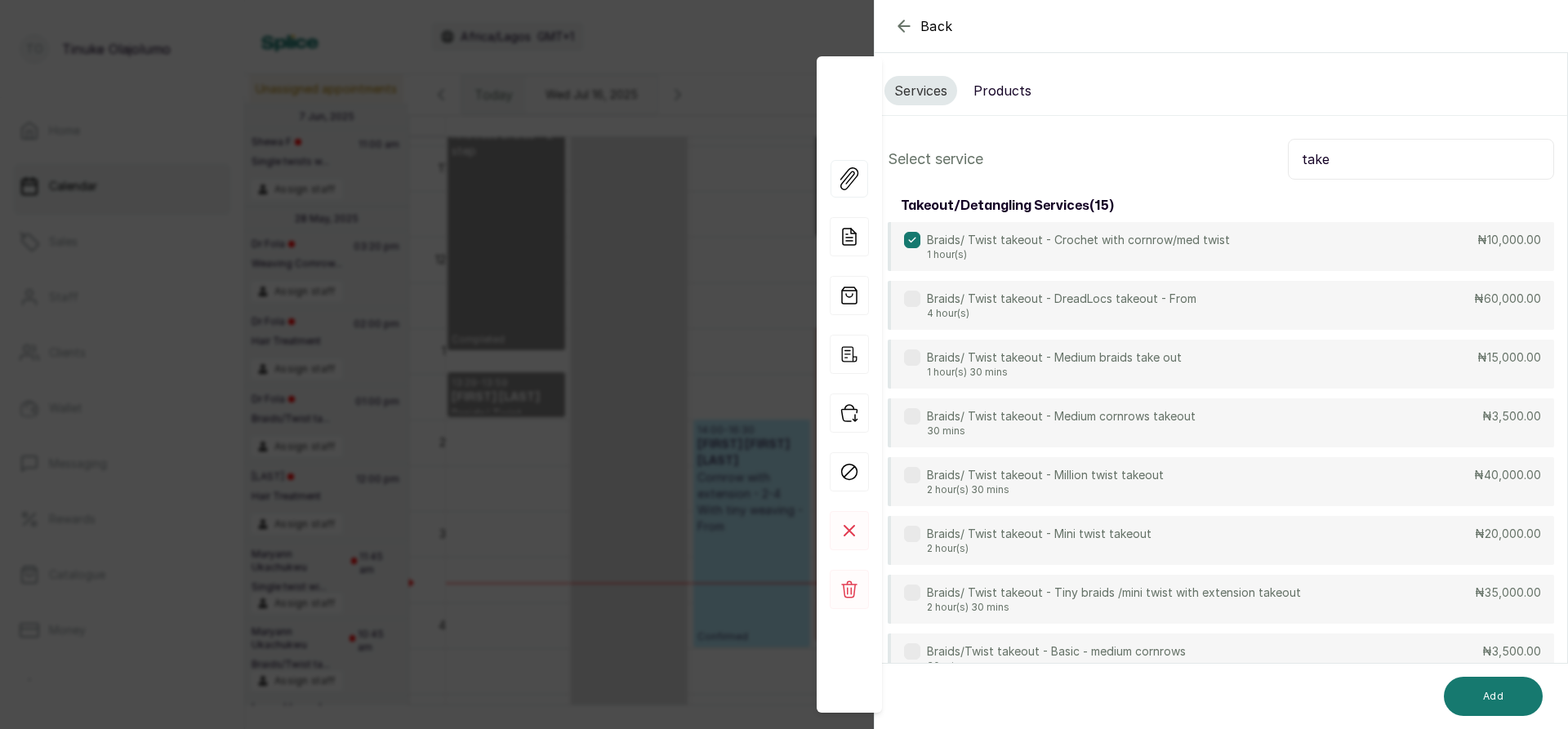 type on "take" 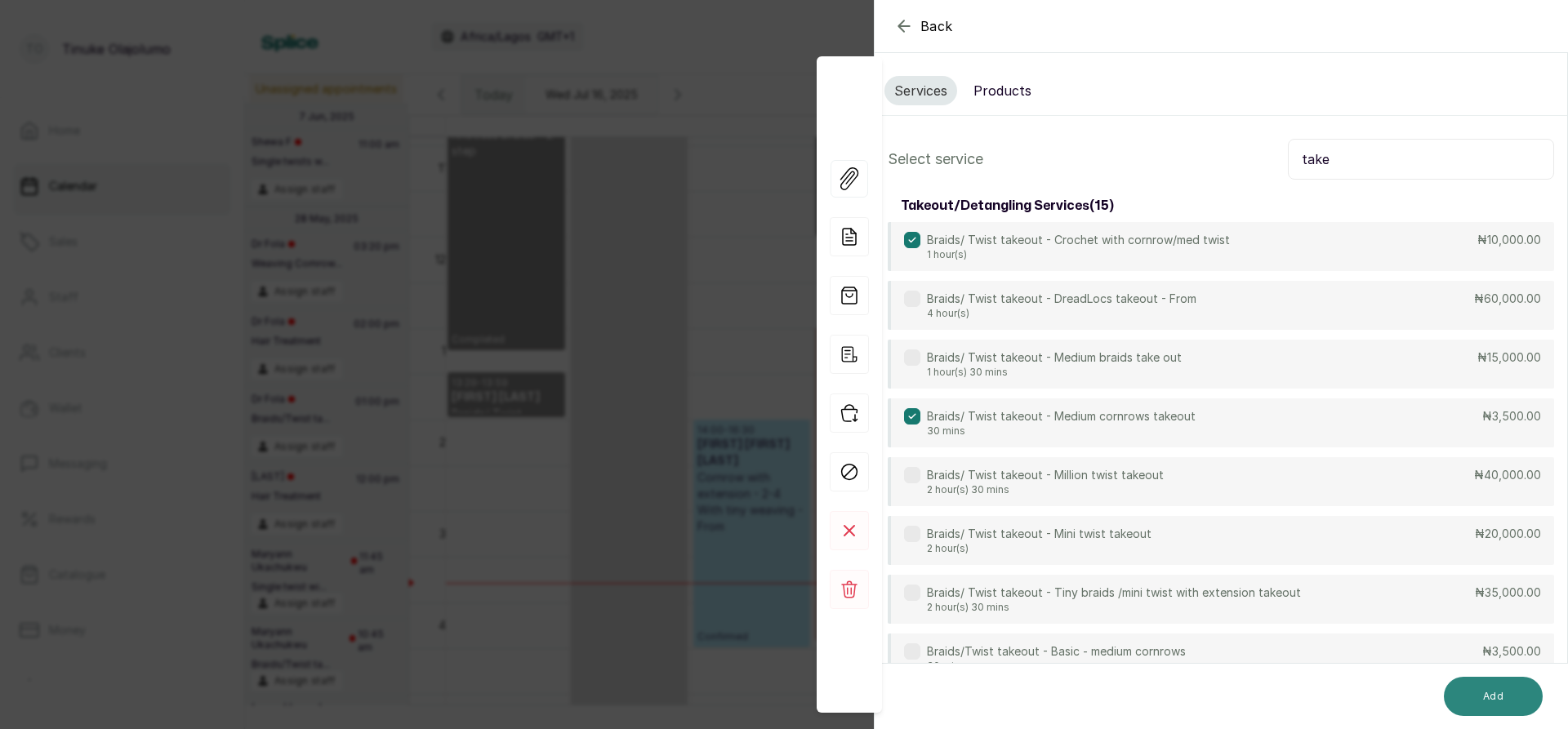 click on "Add" at bounding box center (1493, 696) 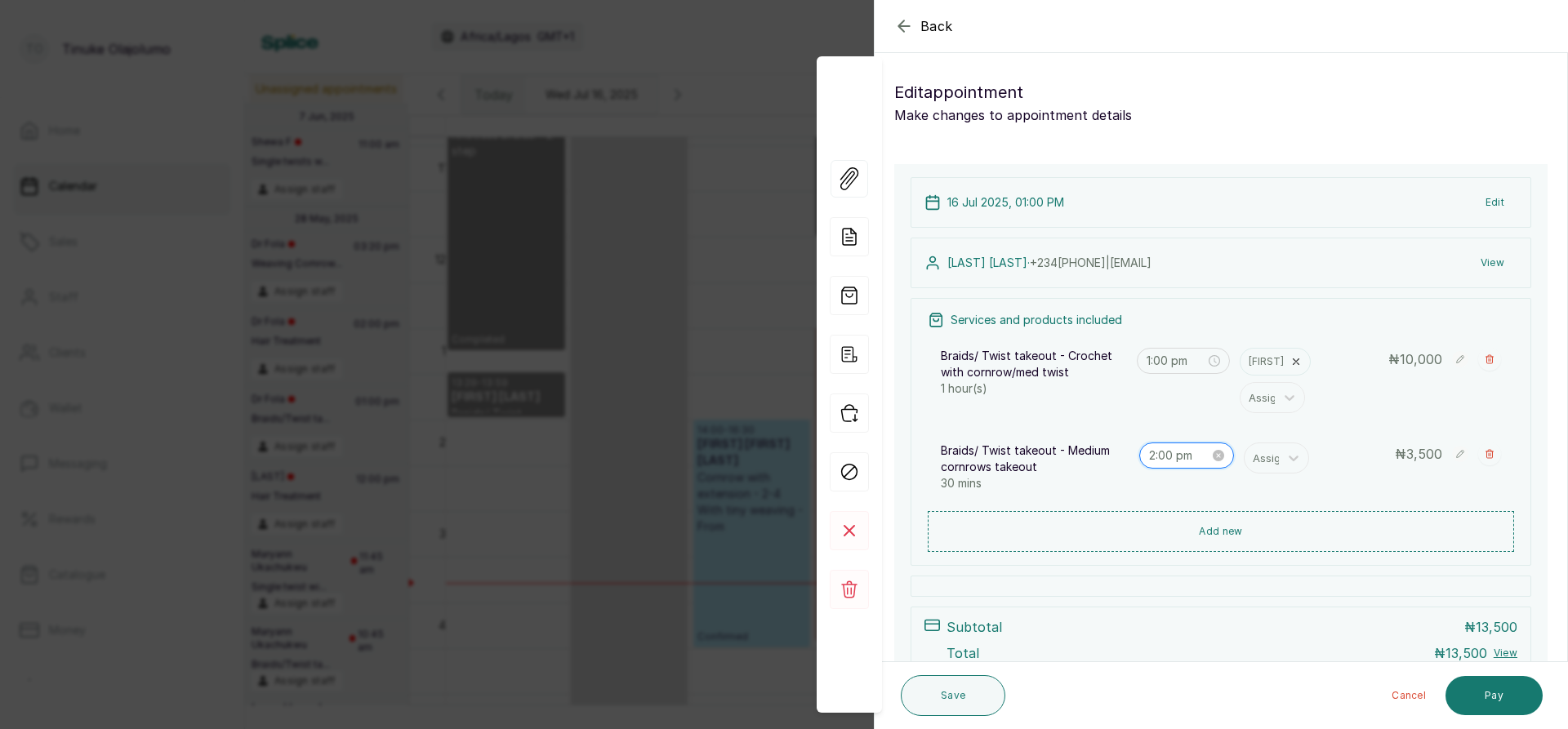 click on "2:00 pm" at bounding box center (1179, 456) 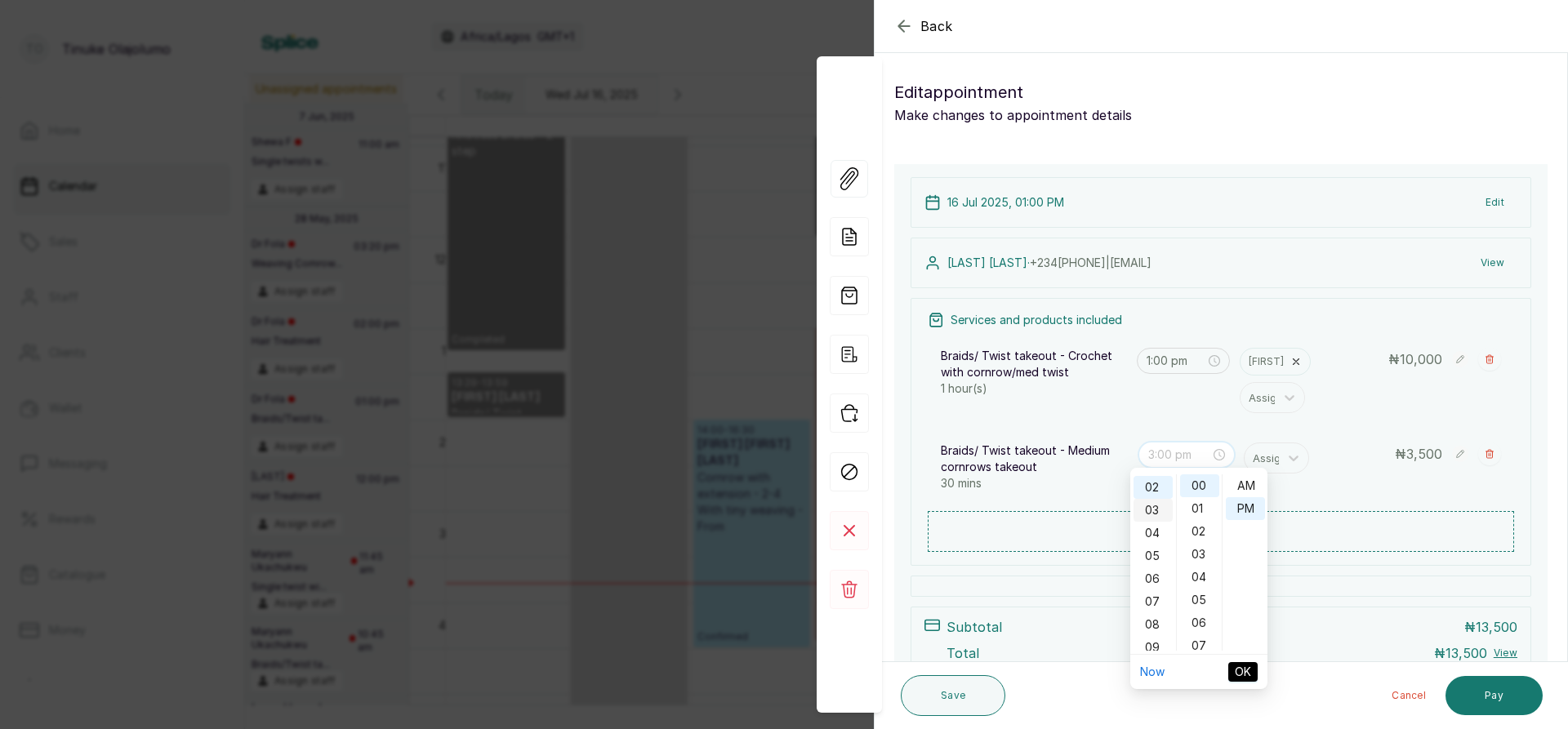scroll, scrollTop: 0, scrollLeft: 0, axis: both 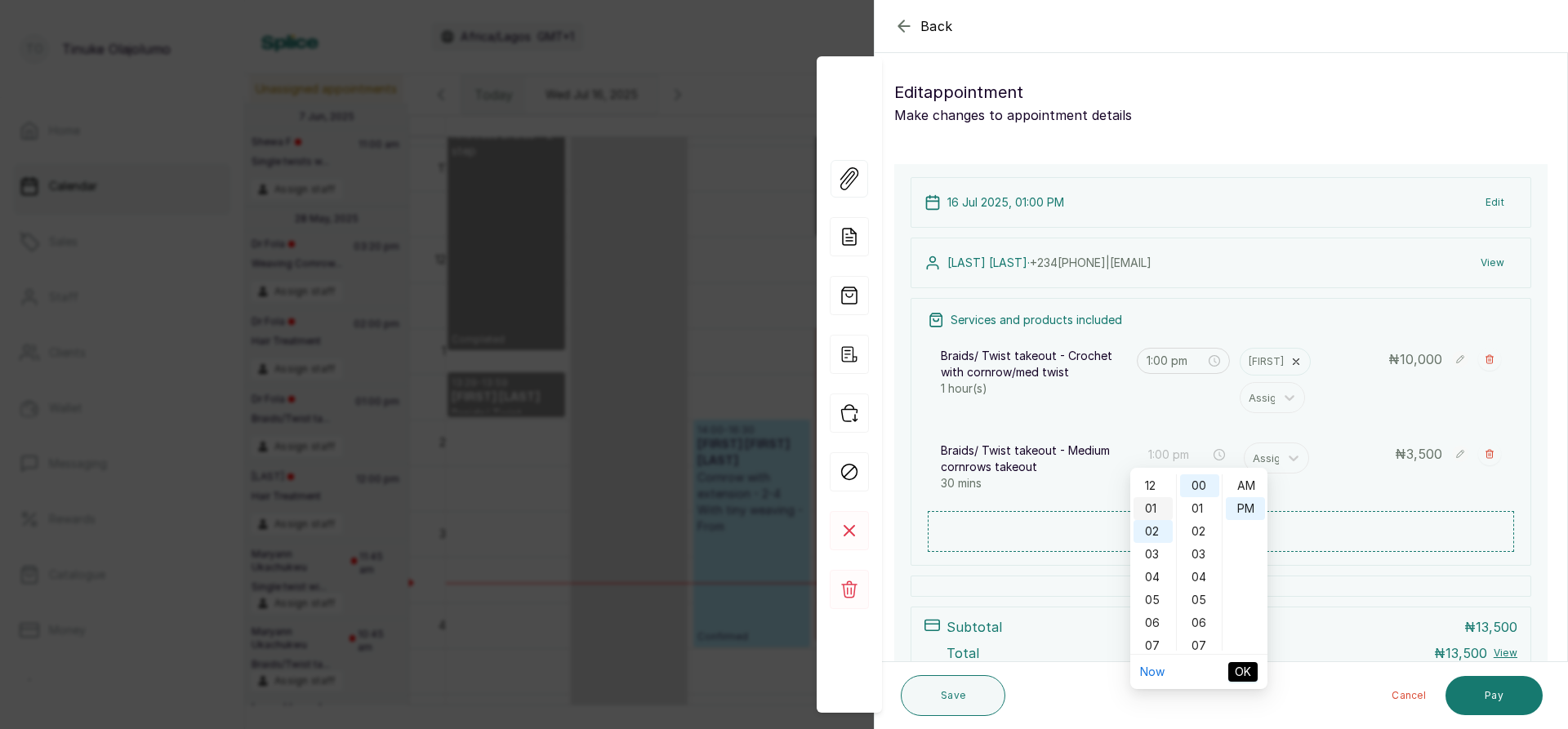 click on "01" at bounding box center (1153, 509) 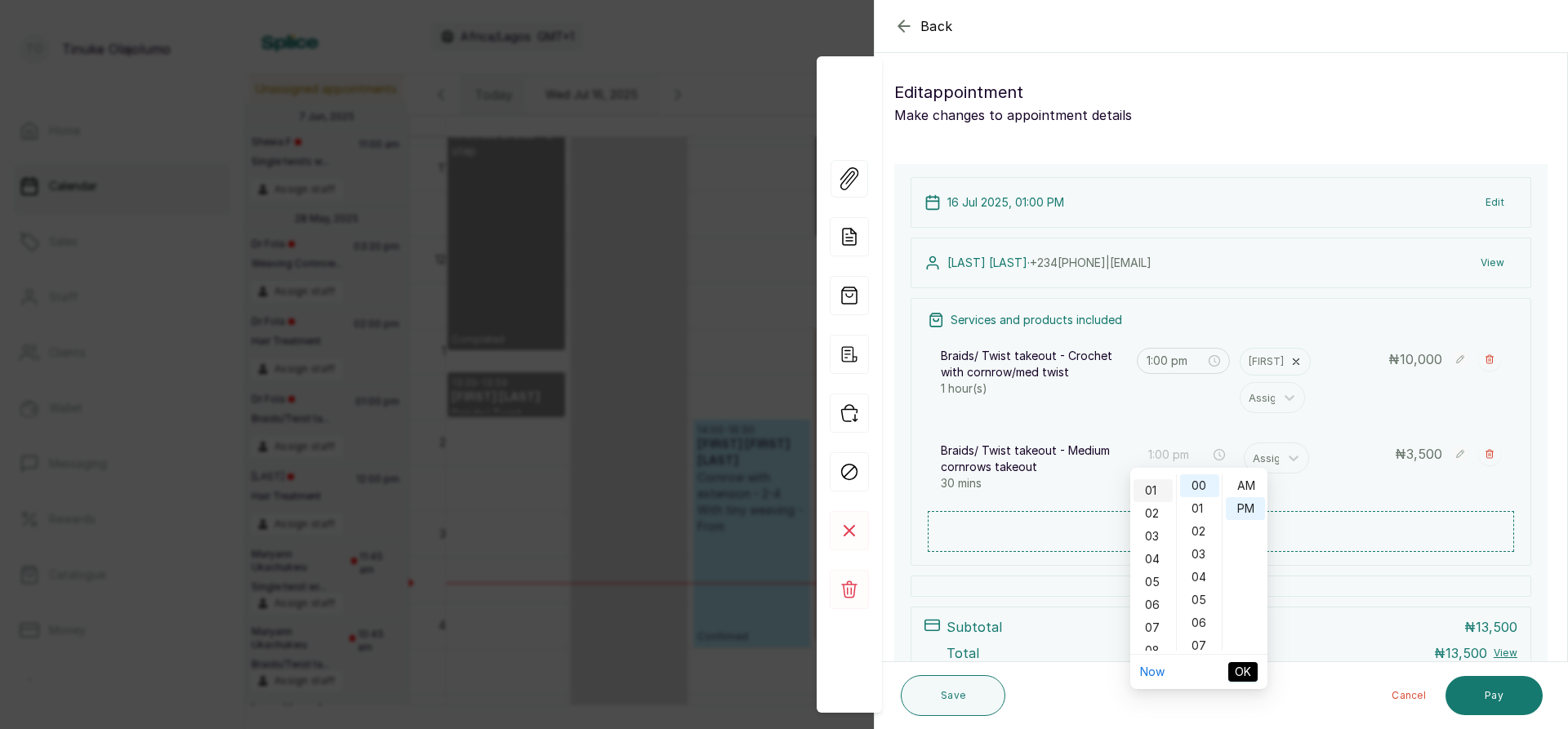 scroll, scrollTop: 21, scrollLeft: 0, axis: vertical 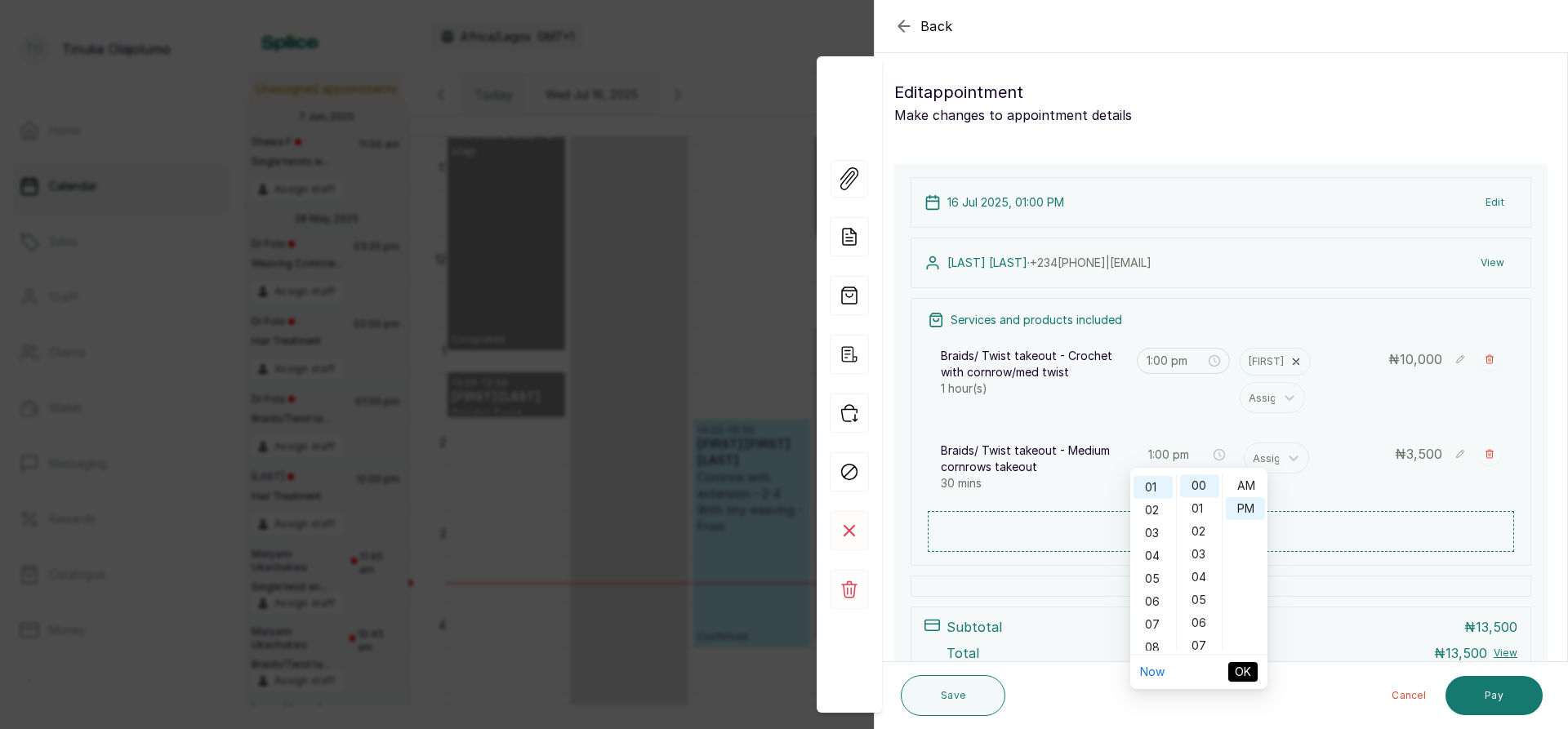 click on "OK" at bounding box center (1243, 672) 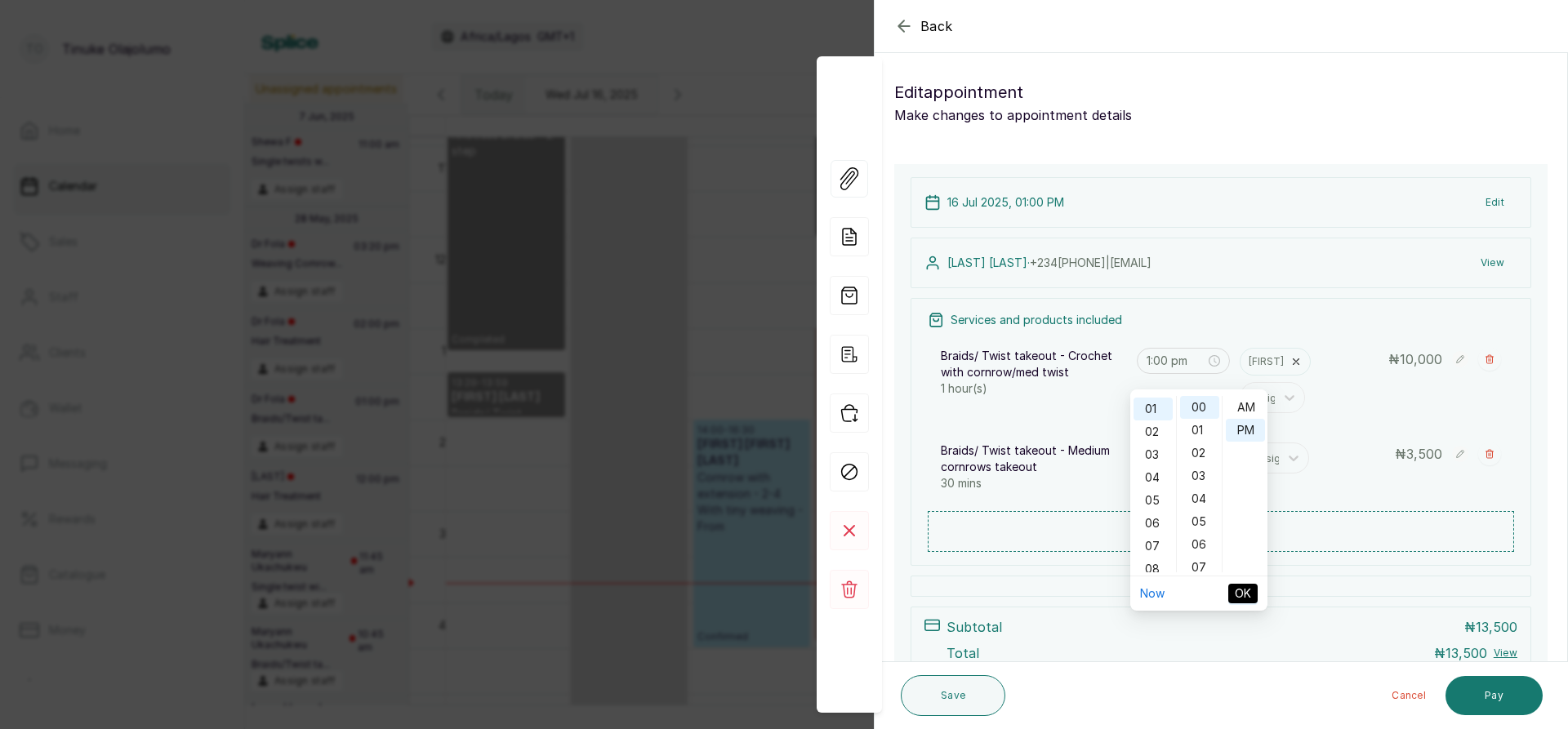 scroll, scrollTop: 84, scrollLeft: 0, axis: vertical 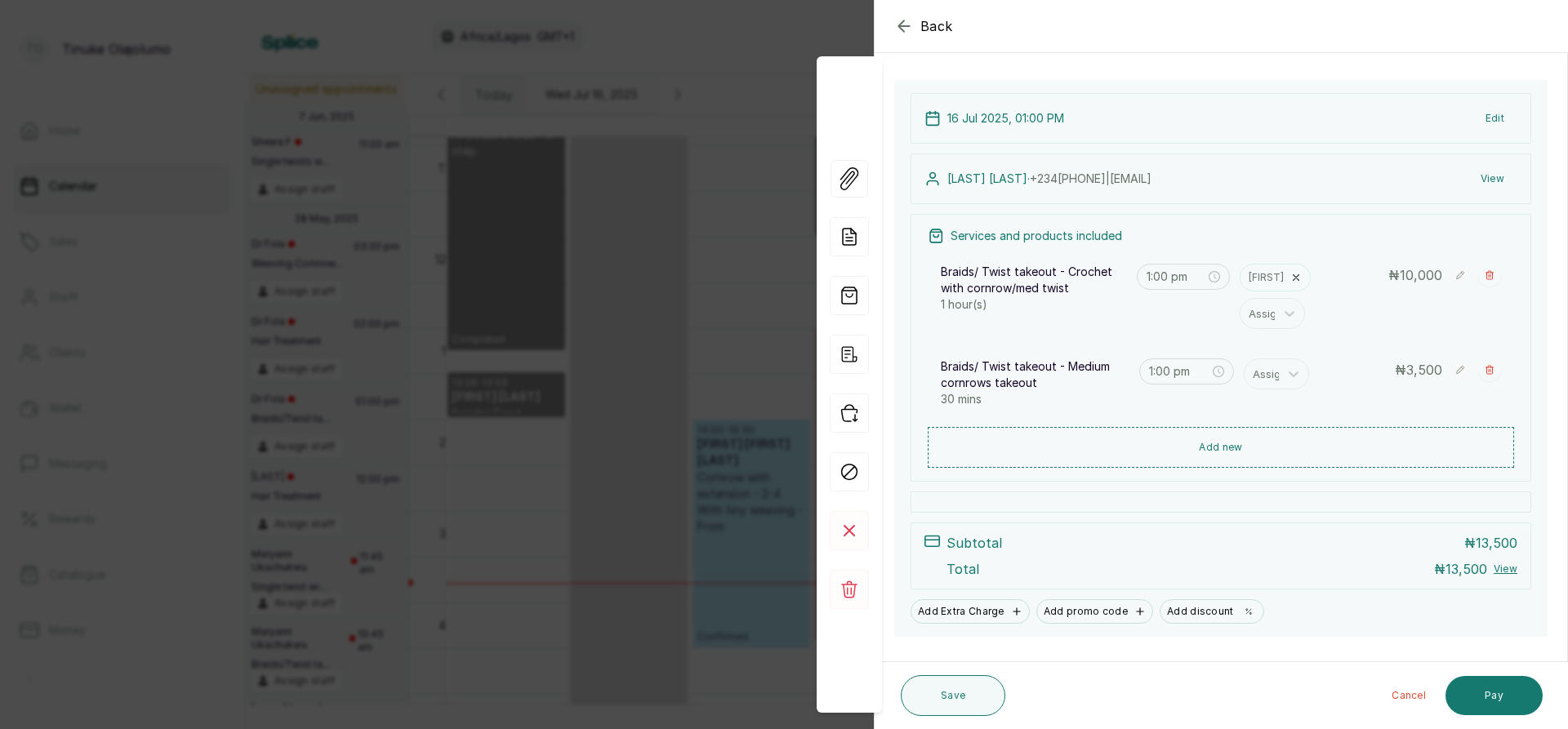 type on "2:00 pm" 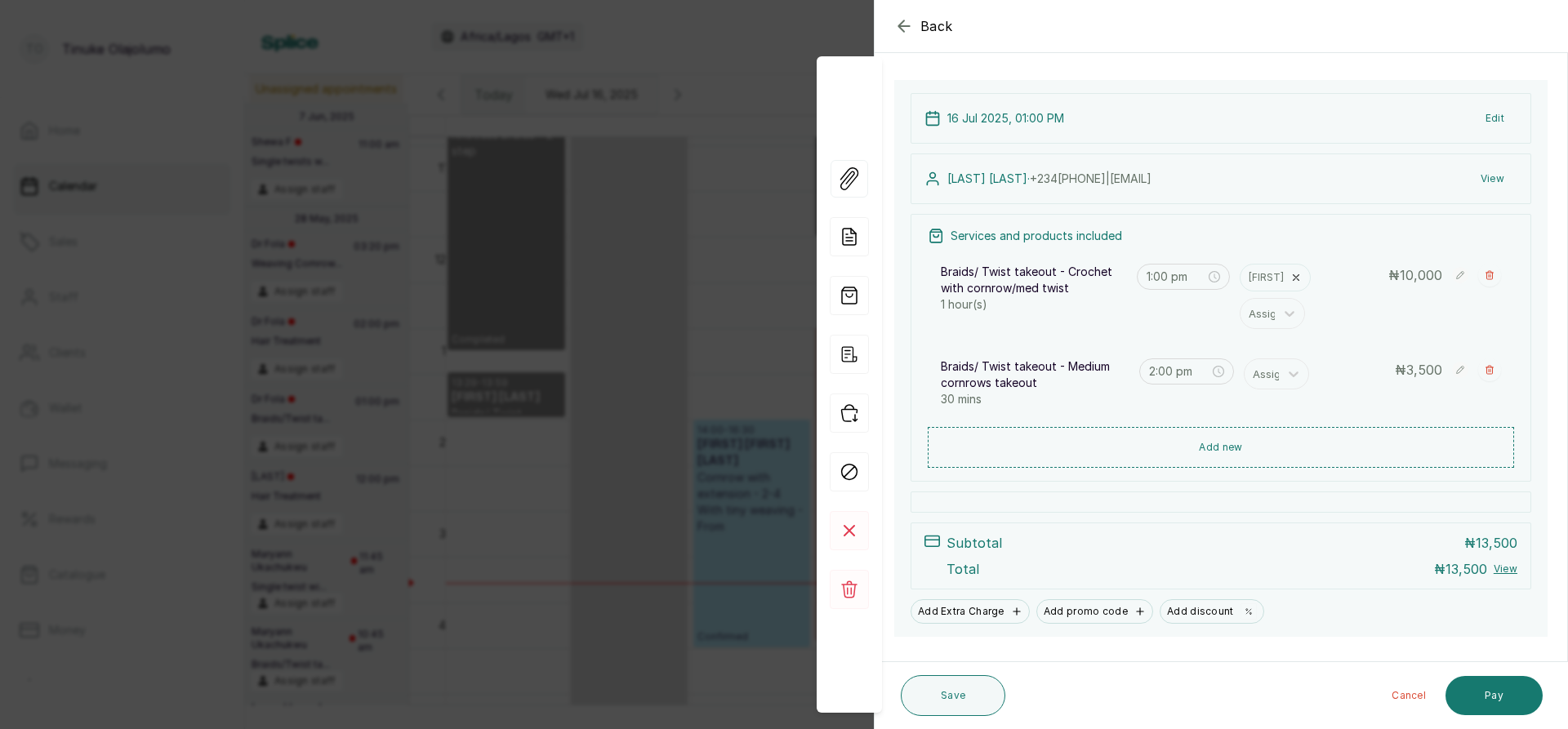click 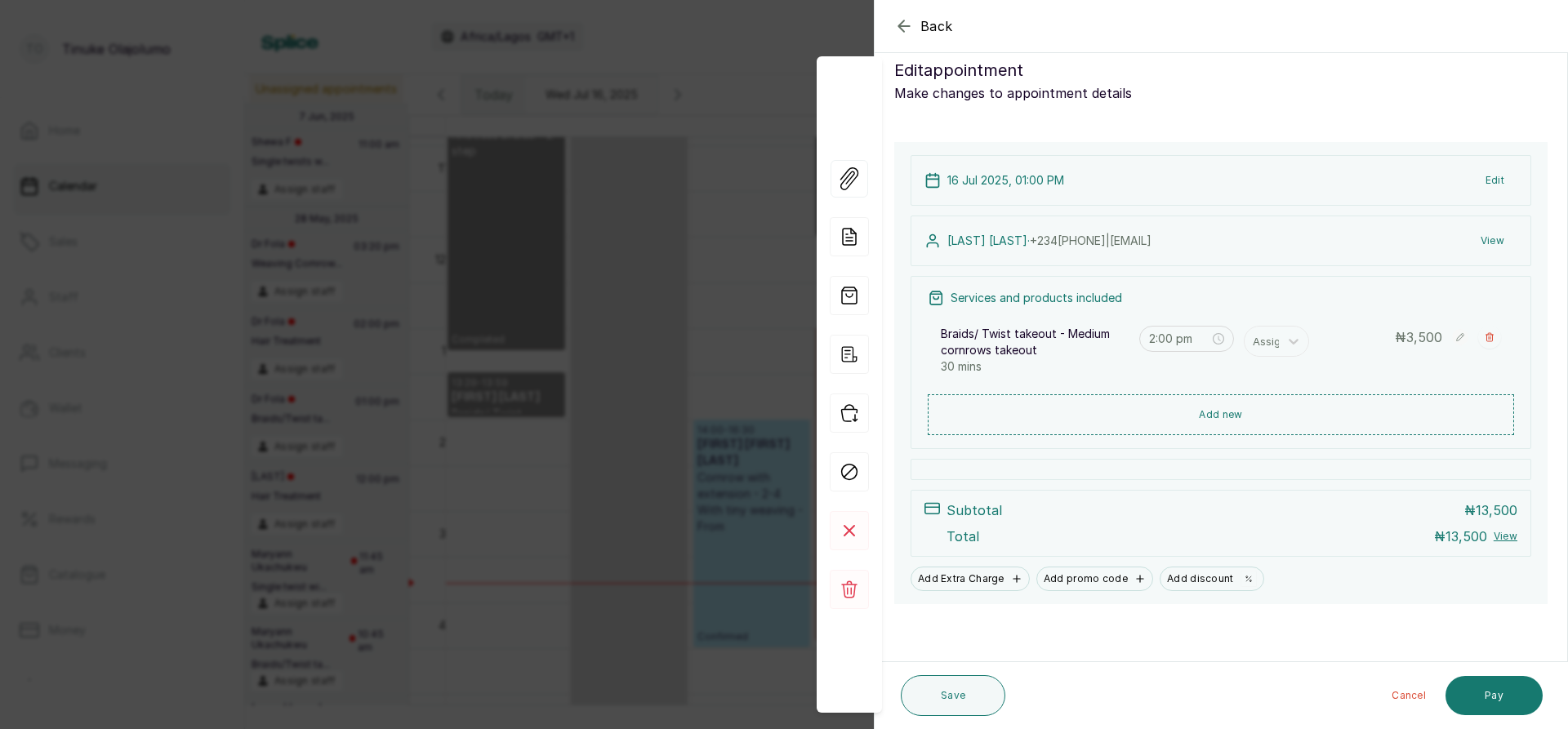 scroll, scrollTop: 16, scrollLeft: 0, axis: vertical 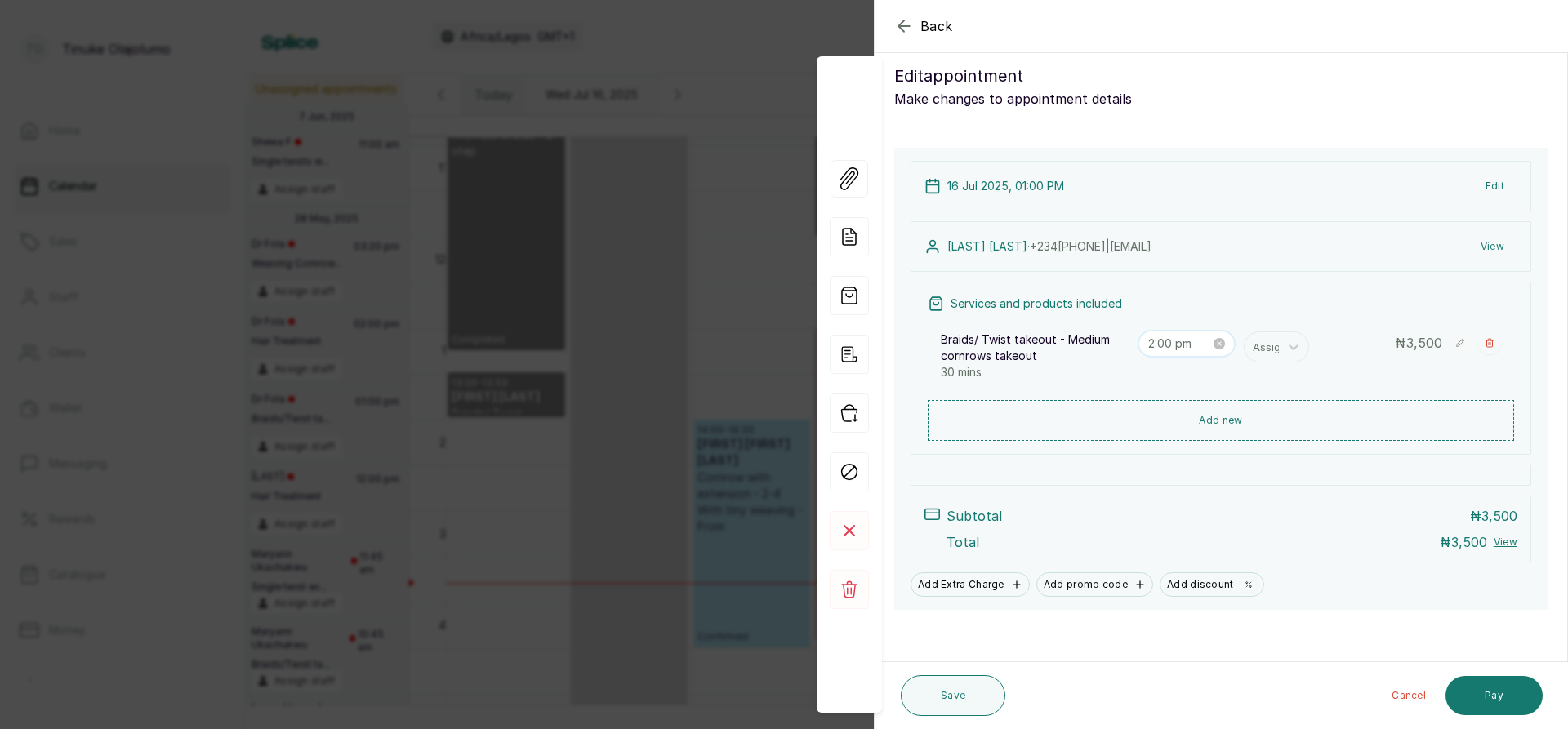 click on "2:00 pm" at bounding box center [1179, 344] 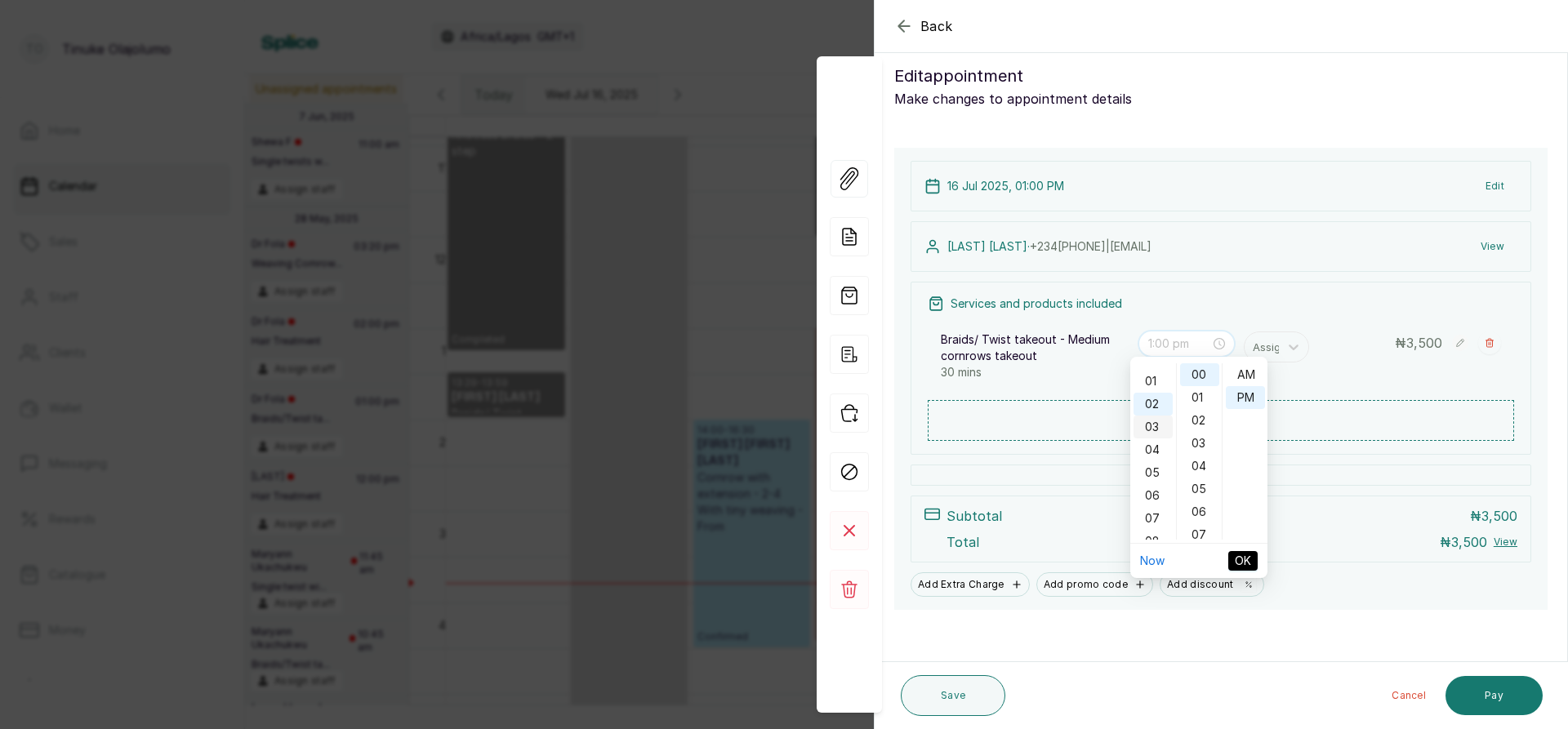 scroll, scrollTop: 16, scrollLeft: 0, axis: vertical 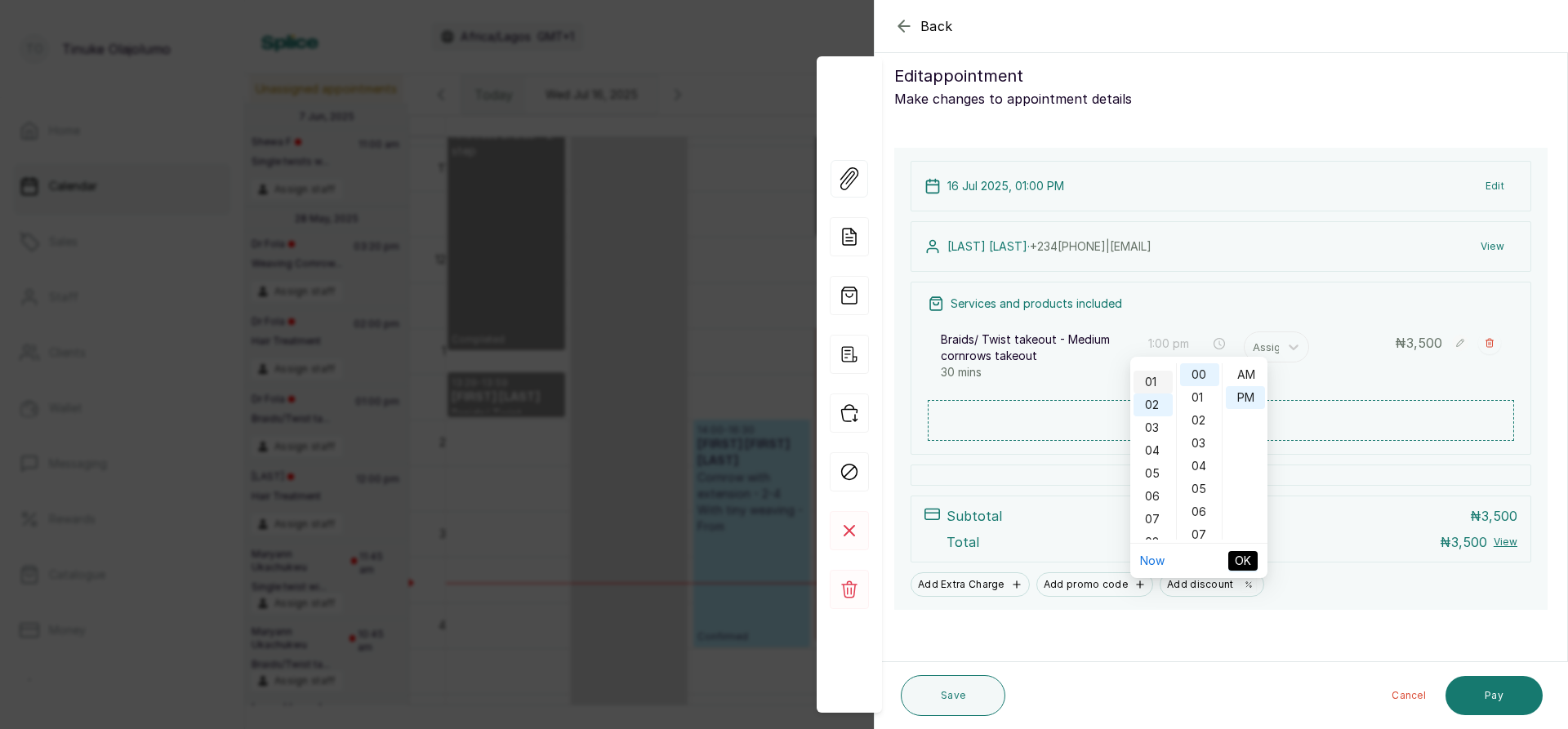 click on "01" at bounding box center [1153, 382] 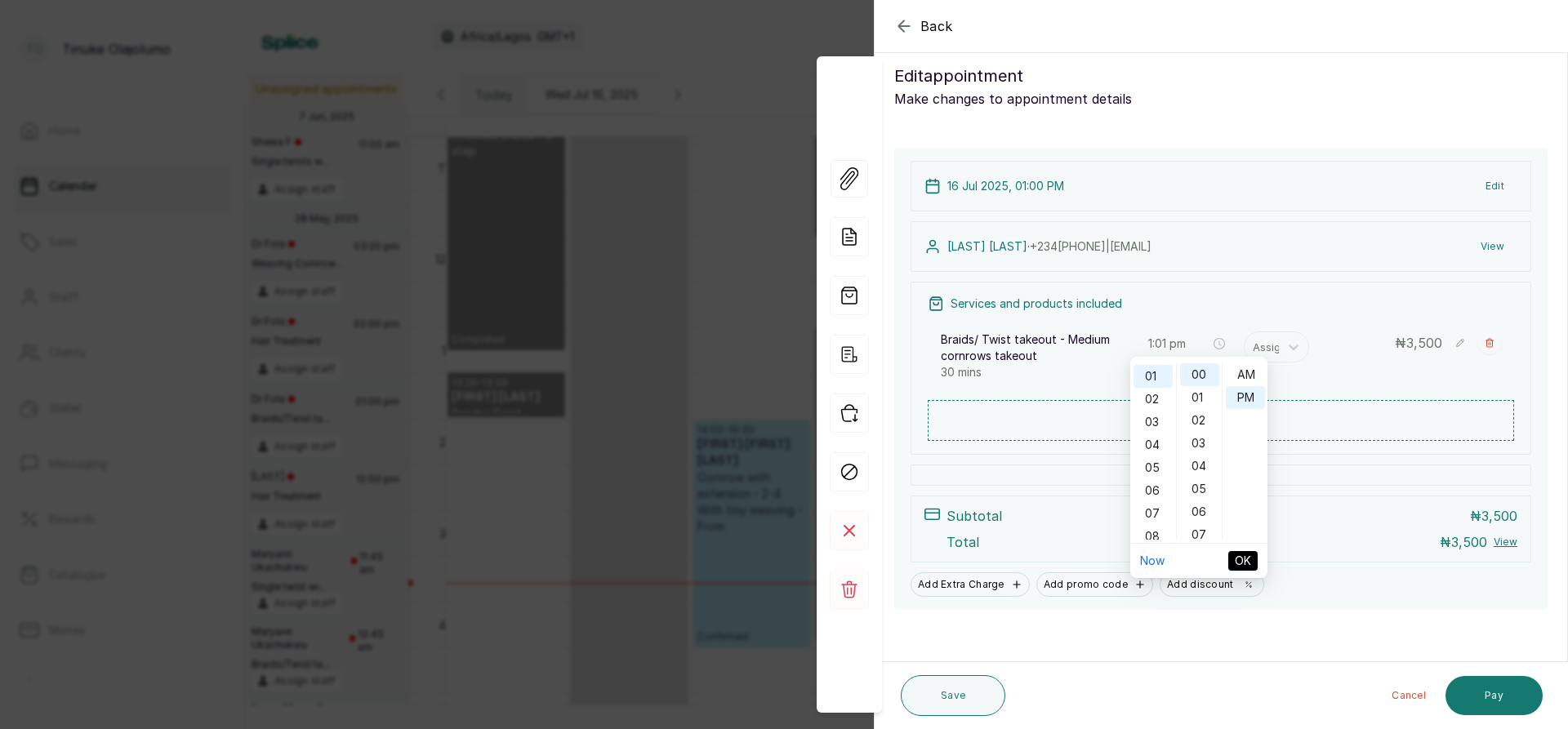 type on "1:00 pm" 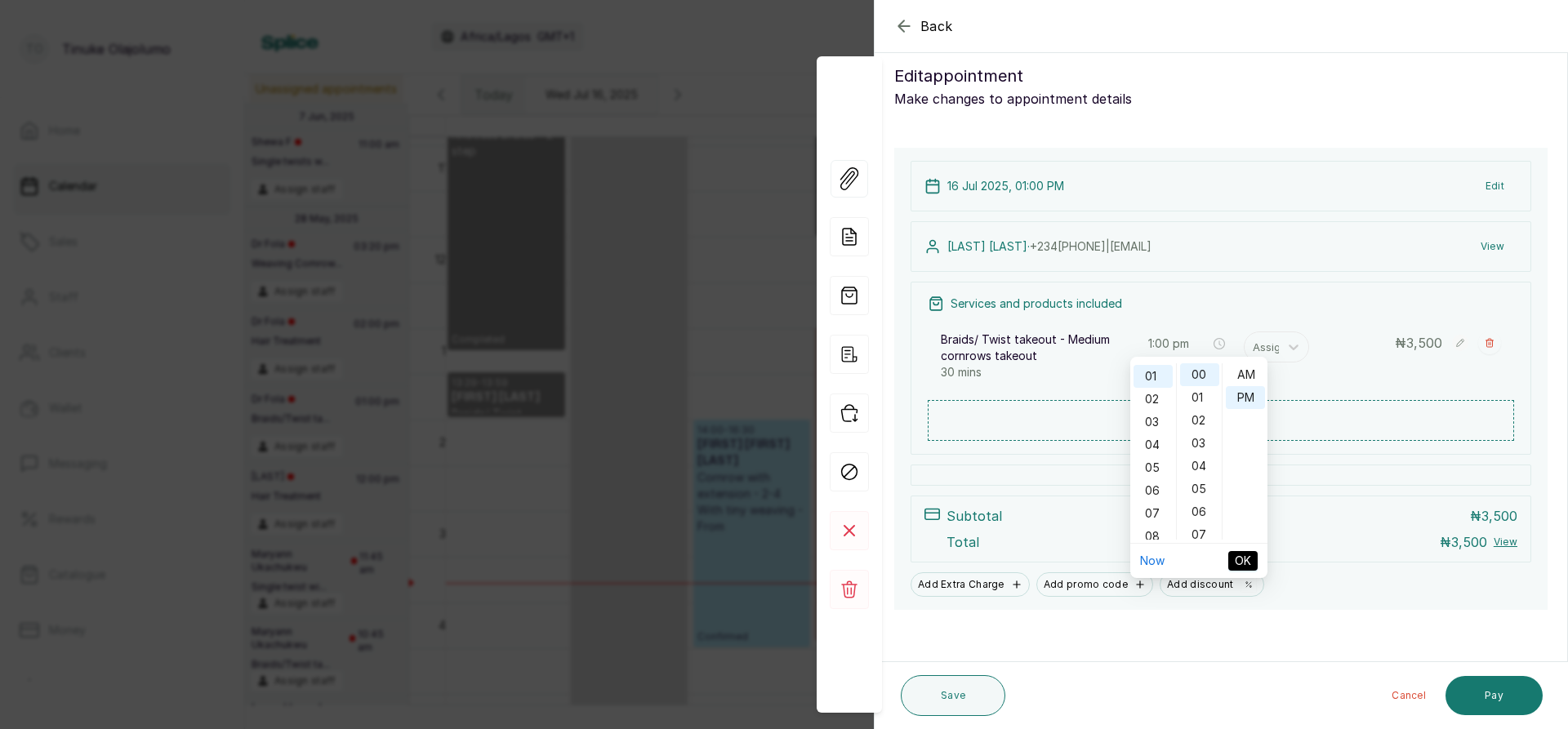 click on "OK" at bounding box center (1243, 561) 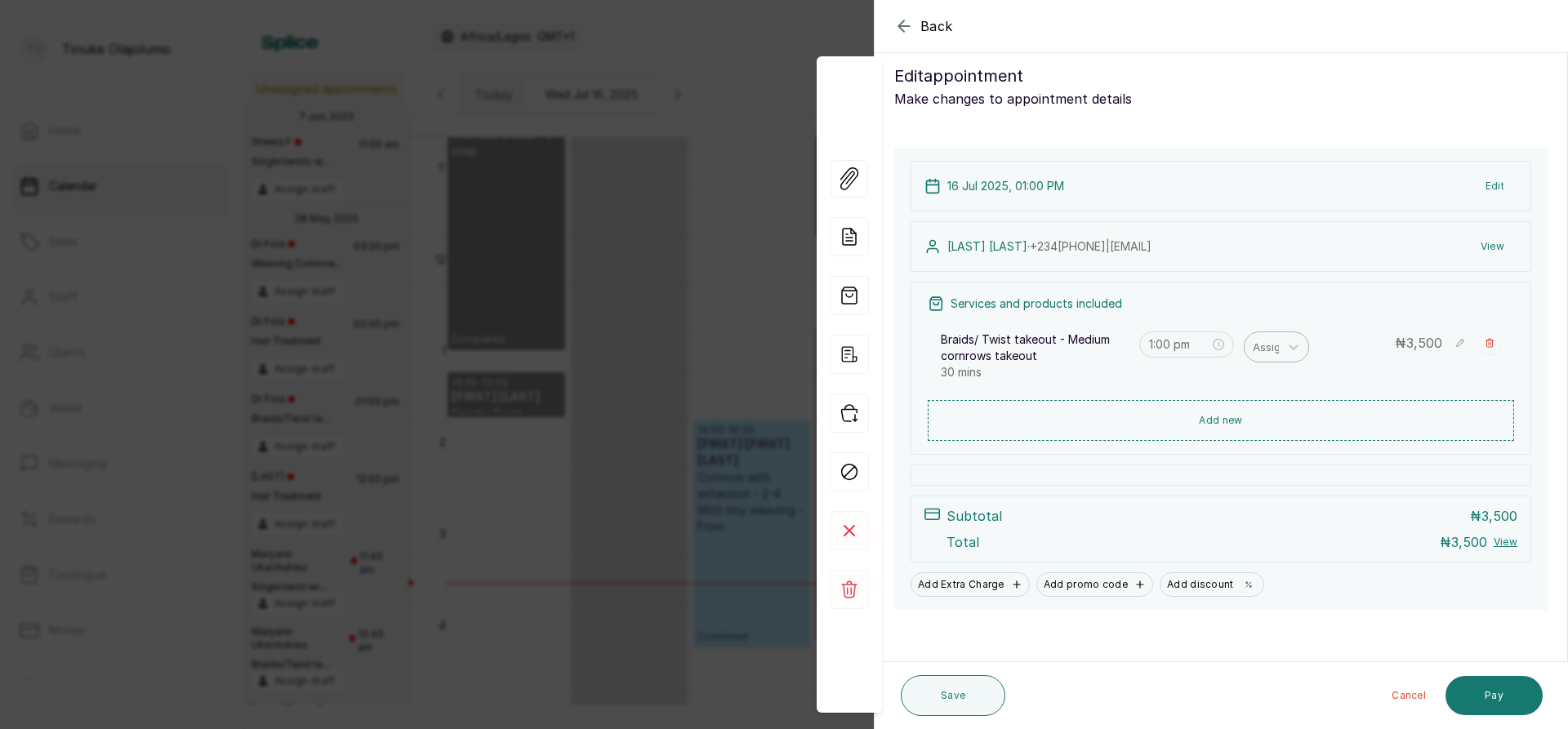 scroll, scrollTop: 16, scrollLeft: 0, axis: vertical 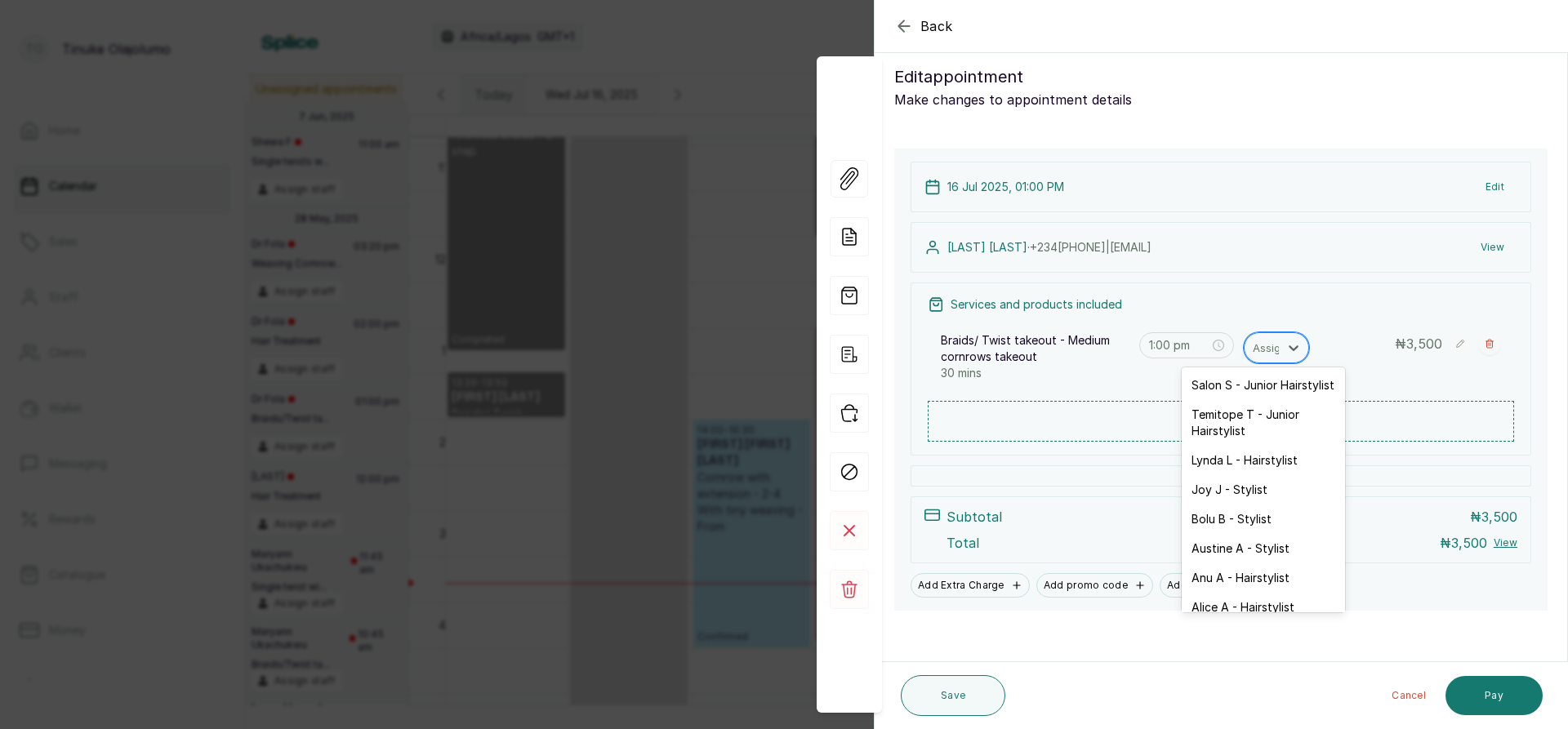 click at bounding box center (1270, 348) 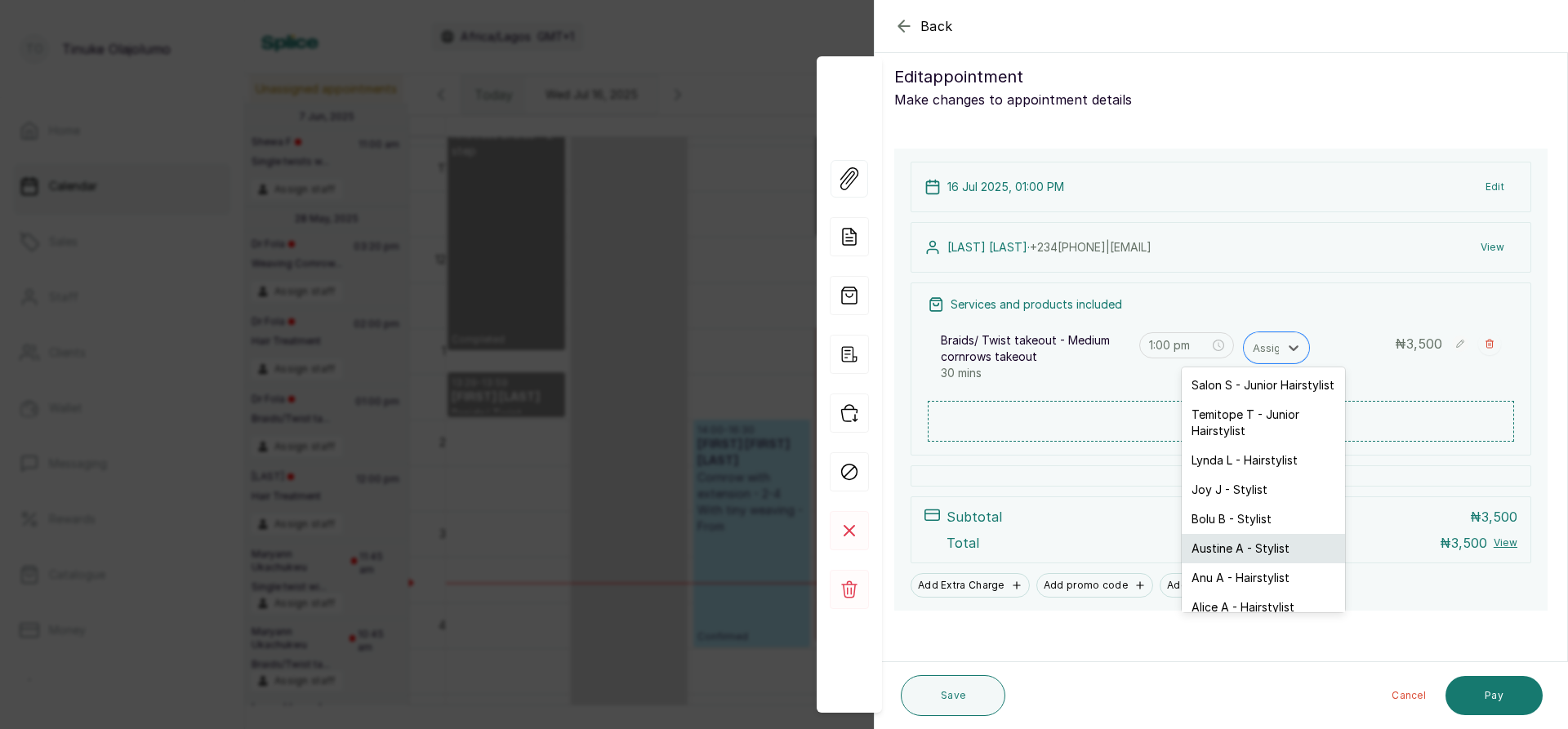 click on "Austine A - Stylist" at bounding box center (1263, 549) 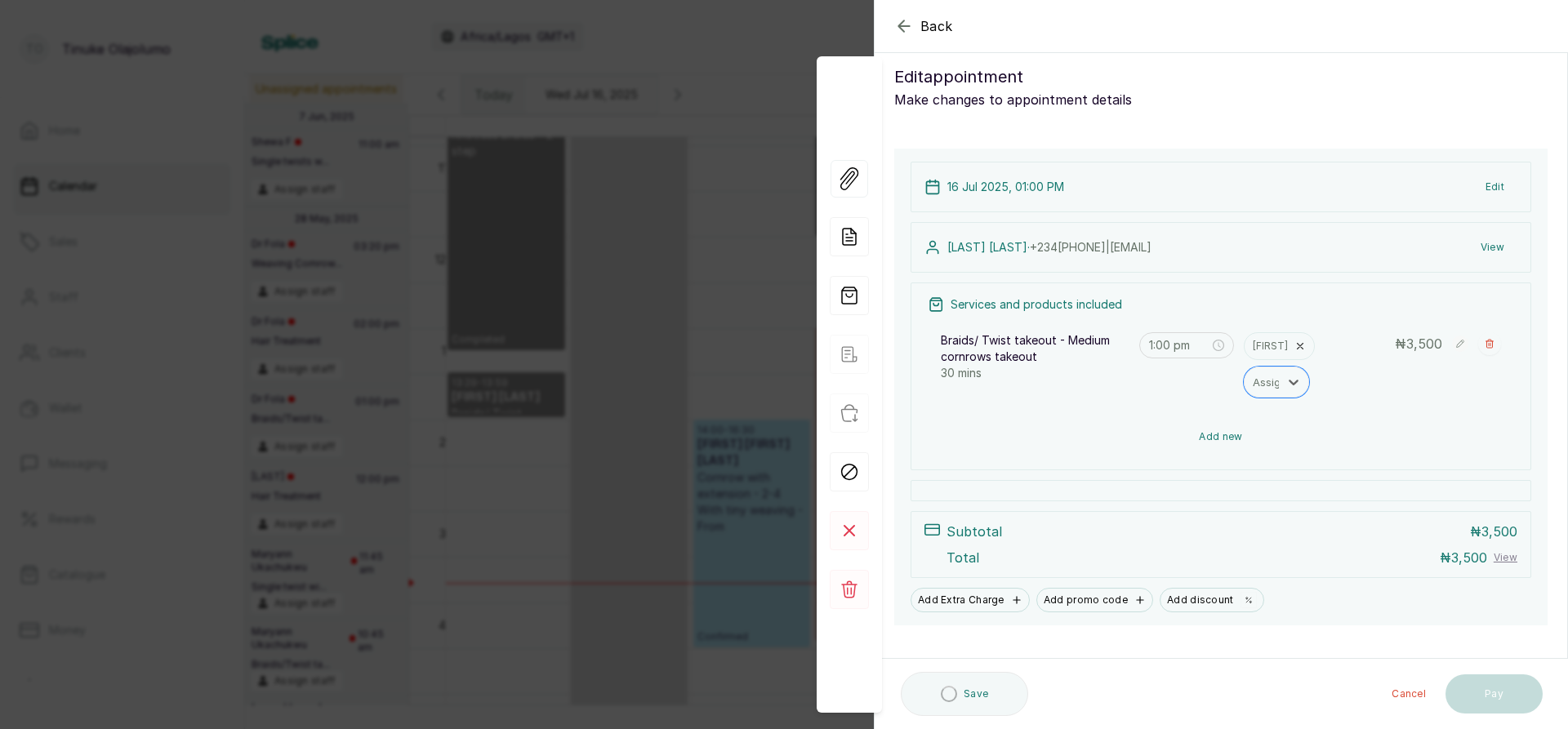 click on "Add new" at bounding box center (1221, 437) 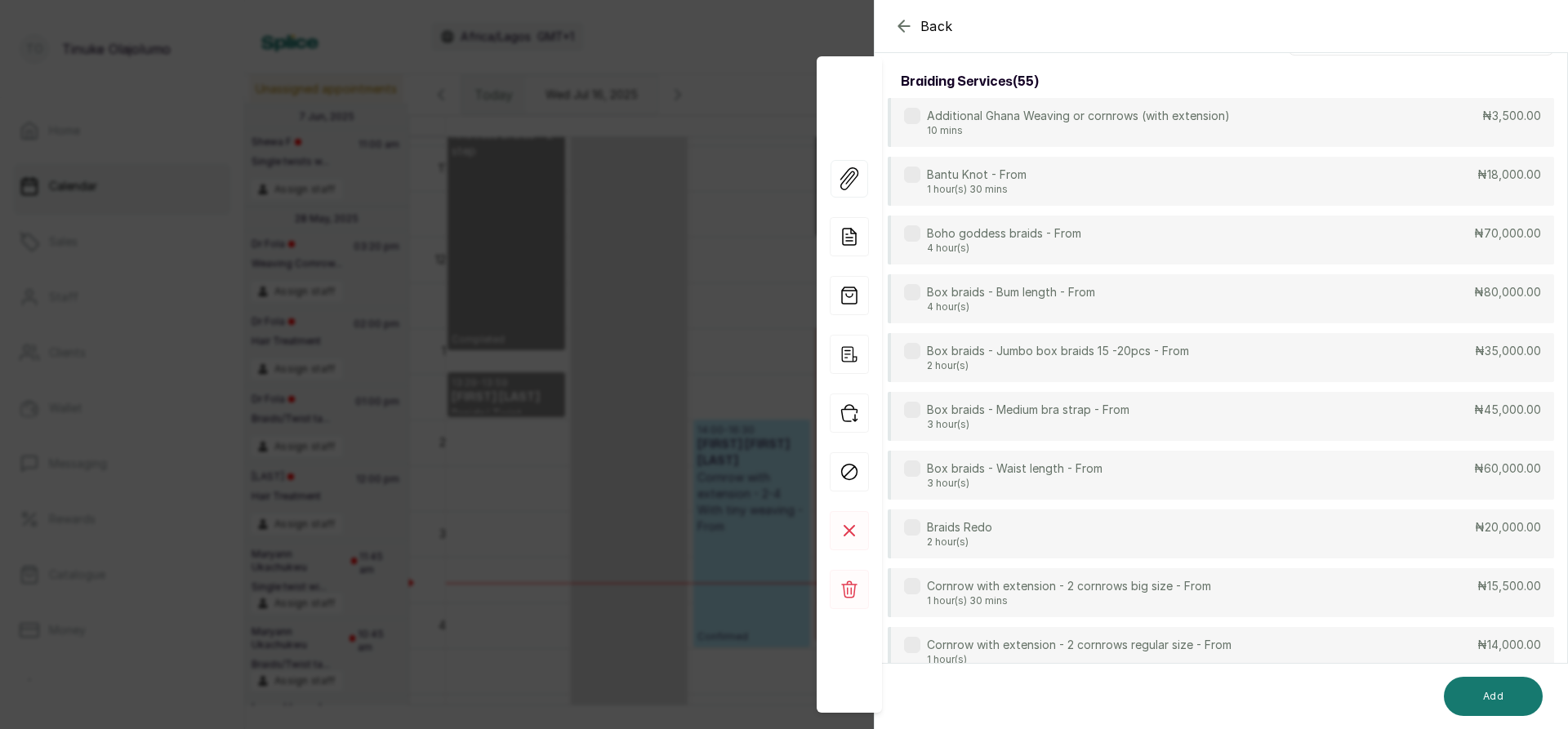 scroll, scrollTop: 0, scrollLeft: 0, axis: both 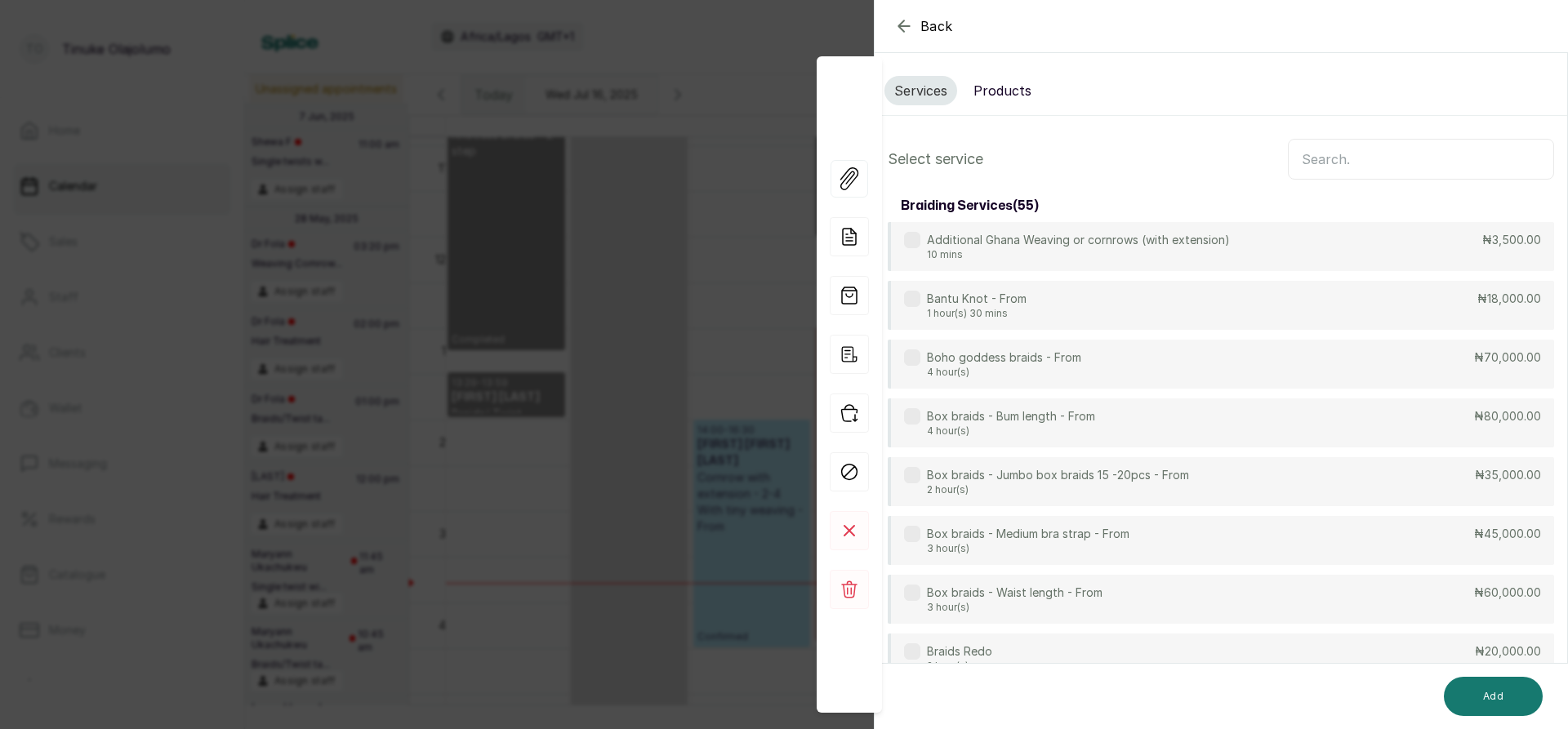 click at bounding box center (1421, 159) 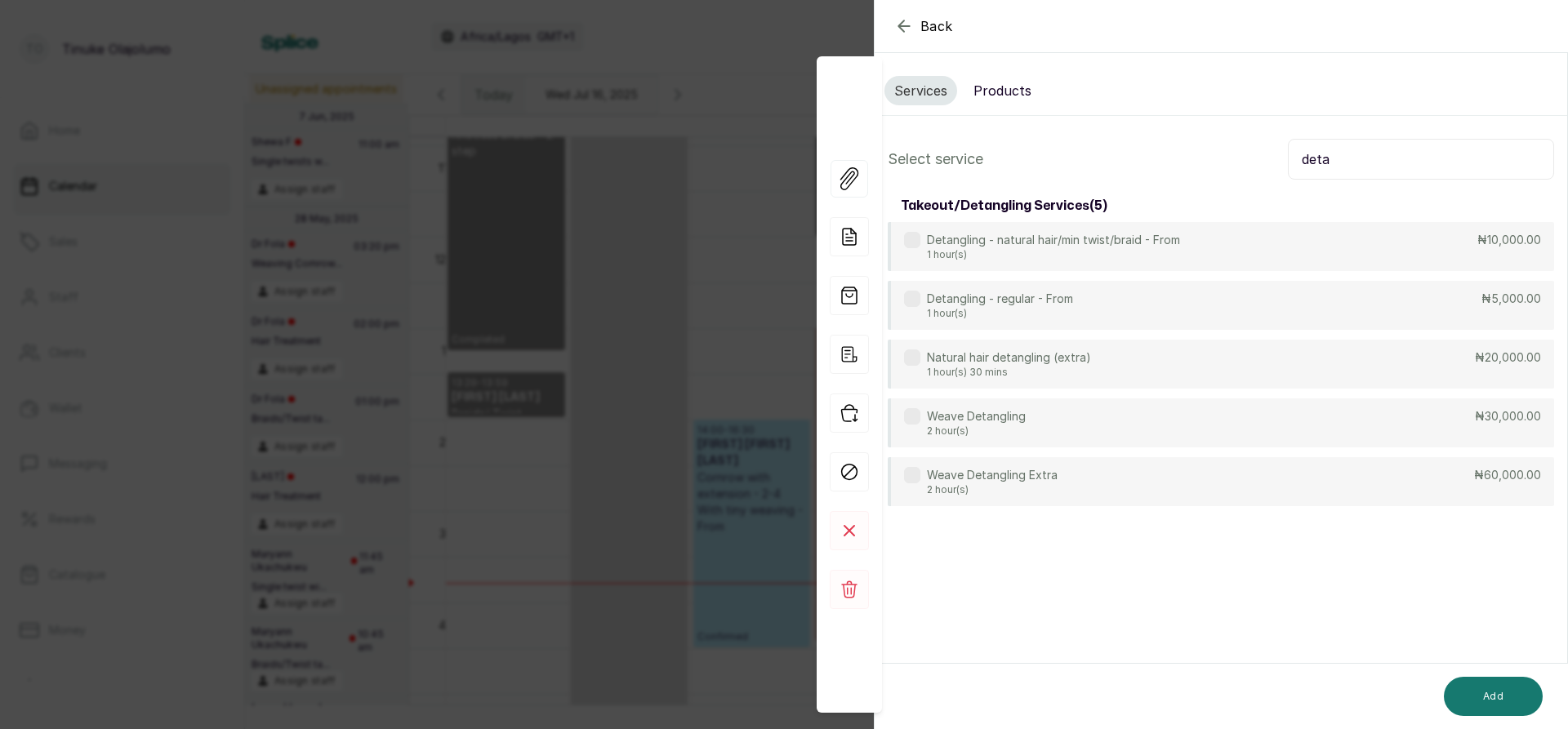 click on "Detangling - regular - From 1 hour(s) ₦5,000.00" at bounding box center (1221, 305) 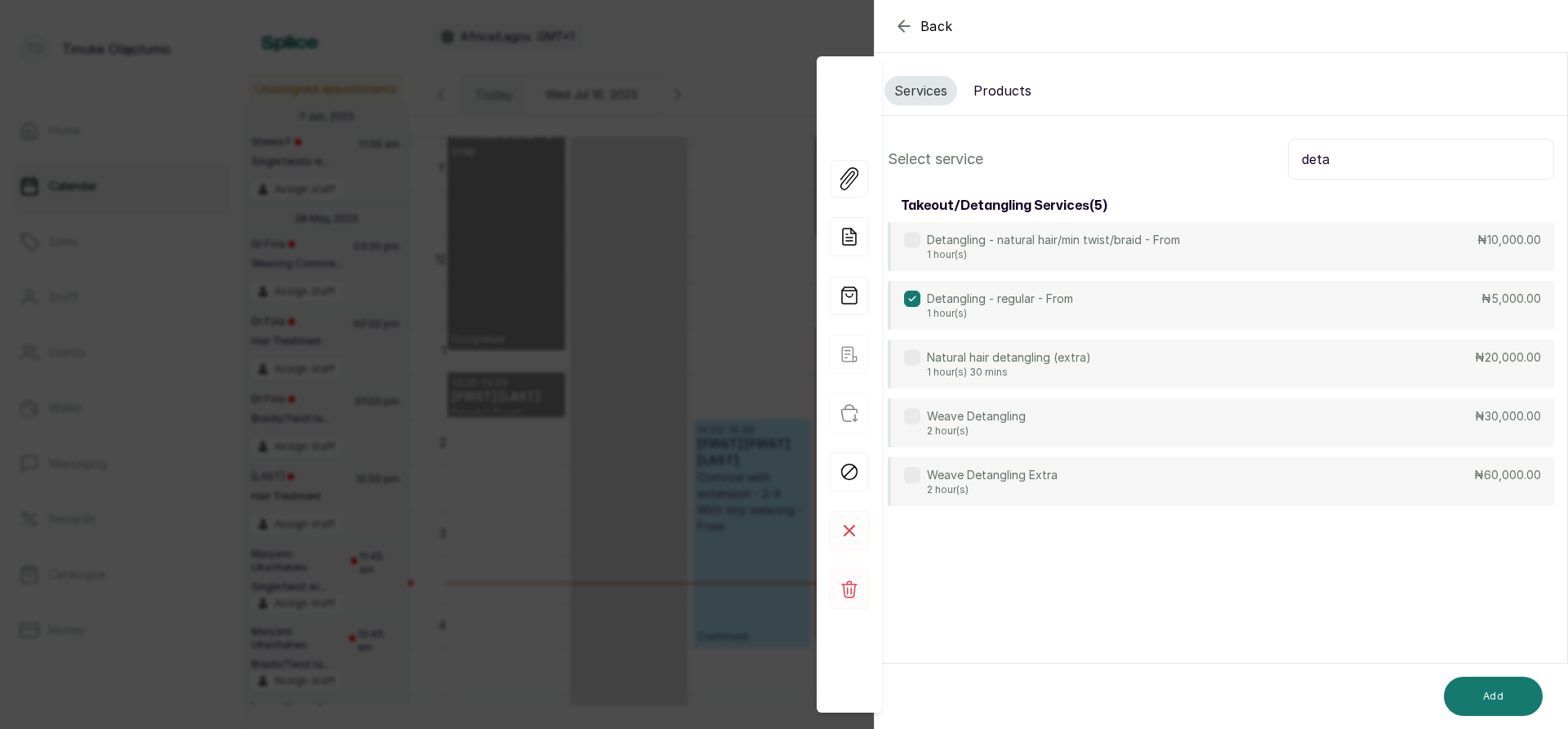 click on "deta" at bounding box center [1421, 159] 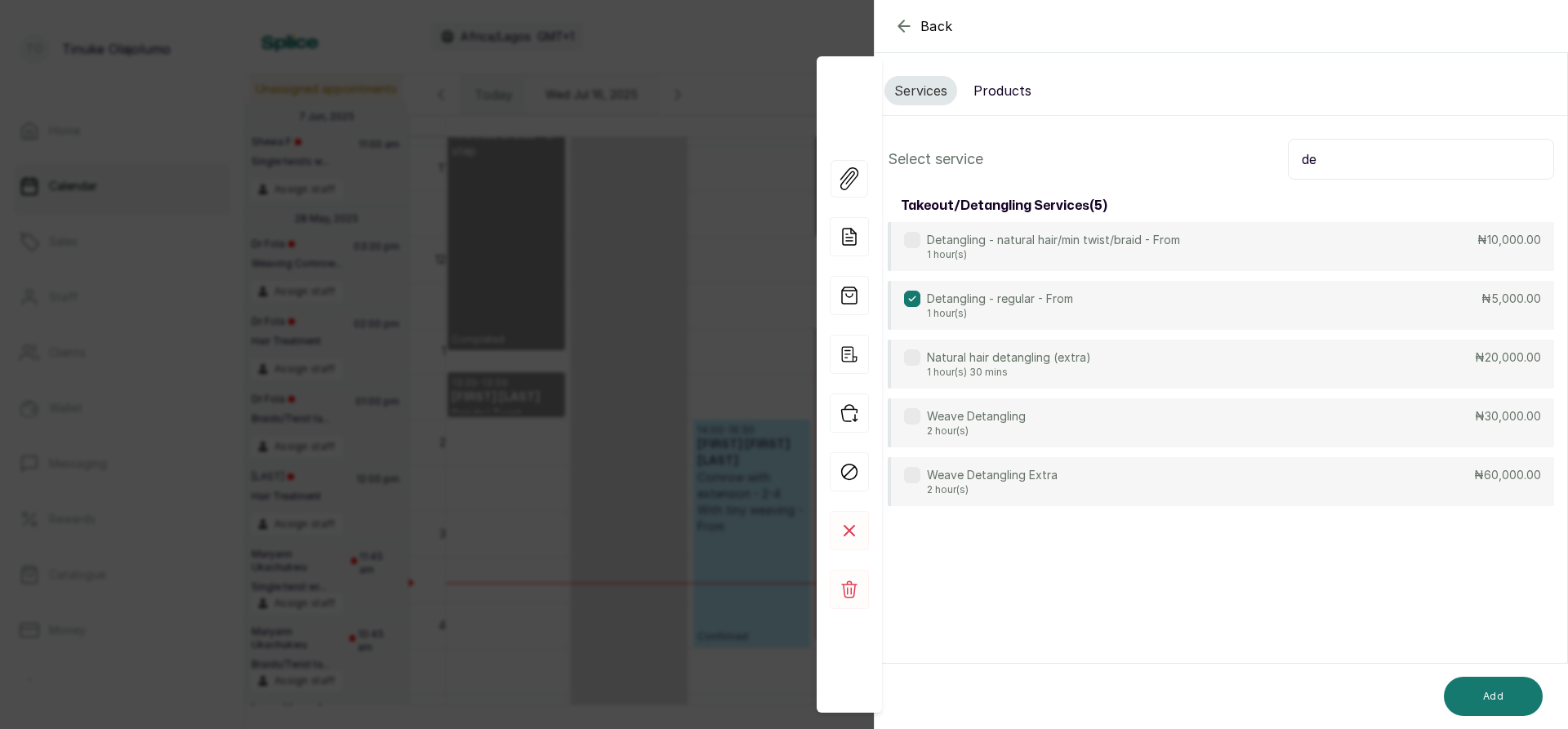 type on "d" 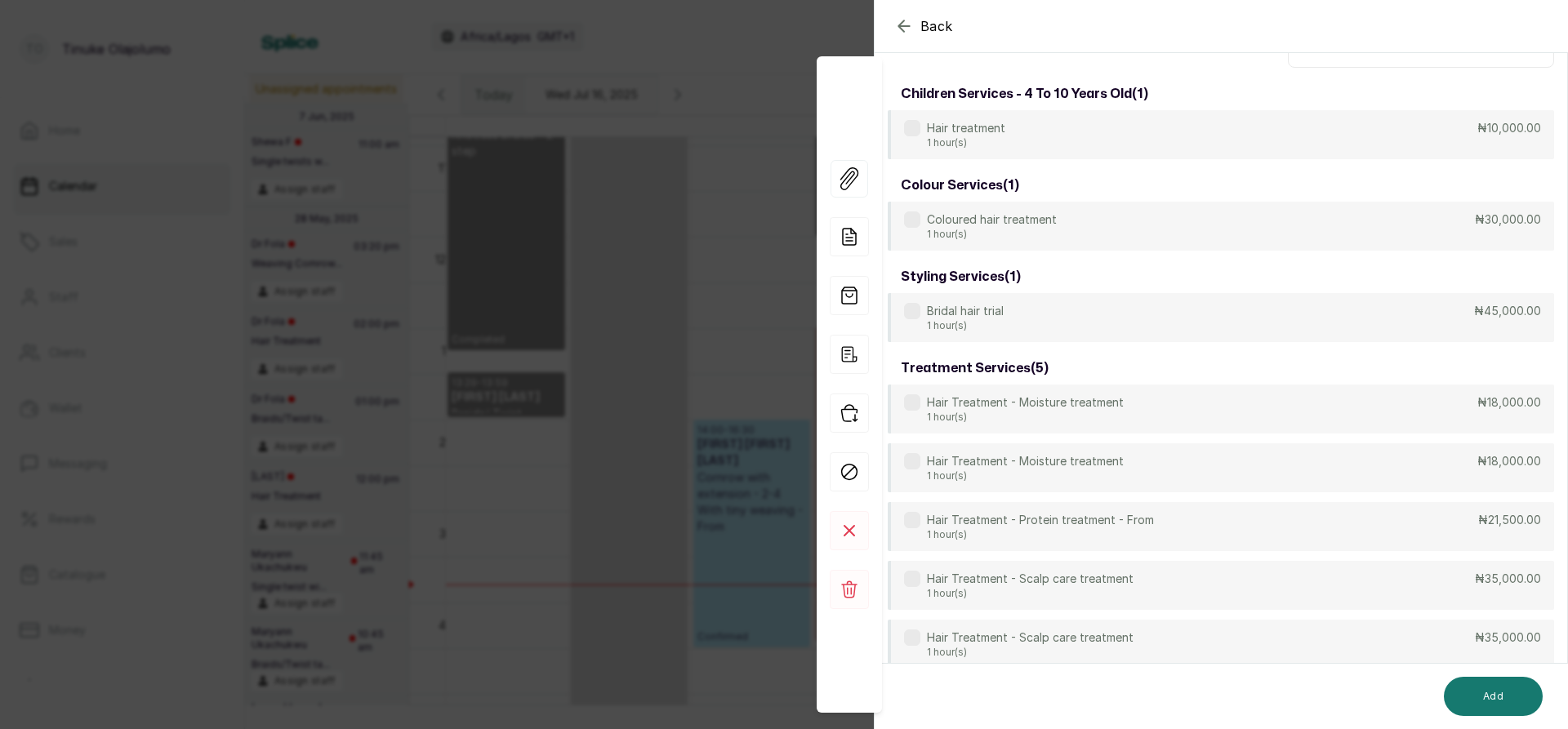 scroll, scrollTop: 112, scrollLeft: 0, axis: vertical 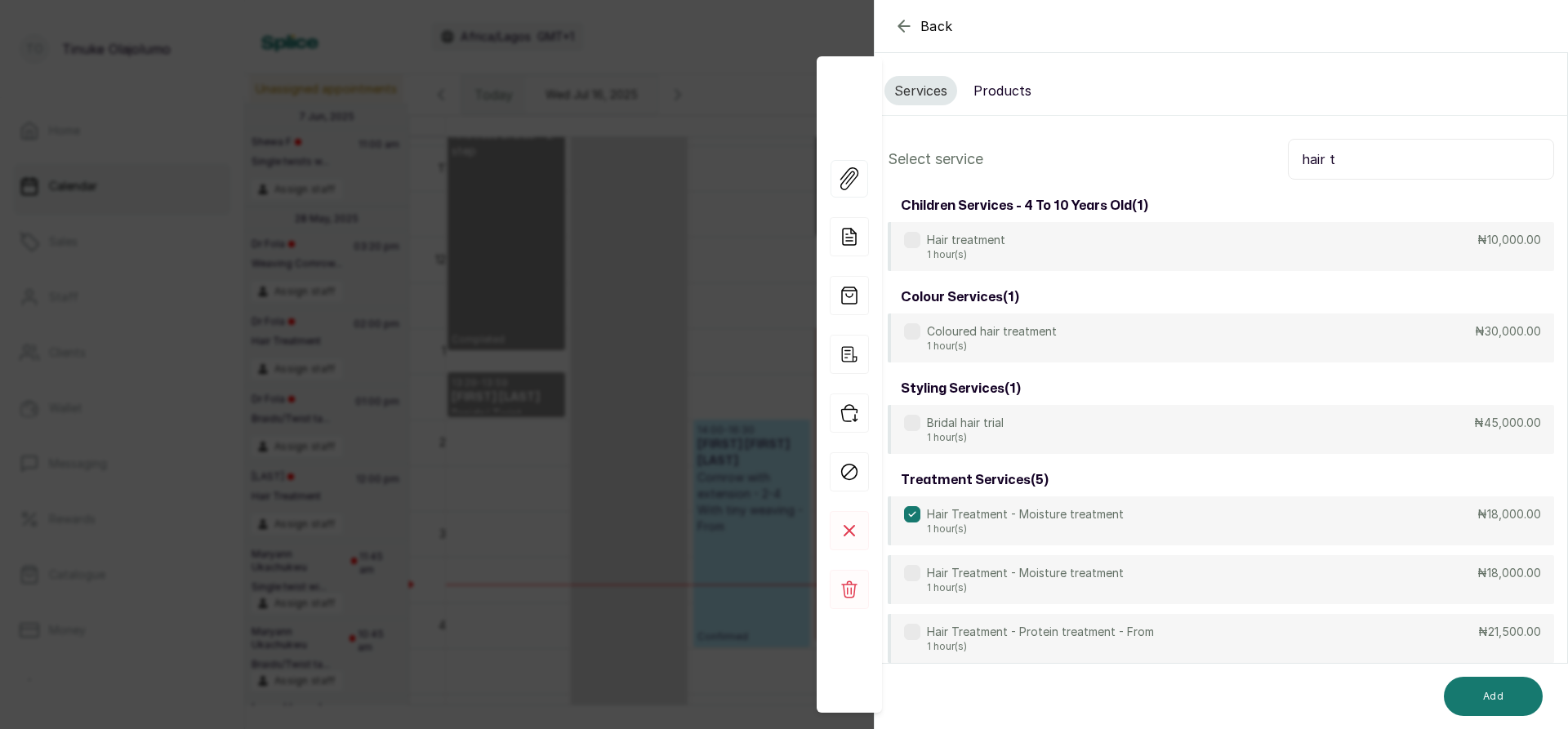click on "hair t" at bounding box center [1421, 159] 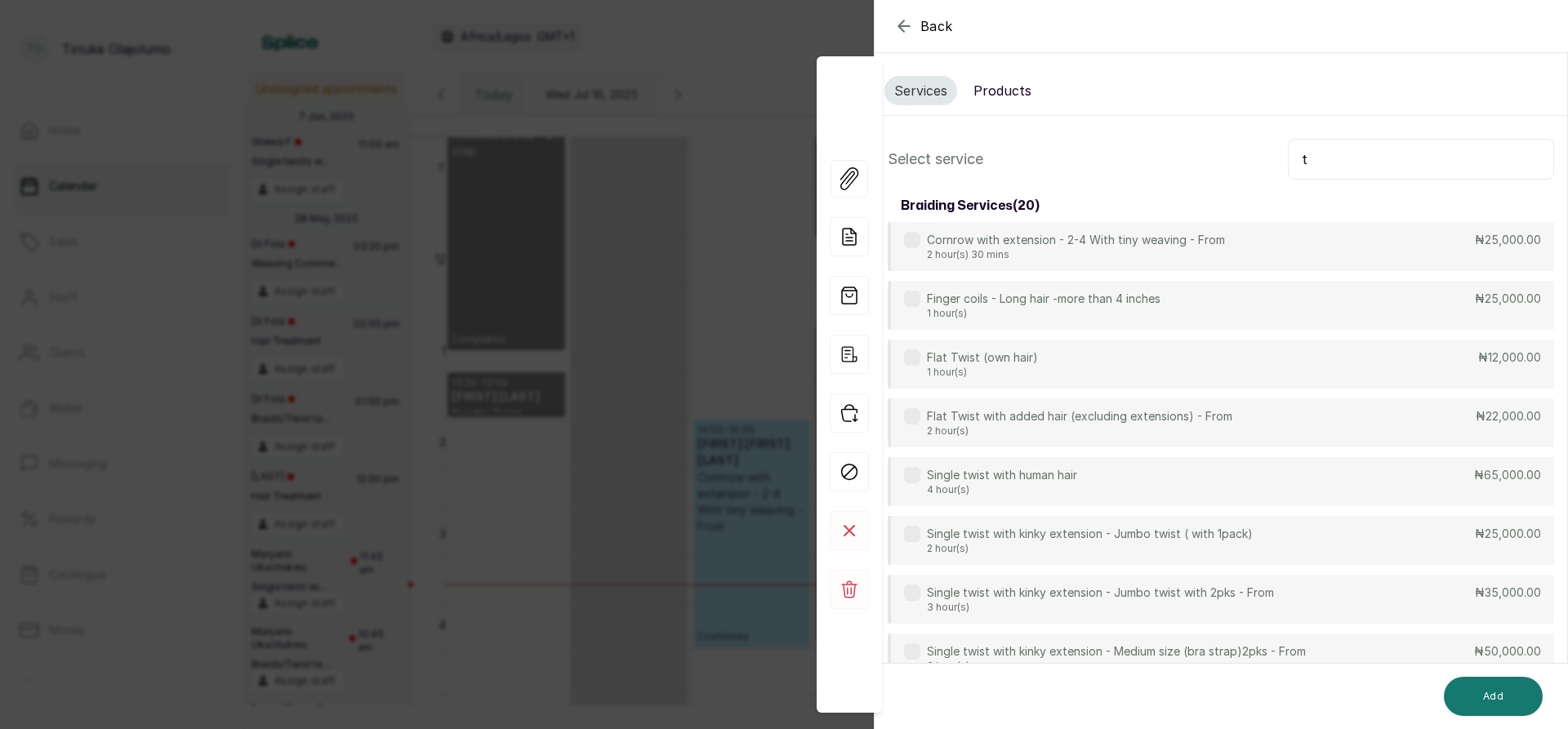 click on "t" at bounding box center [1421, 159] 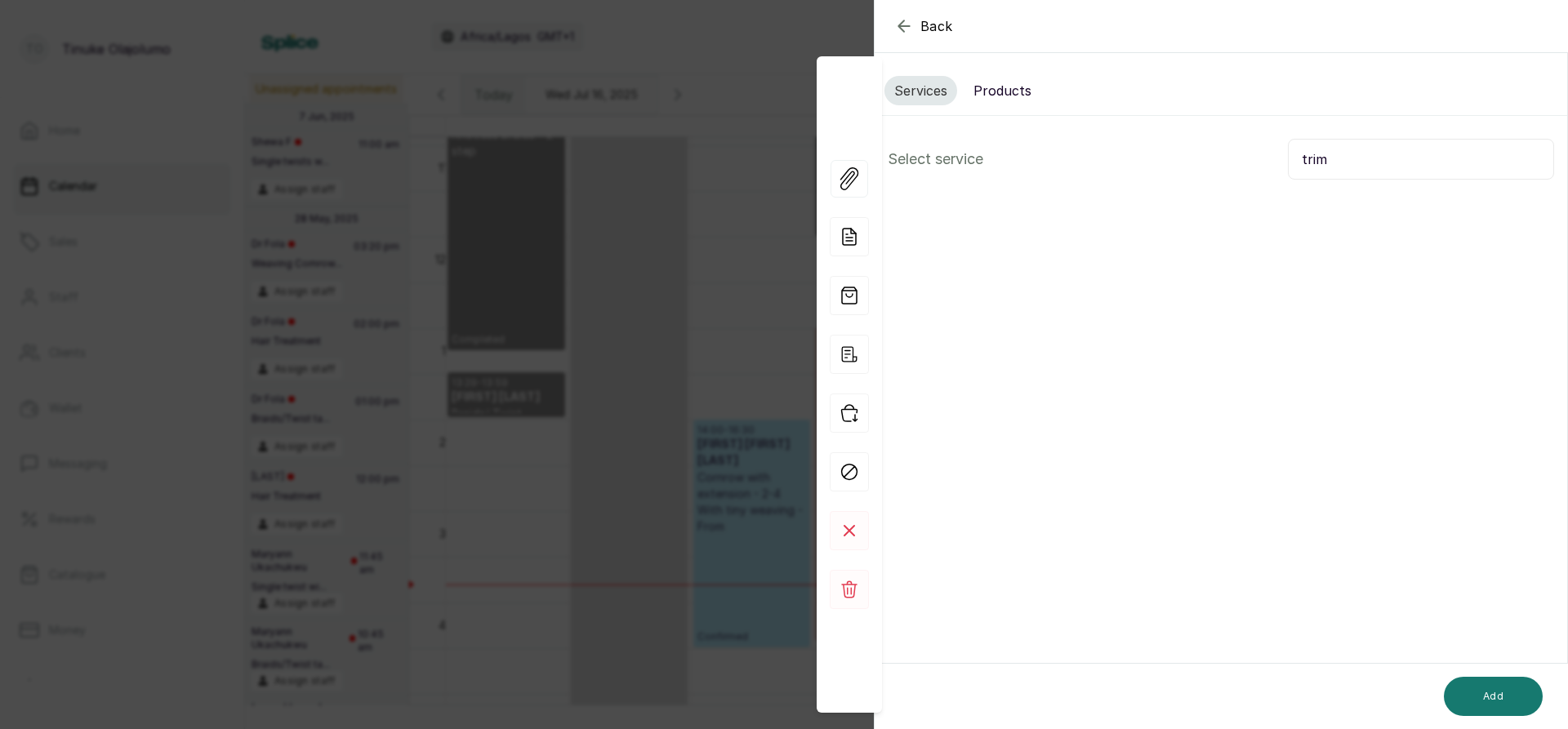 click on "trim" at bounding box center (1421, 159) 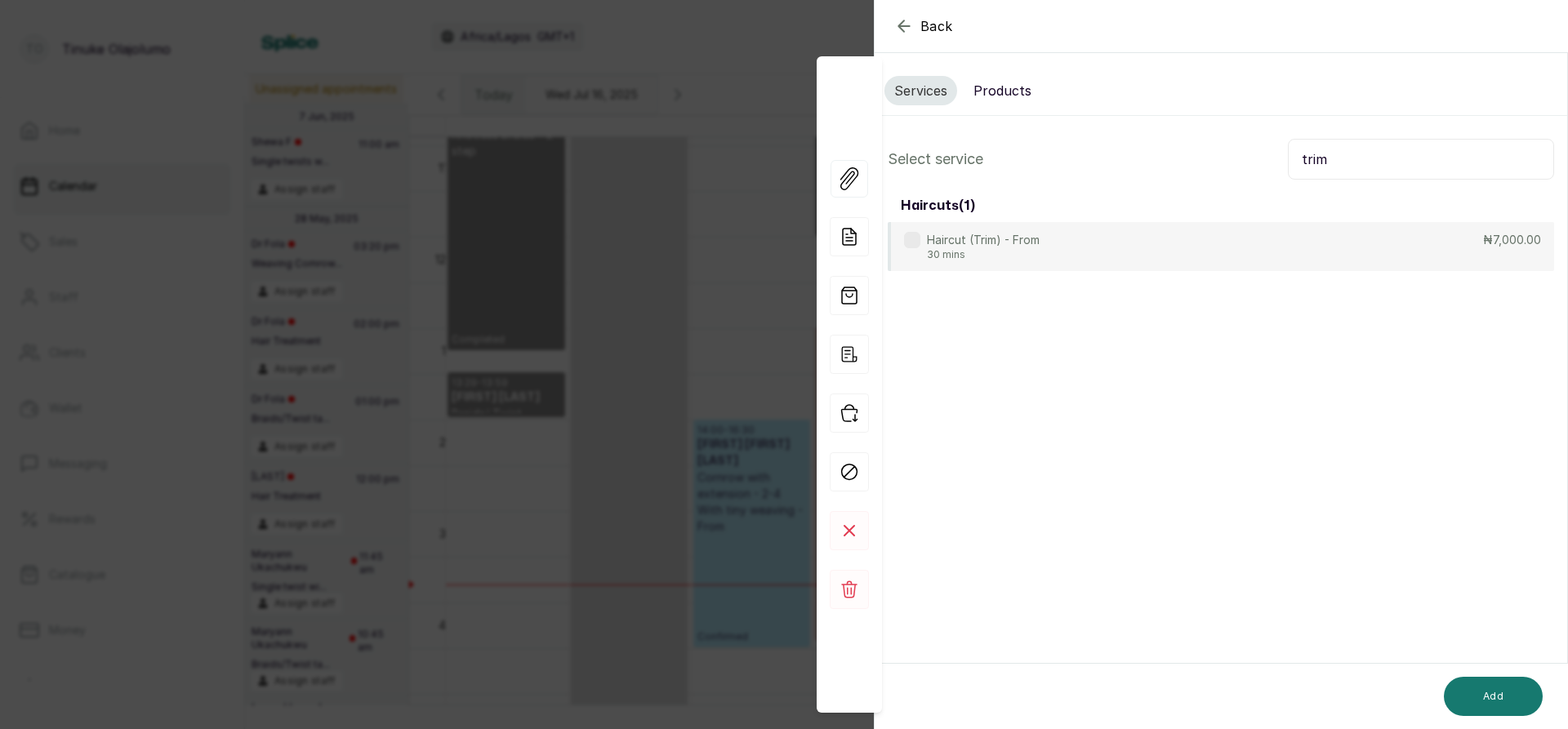 click on "Haircut (Trim) - From 30 mins ₦7,000.00" at bounding box center [1221, 247] 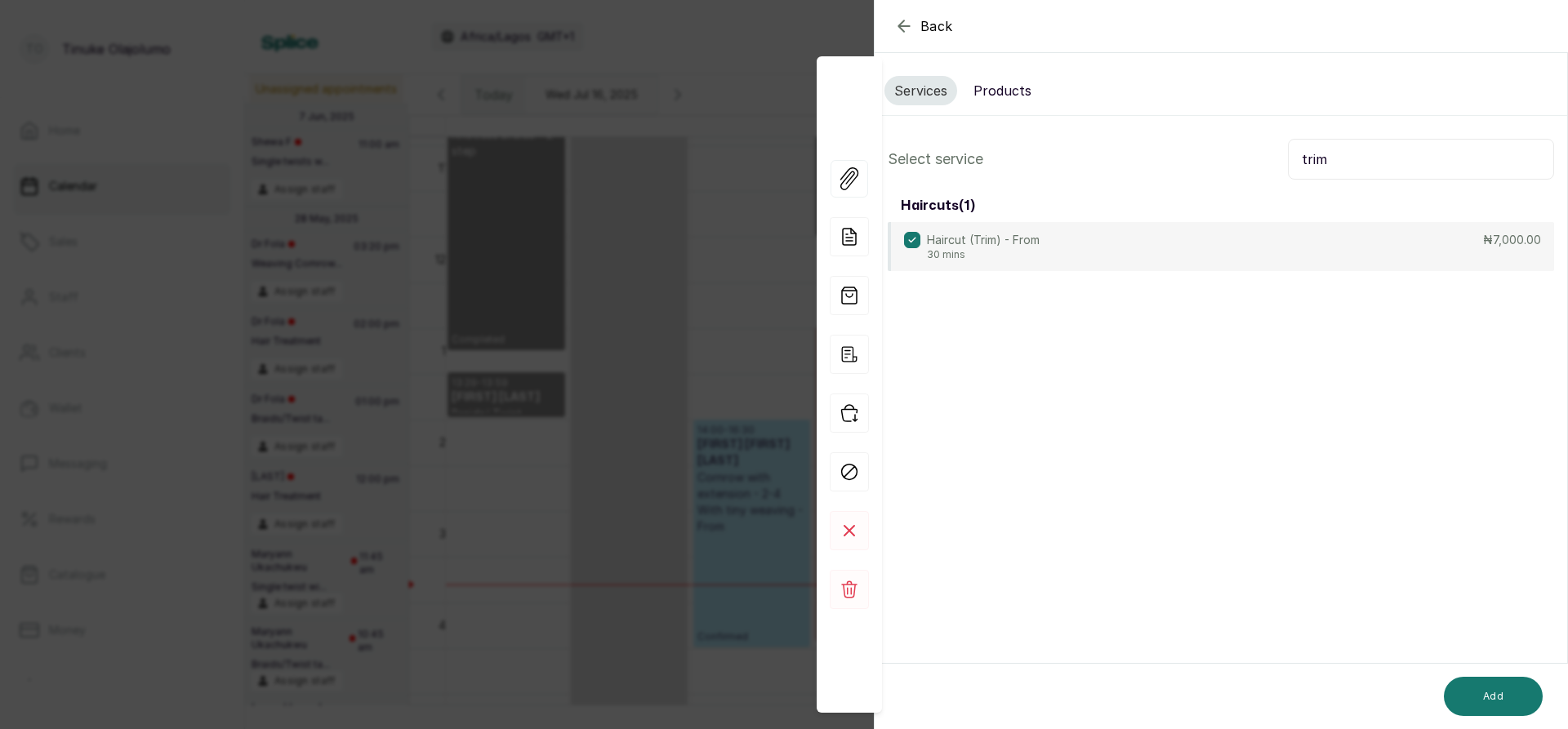 click on "trim" at bounding box center [1421, 159] 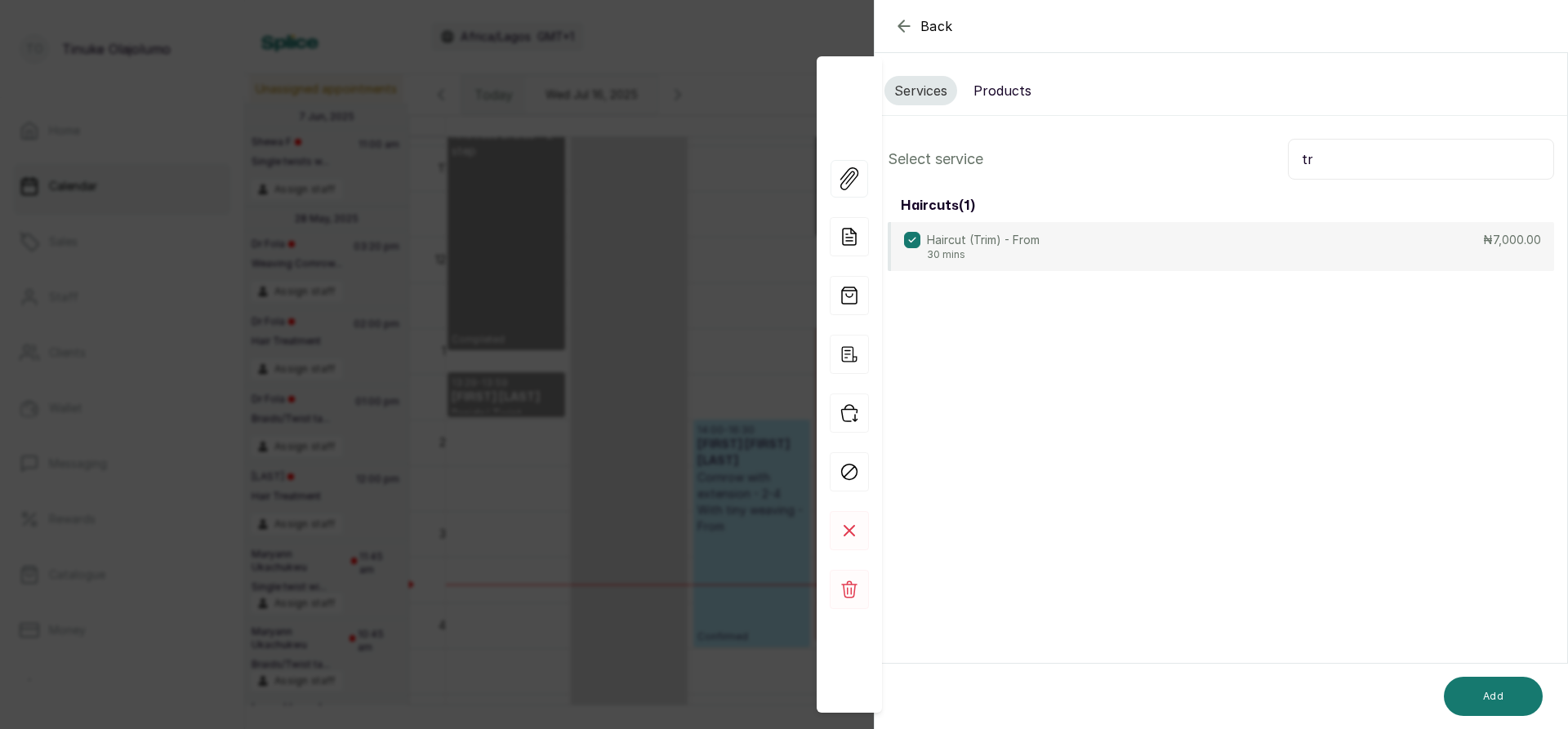 type on "t" 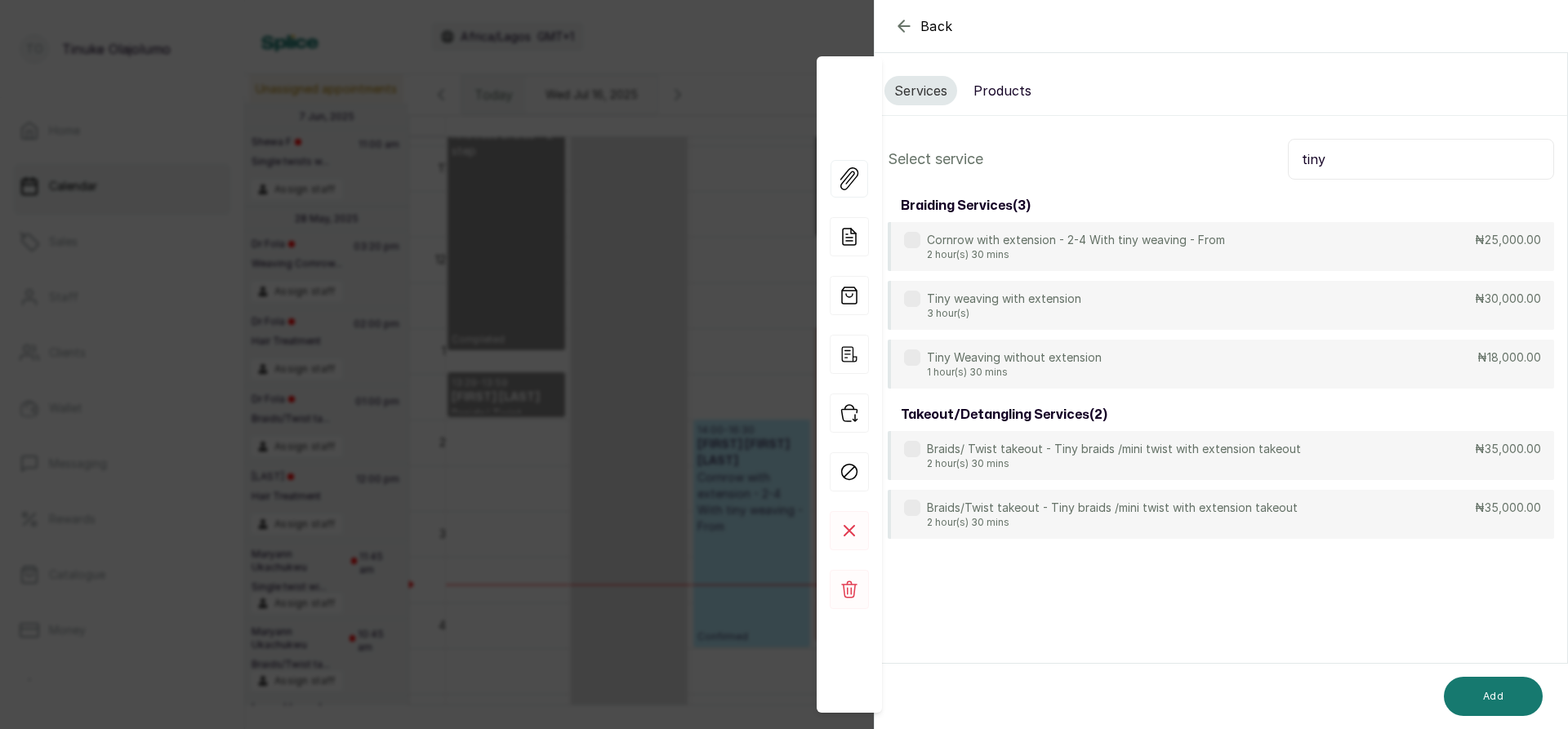 type on "tiny" 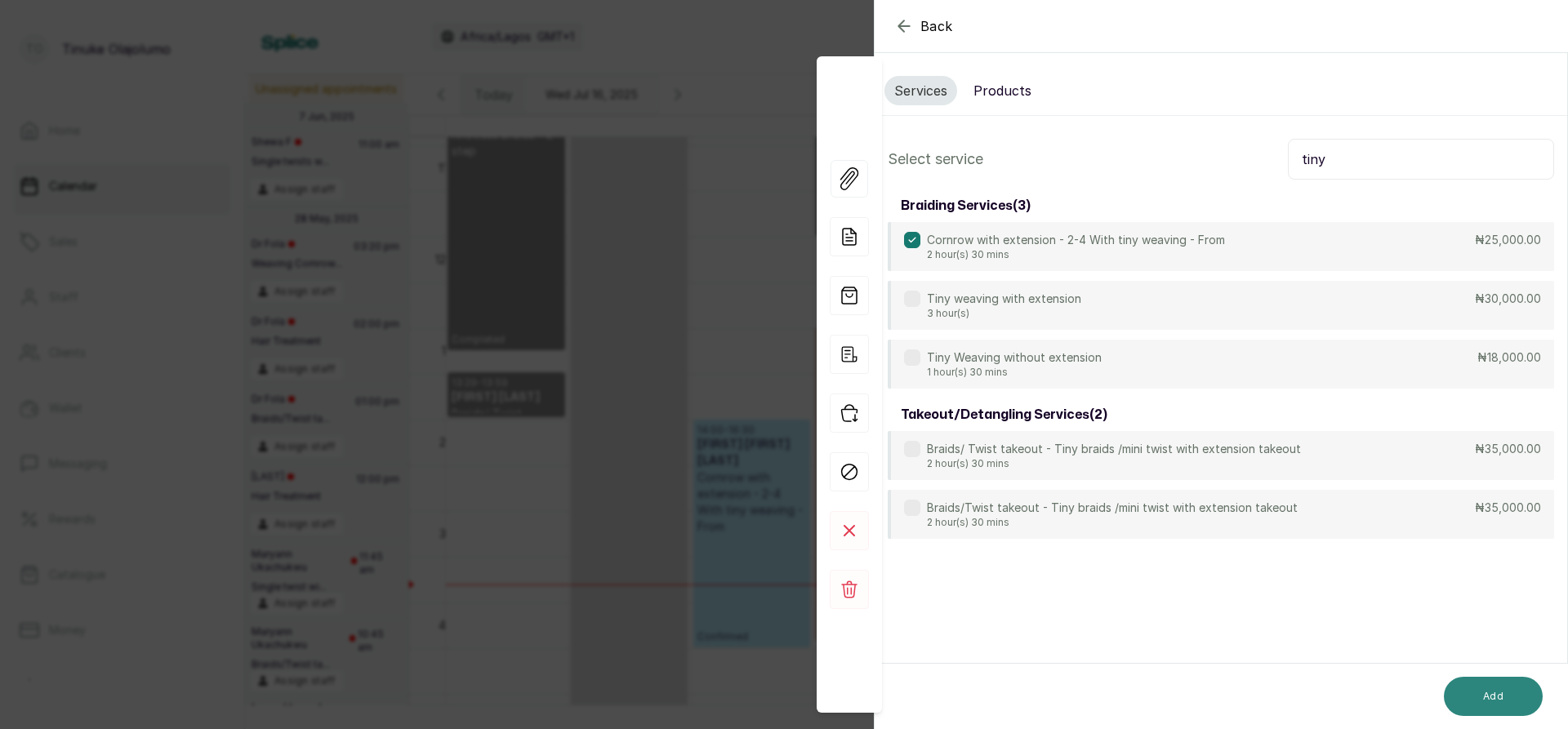 click on "Add" at bounding box center (1493, 696) 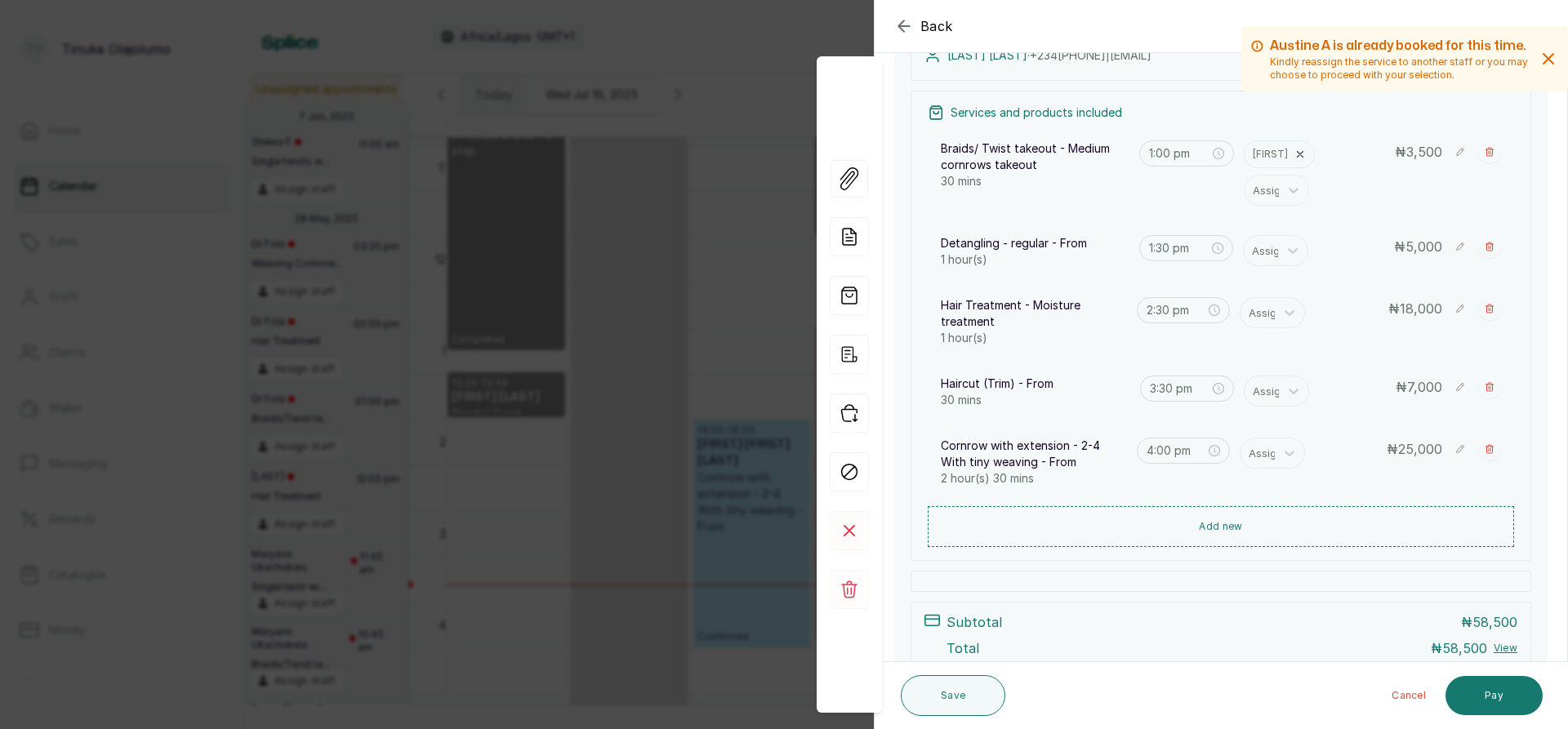 scroll, scrollTop: 209, scrollLeft: 0, axis: vertical 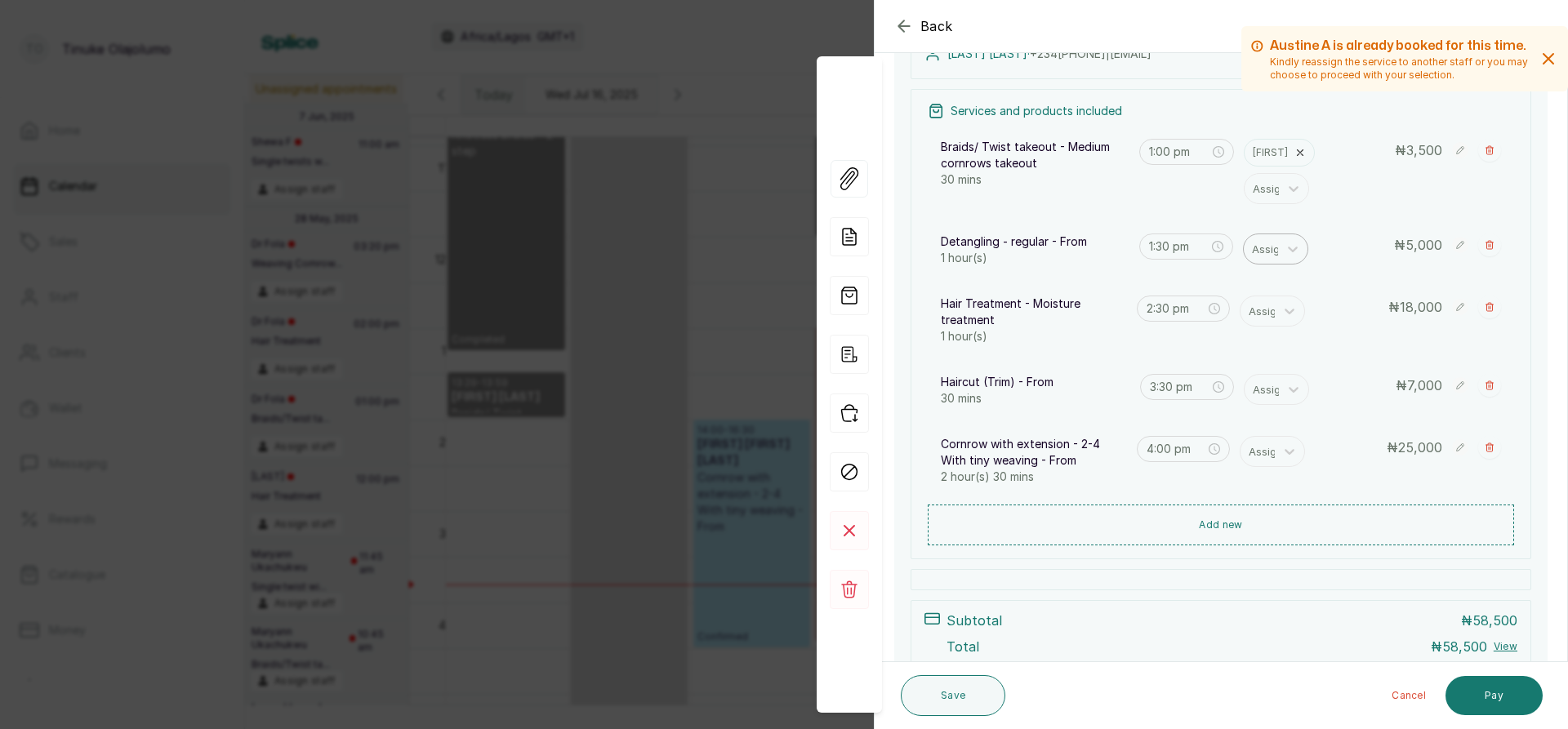 click on "Assign" at bounding box center [1261, 249] 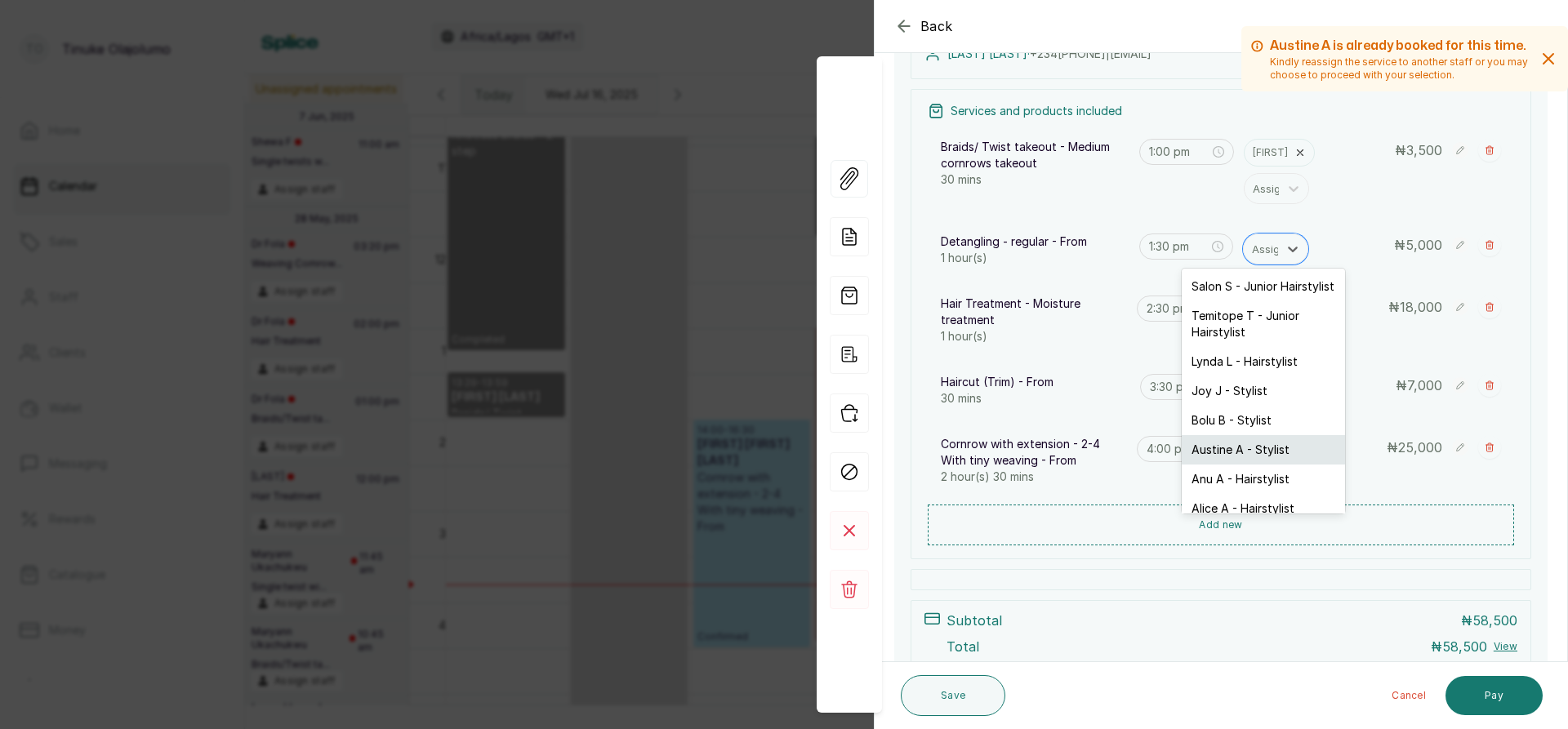 click on "Austine A - Stylist" at bounding box center [1263, 450] 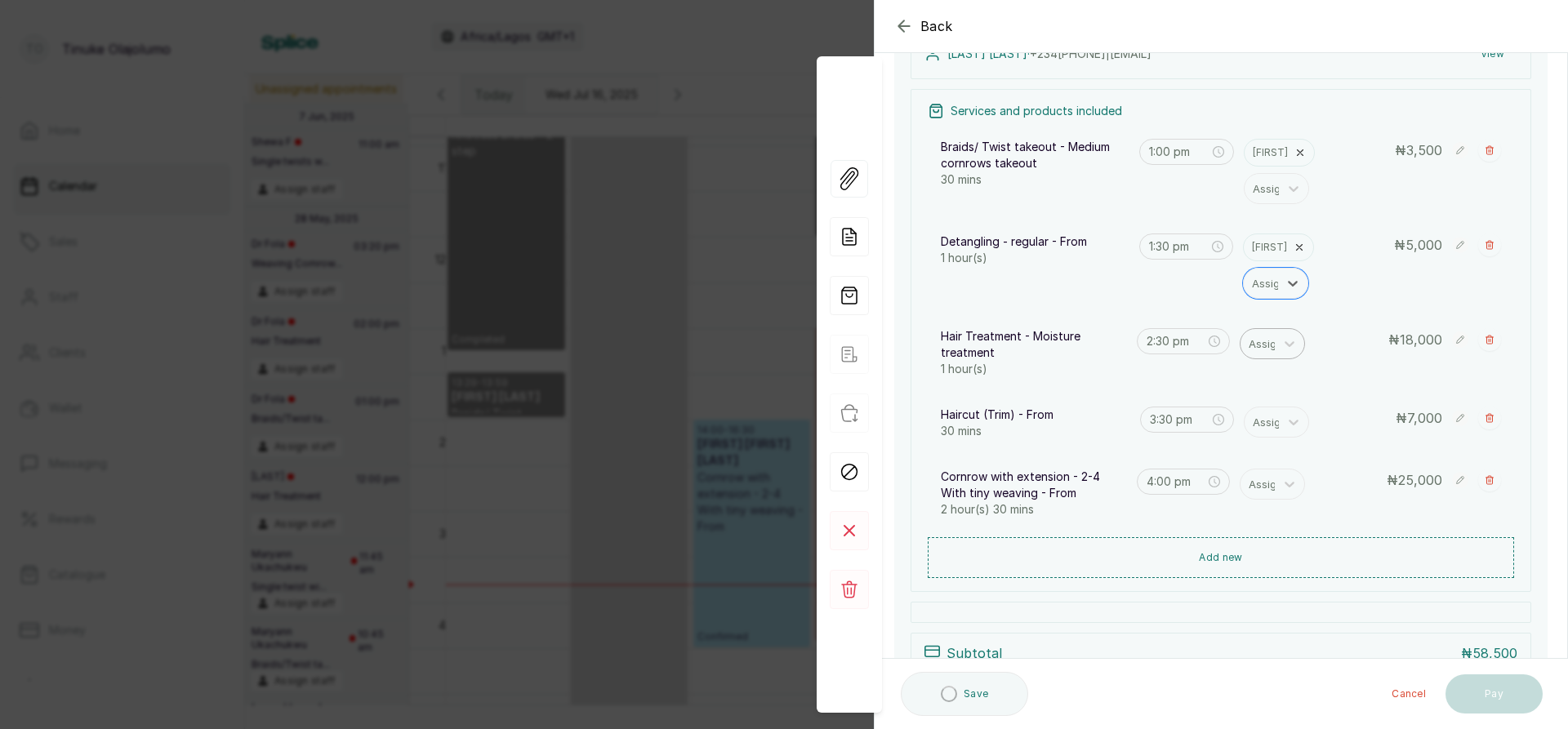 click at bounding box center [1266, 344] 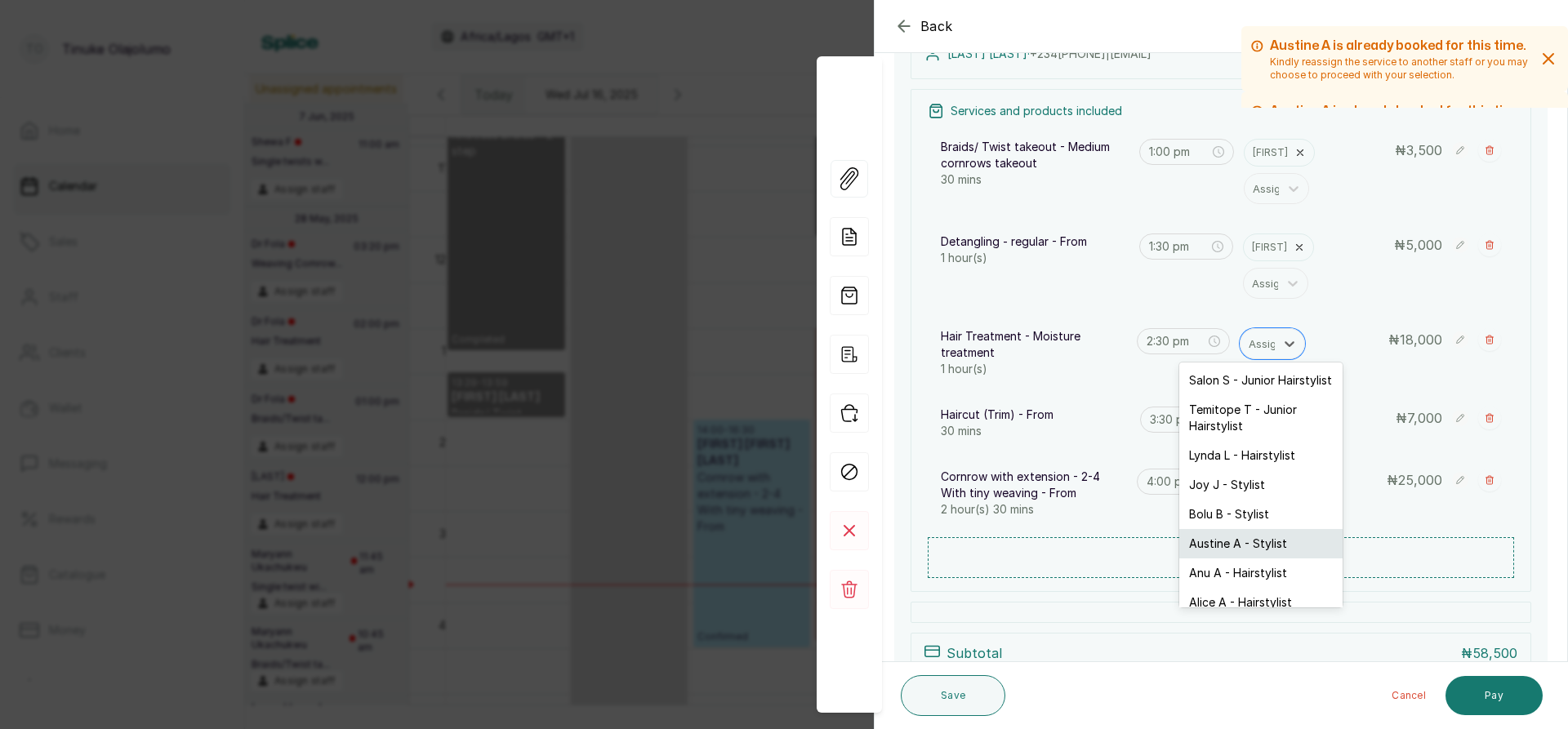 click on "Austine A - Stylist" at bounding box center (1261, 544) 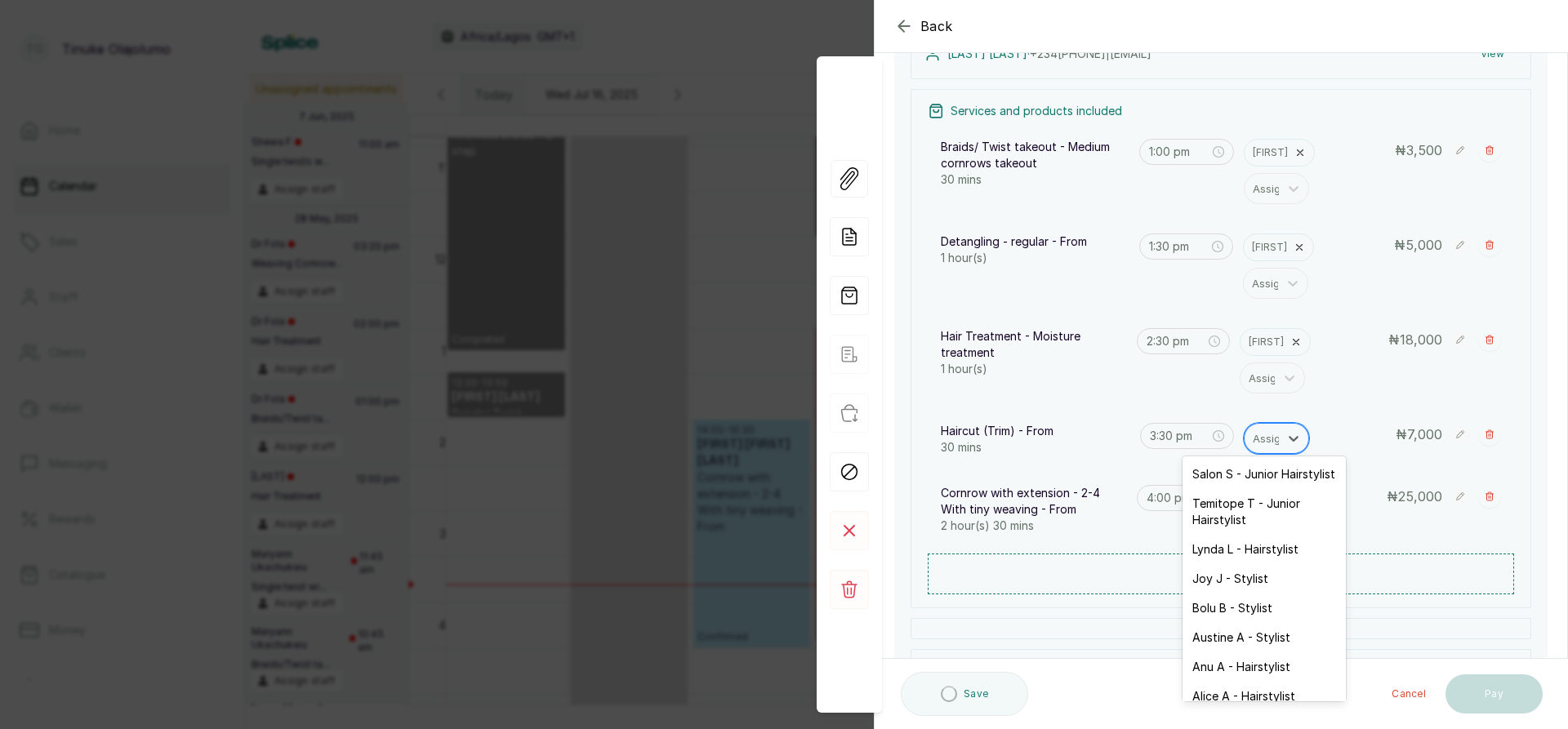click at bounding box center [1270, 438] 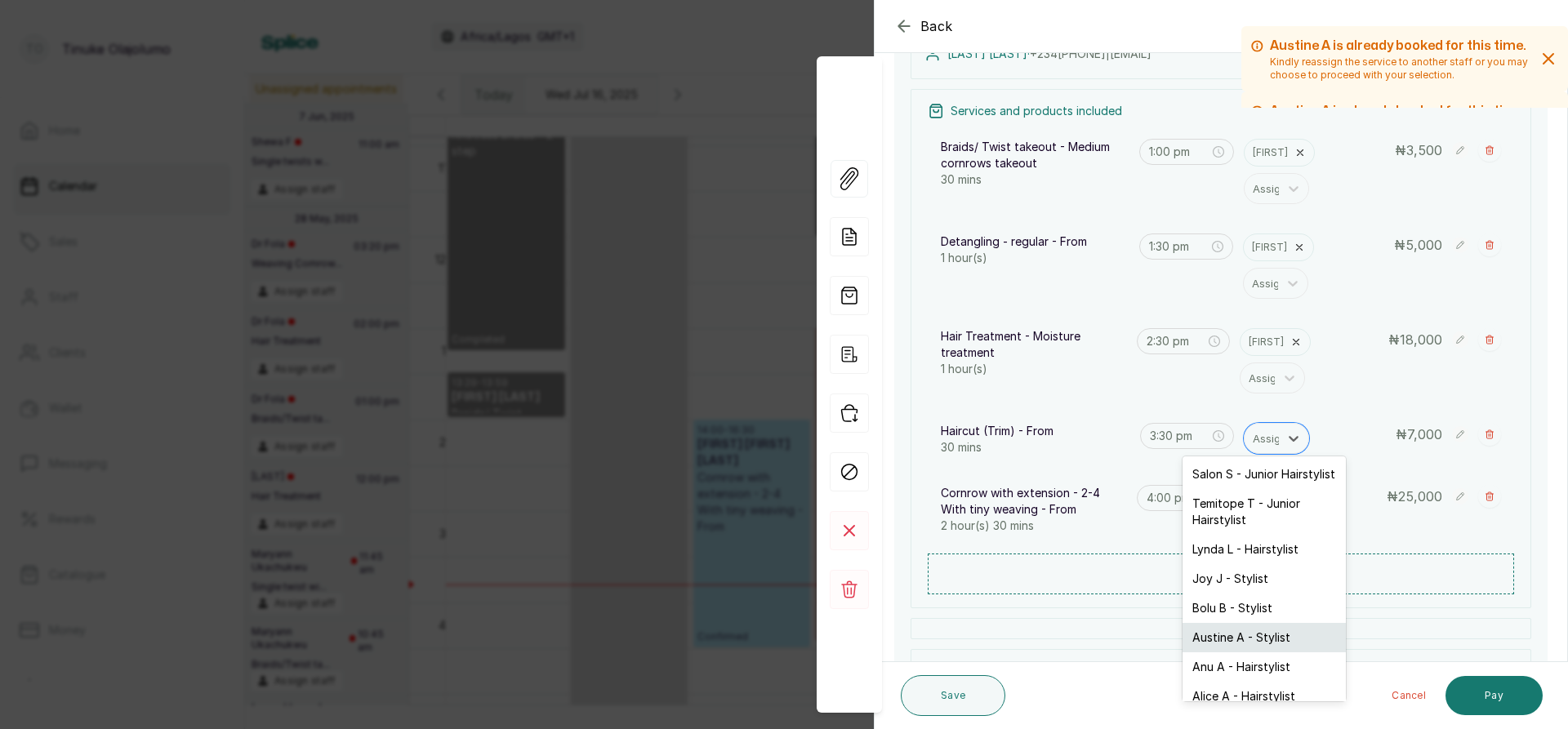 click on "Austine A - Stylist" at bounding box center (1264, 638) 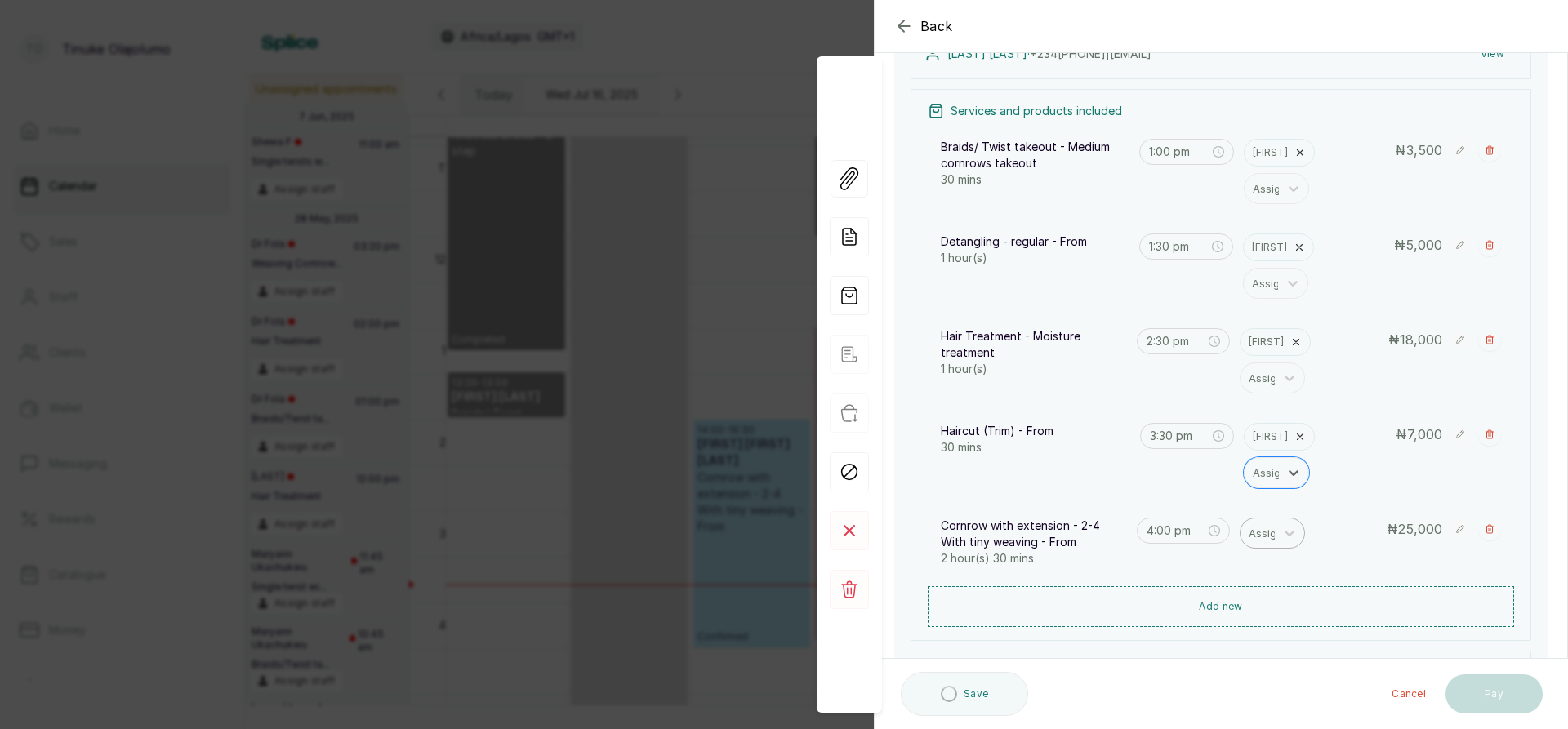 click at bounding box center [1266, 533] 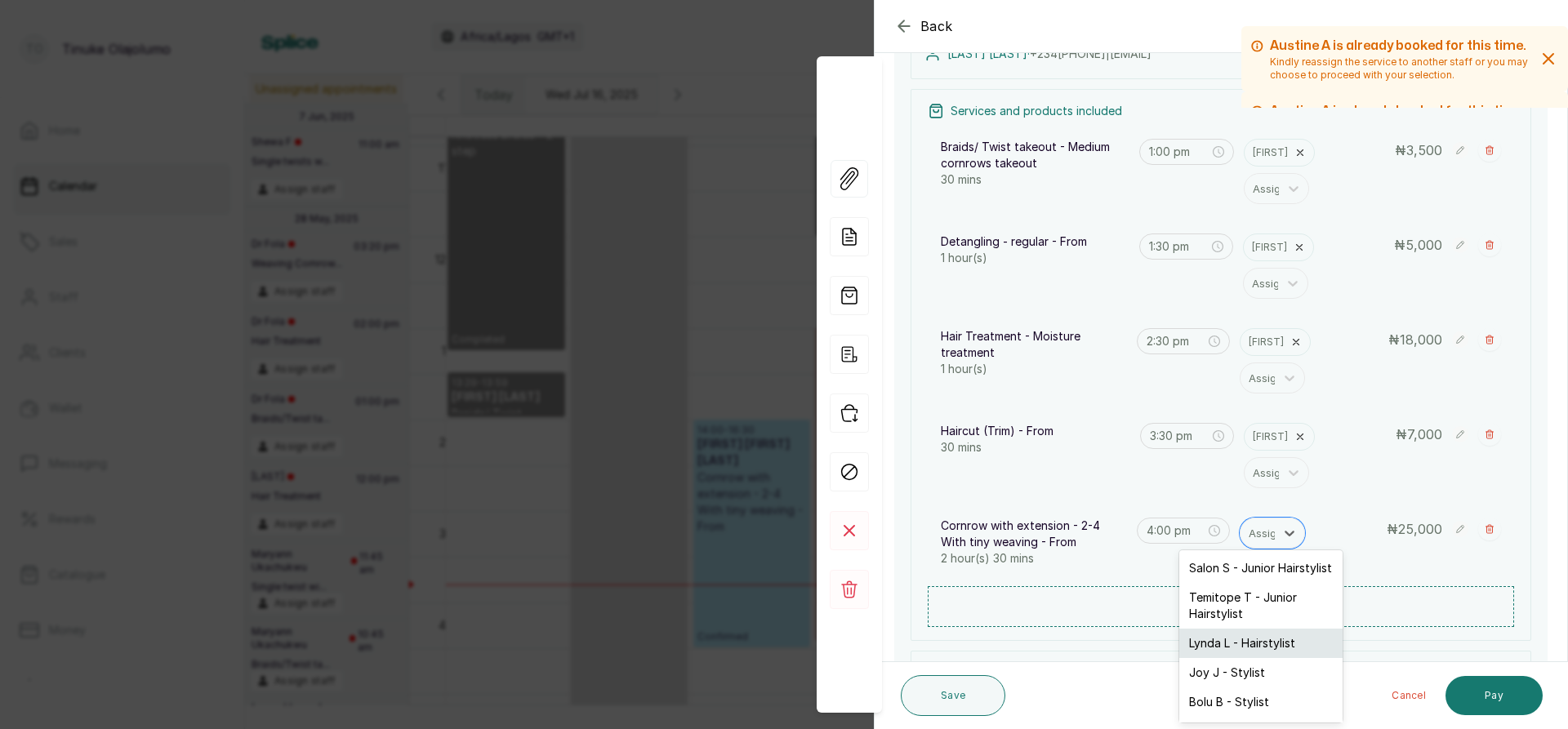 click on "Lynda L - Hairstylist" at bounding box center (1261, 643) 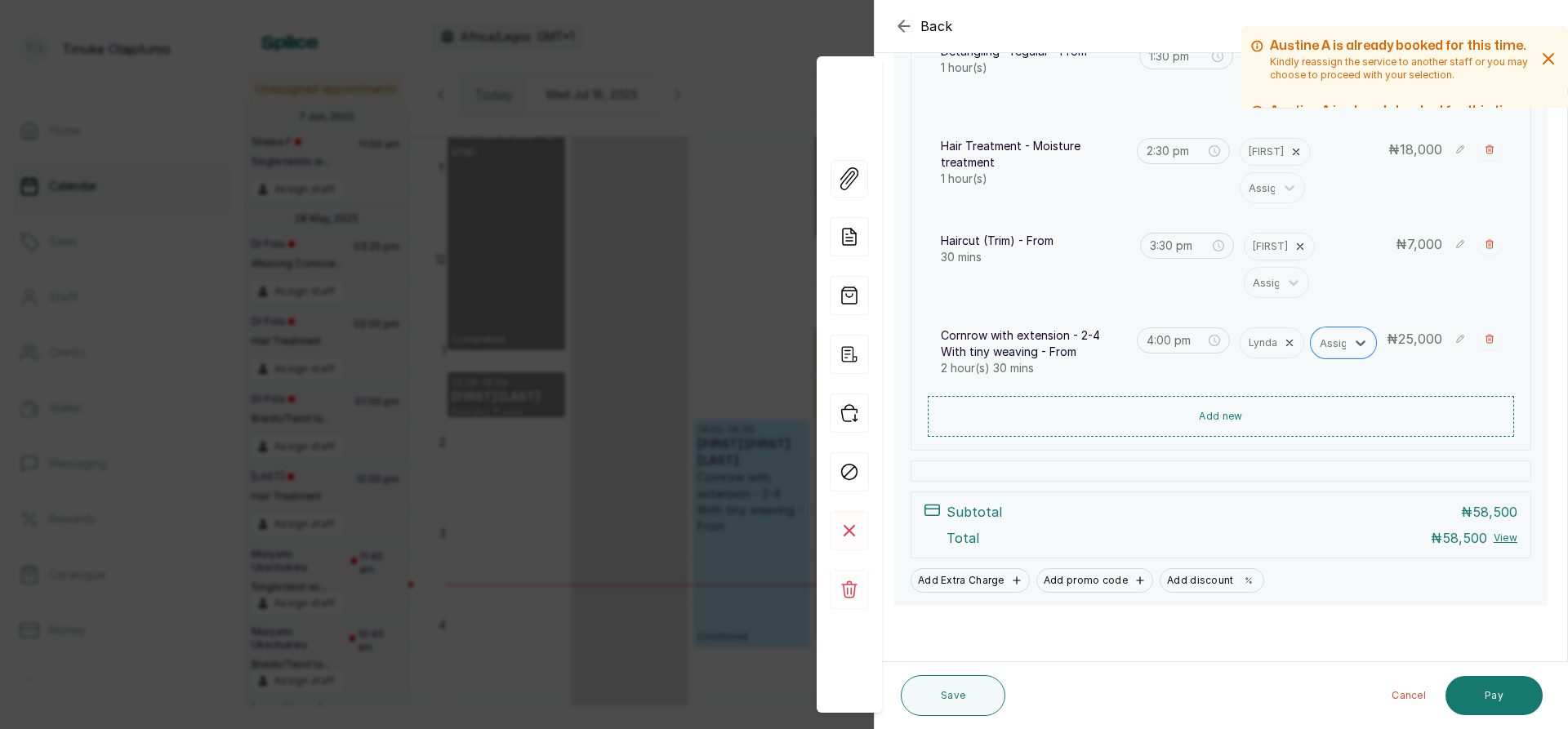 scroll, scrollTop: 408, scrollLeft: 0, axis: vertical 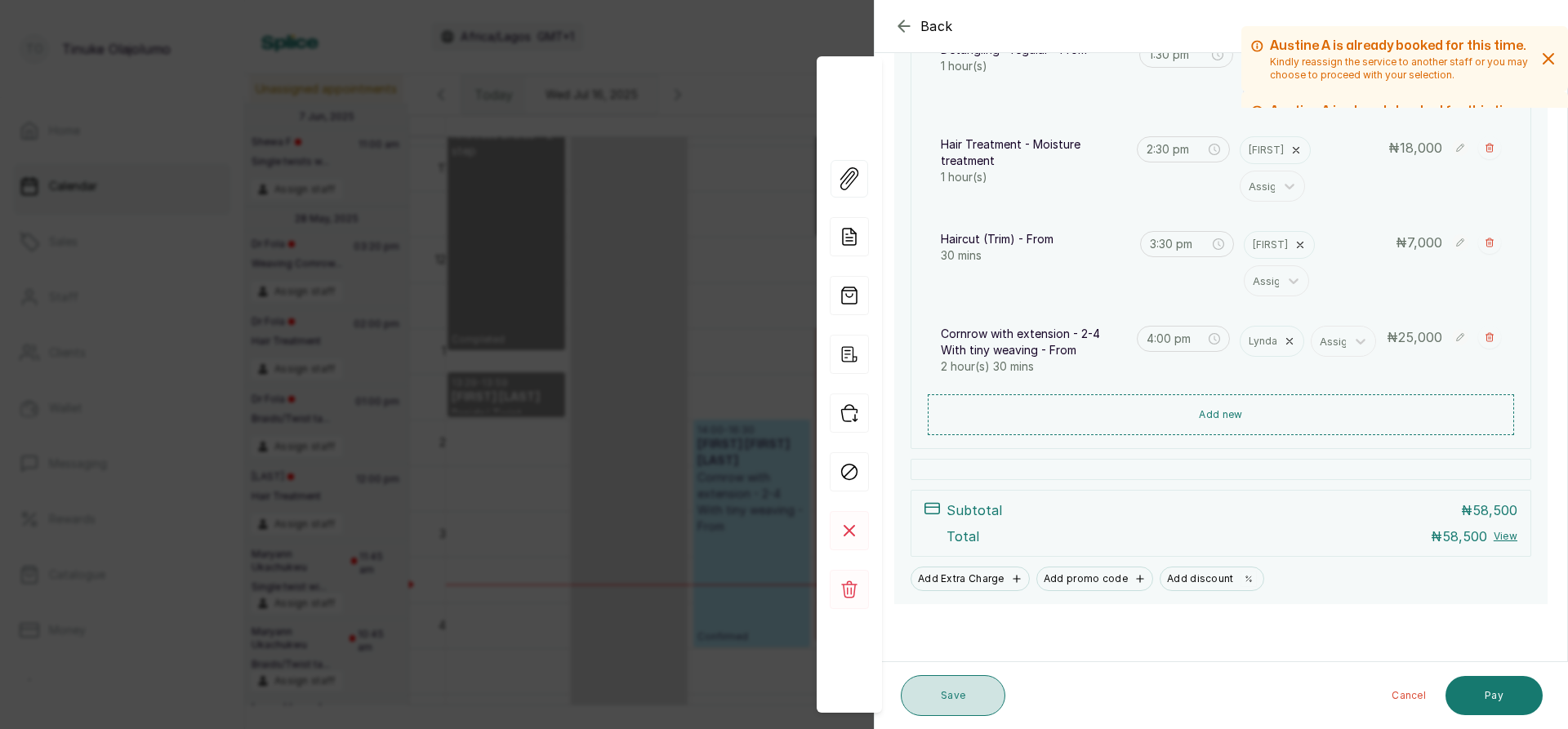 click on "Save" at bounding box center [953, 696] 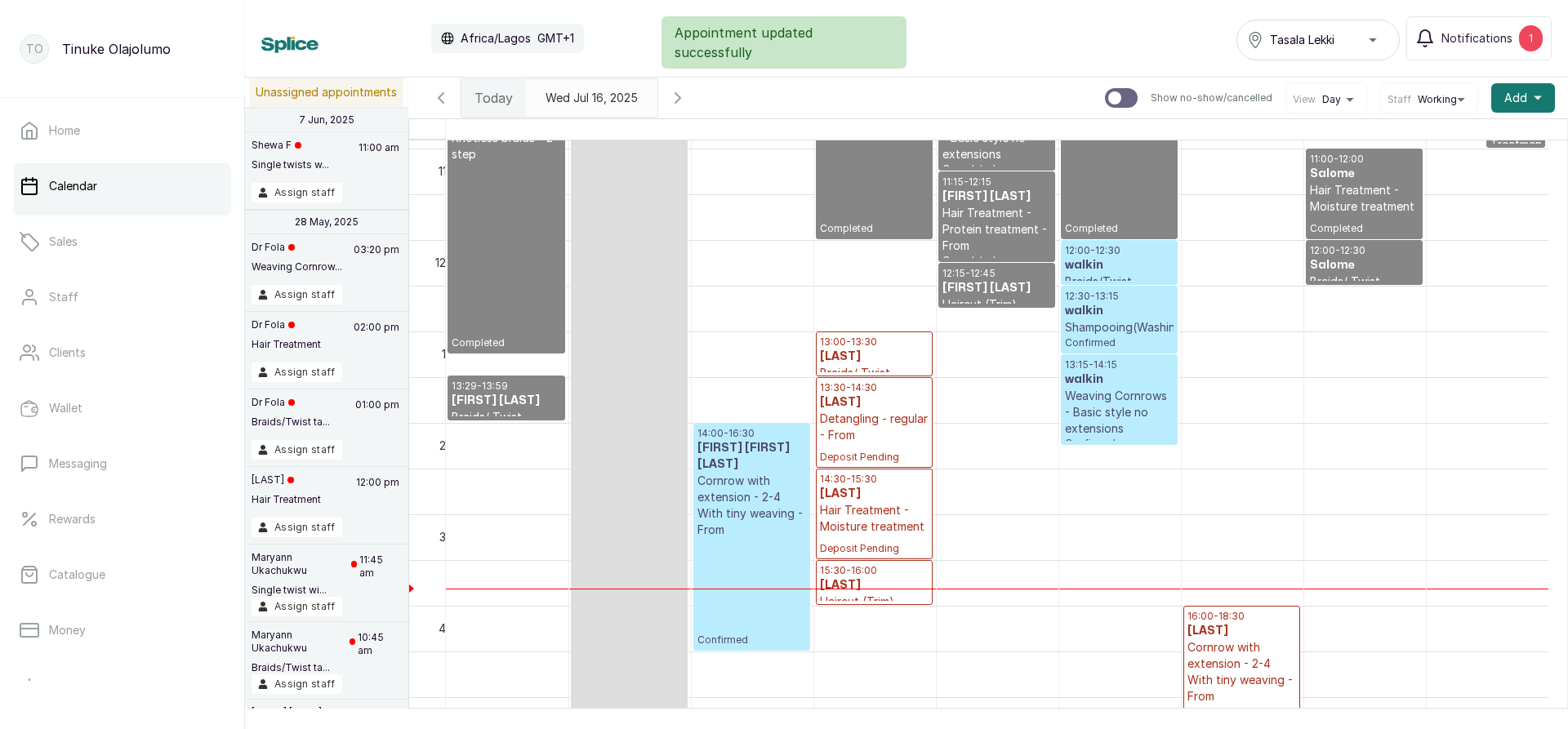 scroll, scrollTop: 1120, scrollLeft: 0, axis: vertical 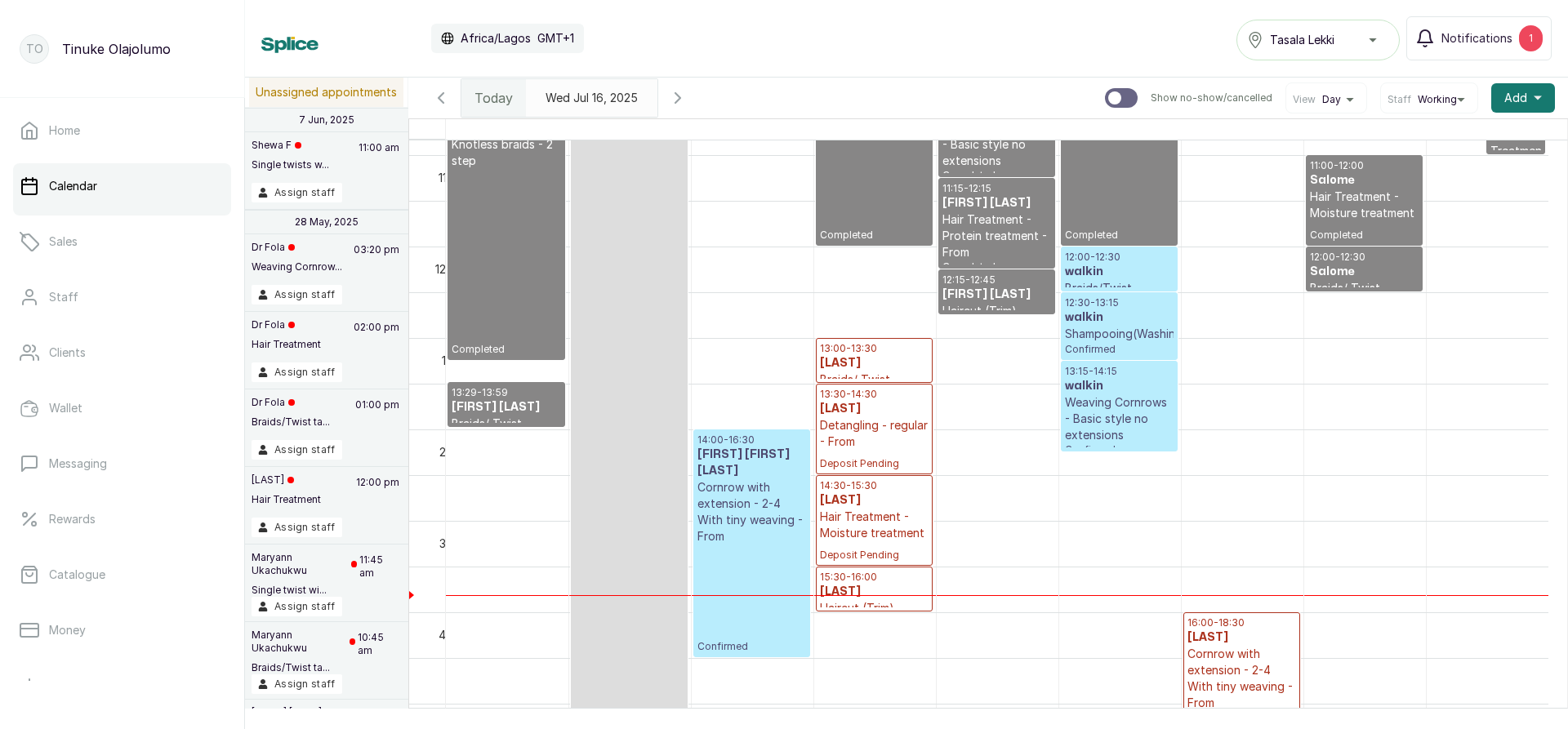 click on "Cornrow with extension - 2-4 With tiny weaving  - From" at bounding box center [751, 512] 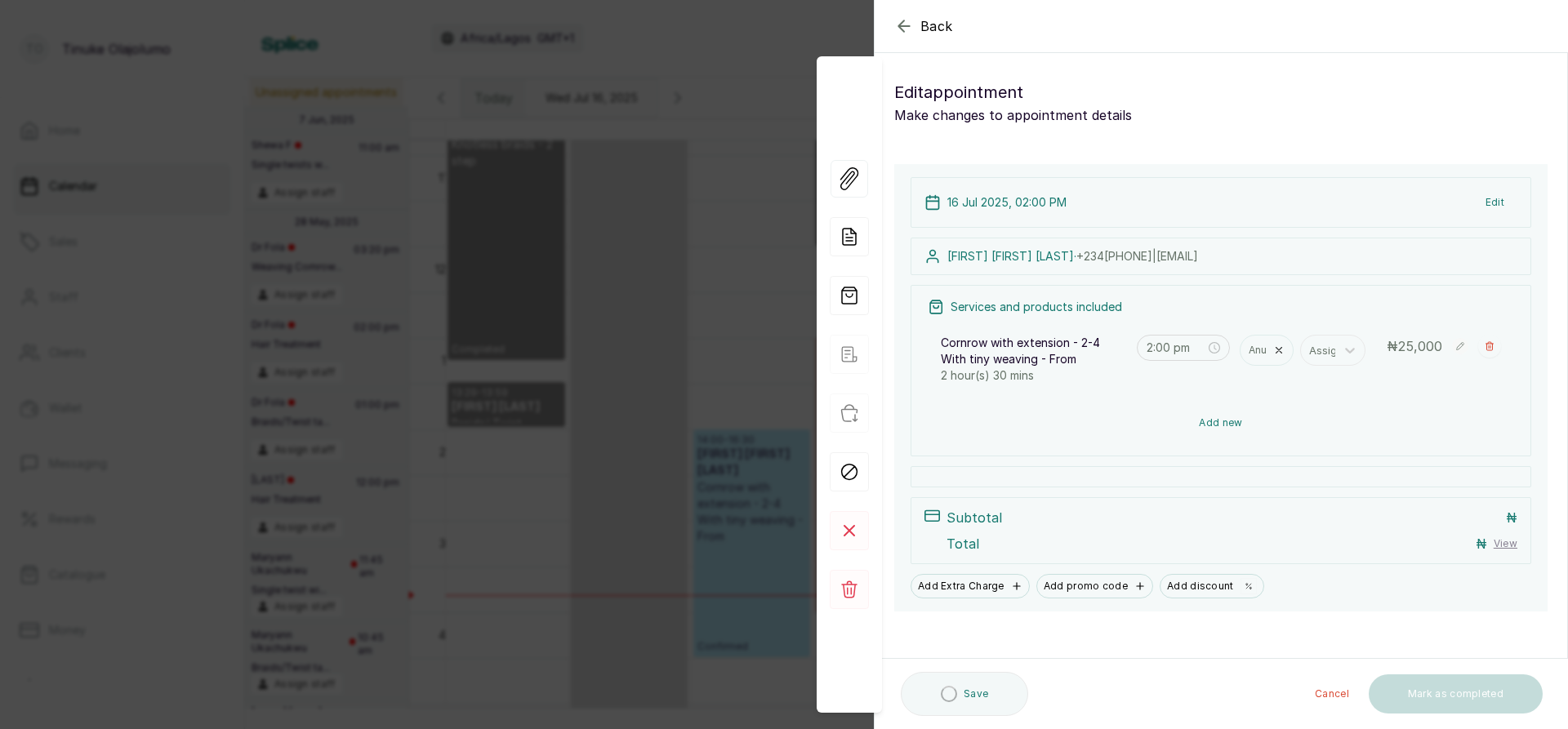 click on "Add new" at bounding box center (1221, 423) 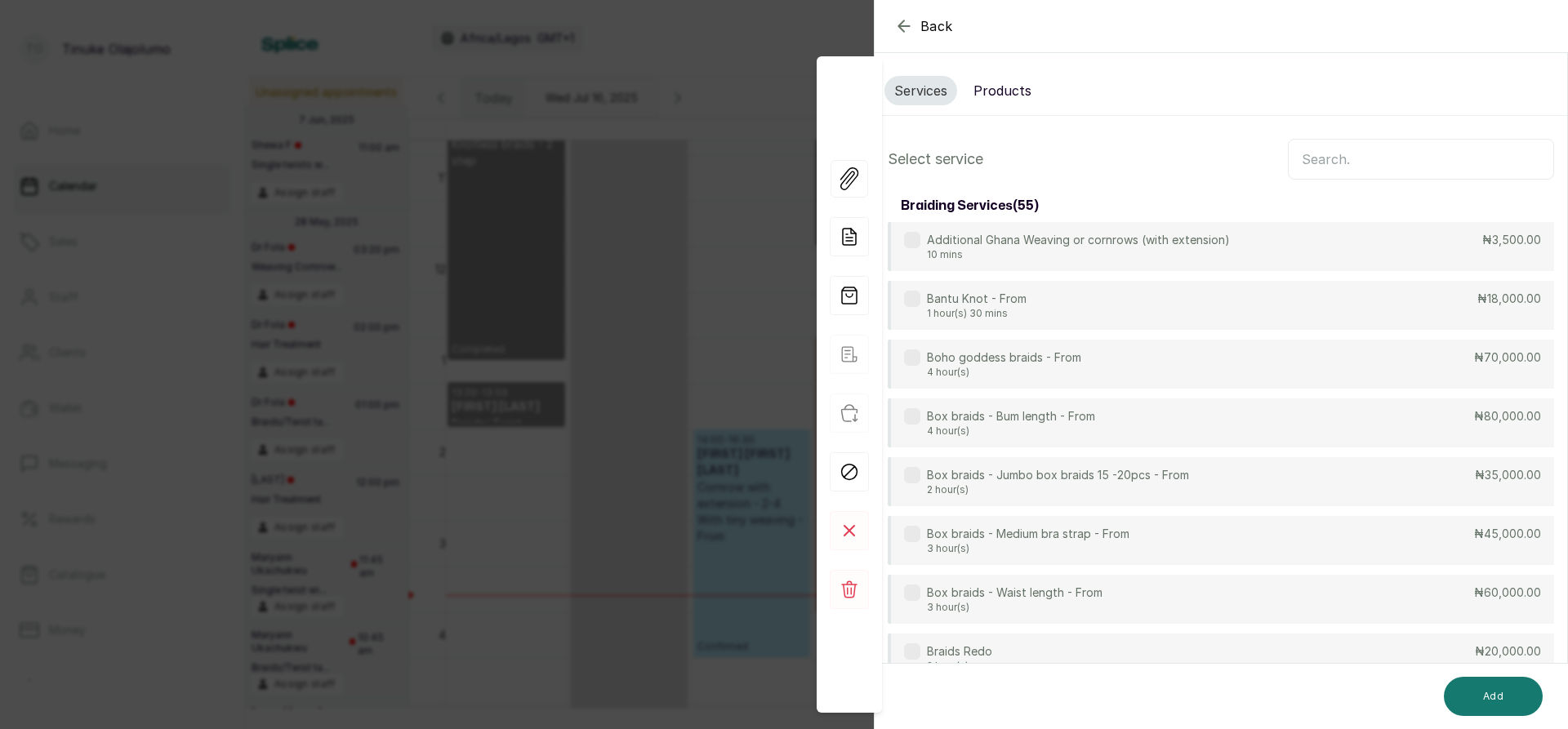 click at bounding box center [1421, 159] 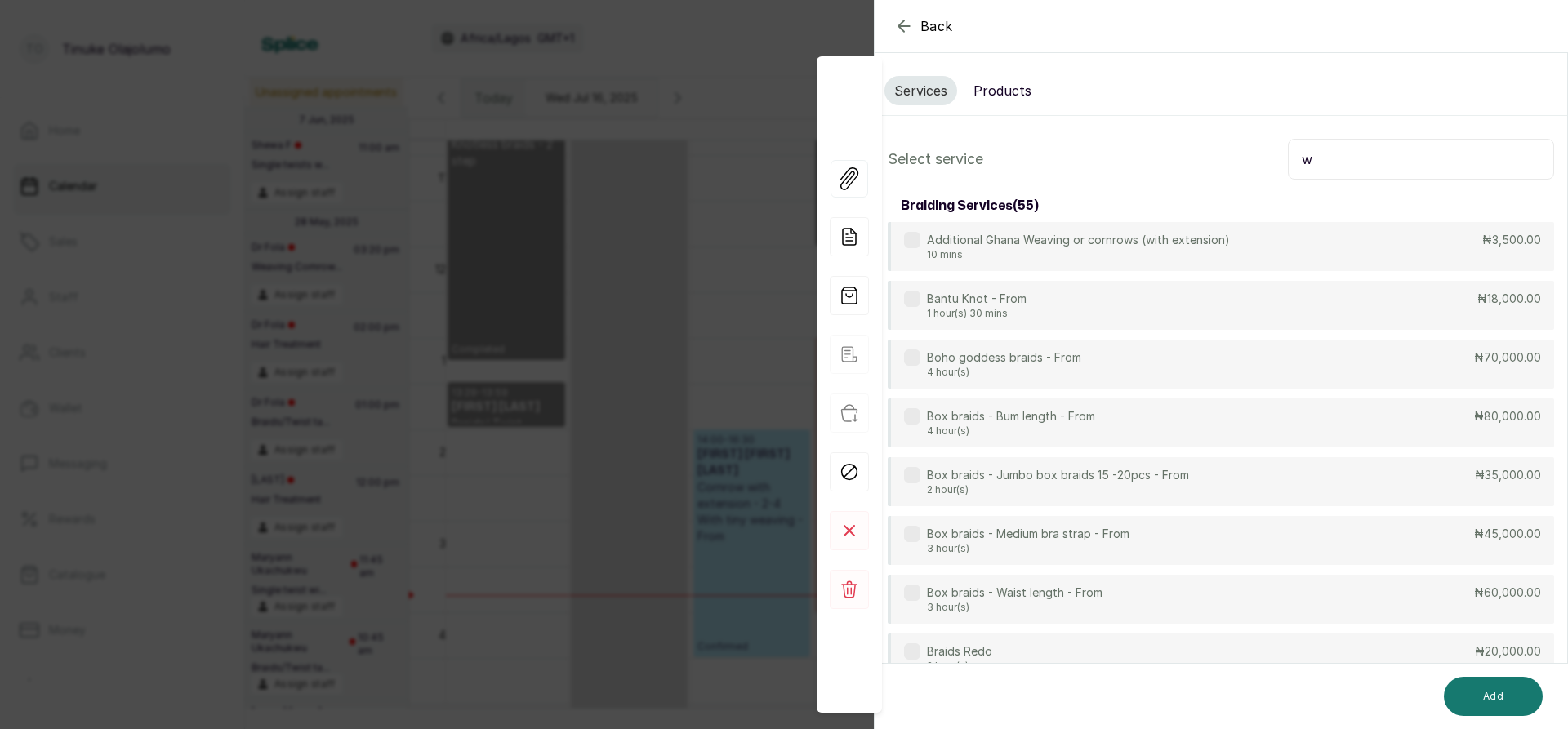 scroll, scrollTop: 0, scrollLeft: 0, axis: both 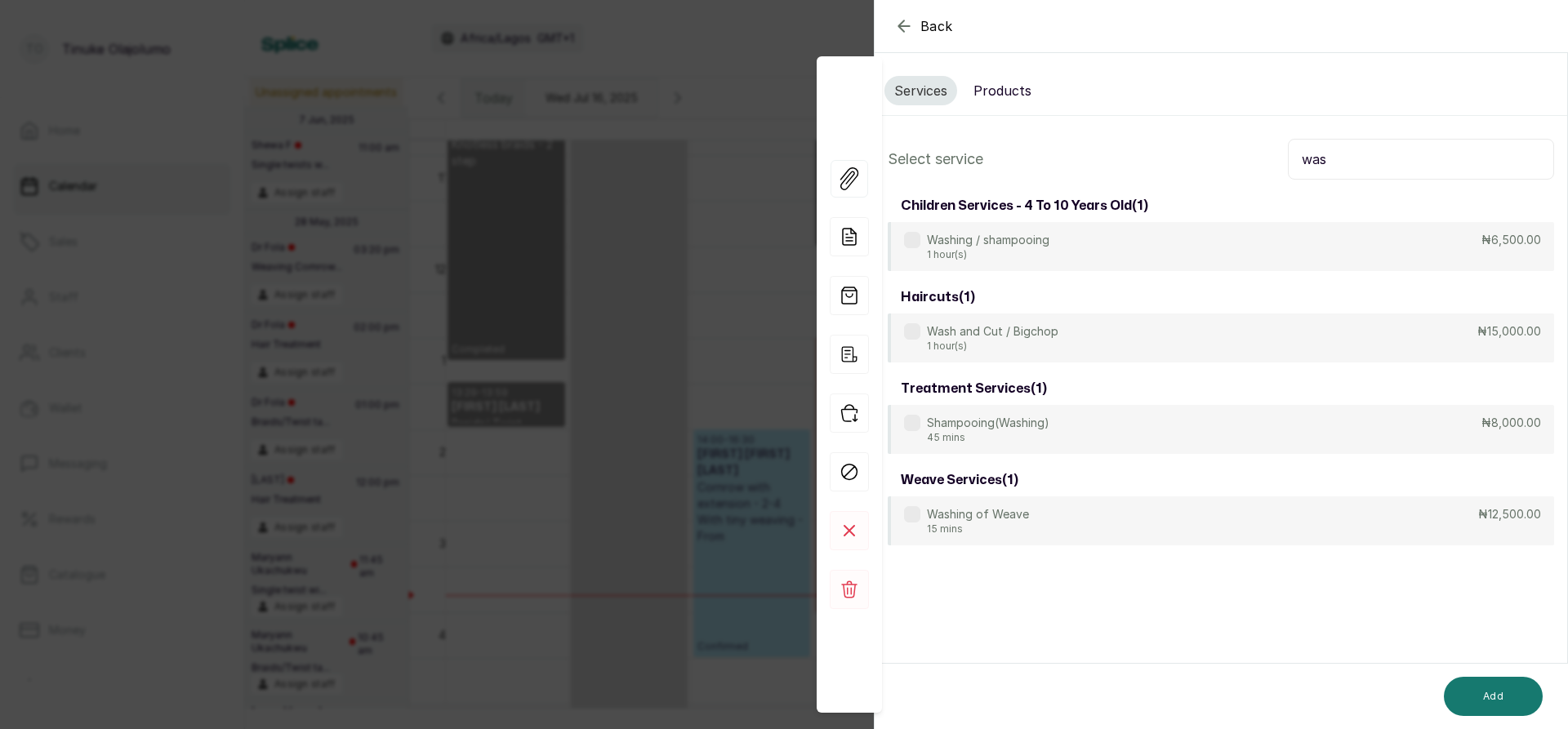 type on "was" 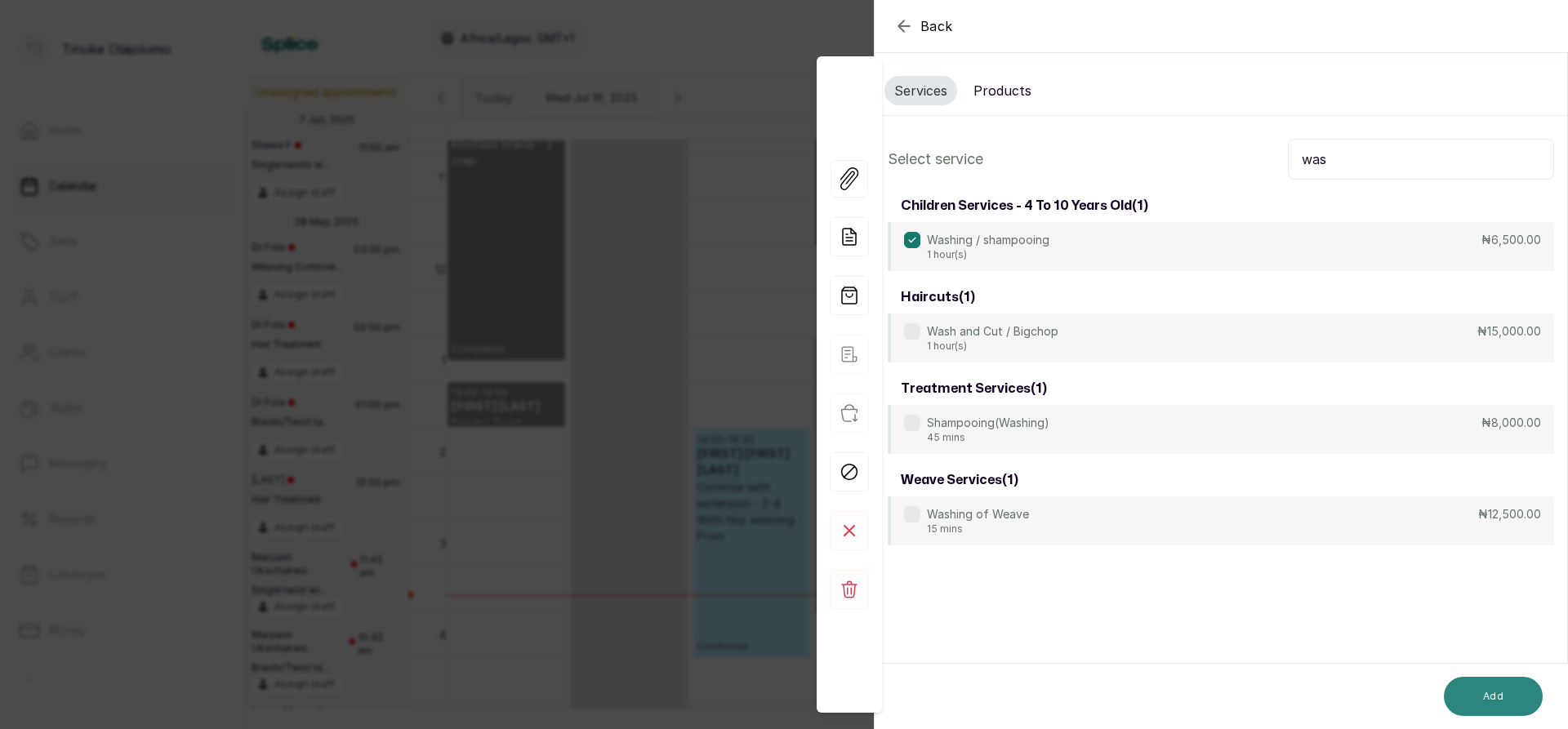 click on "Add" at bounding box center [1493, 696] 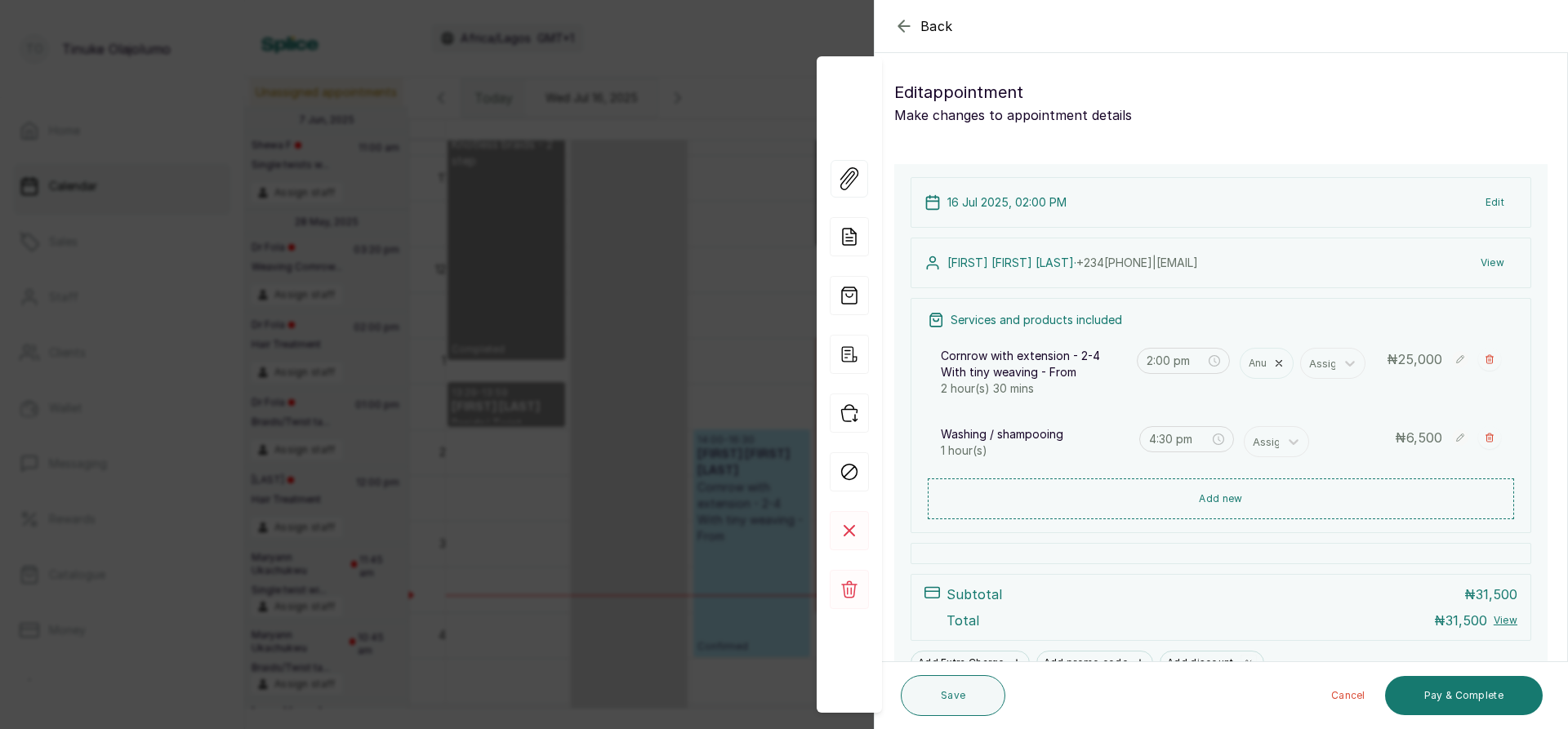 click on "Anu" at bounding box center (1258, 363) 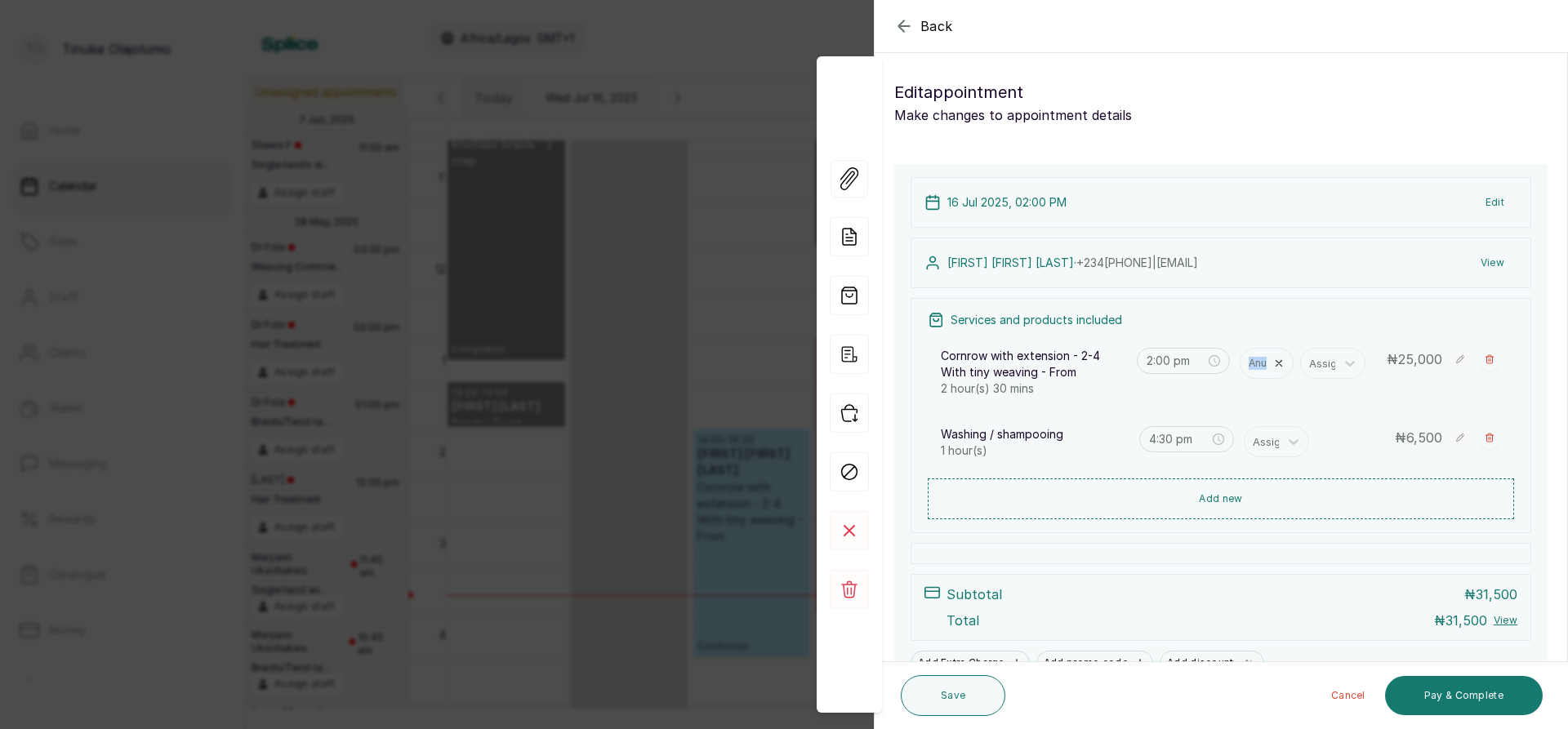 click on "Anu" at bounding box center [1258, 363] 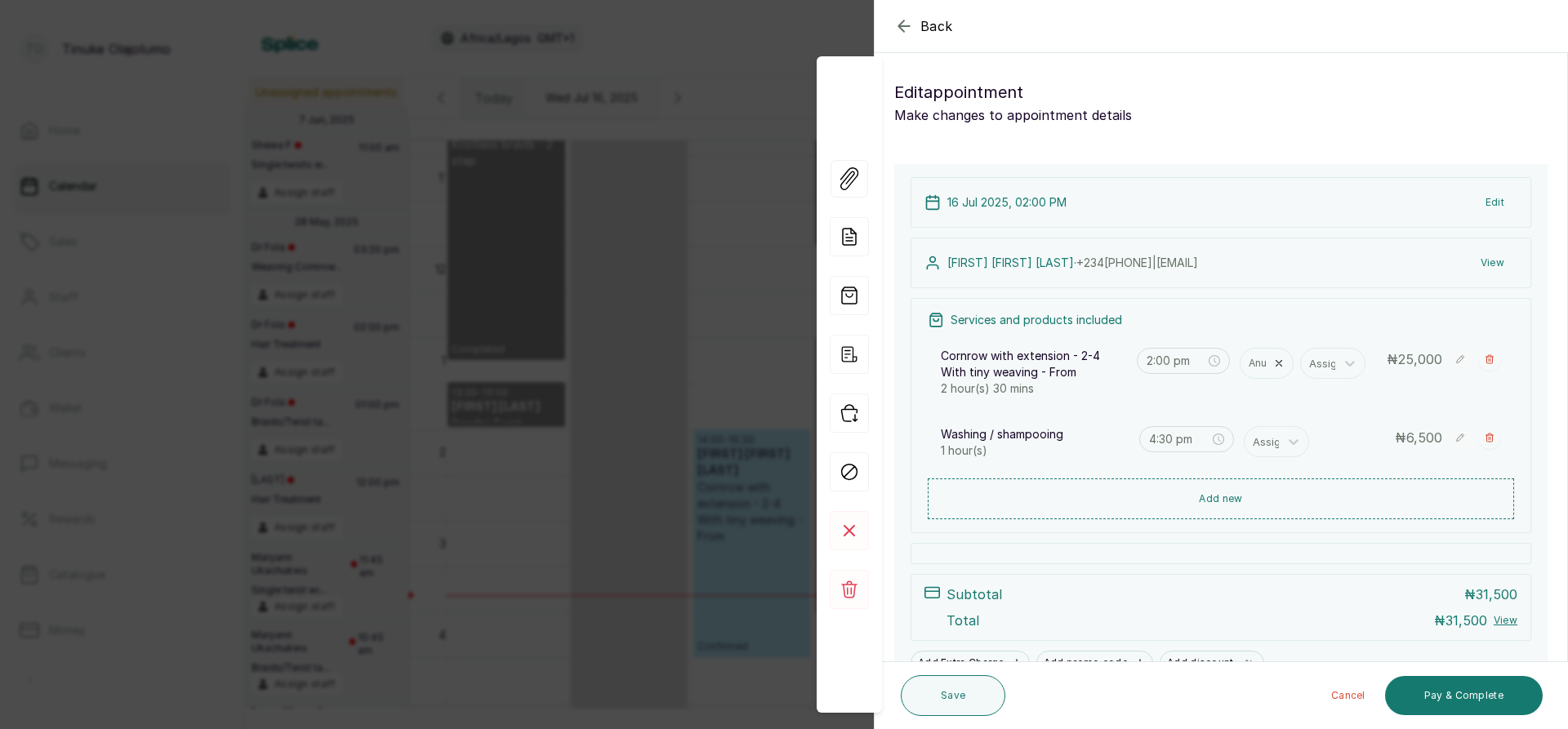 click on "Anu" at bounding box center (1267, 363) 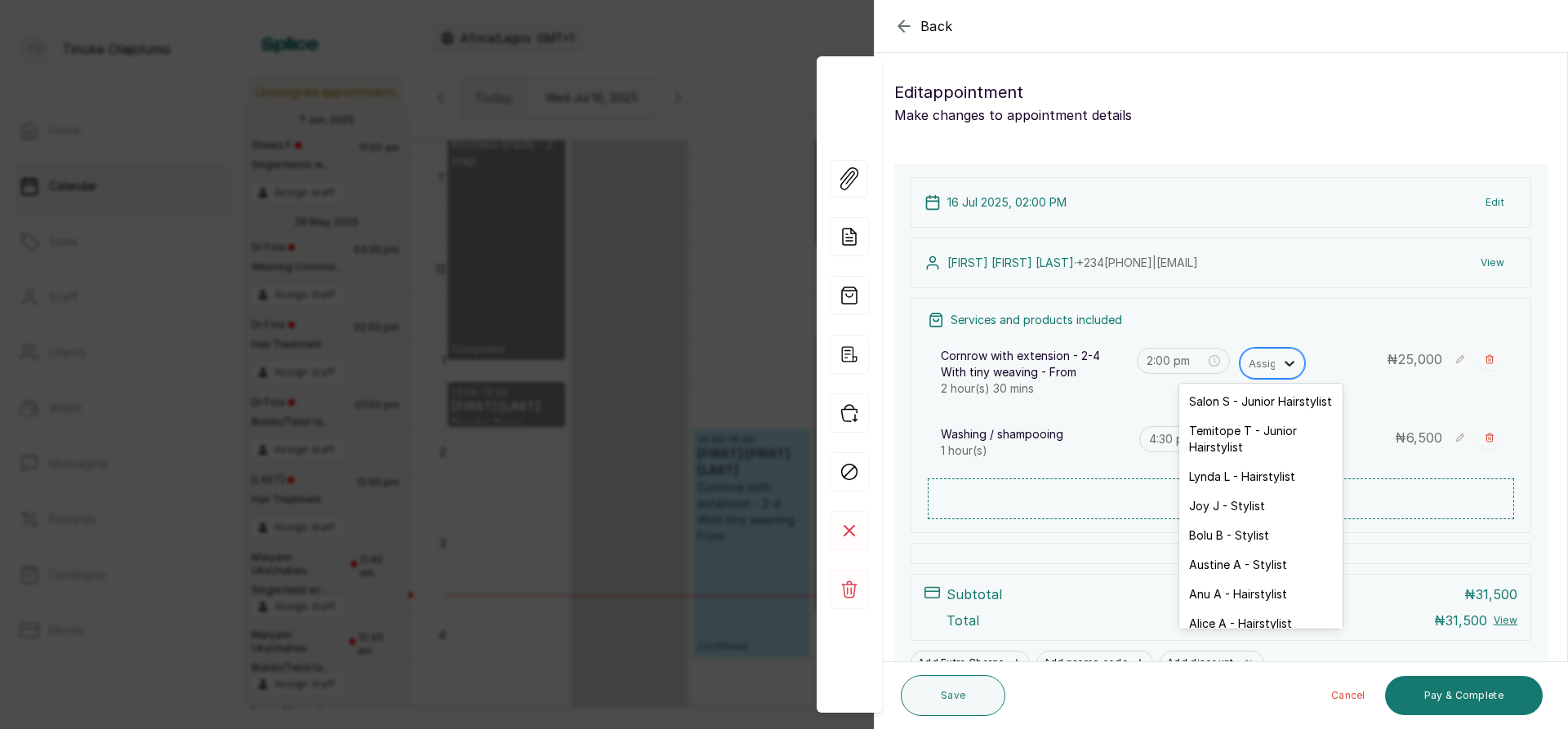 click at bounding box center (1290, 363) 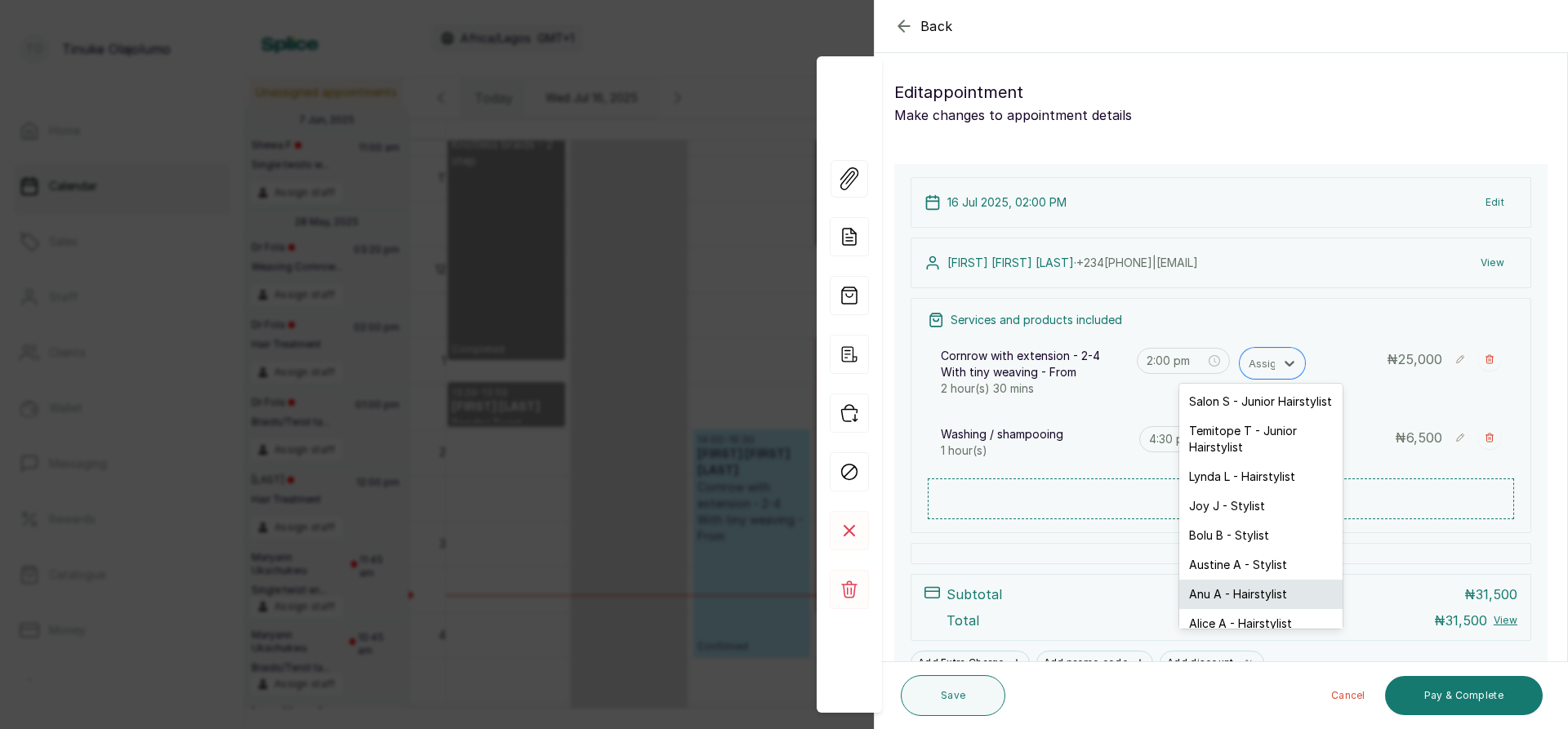 scroll, scrollTop: 59, scrollLeft: 0, axis: vertical 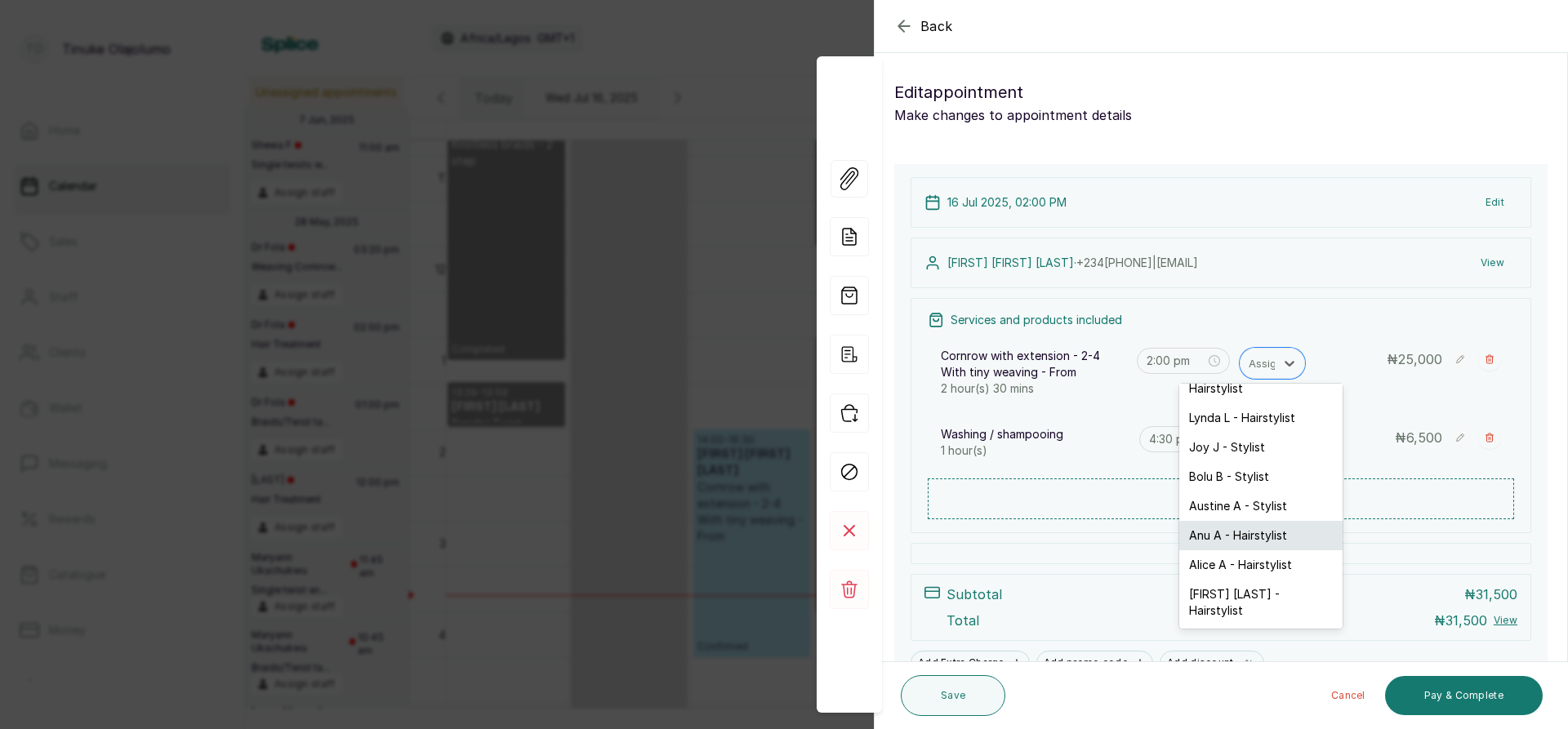 click on "Abigail A - Hairstylist" at bounding box center (1261, 602) 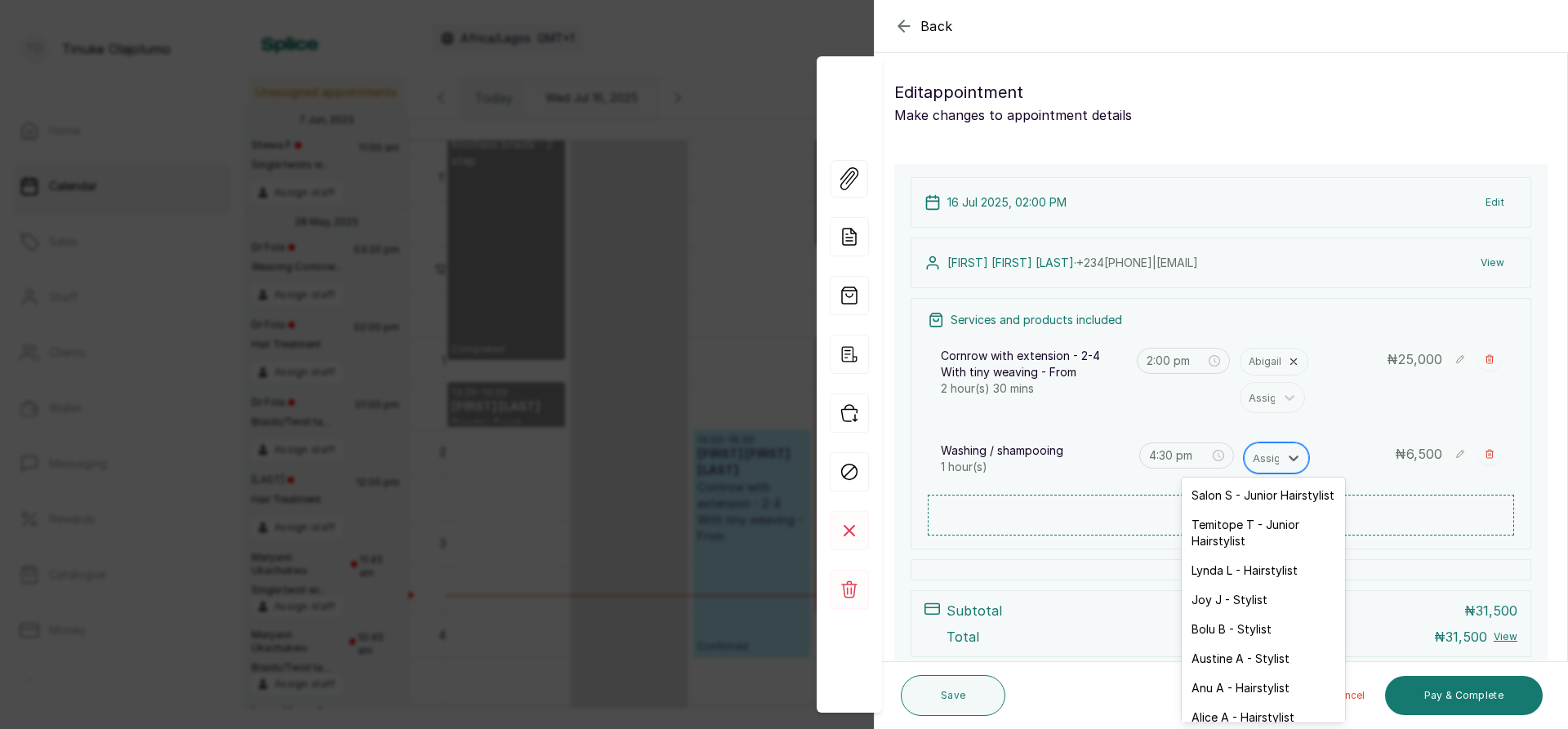 click at bounding box center (1270, 458) 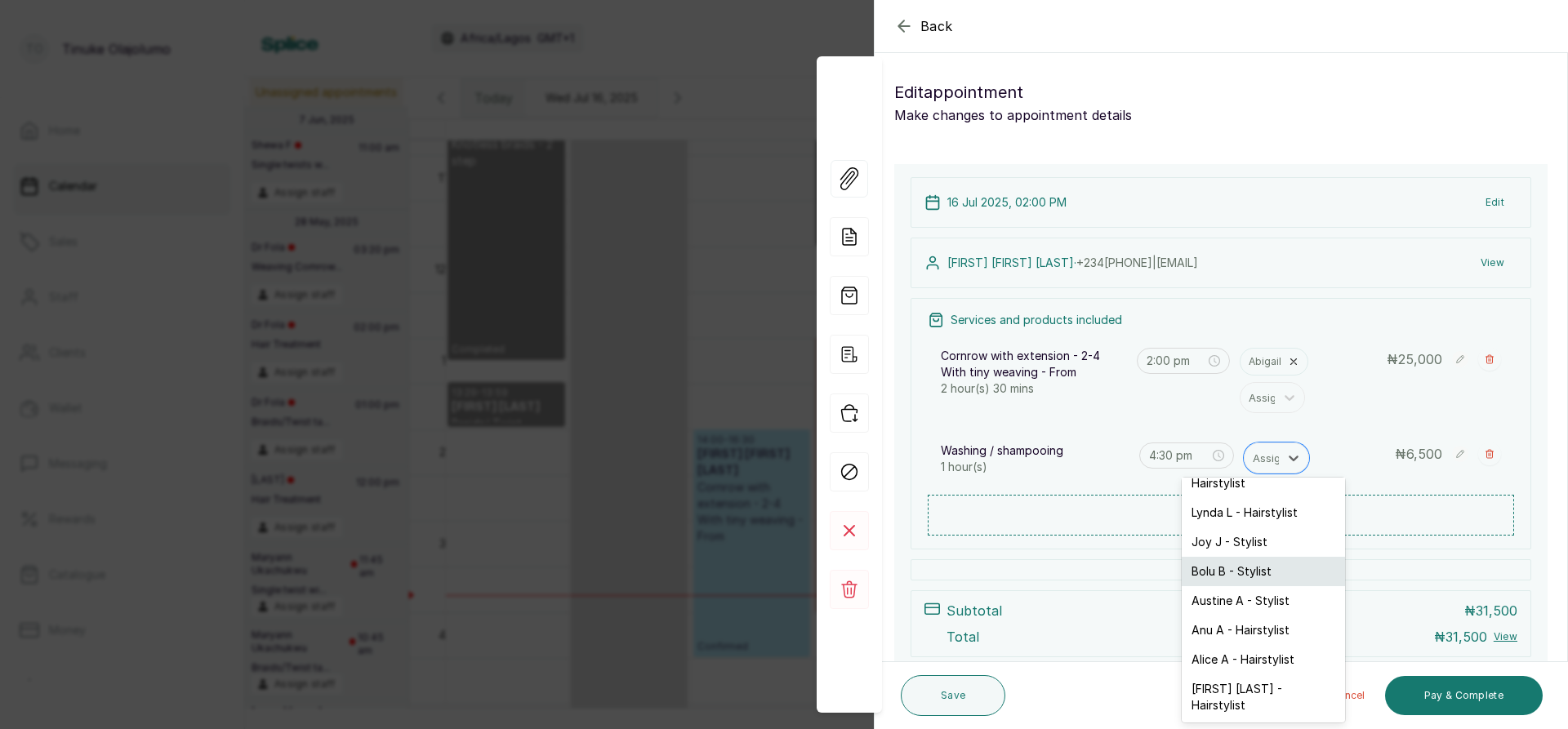 scroll, scrollTop: 59, scrollLeft: 0, axis: vertical 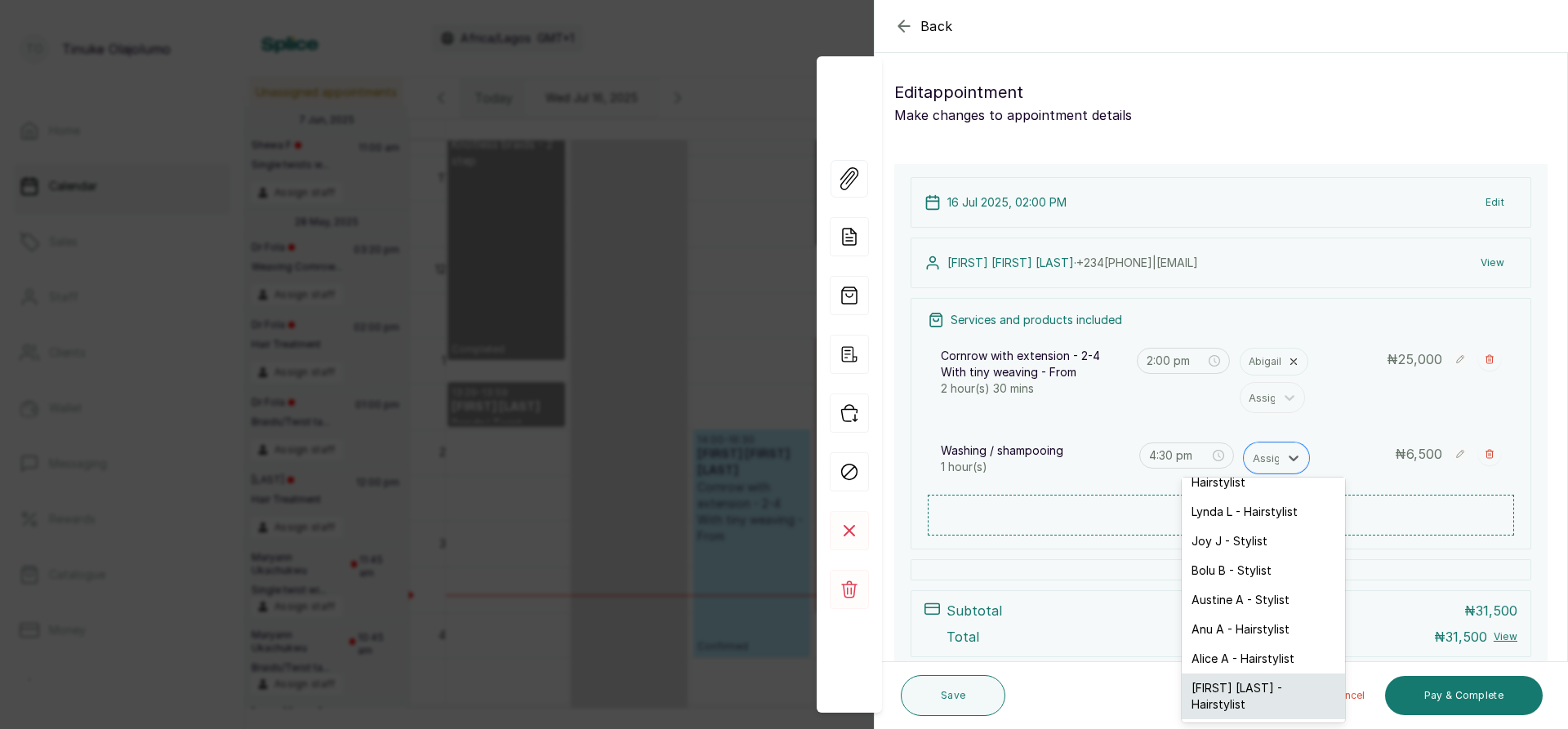 click on "Abigail A - Hairstylist" at bounding box center (1263, 696) 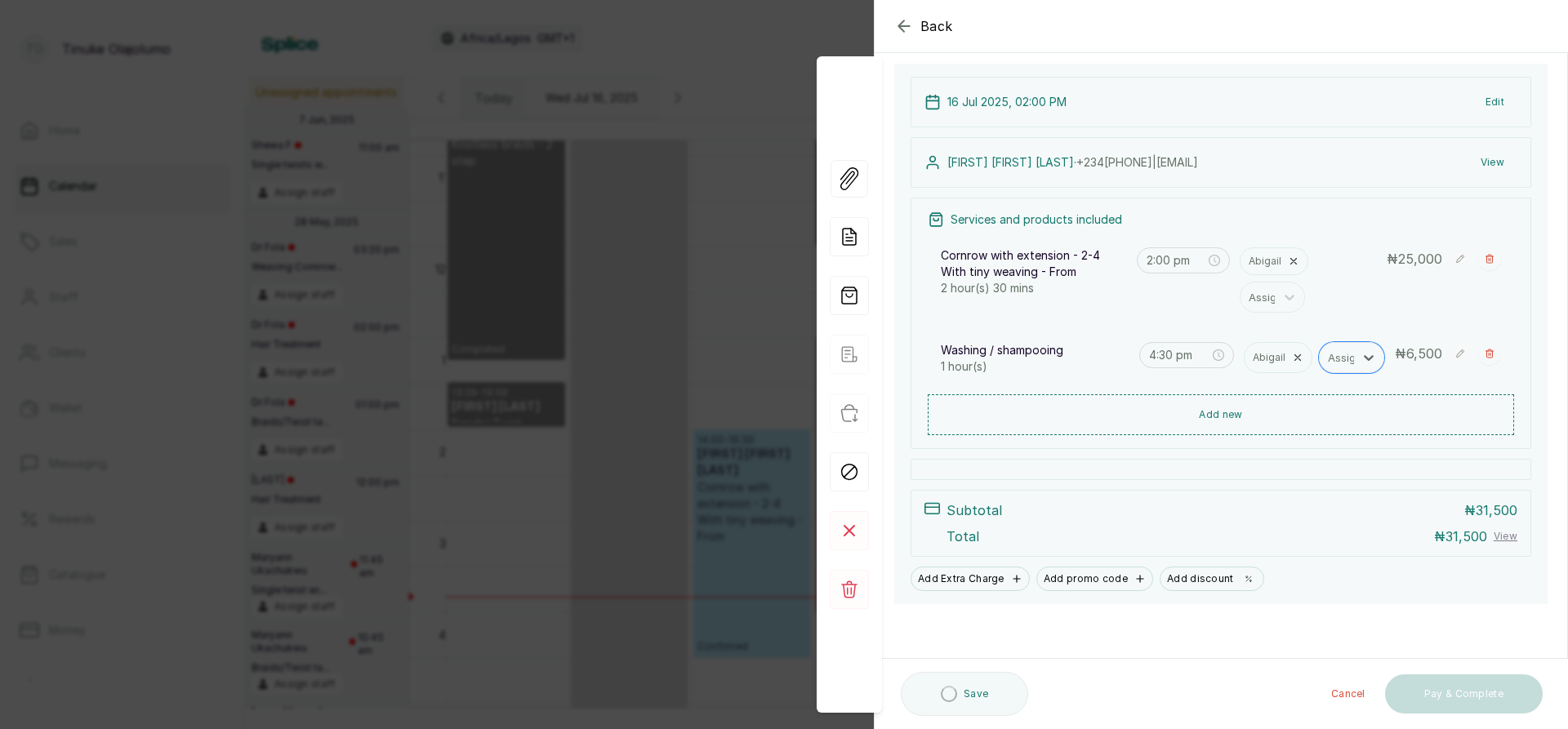 scroll, scrollTop: 127, scrollLeft: 0, axis: vertical 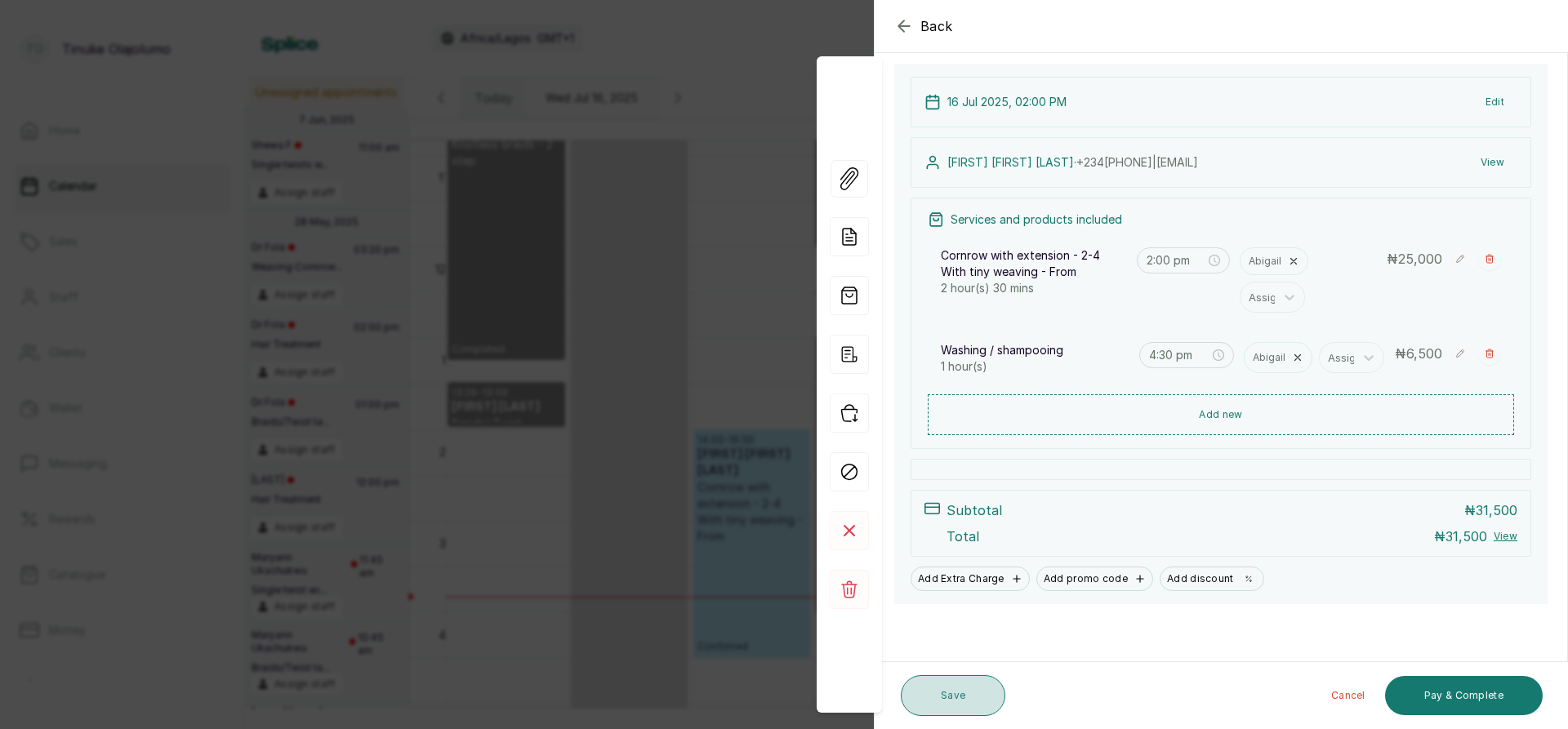 click on "Save" at bounding box center [953, 696] 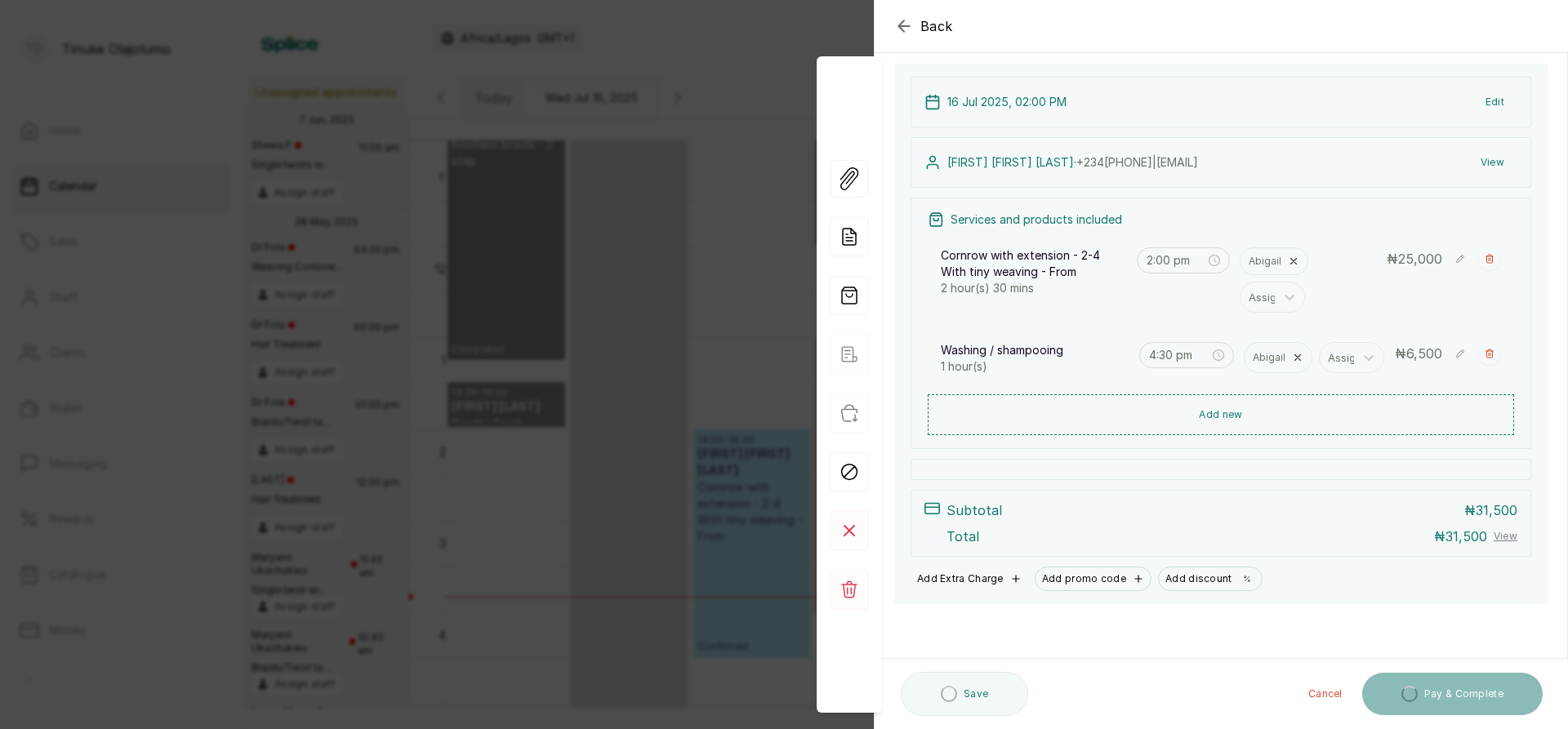 scroll, scrollTop: 126, scrollLeft: 0, axis: vertical 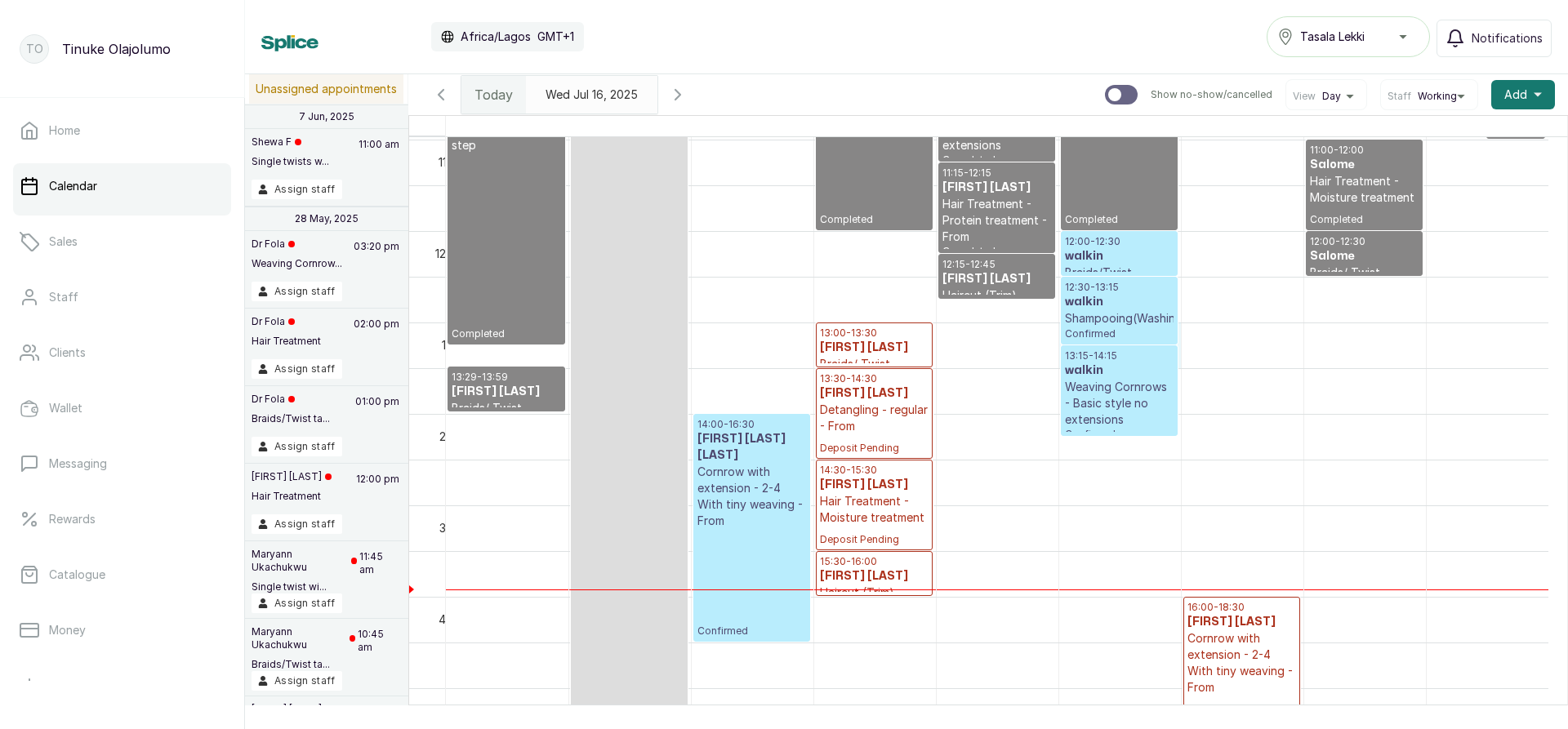 click on "12:30  -  13:15 walkin  Shampooing(Washing) Confirmed" at bounding box center [1119, 311] 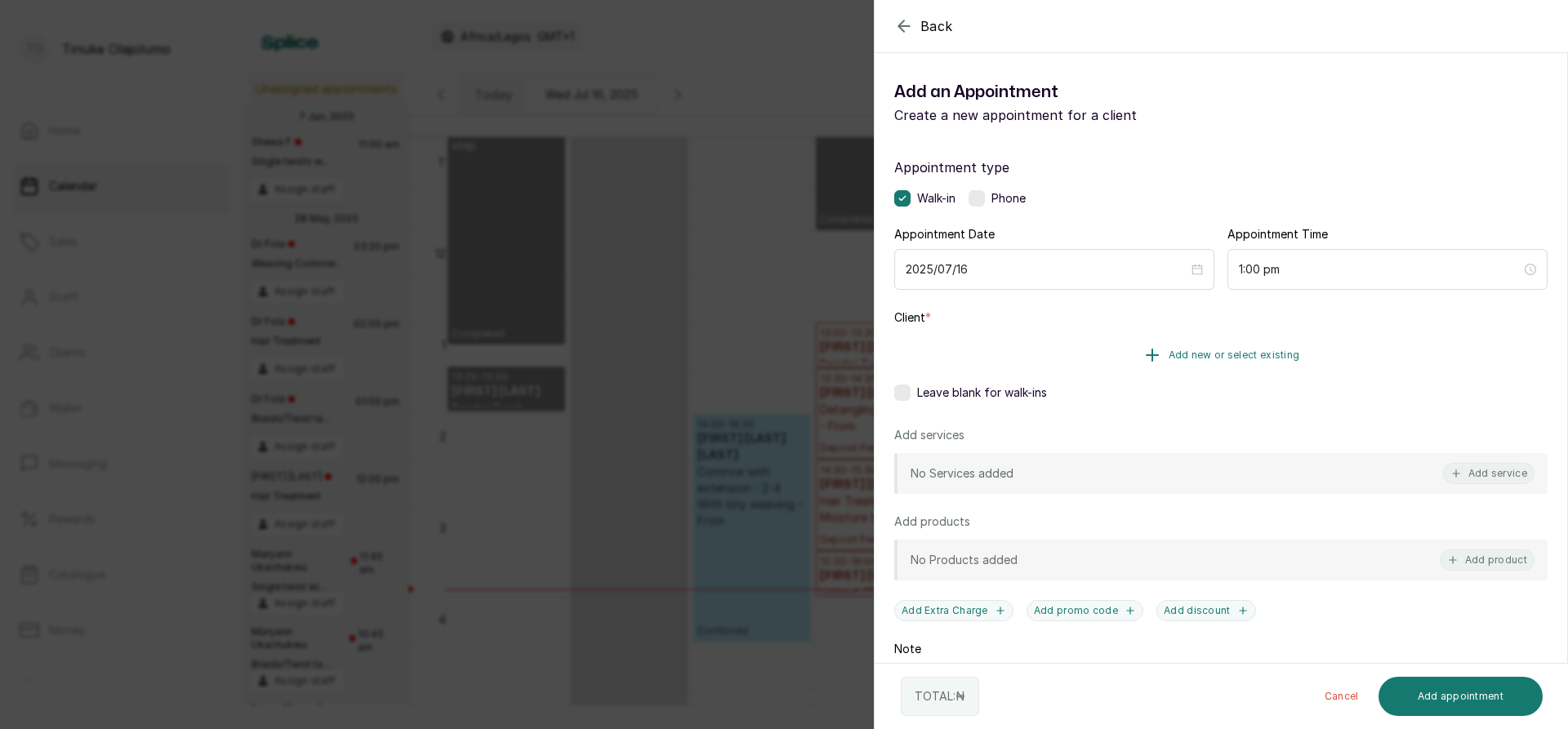 click on "Add new or select existing" at bounding box center (1234, 355) 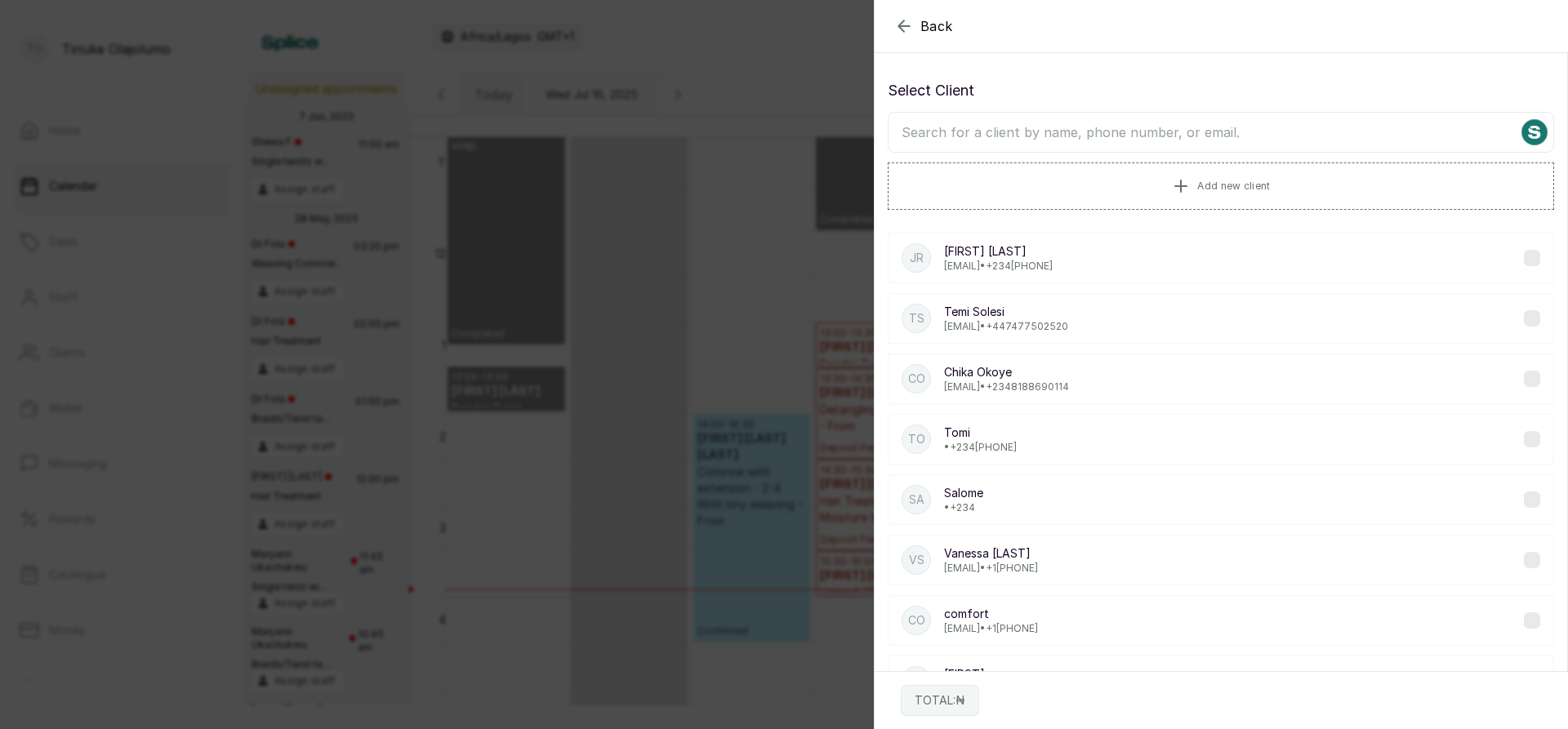 click at bounding box center (1221, 132) 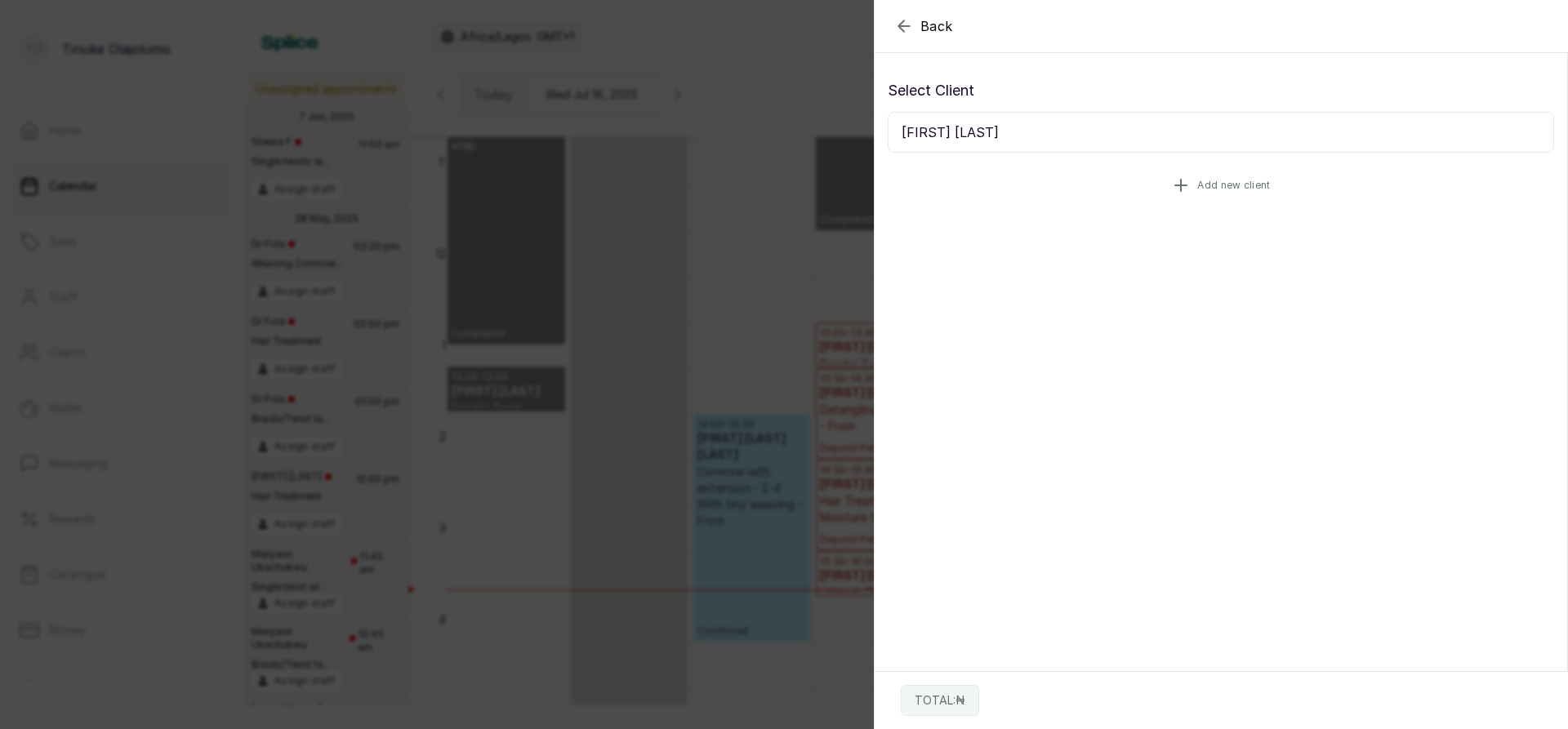 type on "[FIRST] [LAST]" 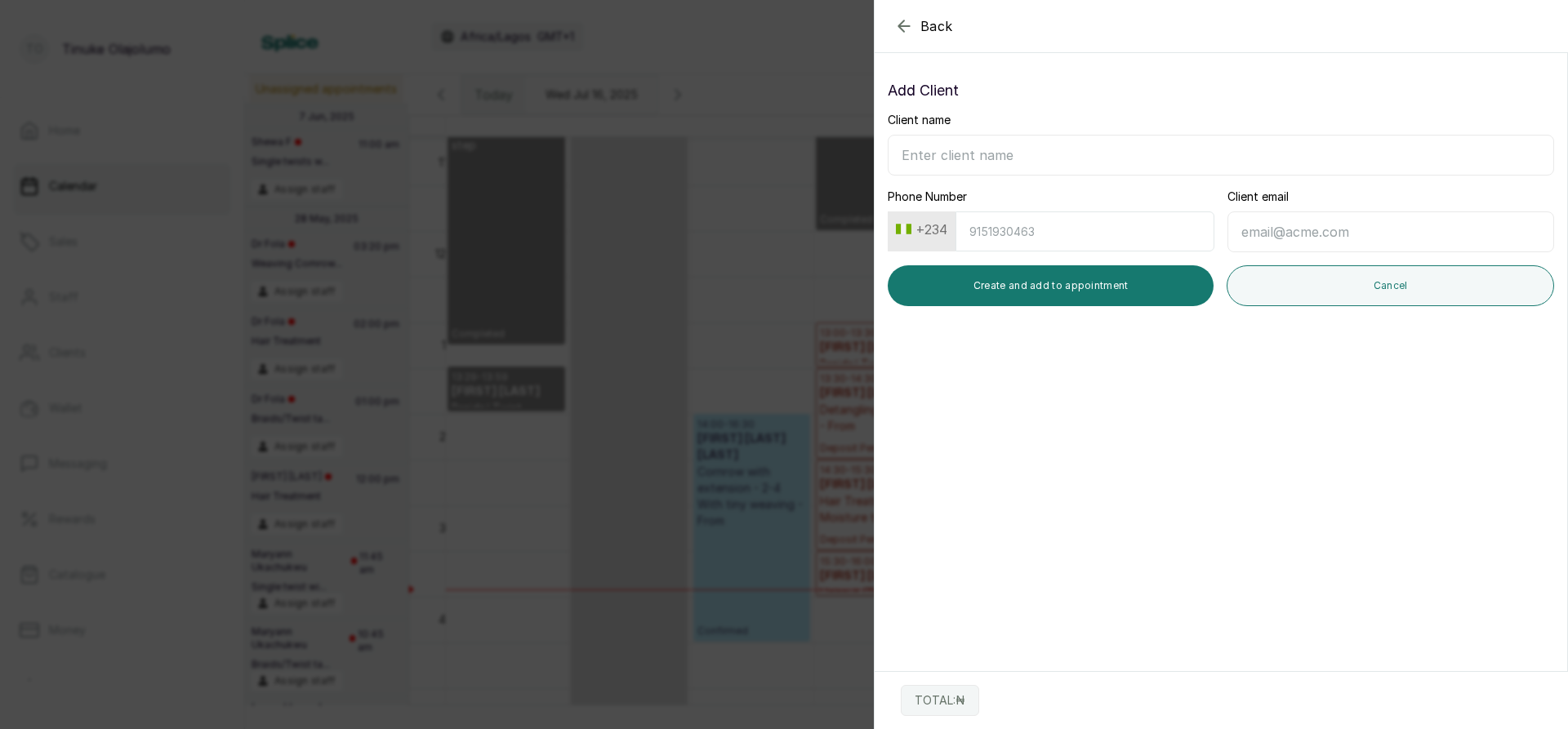 click on "Client name" at bounding box center [1221, 155] 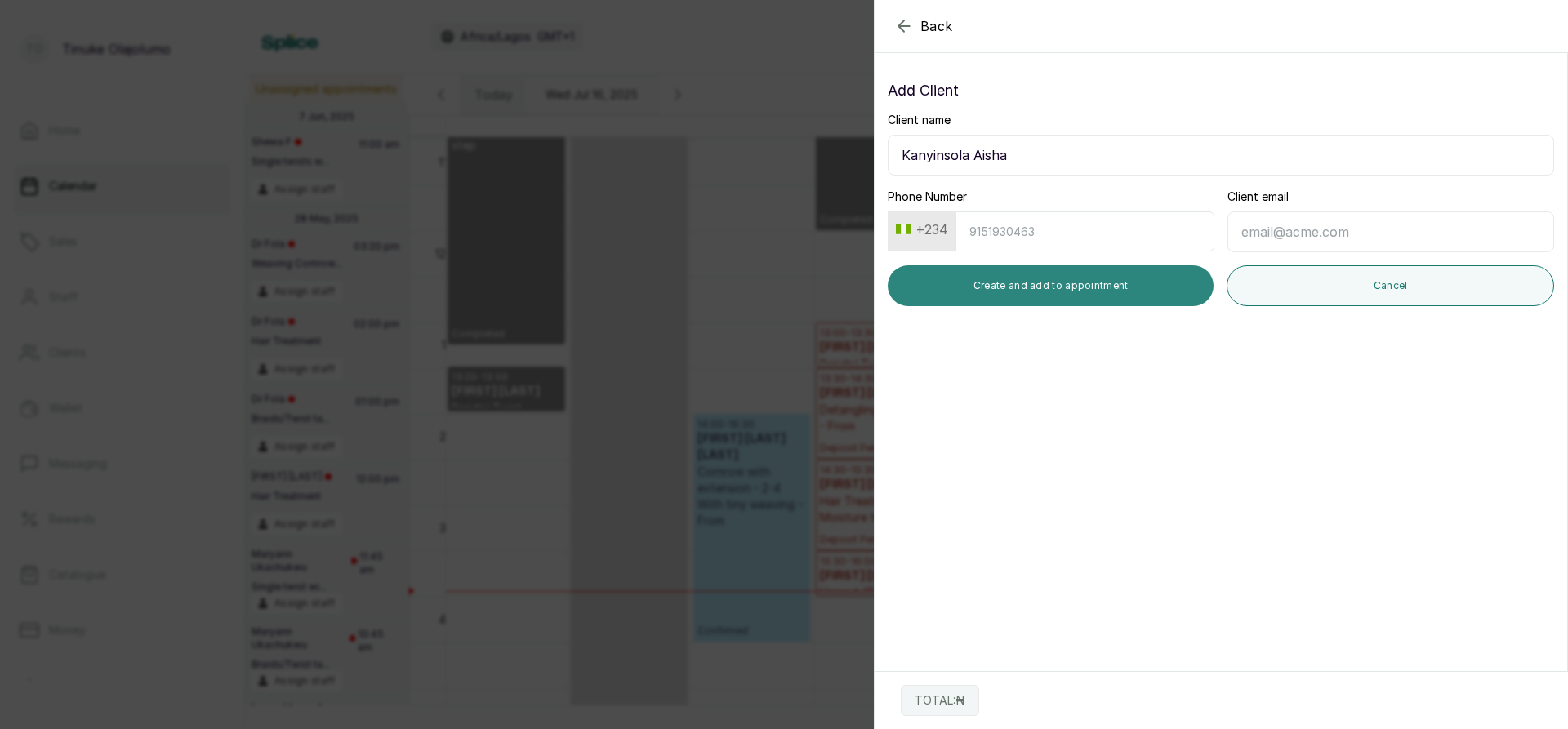type on "Kanyinsola Aisha" 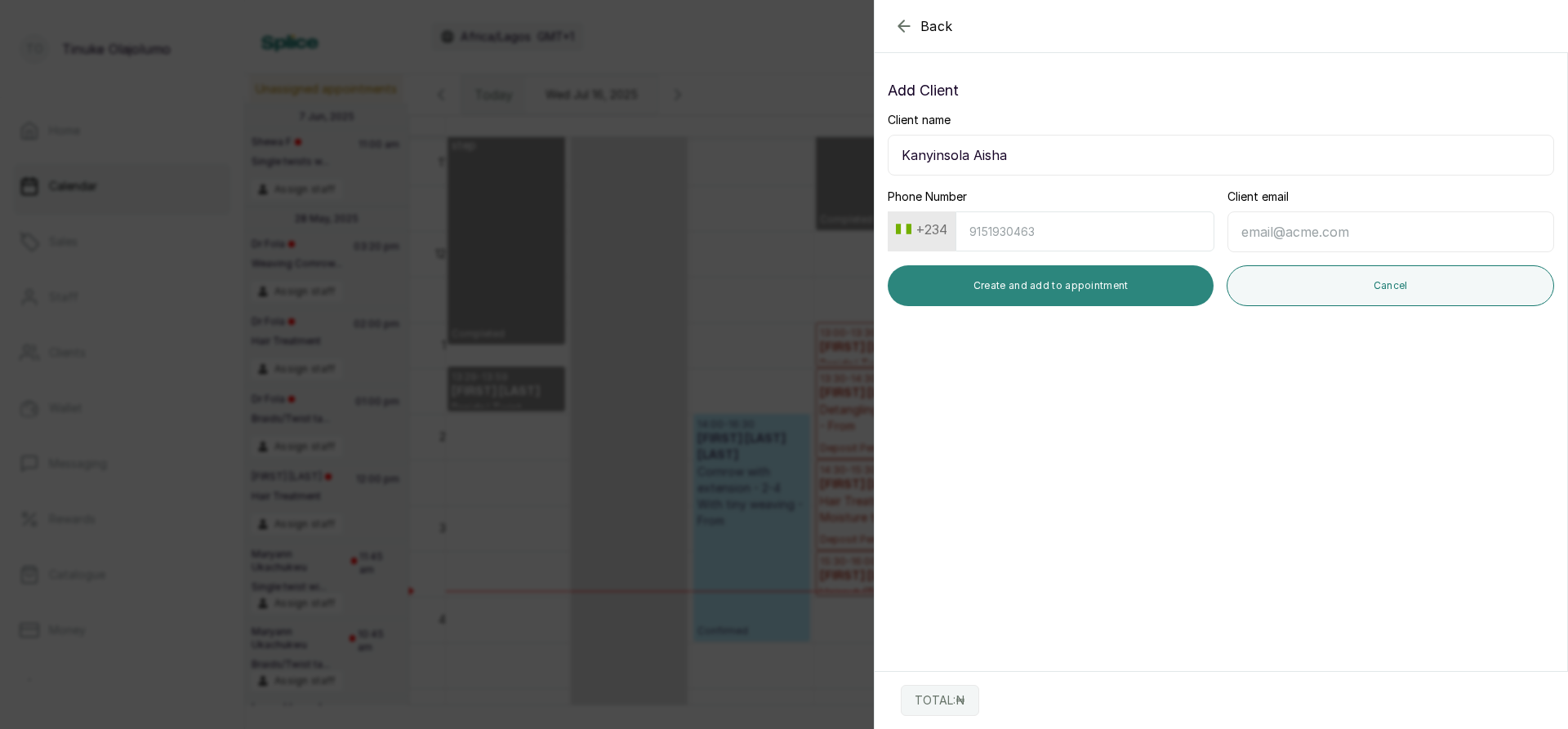 click on "Create and add to appointment" at bounding box center [1050, 286] 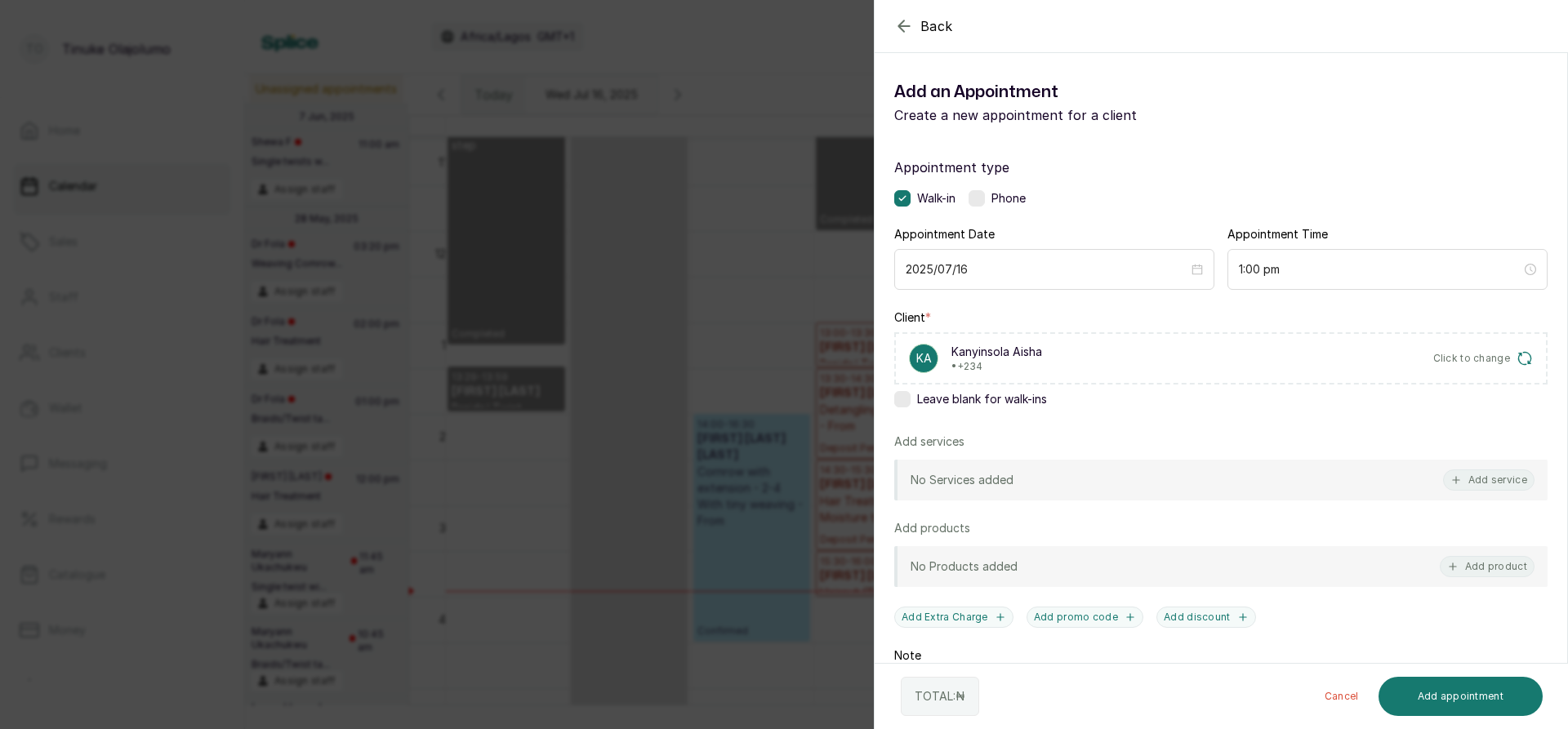 click on "No Services added Add service" at bounding box center [1221, 480] 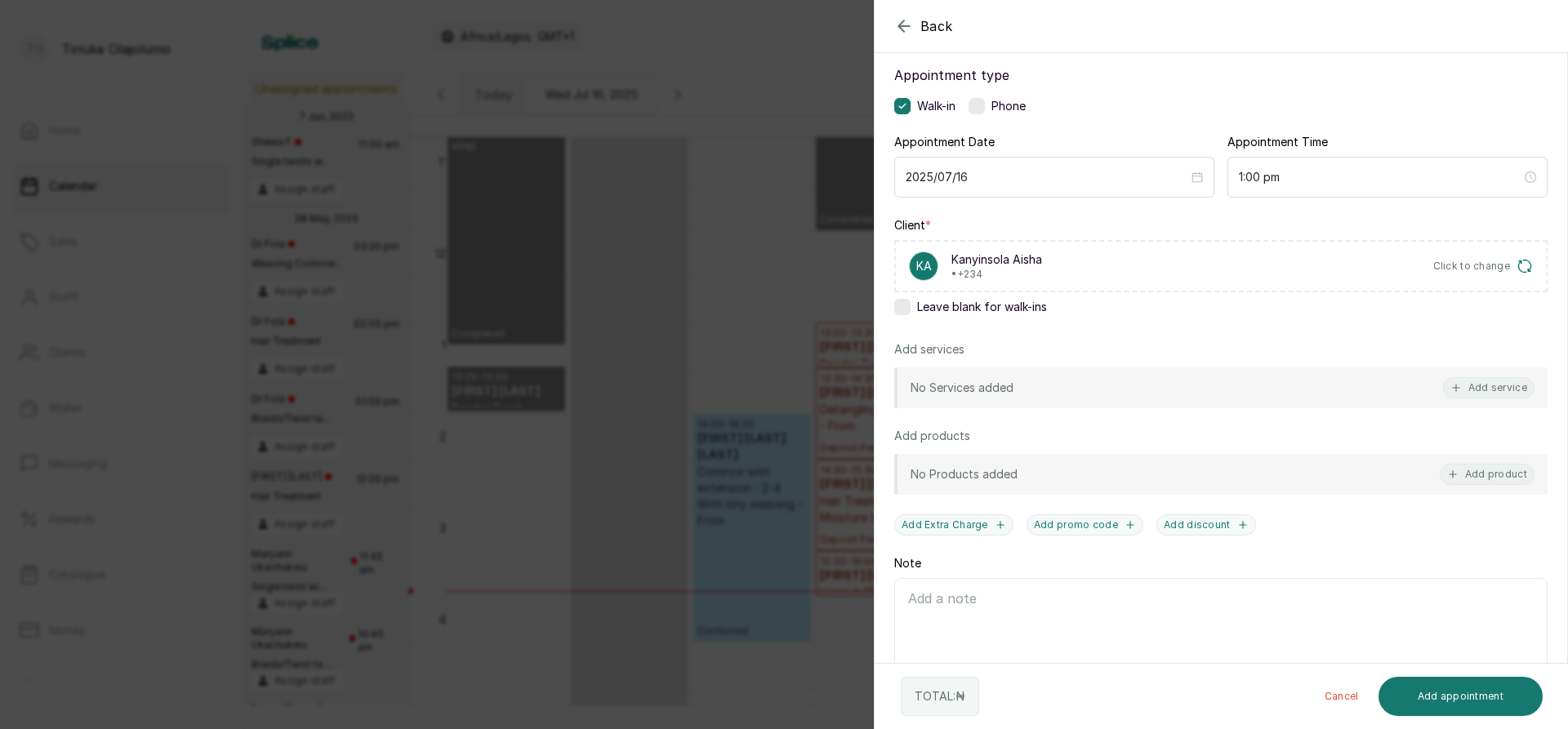 scroll, scrollTop: 98, scrollLeft: 0, axis: vertical 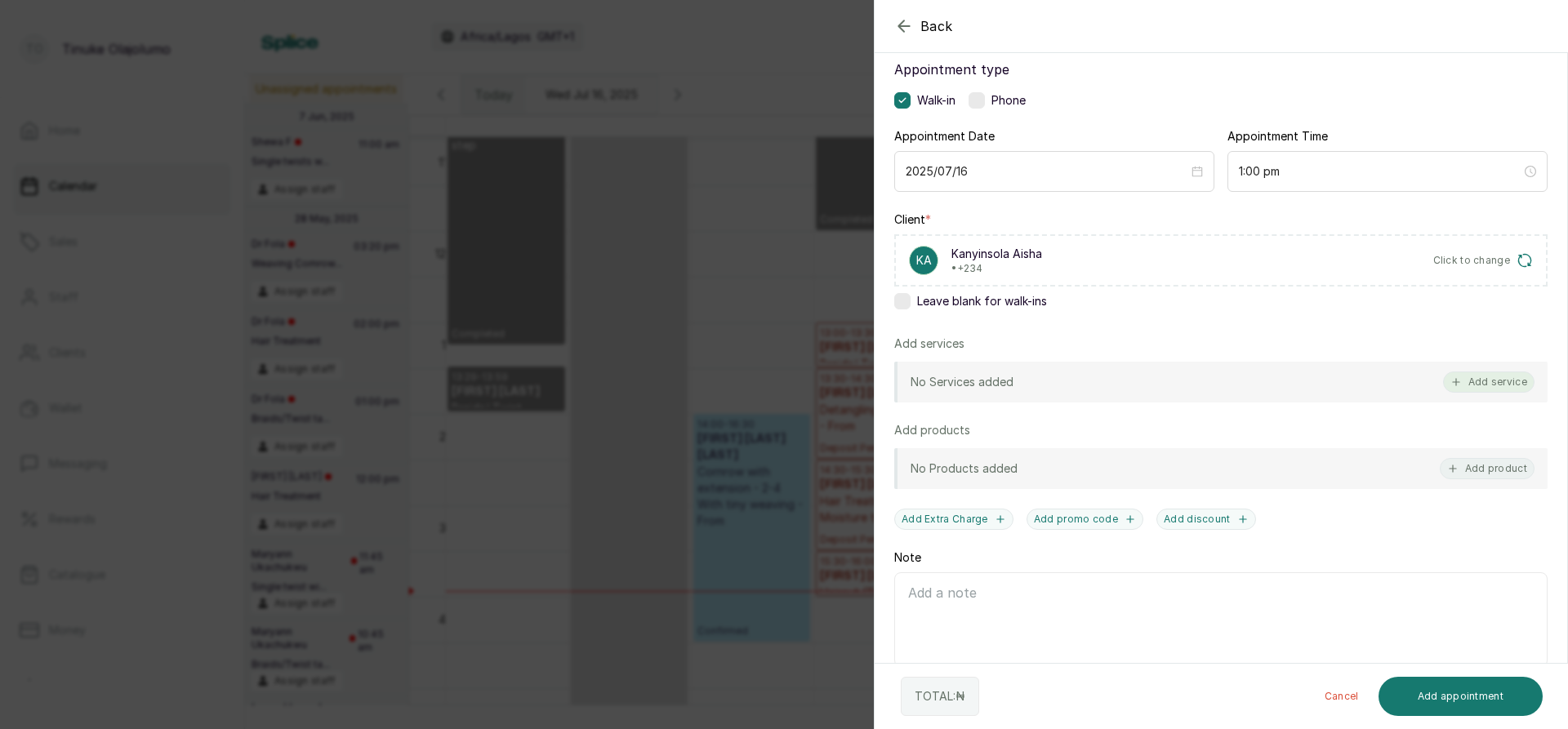 click on "Add service" at bounding box center [1489, 382] 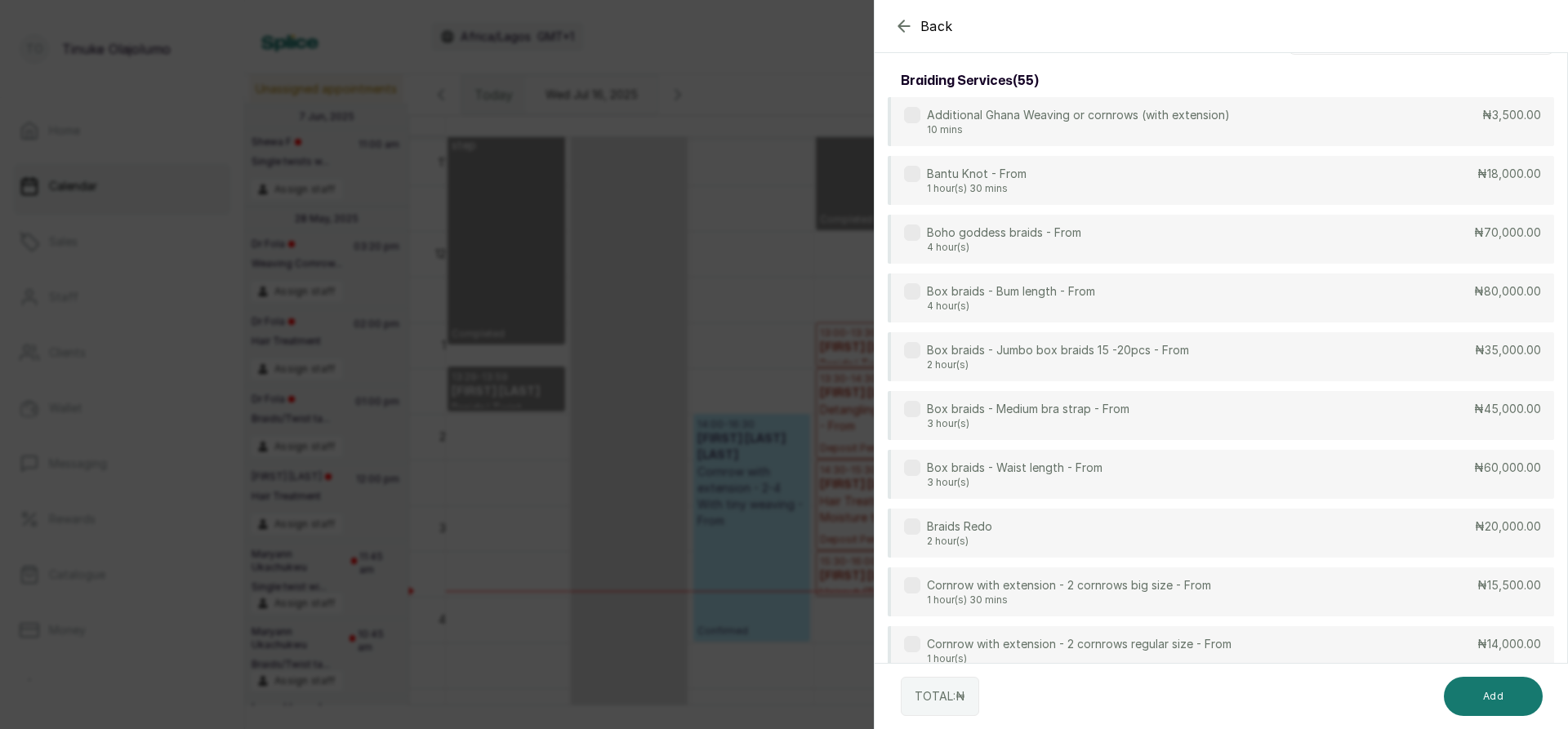 scroll, scrollTop: 0, scrollLeft: 0, axis: both 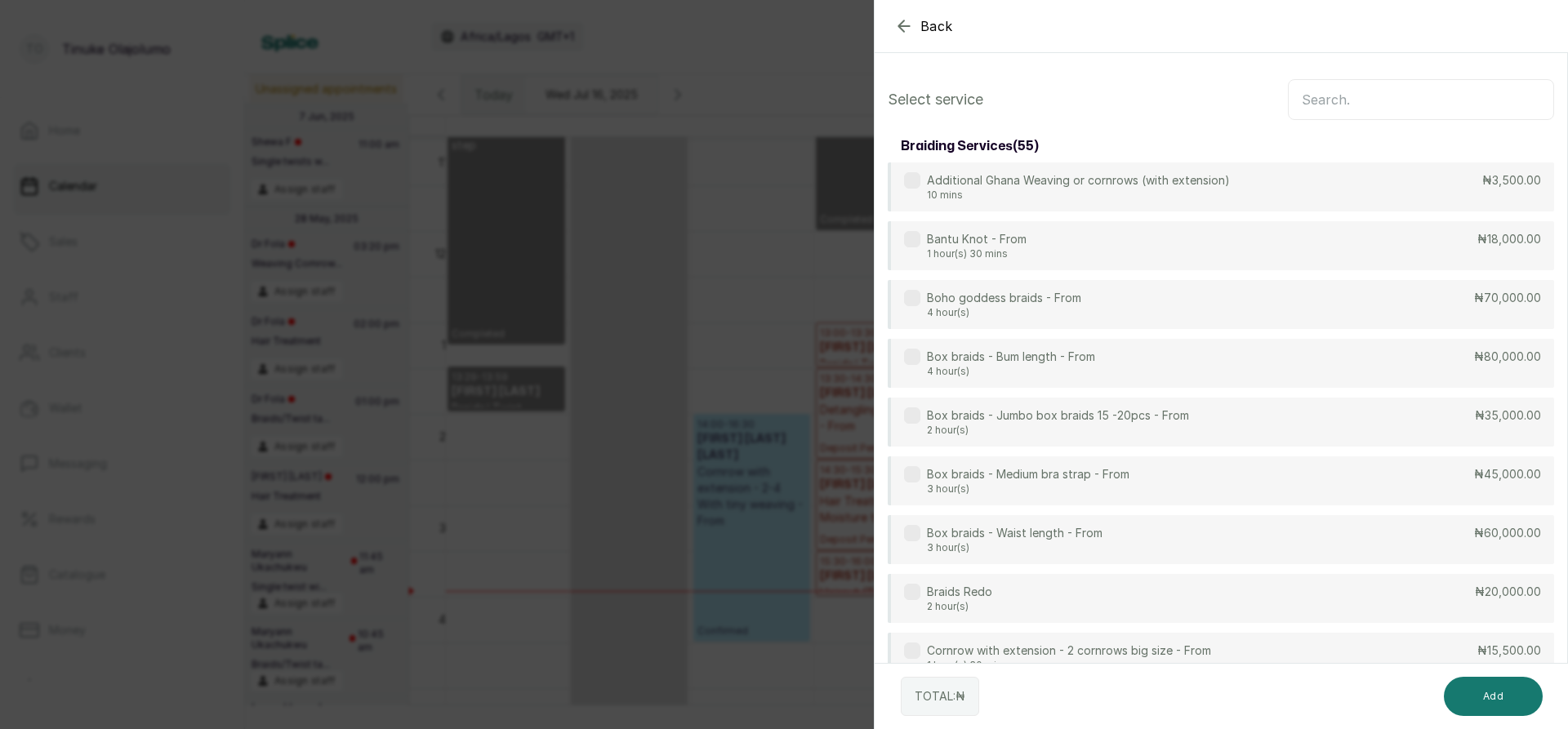click at bounding box center (1421, 100) 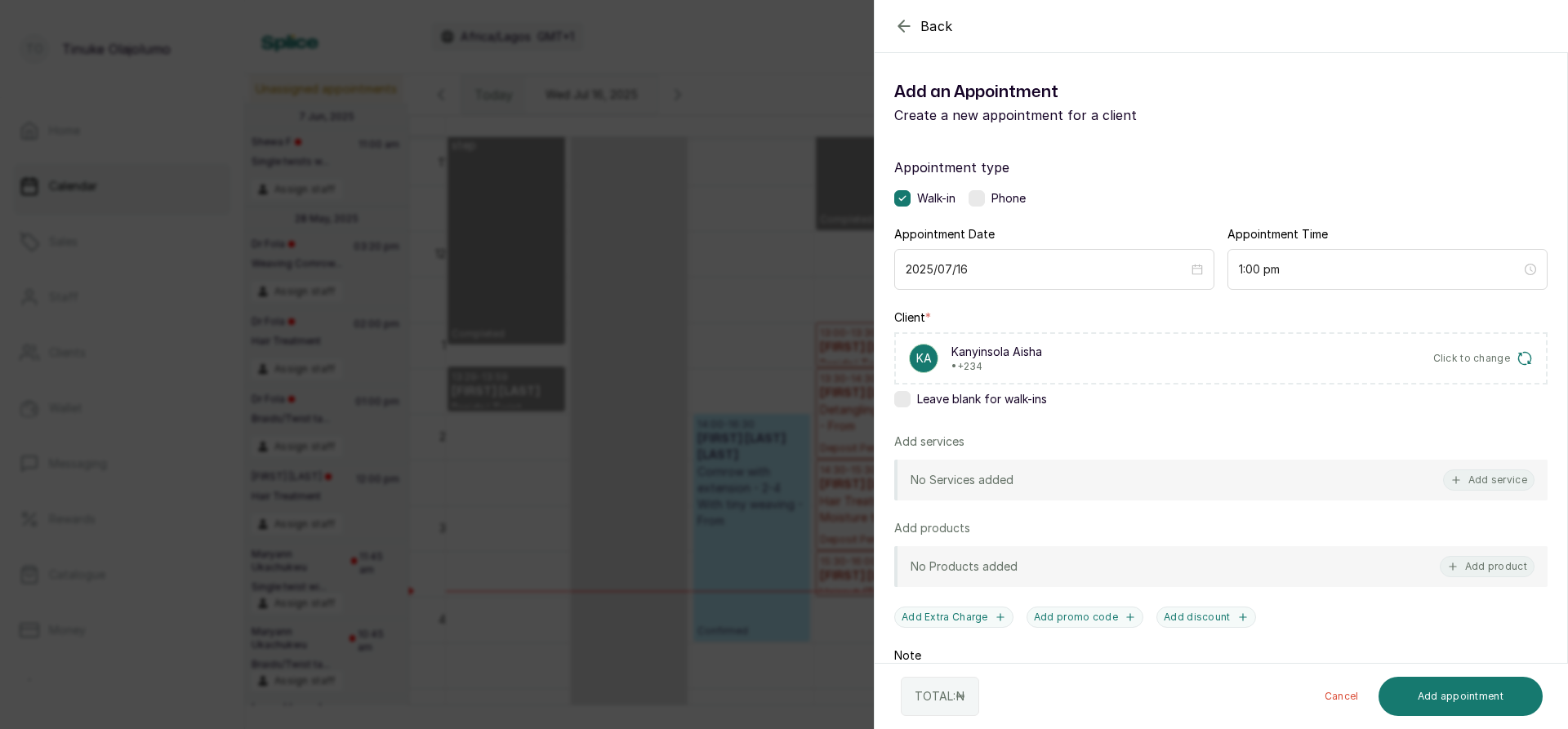 click 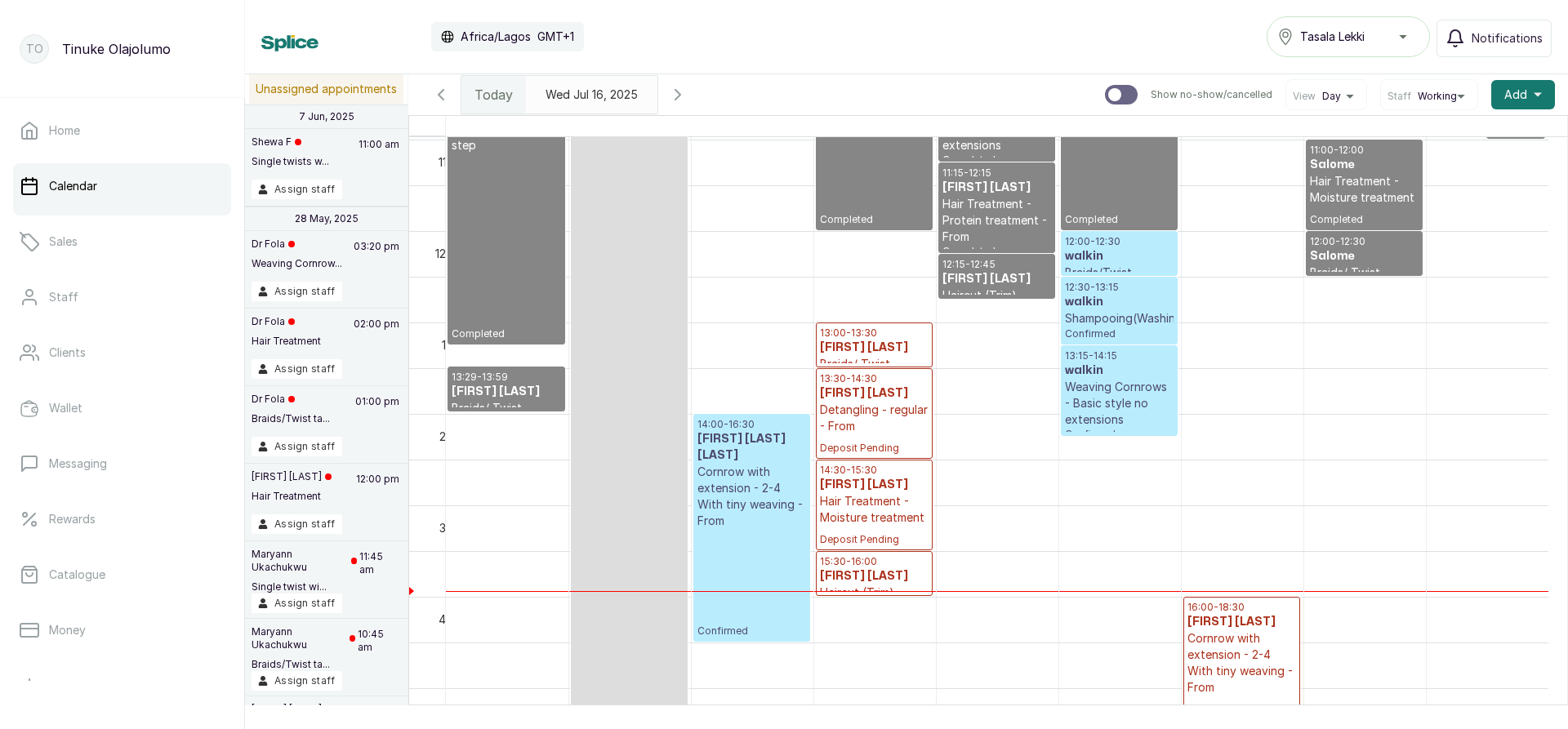 click on "walkin" at bounding box center (1119, 302) 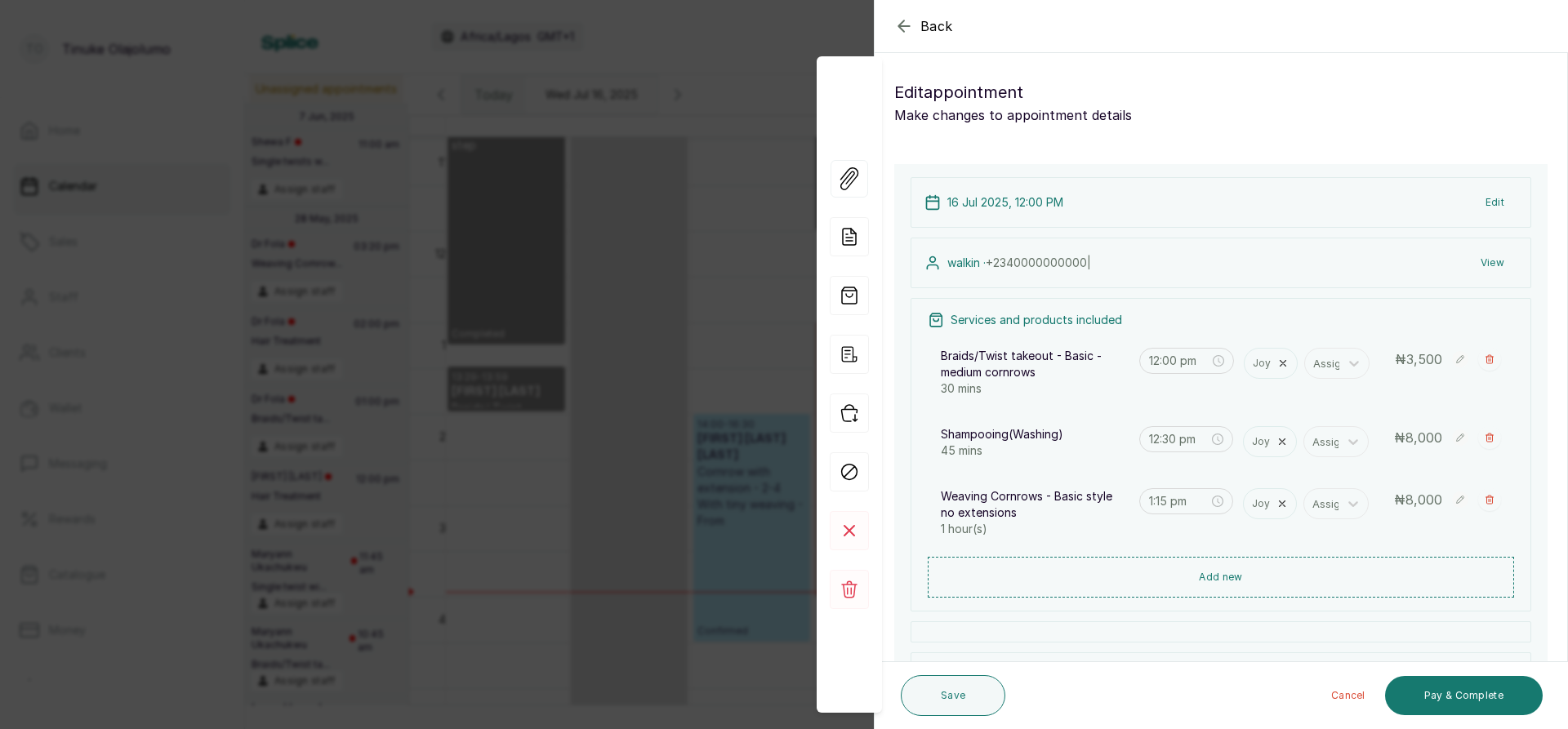 click on "Edit" at bounding box center [1494, 202] 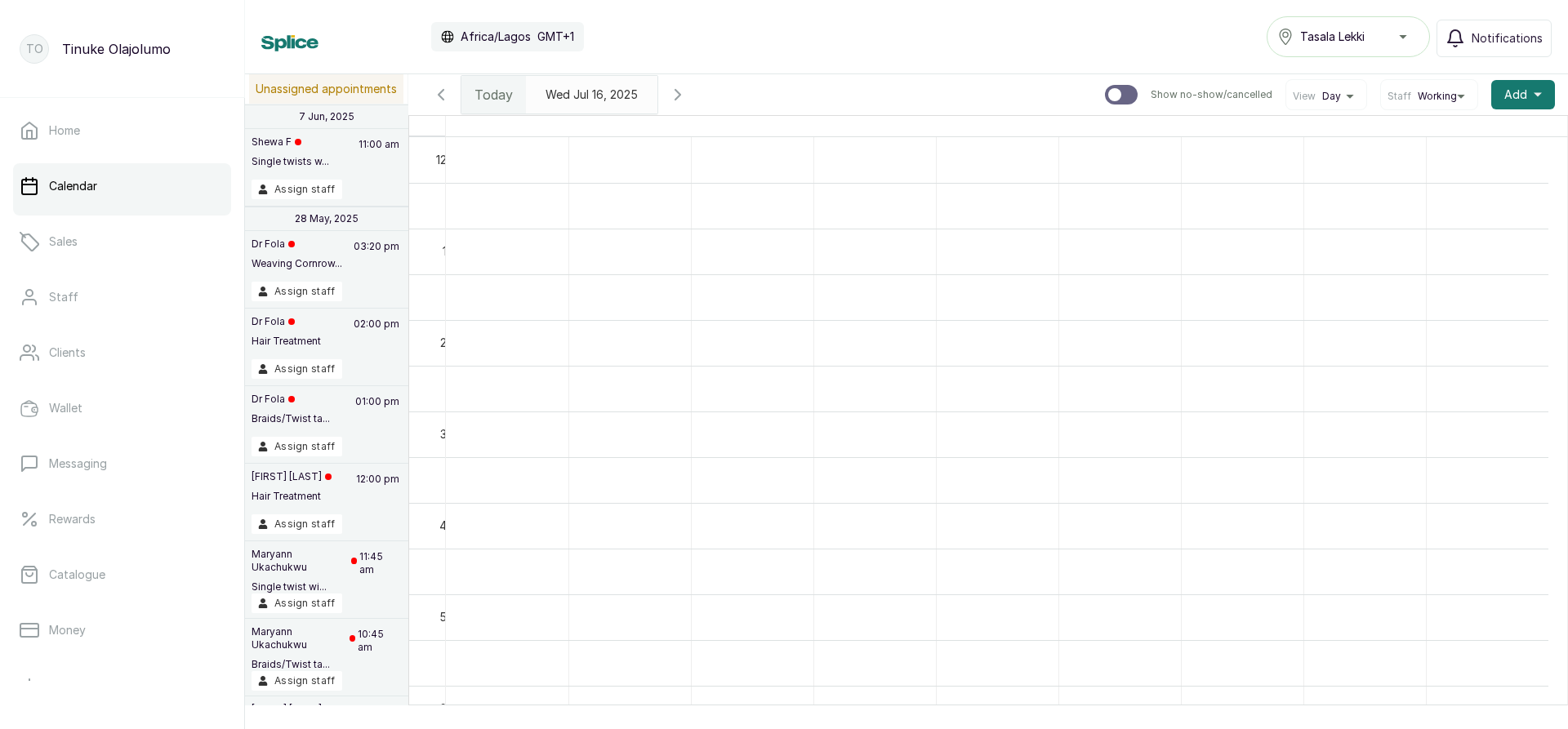 scroll, scrollTop: 0, scrollLeft: 0, axis: both 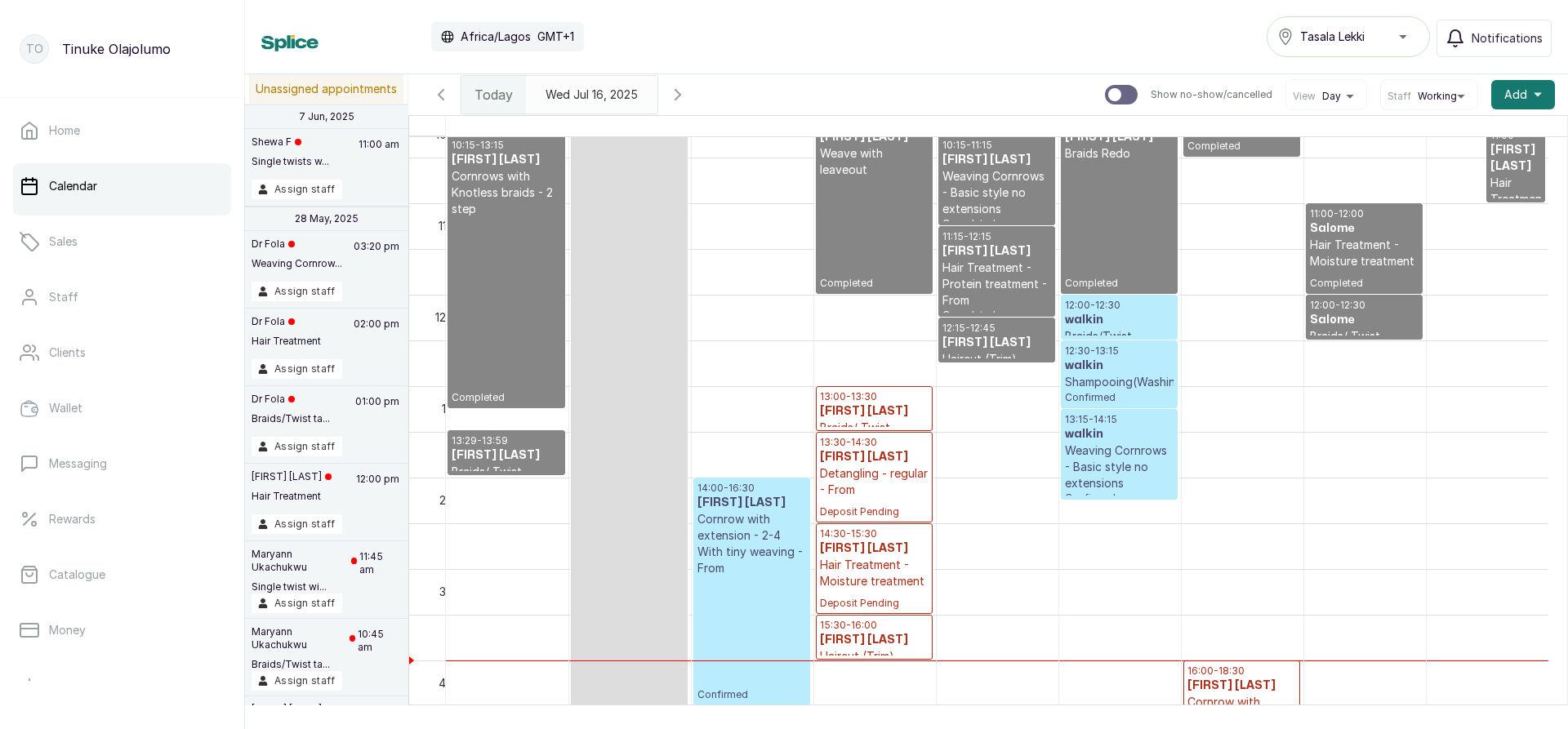 click on "13:15  -  14:15" at bounding box center [1119, 420] 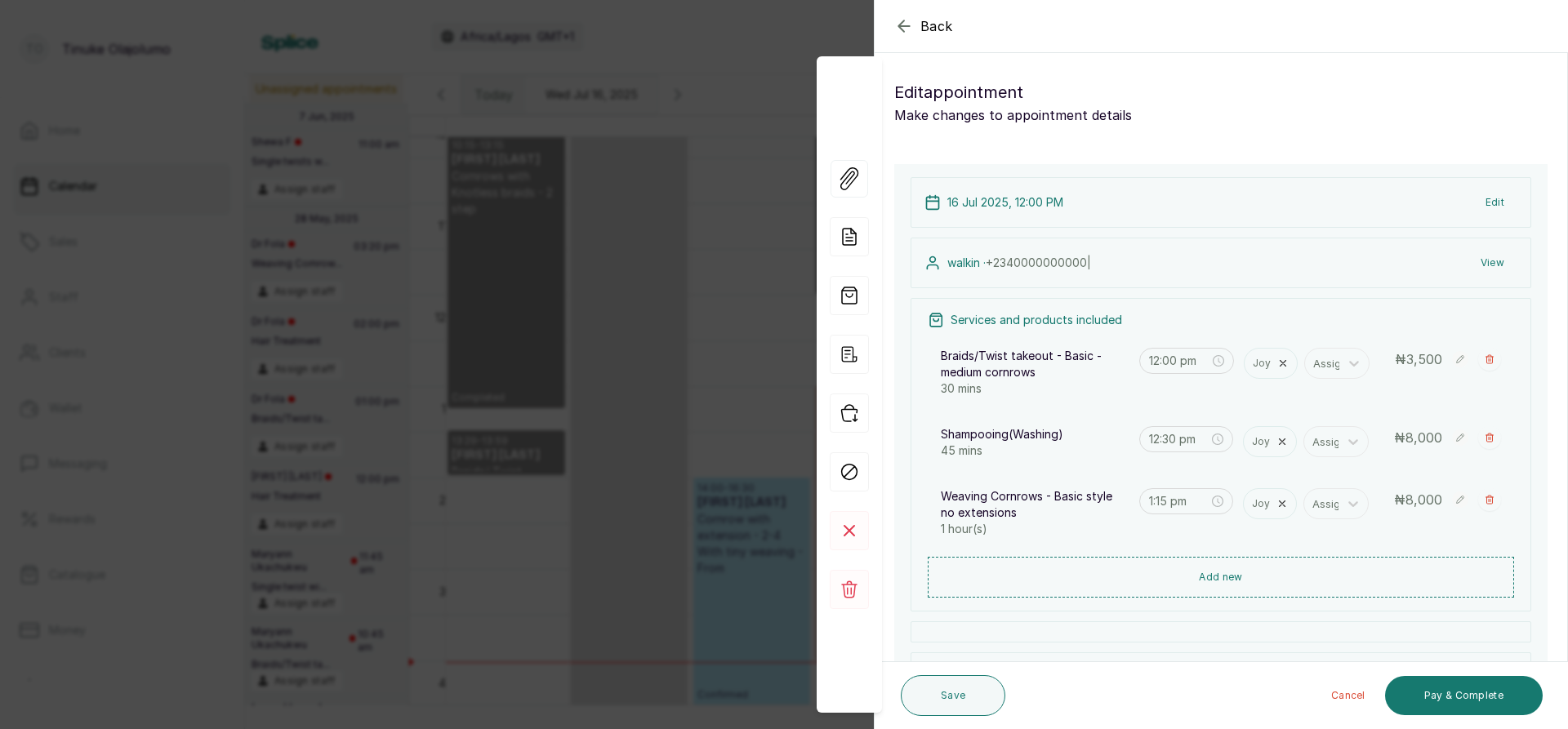 click on "View" at bounding box center [1492, 263] 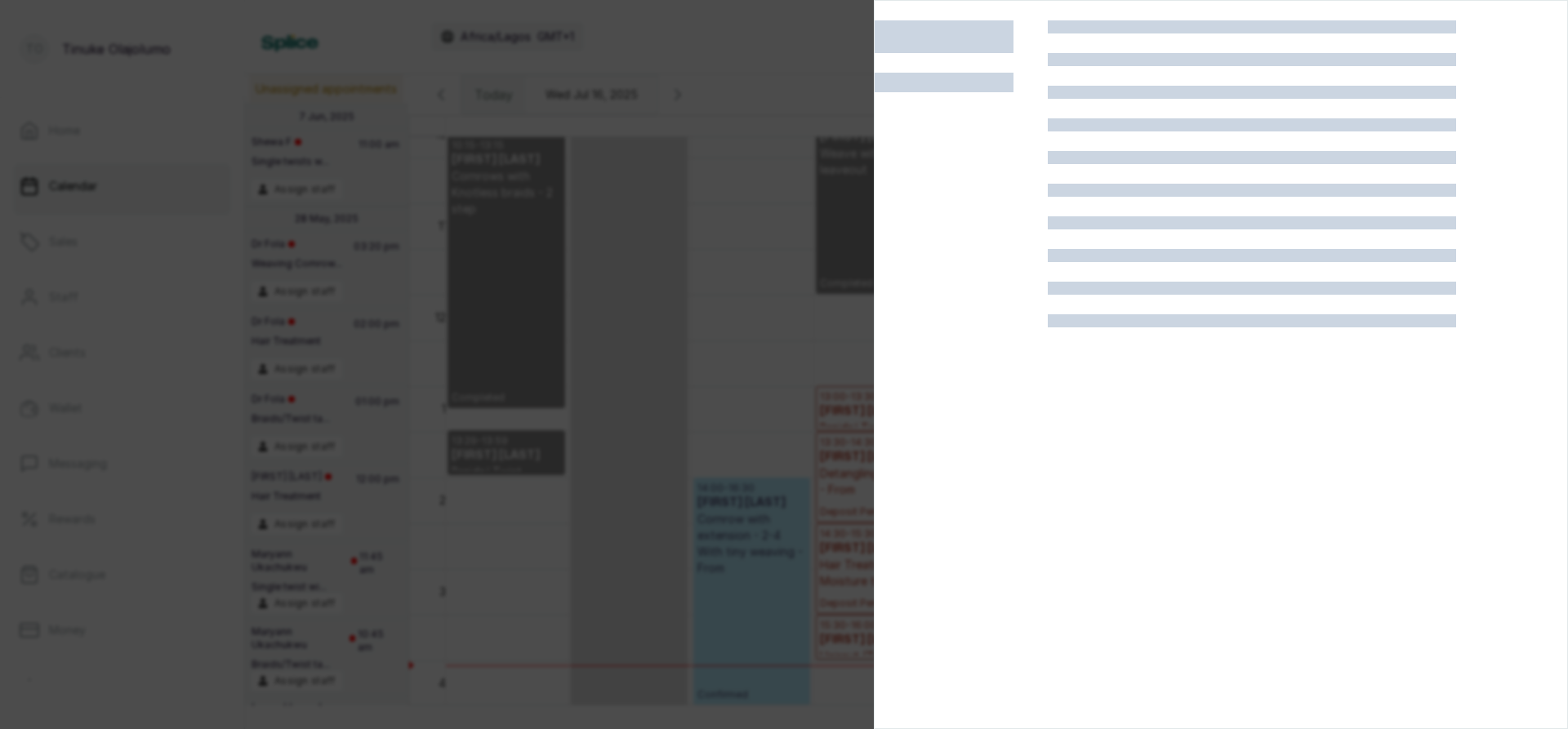 click at bounding box center [784, 364] 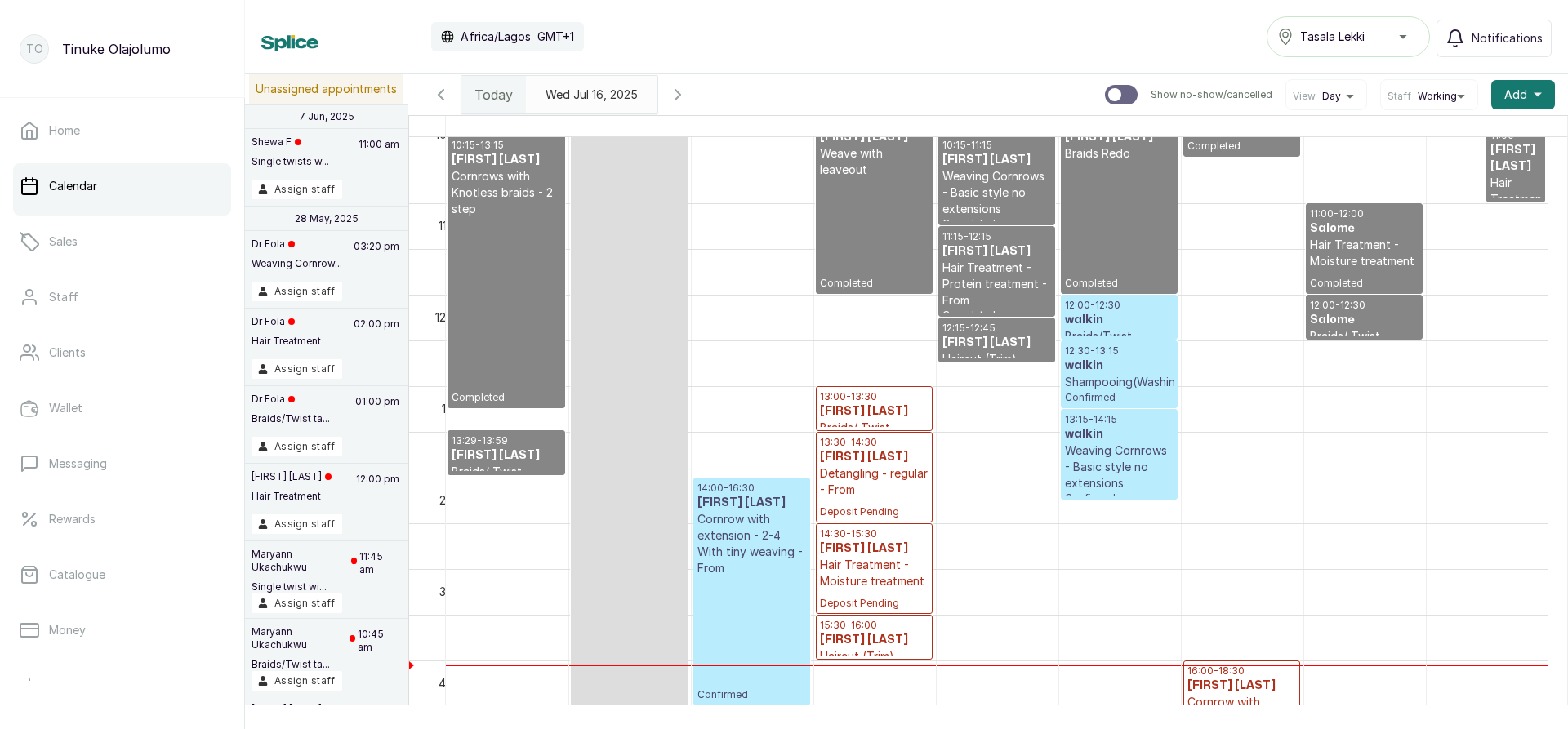 click on "walkin" at bounding box center [1119, 366] 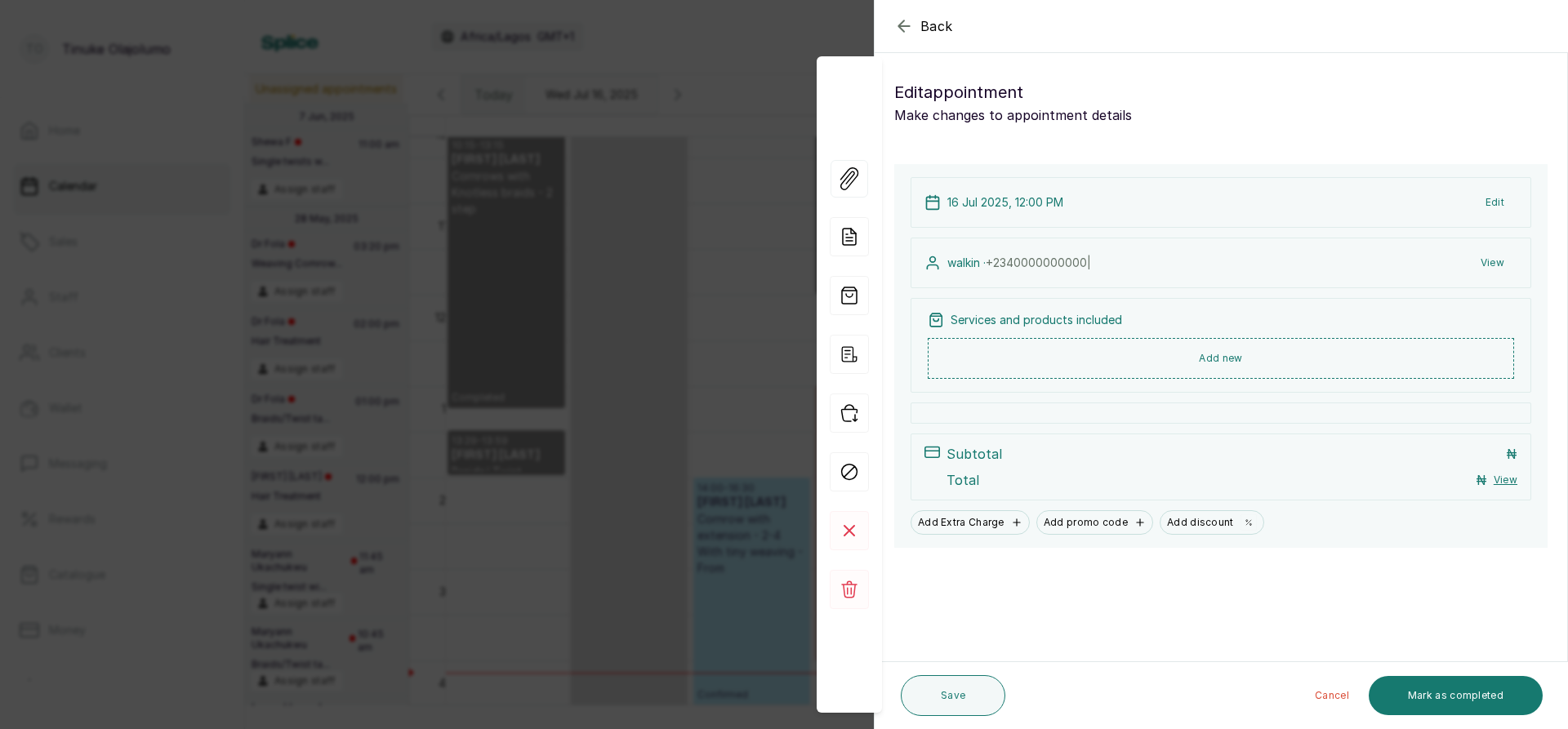 click on "Back" at bounding box center [1659, 26] 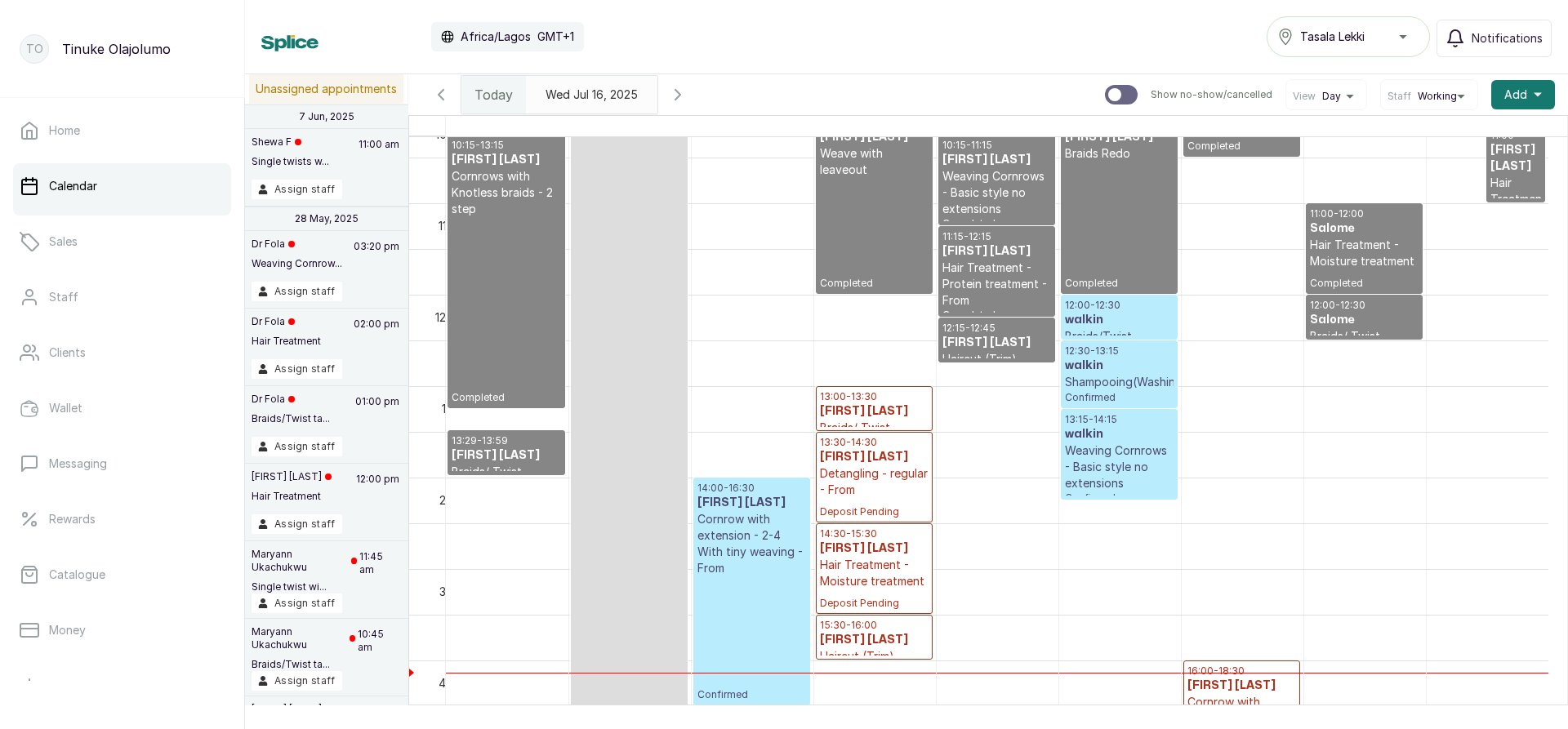 scroll, scrollTop: 1150, scrollLeft: 0, axis: vertical 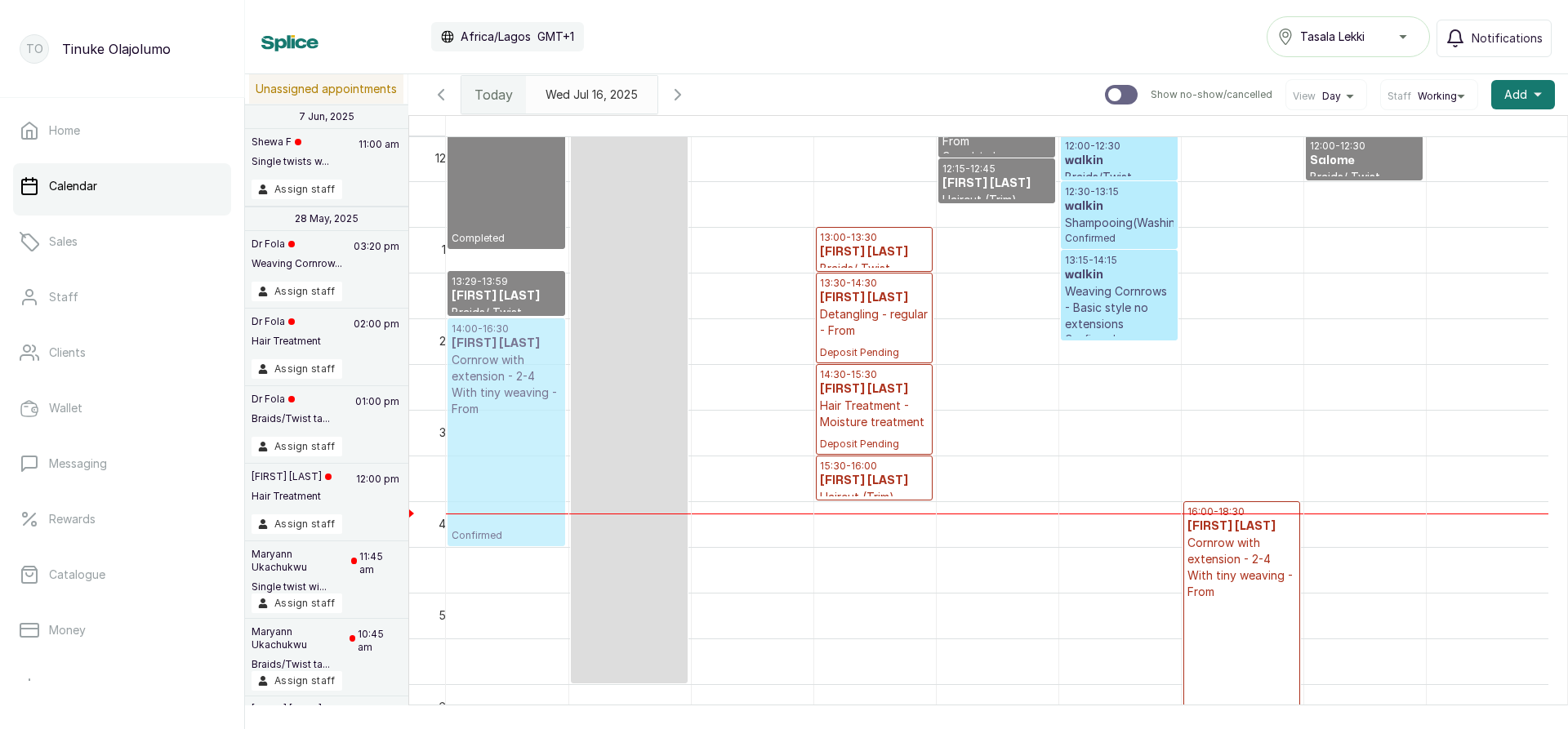 drag, startPoint x: 726, startPoint y: 408, endPoint x: 513, endPoint y: 429, distance: 214.03271 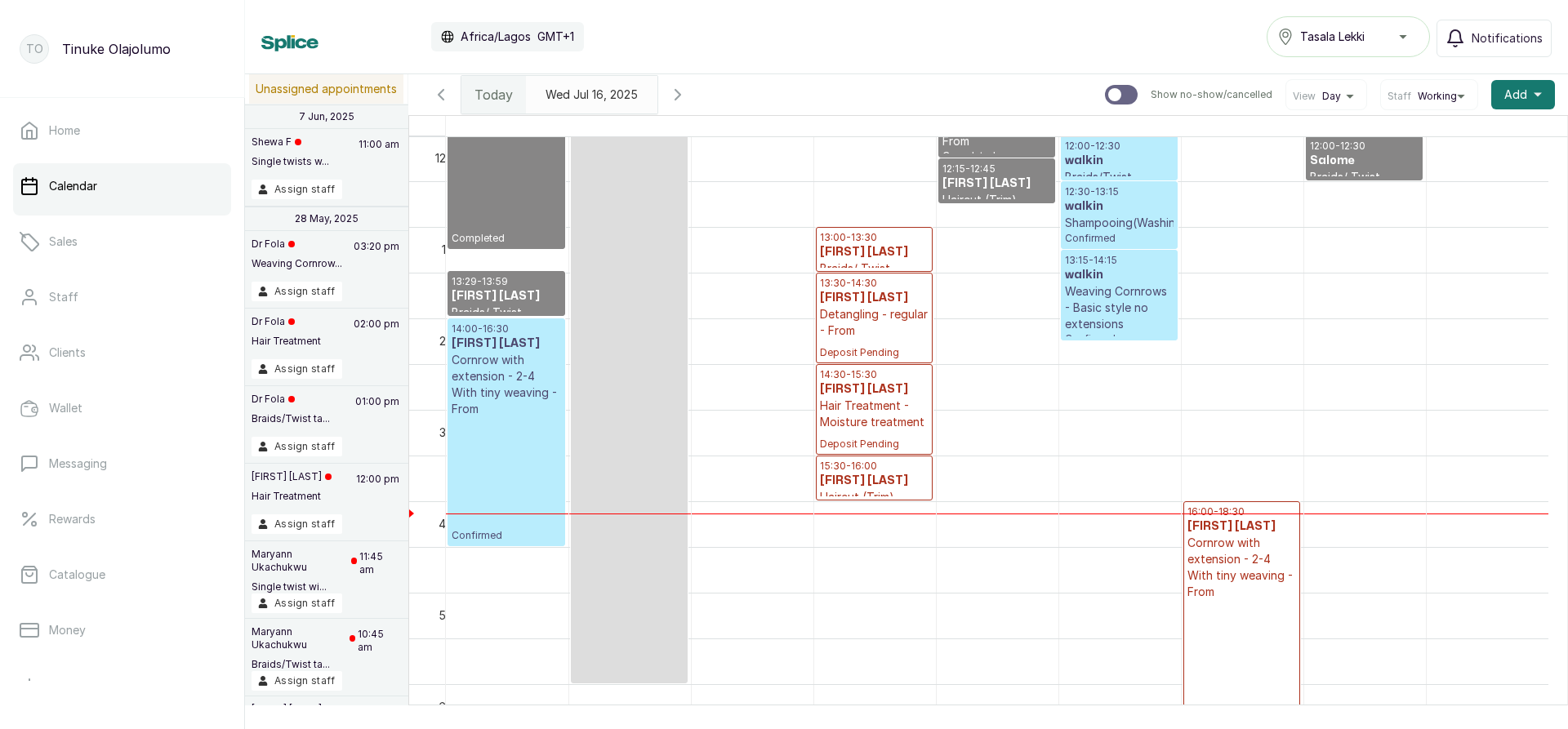 scroll, scrollTop: 1265, scrollLeft: 10, axis: both 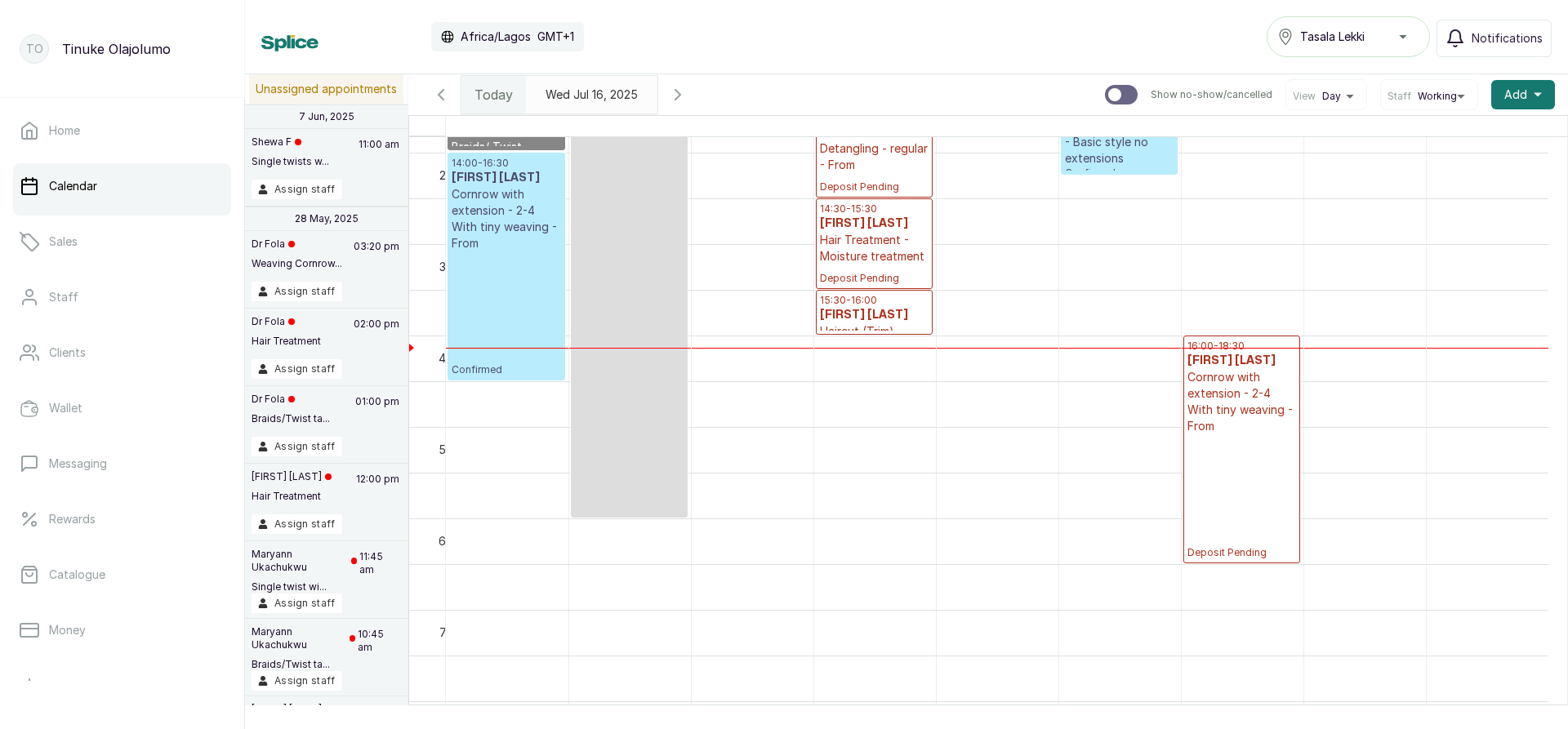 click on "14:00  -  16:30 Abiose Kofo Oduntan Cornrow with extension - 2-4 With tiny weaving  - From Confirmed" at bounding box center [506, 266] 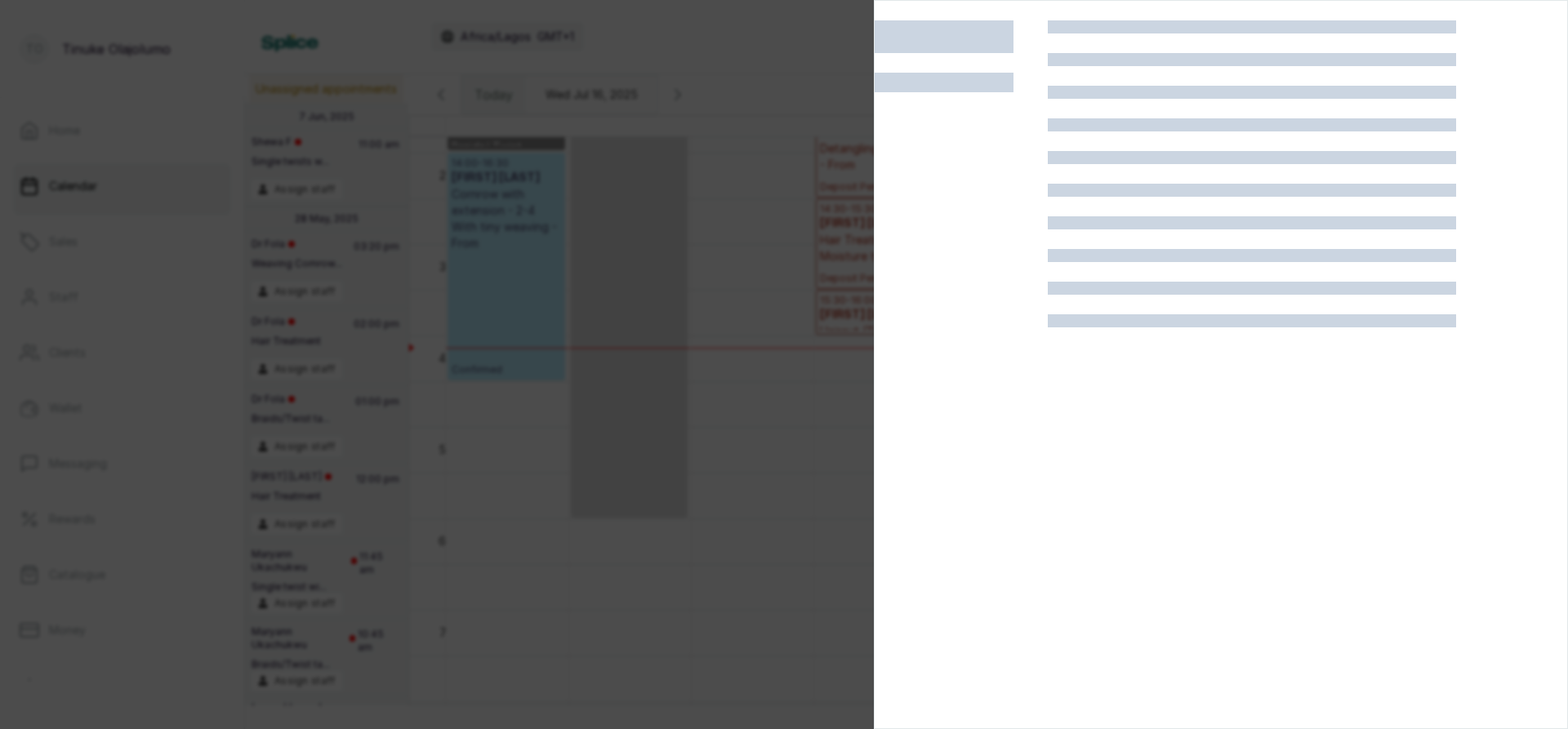 click at bounding box center [961, 385] 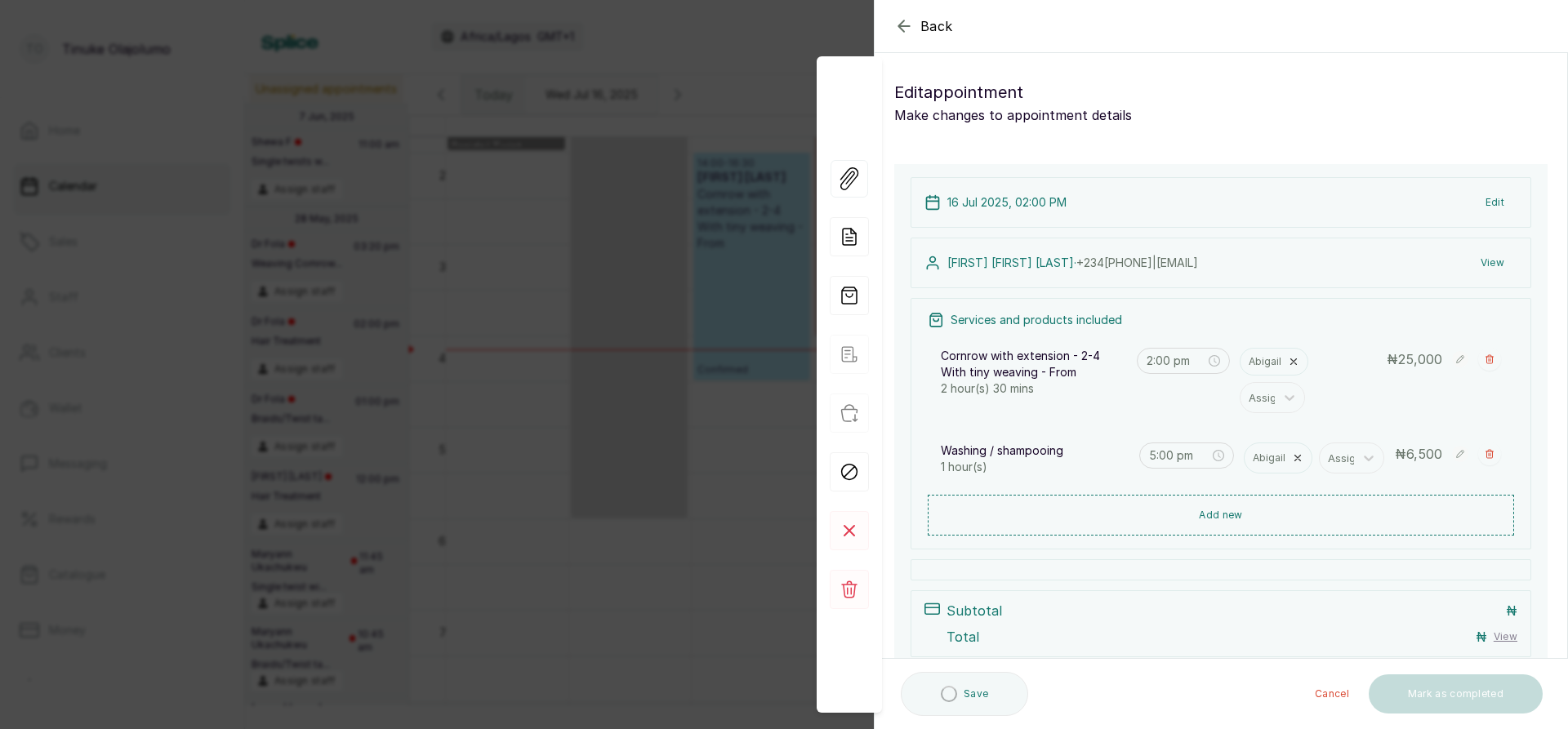 scroll, scrollTop: 549, scrollLeft: 10, axis: both 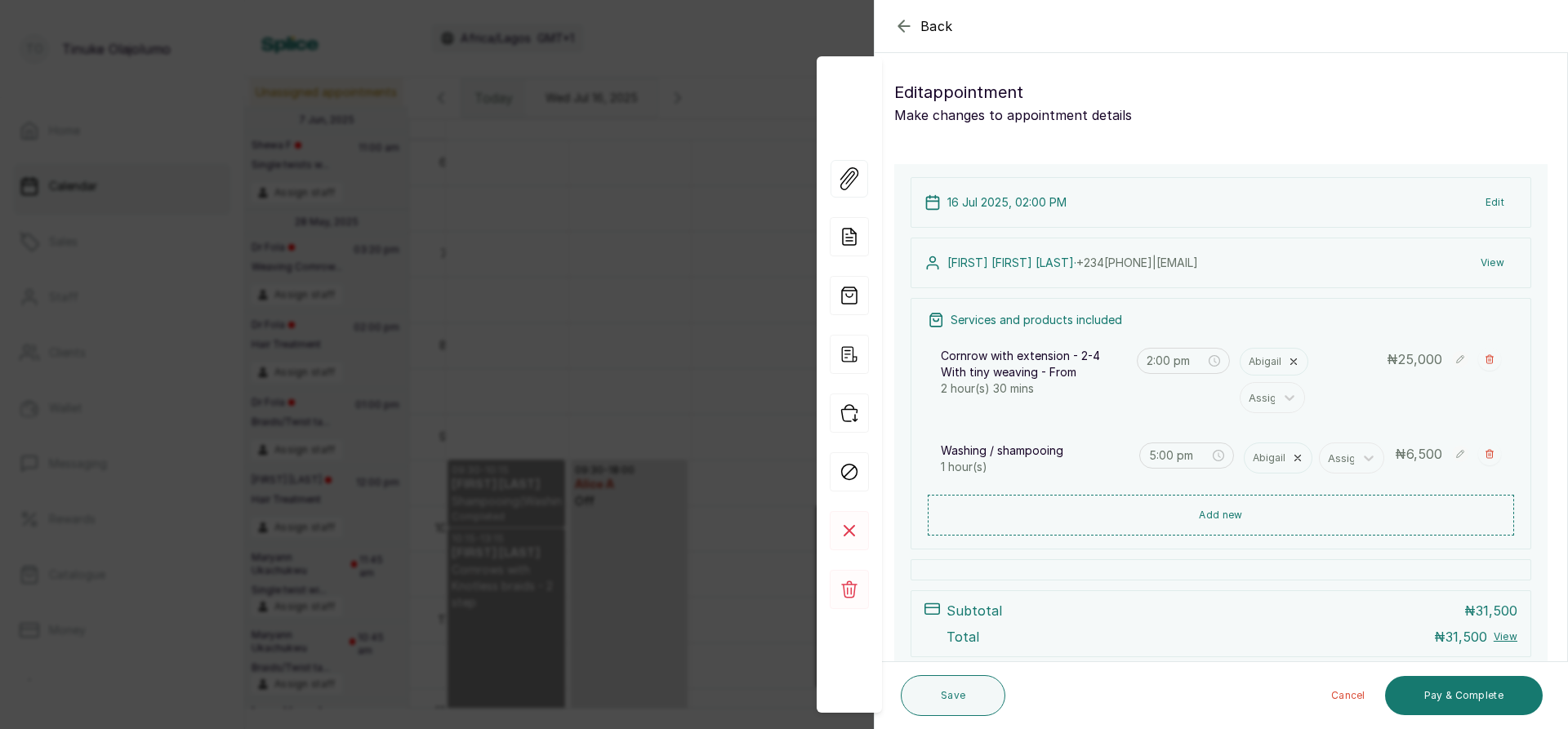 click 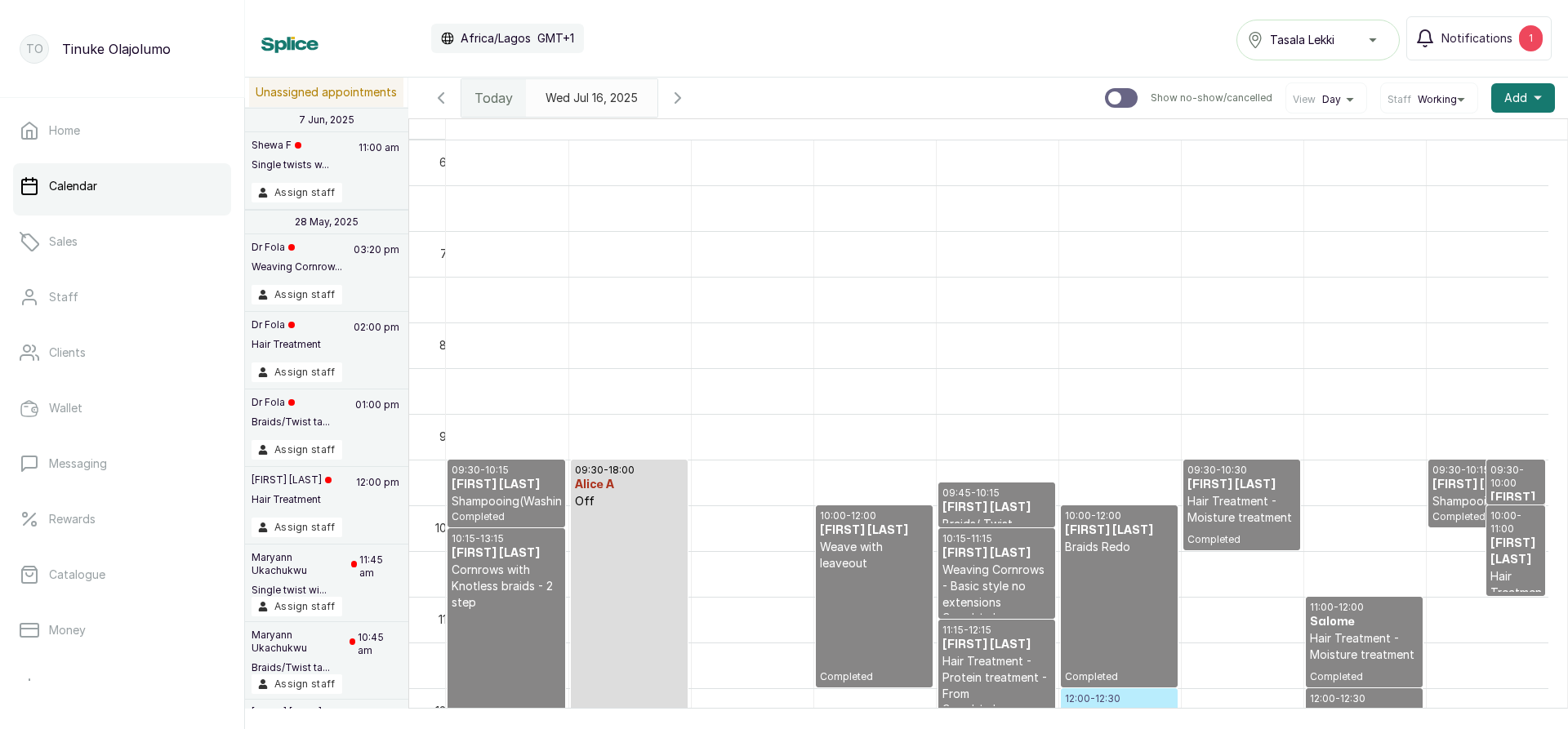 scroll, scrollTop: 658, scrollLeft: 10, axis: both 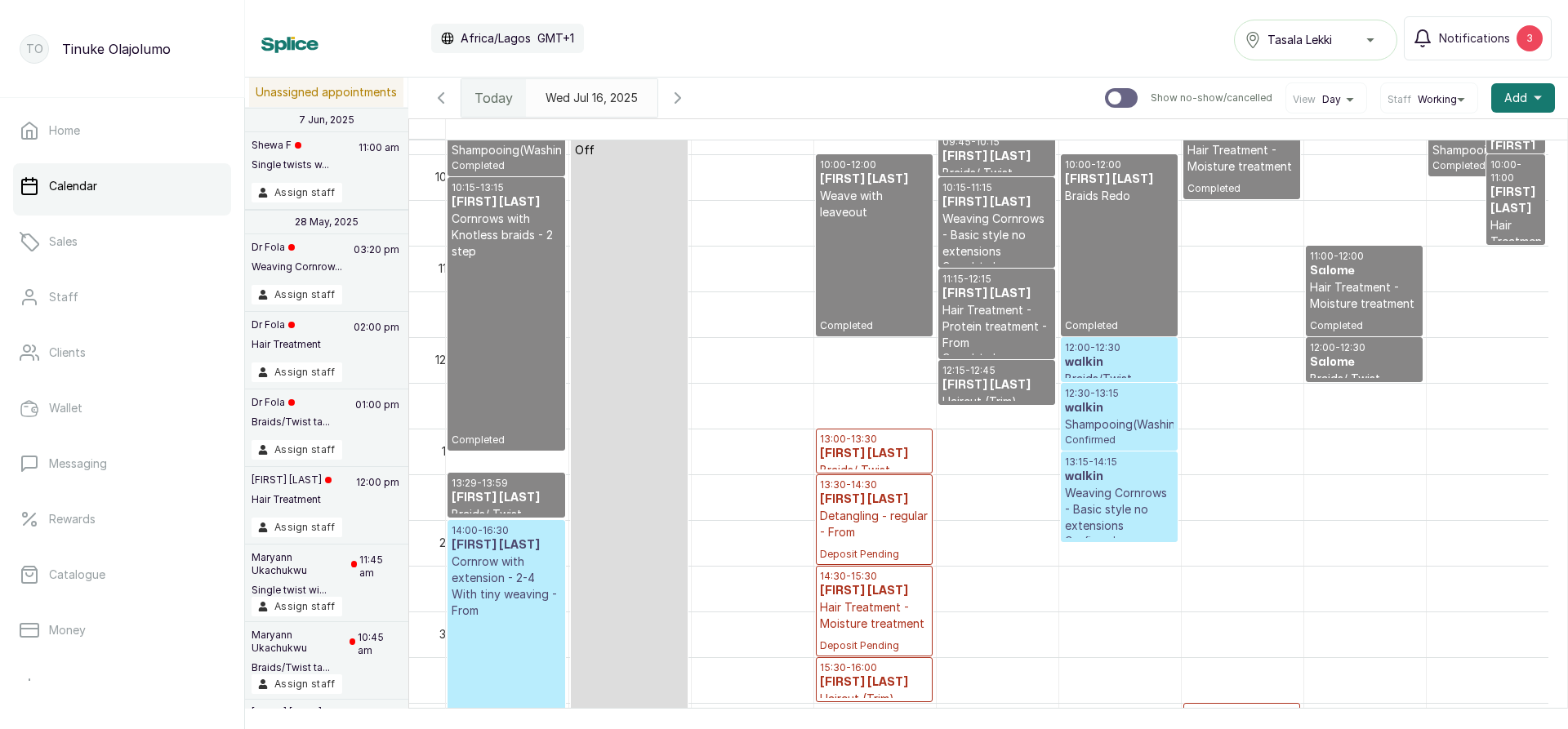 click on "Anu" at bounding box center [752, 129] 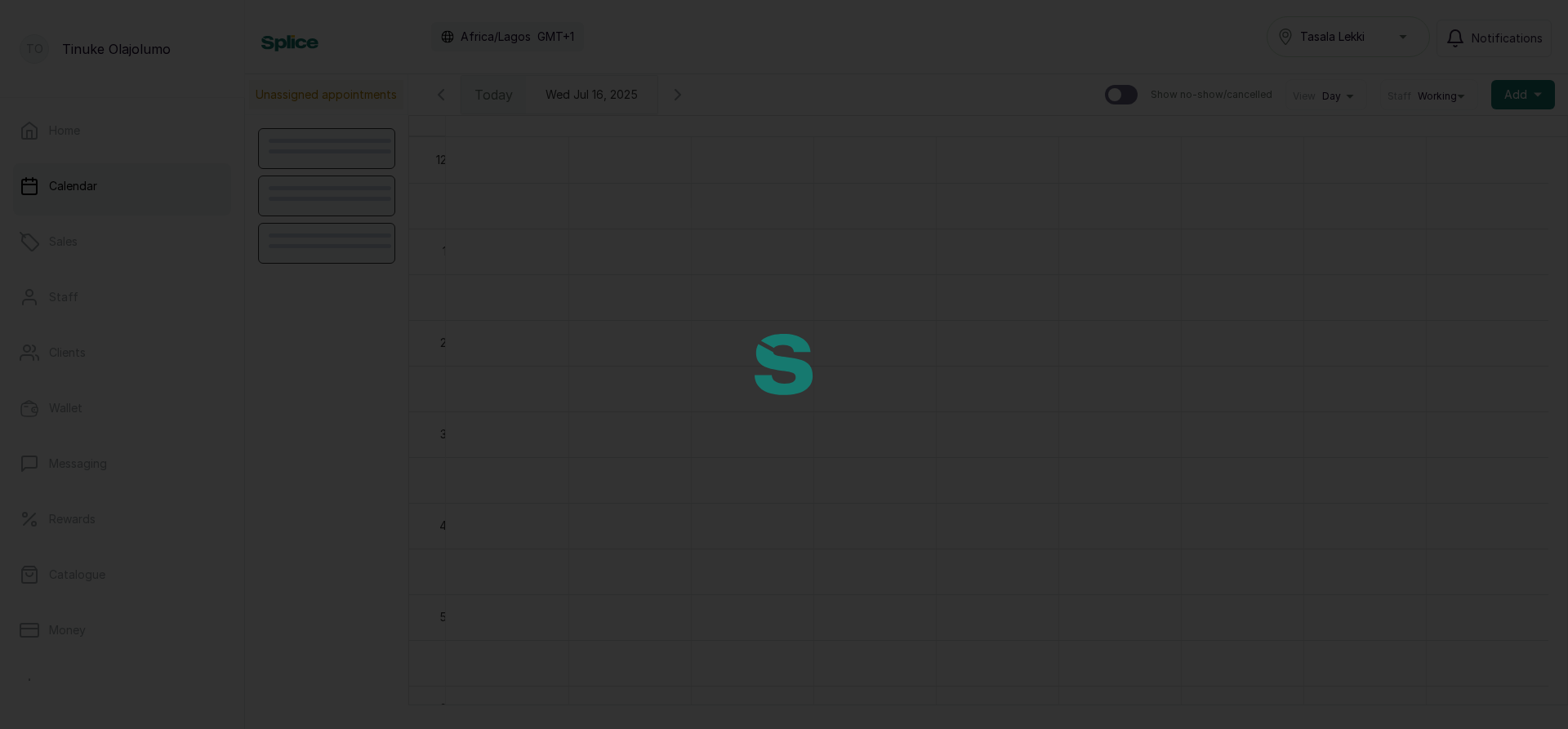 scroll, scrollTop: 0, scrollLeft: 0, axis: both 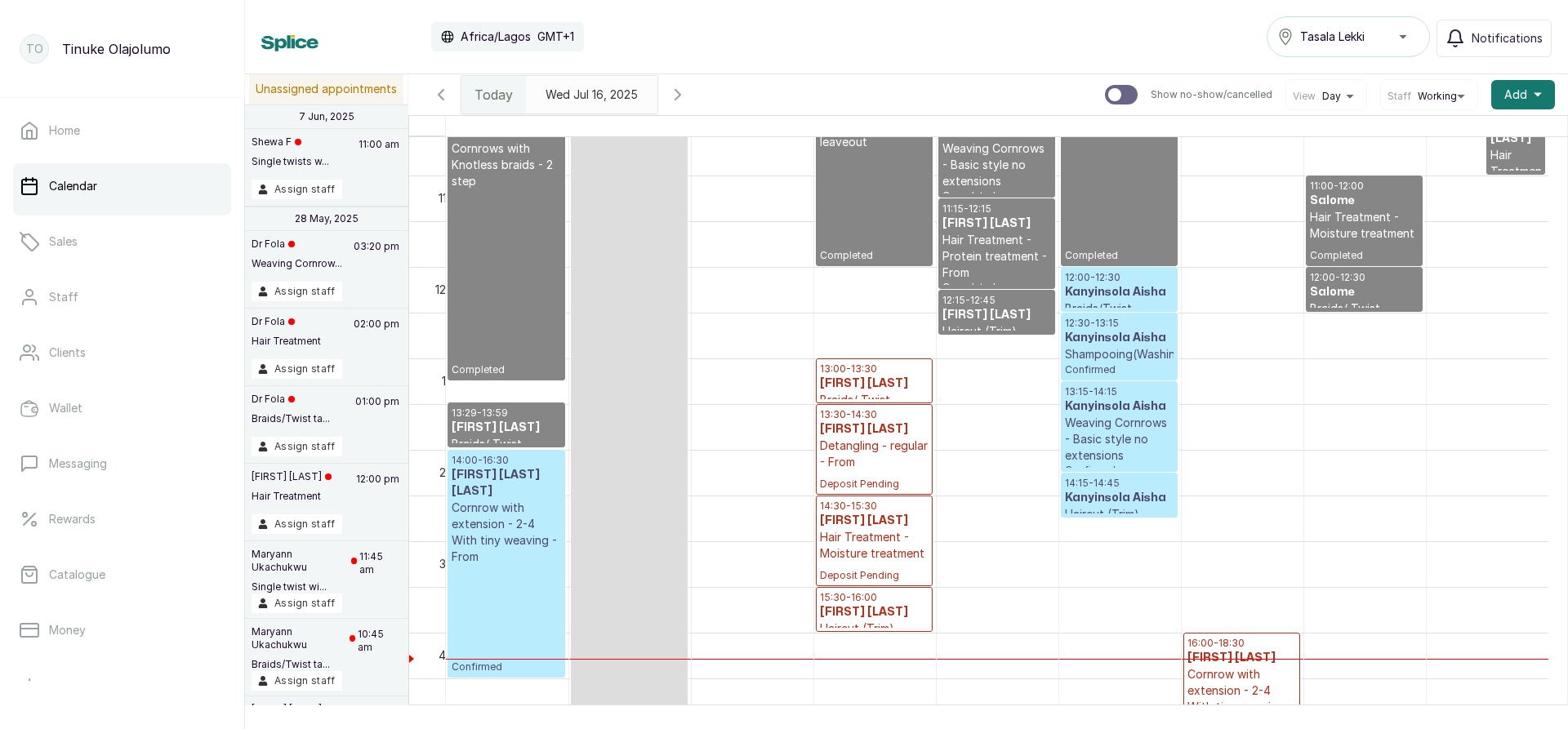 click on "Kanyinsola Aisha" at bounding box center (1119, 407) 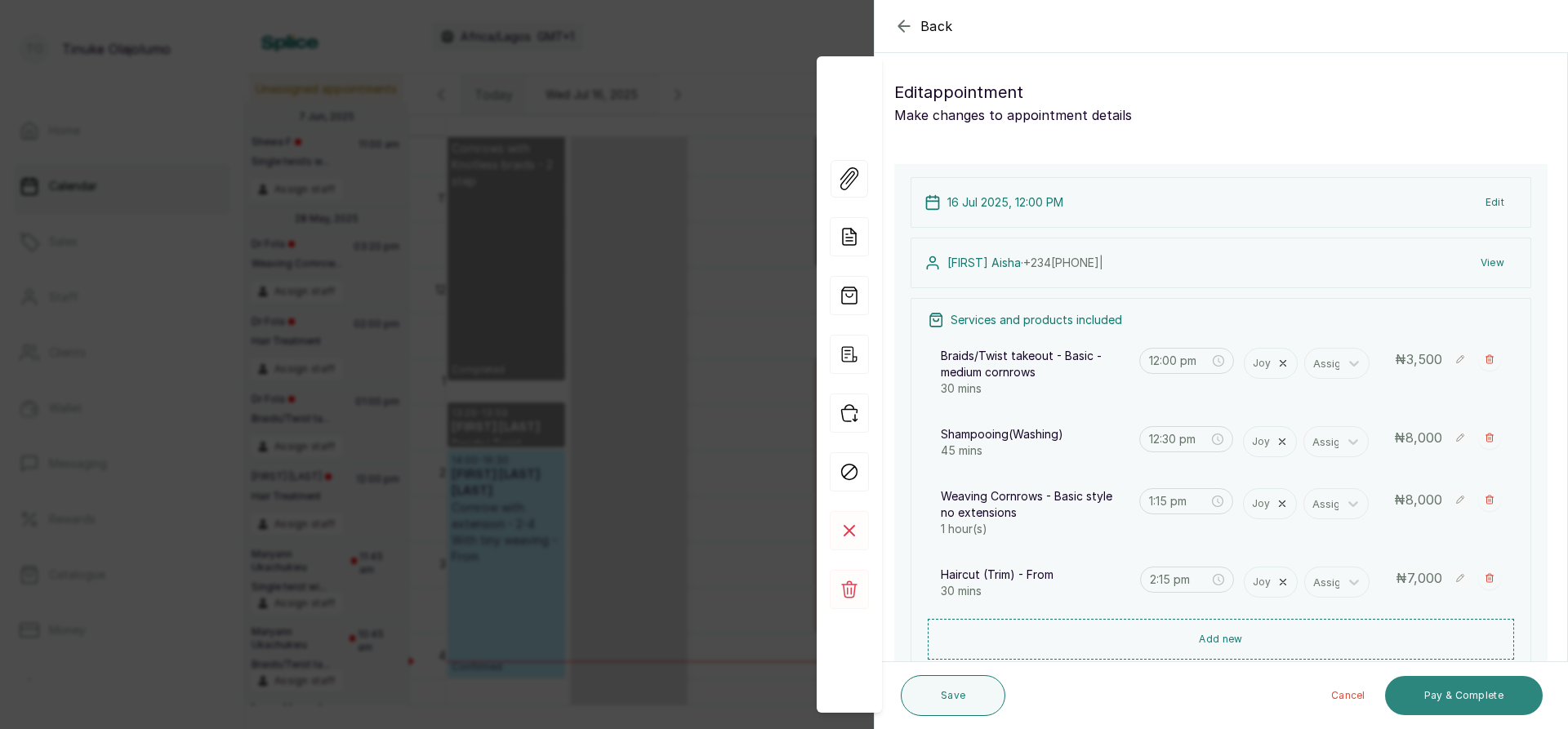 click on "Pay & Complete" at bounding box center [1463, 696] 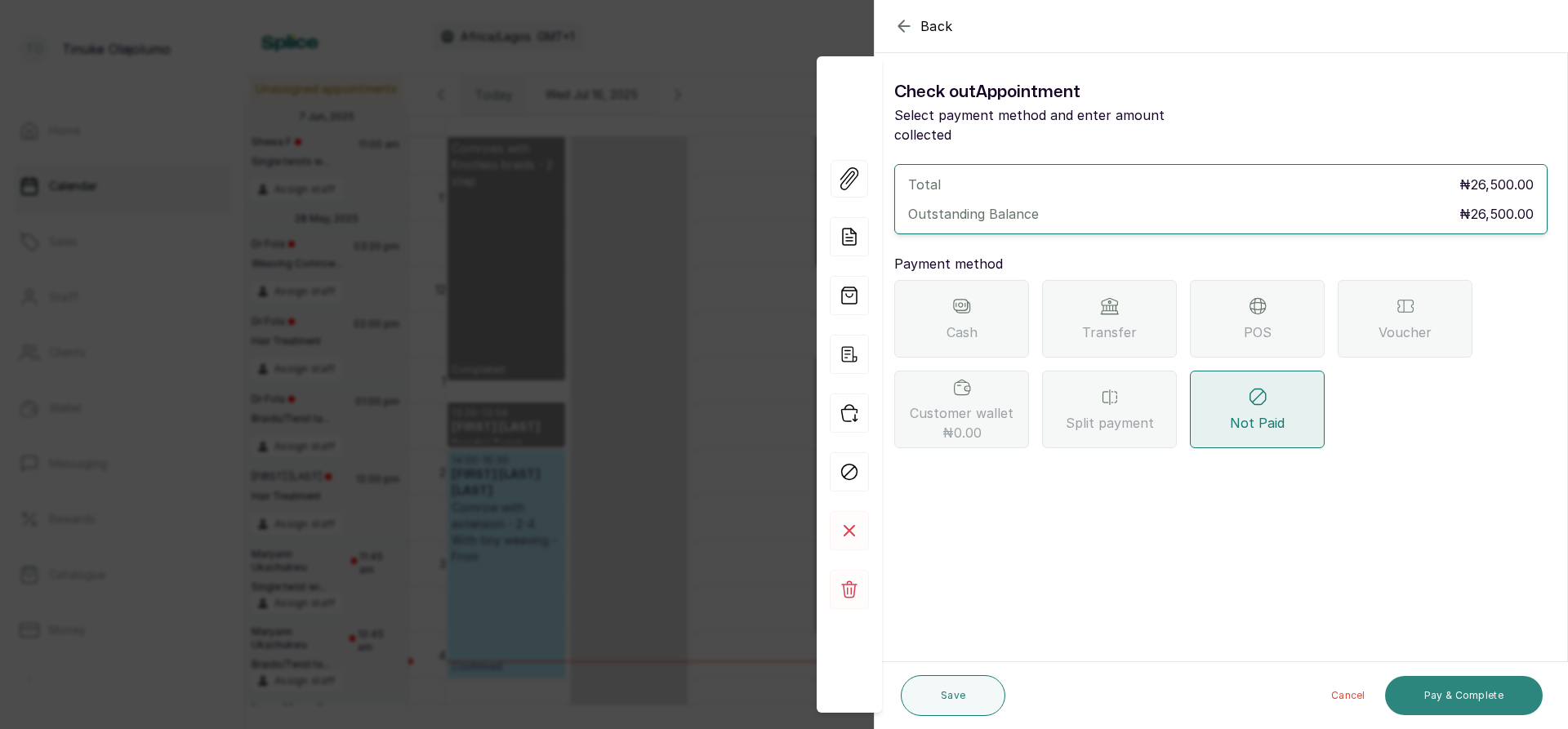 click on "Pay & Complete" at bounding box center (1463, 696) 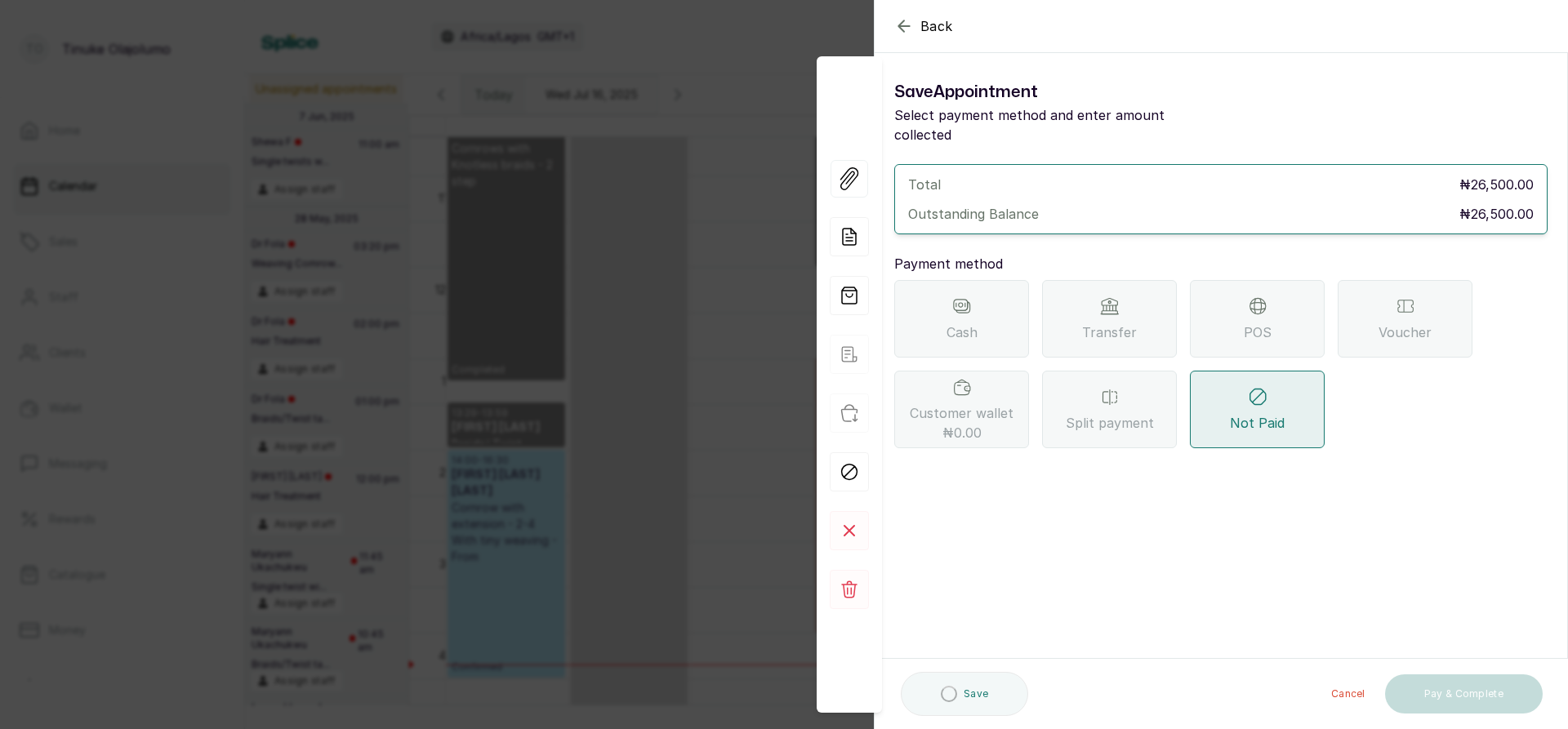 click on "POS" at bounding box center (1257, 318) 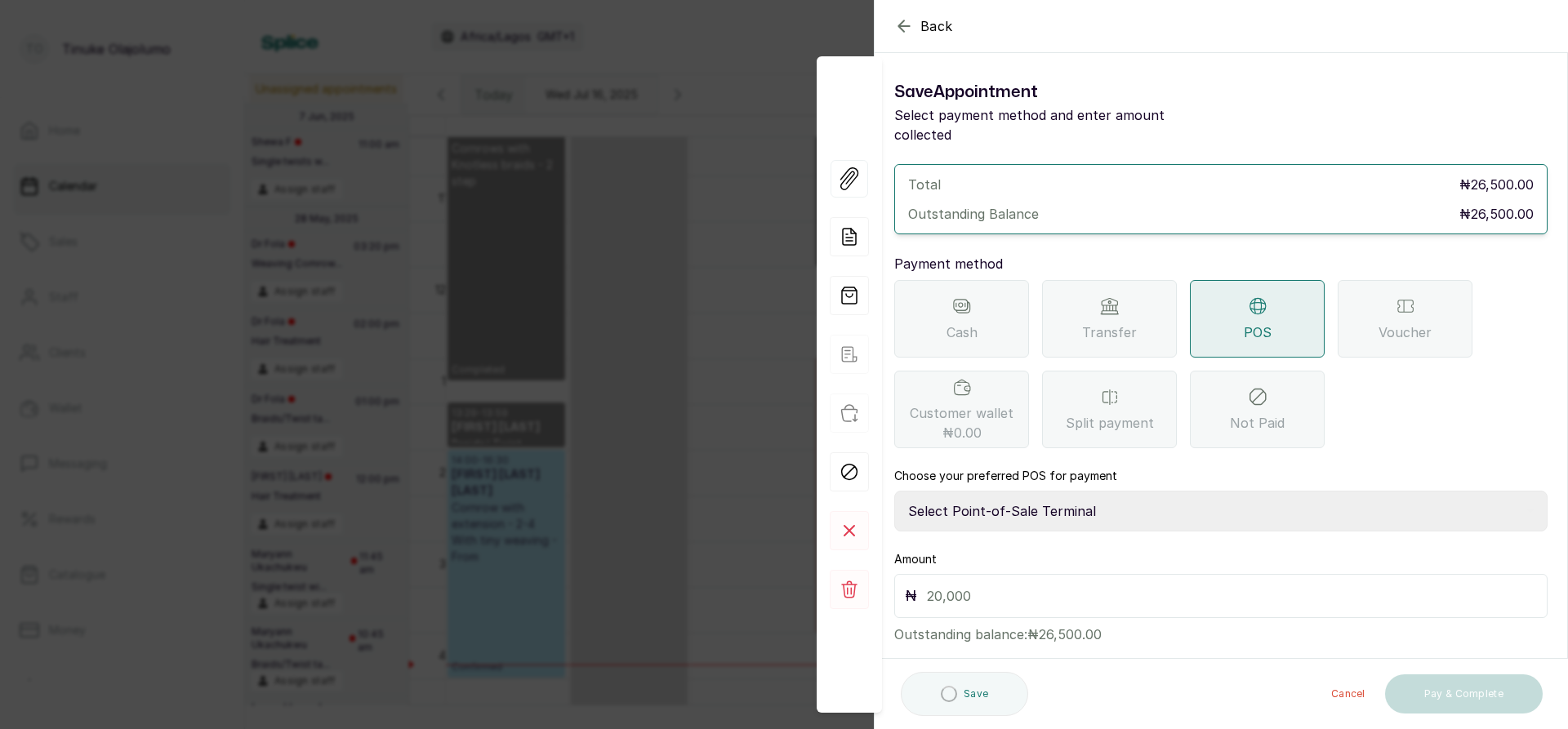 click on "POS" at bounding box center [1258, 332] 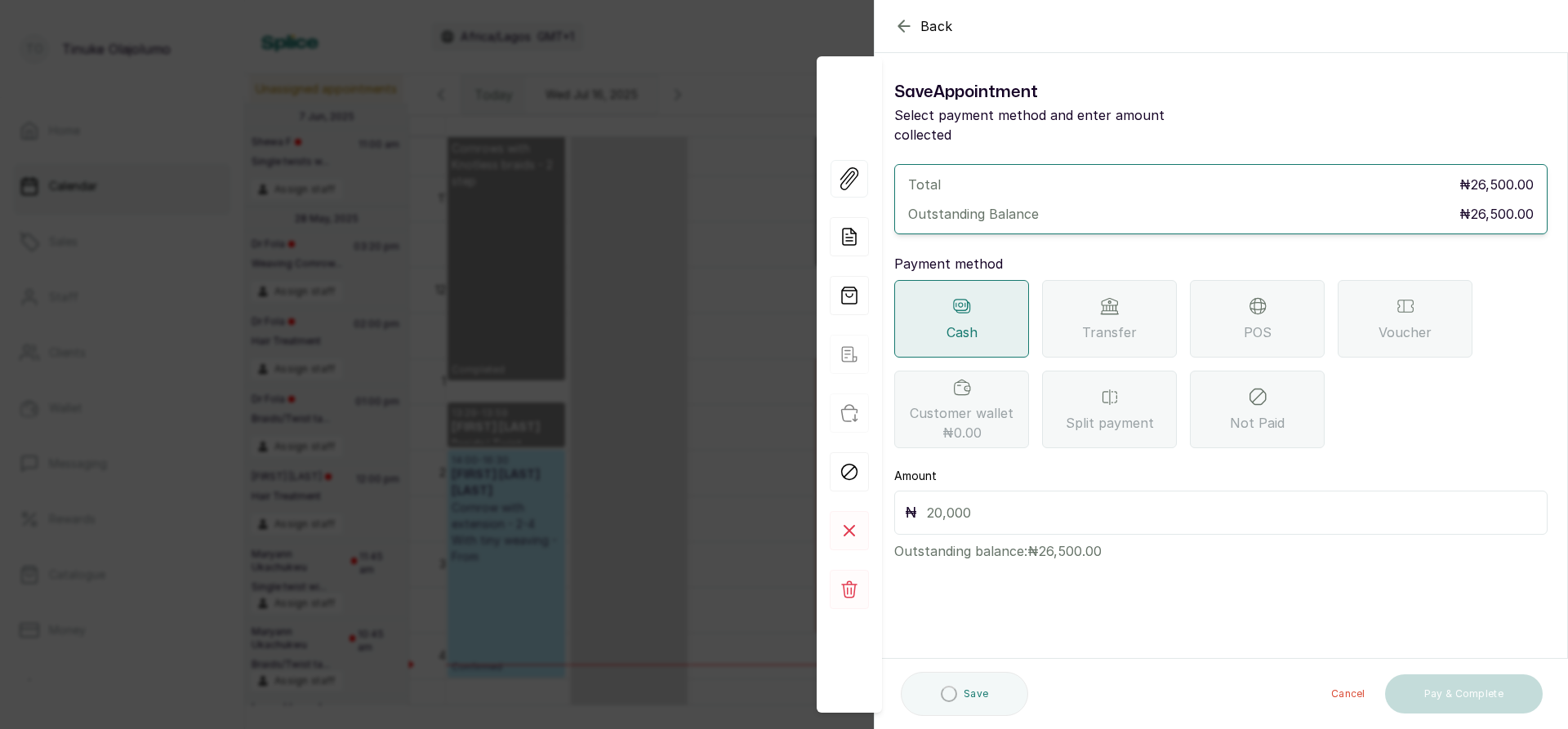 click on "Cash Transfer POS Voucher Customer wallet ₦0.00 Split payment Not Paid" at bounding box center (1221, 364) 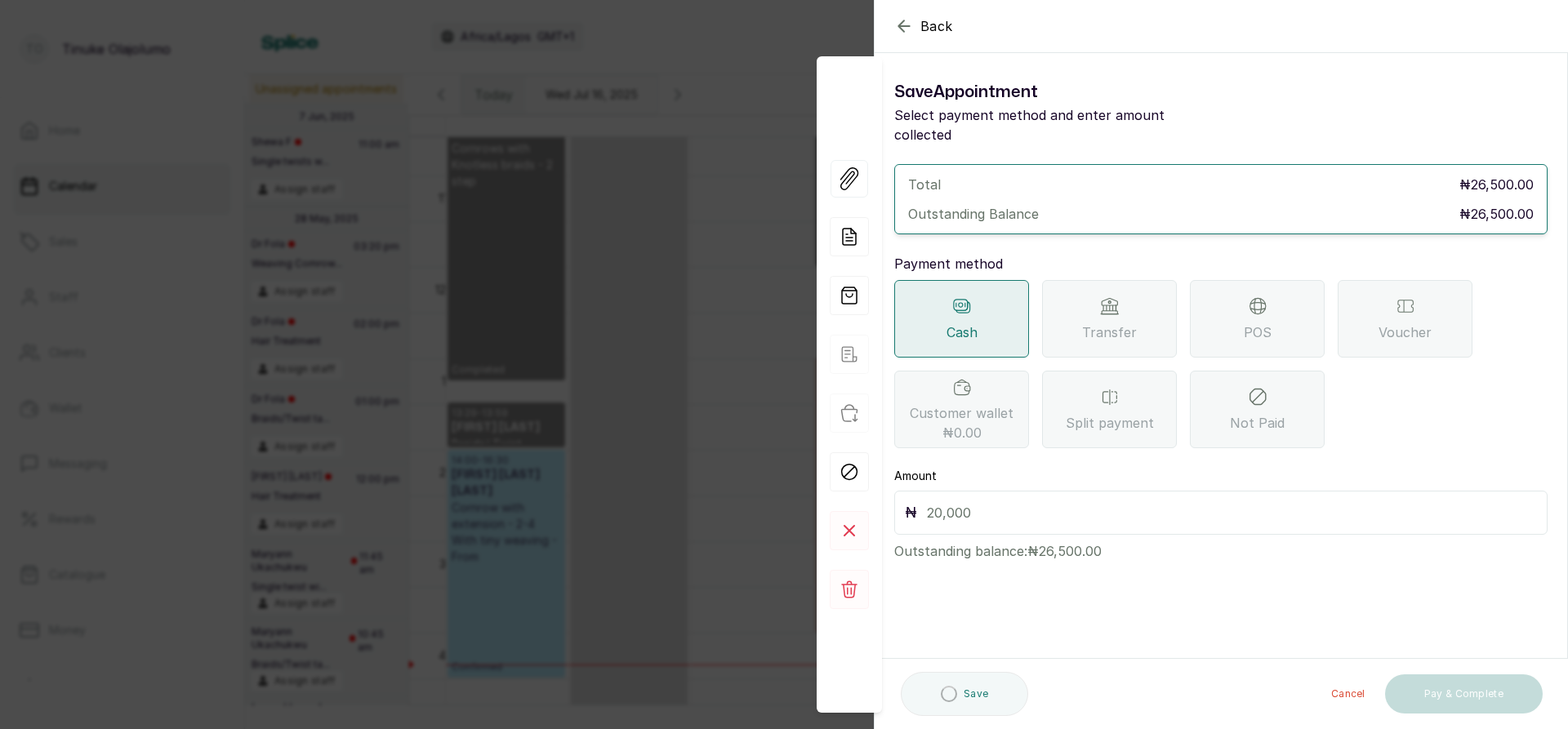 click at bounding box center [1232, 513] 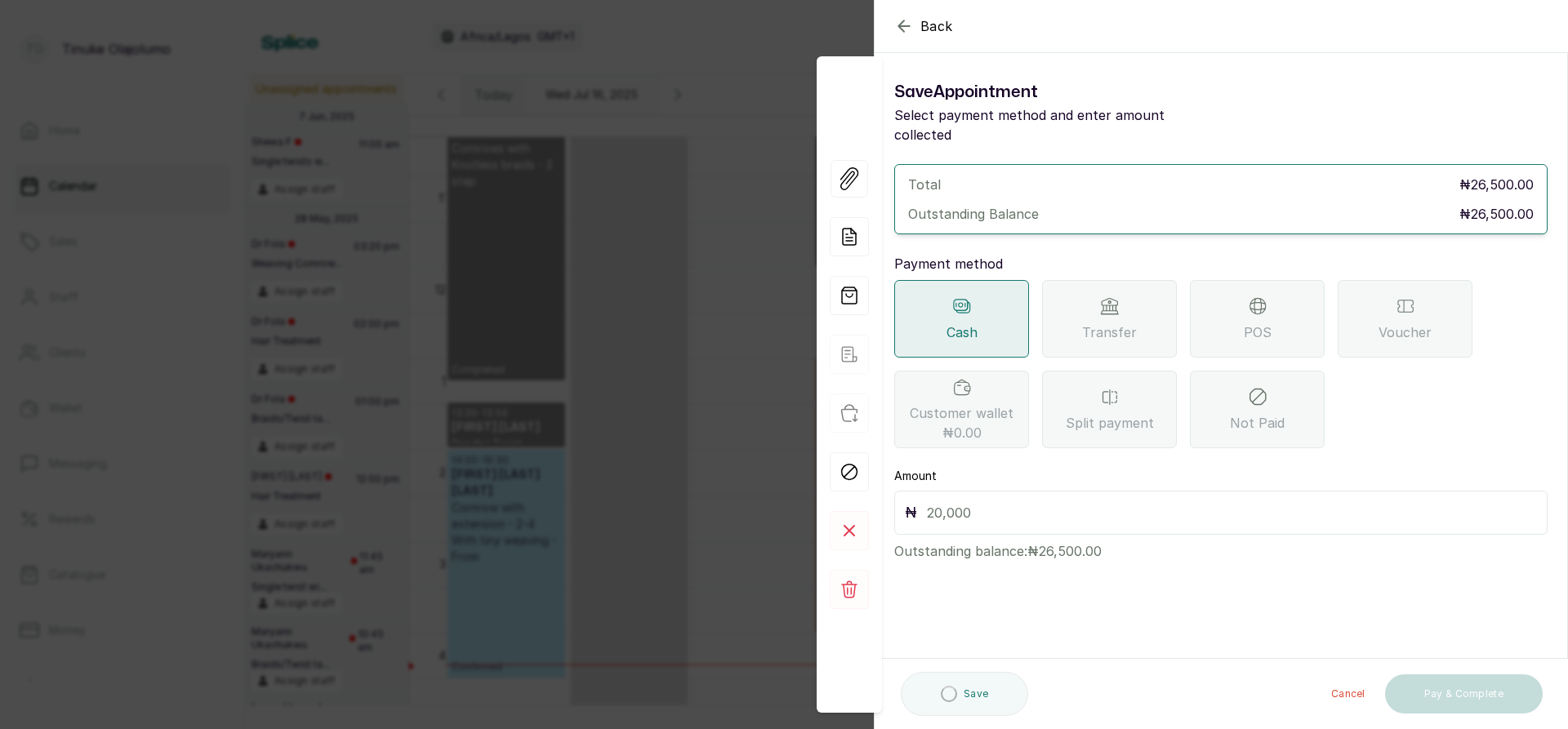 click on "Cash Transfer POS Voucher Customer wallet ₦0.00 Split payment Not Paid" at bounding box center (1221, 364) 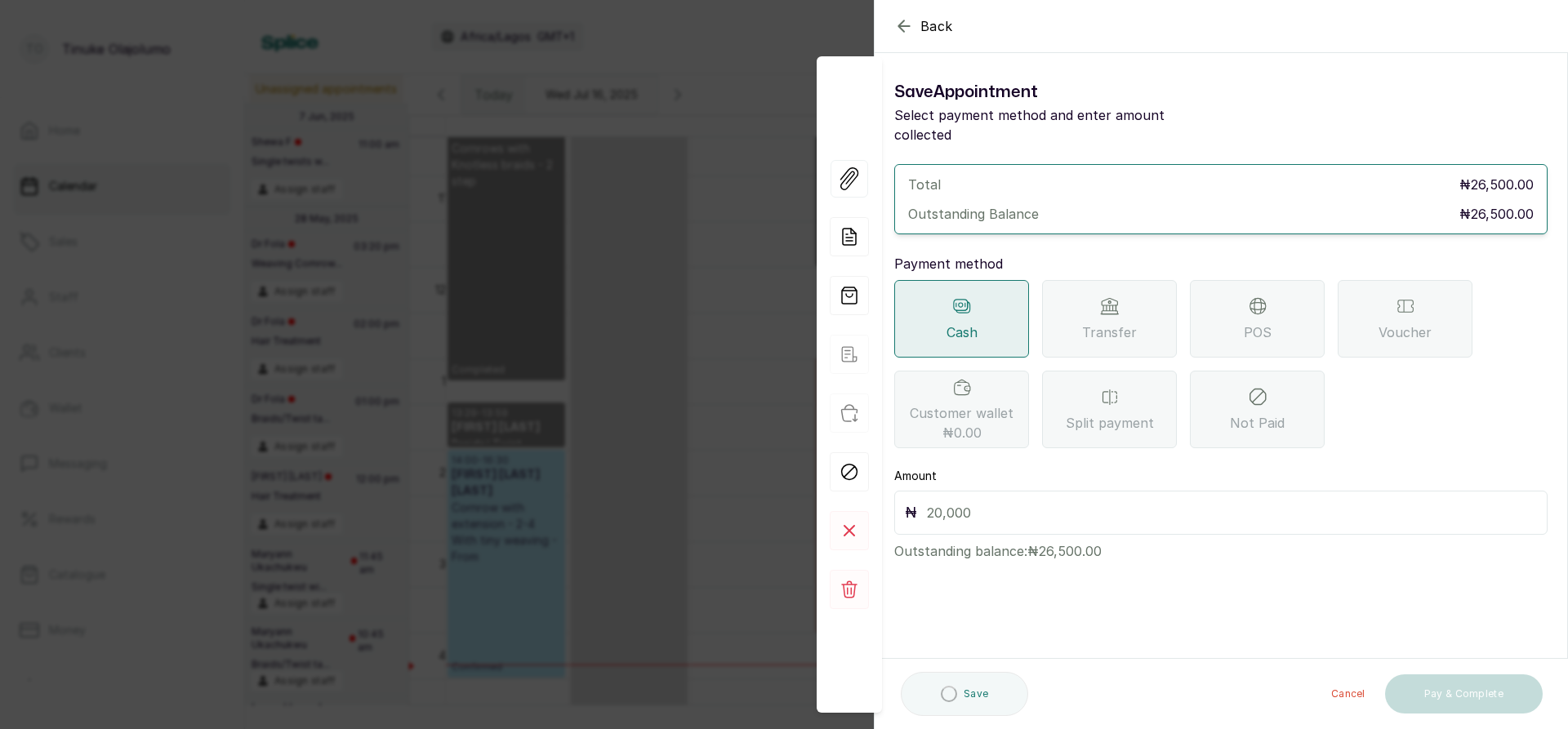 click 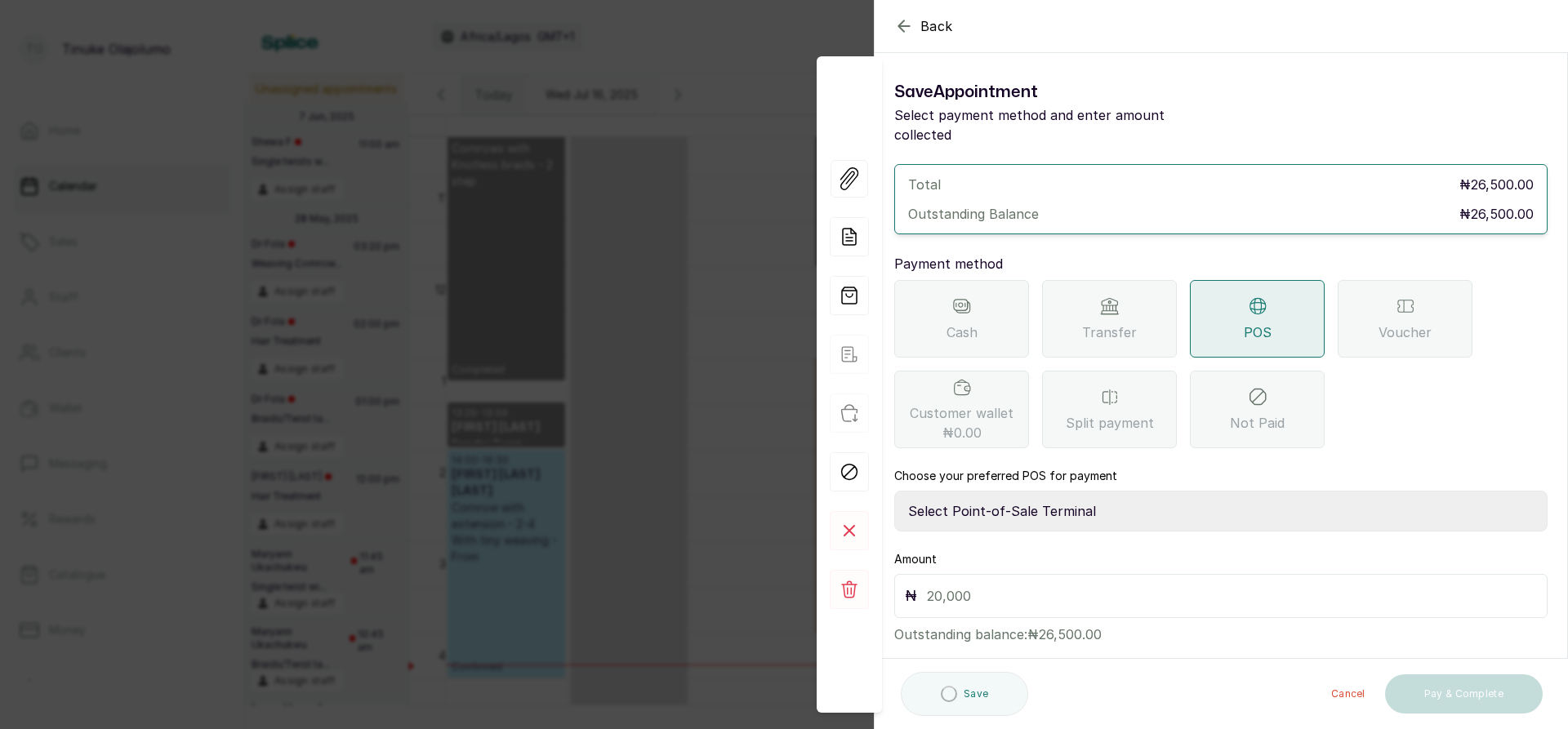 click 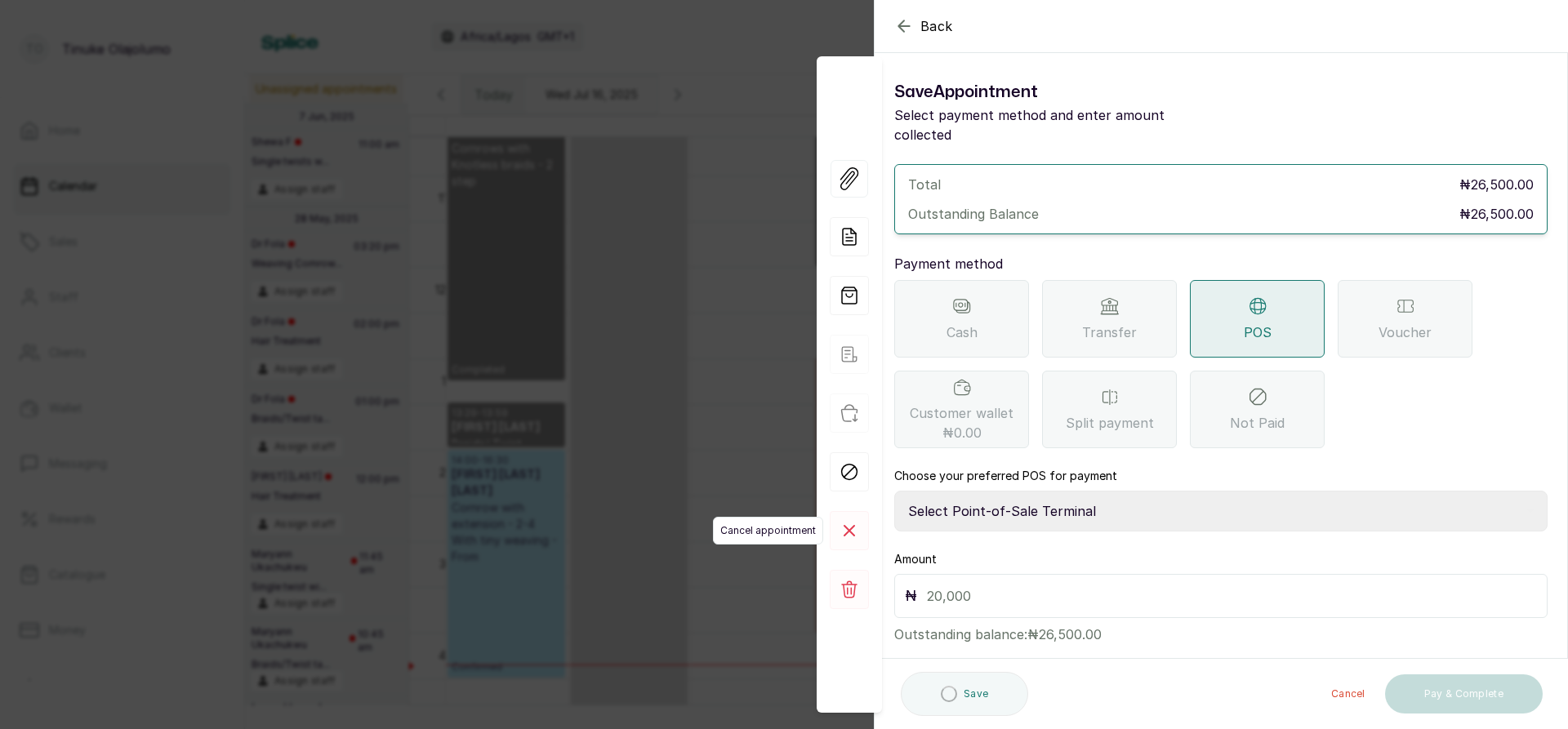click 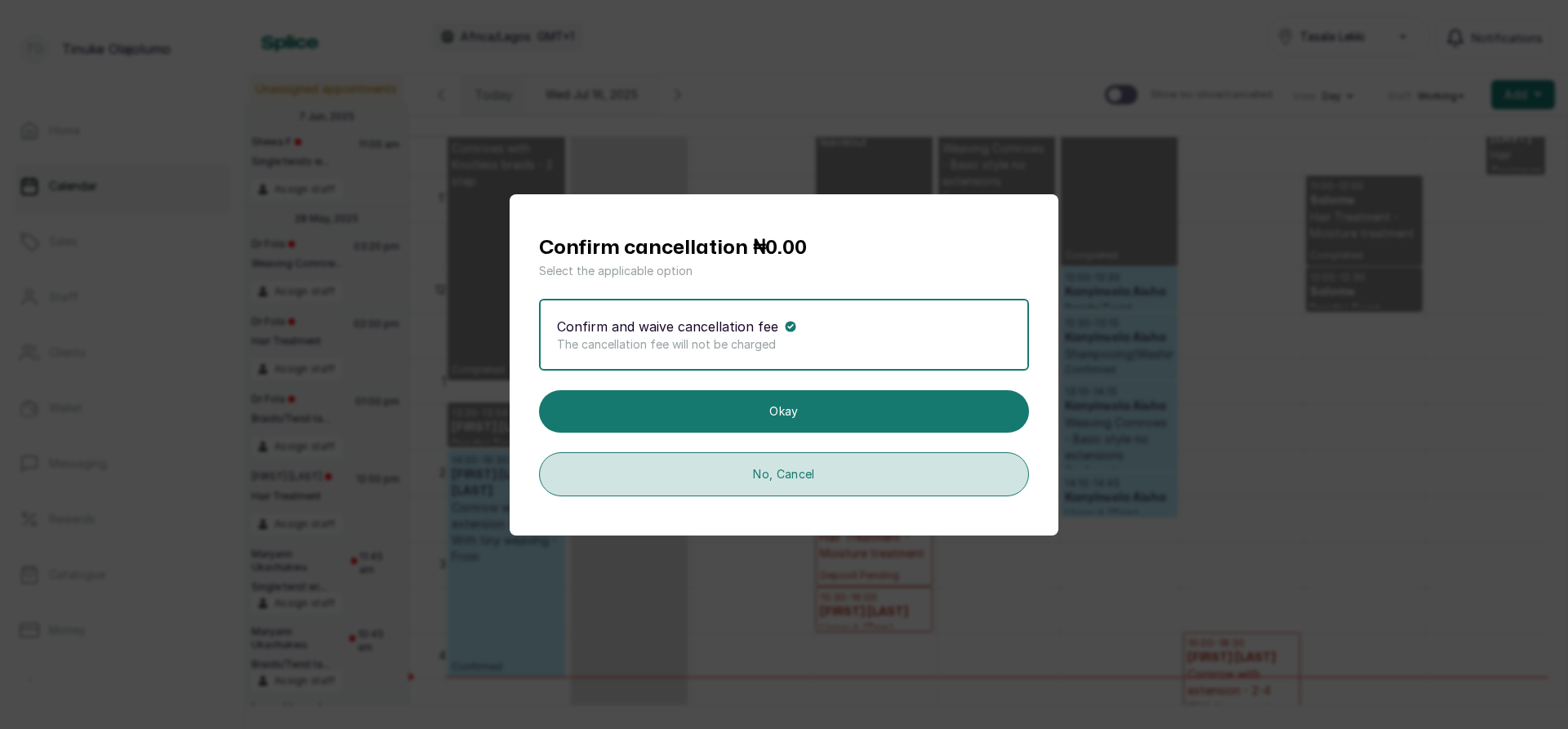 click on "No, Cancel" at bounding box center [784, 474] 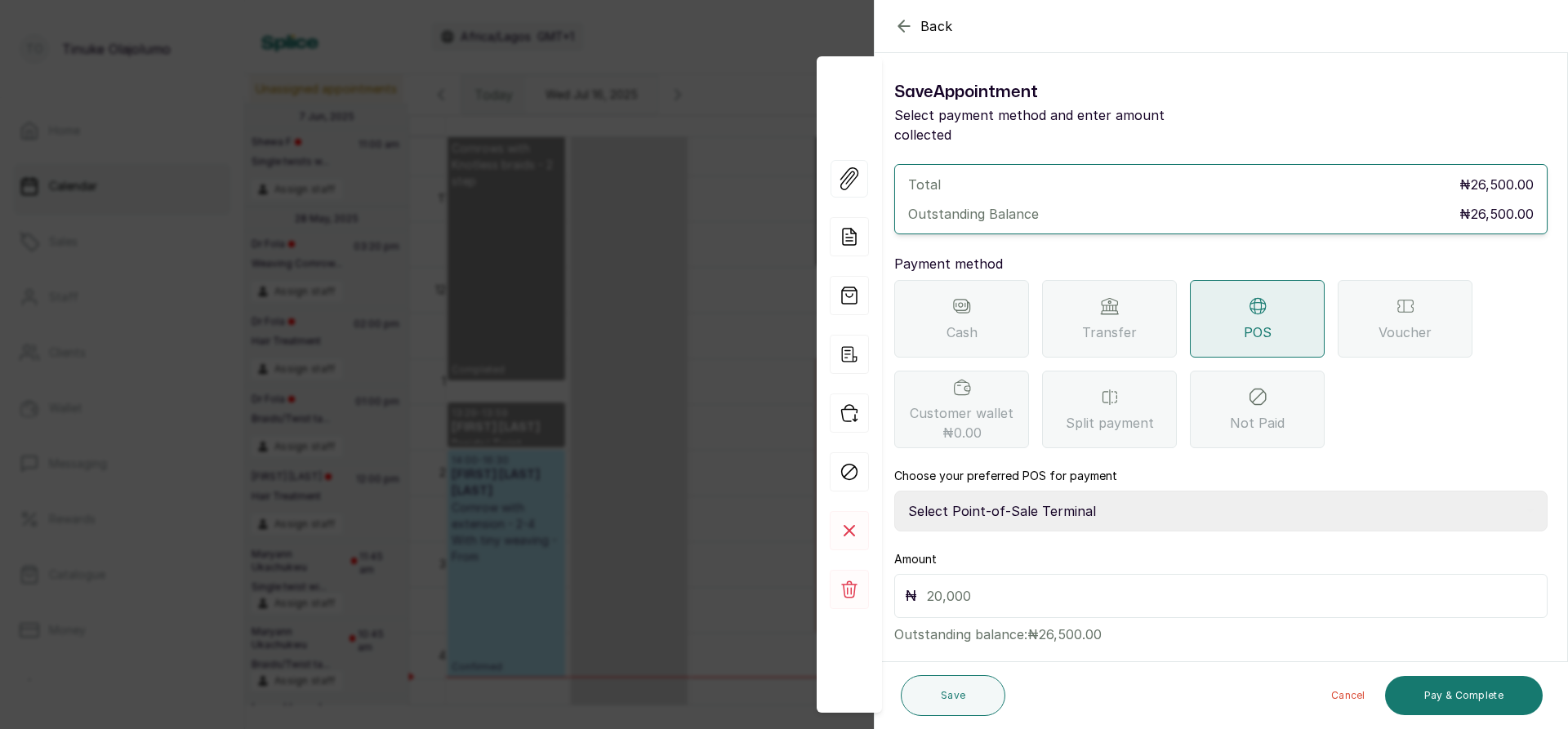 click on "POS" at bounding box center (1258, 332) 